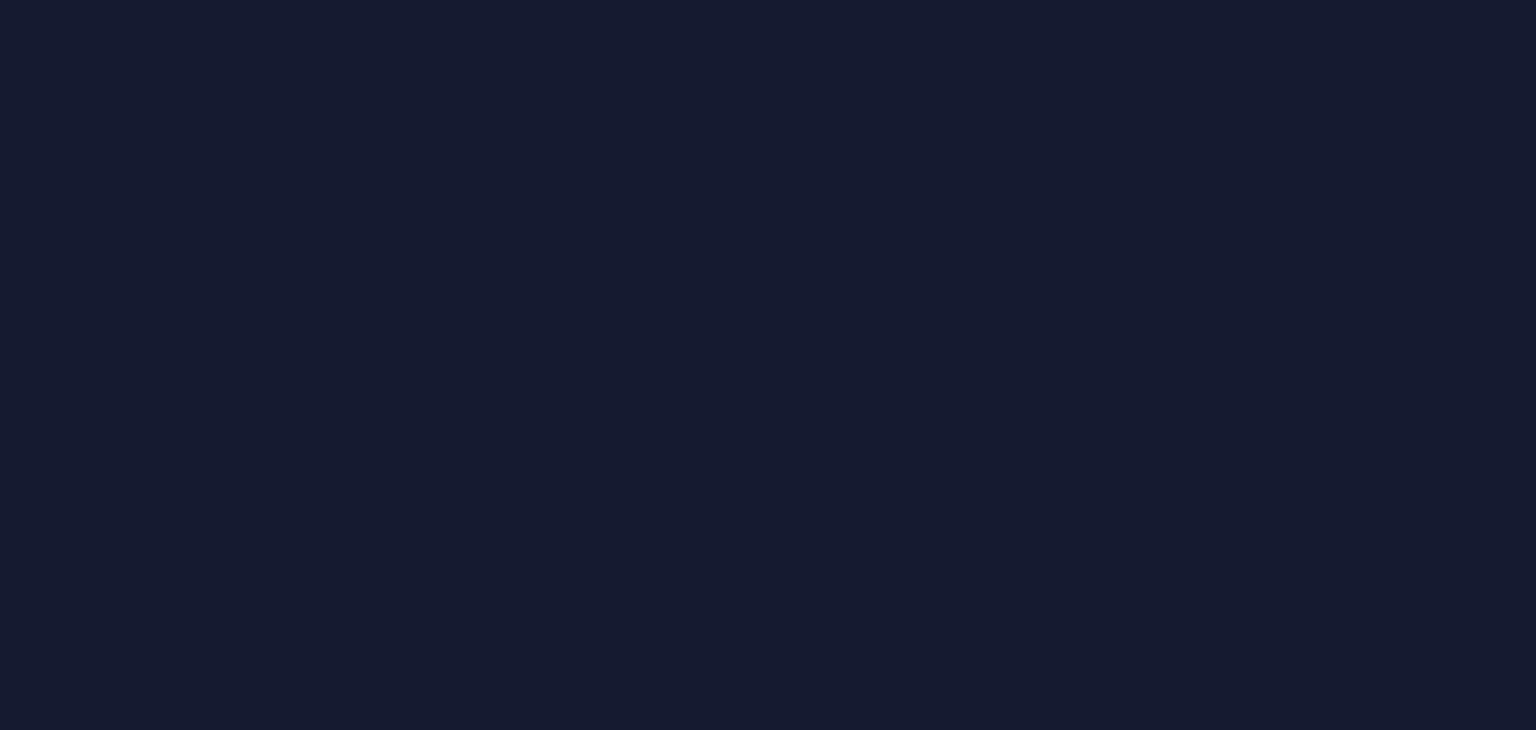 scroll, scrollTop: 0, scrollLeft: 0, axis: both 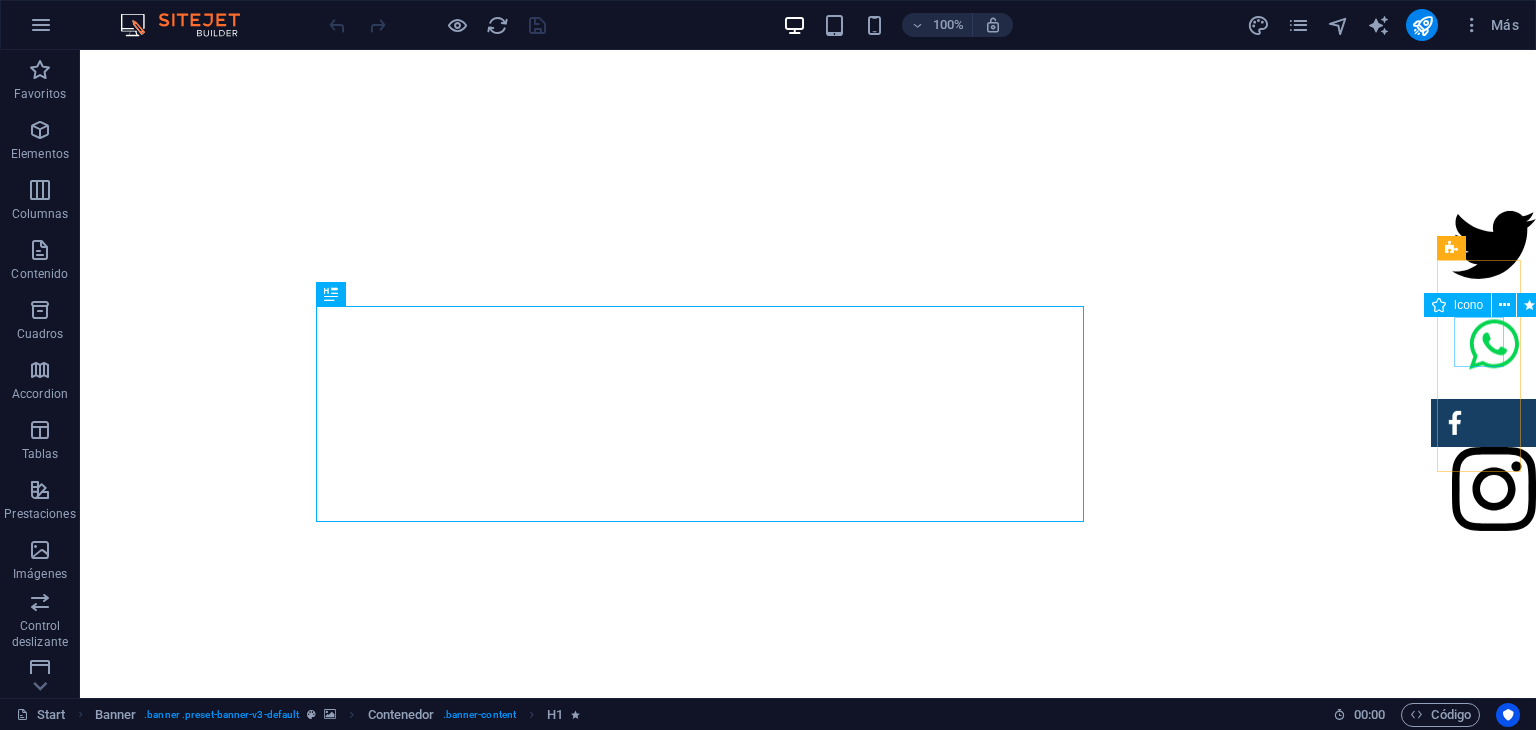 click at bounding box center [1494, 346] 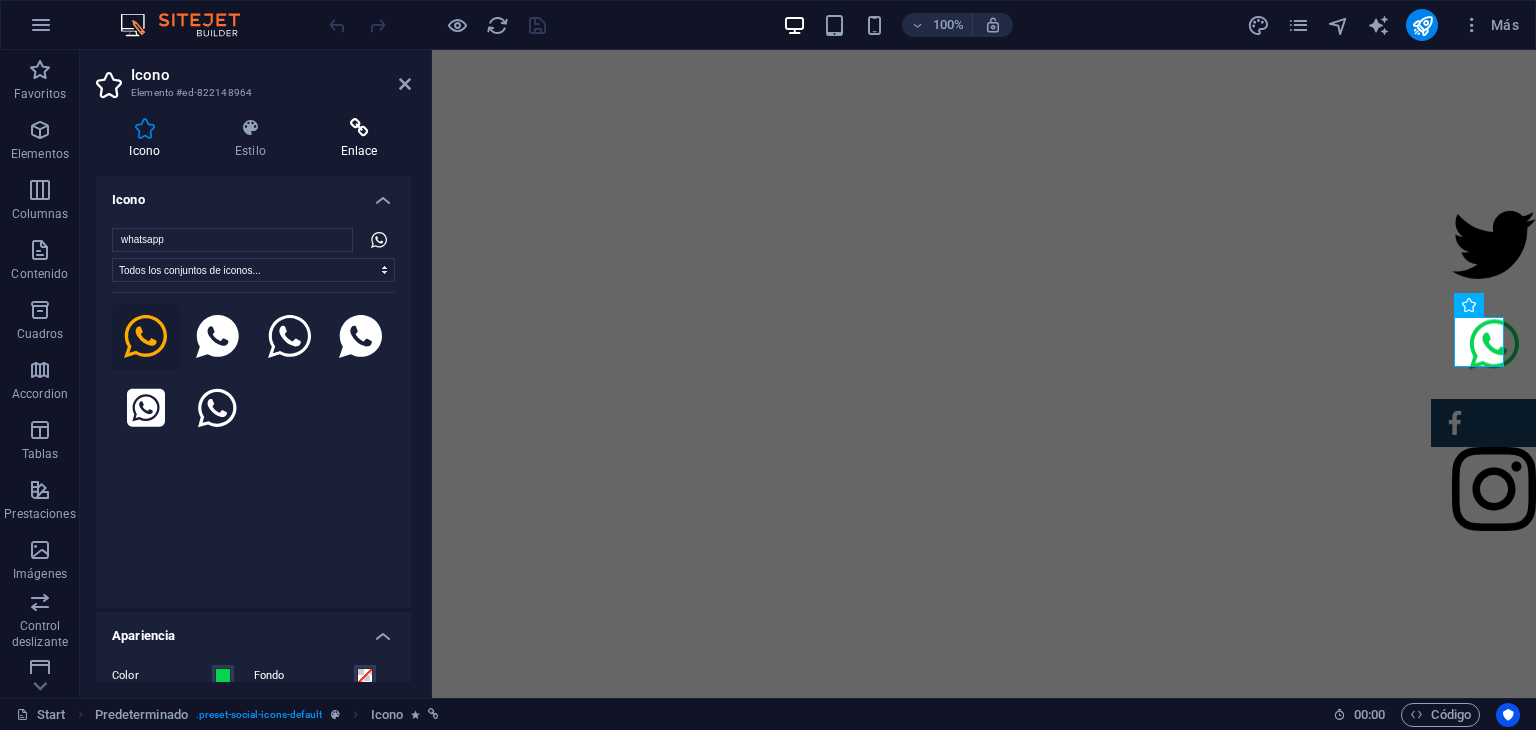 click on "Enlace" at bounding box center [359, 139] 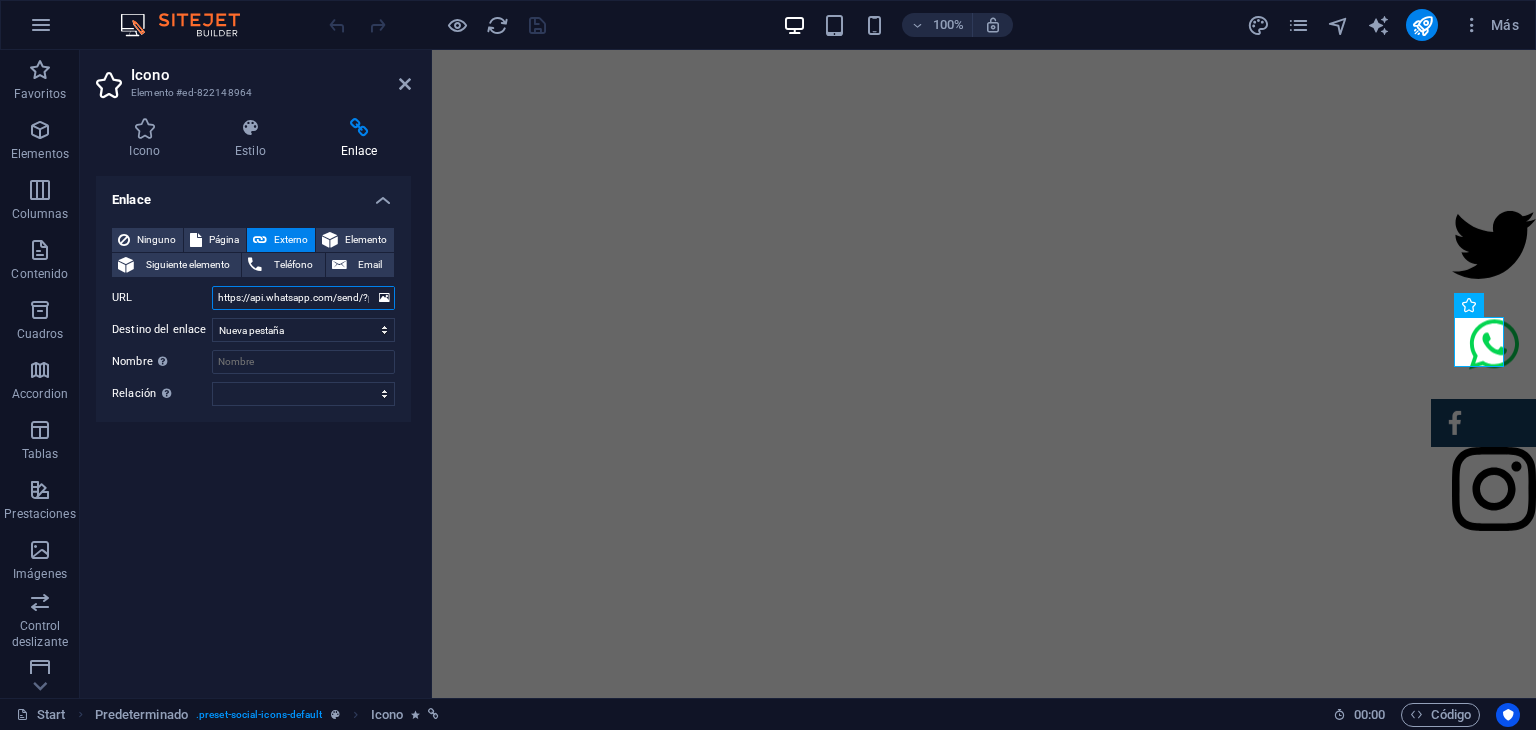 click on "https://api.whatsapp.com/send/?phone=5532031610&text=Infomación%20sobre%20promo%20web!!&type=phone_number&app_absent=0" at bounding box center [303, 298] 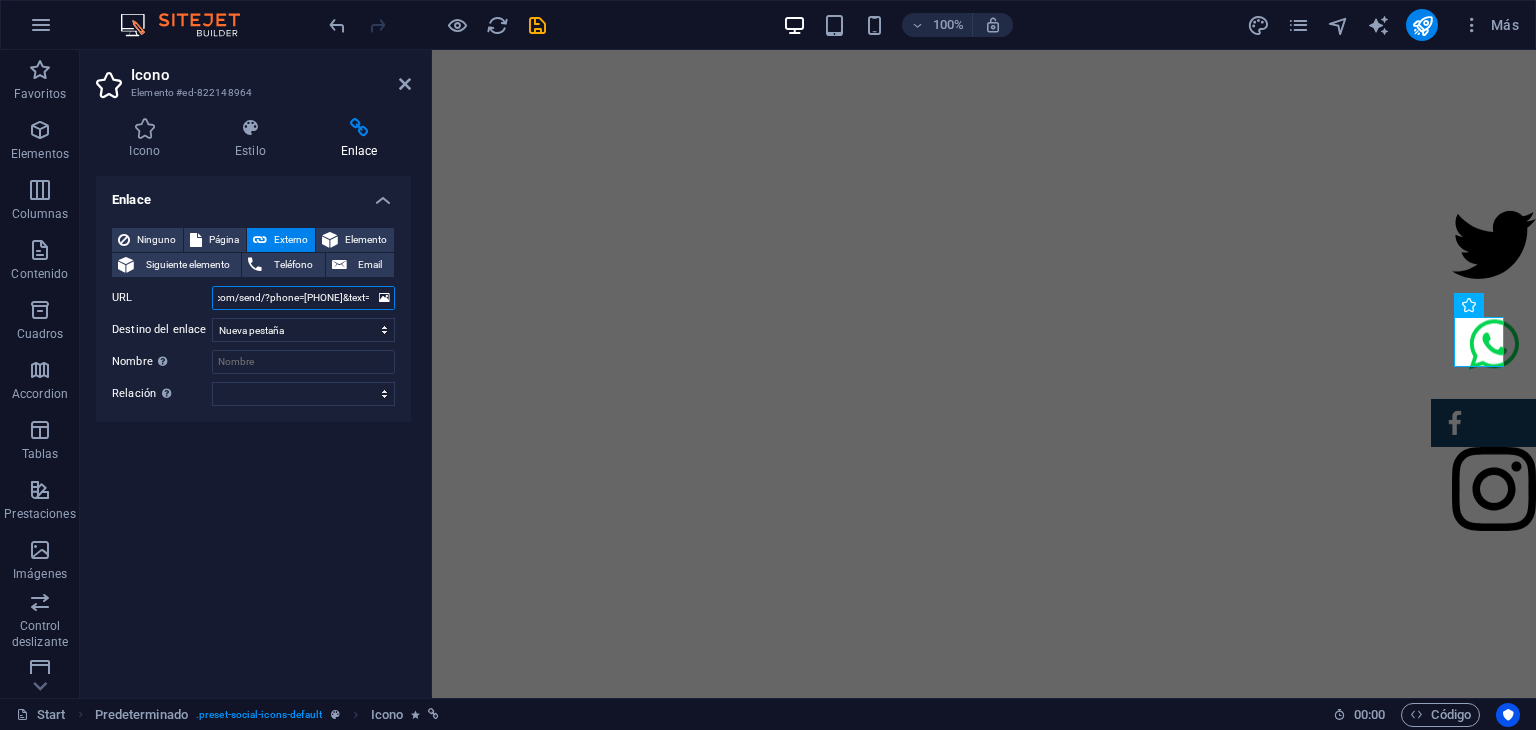 scroll, scrollTop: 0, scrollLeft: 104, axis: horizontal 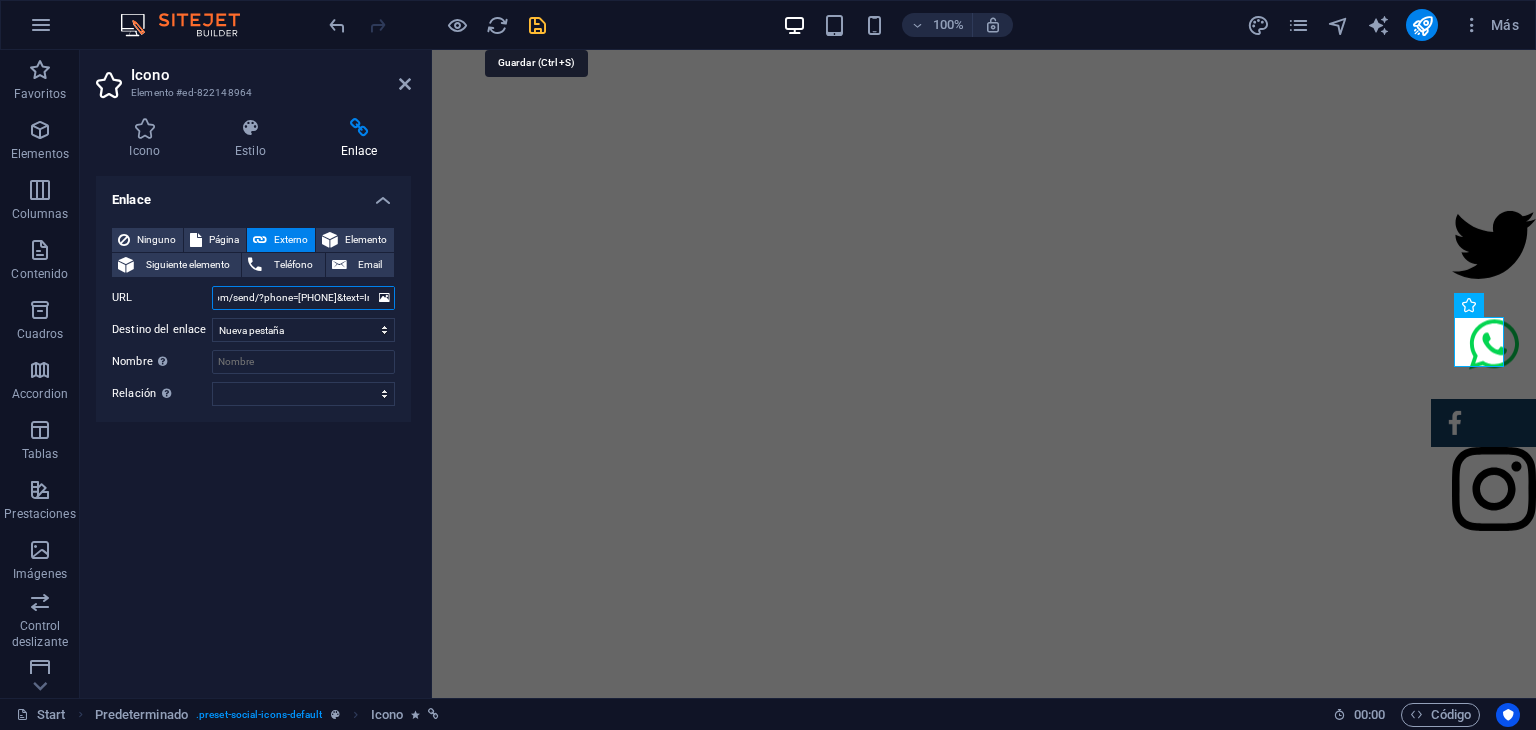 type on "https://api.whatsapp.com/send/?phone=+525654313590&text=Infomación%20sobre%20promo%20web!!&type=phone_number&app_absent=0" 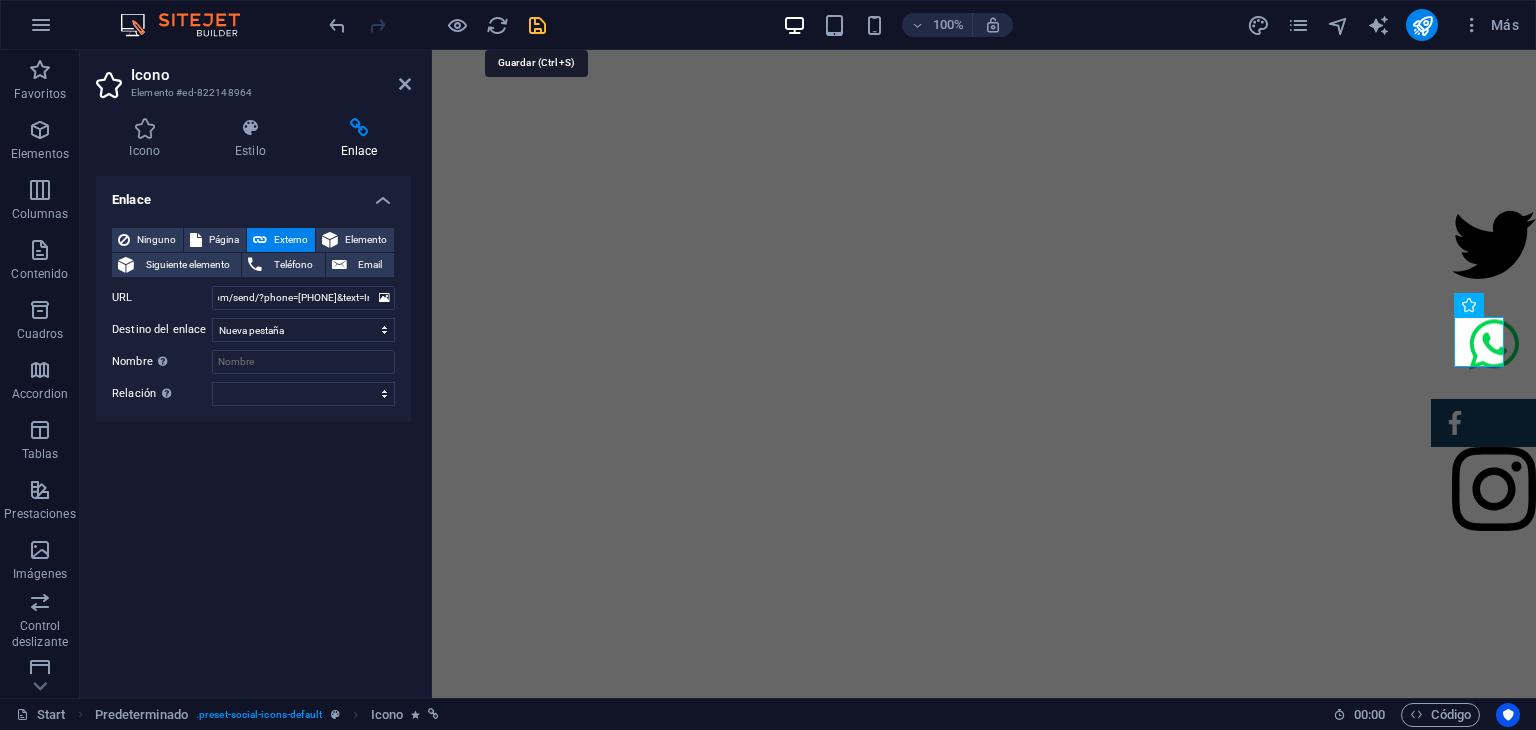 click at bounding box center (537, 25) 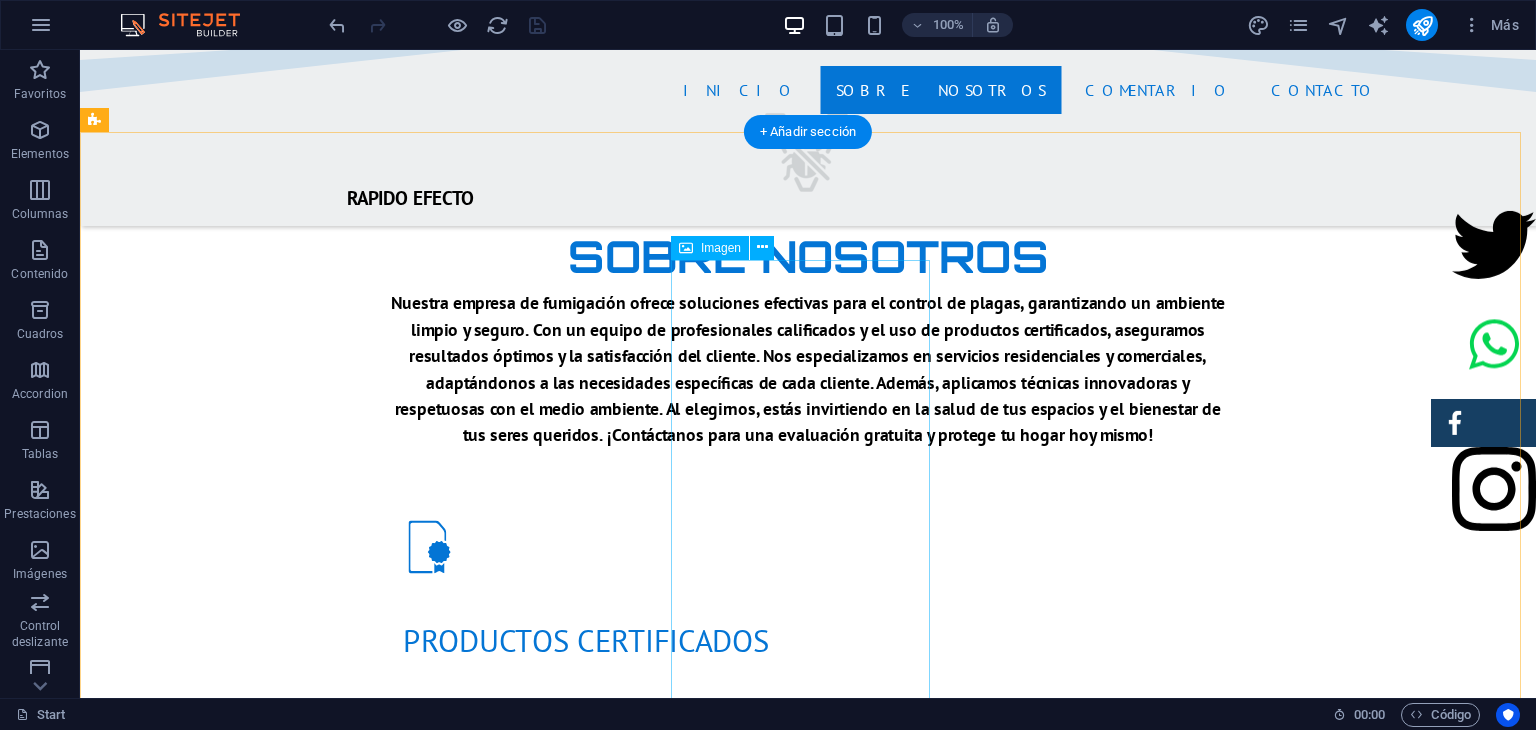 scroll, scrollTop: 1571, scrollLeft: 0, axis: vertical 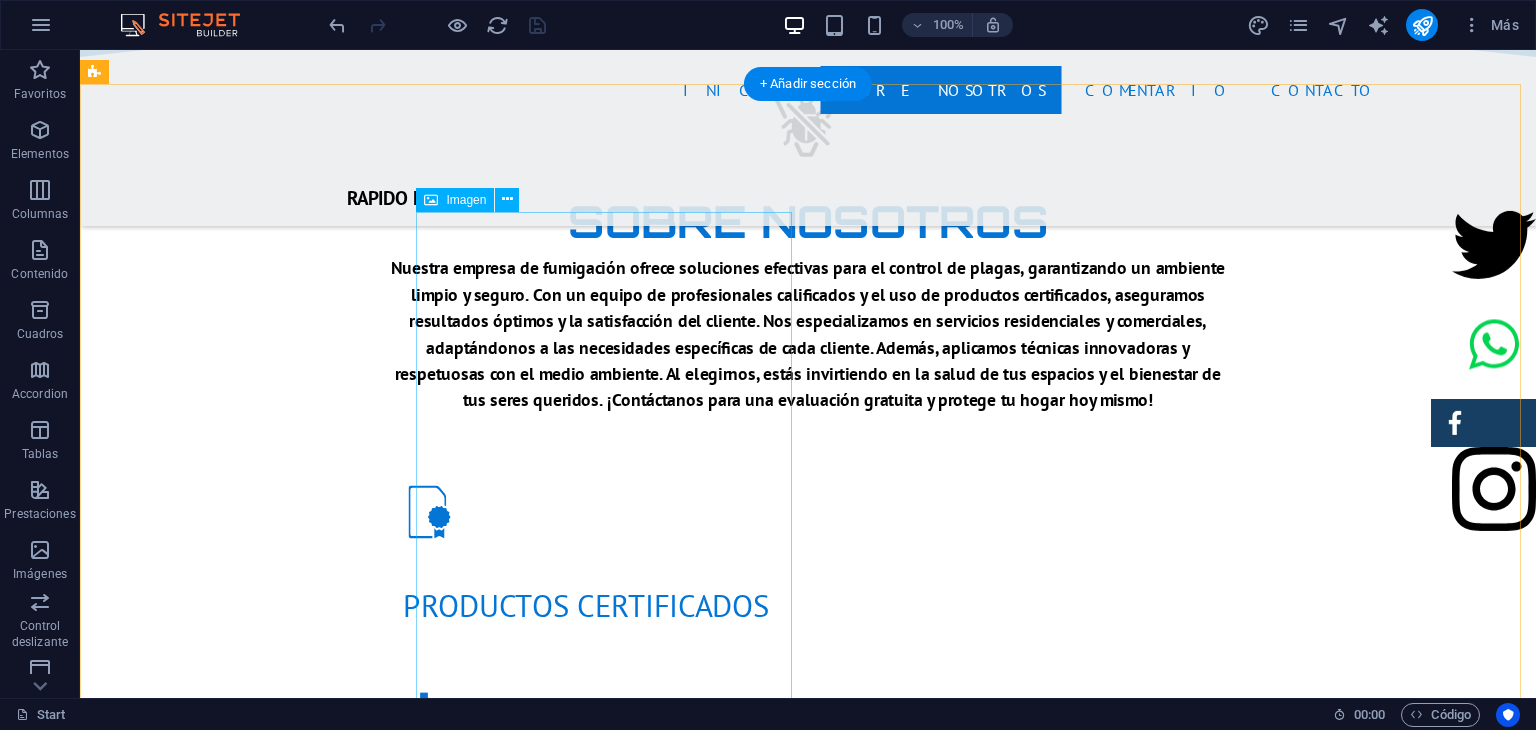 click at bounding box center (808, 1689) 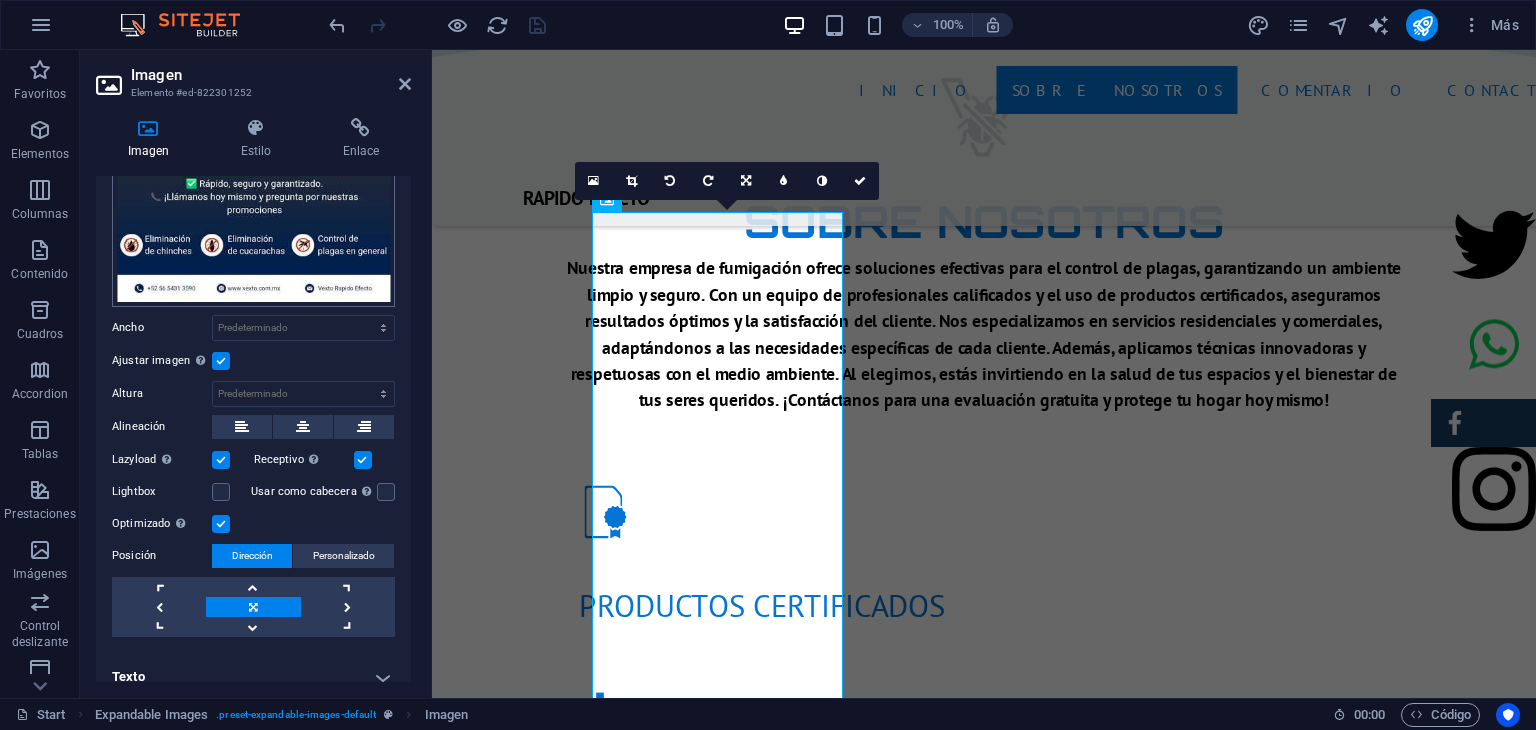 scroll, scrollTop: 285, scrollLeft: 0, axis: vertical 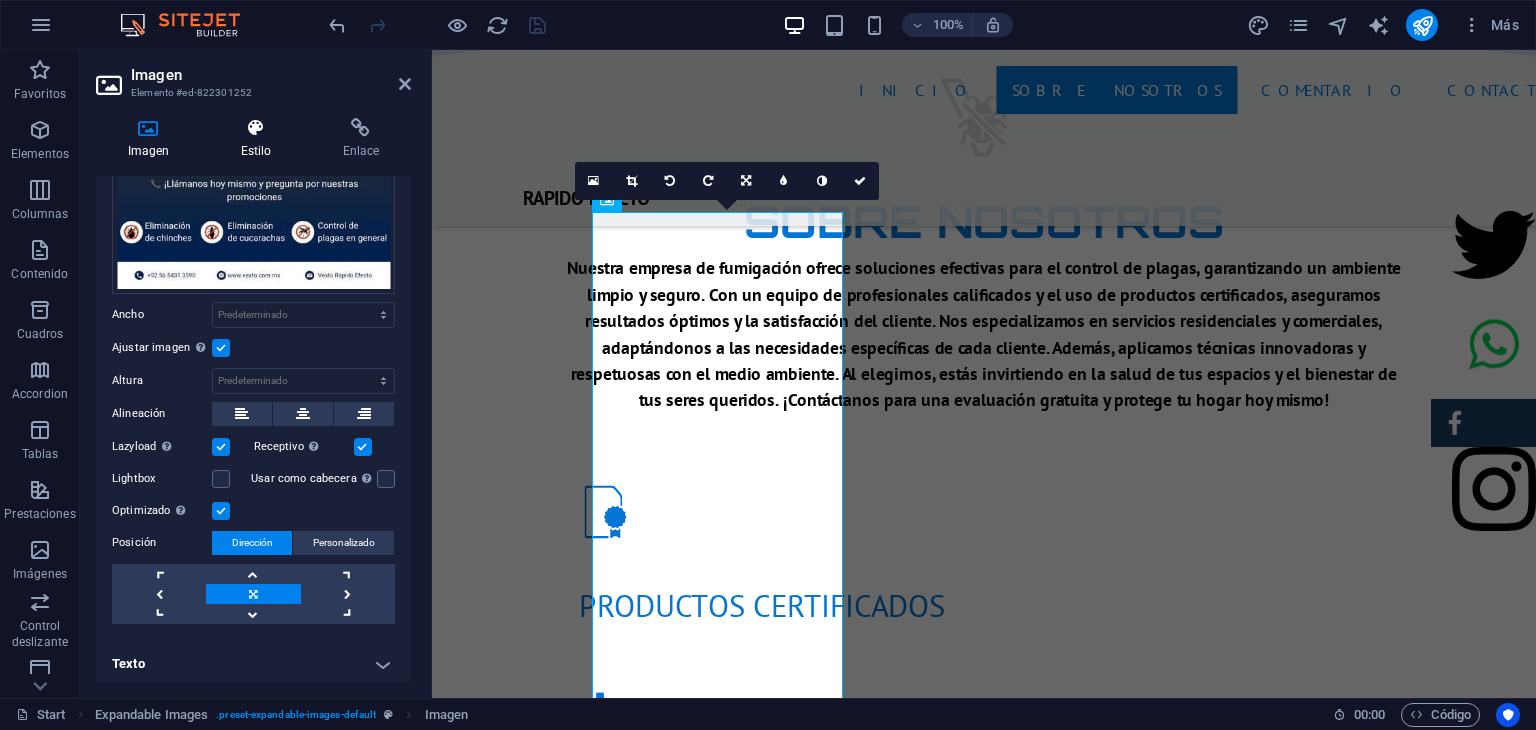 click at bounding box center (256, 128) 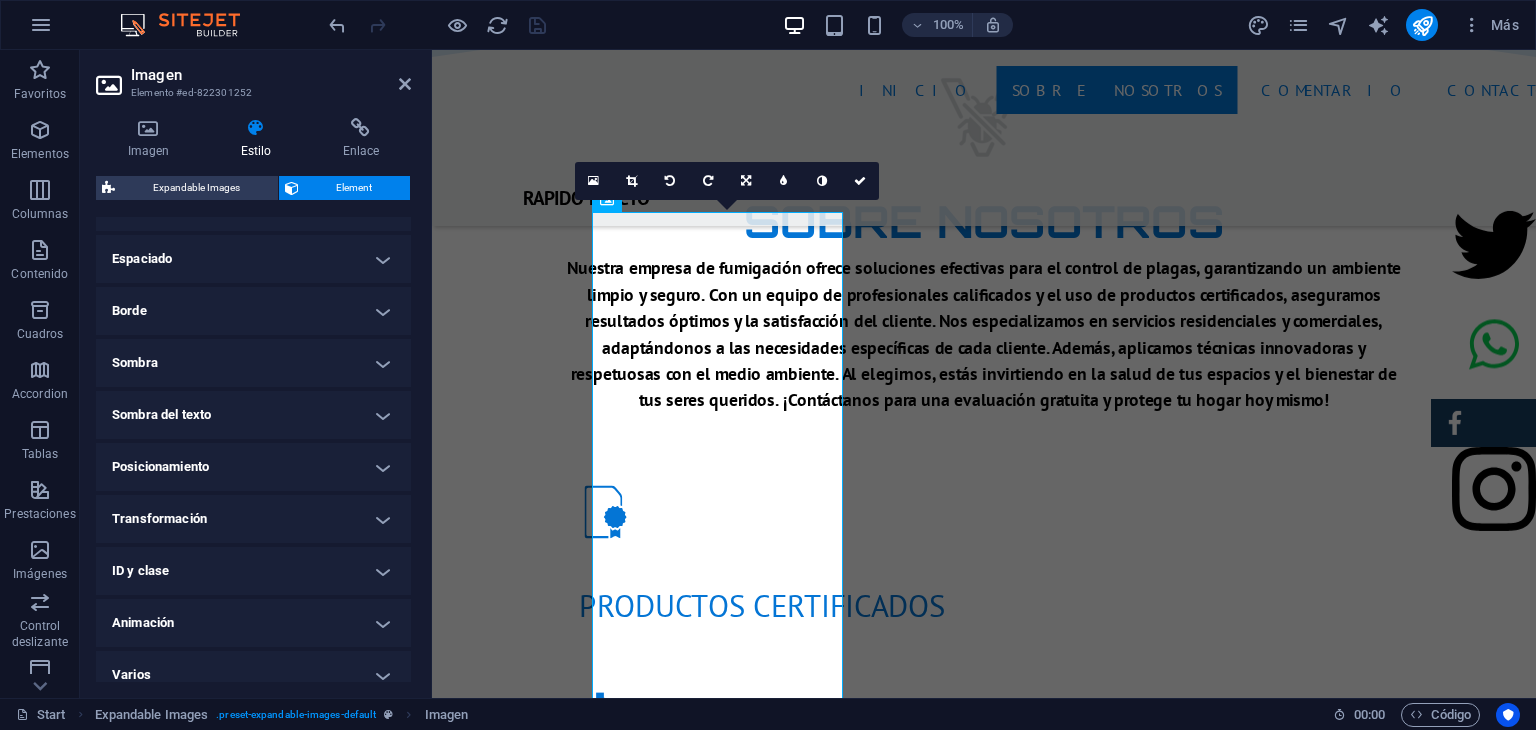 scroll, scrollTop: 396, scrollLeft: 0, axis: vertical 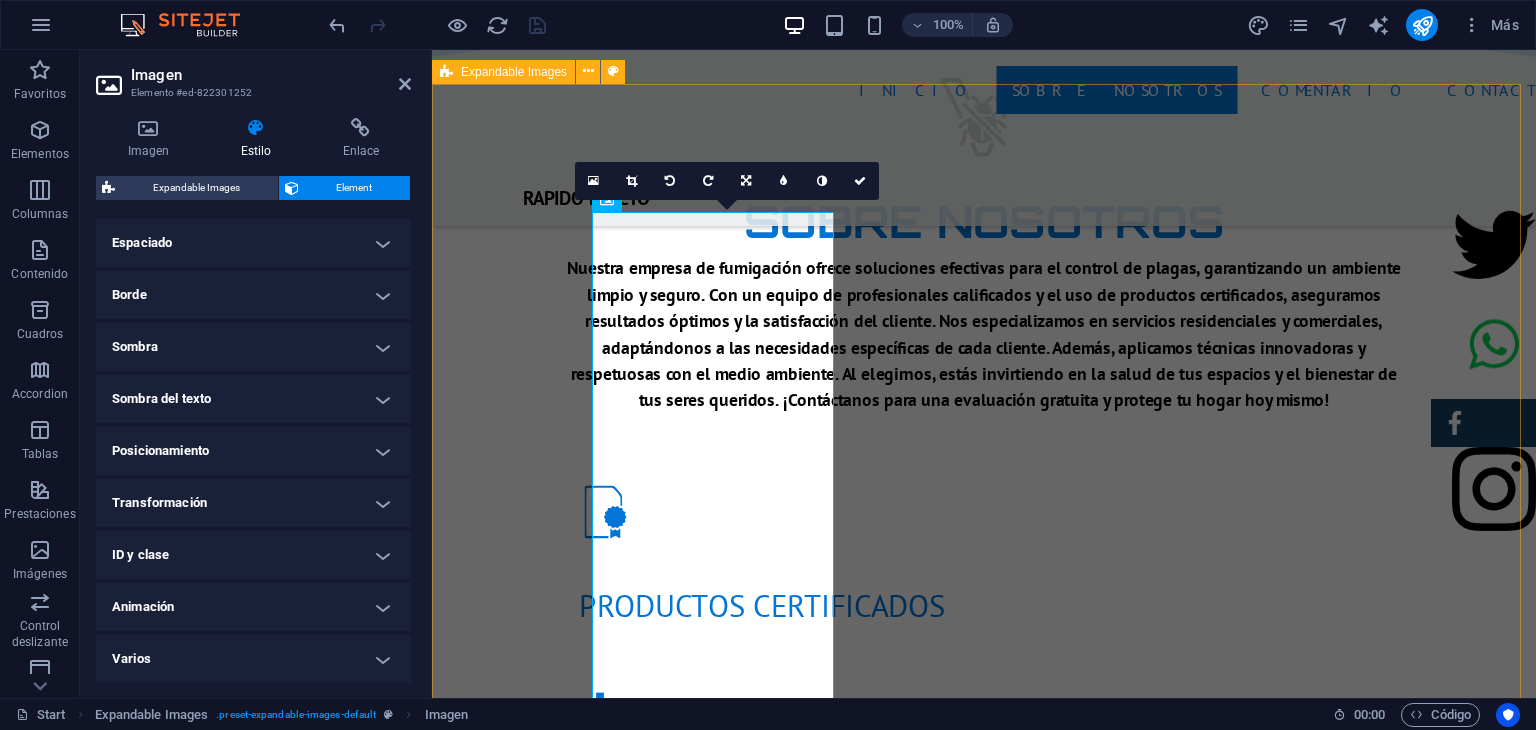 click at bounding box center (984, 2189) 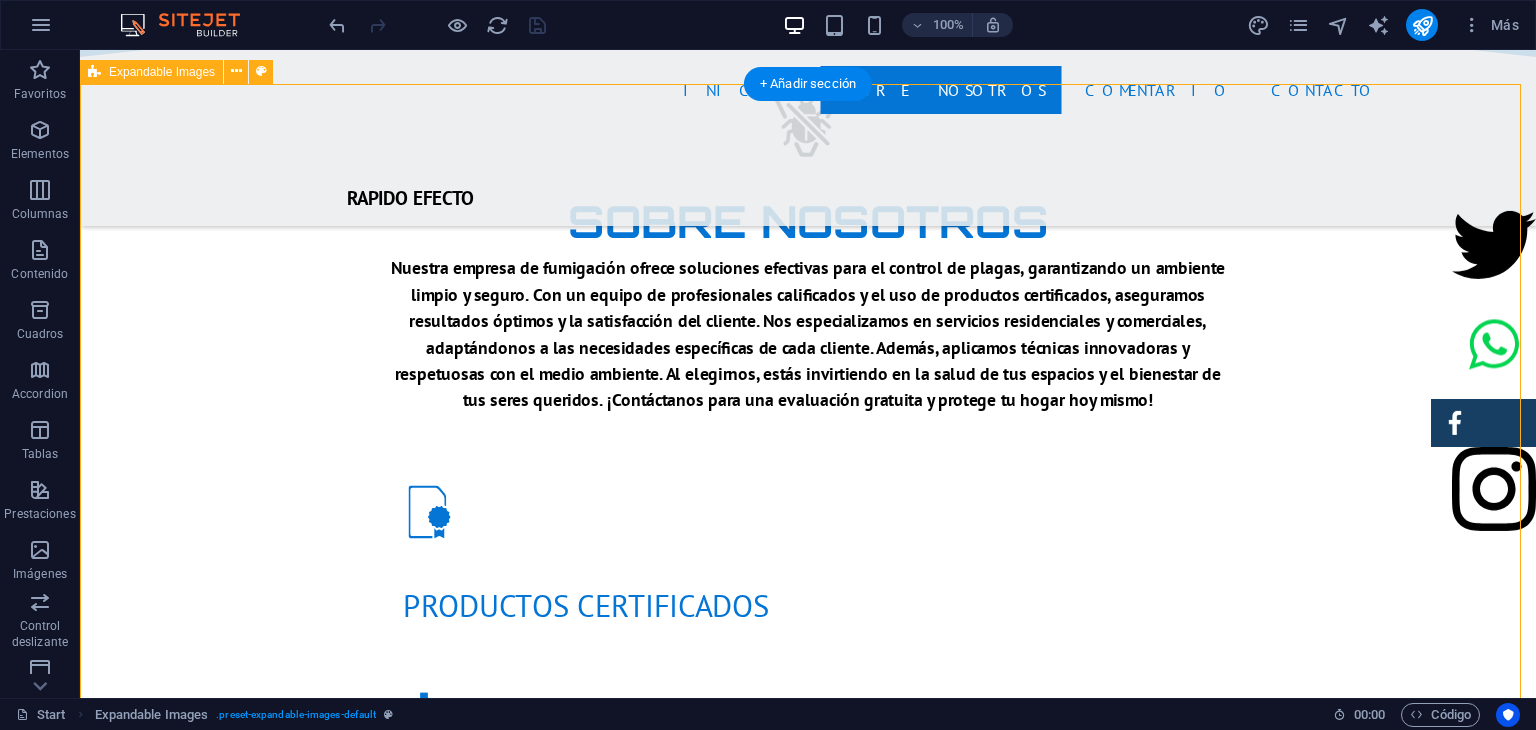 click at bounding box center [808, 2189] 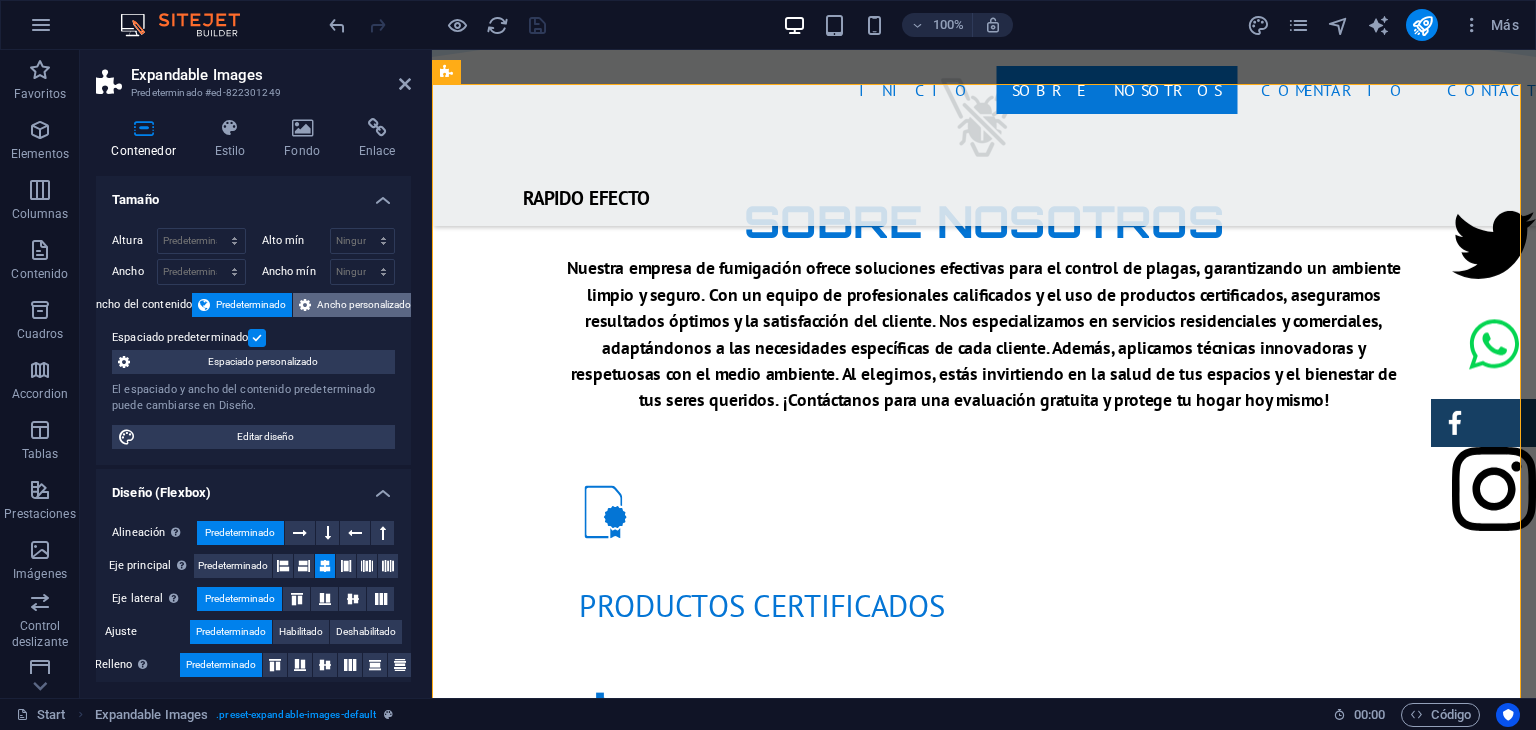 click on "Ancho personalizado" at bounding box center (364, 305) 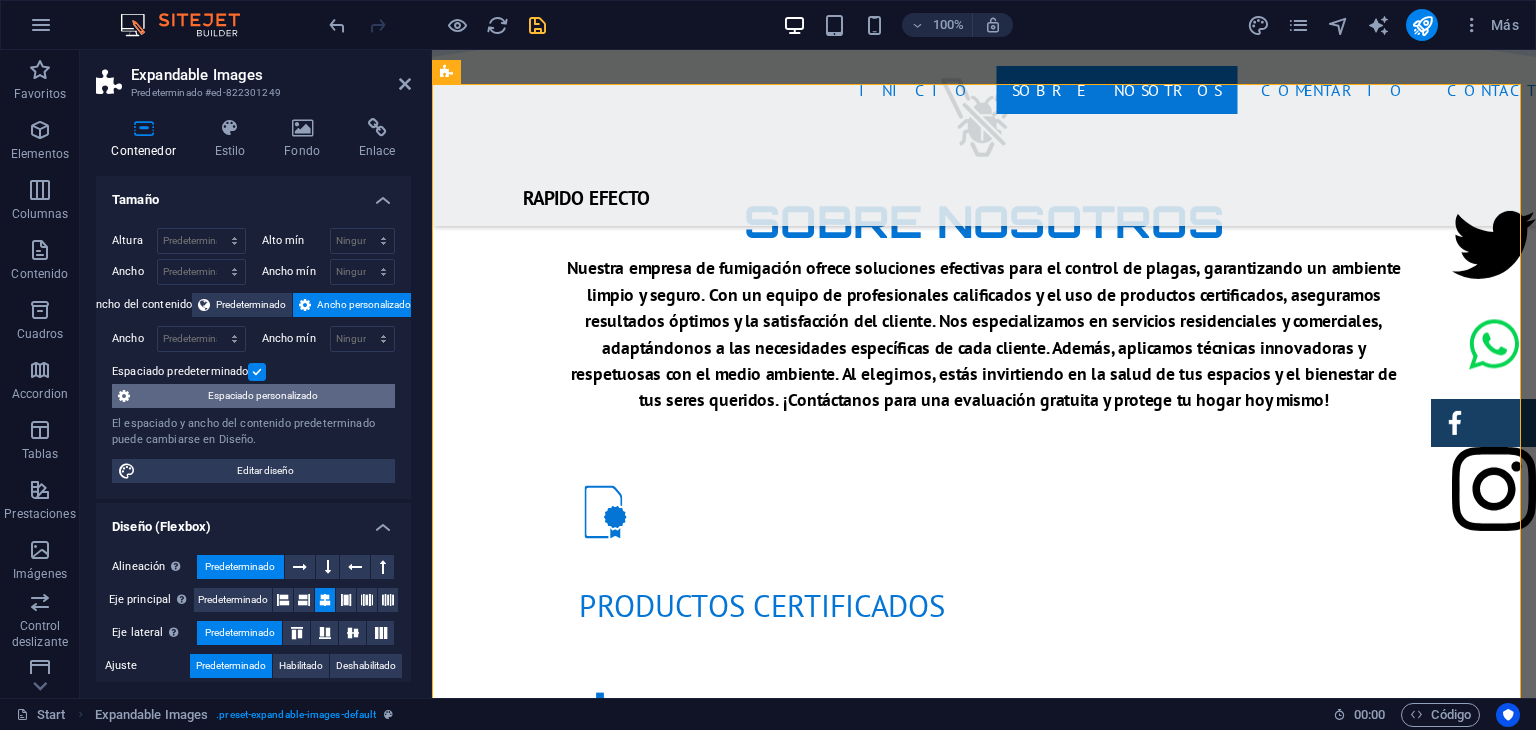click on "Espaciado personalizado" at bounding box center [262, 396] 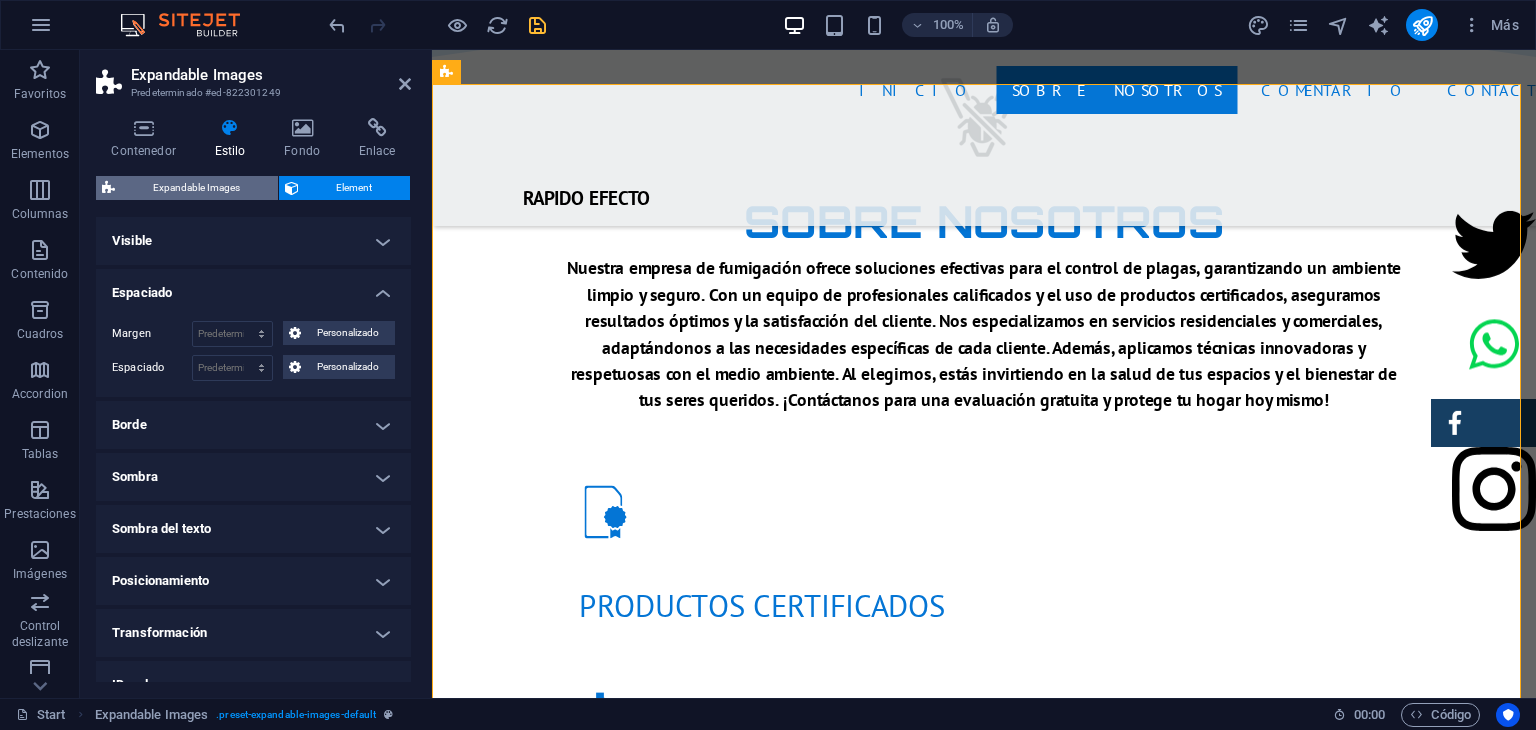 click on "Expandable Images" at bounding box center (196, 188) 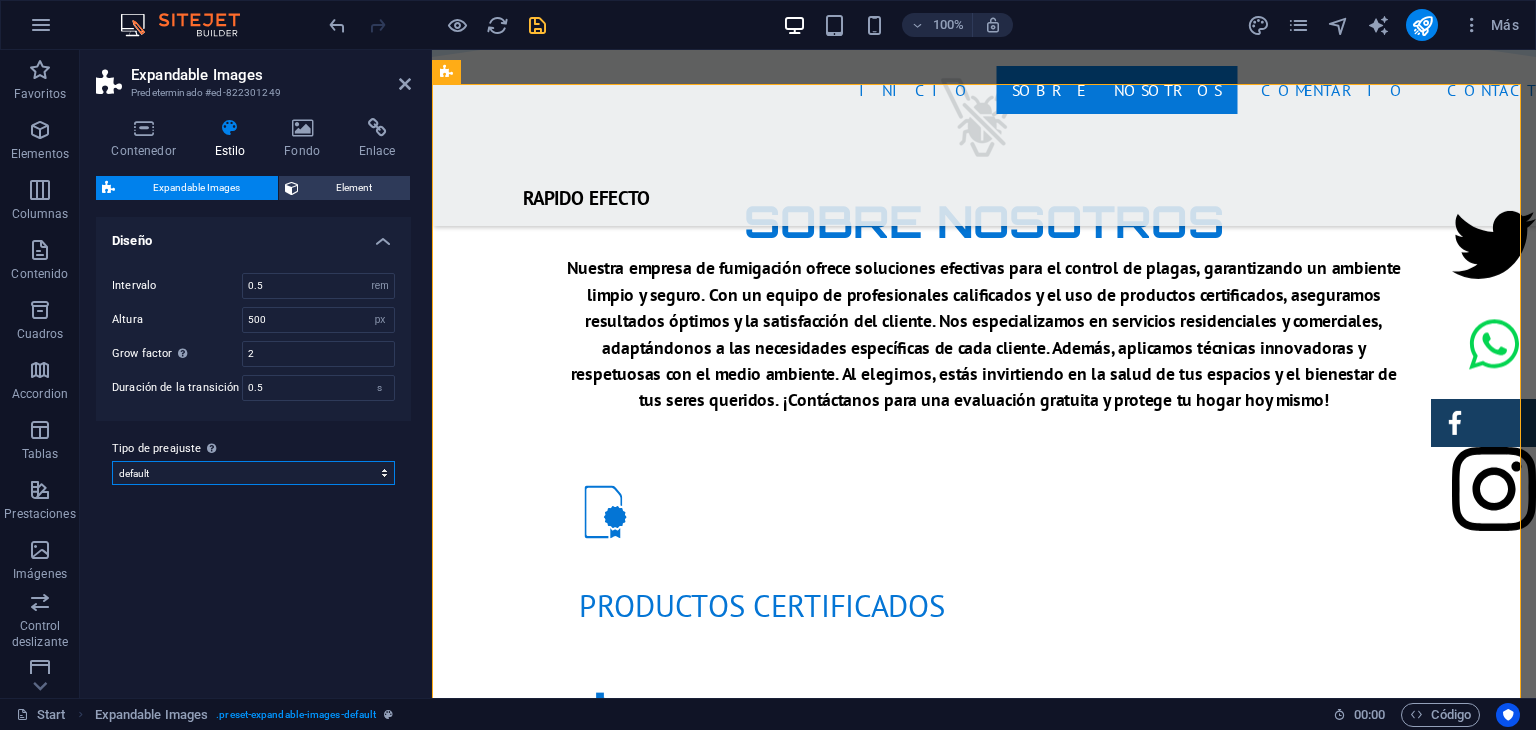 click on "default Añadir tipo de preajuste" at bounding box center [253, 473] 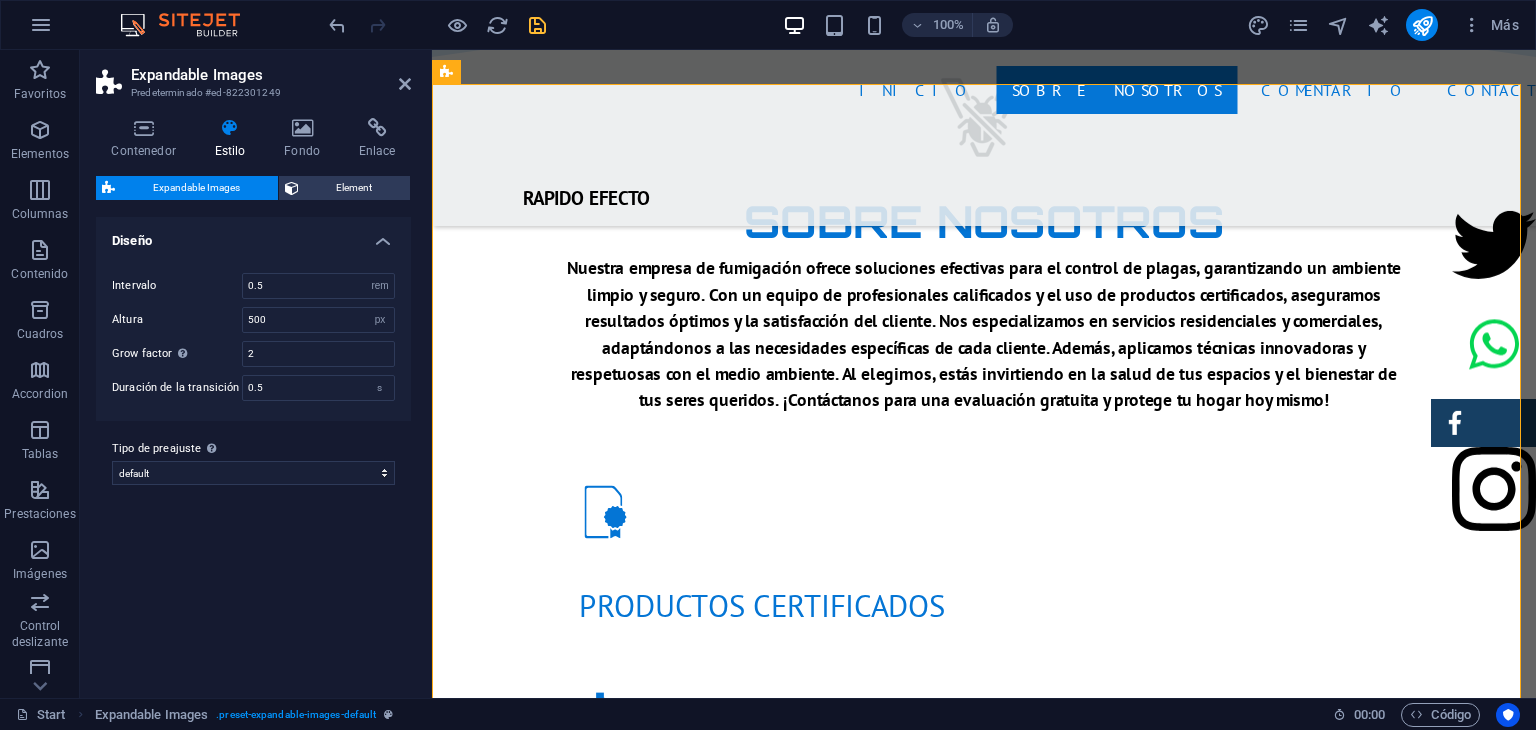 click on "Variantes Predeterminado Diseño Intervalo 0.5 px rem % vh vw Altura 500 px rem % vh vw Grow factor Determines how much the image grows in proportion to the others 2 Duración de la transición 0.5 s Tipo de preajuste La configuración y variante seleccionada arriba afecta a todos los elementos que llevan esta clase de preajuste. default Añadir tipo de preajuste" at bounding box center (253, 449) 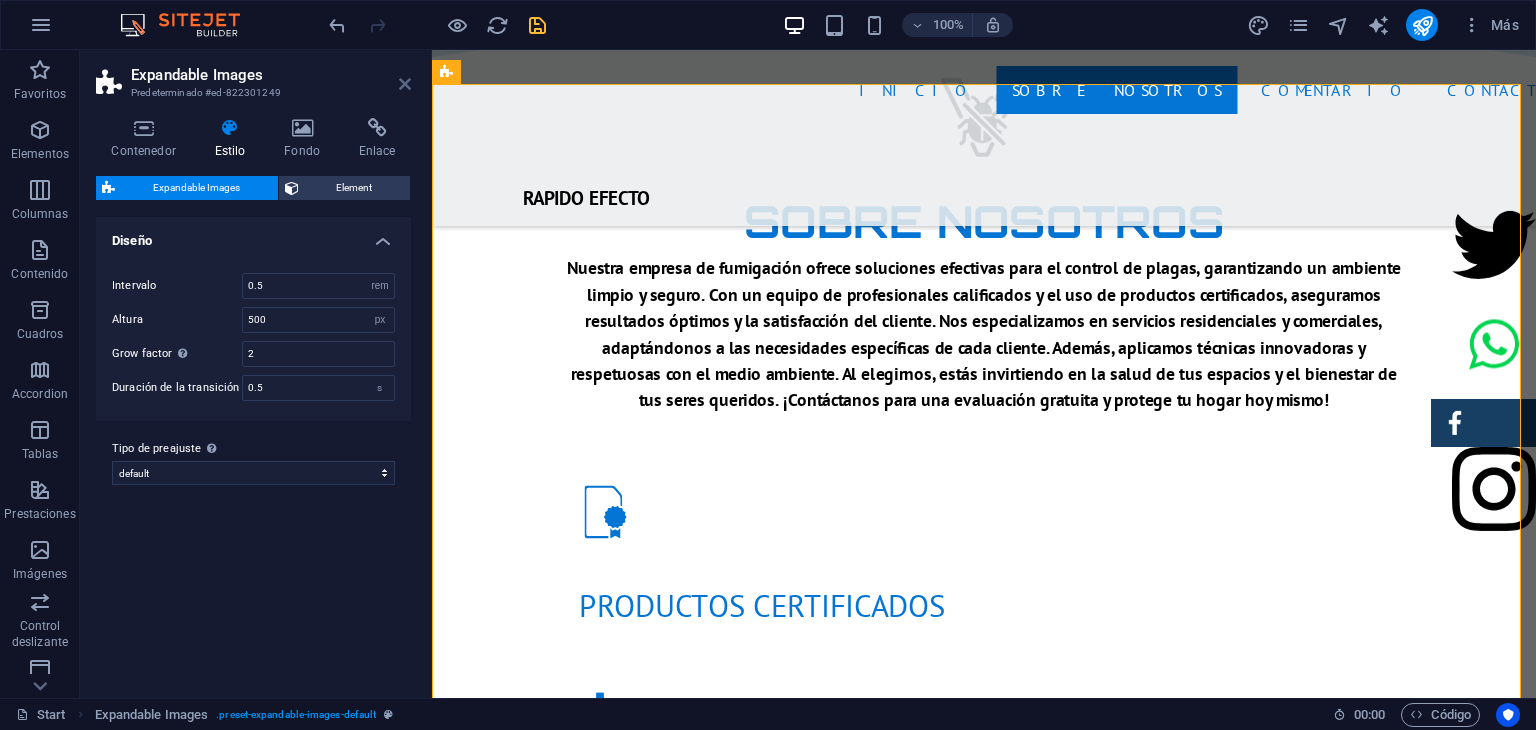 click at bounding box center [405, 84] 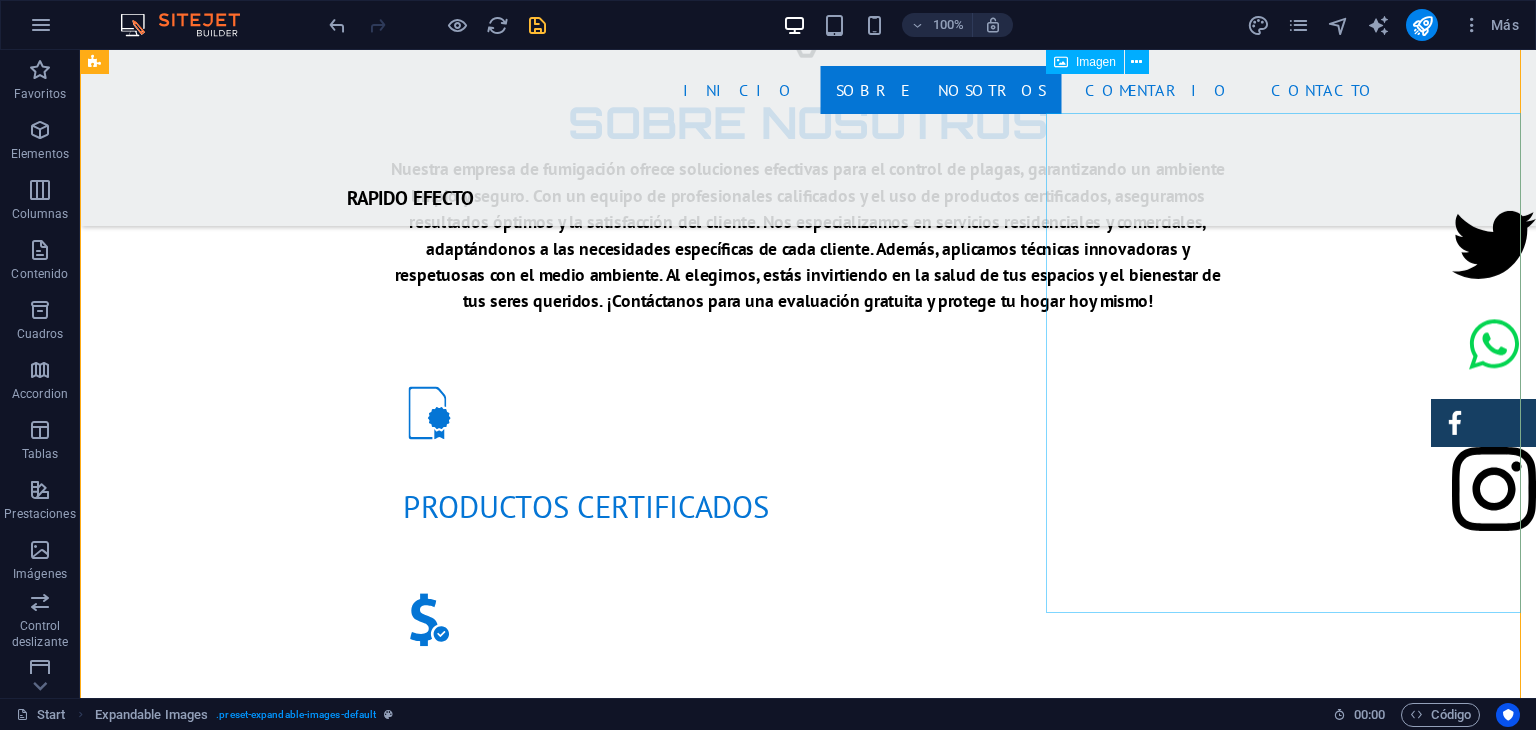 scroll, scrollTop: 1668, scrollLeft: 0, axis: vertical 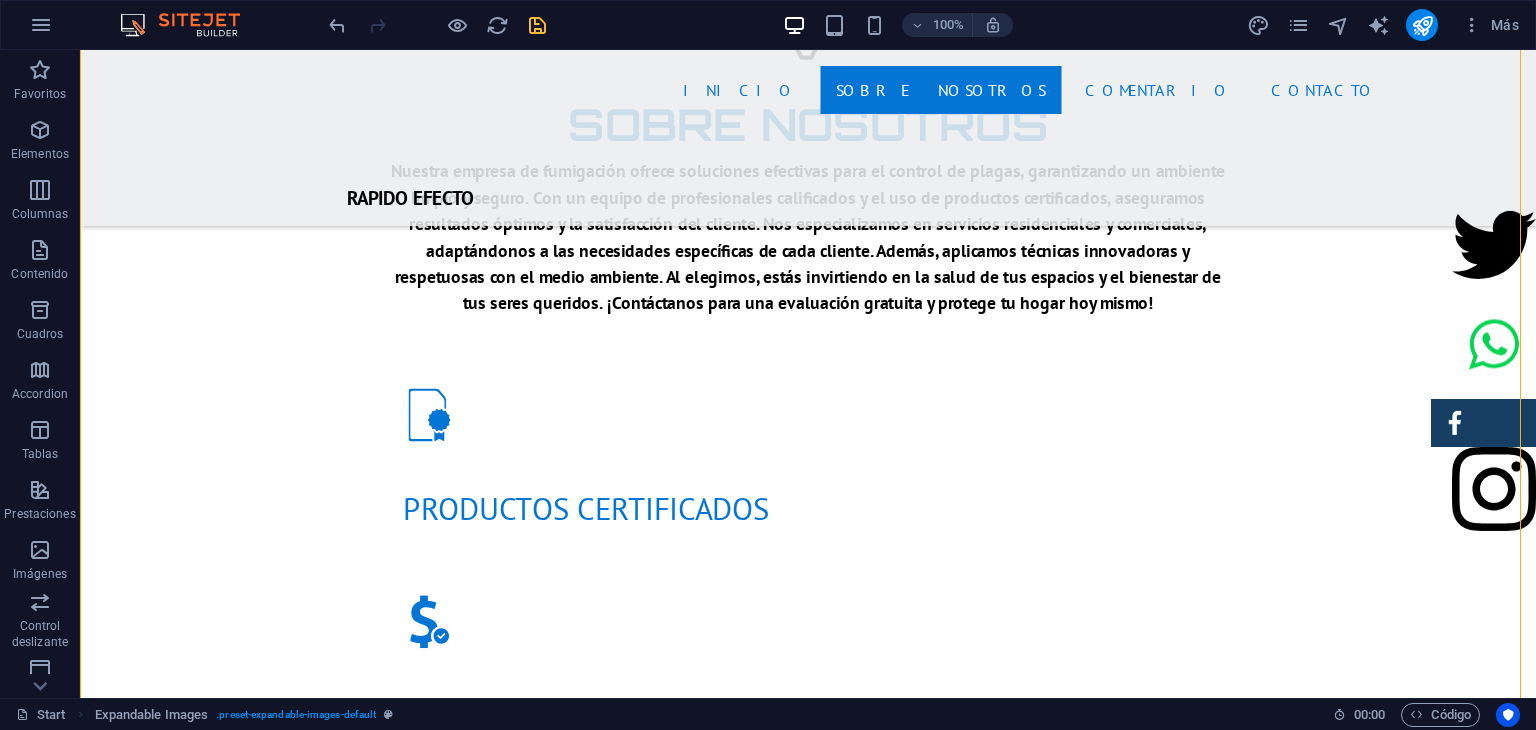click at bounding box center [437, 25] 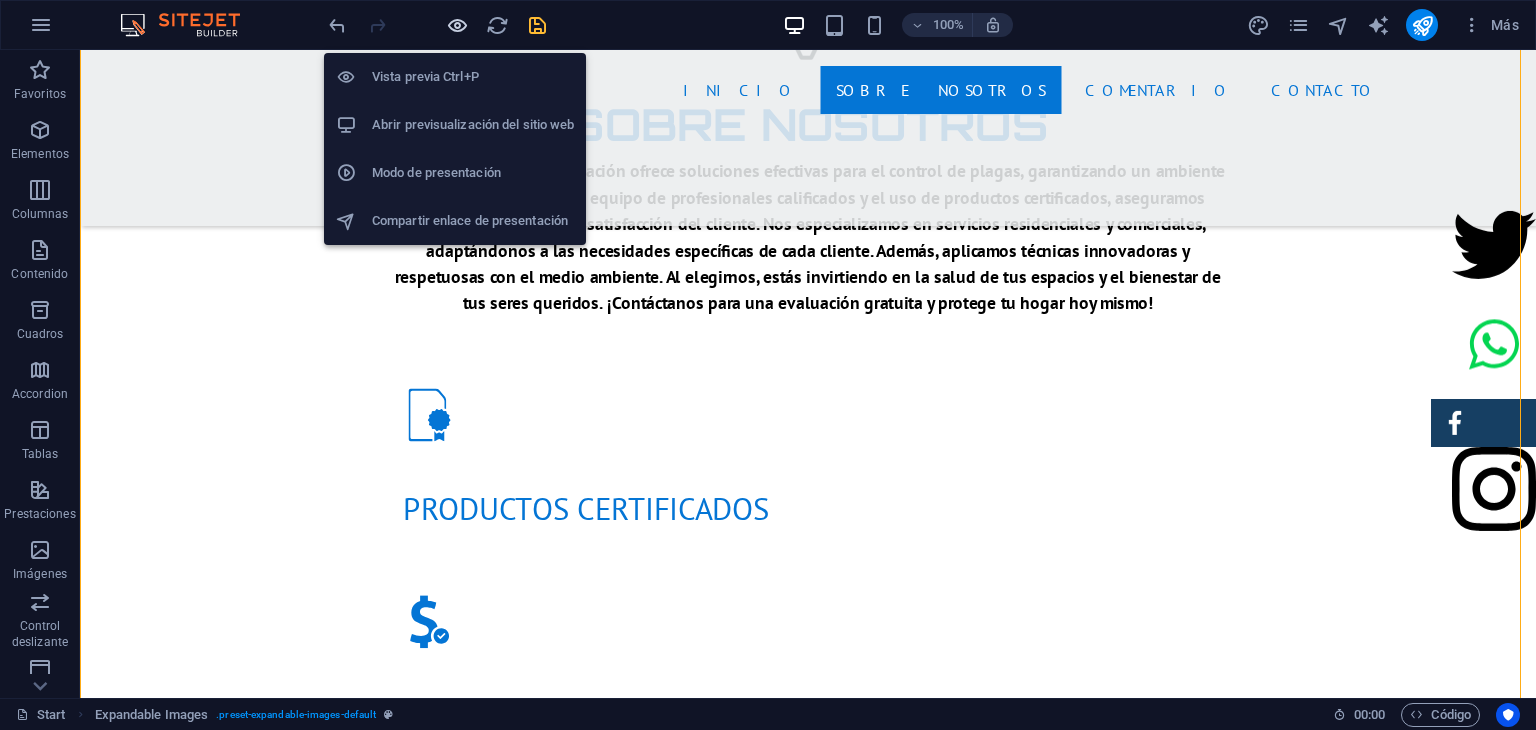 click at bounding box center [457, 25] 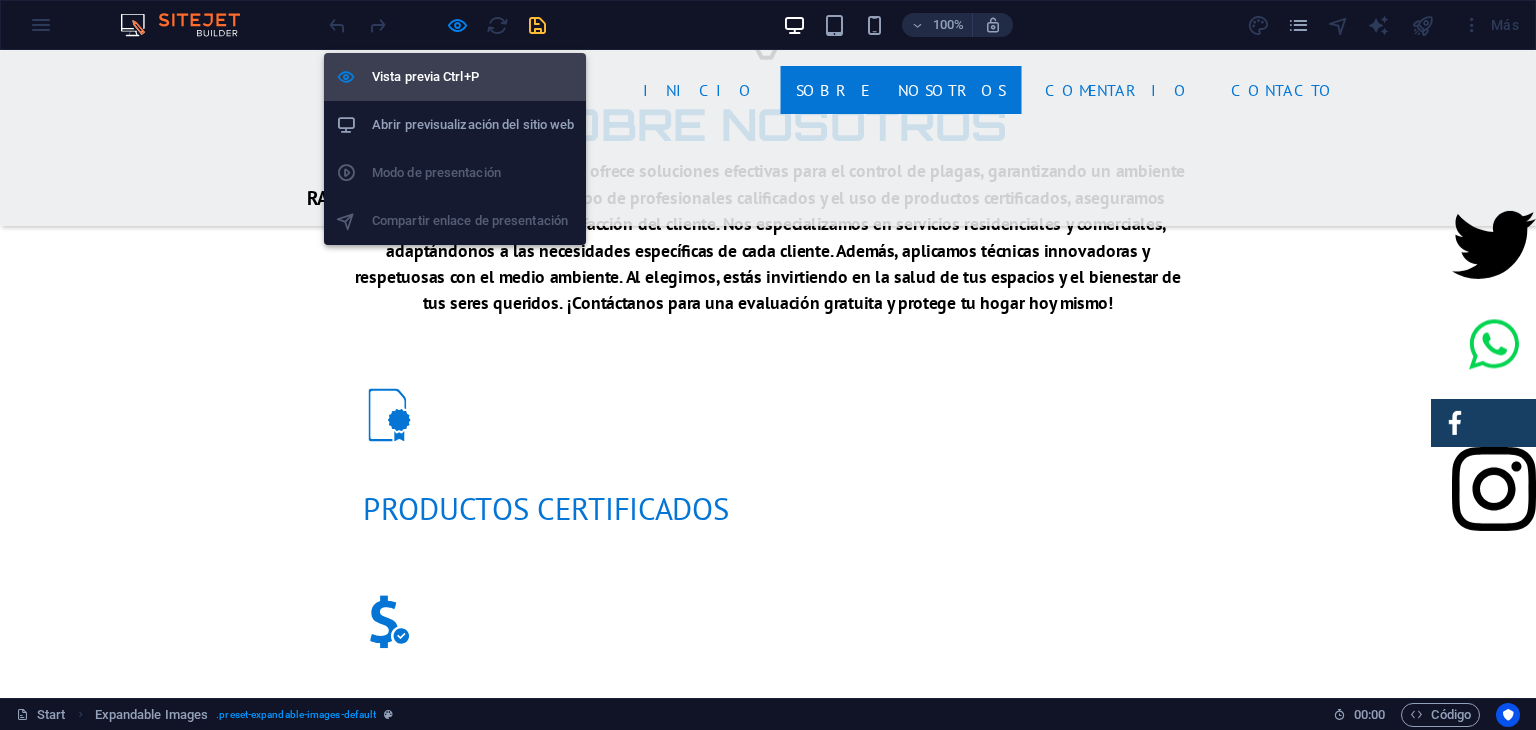 click on "Vista previa Ctrl+P" at bounding box center (473, 77) 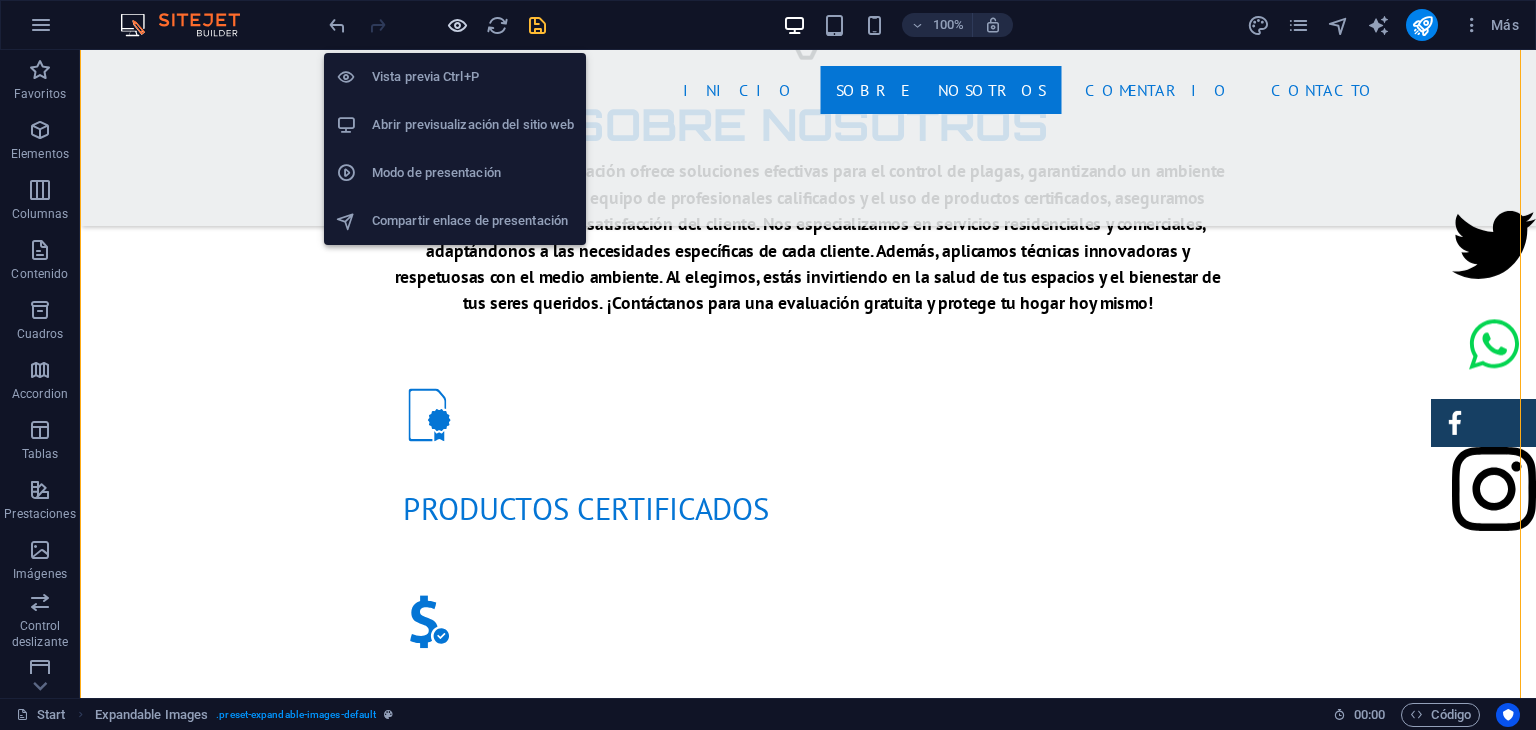 click at bounding box center [457, 25] 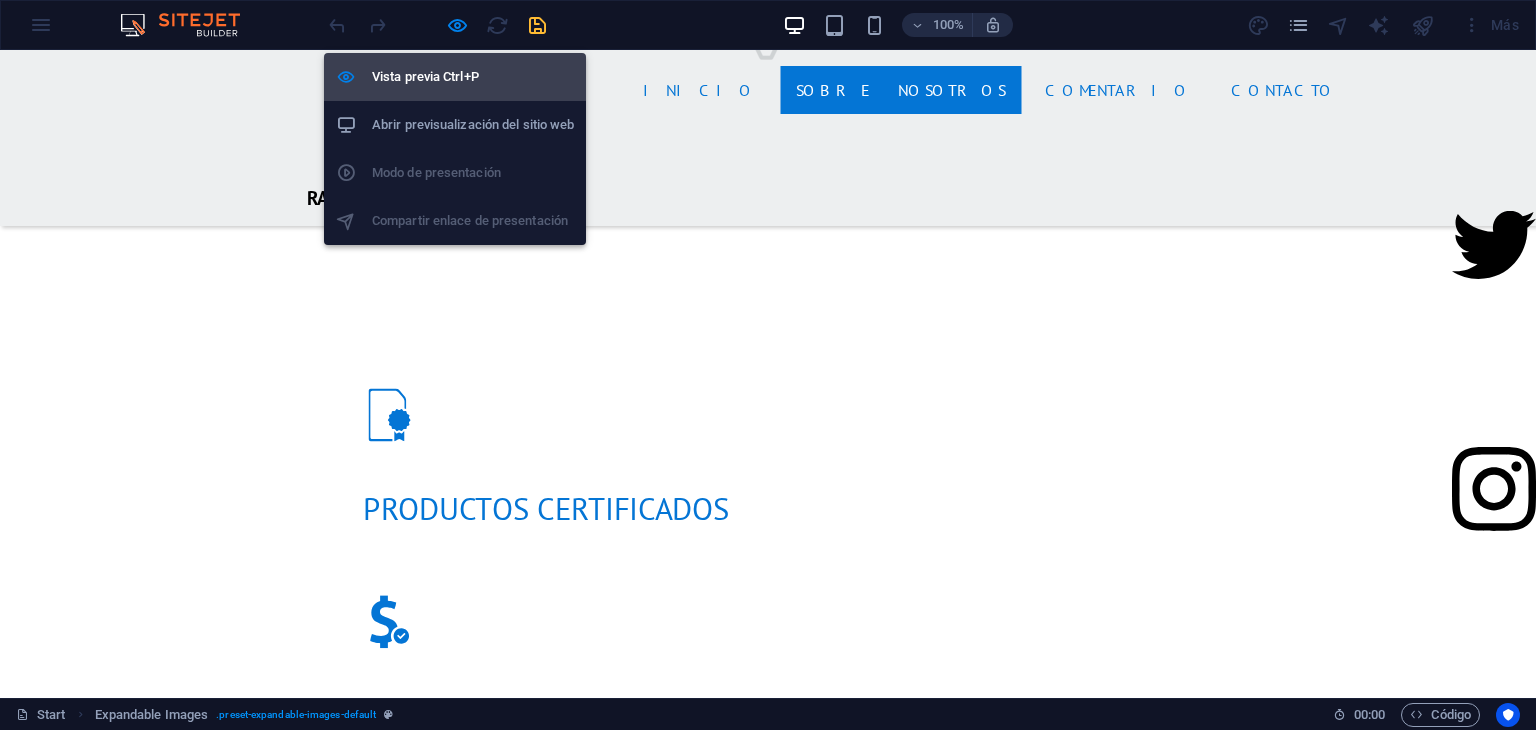 click on "Vista previa Ctrl+P" at bounding box center (473, 77) 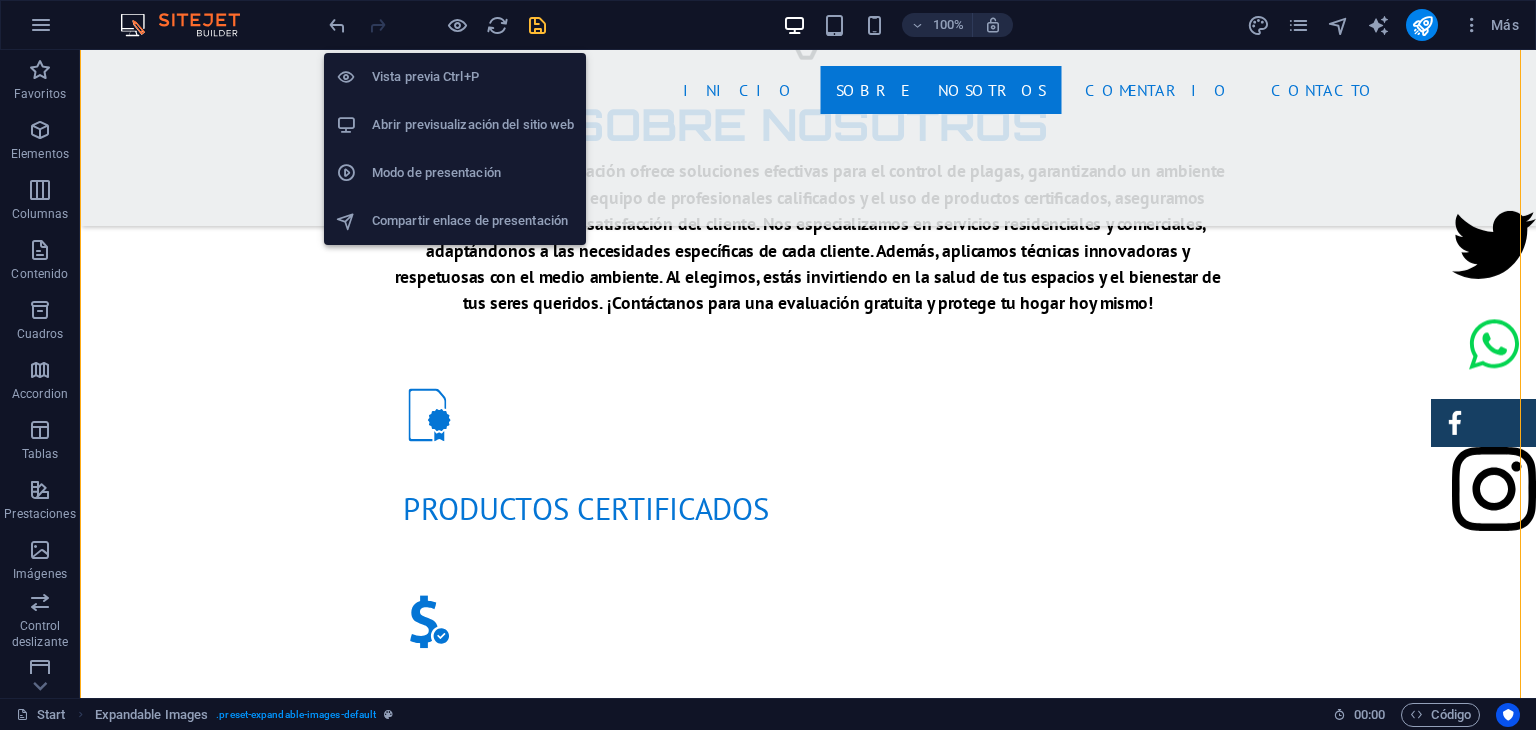 click on "Vista previa Ctrl+P" at bounding box center (473, 77) 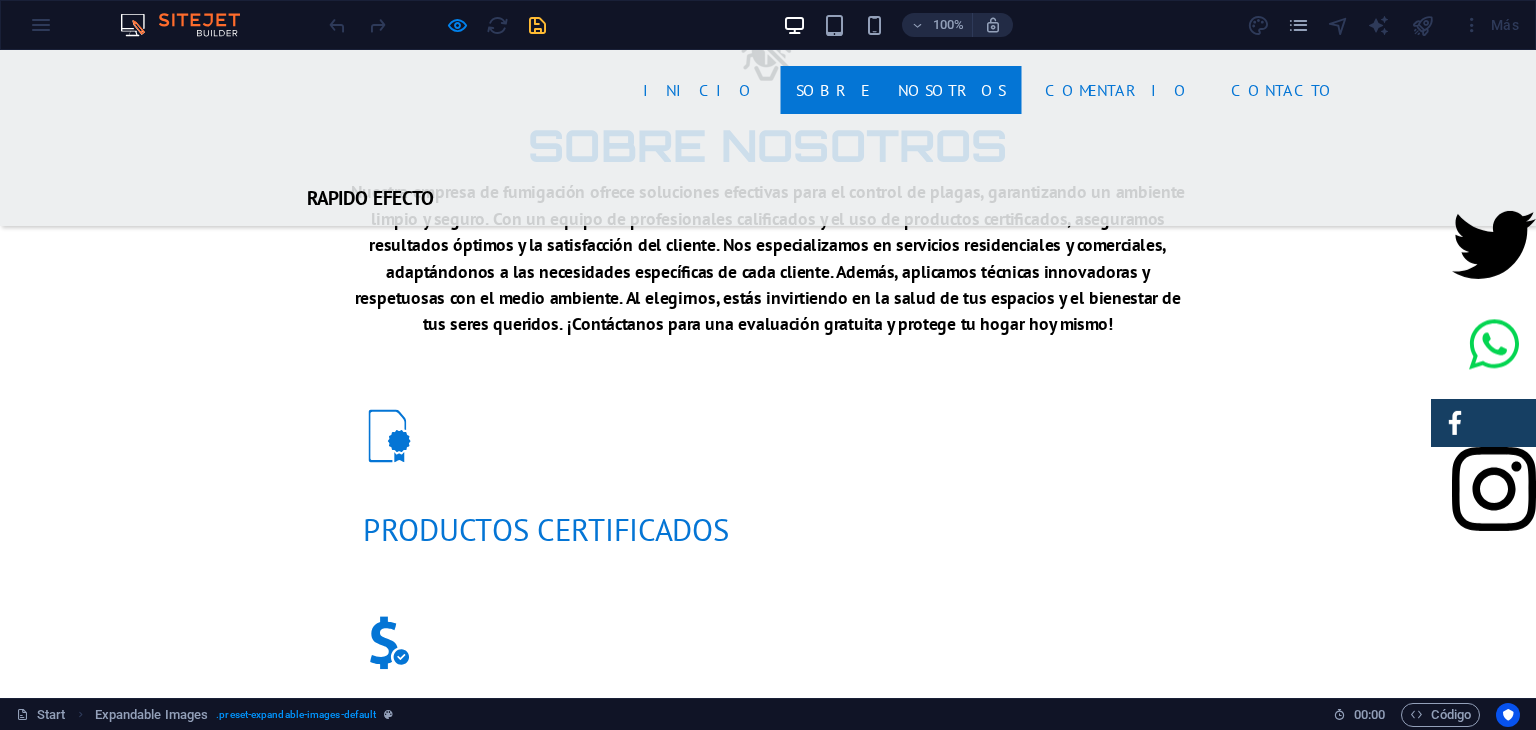 scroll, scrollTop: 1648, scrollLeft: 0, axis: vertical 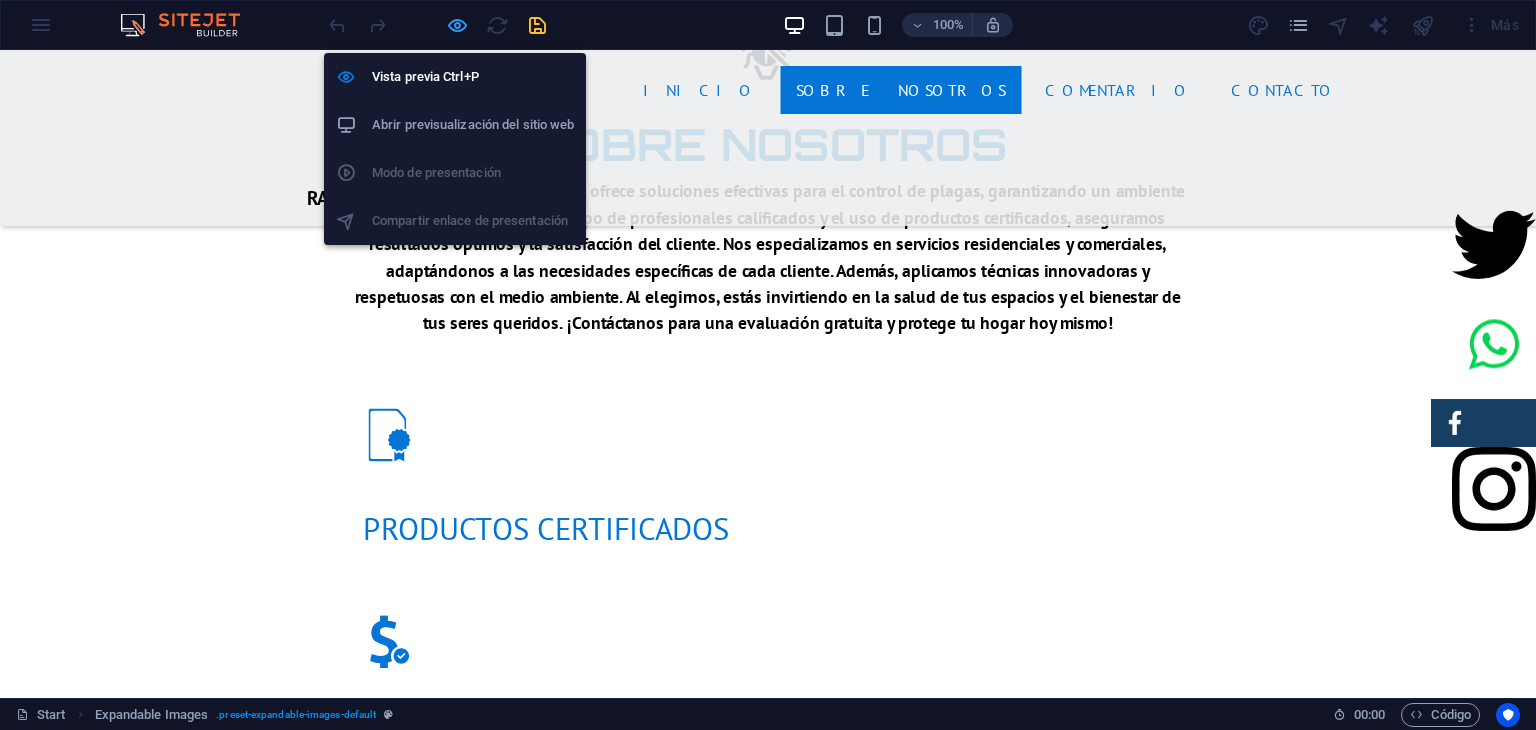 click at bounding box center (457, 25) 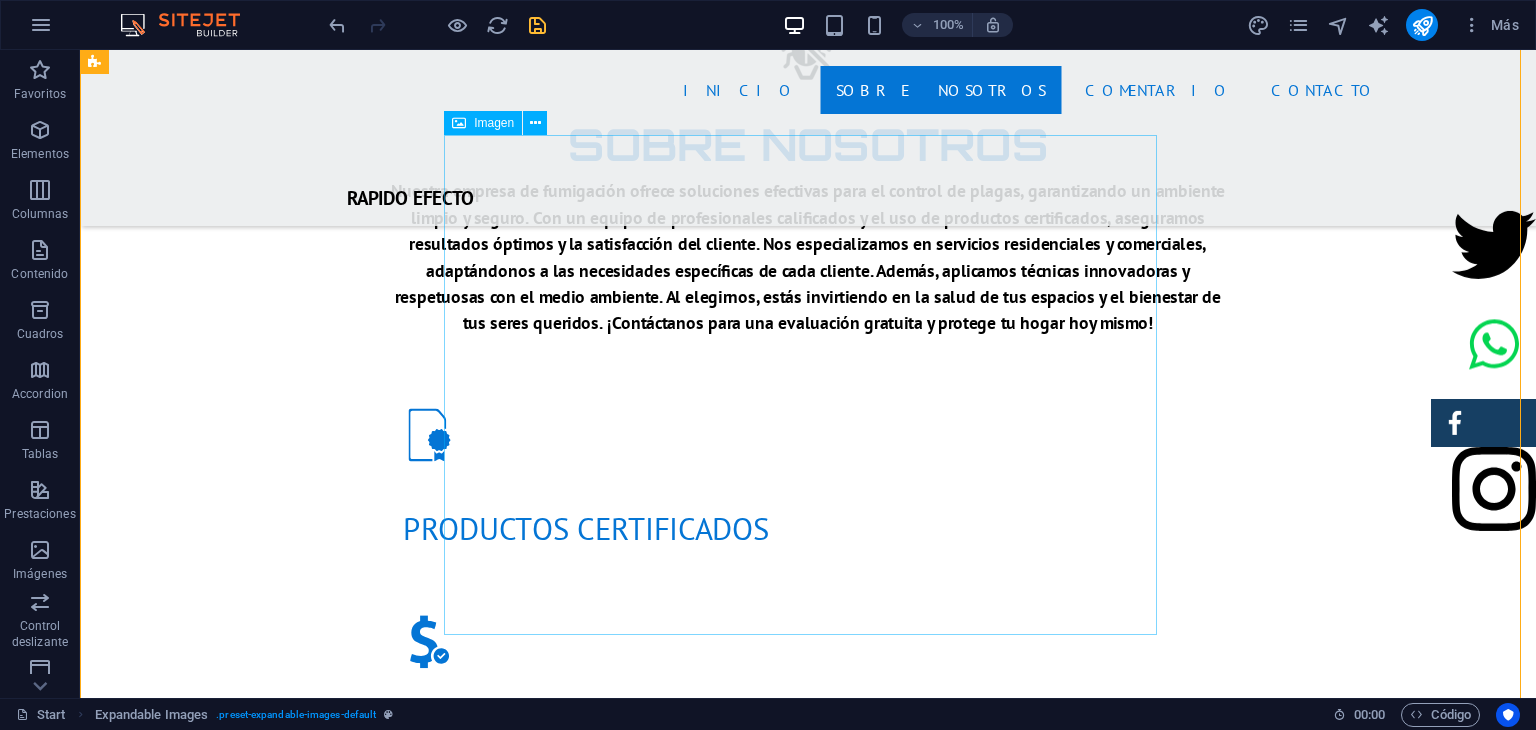 click at bounding box center [808, 2112] 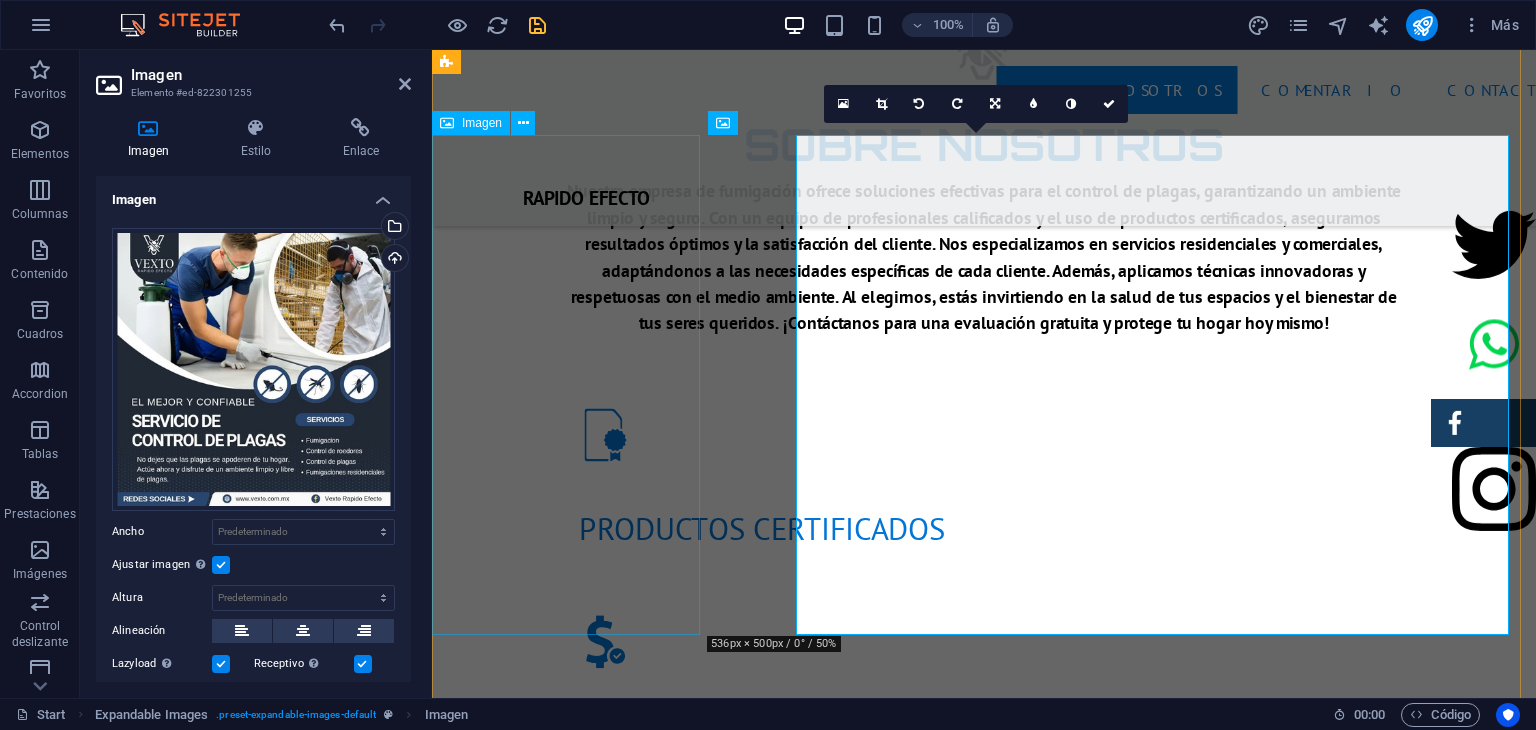 click at bounding box center [984, 1612] 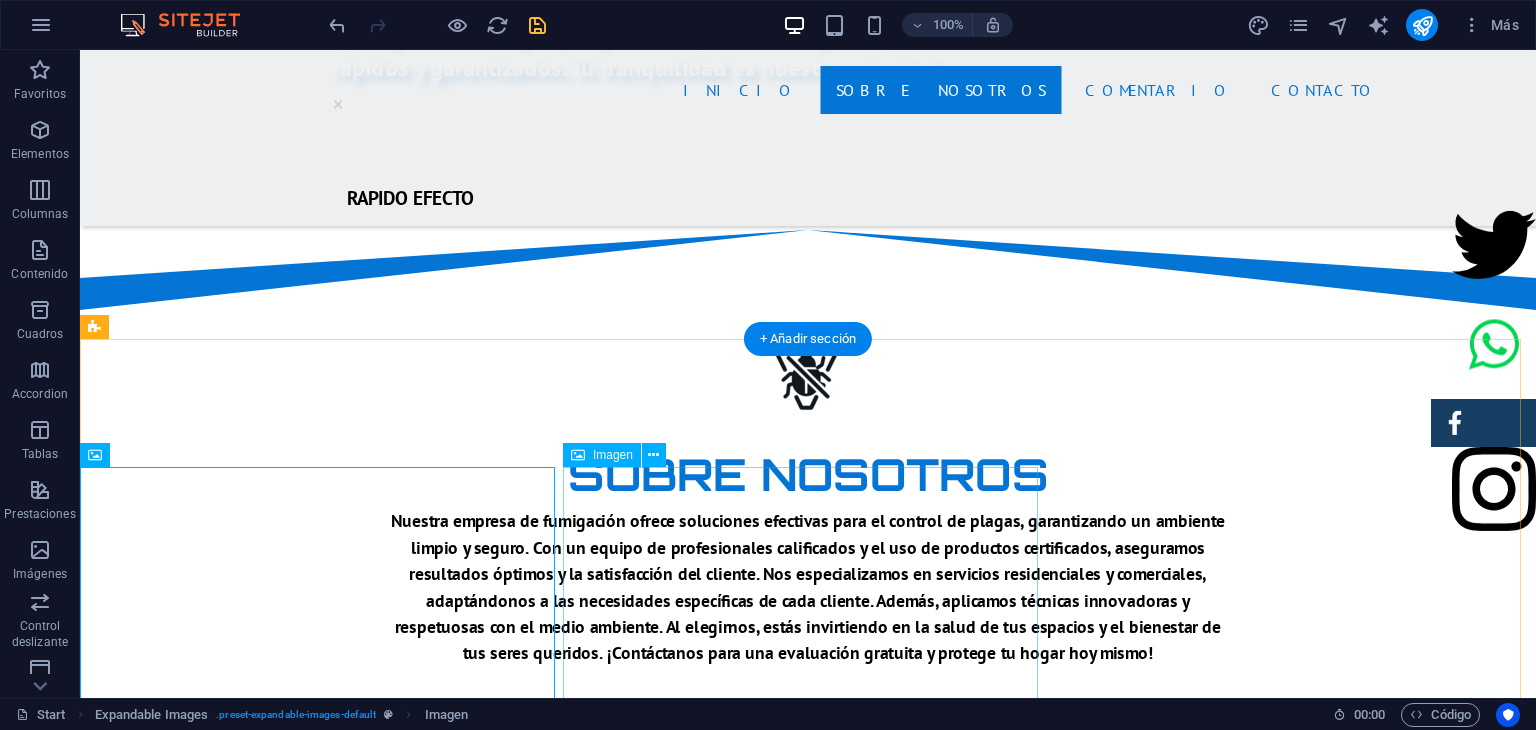 scroll, scrollTop: 1326, scrollLeft: 0, axis: vertical 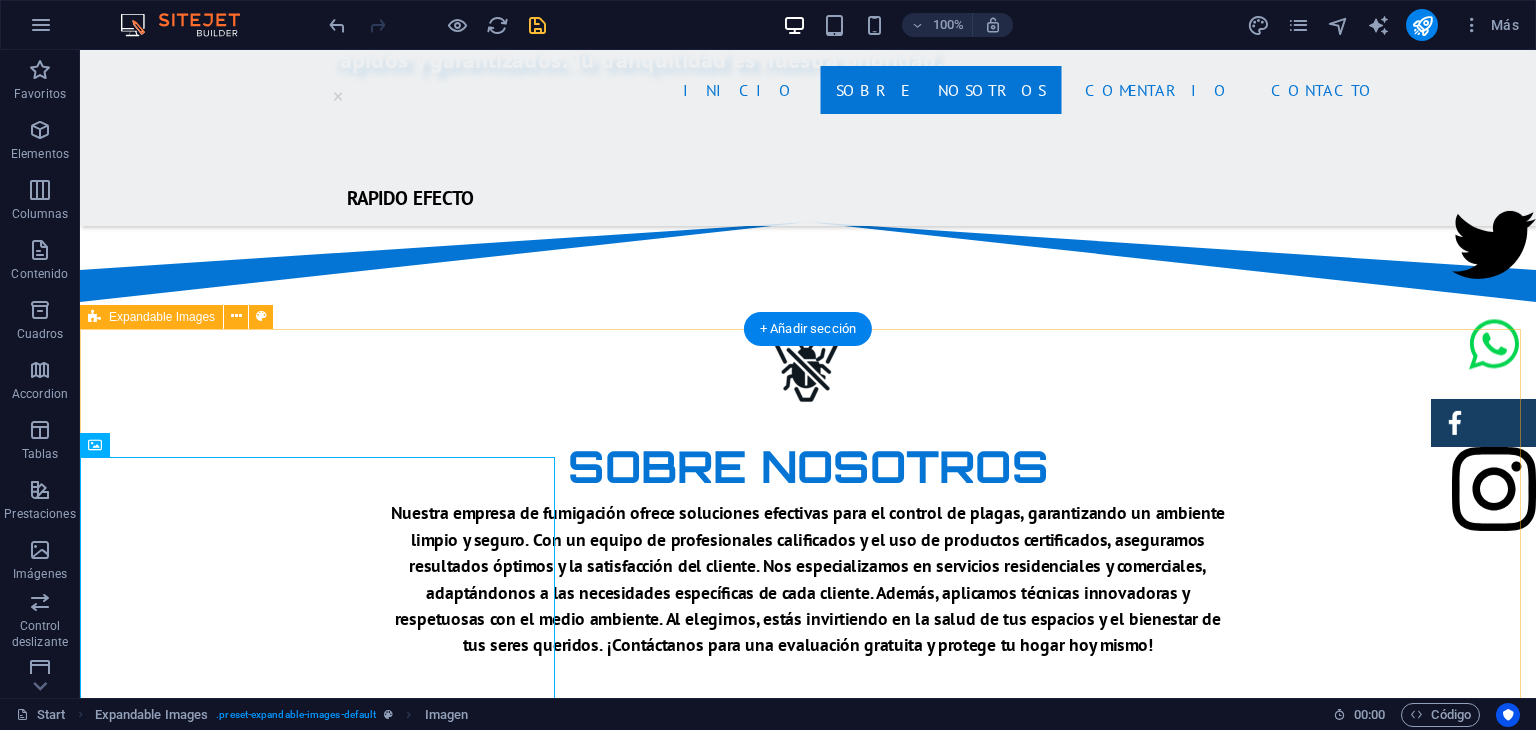 click at bounding box center (808, 2434) 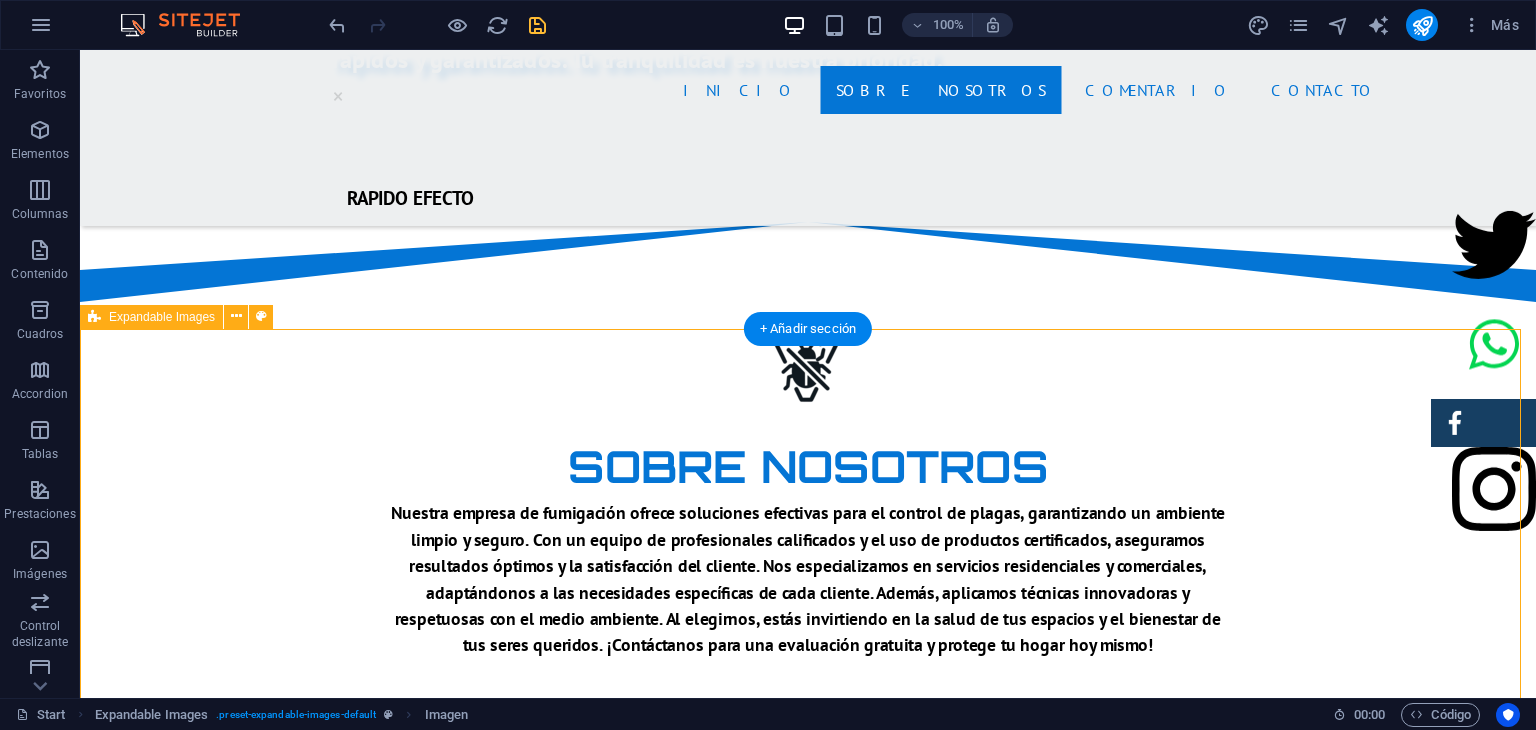 click at bounding box center [808, 2434] 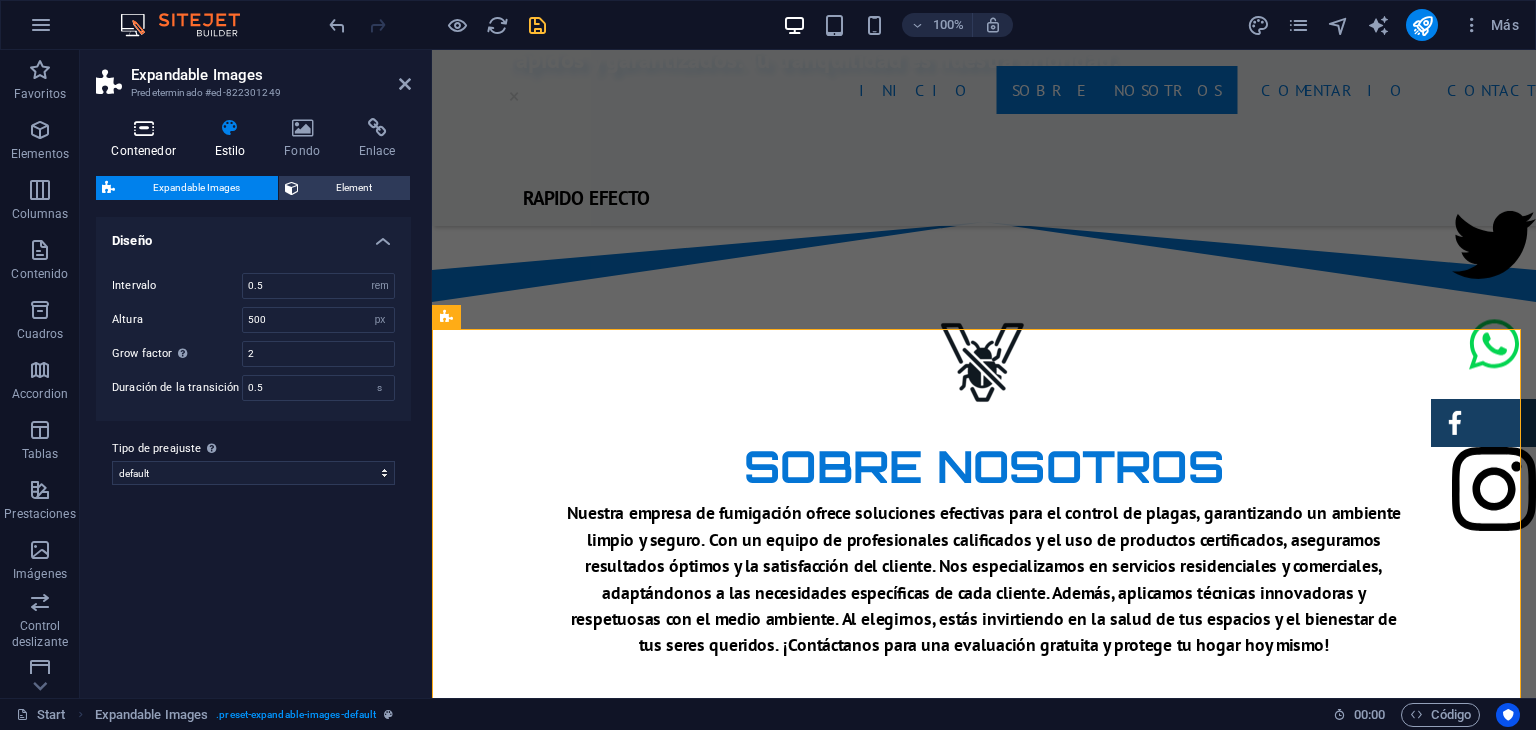 click at bounding box center (143, 128) 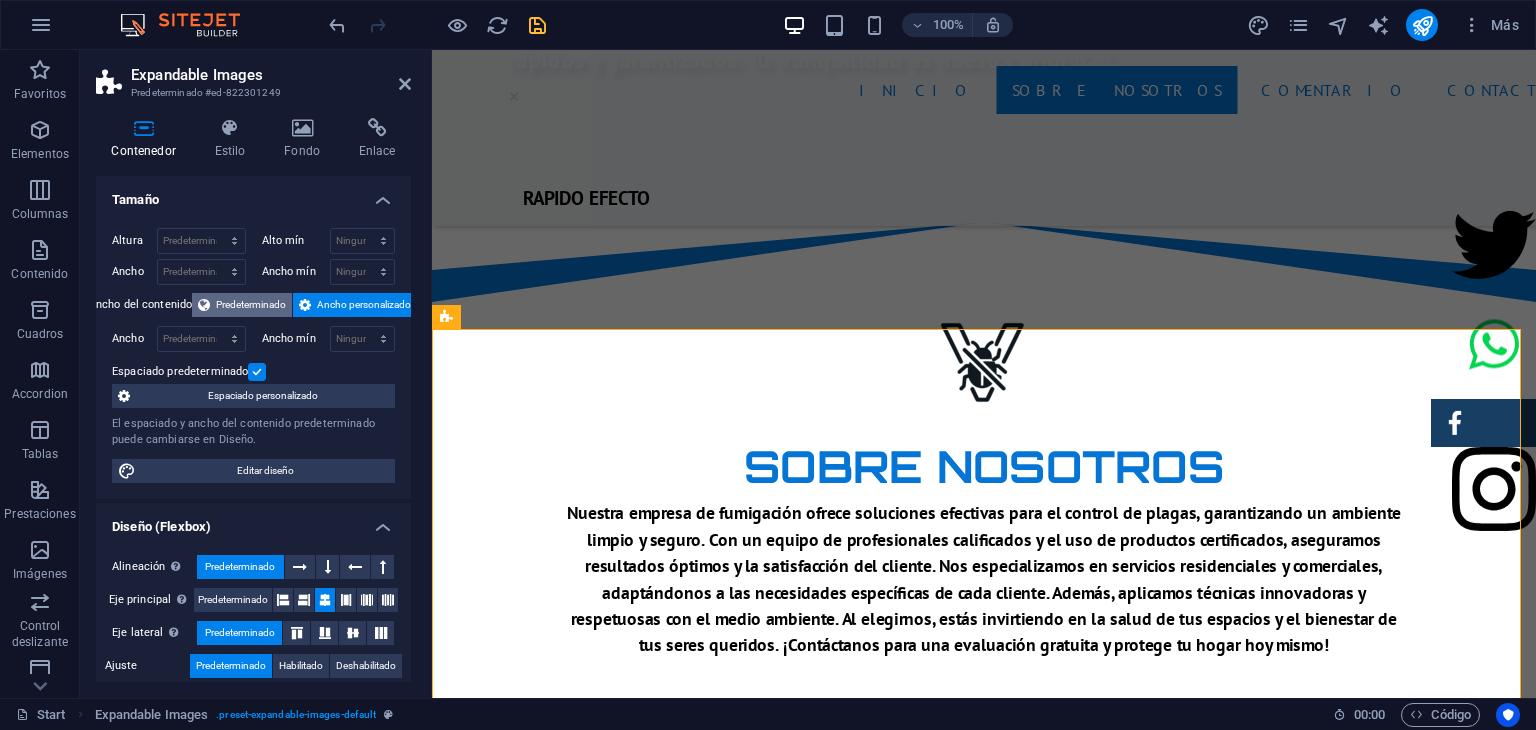 click on "Predeterminado" at bounding box center (251, 305) 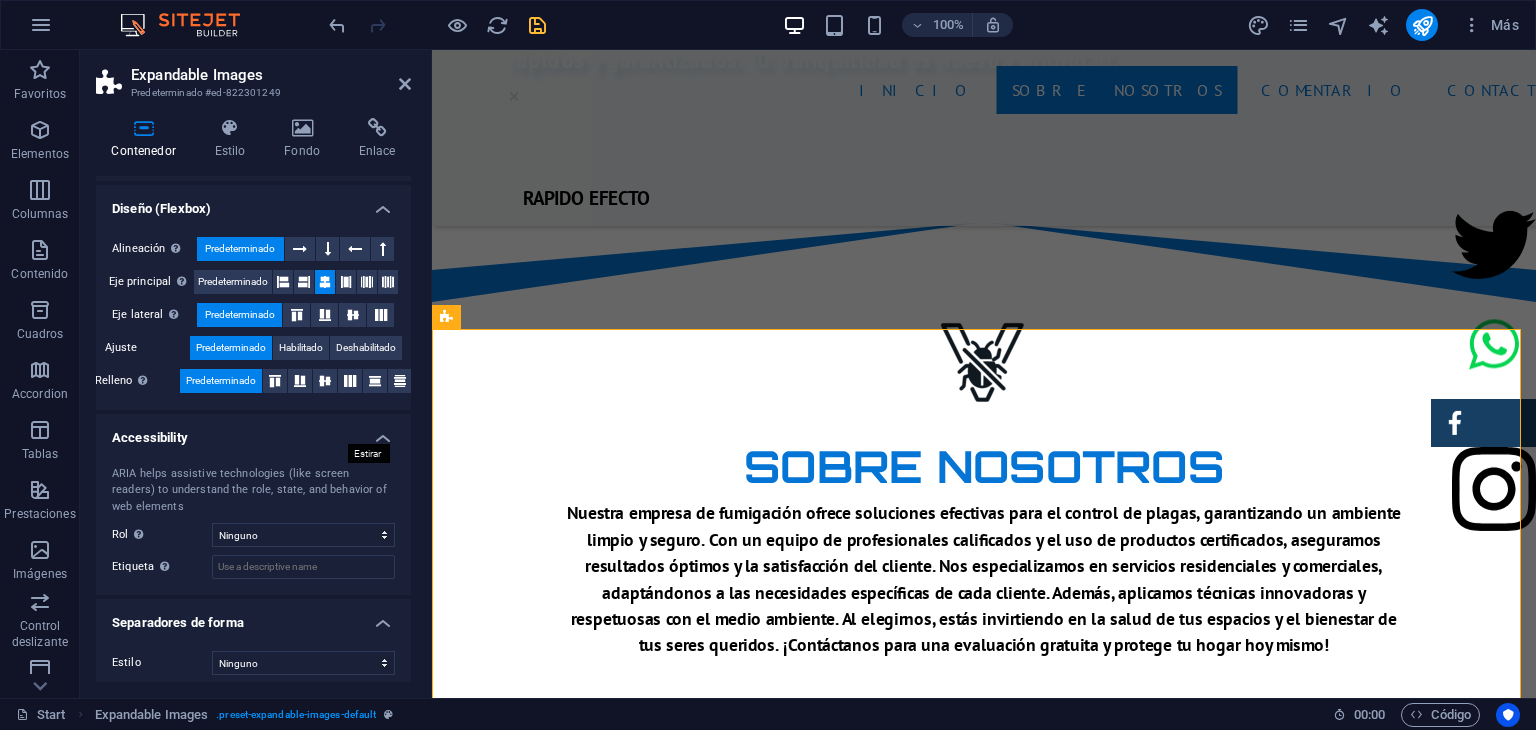 scroll, scrollTop: 292, scrollLeft: 0, axis: vertical 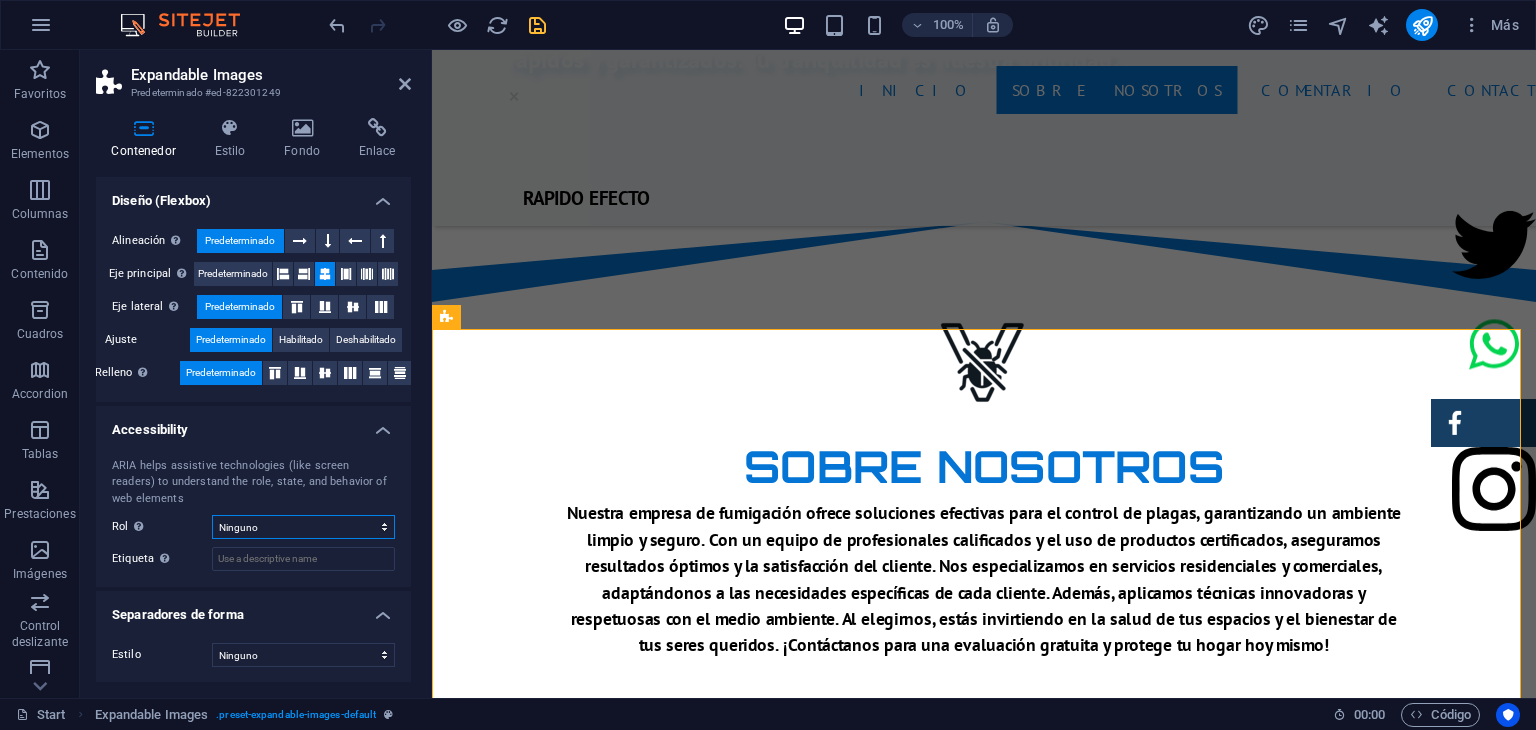 click on "Ninguno Alert Article Banner Comment Complementary Dialog Encabezado Estado Marquesina Pie de página Presentation Region Sección Separador Timer" at bounding box center [303, 527] 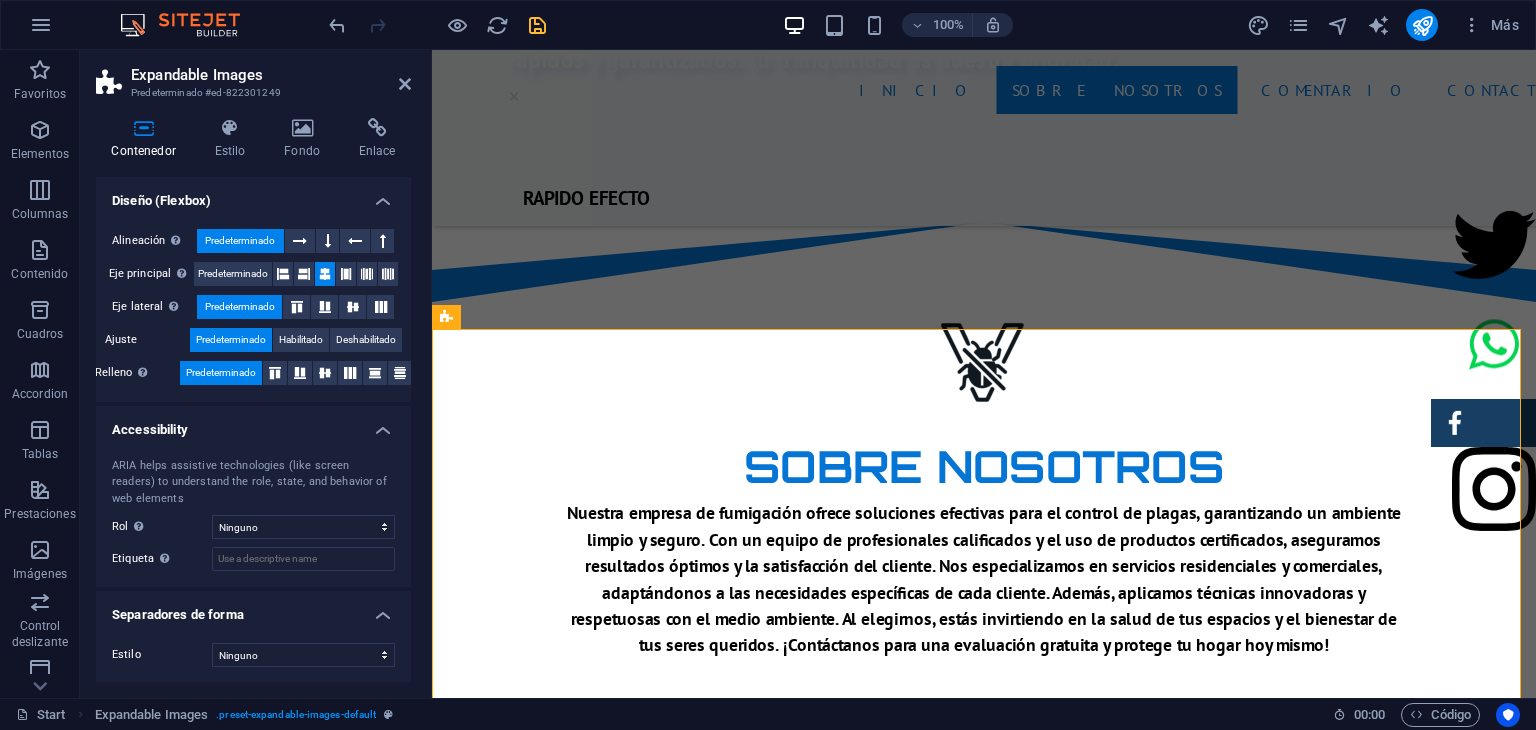click on "Tamaño Altura Predeterminado px rem % vh vw Alto mín Ninguno px rem % vh vw Ancho Predeterminado px rem % em vh vw Ancho mín Ninguno px rem % vh vw Ancho del contenido Predeterminado Ancho personalizado Ancho Predeterminado px rem % em vh vw Ancho mín Ninguno px rem % vh vw Espaciado predeterminado Espaciado personalizado El espaciado y ancho del contenido predeterminado puede cambiarse en Diseño. Editar diseño Diseño (Flexbox) Alineación Determina flex-direction. Predeterminado Eje principal Determina la forma en la que los elementos deberían comportarse por el eje principal en este contenedor (contenido justificado). Predeterminado Eje lateral Controla la dirección vertical del elemento en el contenedor (alinear elementos). Predeterminado Ajuste Predeterminado Habilitado Deshabilitado Relleno Controla las distancias y la dirección de los elementos en el eje Y en varias líneas (alinear contenido). Predeterminado Accessibility Rol The ARIA role defines the purpose of an element.  Ninguno Alert 100" at bounding box center (253, 284) 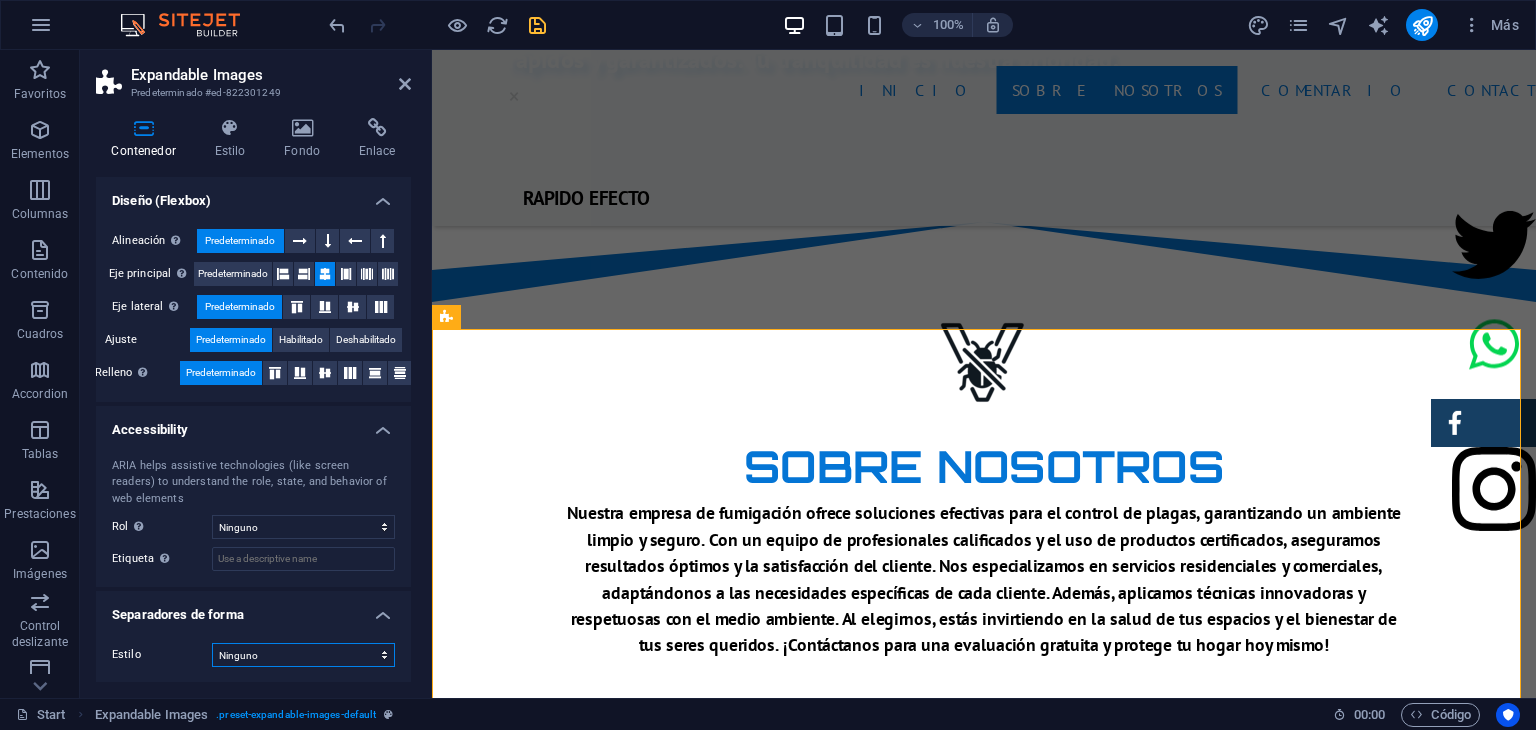 click on "Ninguno Triángulo Cuadrado Diagonal Polígono 1 Polígono 2 Zigzag Múltiples zigzags Olas Múltiples olas Medio círculo Círculo Sombra de círculo Bloques Hexágonos Nubes Múltiples nubes Ventilador Pirámides Libro Gota de pintura Fuego Papel desmenuzado Flecha" at bounding box center (303, 655) 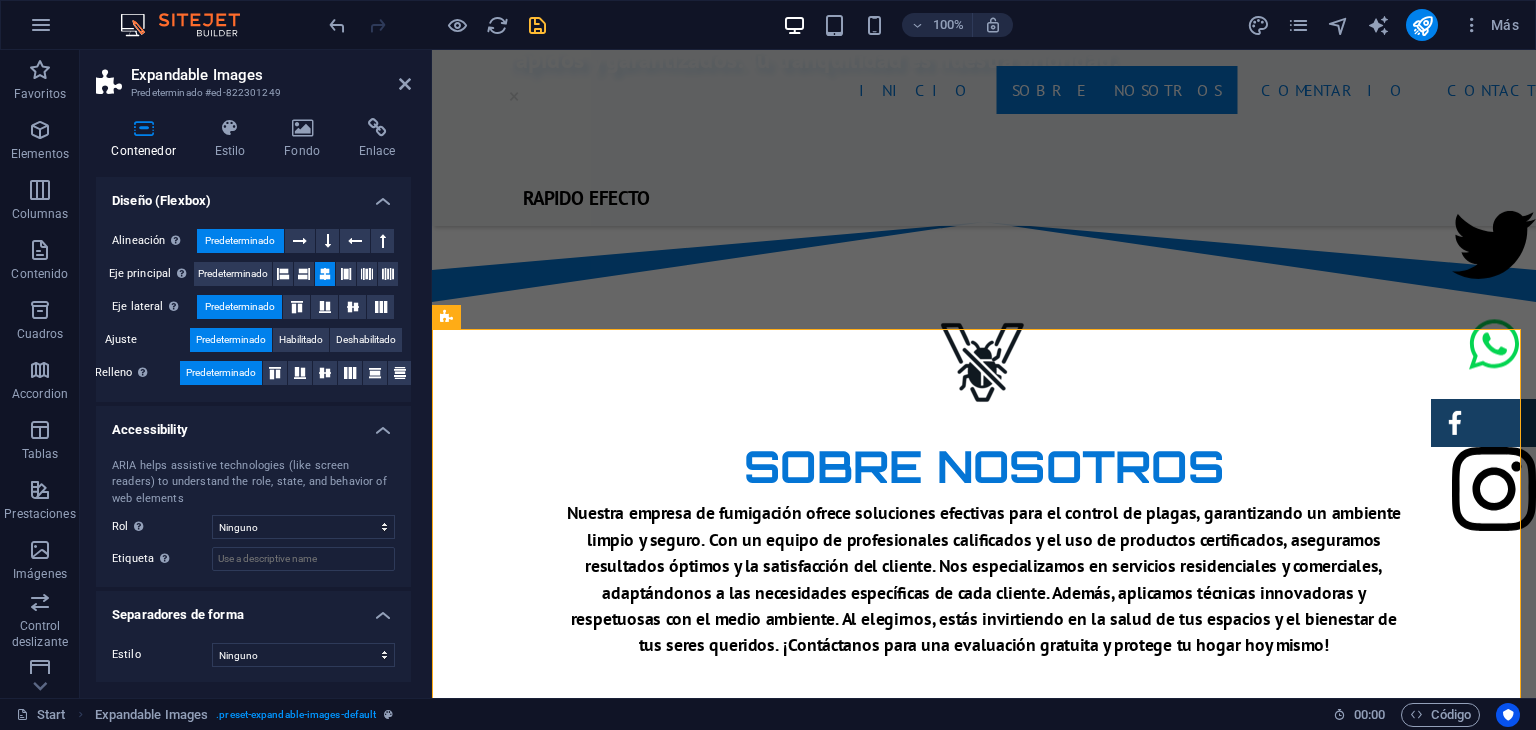 click on "Estilo Ninguno Triángulo Cuadrado Diagonal Polígono 1 Polígono 2 Zigzag Múltiples zigzags Olas Múltiples olas Medio círculo Círculo Sombra de círculo Bloques Hexágonos Nubes Múltiples nubes Ventilador Pirámides Libro Gota de pintura Fuego Papel desmenuzado Flecha Fondo Cambiar fondo Color Segundo color Tercer color Ancho 100 % Altura automático px rem em vh vw Posición horiz. 0 % Posición Voltear Invertir Animación  - Dirección  - Duración 60 s" at bounding box center [253, 655] 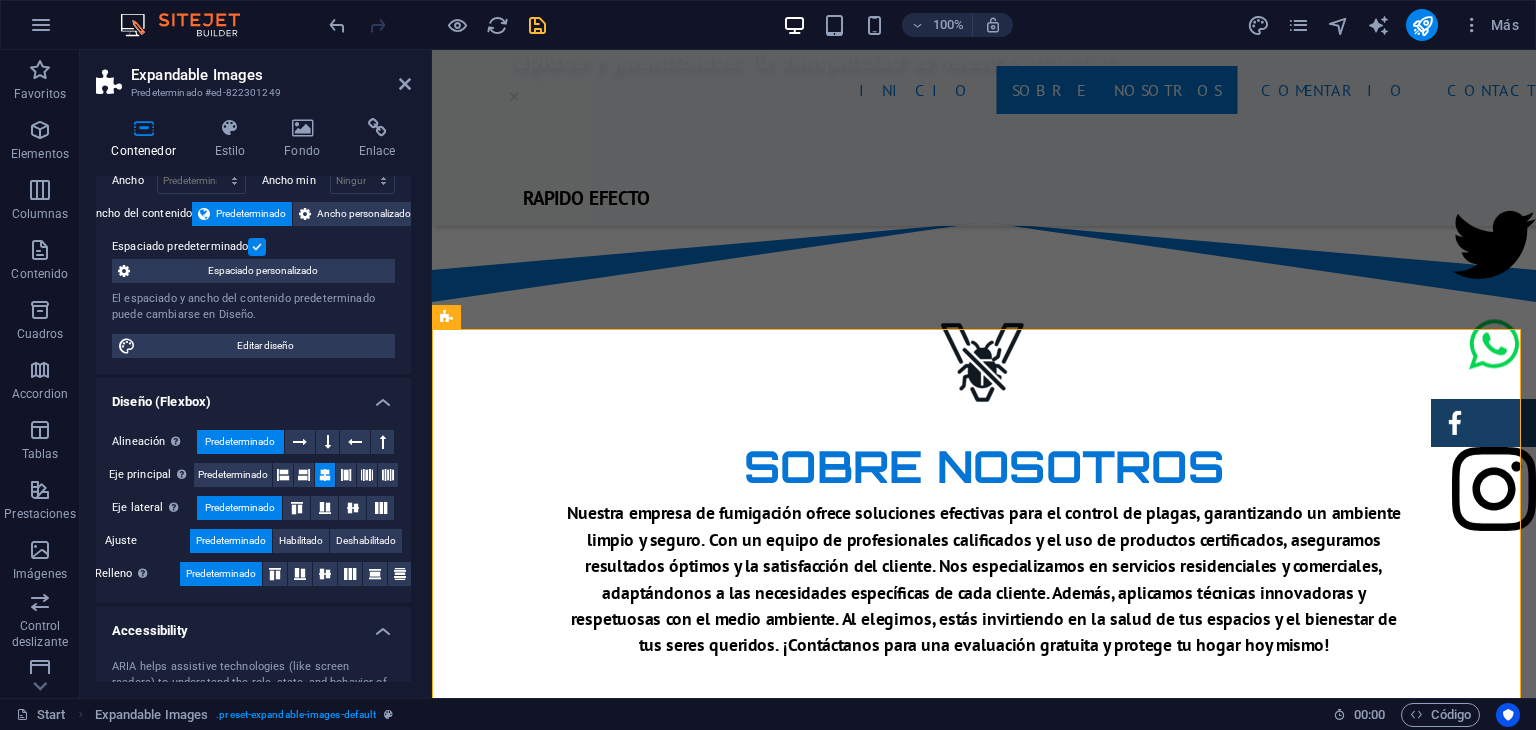 scroll, scrollTop: 0, scrollLeft: 0, axis: both 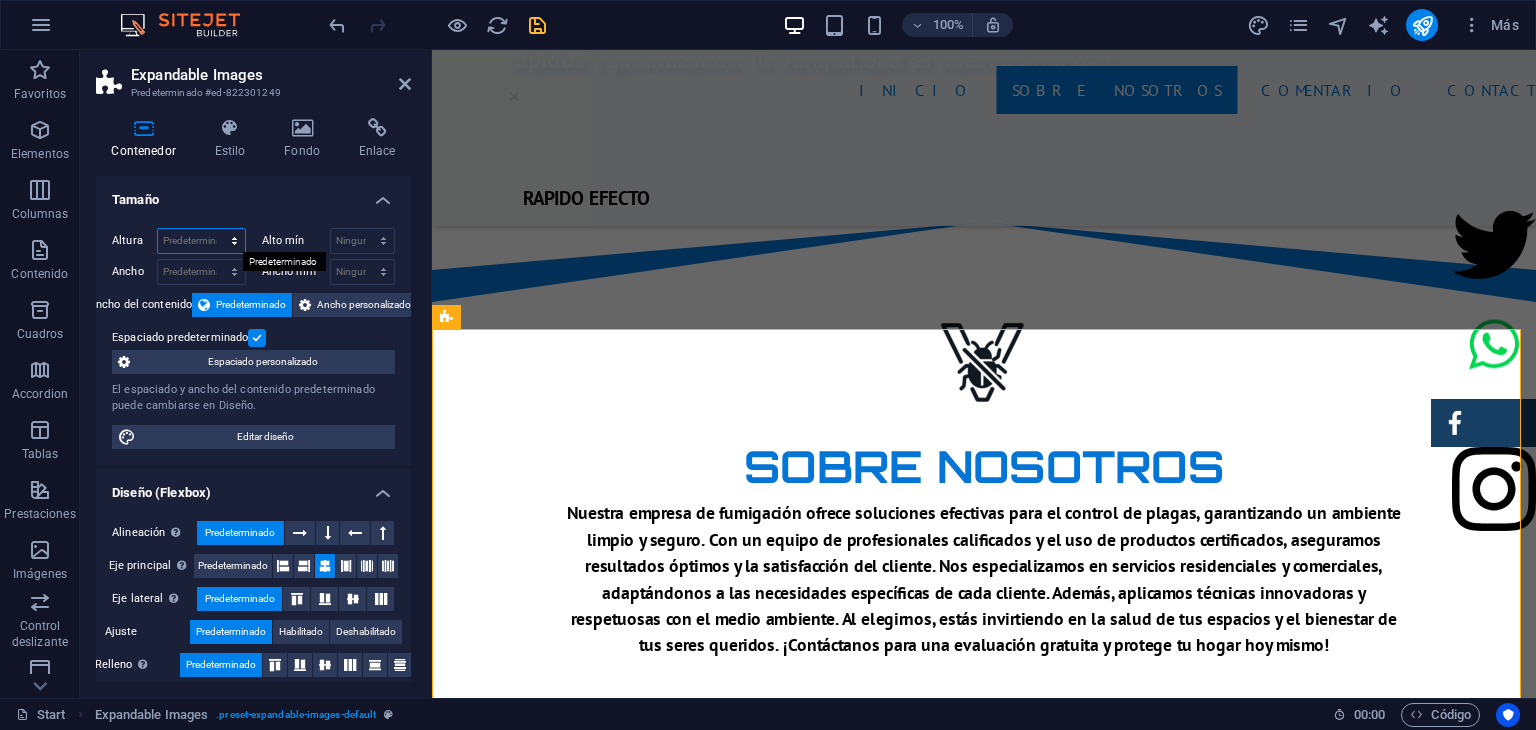 click on "Predeterminado px rem % vh vw" at bounding box center [201, 241] 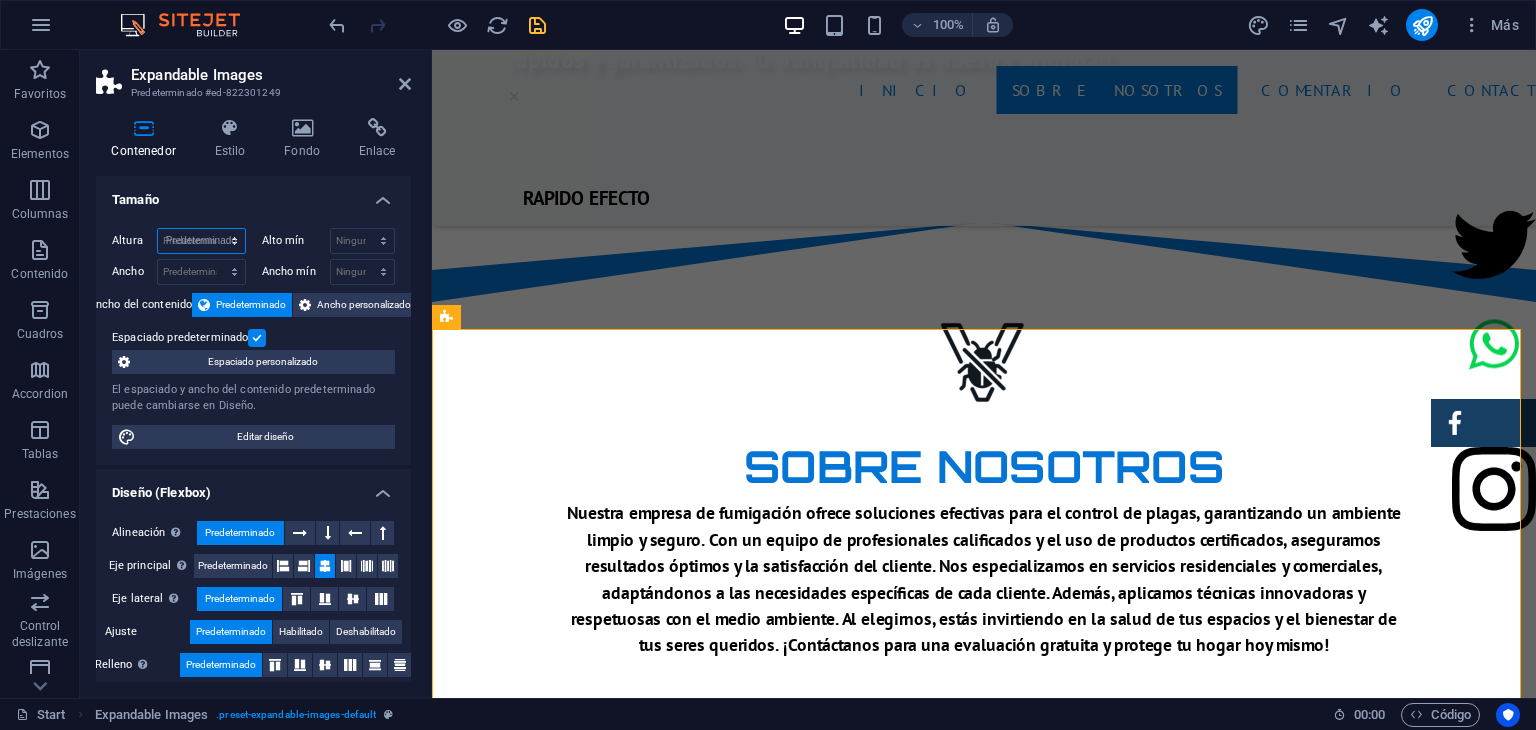 click on "Predeterminado px rem % vh vw" at bounding box center [201, 241] 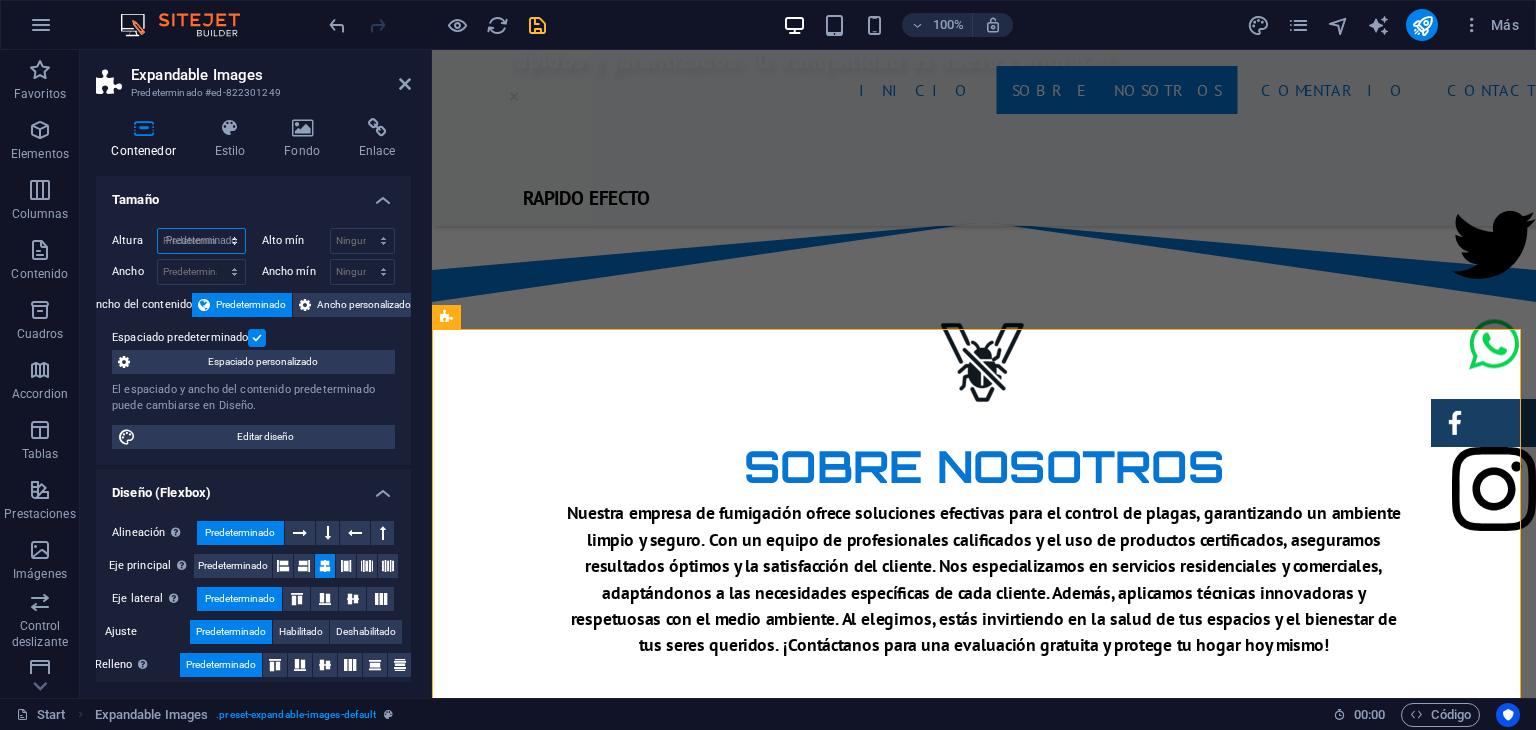 select on "DISABLED_OPTION_VALUE" 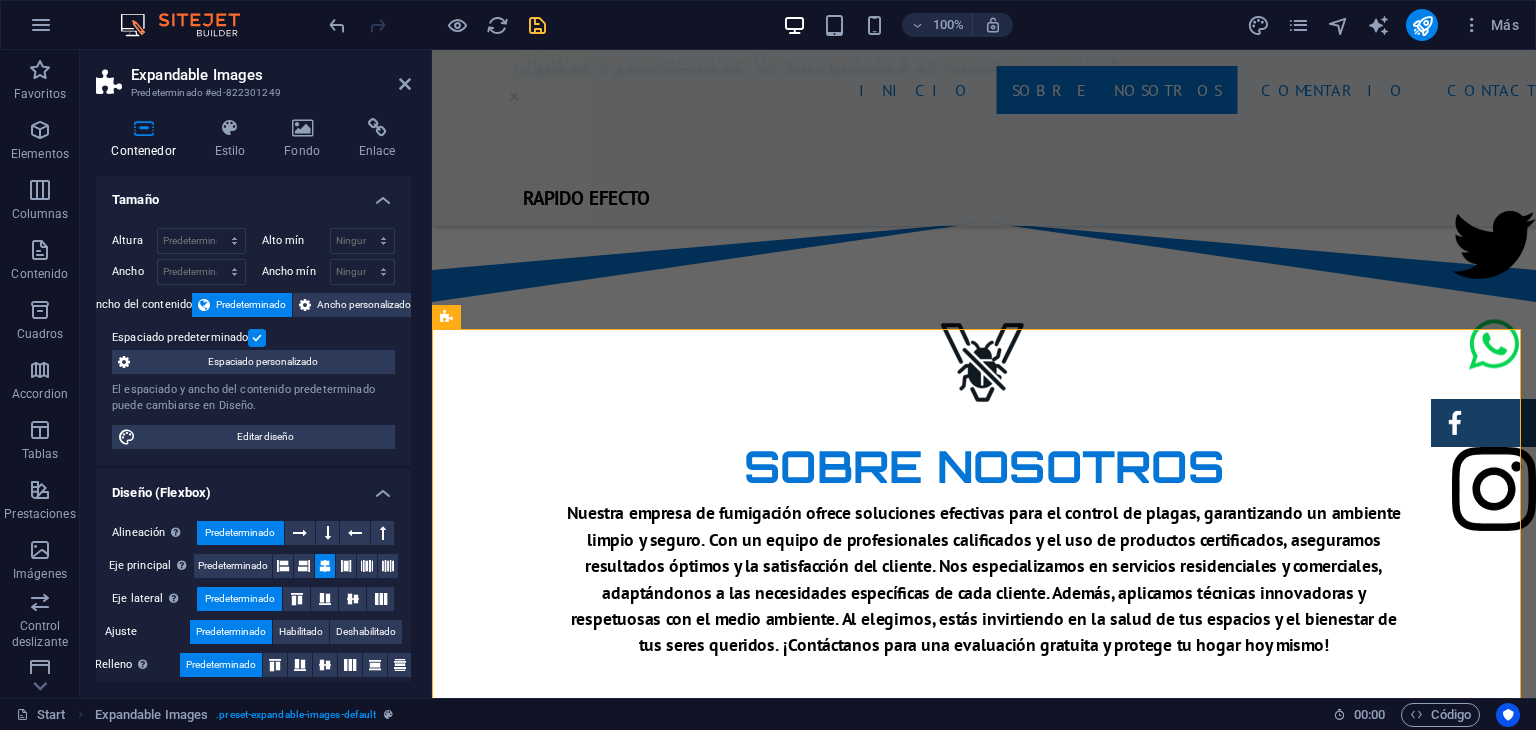 click at bounding box center (257, 338) 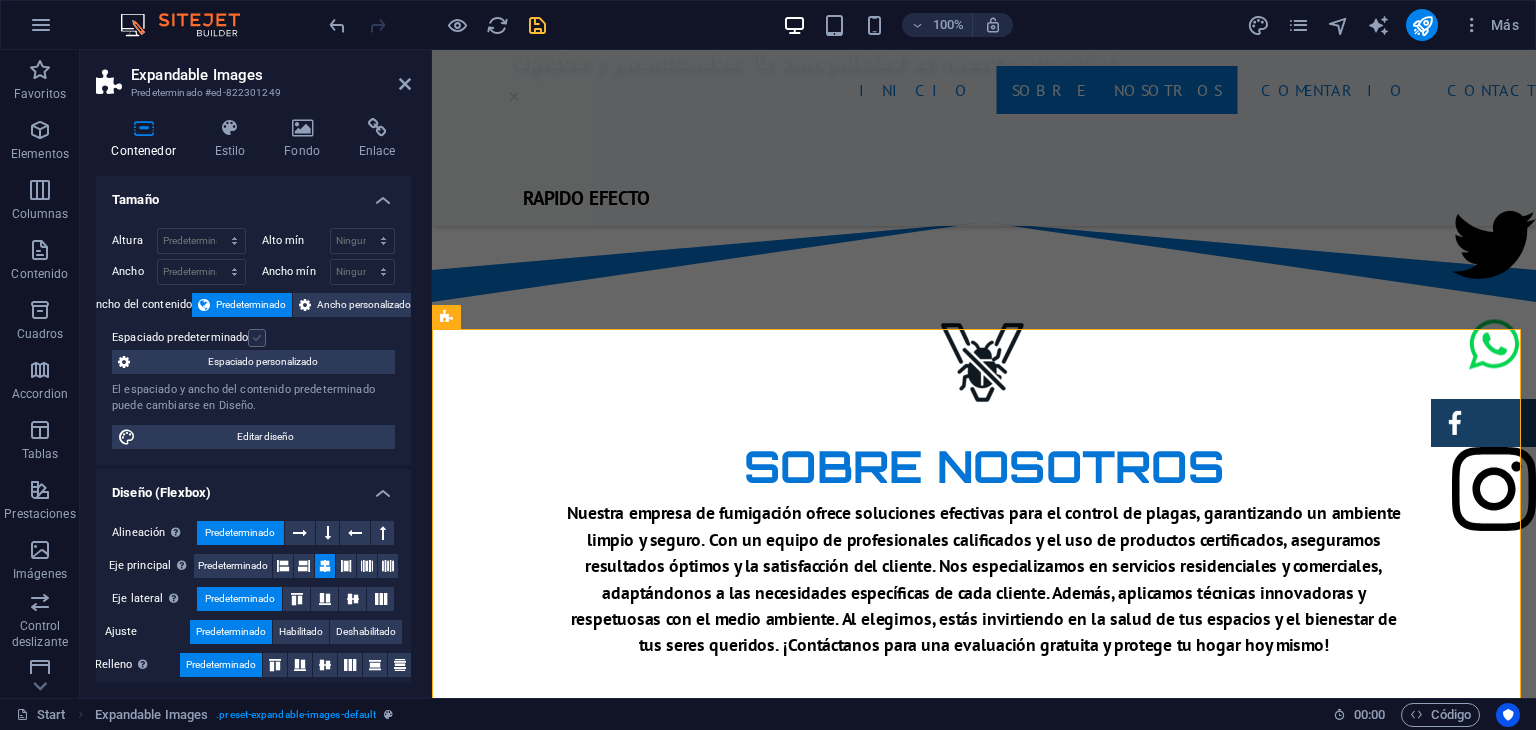 click at bounding box center [257, 338] 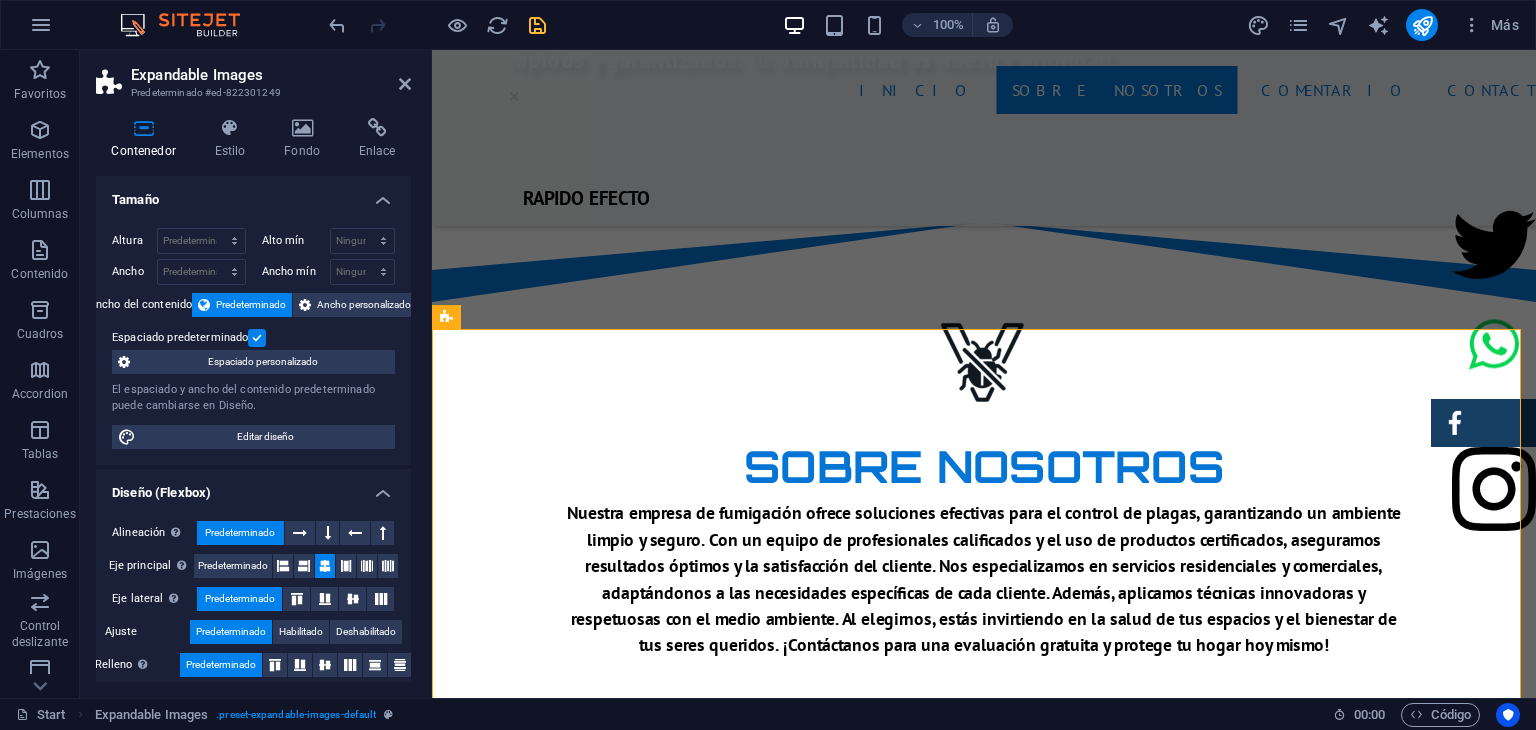 click at bounding box center [257, 338] 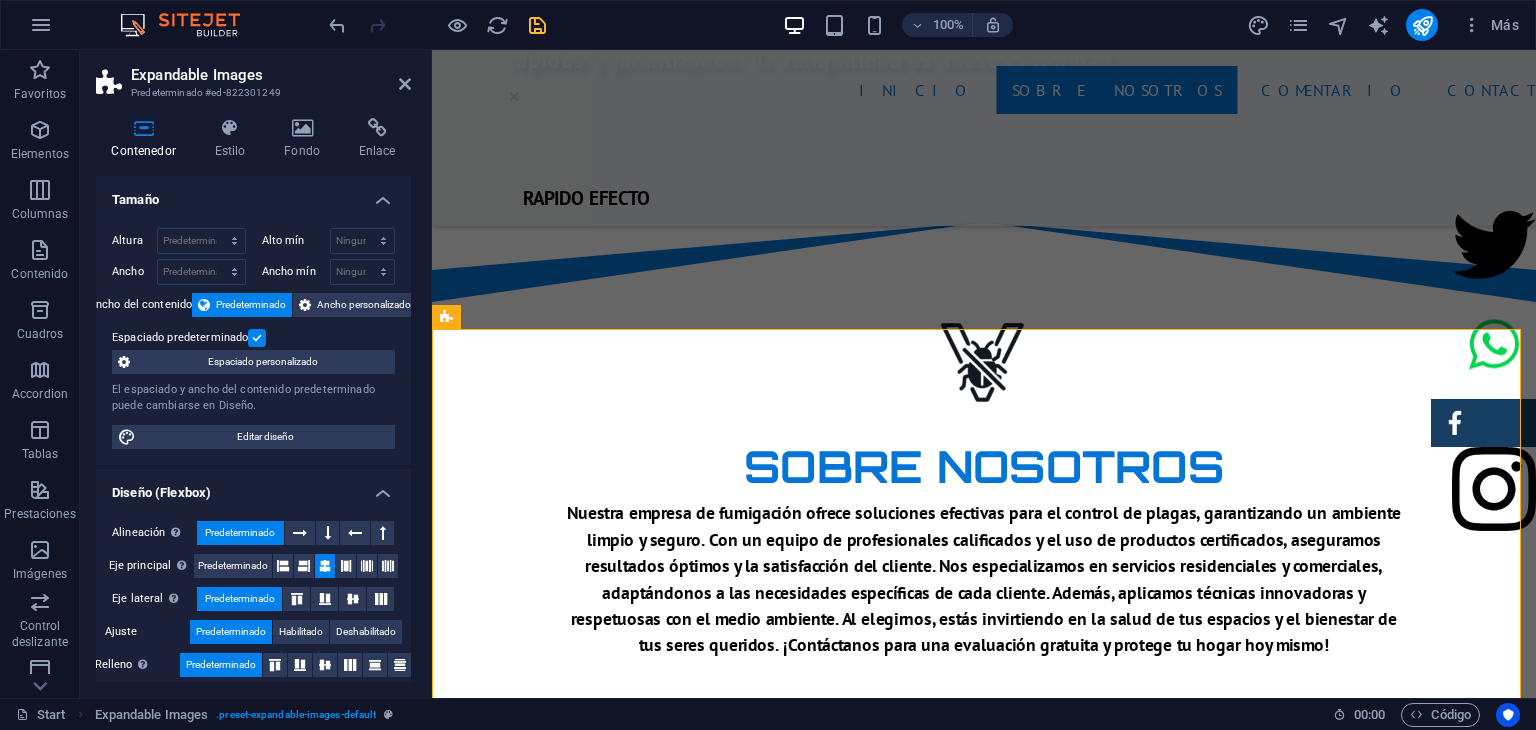 click on "Espaciado predeterminado" at bounding box center [0, 0] 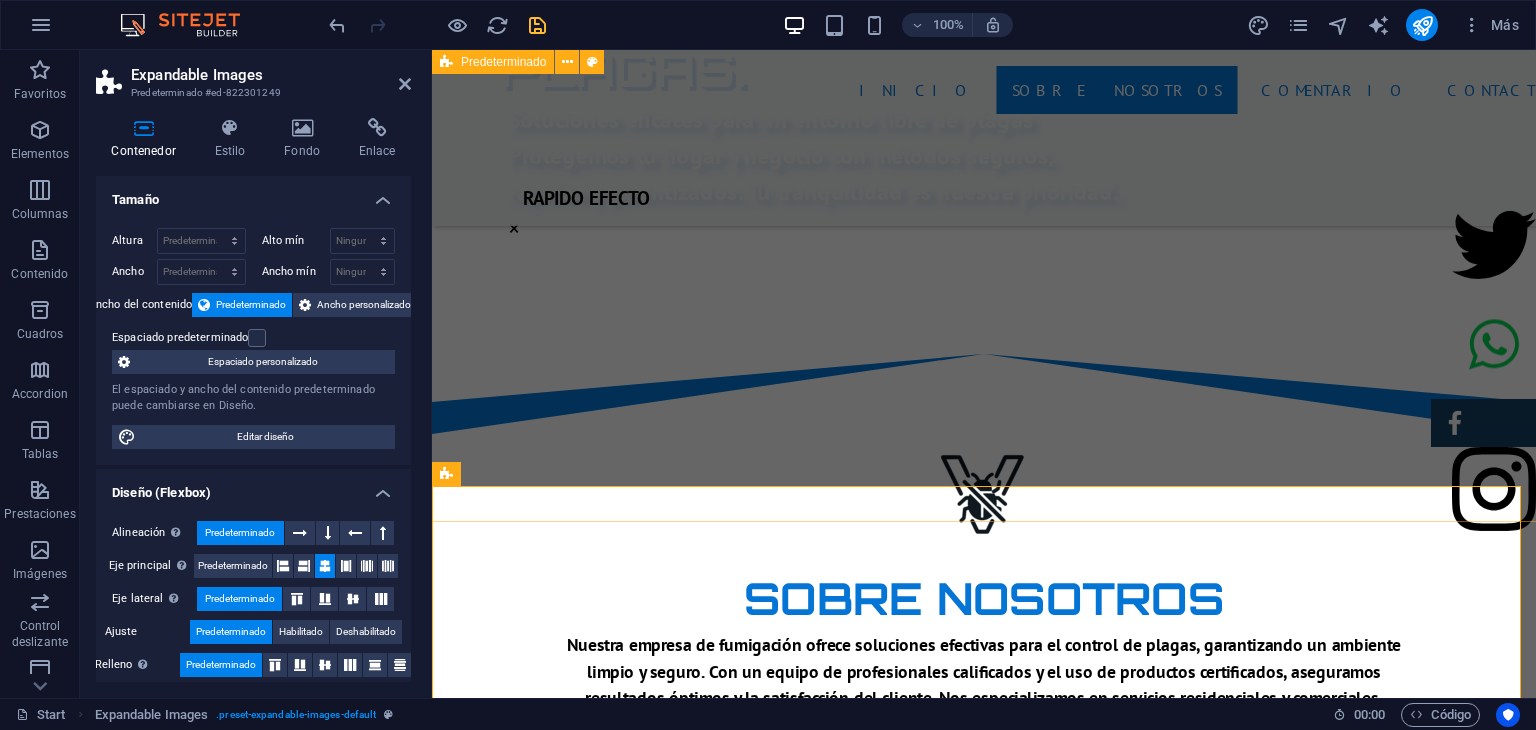 scroll, scrollTop: 1204, scrollLeft: 0, axis: vertical 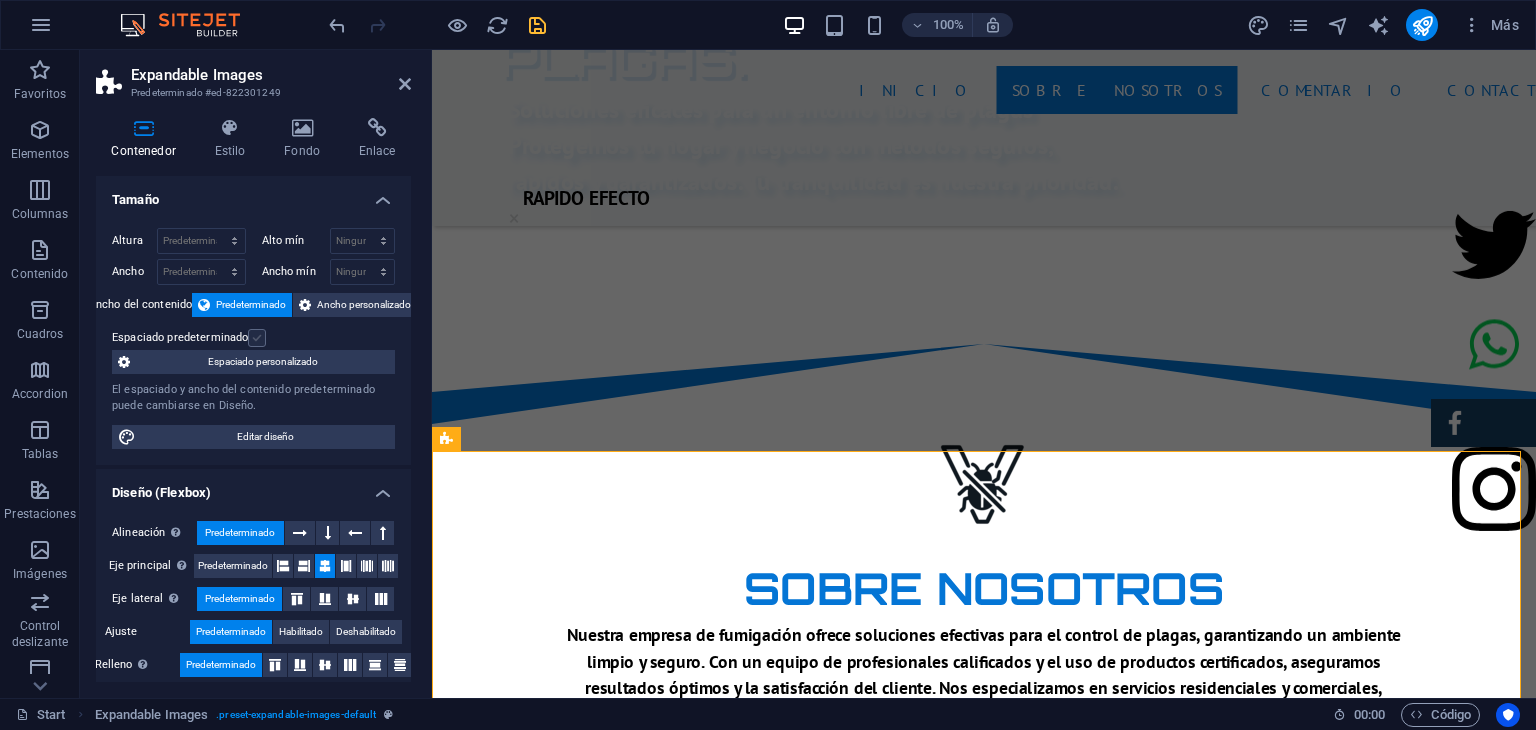 click at bounding box center [257, 338] 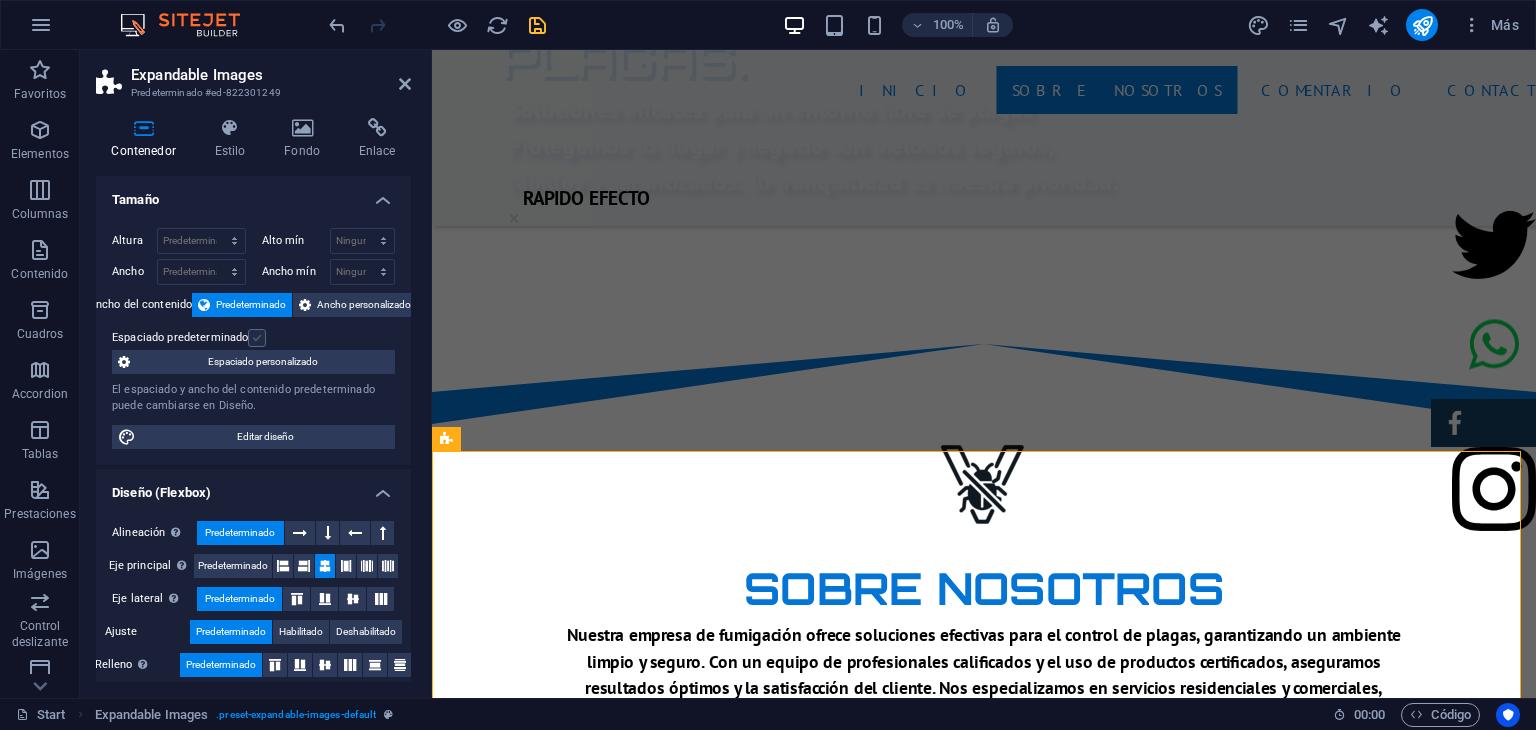 click on "Espaciado predeterminado" at bounding box center [0, 0] 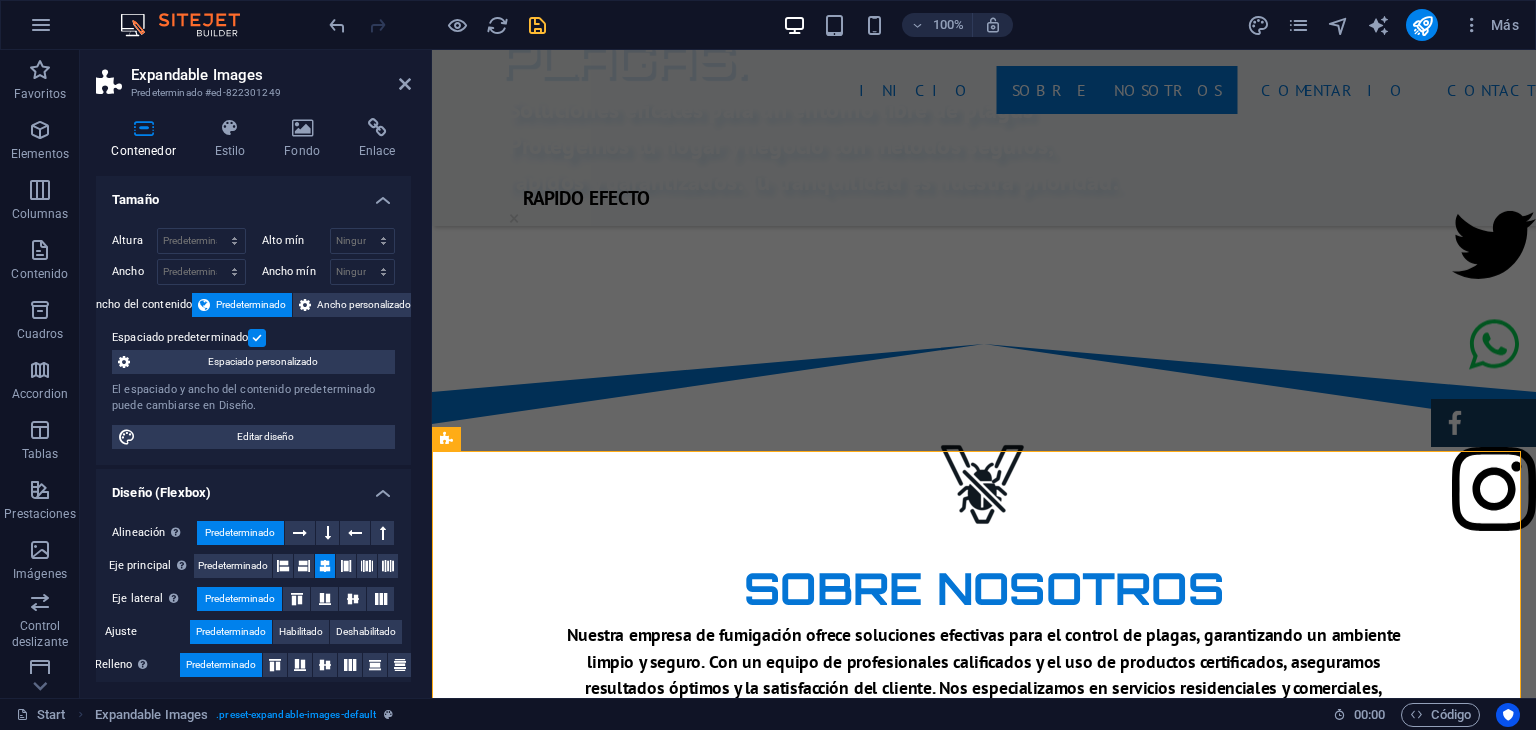 click at bounding box center [257, 338] 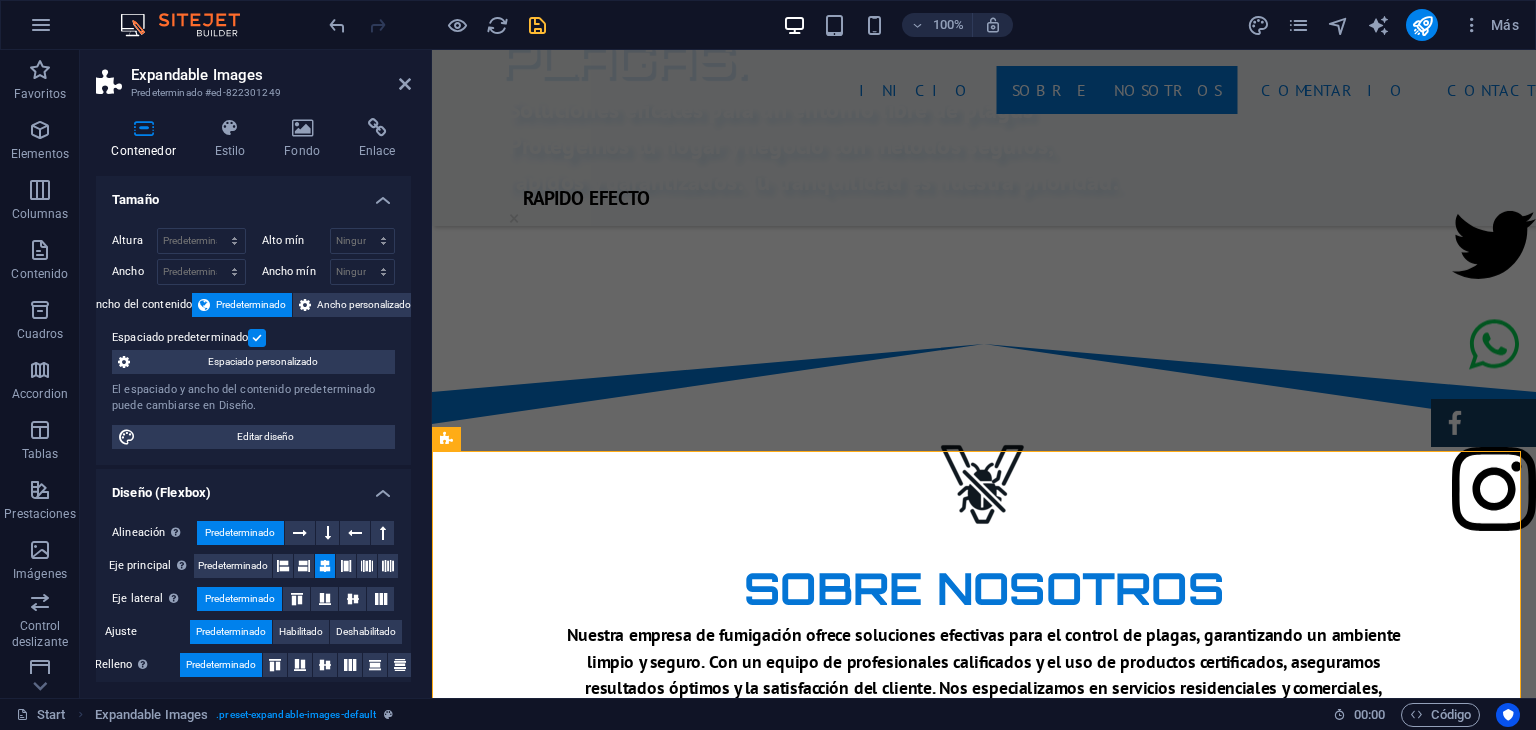 click on "Espaciado predeterminado" at bounding box center [0, 0] 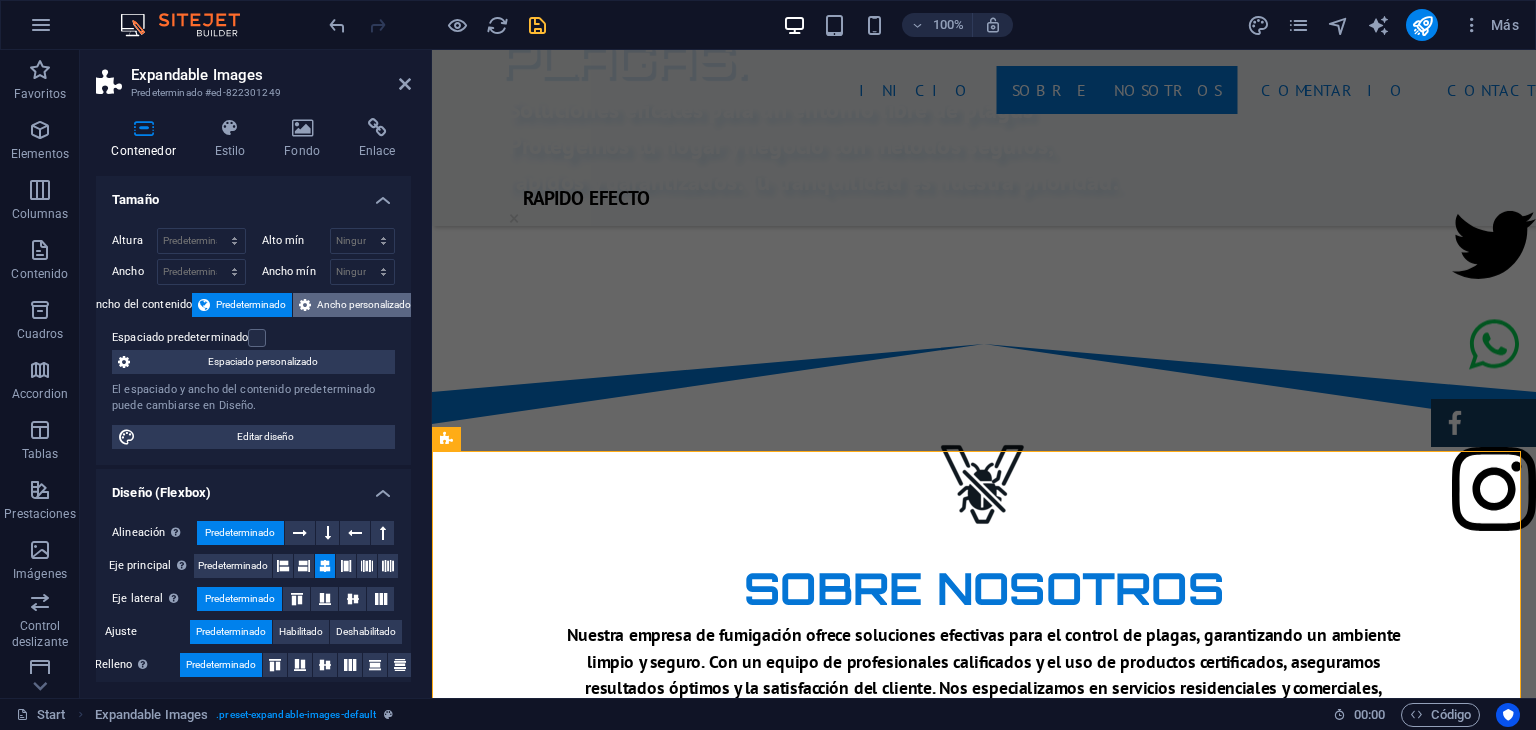click on "Ancho personalizado" at bounding box center (364, 305) 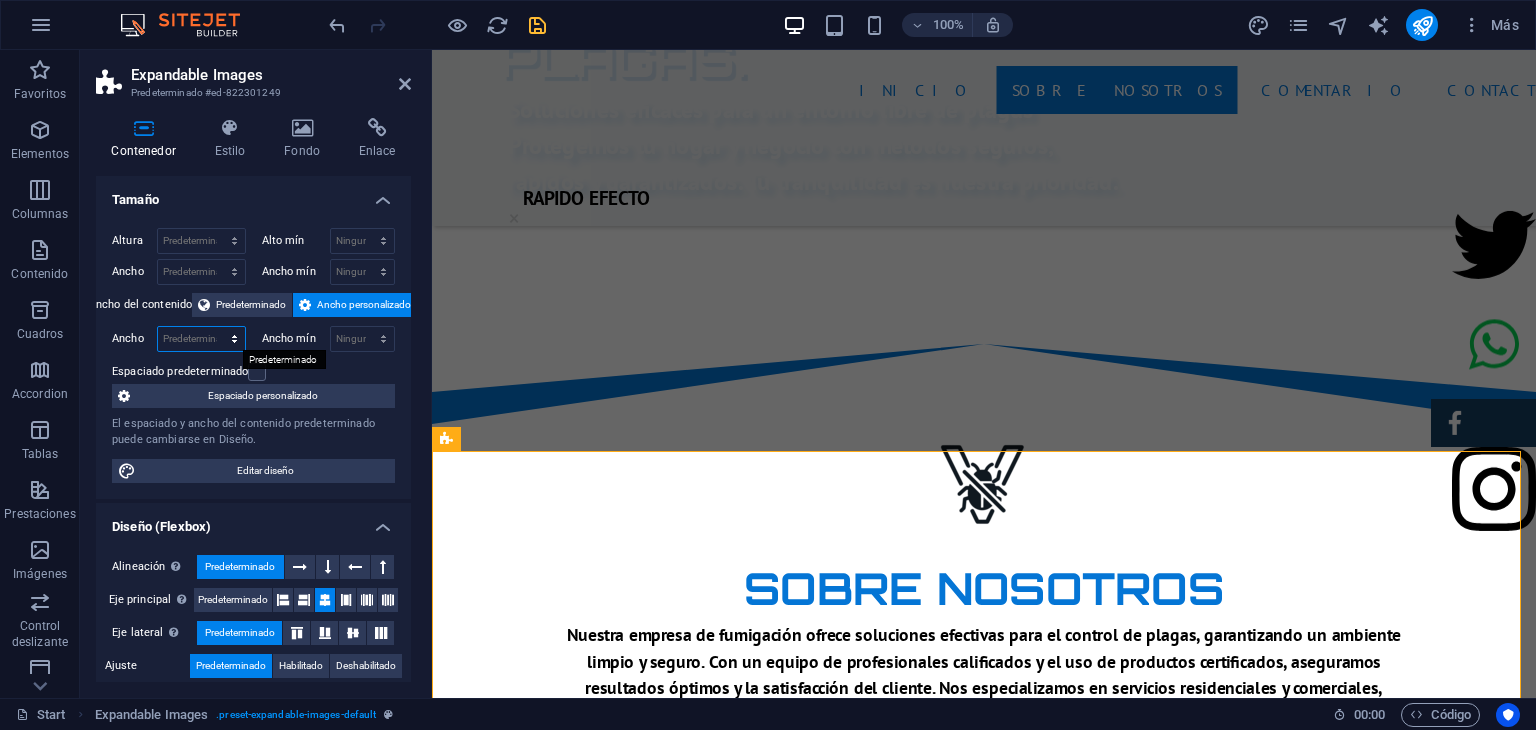 click on "Predeterminado px rem % em vh vw" at bounding box center [201, 339] 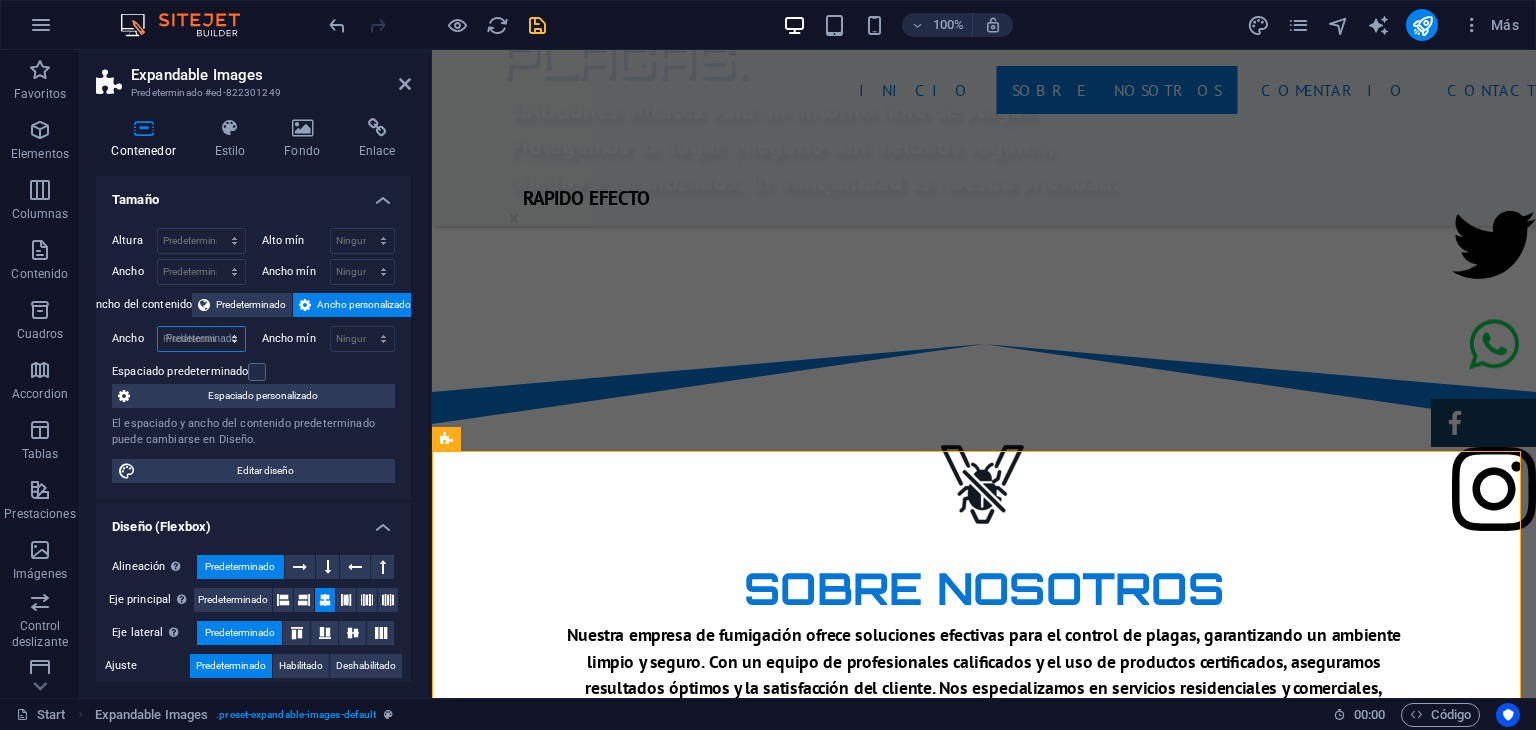 click on "Predeterminado px rem % em vh vw" at bounding box center (201, 339) 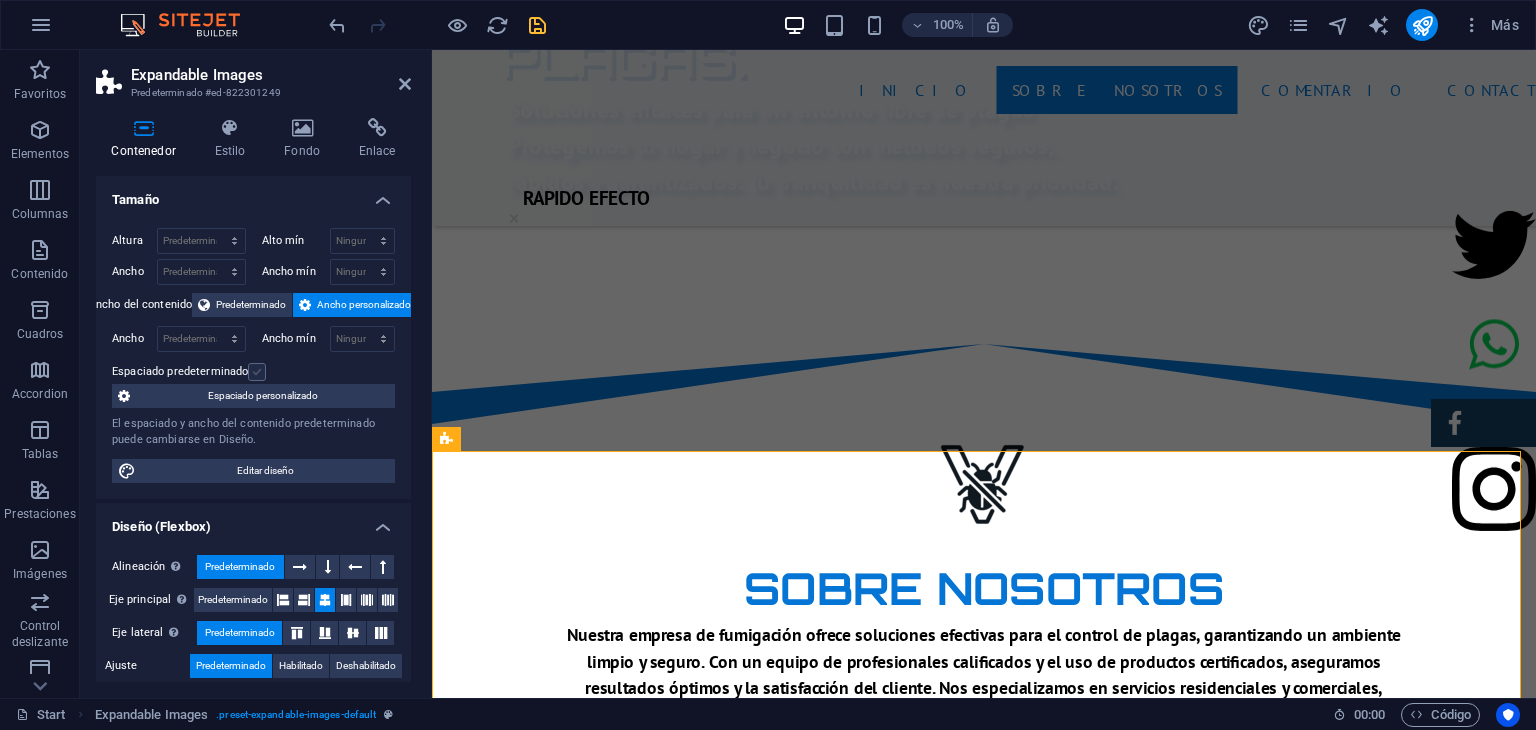 click at bounding box center (257, 372) 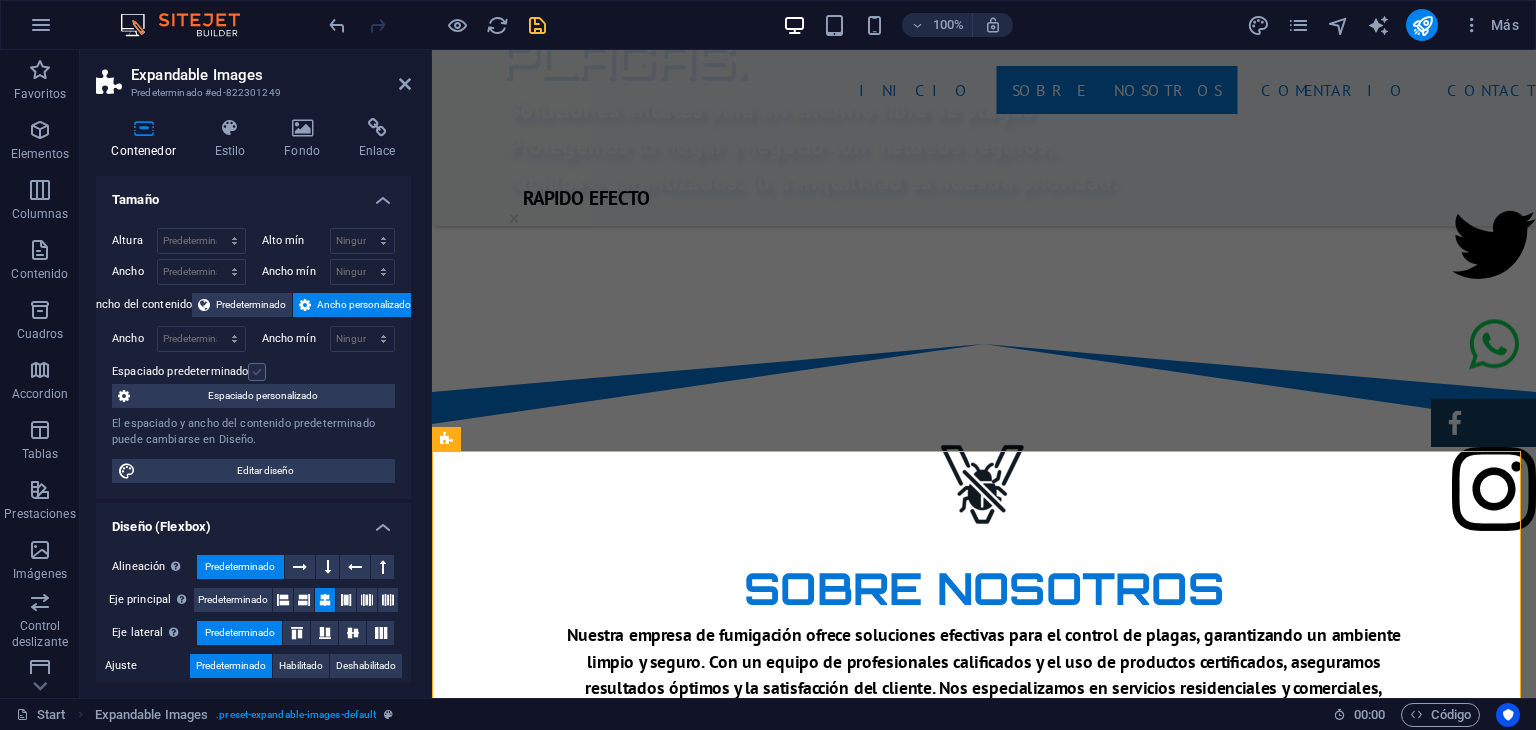 click on "Espaciado predeterminado" at bounding box center (0, 0) 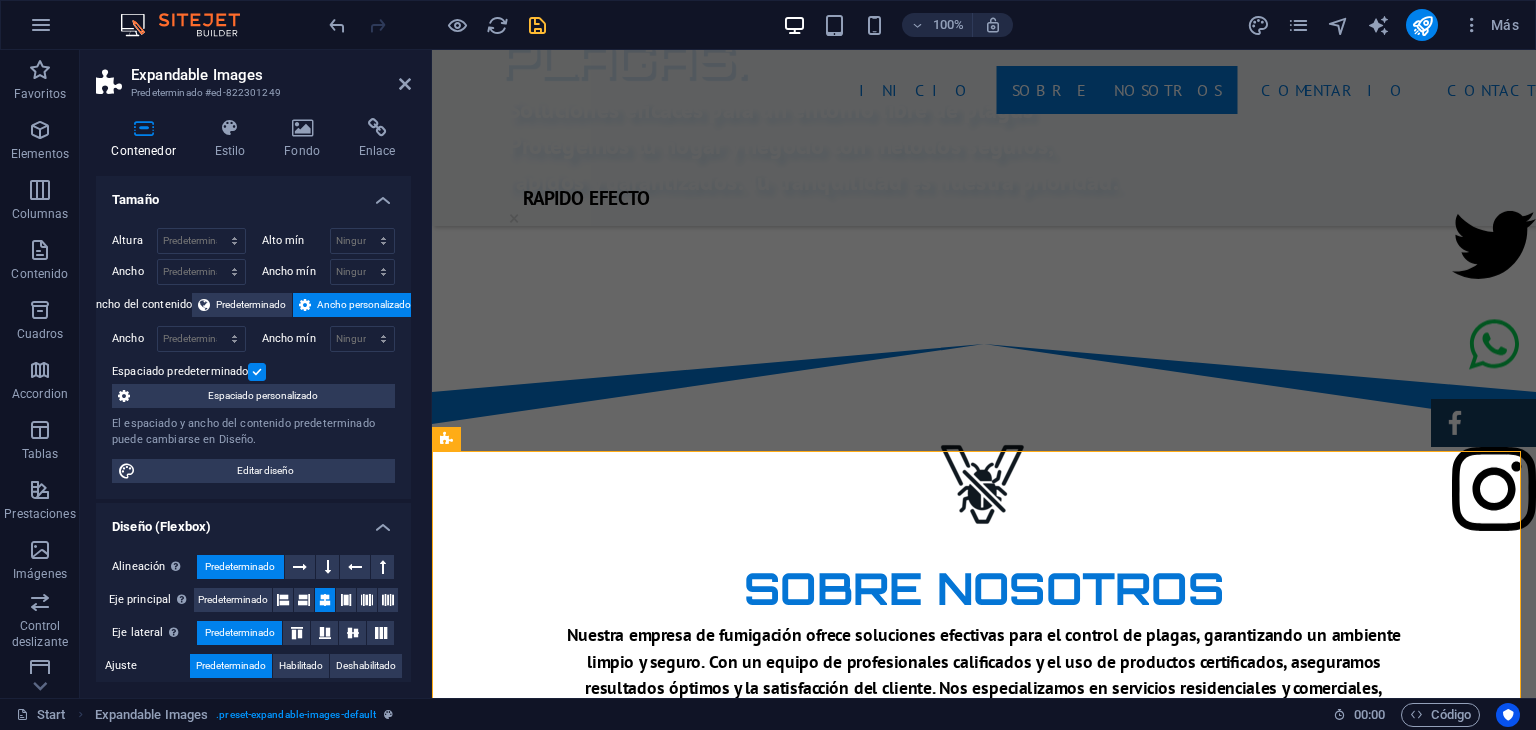 click at bounding box center [257, 372] 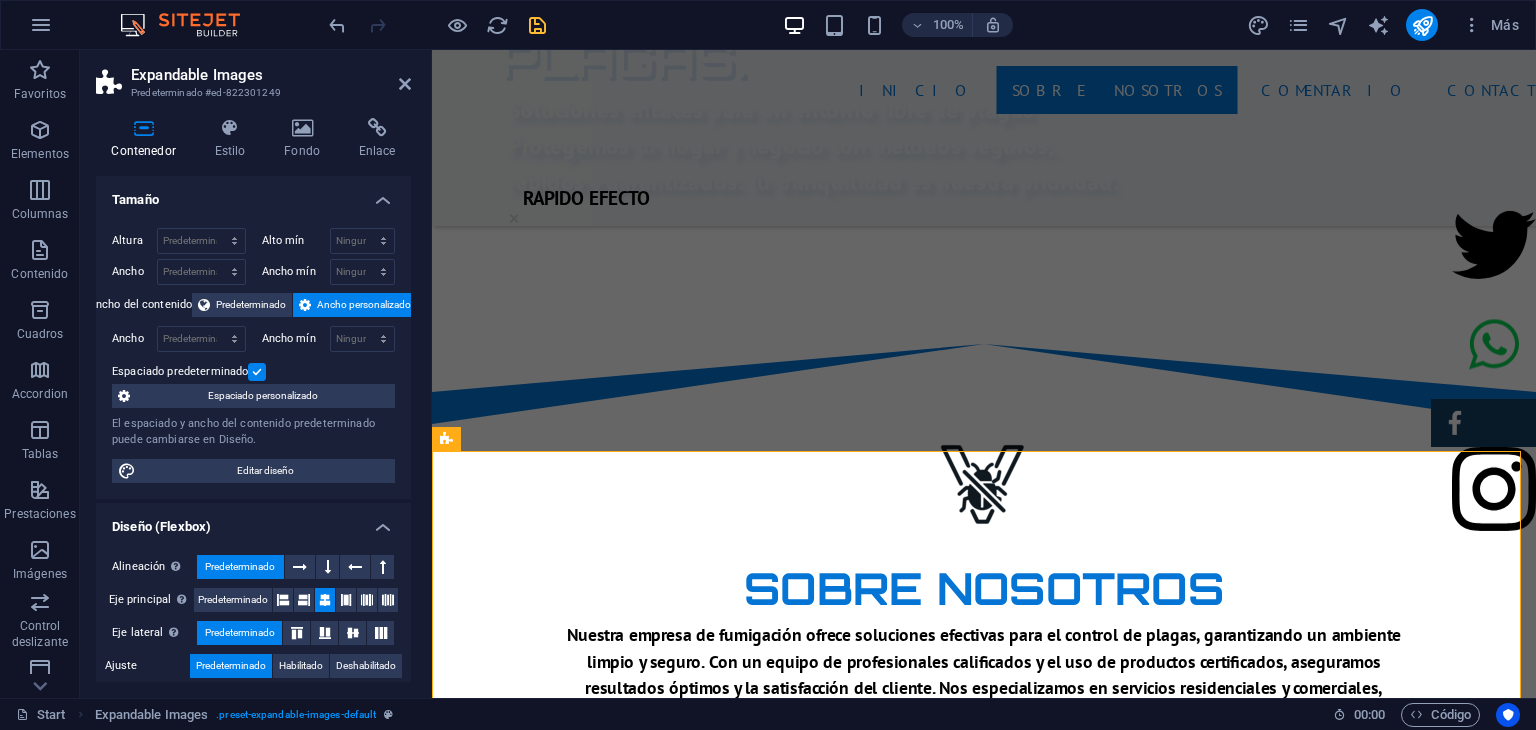 click on "Espaciado predeterminado" at bounding box center (0, 0) 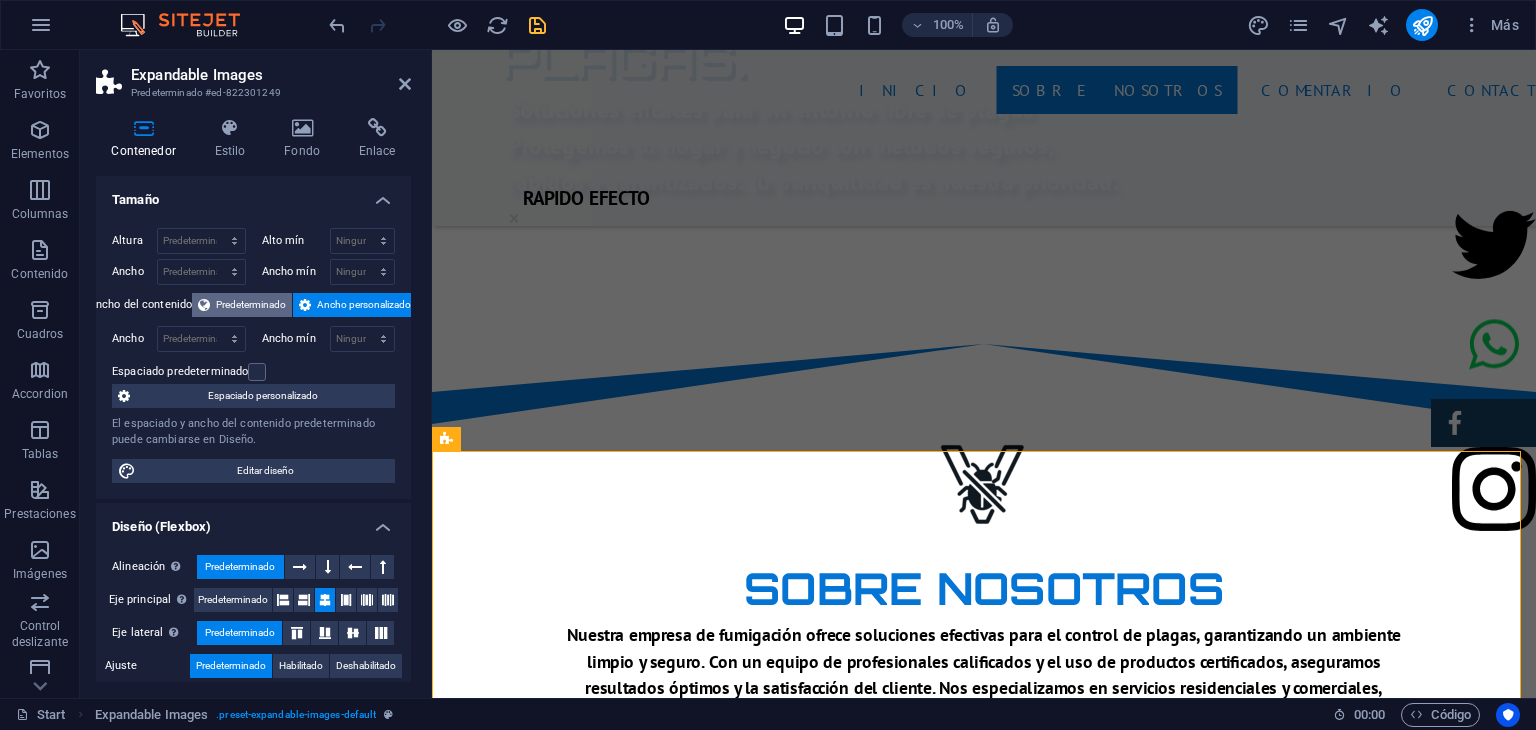click on "Predeterminado" at bounding box center (251, 305) 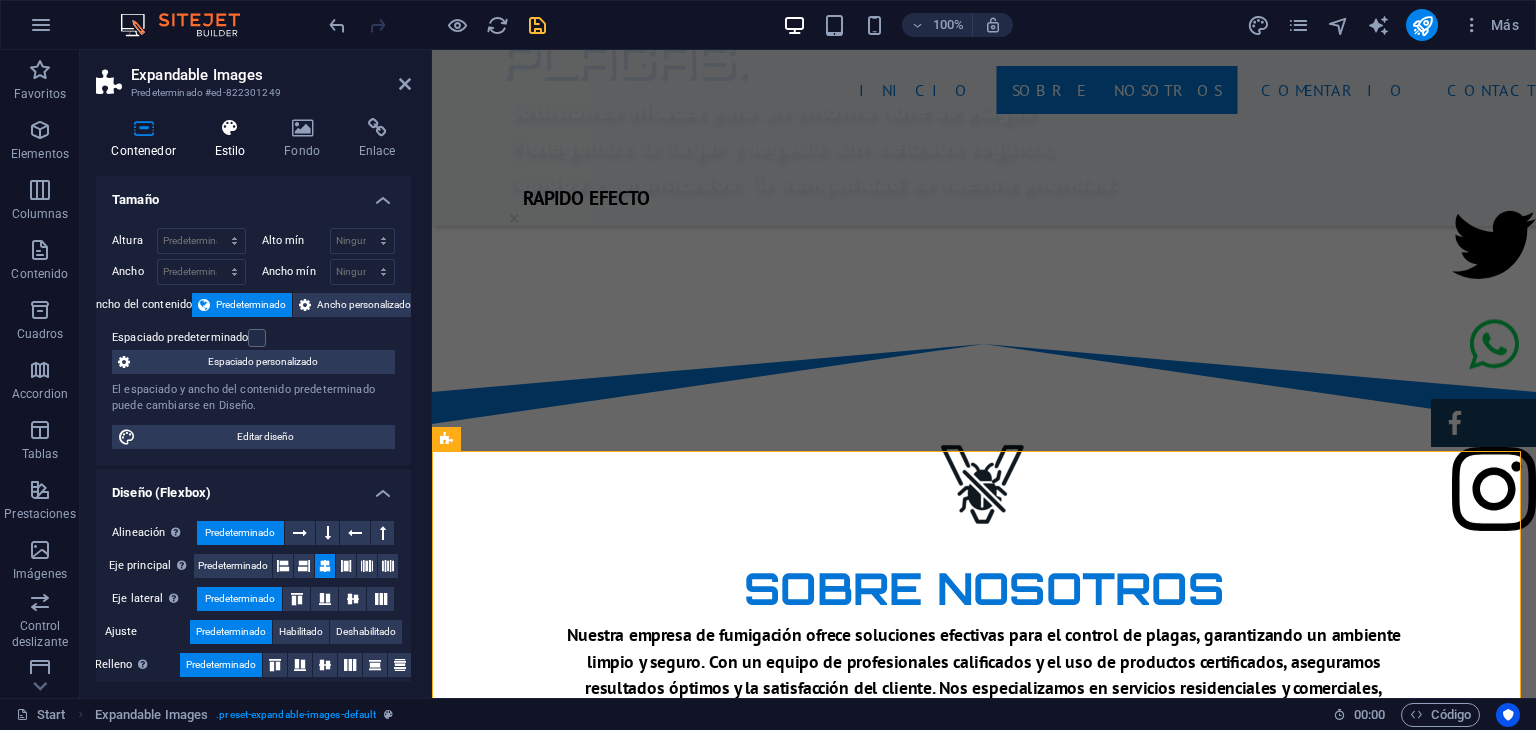 click at bounding box center [230, 128] 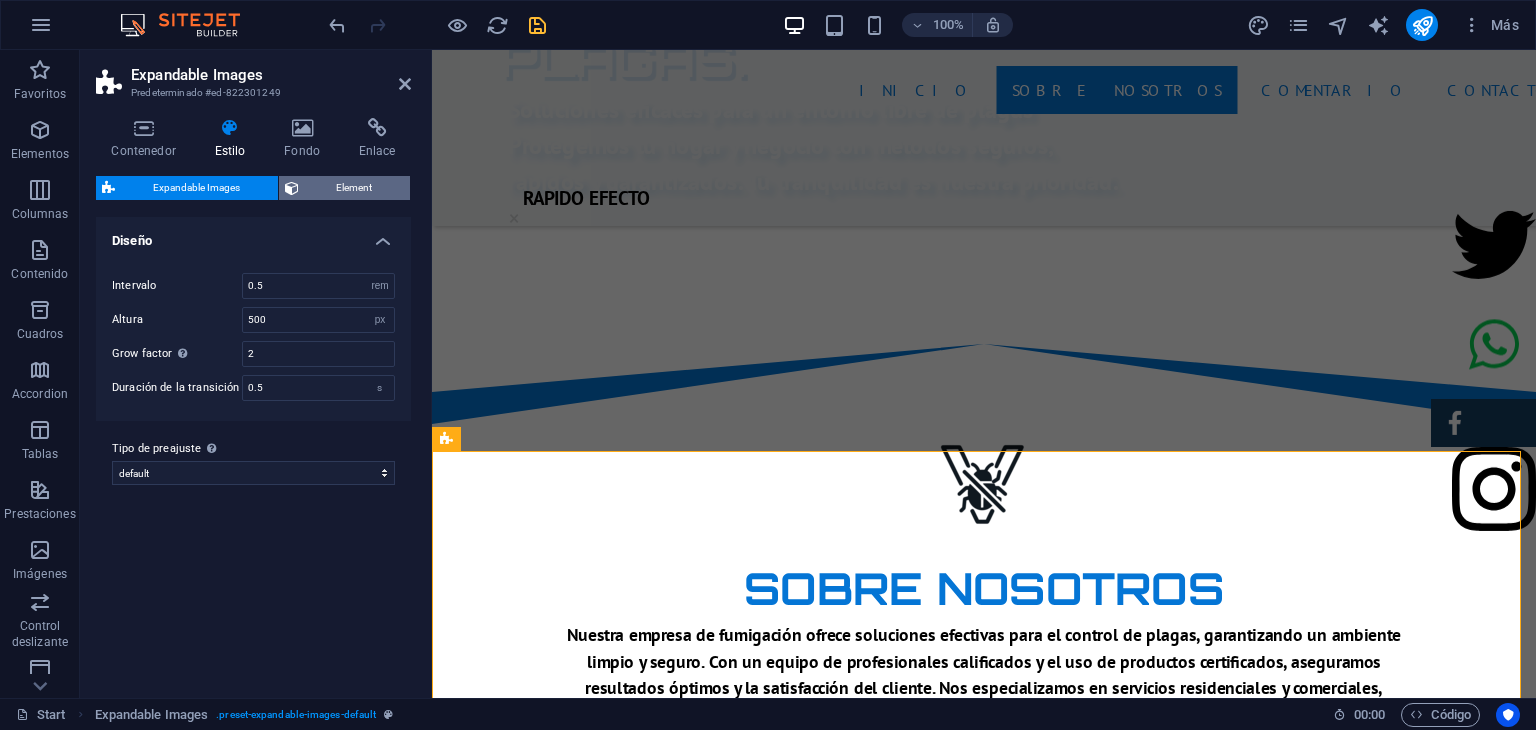 click on "Element" at bounding box center (355, 188) 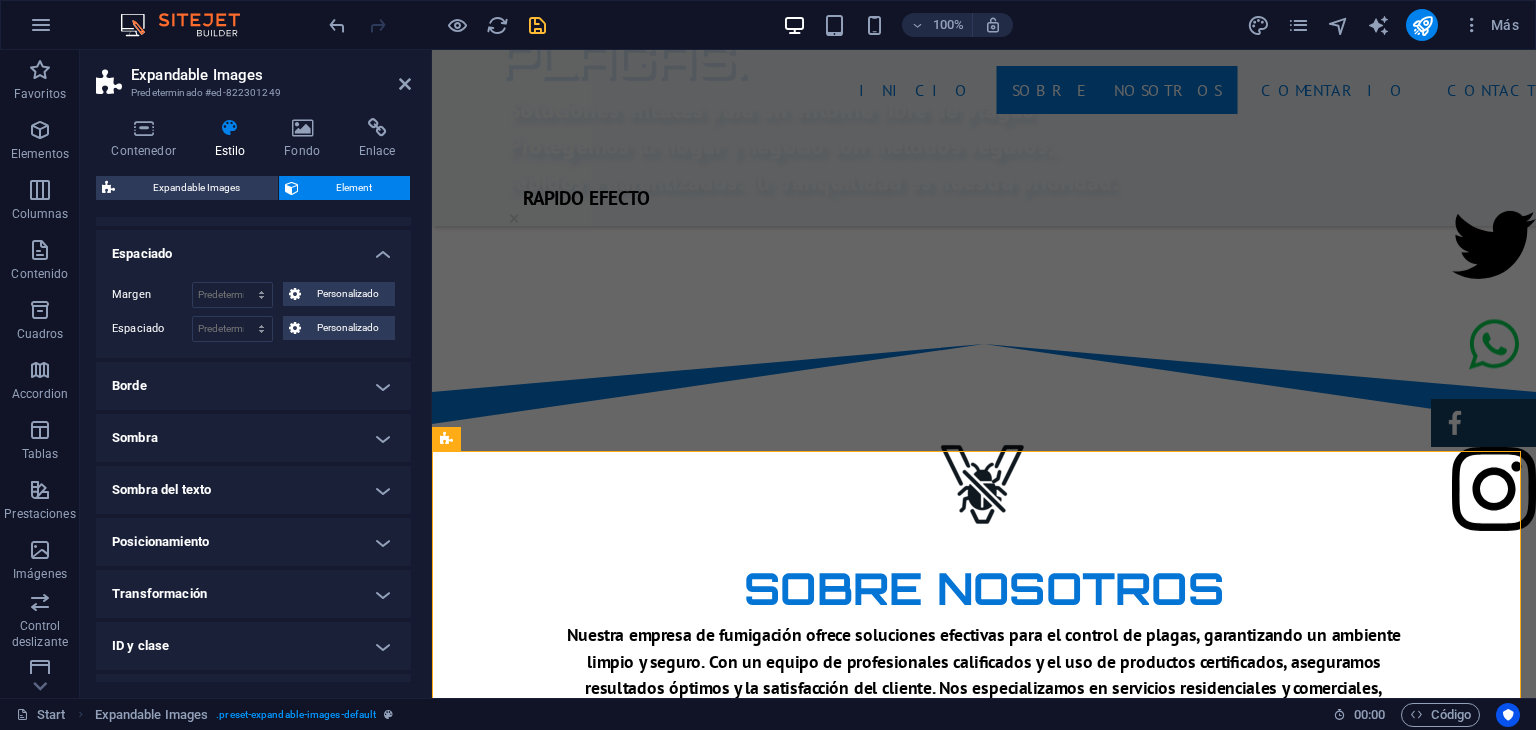 scroll, scrollTop: 40, scrollLeft: 0, axis: vertical 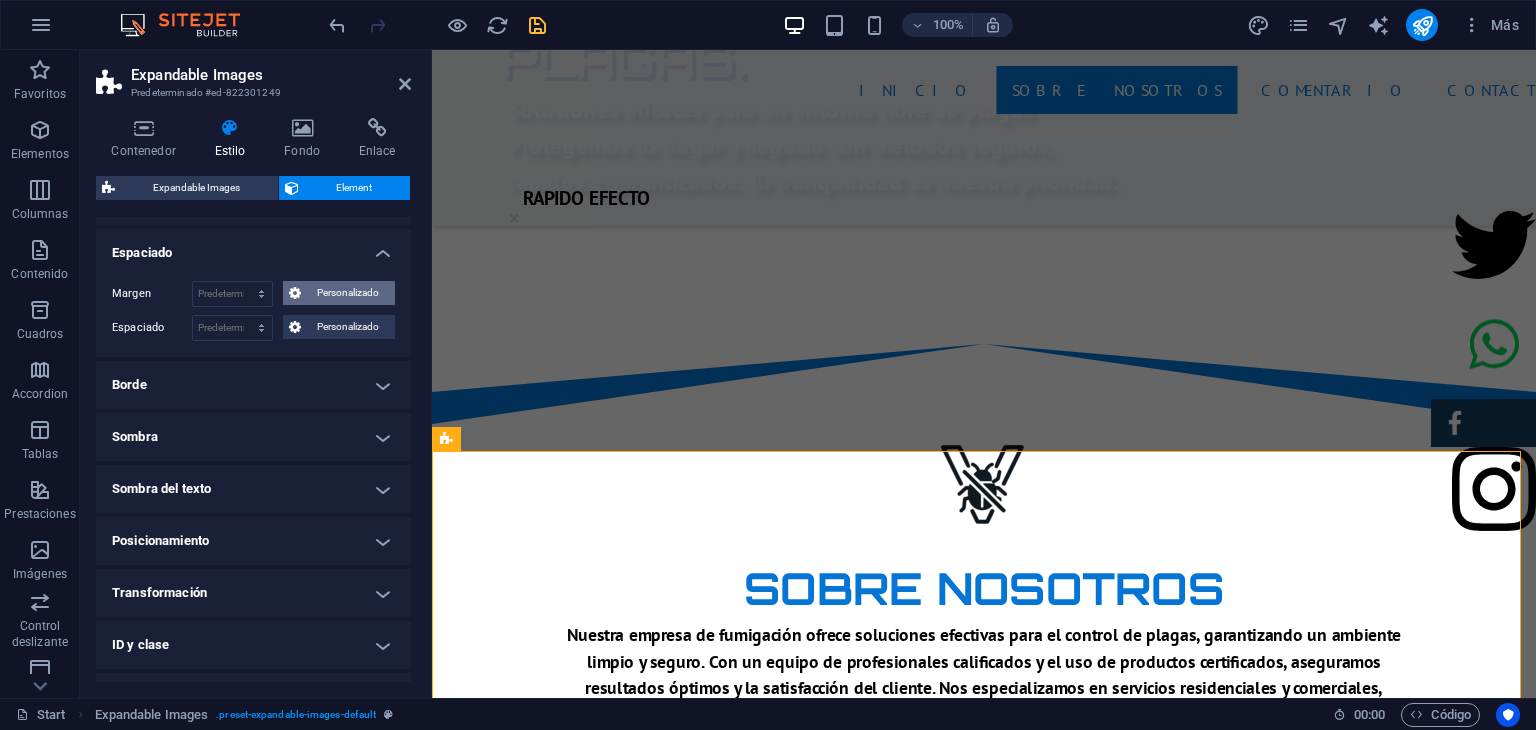 click on "Personalizado" at bounding box center [348, 293] 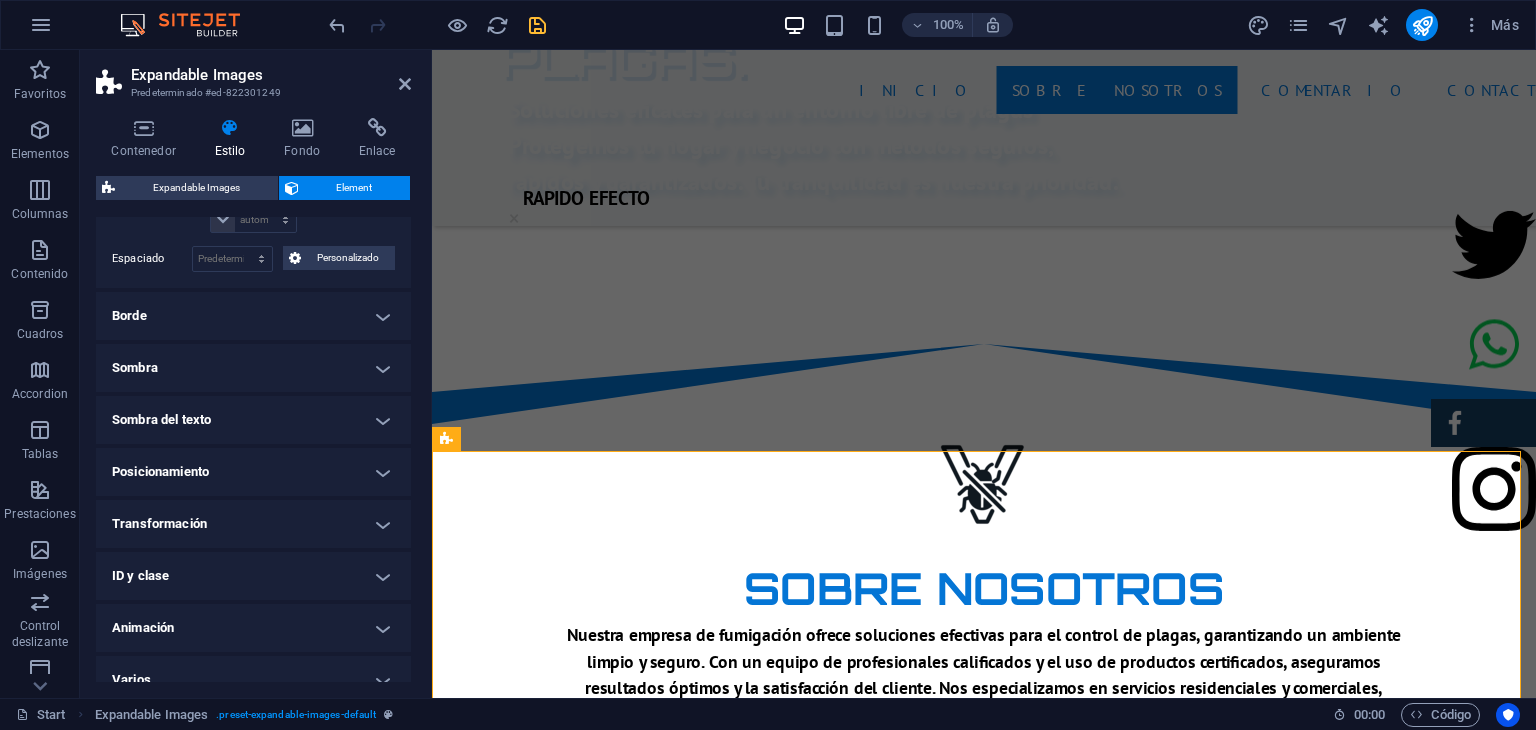 scroll, scrollTop: 202, scrollLeft: 0, axis: vertical 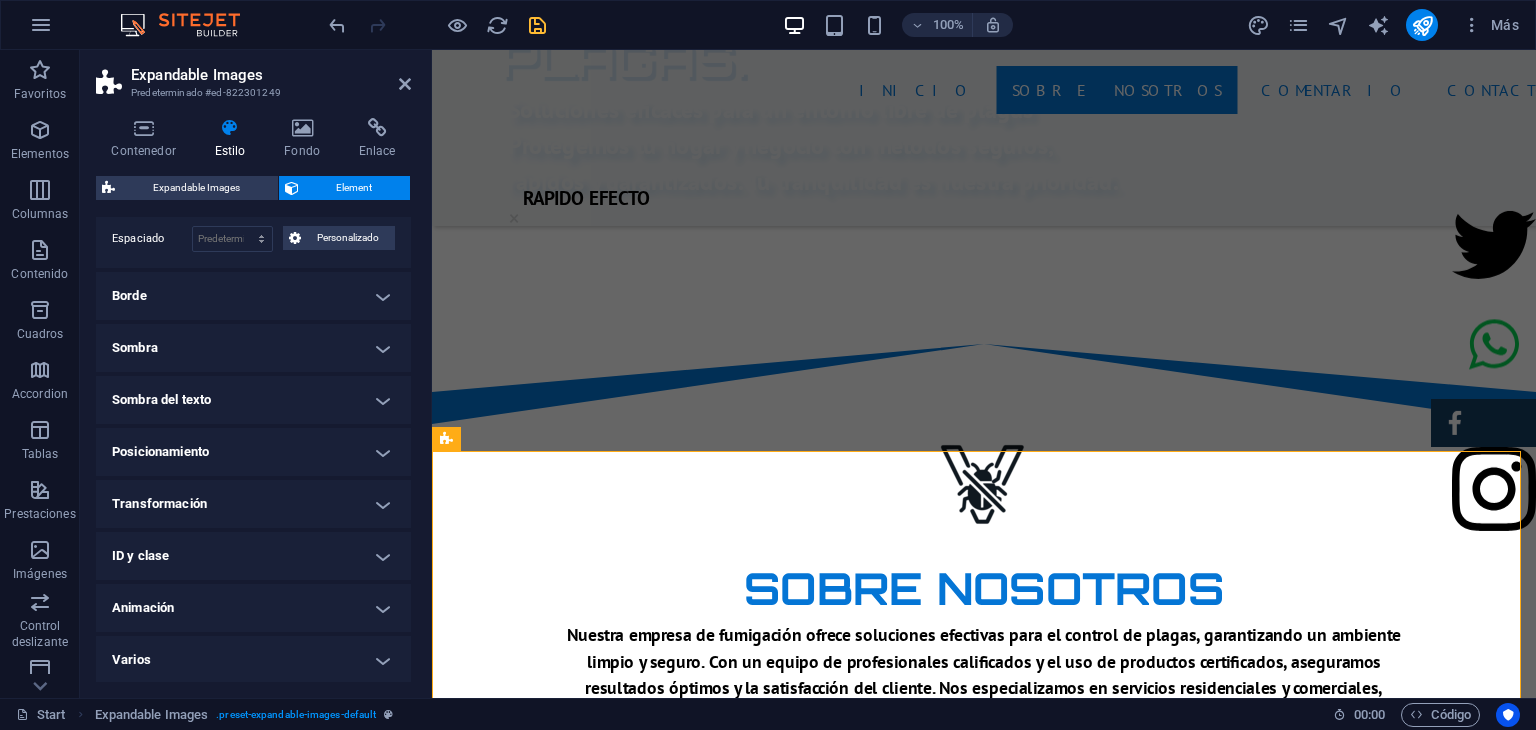 click on "Transformación" at bounding box center (253, 504) 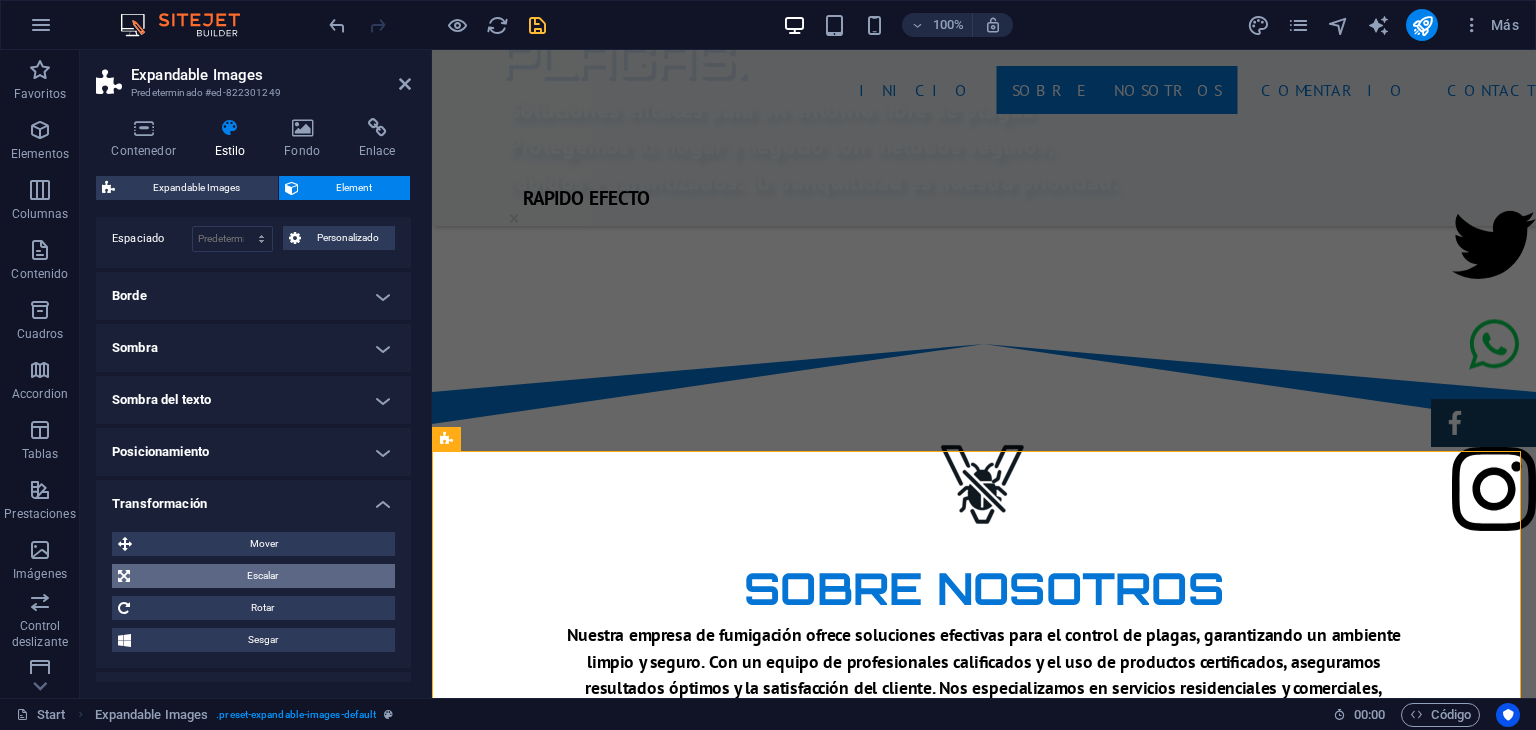 click on "Escalar" at bounding box center (262, 576) 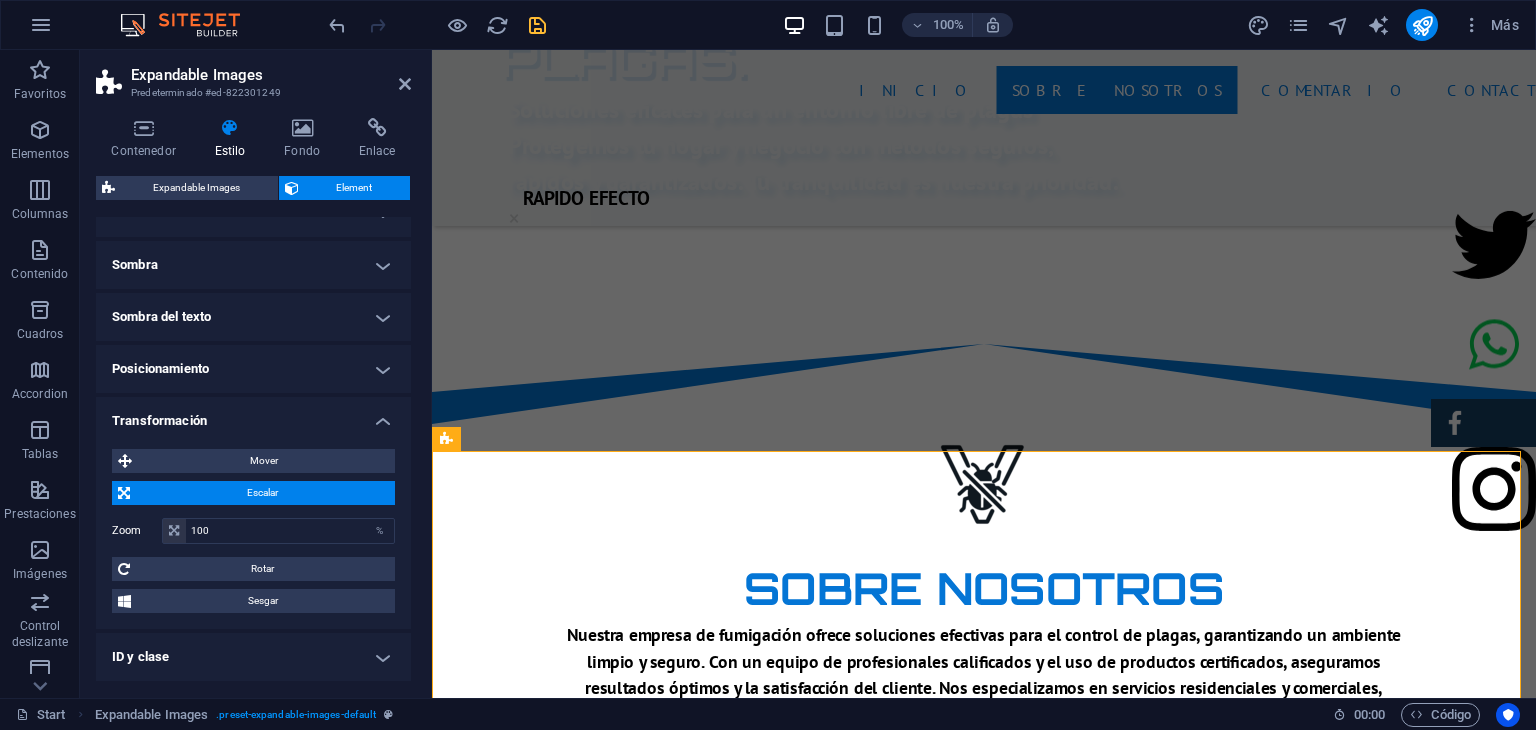 scroll, scrollTop: 386, scrollLeft: 0, axis: vertical 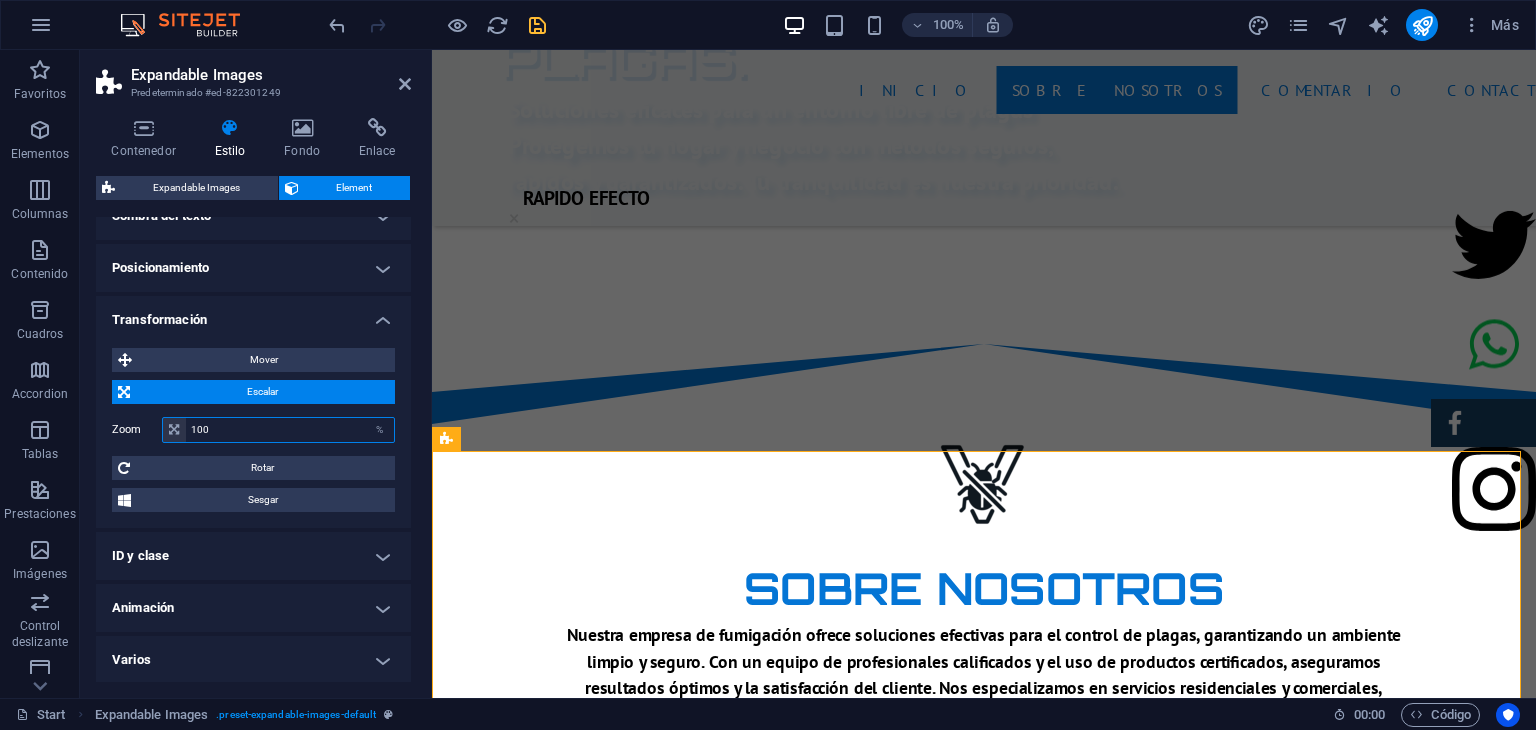drag, startPoint x: 221, startPoint y: 432, endPoint x: 145, endPoint y: 433, distance: 76.00658 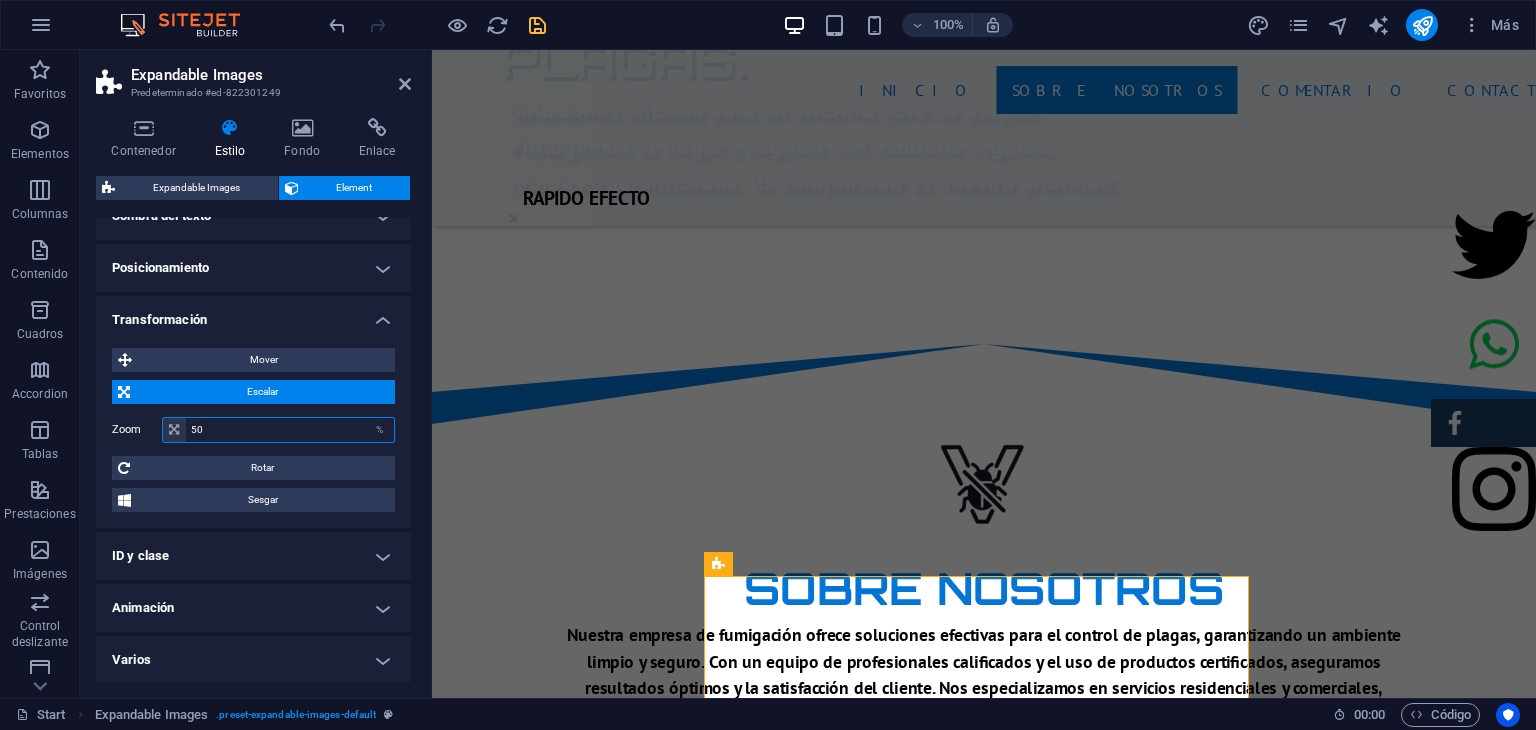 click on "50" at bounding box center [290, 430] 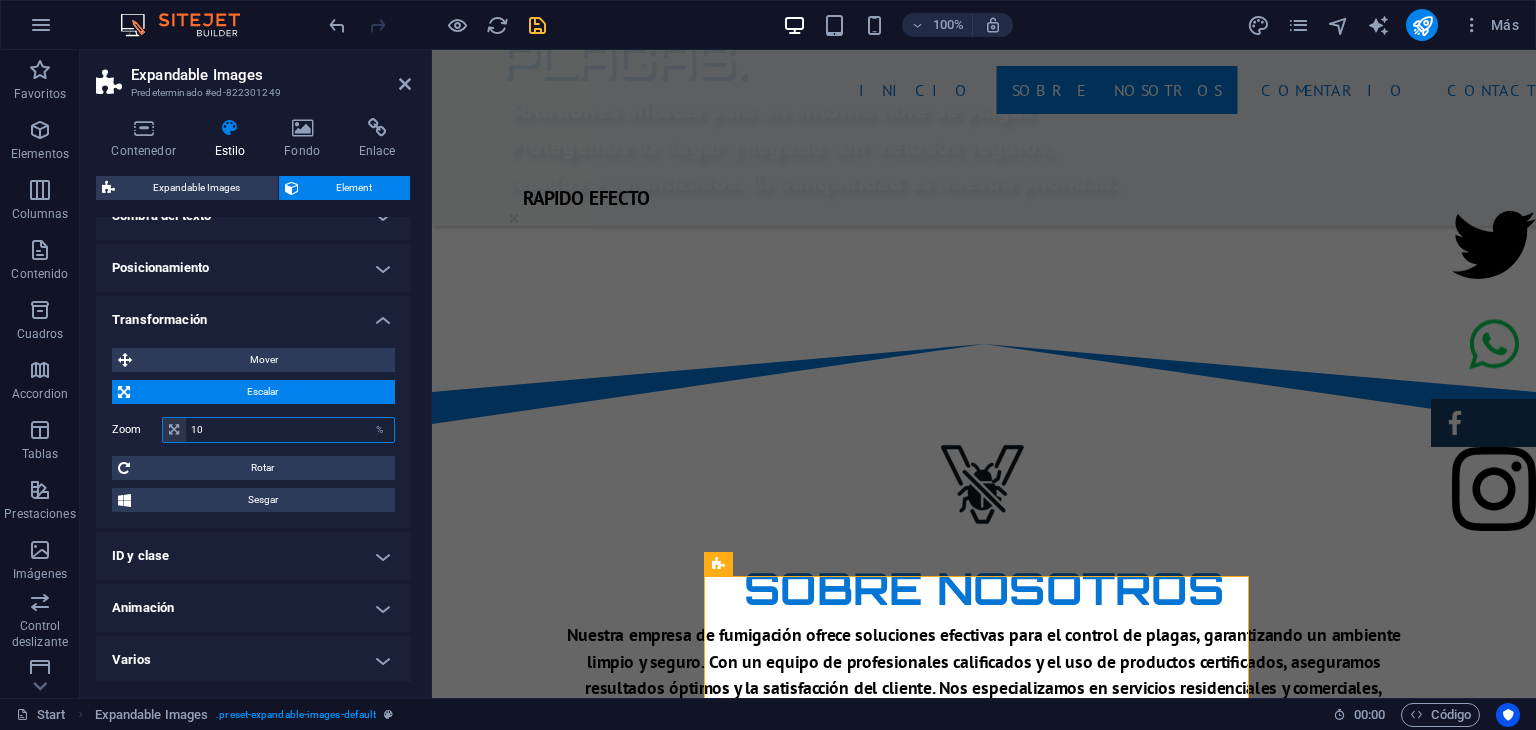 type on "100" 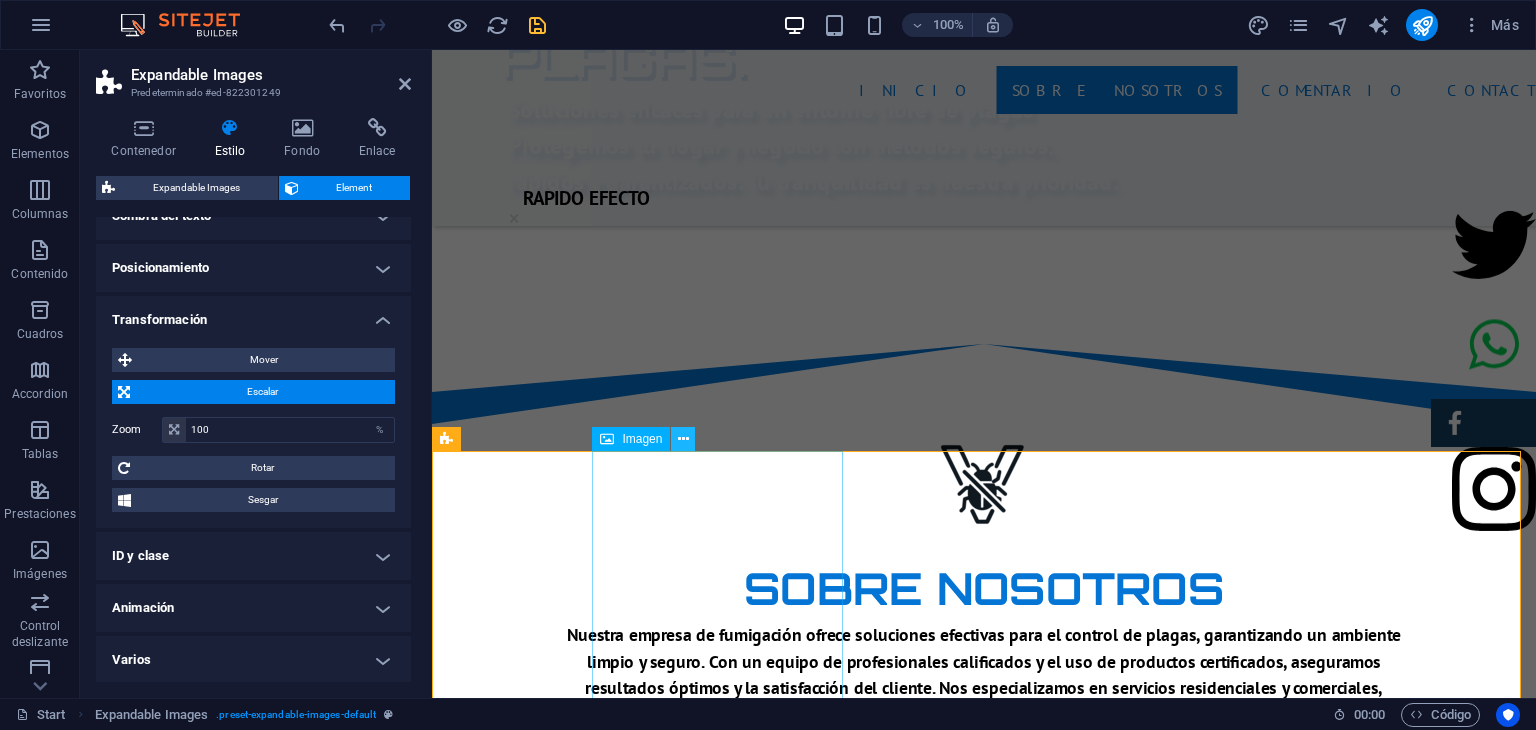 click at bounding box center [683, 439] 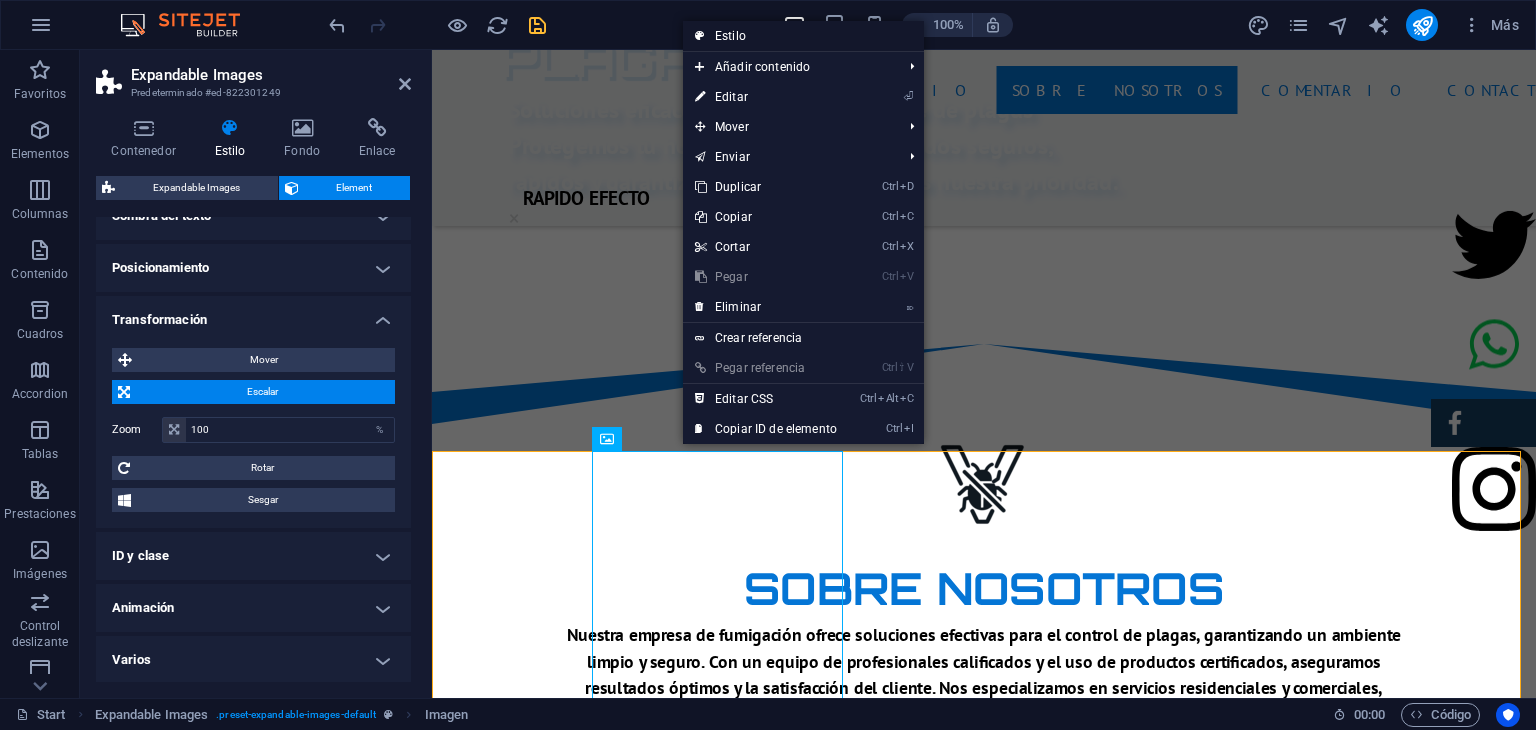 click on "Estilo" at bounding box center (803, 36) 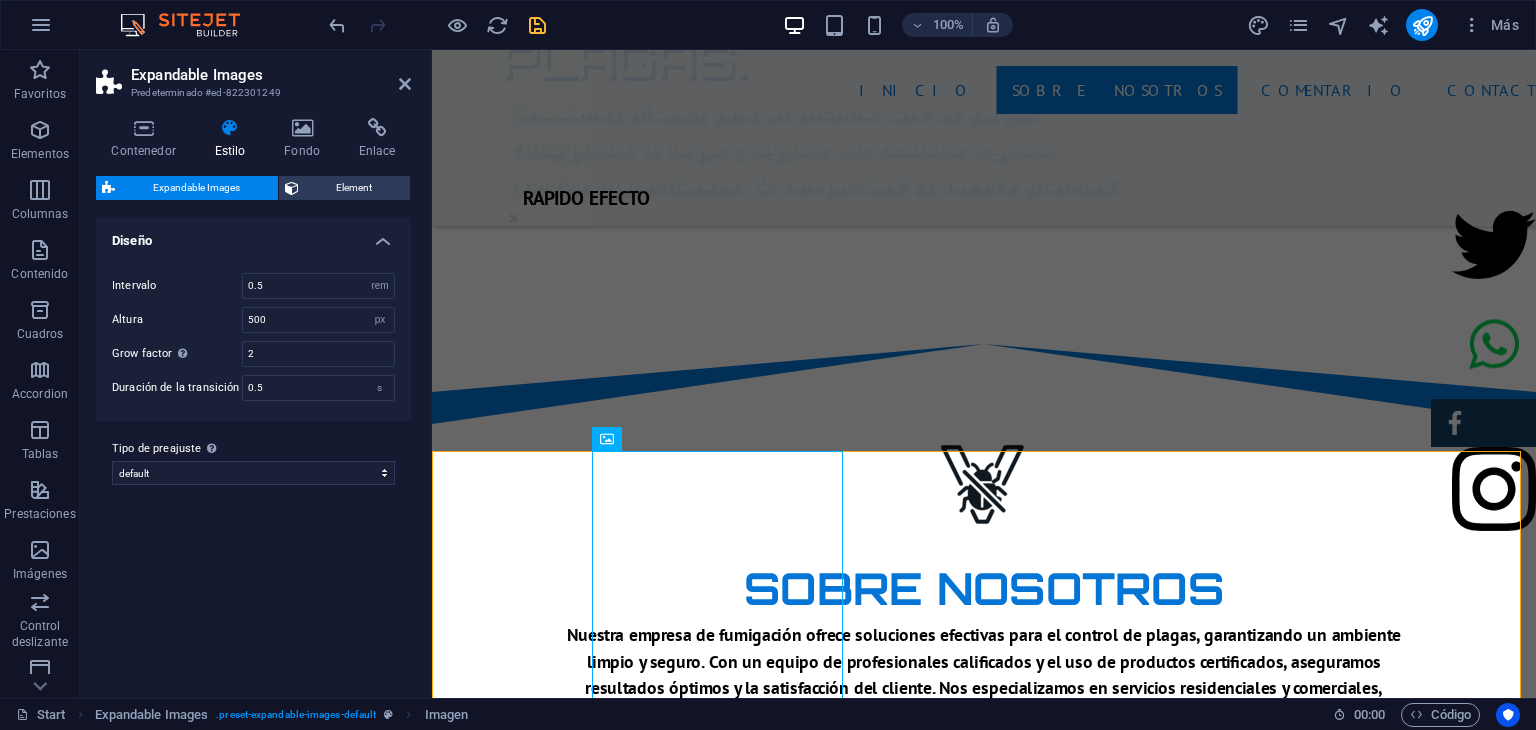 click on "Estilo" at bounding box center (234, 139) 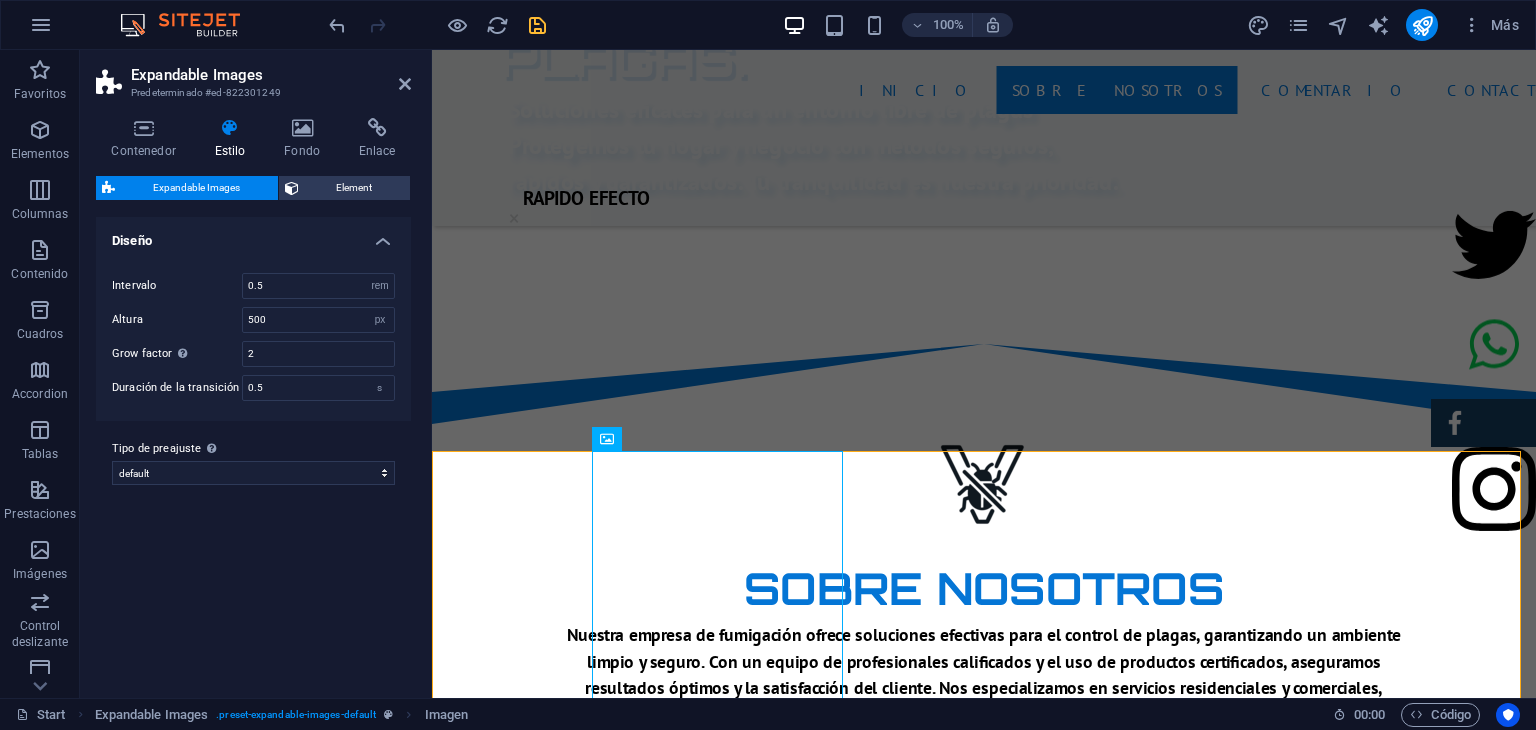 click on "Expandable Images" at bounding box center (271, 75) 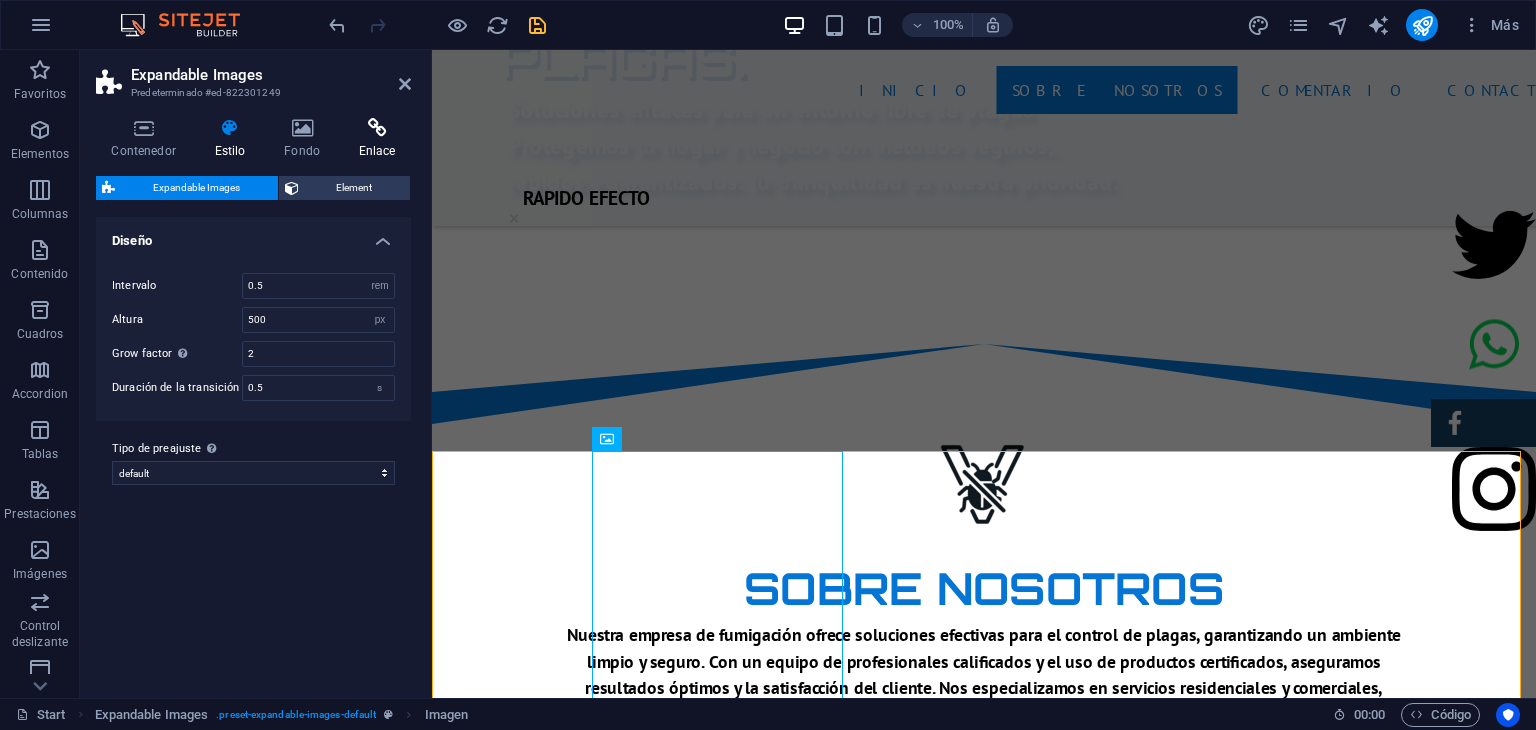 click at bounding box center (377, 128) 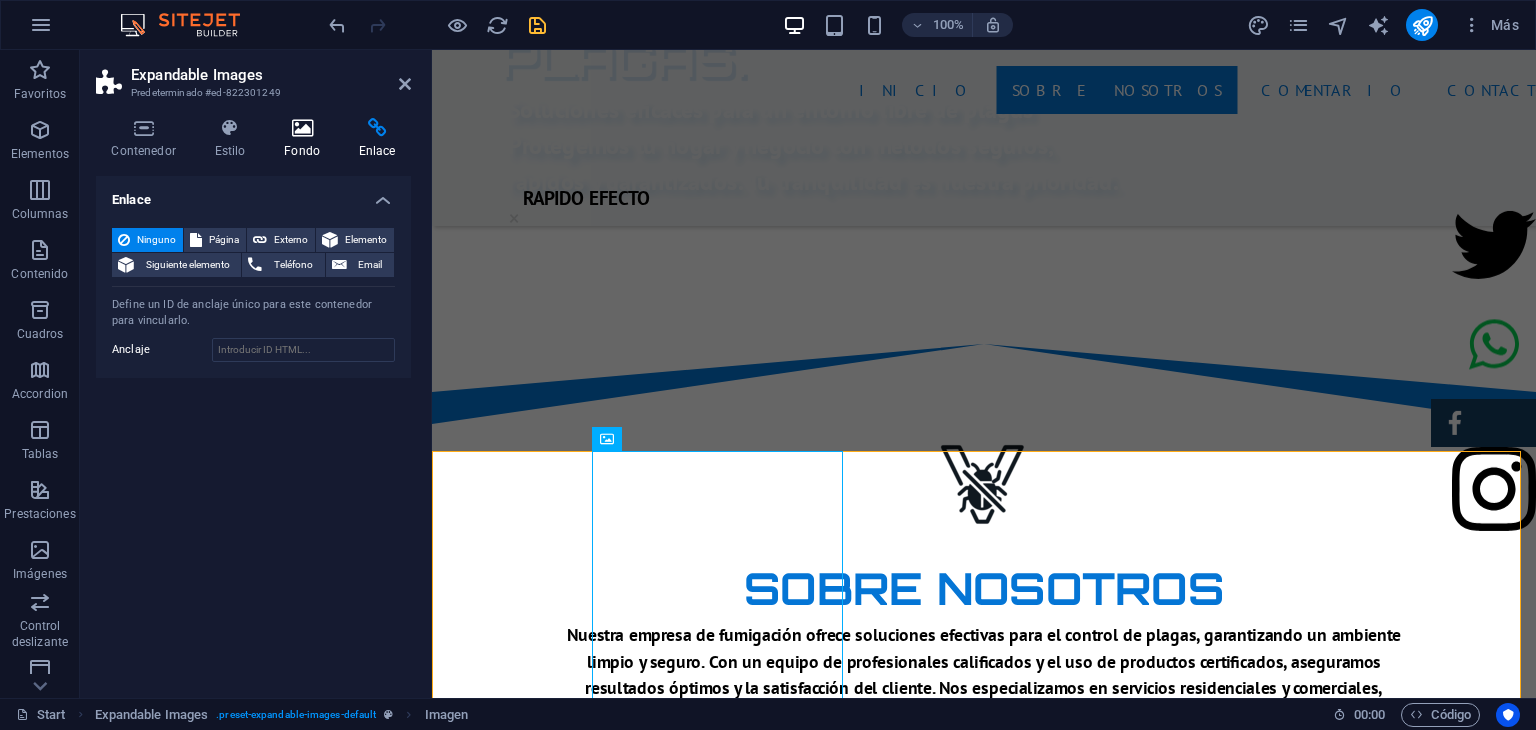click at bounding box center (302, 128) 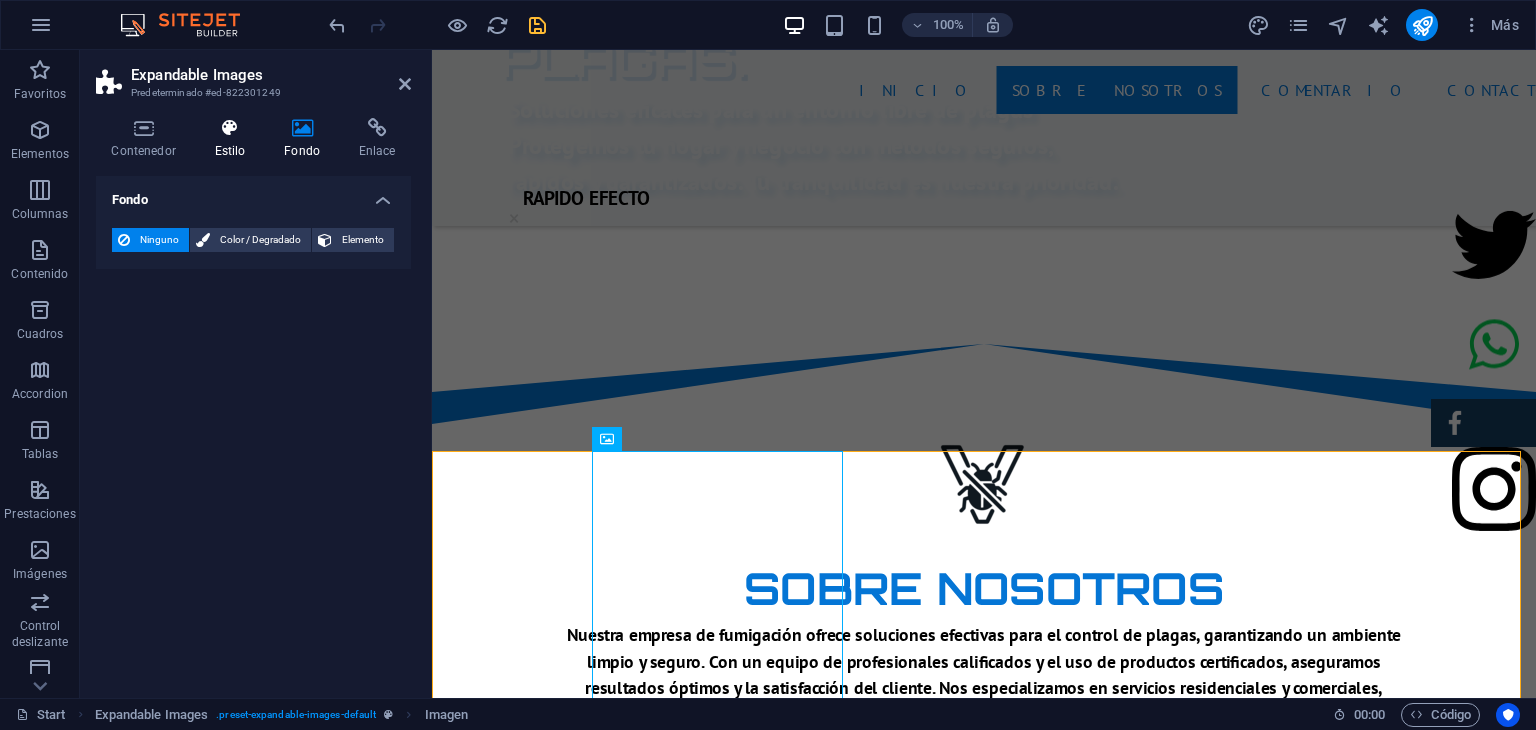click at bounding box center [230, 128] 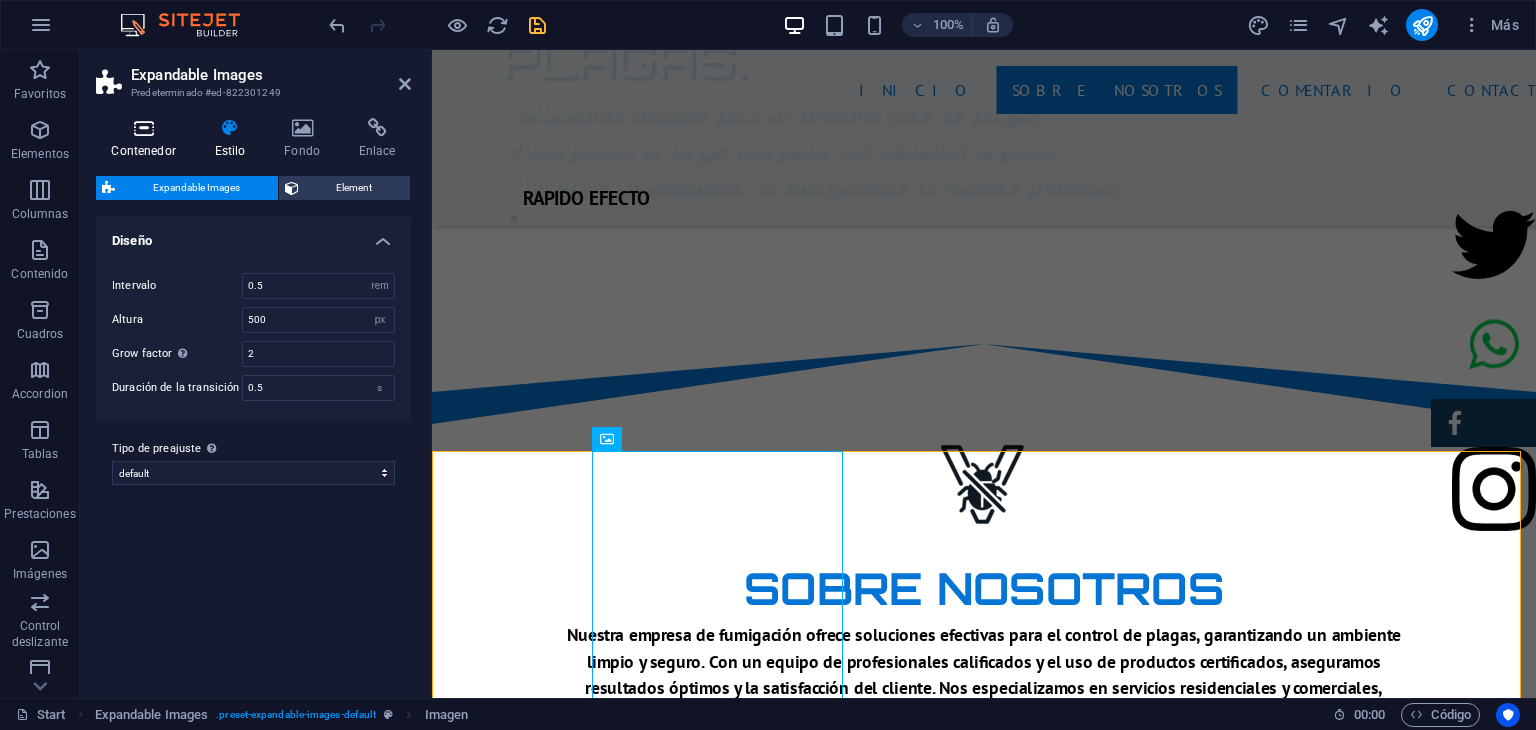 click on "Contenedor" at bounding box center [147, 139] 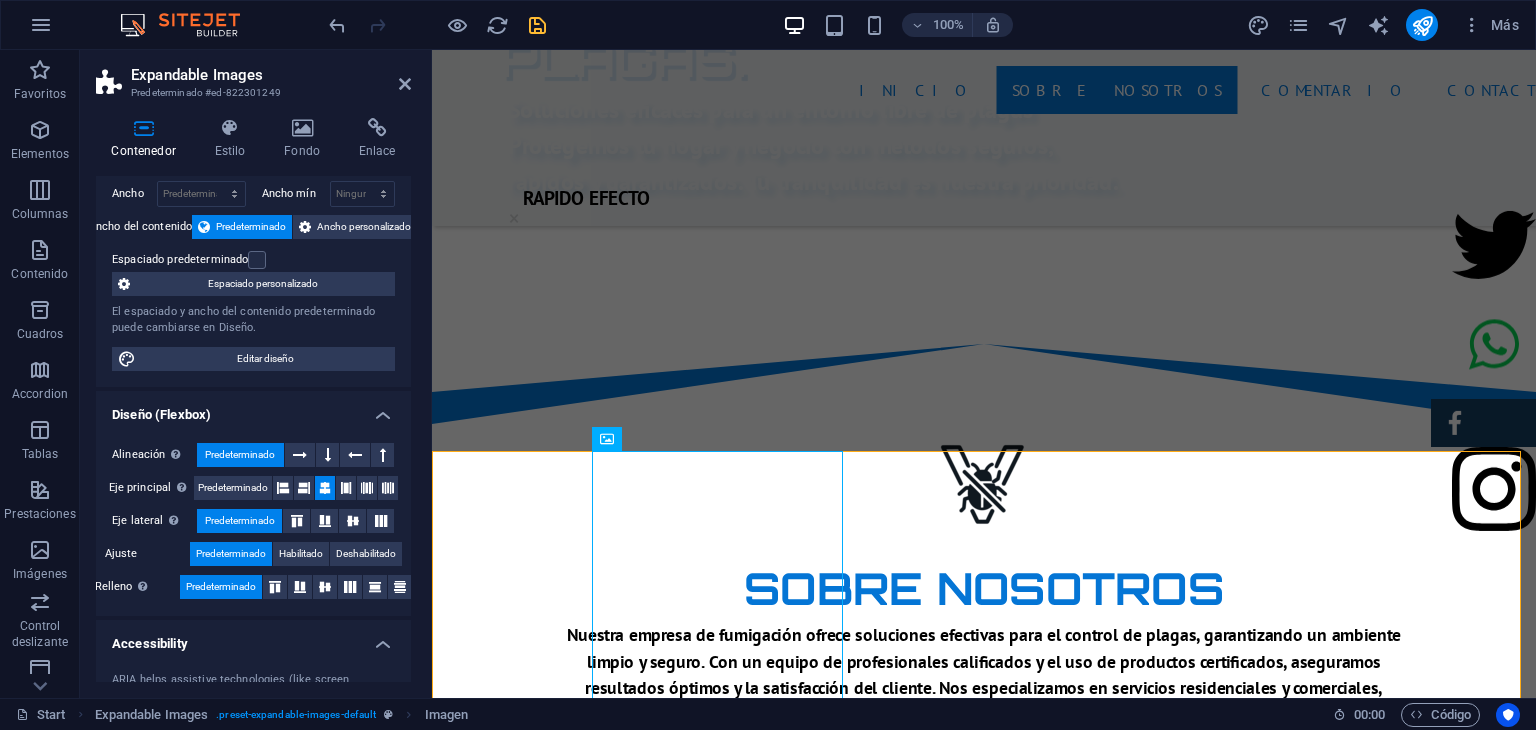 scroll, scrollTop: 76, scrollLeft: 0, axis: vertical 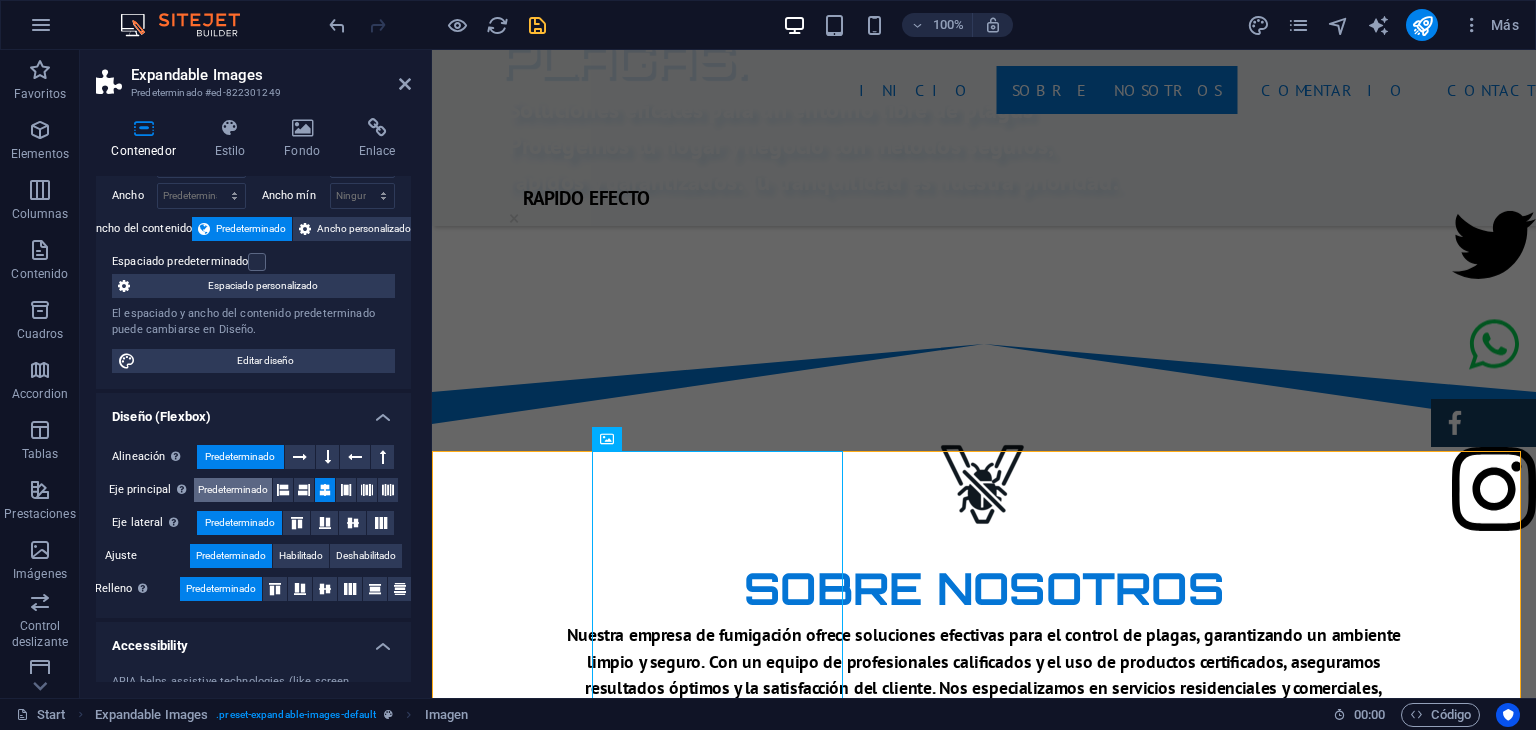 click on "Predeterminado" at bounding box center [233, 490] 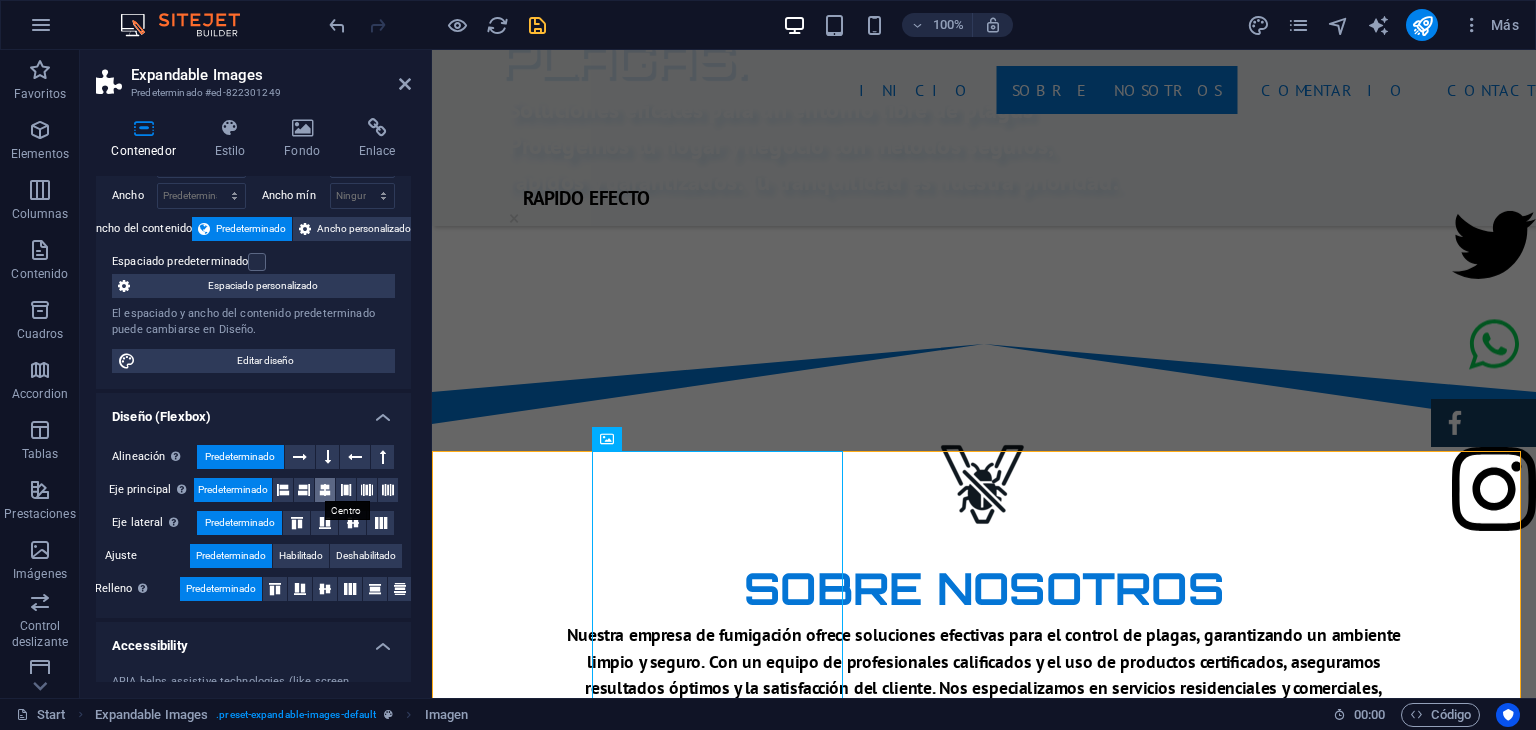 click at bounding box center (325, 490) 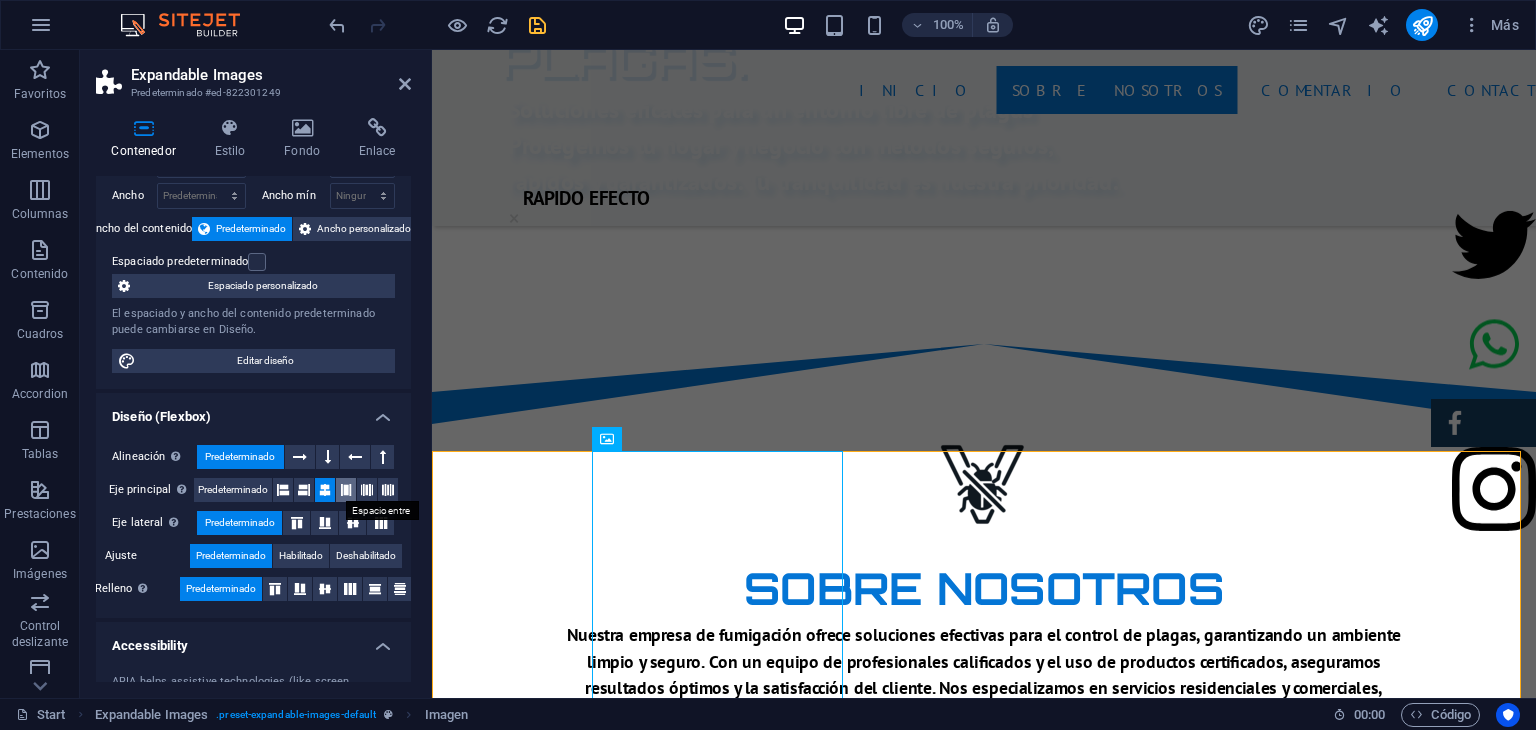 click at bounding box center (346, 490) 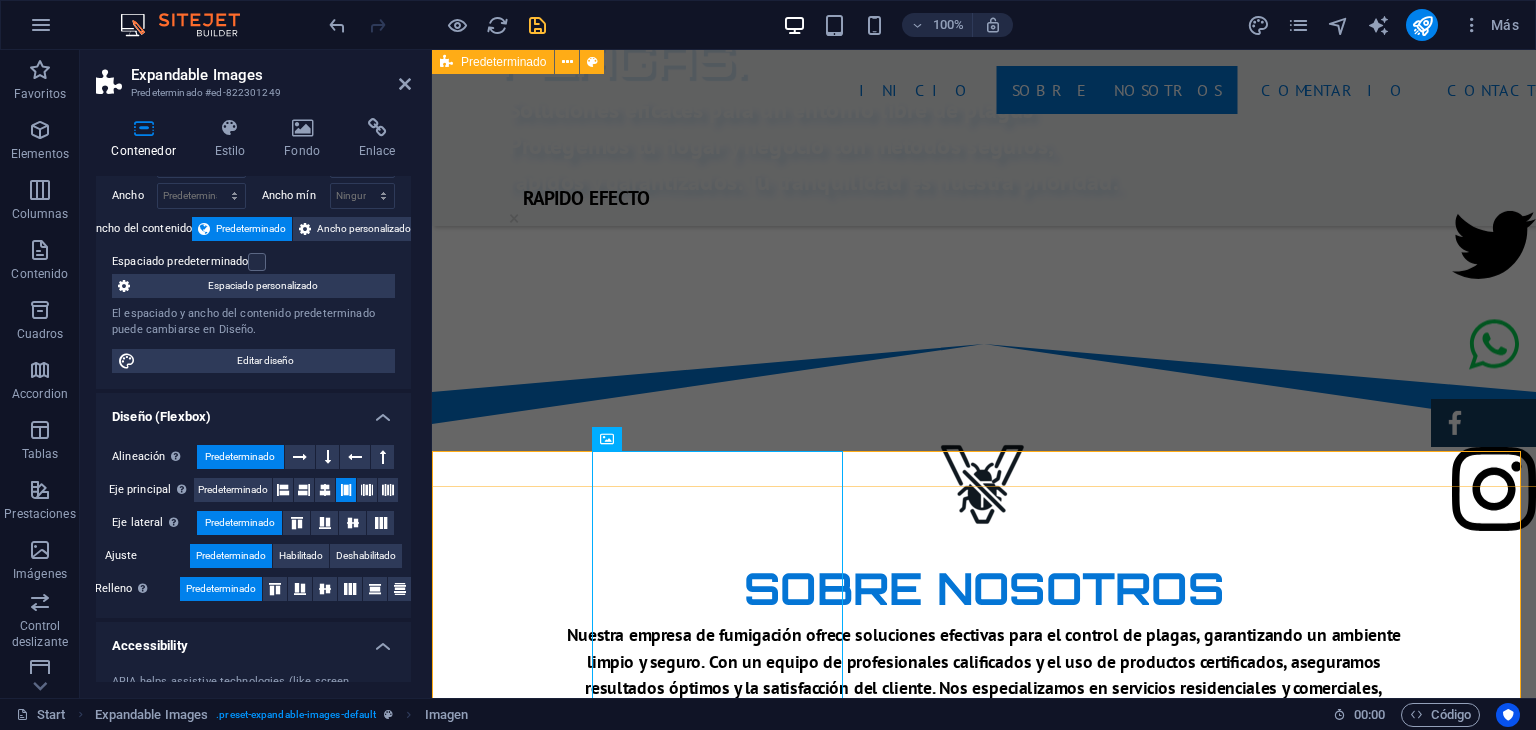 click on "SOBRE NOSOTROS Nuestra empresa de fumigación ofrece soluciones efectivas para el control de plagas, garantizando un ambiente limpio y seguro. Con un equipo de profesionales calificados y el uso de productos certificados, aseguramos resultados óptimos y la satisfacción del cliente. Nos especializamos en servicios residenciales y comerciales, adaptándonos a las necesidades específicas de cada cliente. Además, aplicamos técnicas innovadoras y respetuosas con el medio ambiente. Al elegirnos, estás invirtiendo en la salud de tus espacios y el bienestar de tus seres queridos. ¡Contáctanos para una evaluación gratuita y protege tu hogar hoy mismo! PRODUCTOS CERTIFICADOS MEJOR PRECIO GARANTIZADO GARANTÍA DE SERVICIO RÁPIDO Y SEGURO" at bounding box center (984, 1110) 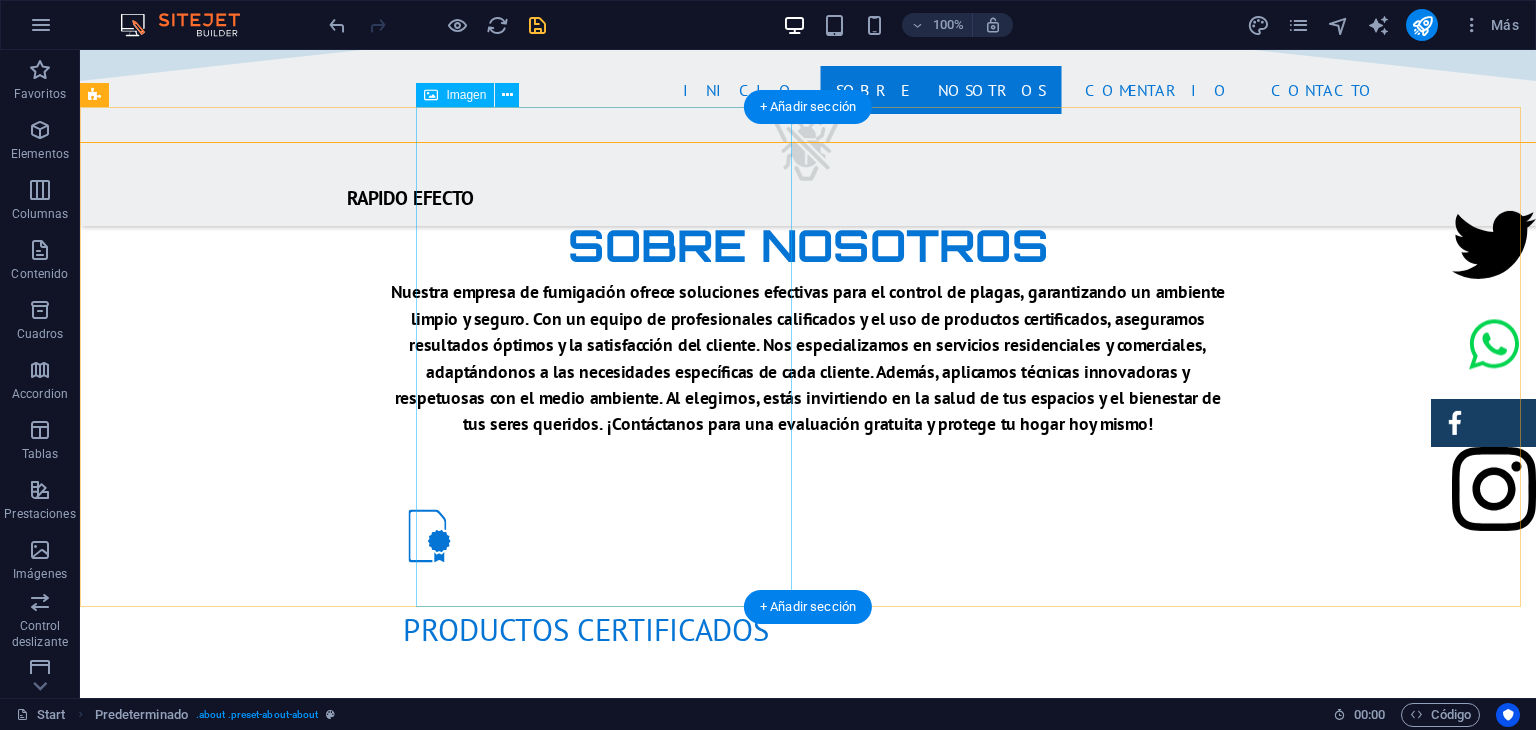 scroll, scrollTop: 1548, scrollLeft: 0, axis: vertical 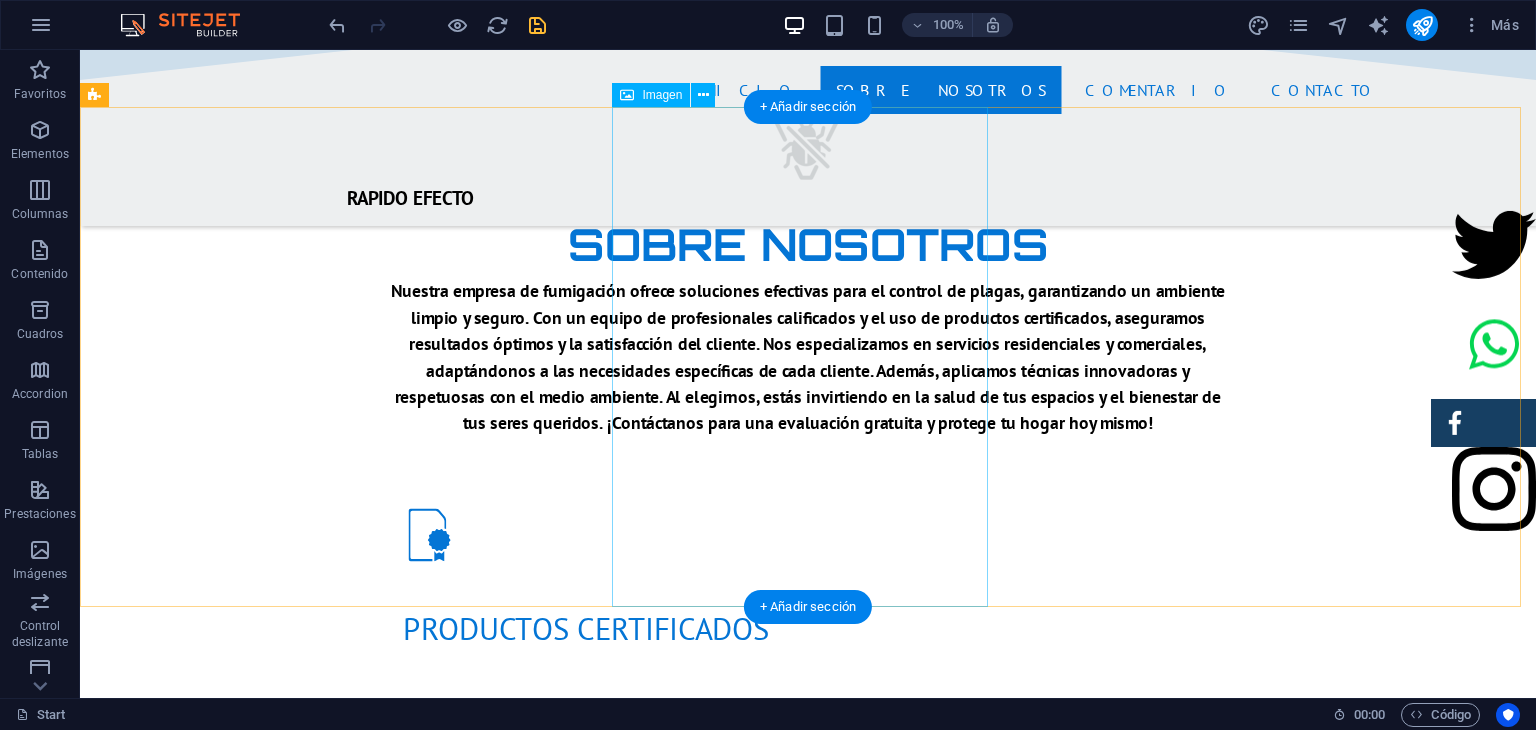 click at bounding box center [808, 2084] 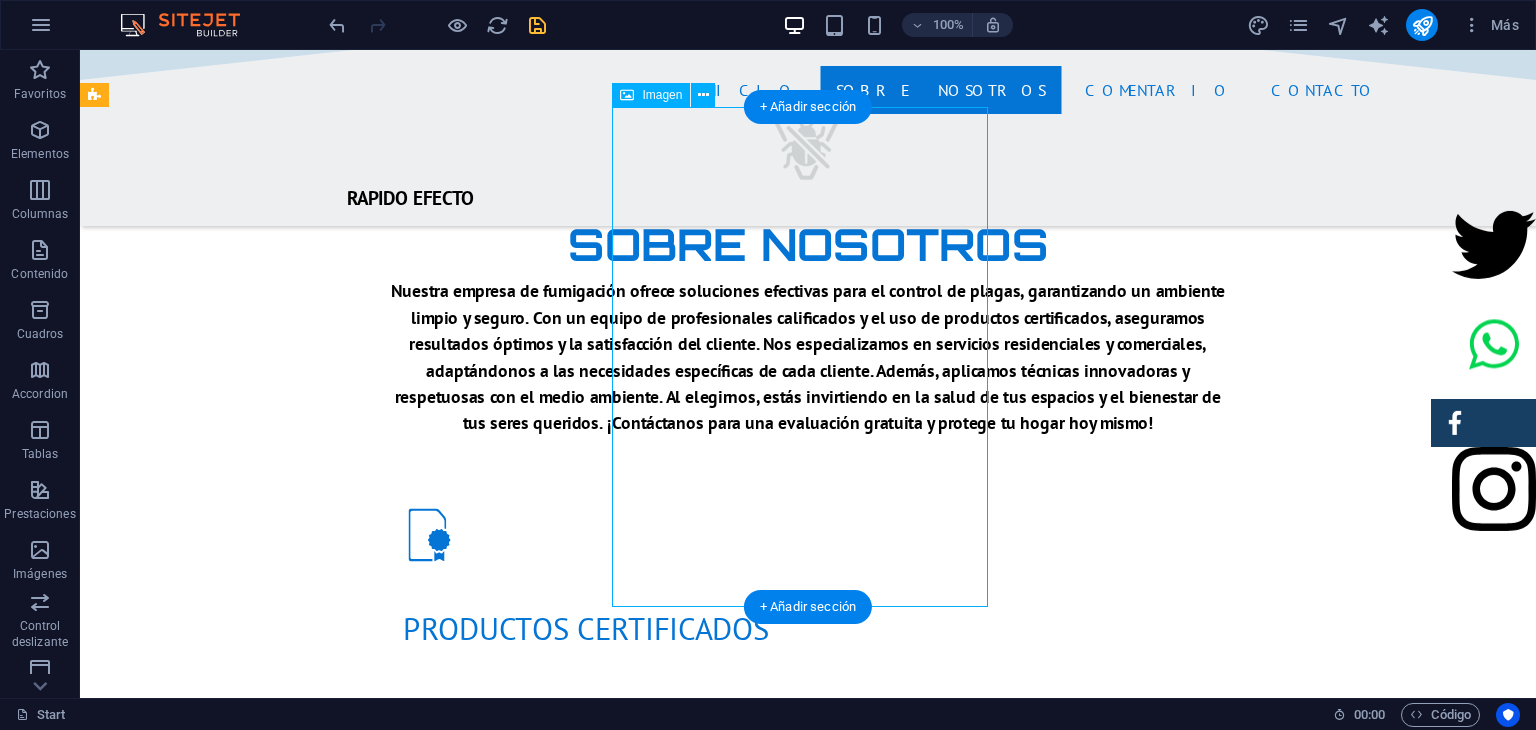 click at bounding box center [808, 2084] 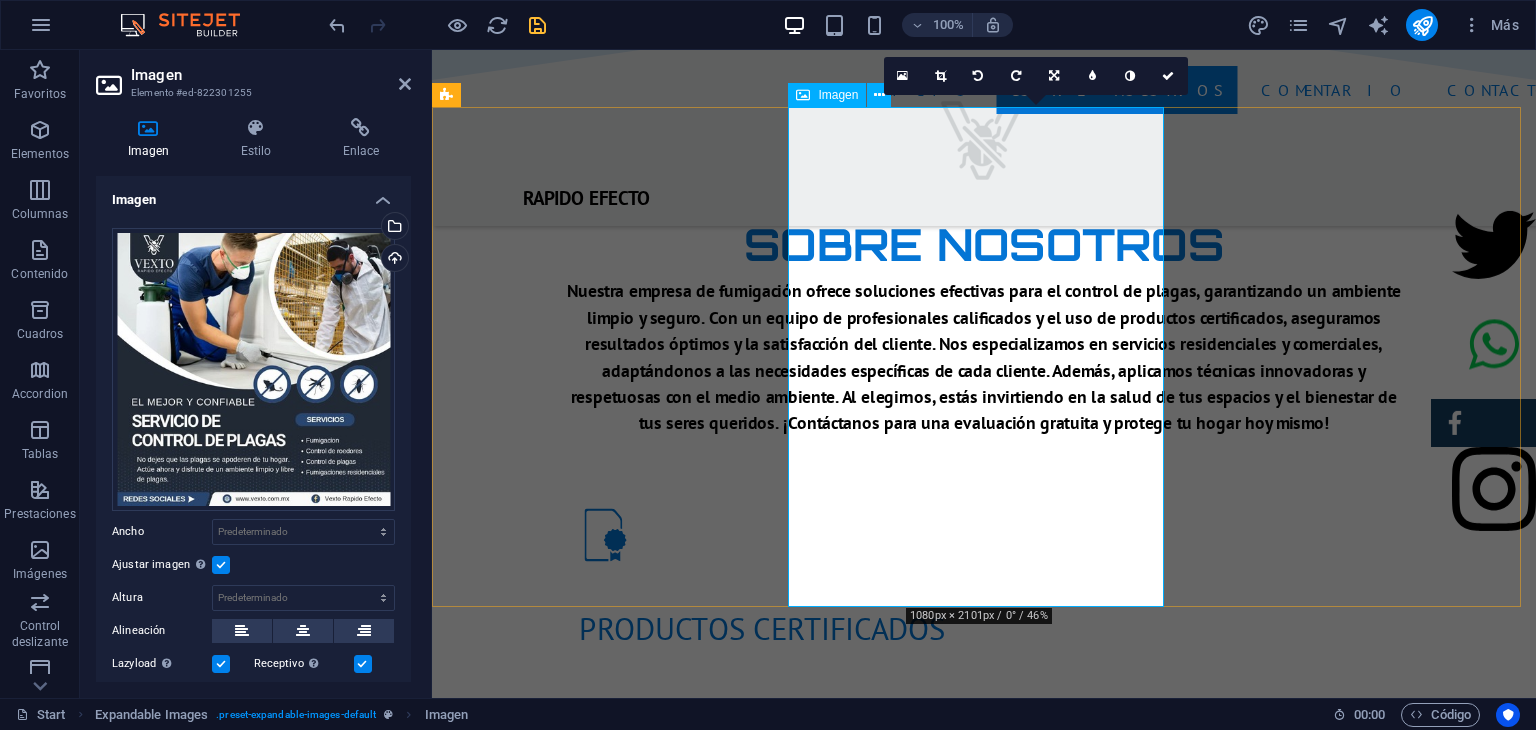 click at bounding box center [984, 2084] 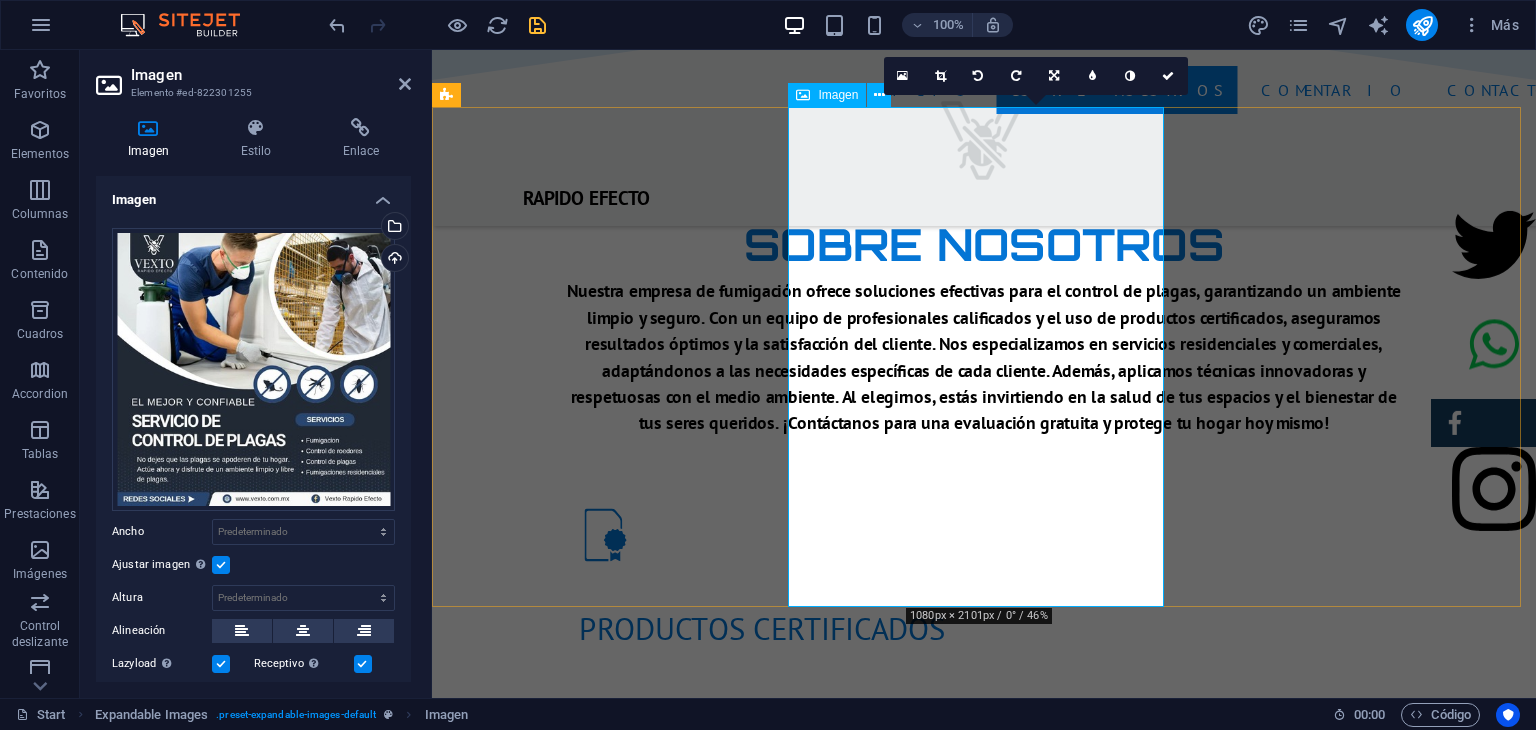 click at bounding box center [984, 2084] 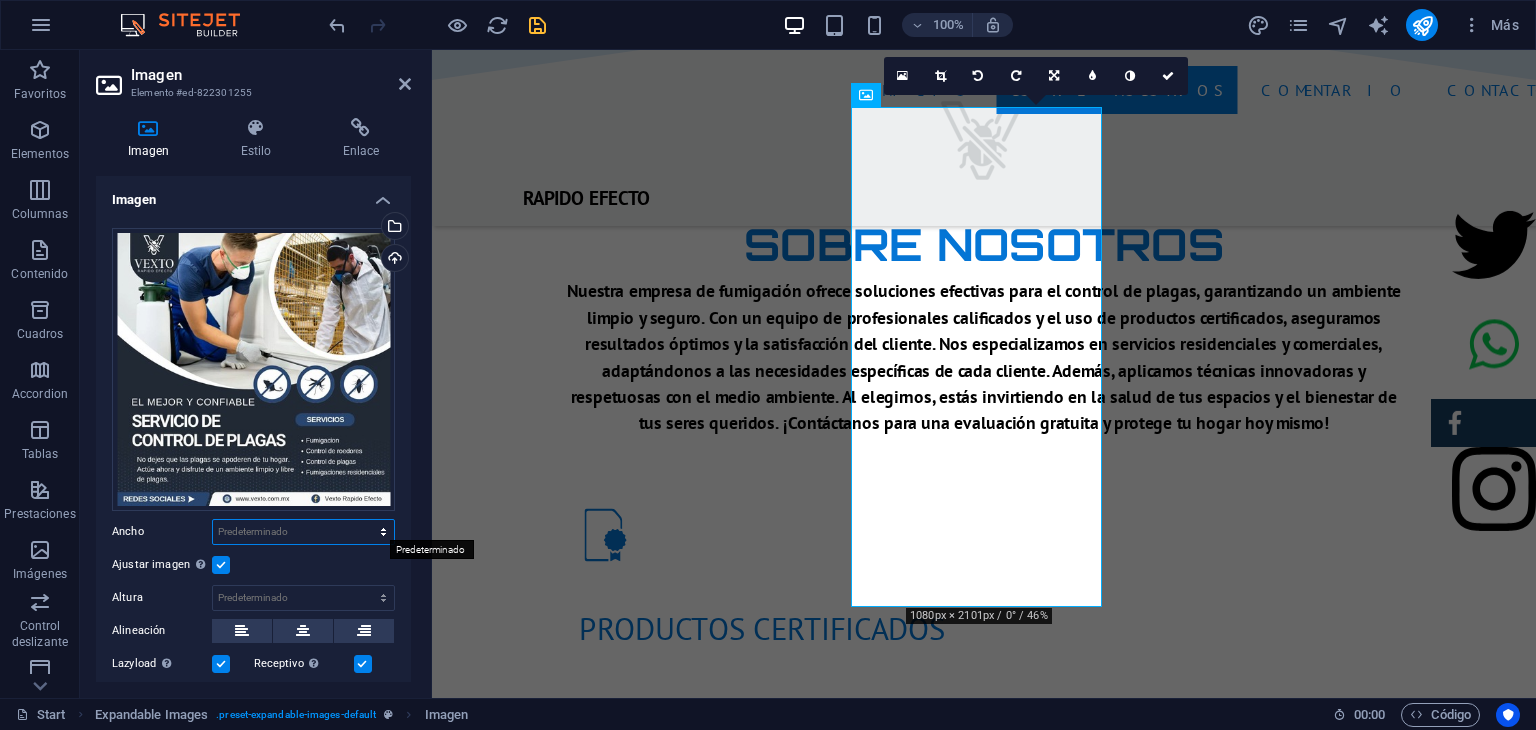 click on "Predeterminado automático px rem % em vh vw" at bounding box center [303, 532] 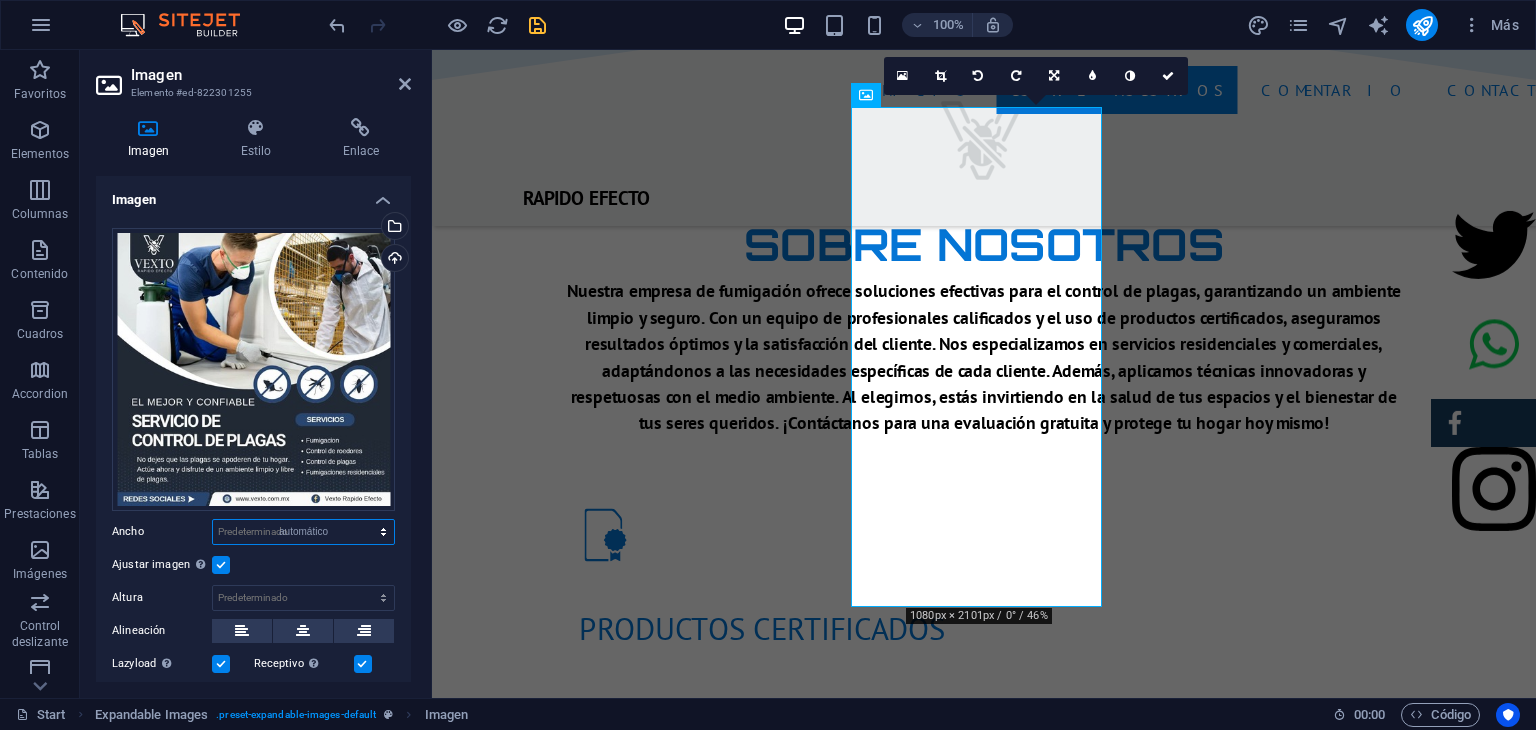 click on "Predeterminado automático px rem % em vh vw" at bounding box center (303, 532) 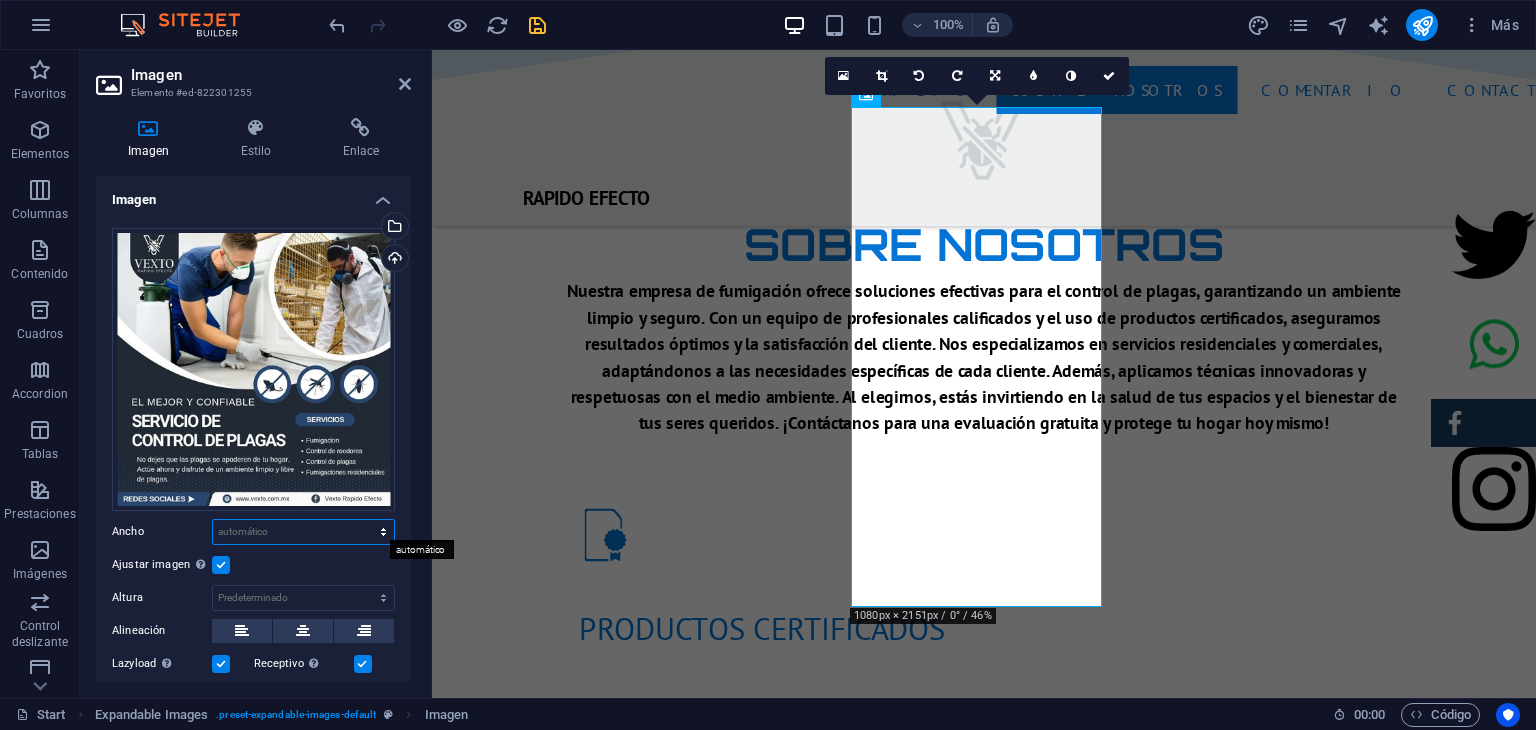 click on "Predeterminado automático px rem % em vh vw" at bounding box center [303, 532] 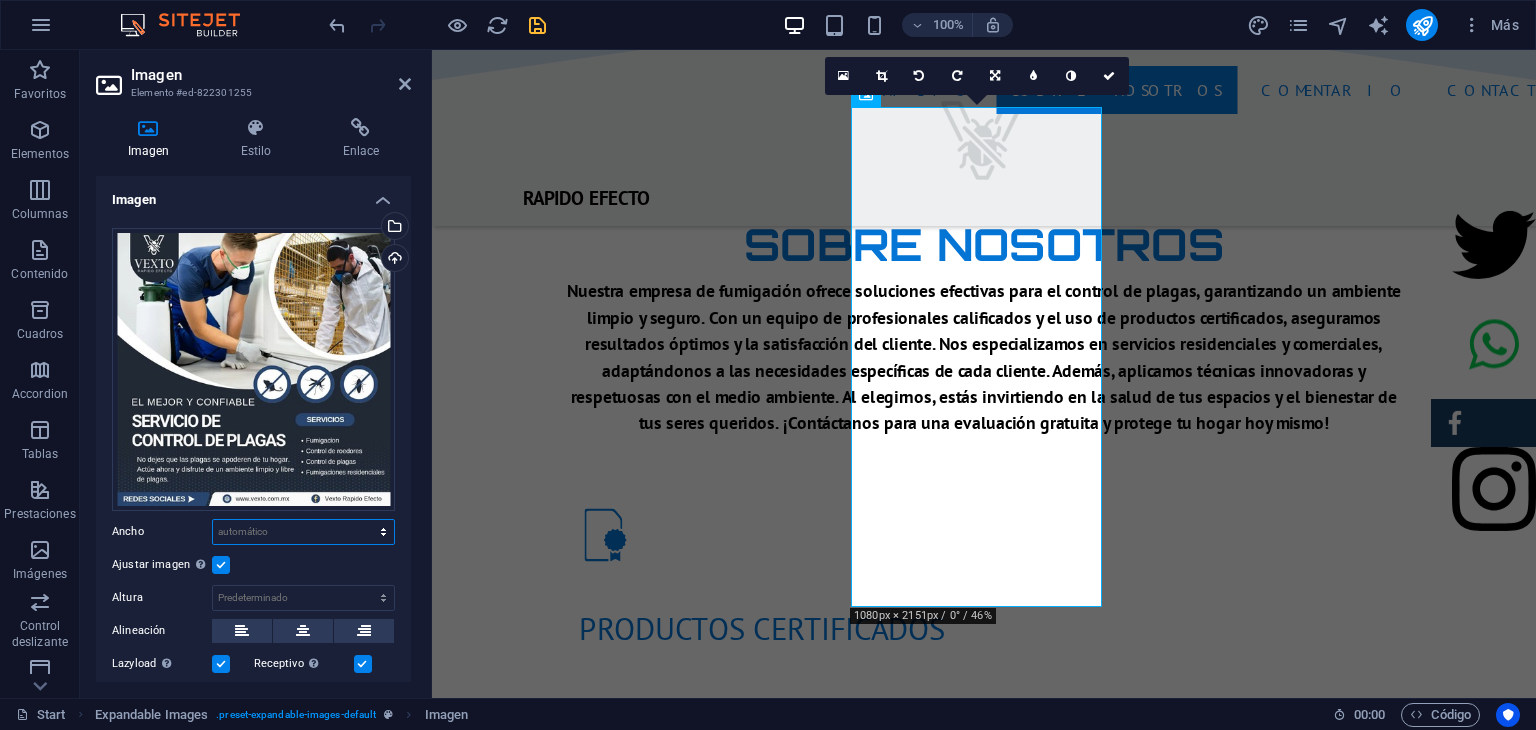 select on "px" 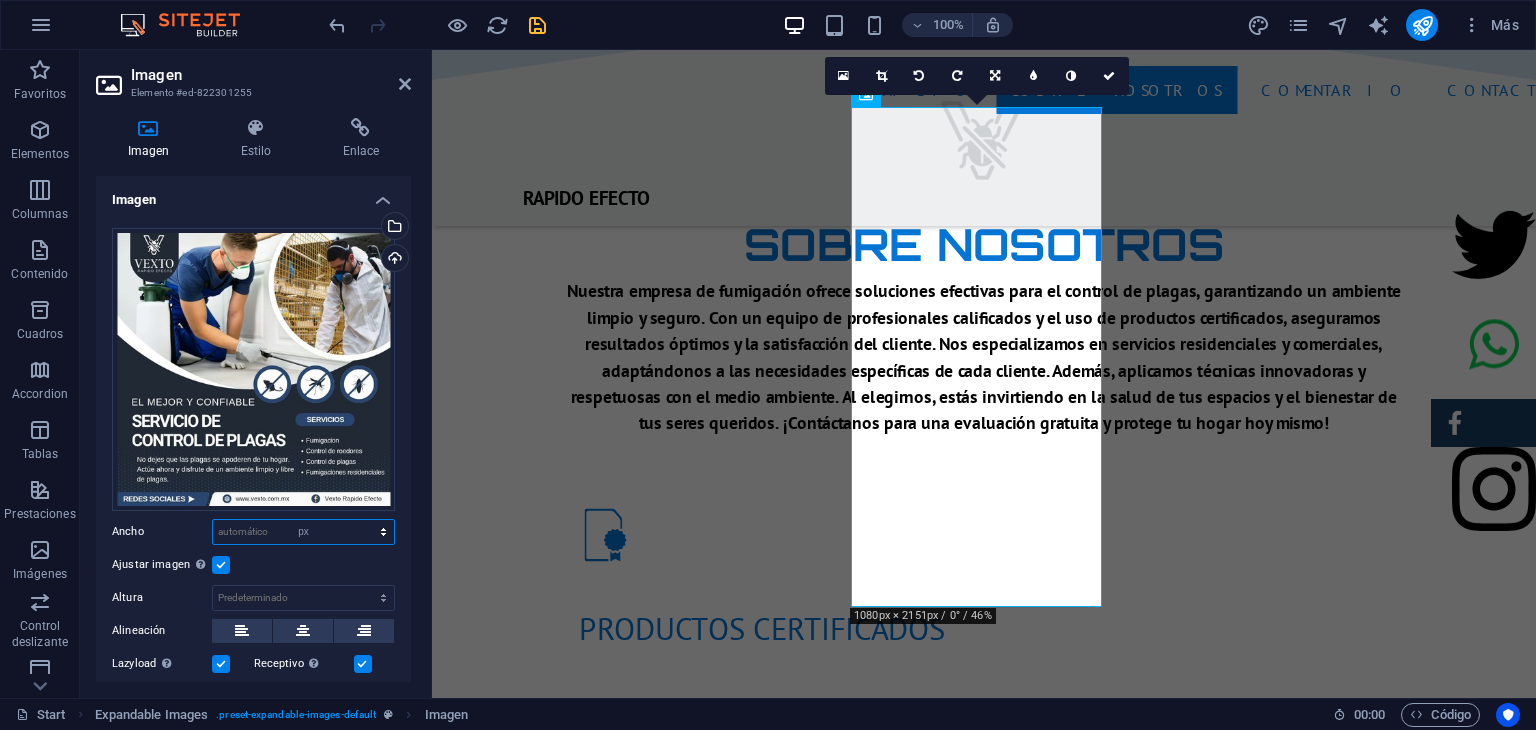 click on "Predeterminado automático px rem % em vh vw" at bounding box center (303, 532) 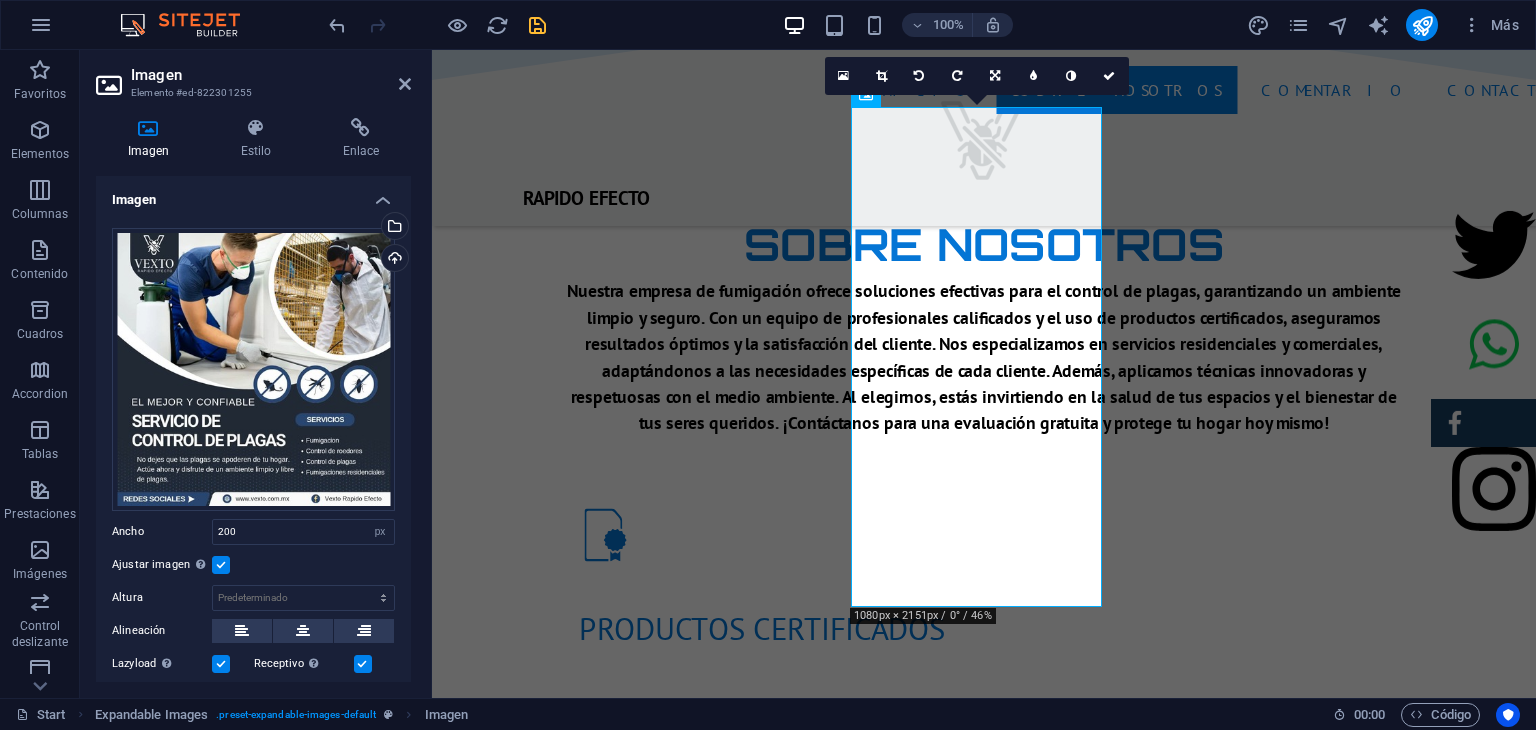 click on "Imagen Estilo Enlace Imagen Arrastra archivos aquí, haz clic para escoger archivos o  selecciona archivos de Archivos o de nuestra galería gratuita de fotos y vídeos Selecciona archivos del administrador de archivos, de la galería de fotos o carga archivo(s) Cargar Ancho 200 Predeterminado automático px rem % em vh vw Ajustar imagen Ajustar imagen automáticamente a un ancho y alto fijo Altura Predeterminado automático px Alineación Lazyload La carga de imágenes tras la carga de la página mejora la velocidad de la página. Receptivo Automáticamente cargar tamaños optimizados de smartphone e imagen retina. Lightbox Usar como cabecera La imagen se ajustará en una etiqueta de cabecera H1. Resulta útil para dar al texto alternativo el peso de una cabecera H1, por ejemplo, para el logo. En caso de duda, dejar deseleccionado. Optimizado Las imágenes se comprimen para así mejorar la velocidad de las páginas. Posición Dirección Personalizado X offset 50 px rem % vh vw Y offset 50 px rem % vh vw Code" at bounding box center [253, 400] 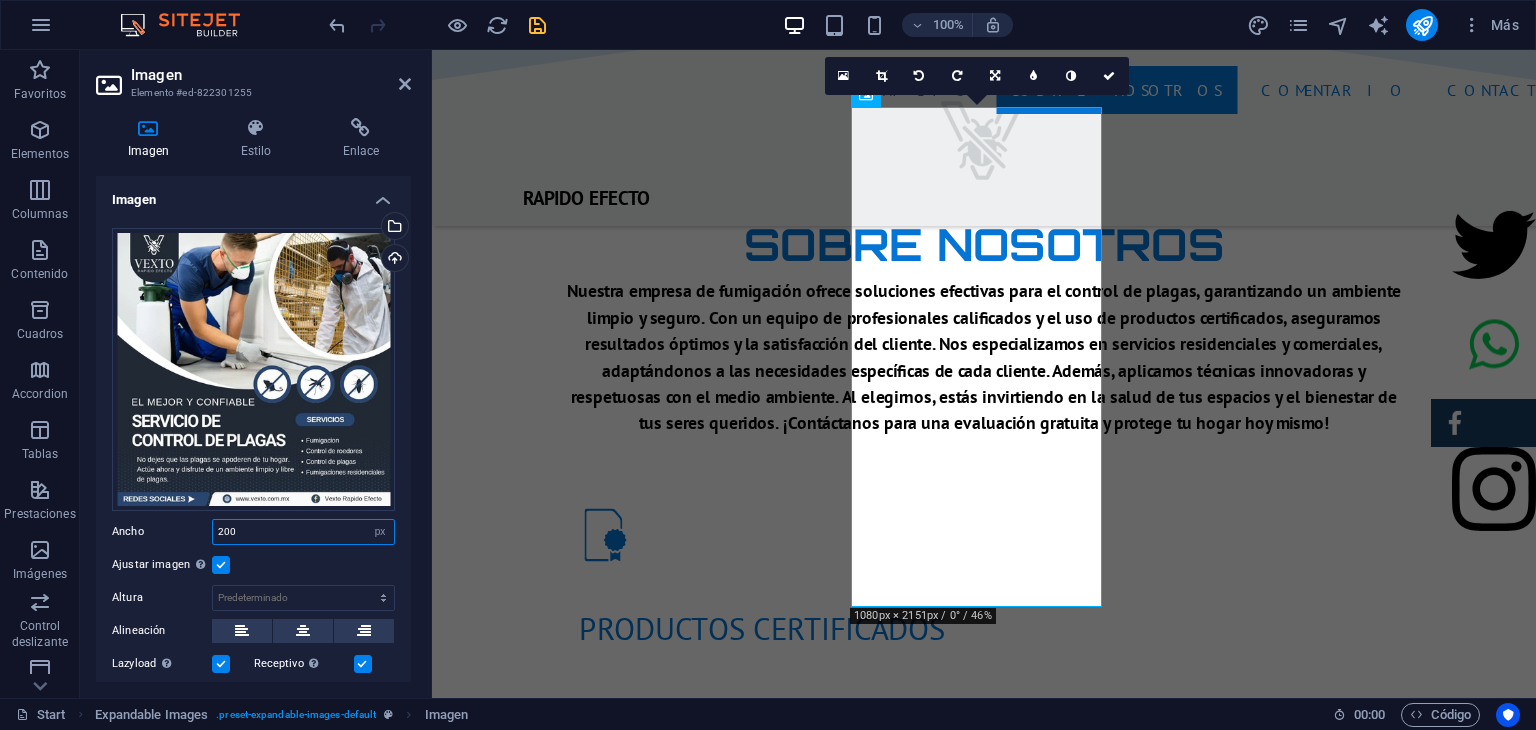 click on "200" at bounding box center (303, 532) 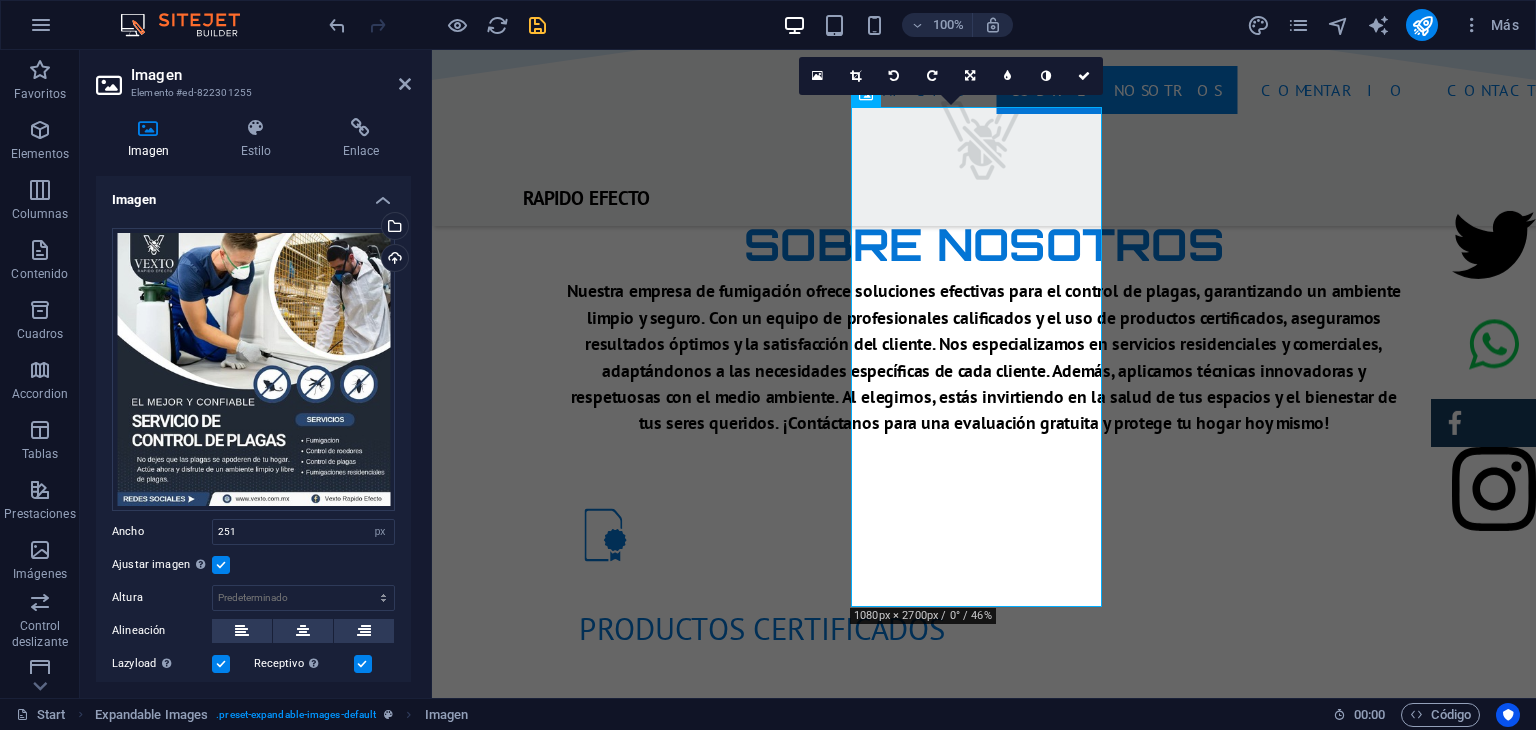 click on "Imagen Estilo Enlace Imagen Arrastra archivos aquí, haz clic para escoger archivos o  selecciona archivos de Archivos o de nuestra galería gratuita de fotos y vídeos Selecciona archivos del administrador de archivos, de la galería de fotos o carga archivo(s) Cargar Ancho 251 Predeterminado automático px rem % em vh vw Ajustar imagen Ajustar imagen automáticamente a un ancho y alto fijo Altura Predeterminado automático px Alineación Lazyload La carga de imágenes tras la carga de la página mejora la velocidad de la página. Receptivo Automáticamente cargar tamaños optimizados de smartphone e imagen retina. Lightbox Usar como cabecera La imagen se ajustará en una etiqueta de cabecera H1. Resulta útil para dar al texto alternativo el peso de una cabecera H1, por ejemplo, para el logo. En caso de duda, dejar deseleccionado. Optimizado Las imágenes se comprimen para así mejorar la velocidad de las páginas. Posición Dirección Personalizado X offset 50 px rem % vh vw Y offset 50 px rem % vh vw Code" at bounding box center [253, 400] 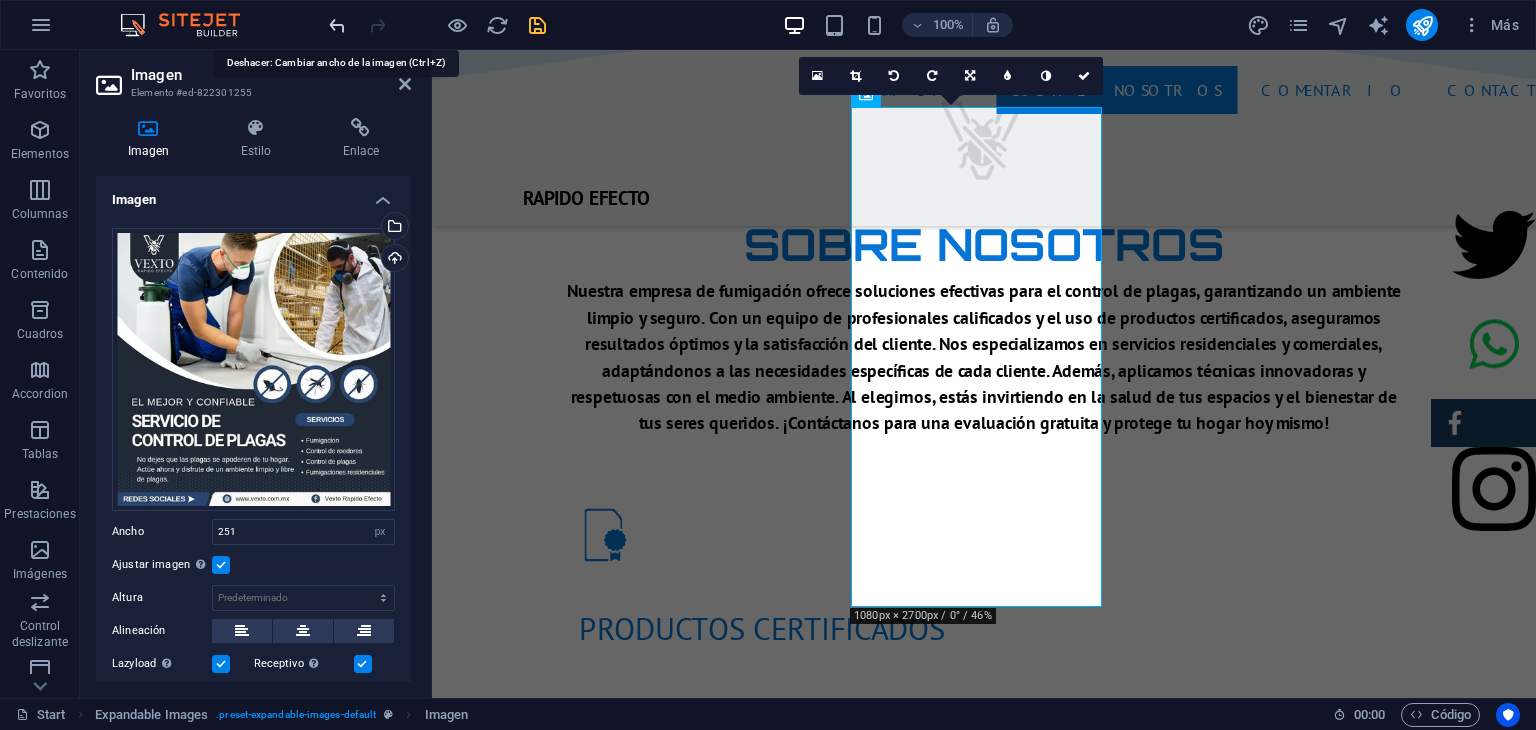 click at bounding box center (337, 25) 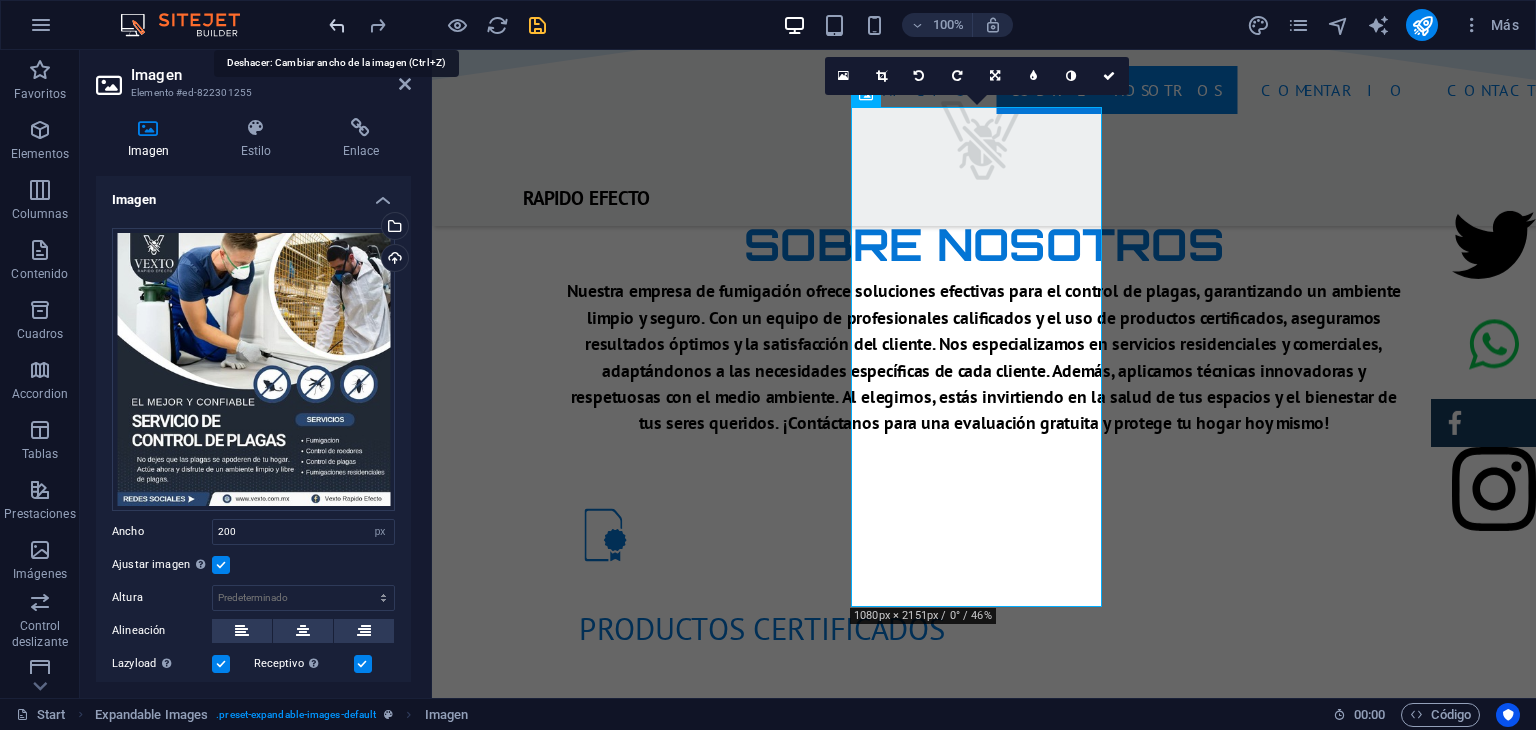 click at bounding box center [337, 25] 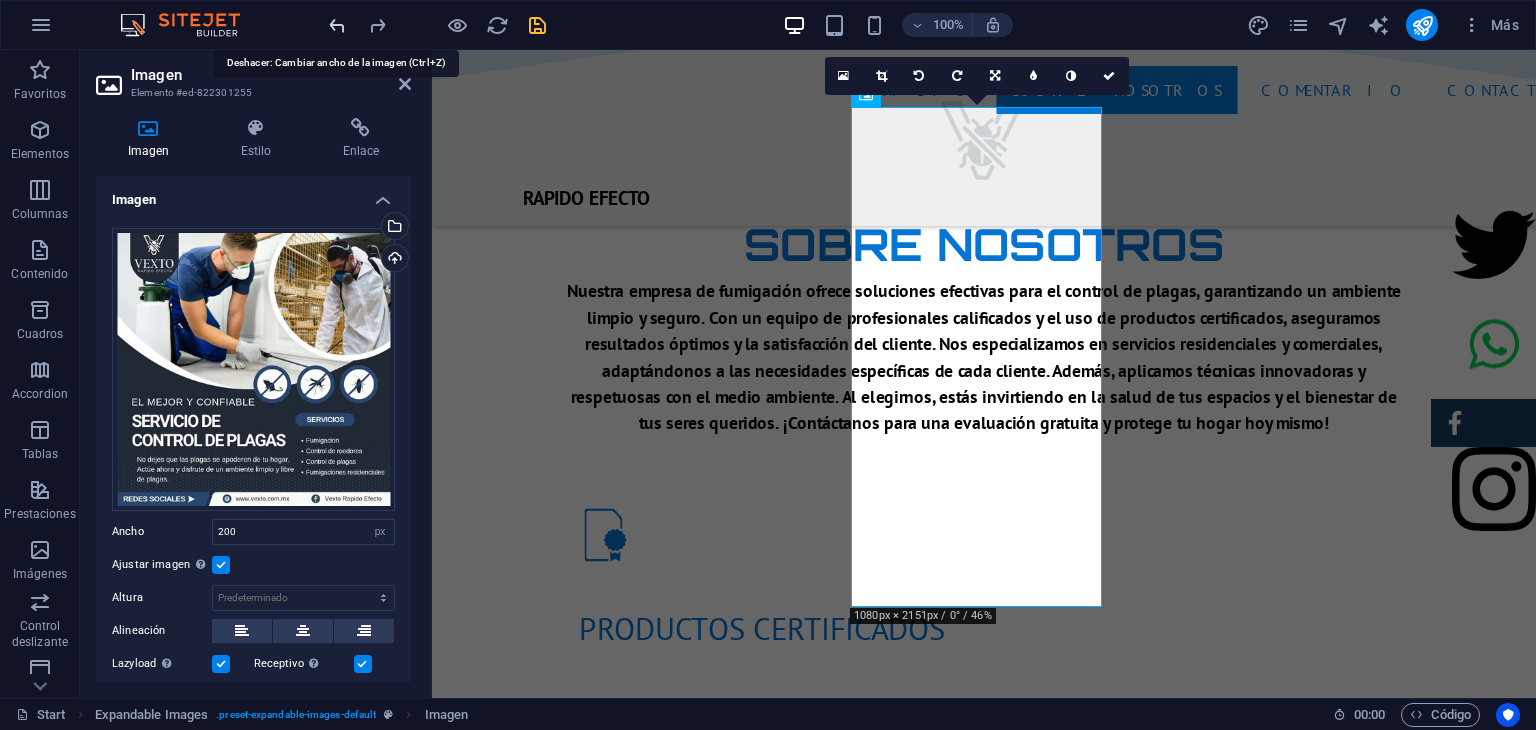type on "251" 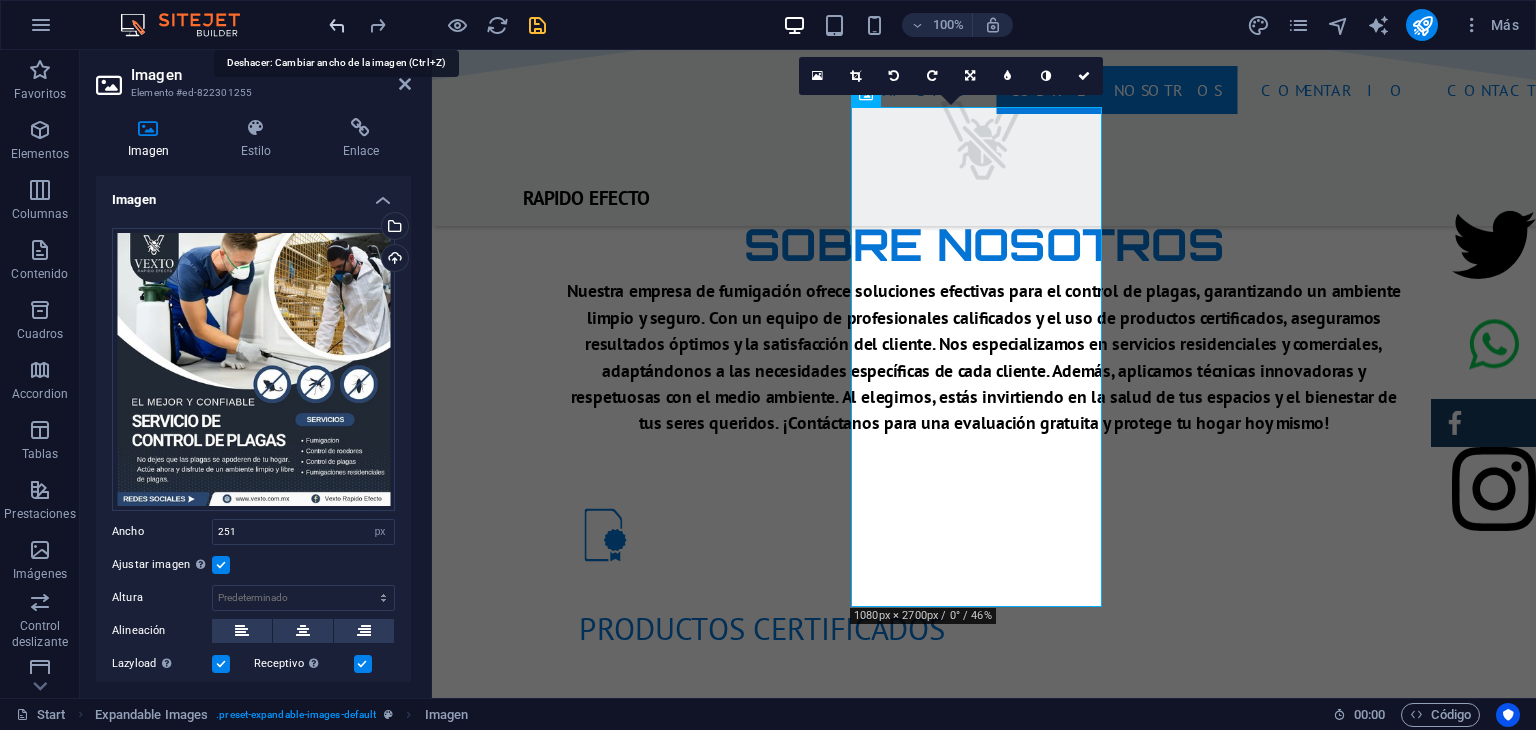 click at bounding box center [337, 25] 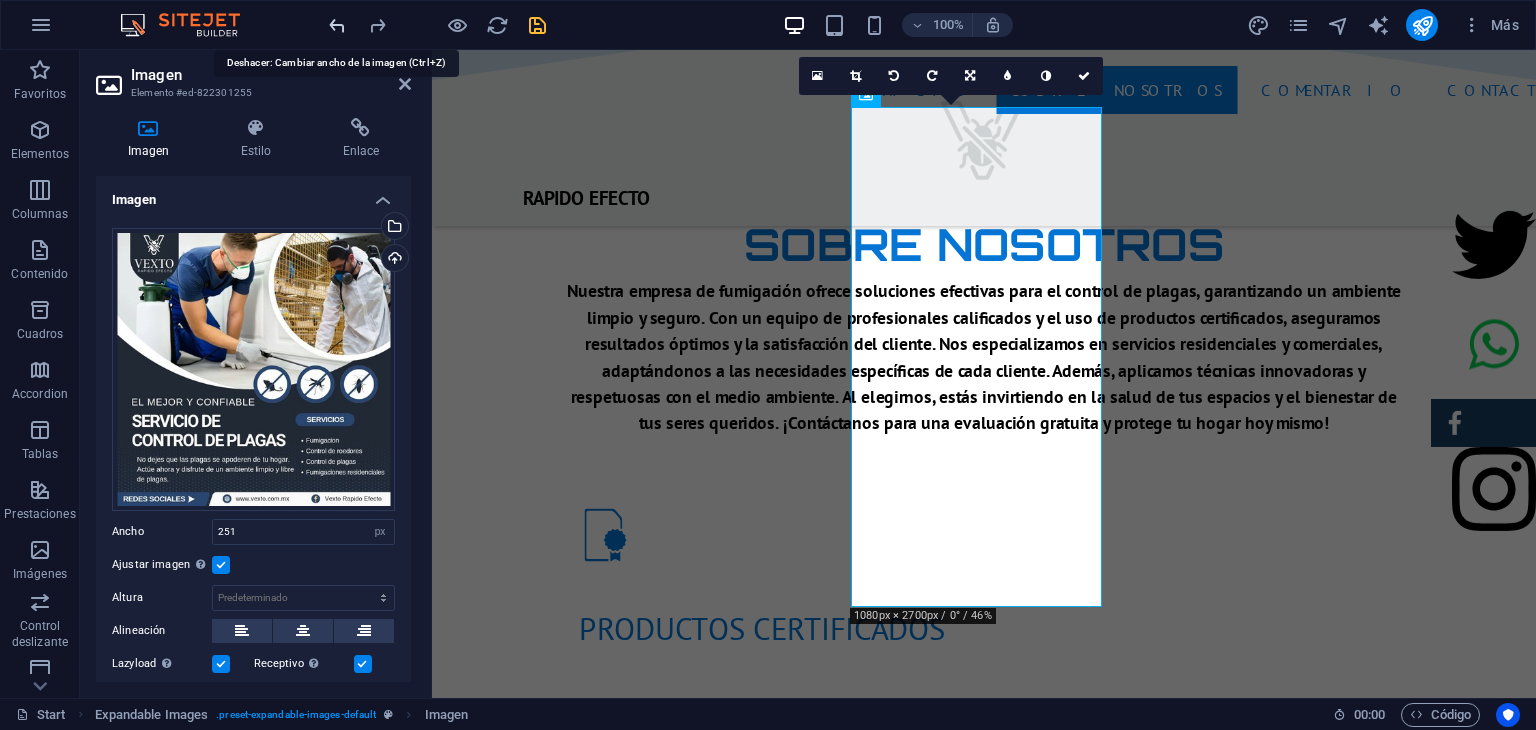 type 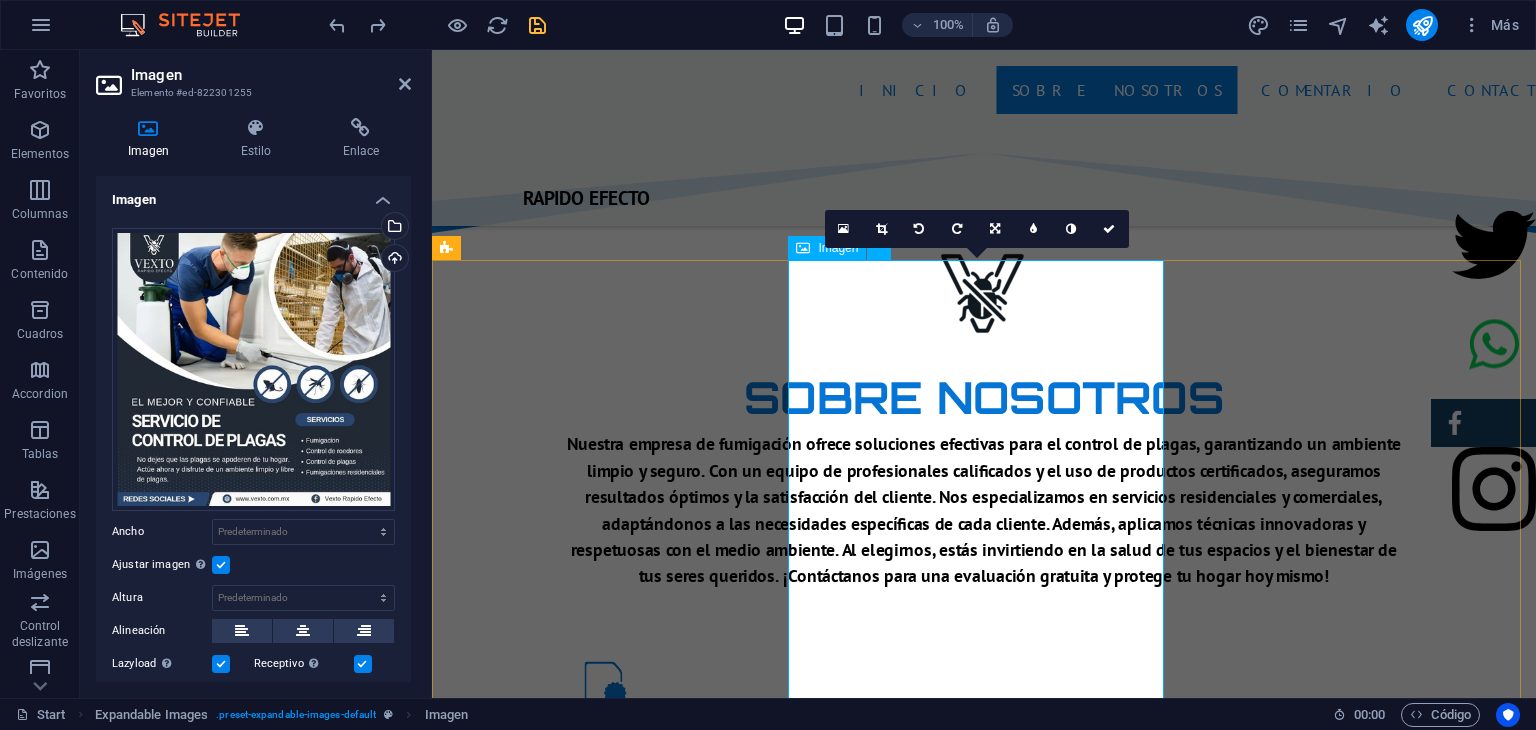 scroll, scrollTop: 1396, scrollLeft: 0, axis: vertical 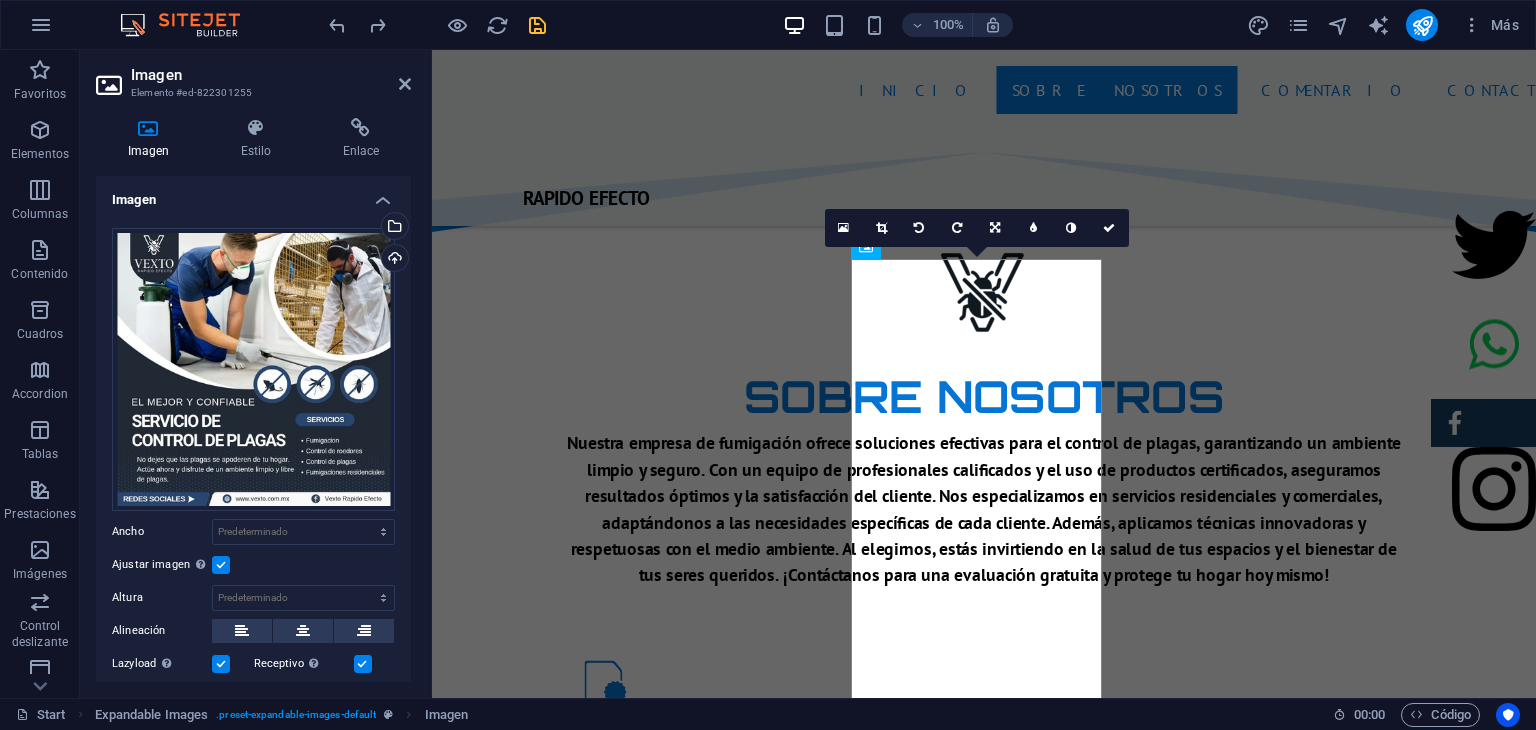 click on "16:10 16:9 4:3 1:1 1:2 0" at bounding box center (977, 228) 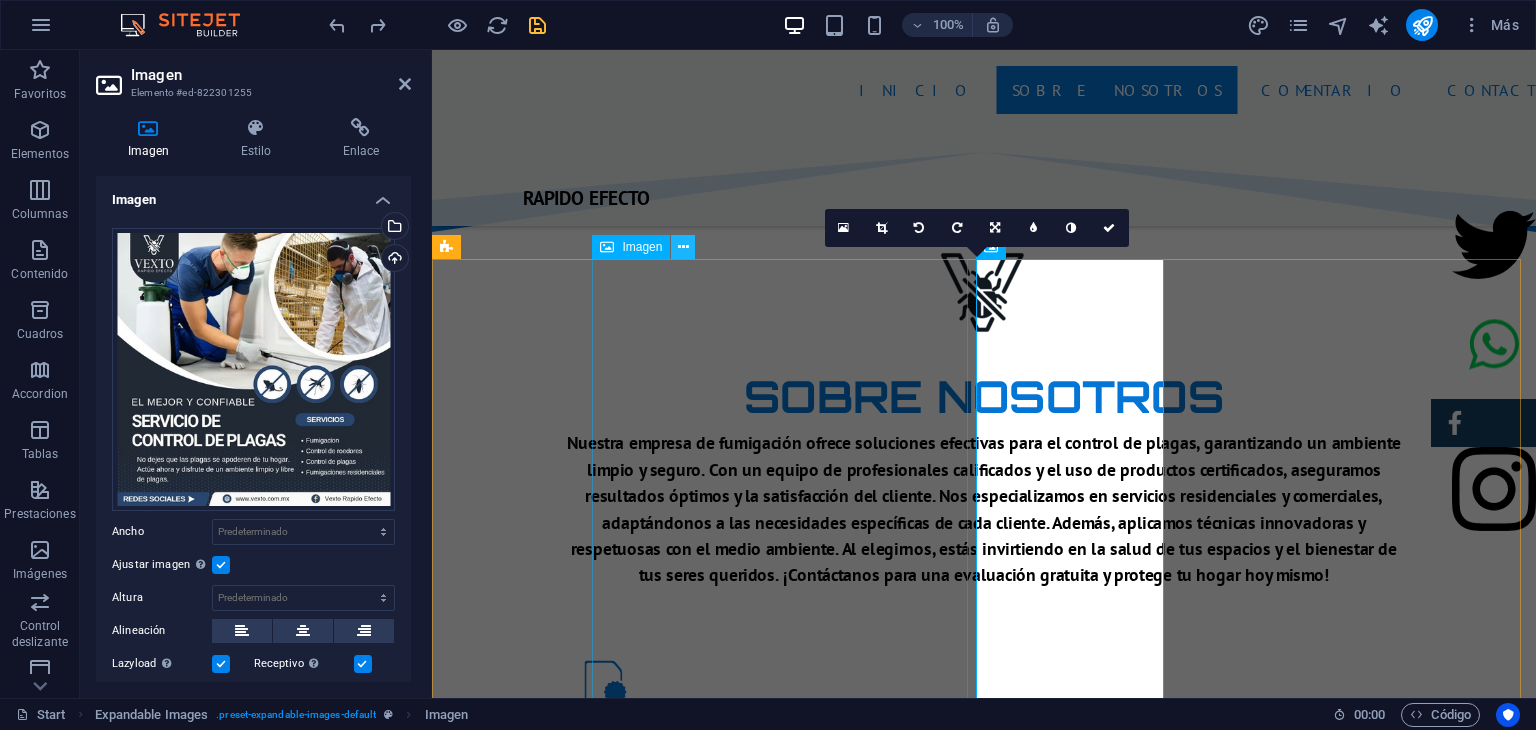 click at bounding box center (683, 247) 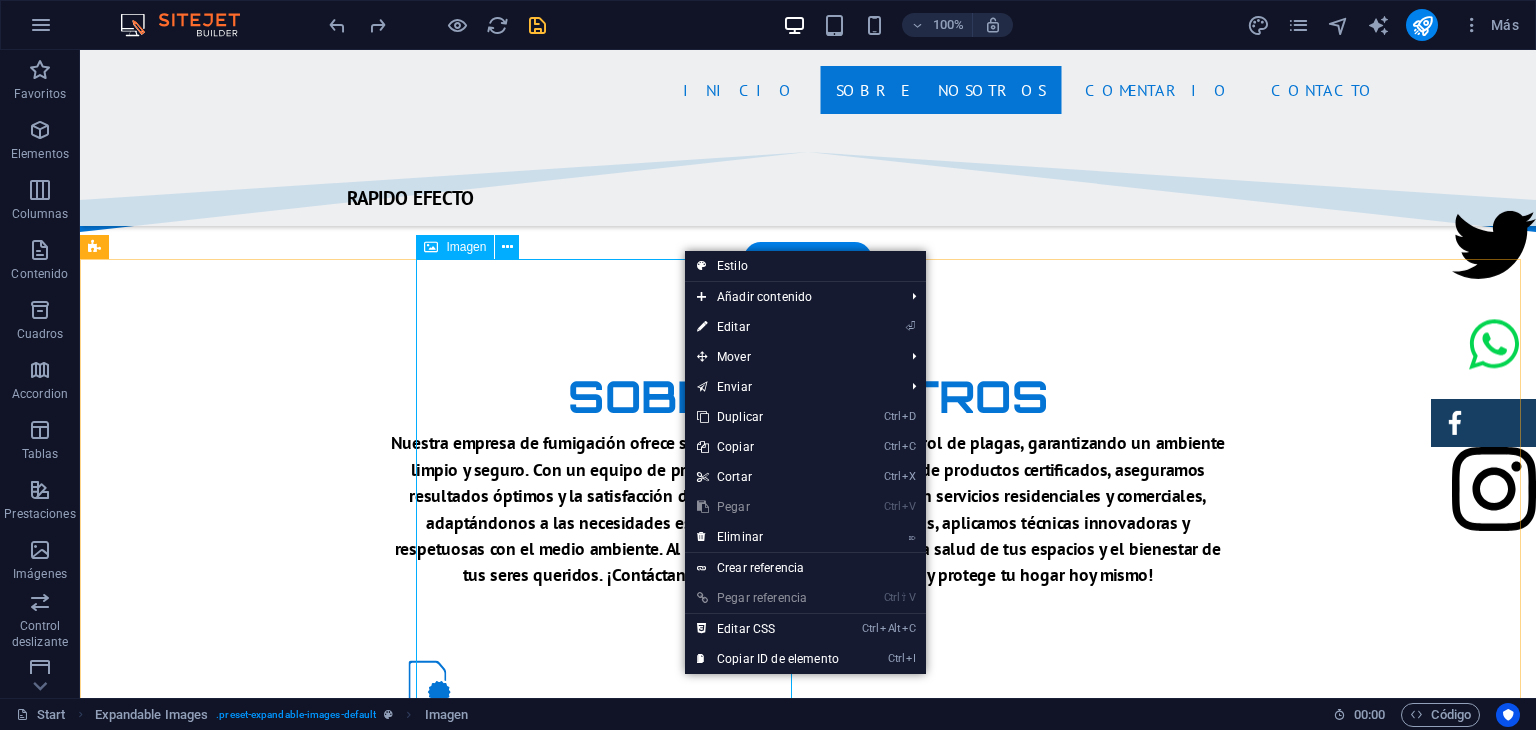 click at bounding box center (808, 1736) 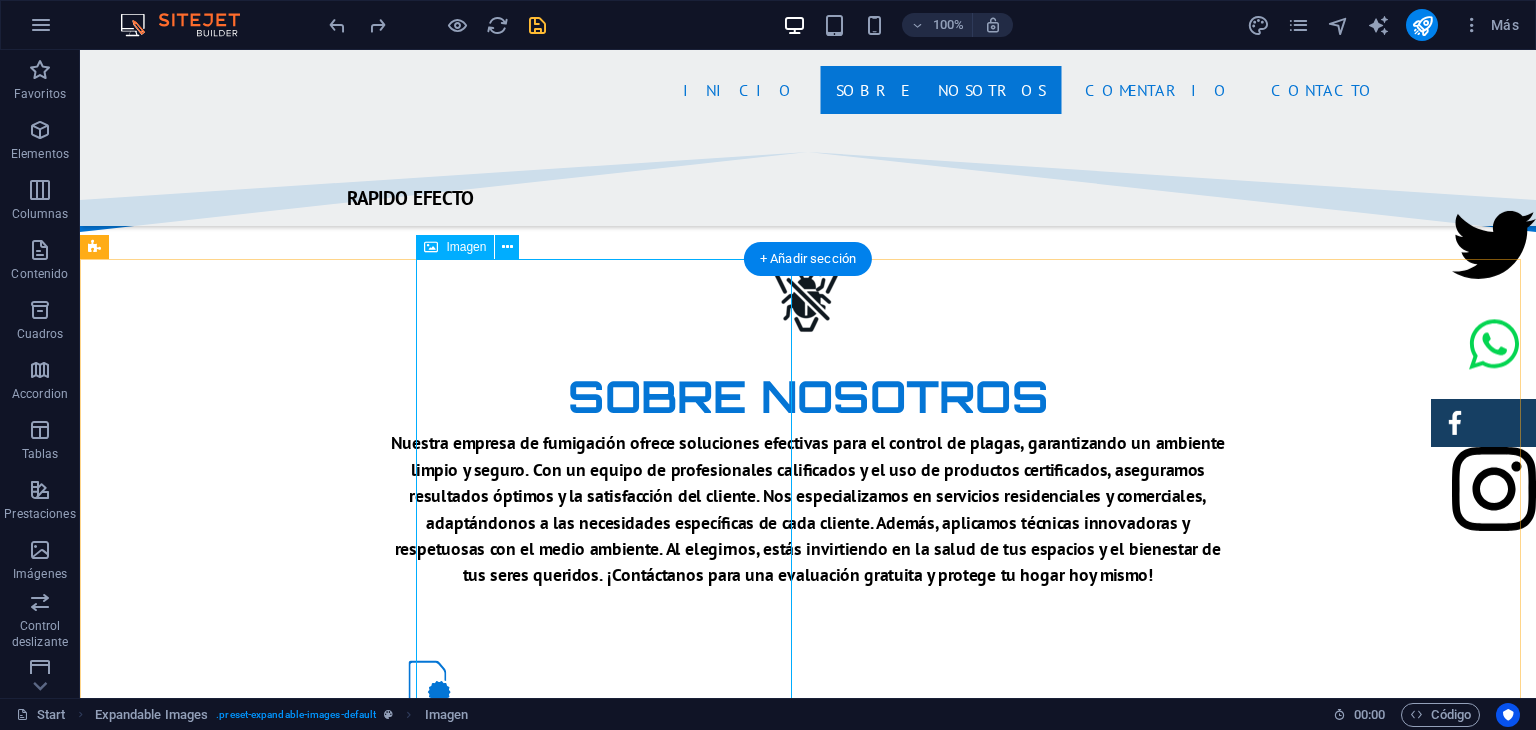 click at bounding box center [808, 1736] 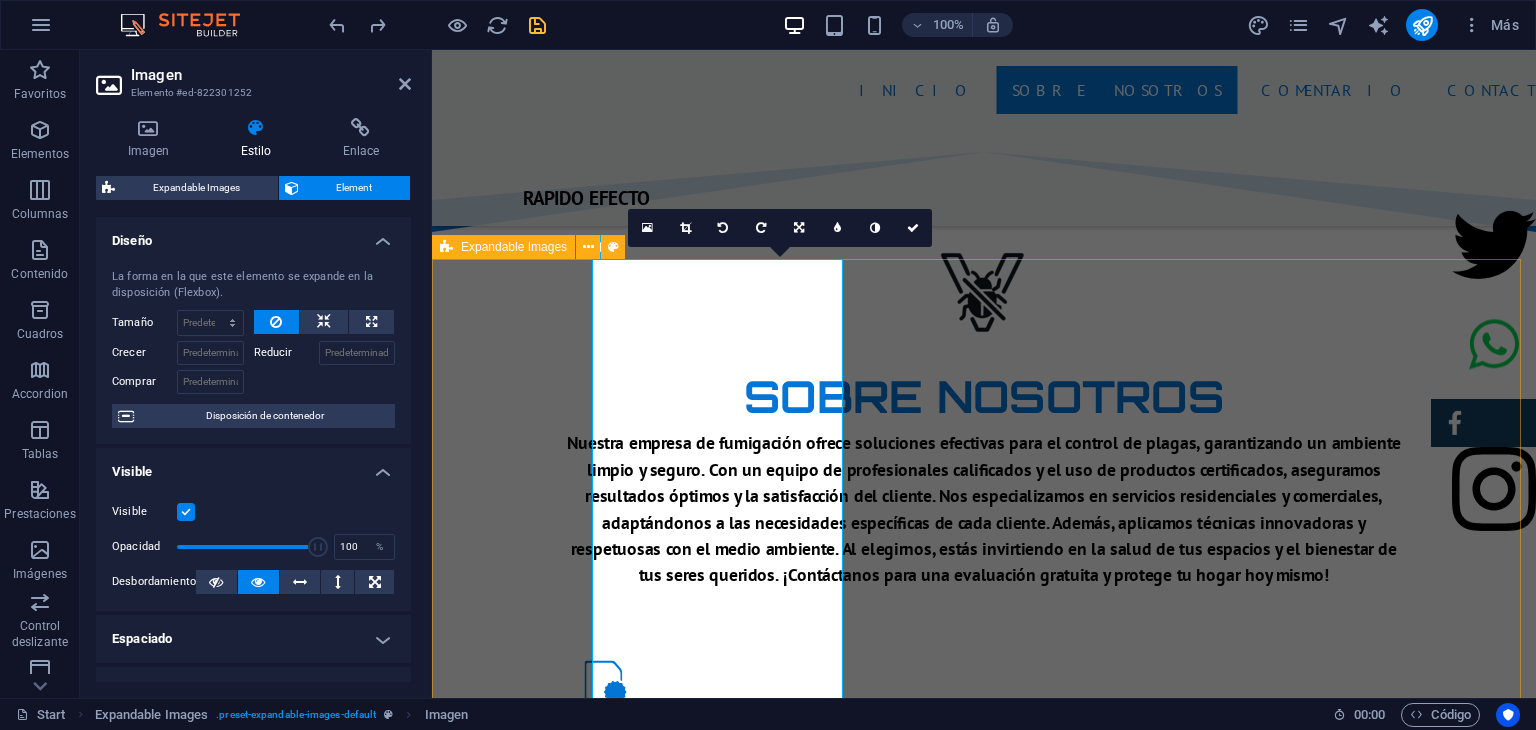 click at bounding box center (984, 2236) 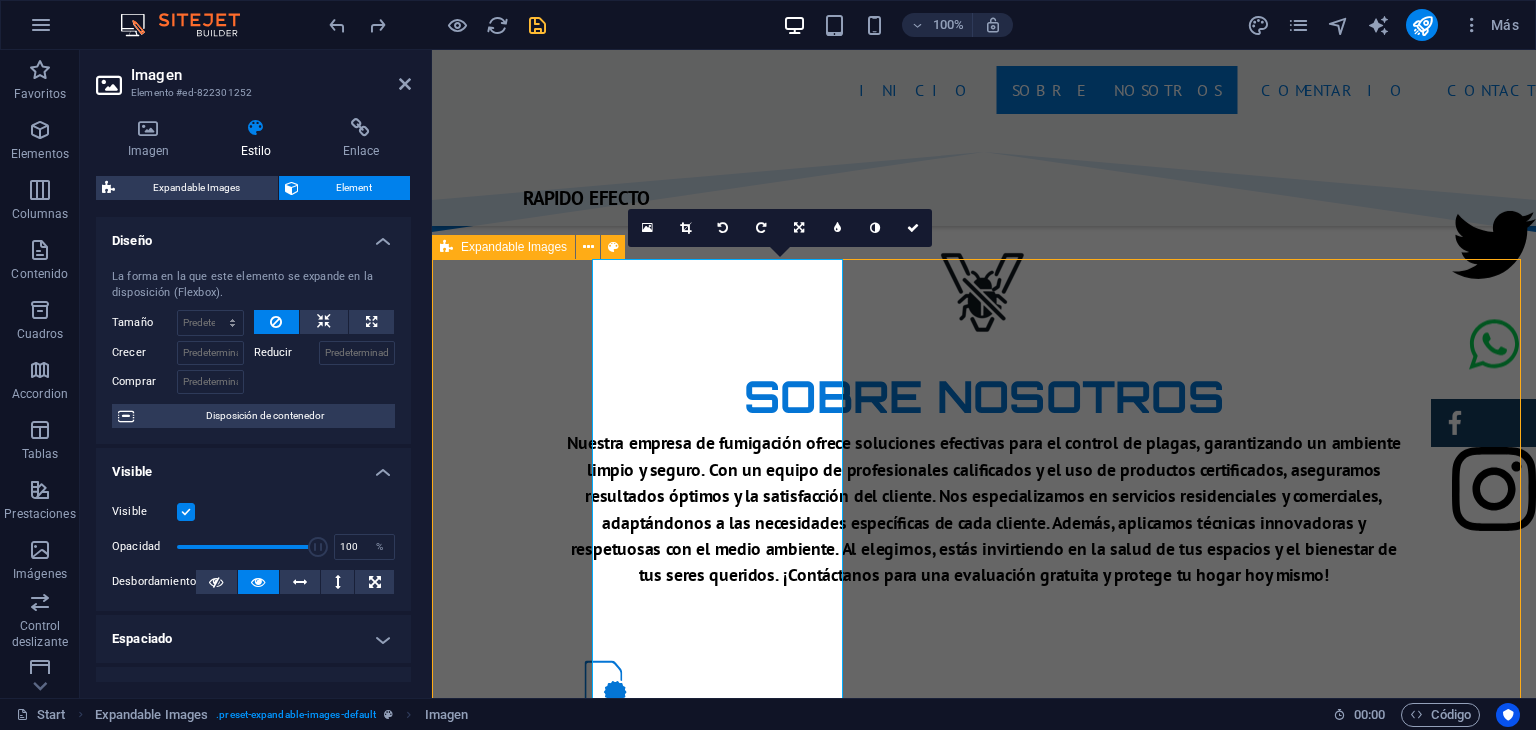 click at bounding box center [984, 2236] 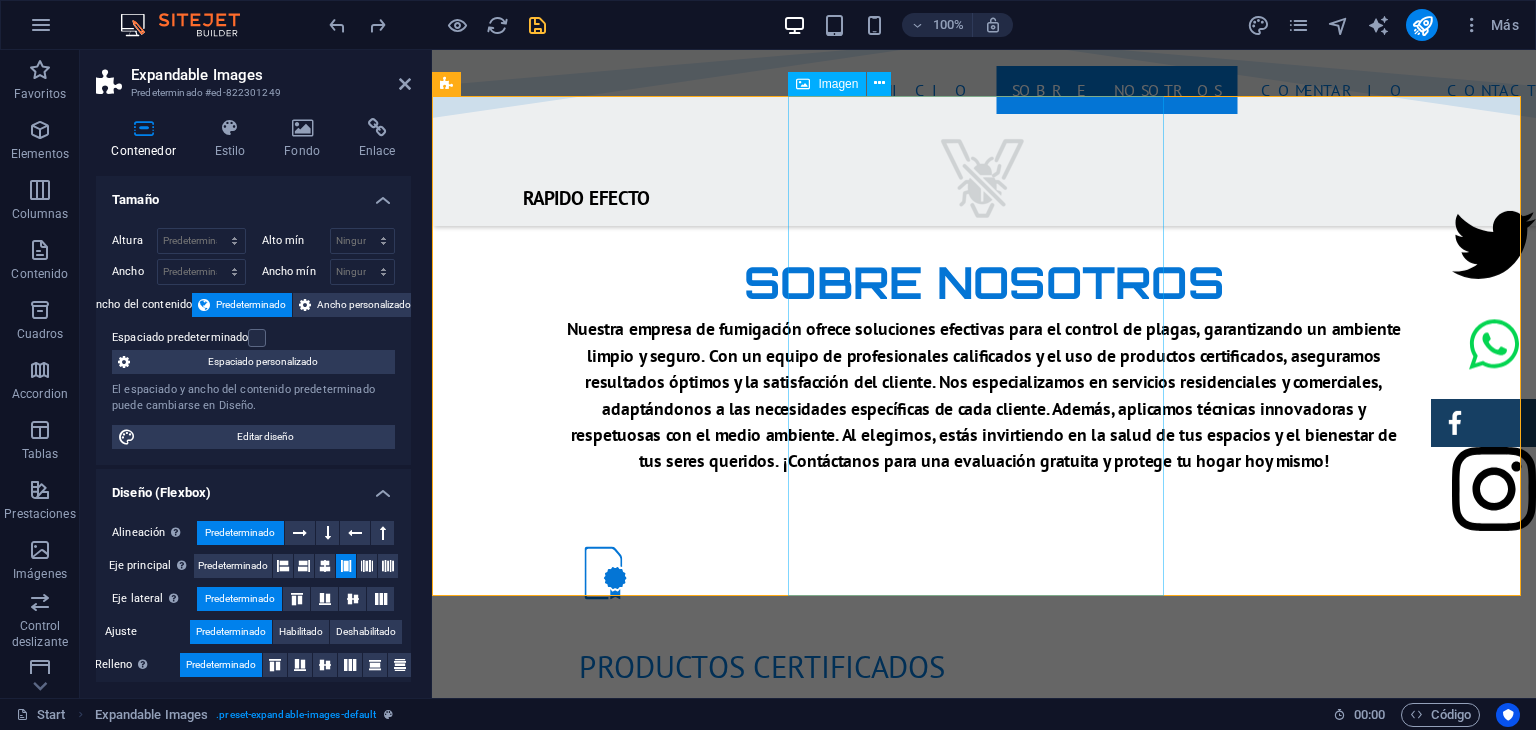 scroll, scrollTop: 1506, scrollLeft: 0, axis: vertical 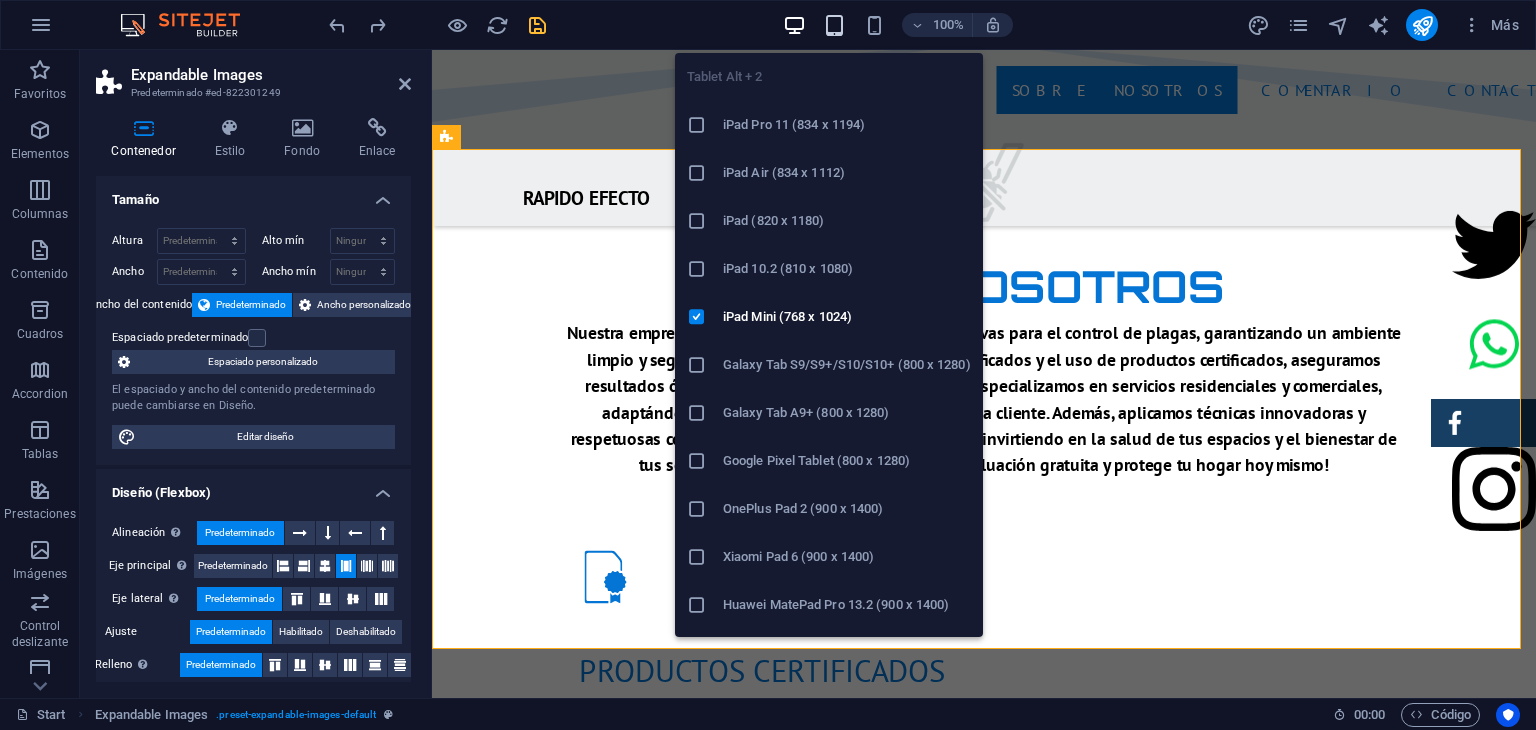 click at bounding box center (834, 25) 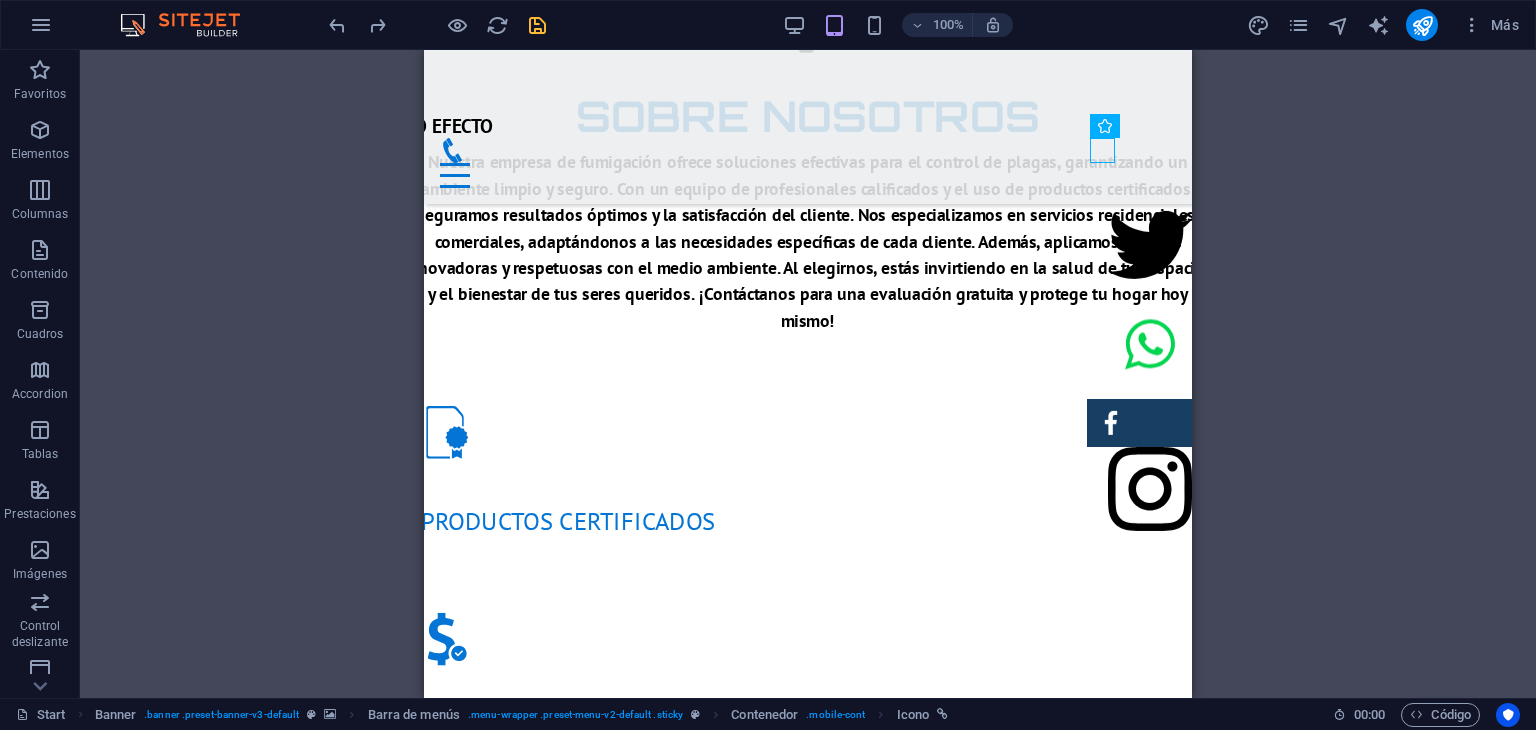 drag, startPoint x: 1103, startPoint y: 151, endPoint x: 1280, endPoint y: 170, distance: 178.01685 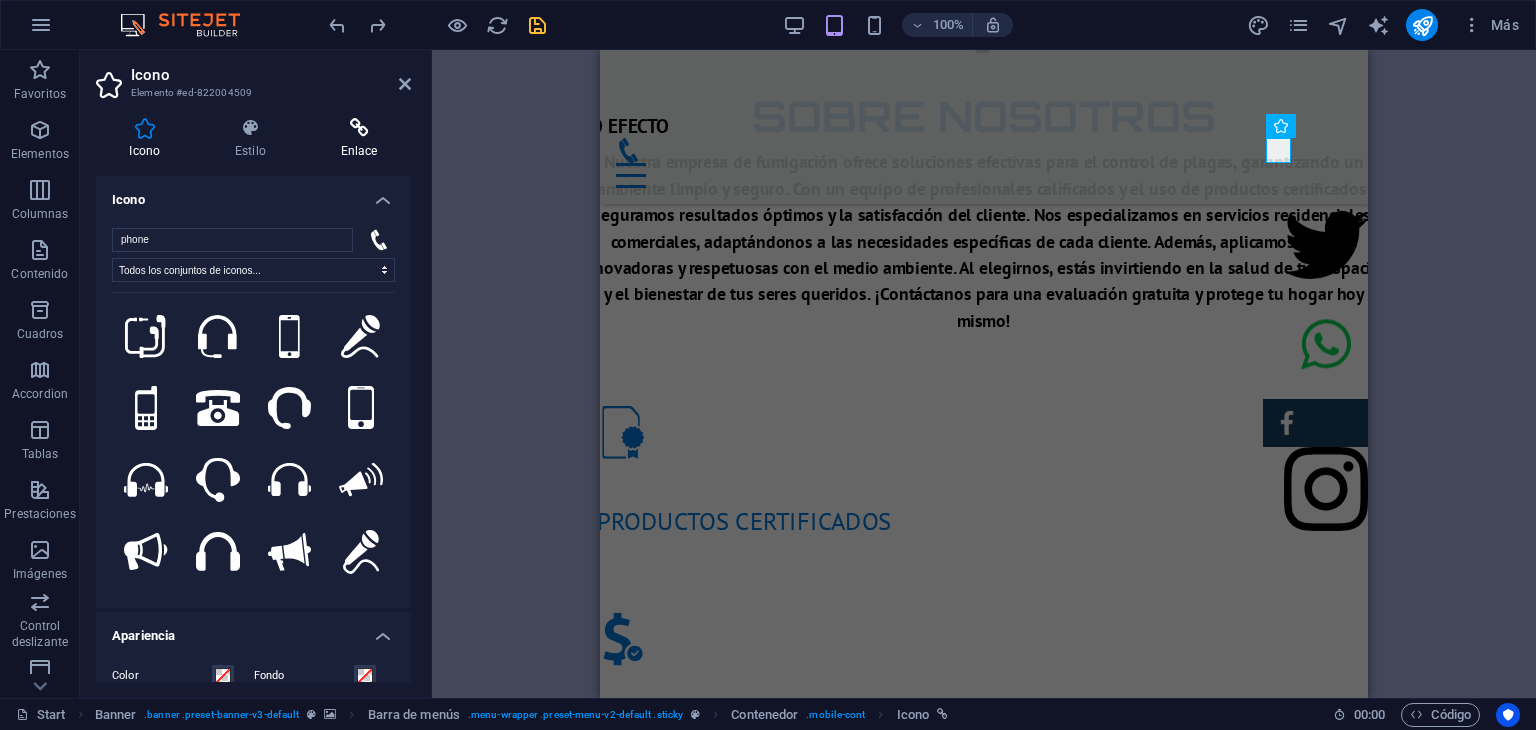 click on "Enlace" at bounding box center [359, 139] 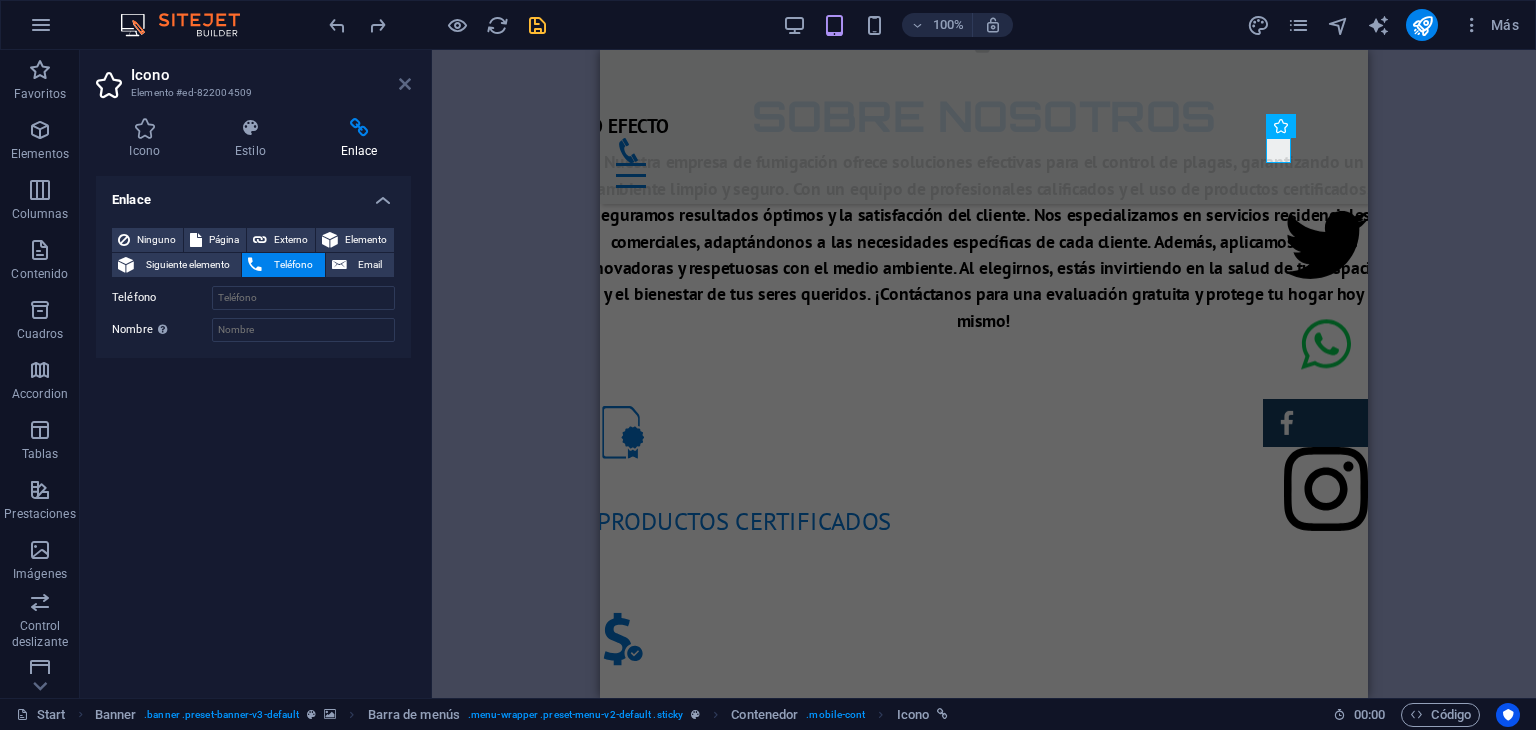click at bounding box center (405, 84) 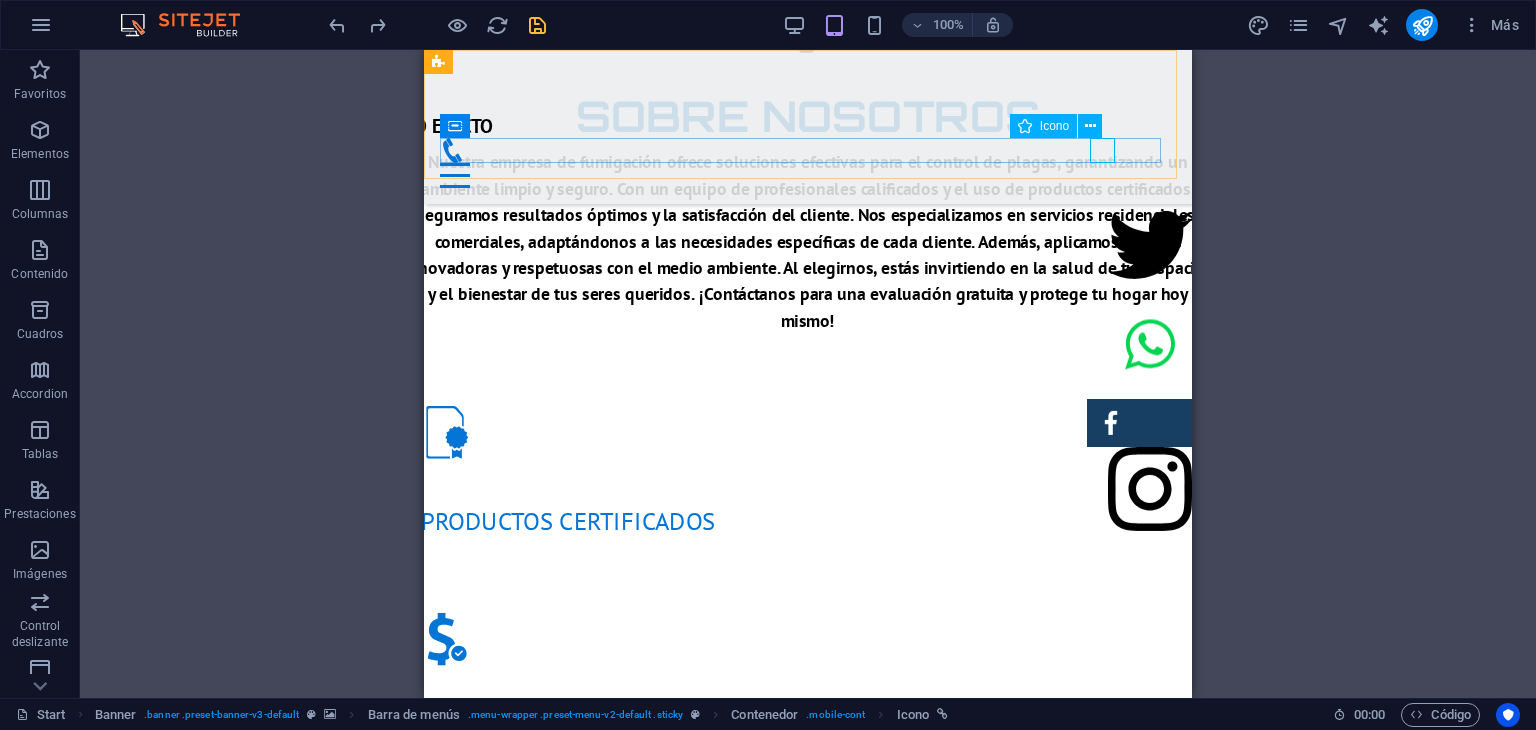 click at bounding box center (800, 150) 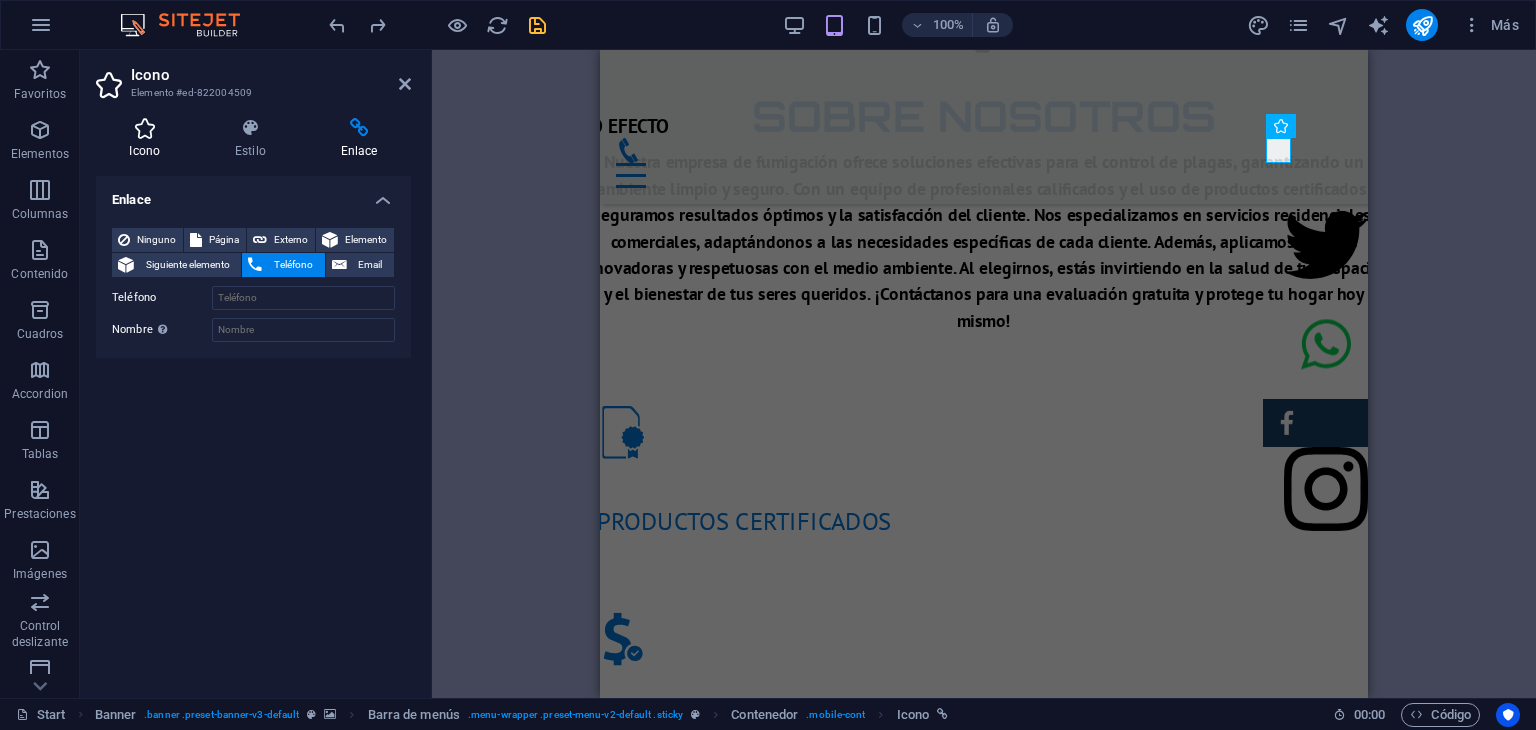 click at bounding box center [145, 128] 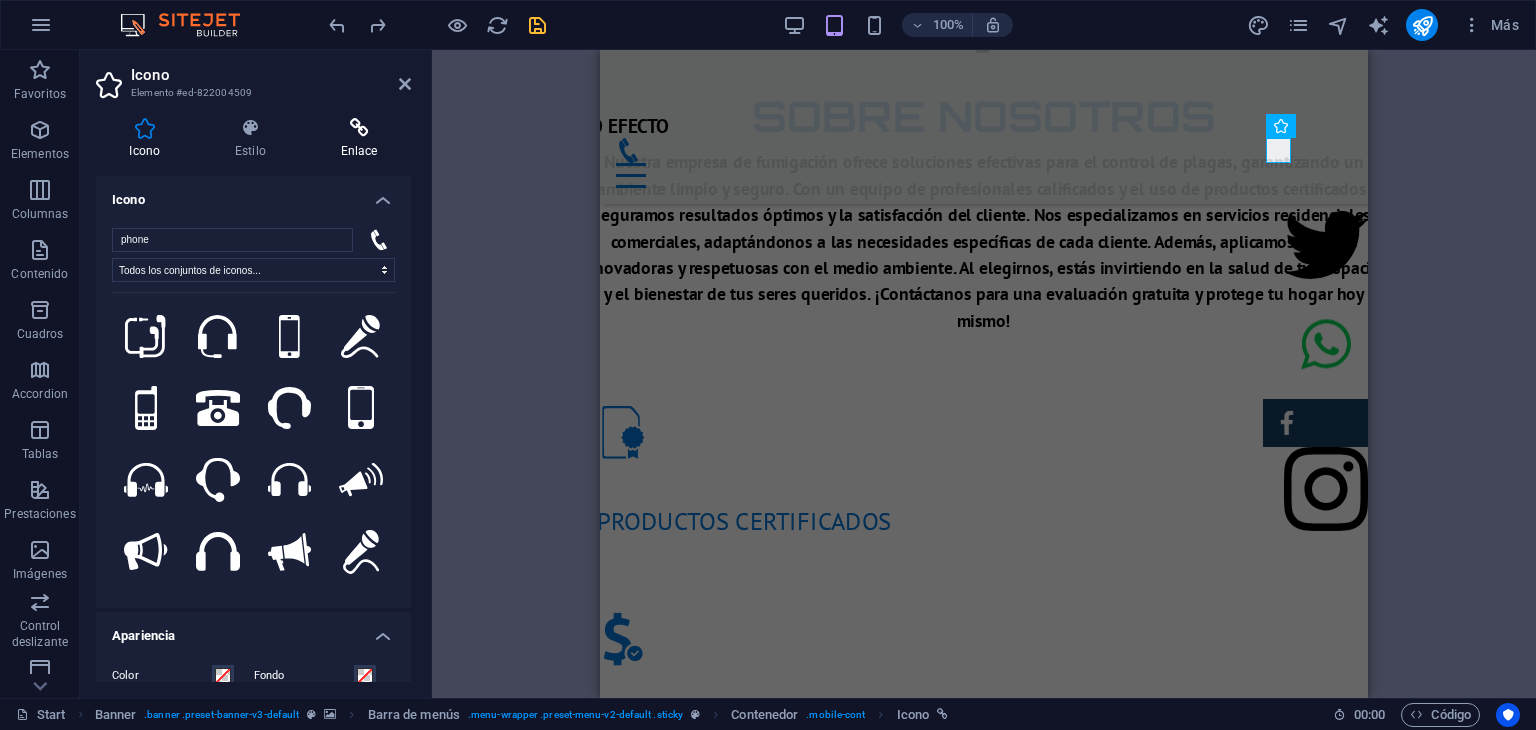 click at bounding box center (359, 128) 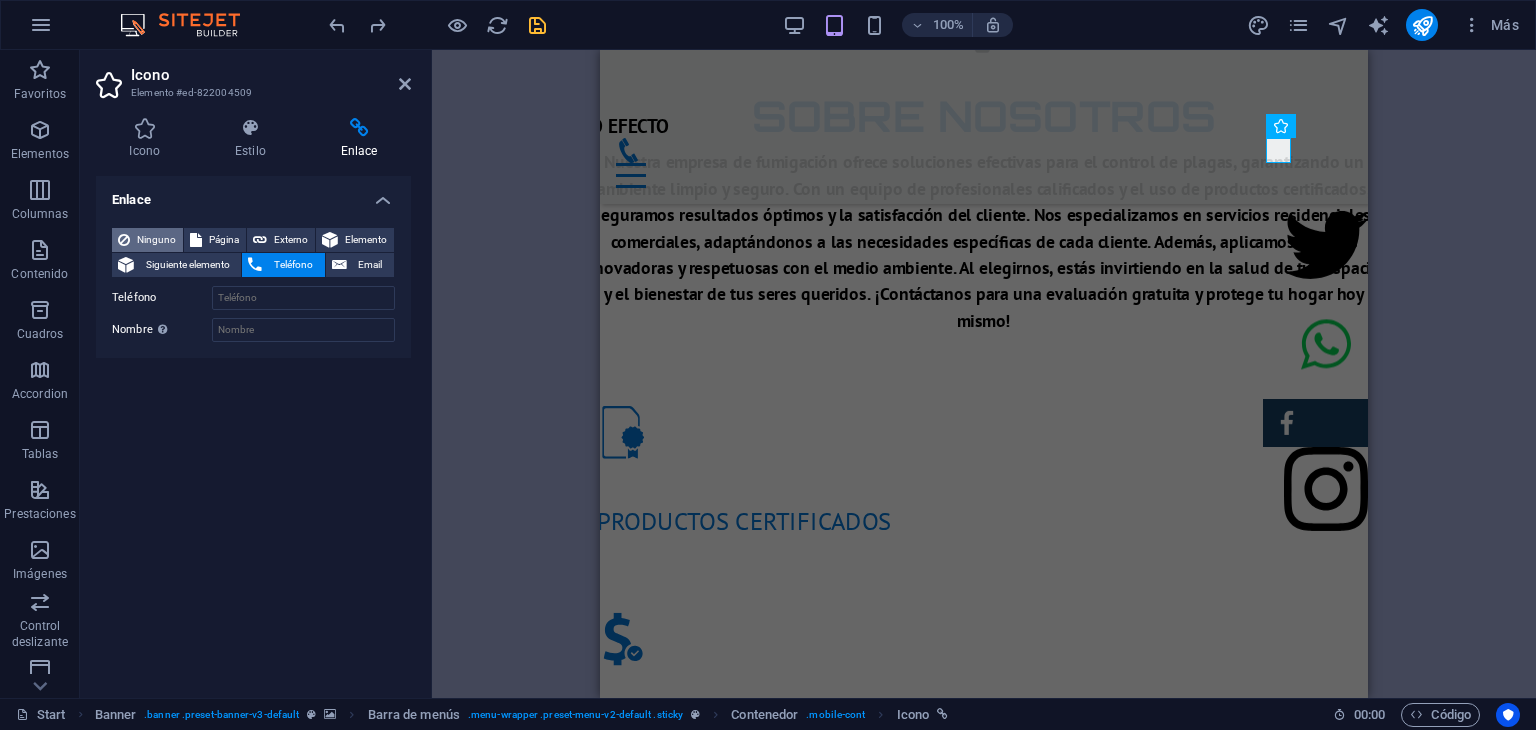 click on "Ninguno" at bounding box center (156, 240) 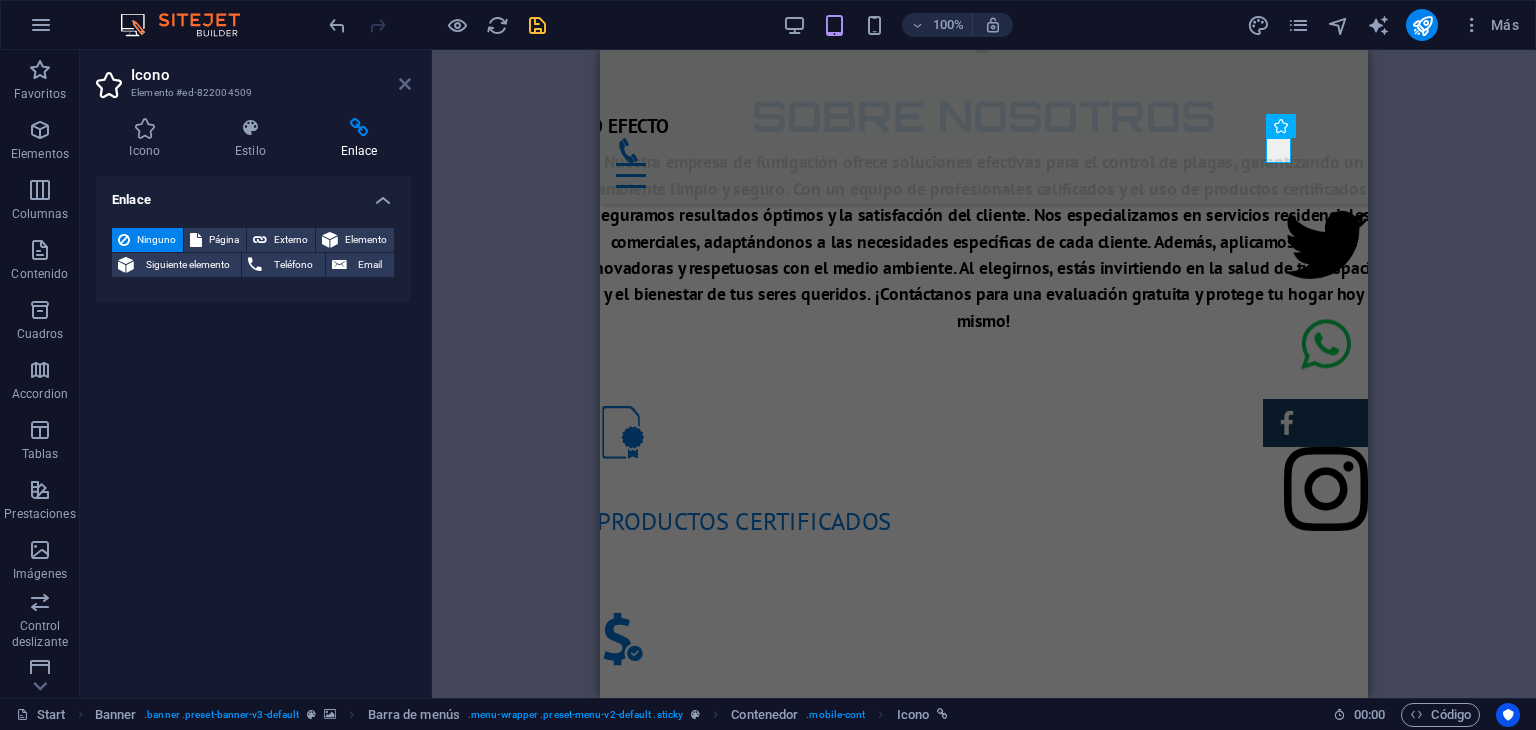click at bounding box center (405, 84) 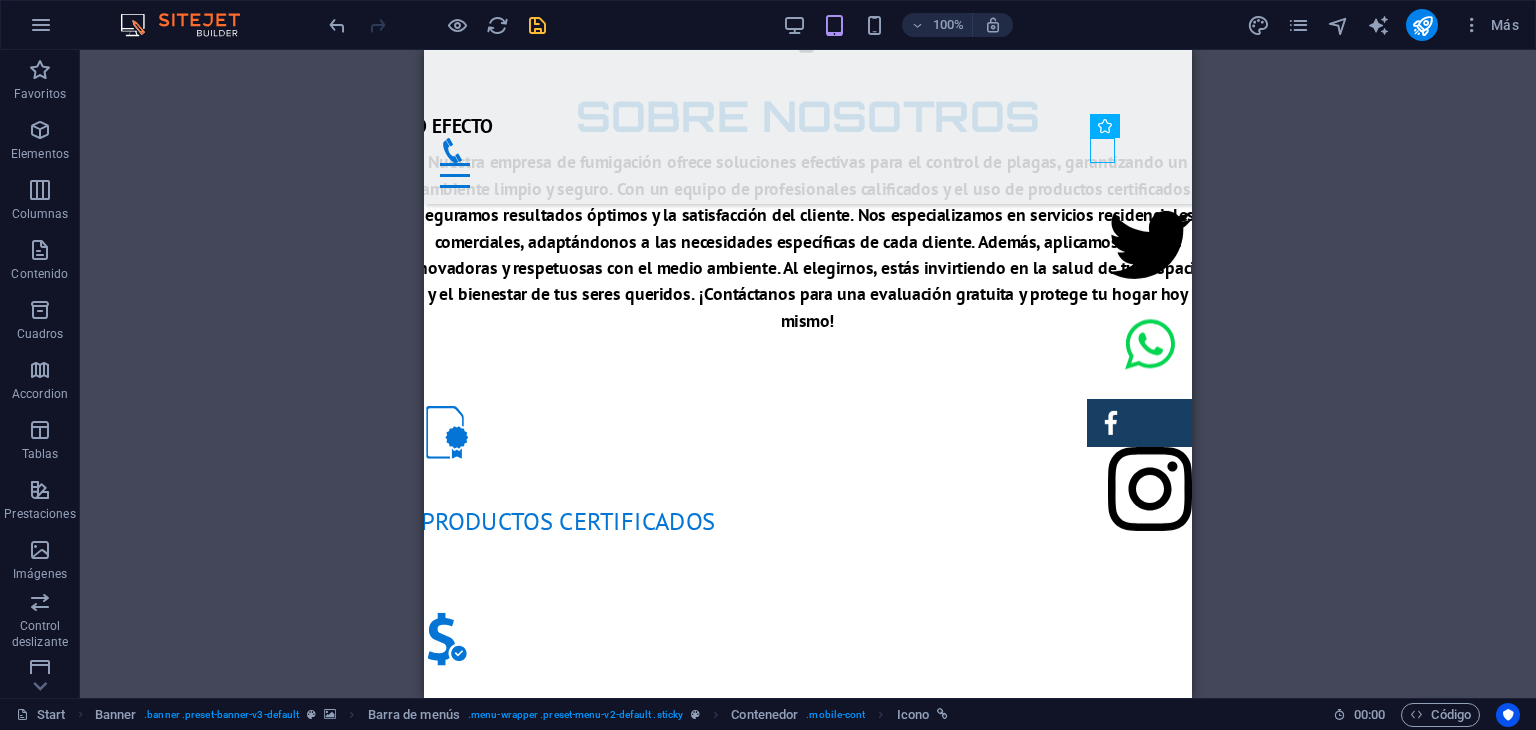 click on "H1   Banner   Banner   Contenedor   Barra de menús   Predeterminado   Icono   Menú   Logo   Texto   Texto   Predeterminado   HTML   Predeterminado   Logo   Predeterminado   H2   Texto   Separador   Contenedor   Icono   Predeterminado   Contenedor   Contenedor   Icono   Contenedor   Expandable Images   Imagen   Expandable Images   Imagen   Imagen   Contenedor   Contenedor   Contenedor   H3   Contenedor   HTML   Icono" at bounding box center (808, 374) 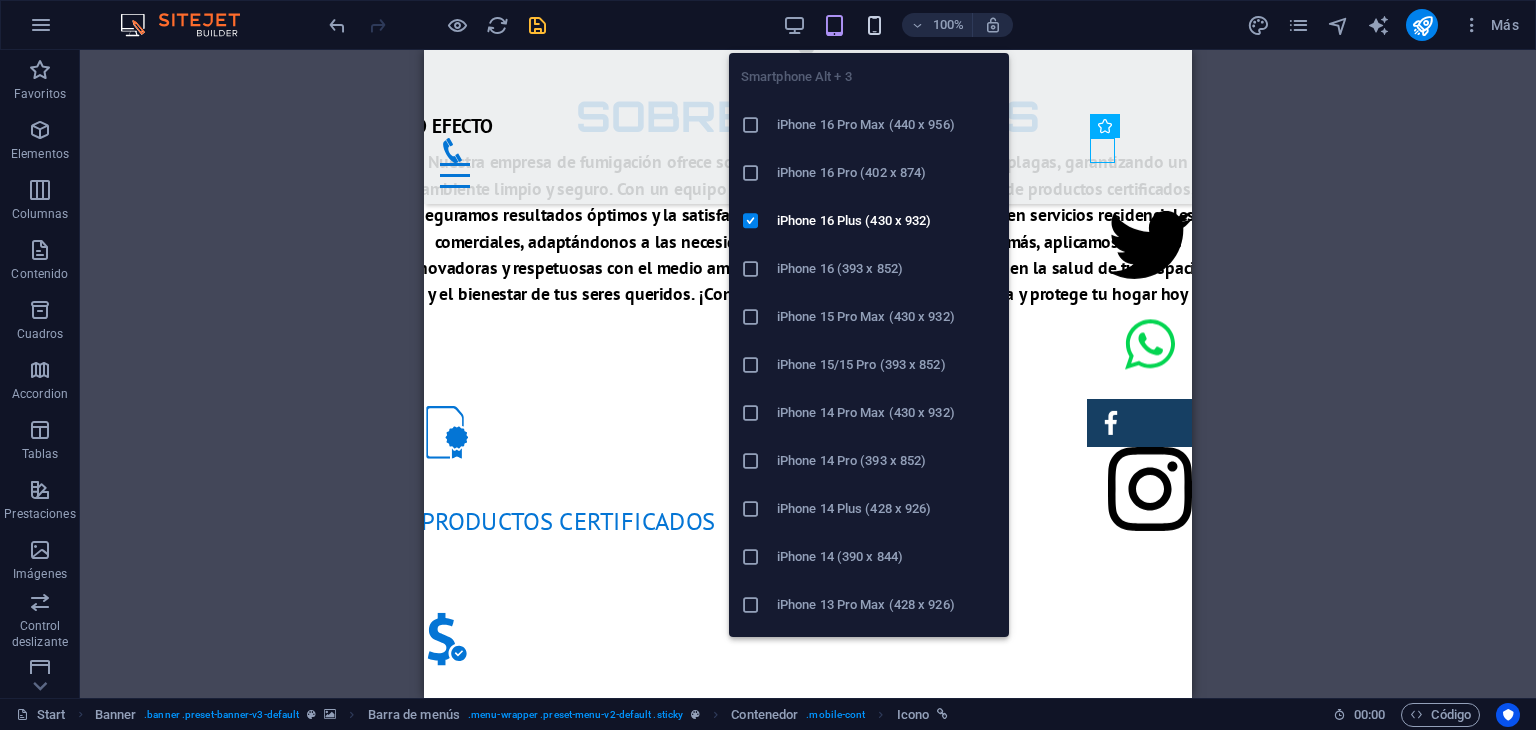click at bounding box center (874, 25) 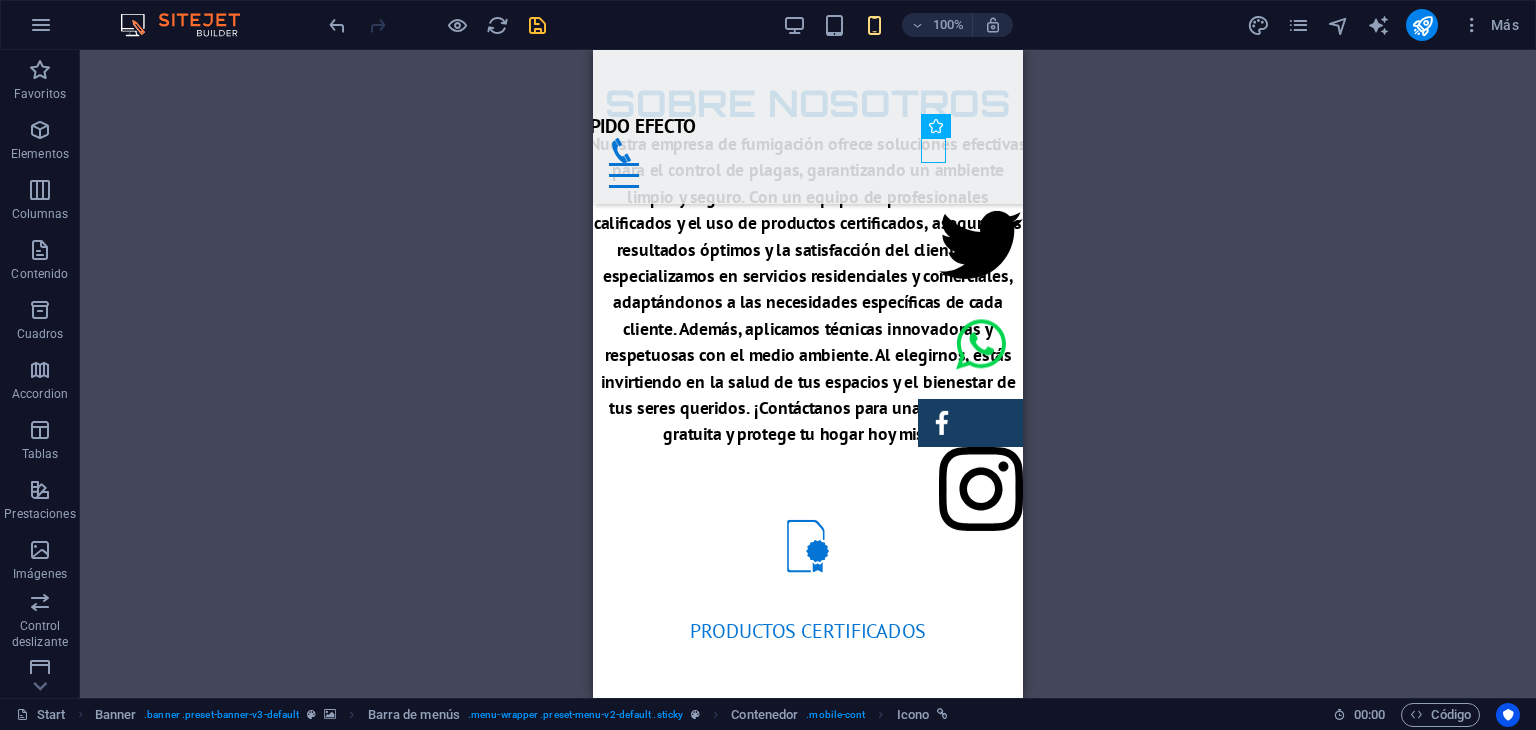 click on "H1   Banner   Banner   Contenedor   Barra de menús   Predeterminado   Icono   Menú   Logo   Texto   Texto   Predeterminado   HTML   Predeterminado   Logo   Predeterminado   H2   Texto   Separador   Contenedor   Icono   Predeterminado   Contenedor   Contenedor   Icono   Contenedor   Expandable Images   Imagen   Expandable Images   Imagen   Imagen   Contenedor   Contenedor   Contenedor   H3   Contenedor   HTML   Icono" at bounding box center [808, 374] 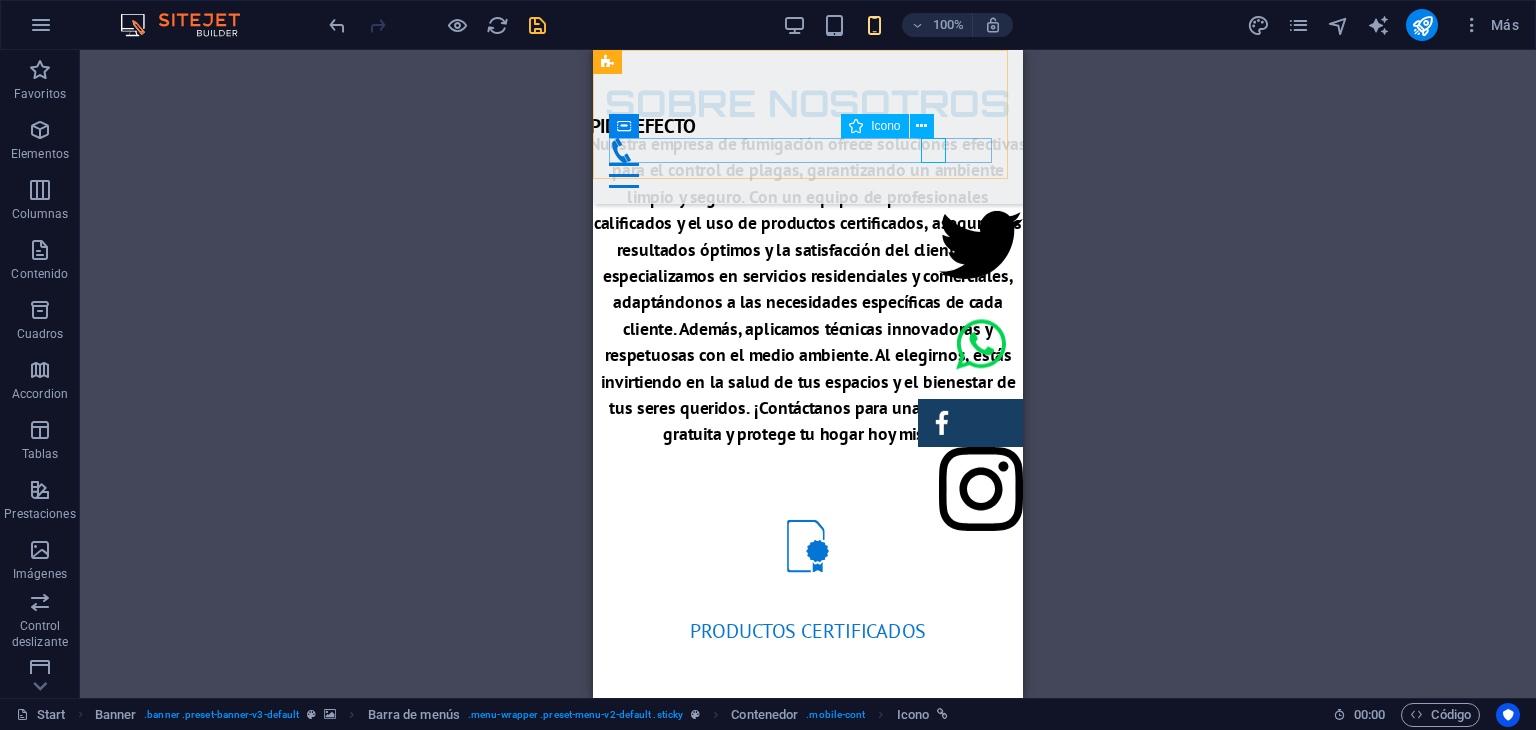 click at bounding box center [800, 150] 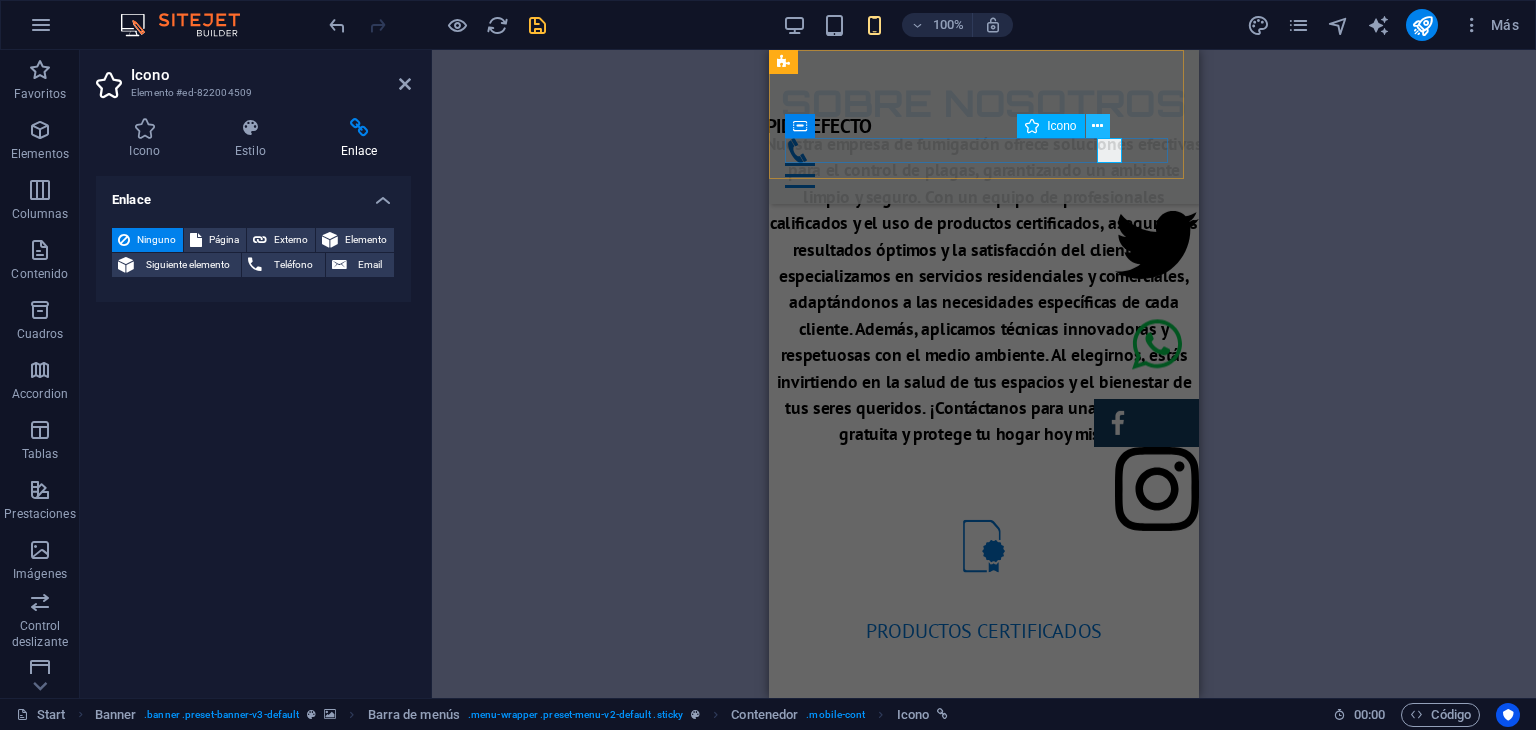 click at bounding box center (1097, 126) 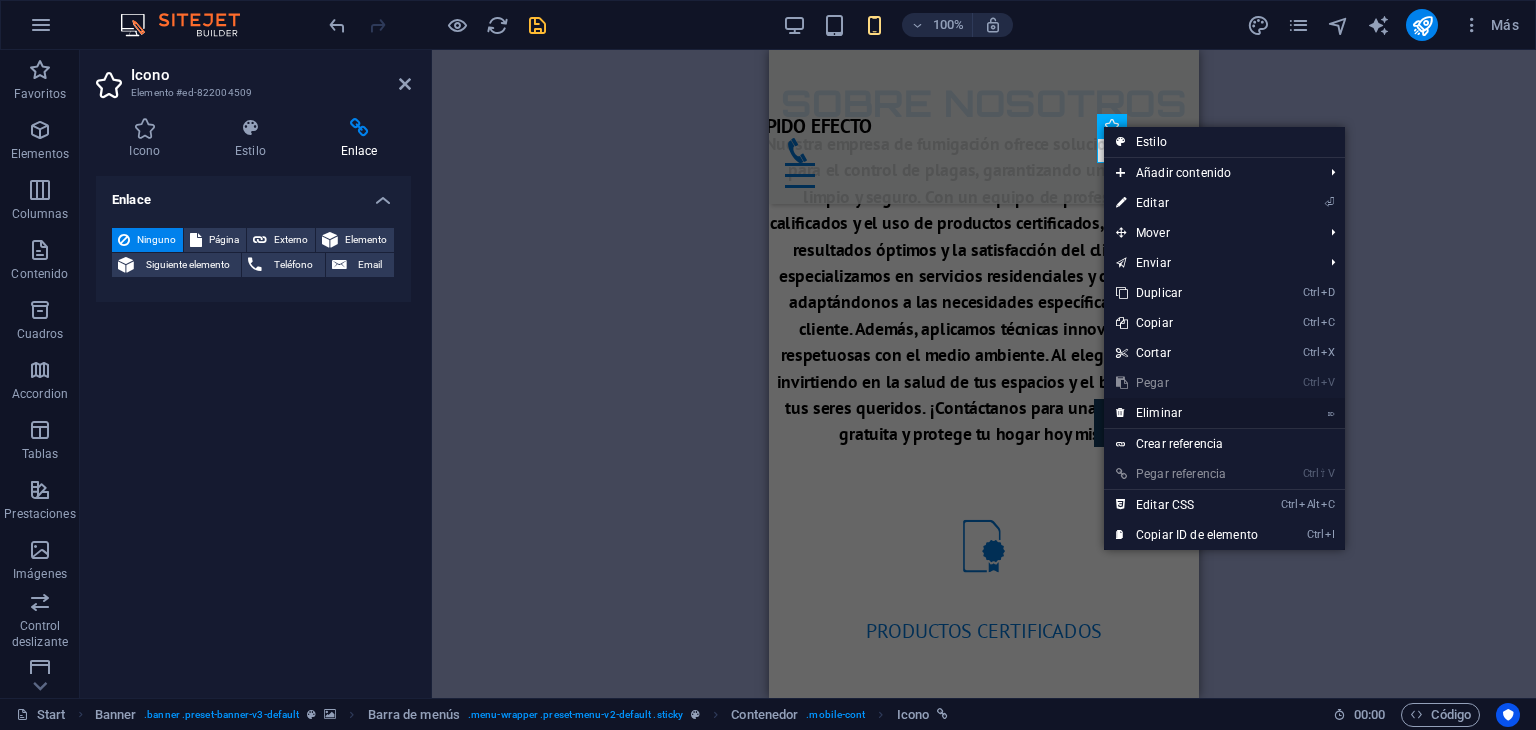 click on "⌦  Eliminar" at bounding box center [1187, 413] 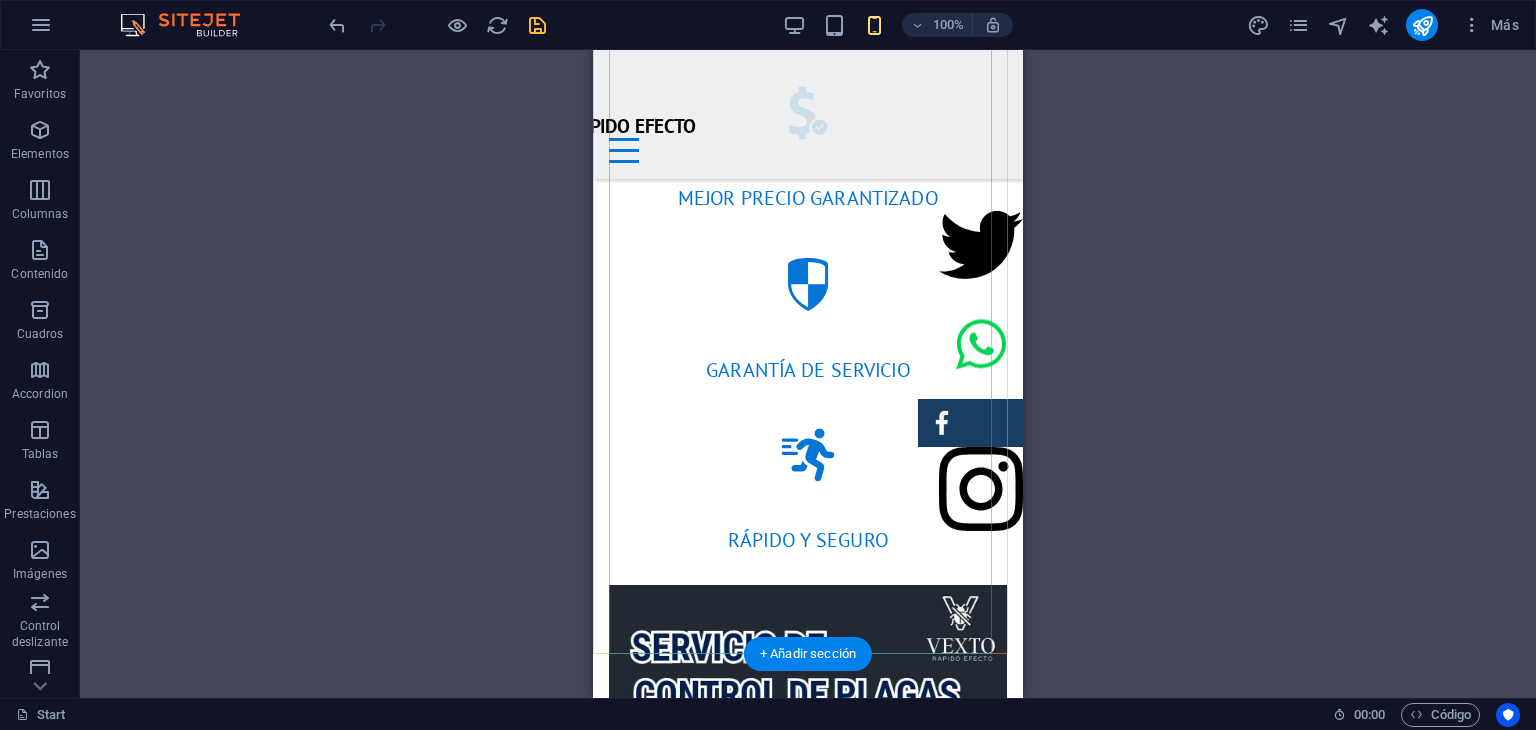 scroll, scrollTop: 1975, scrollLeft: 0, axis: vertical 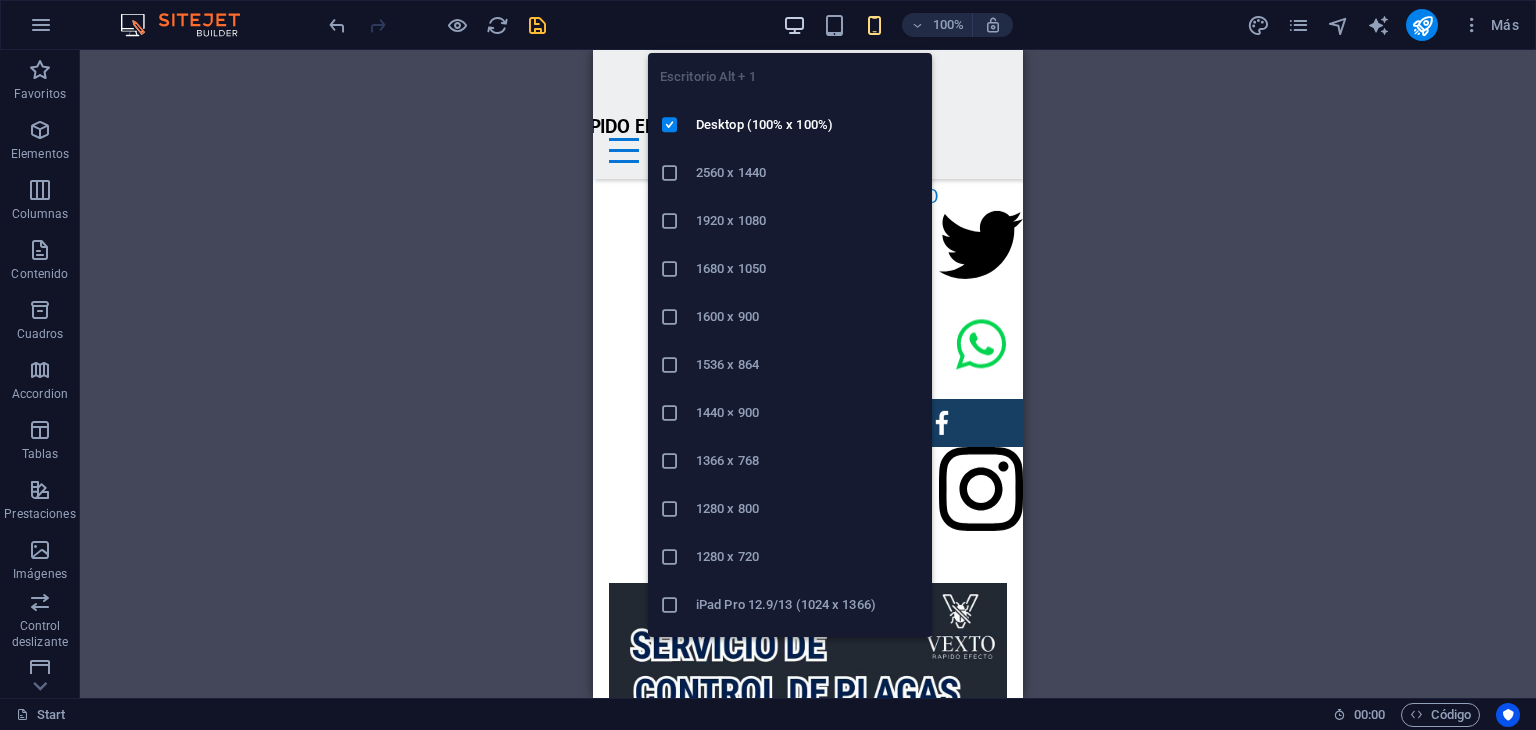 click at bounding box center (794, 25) 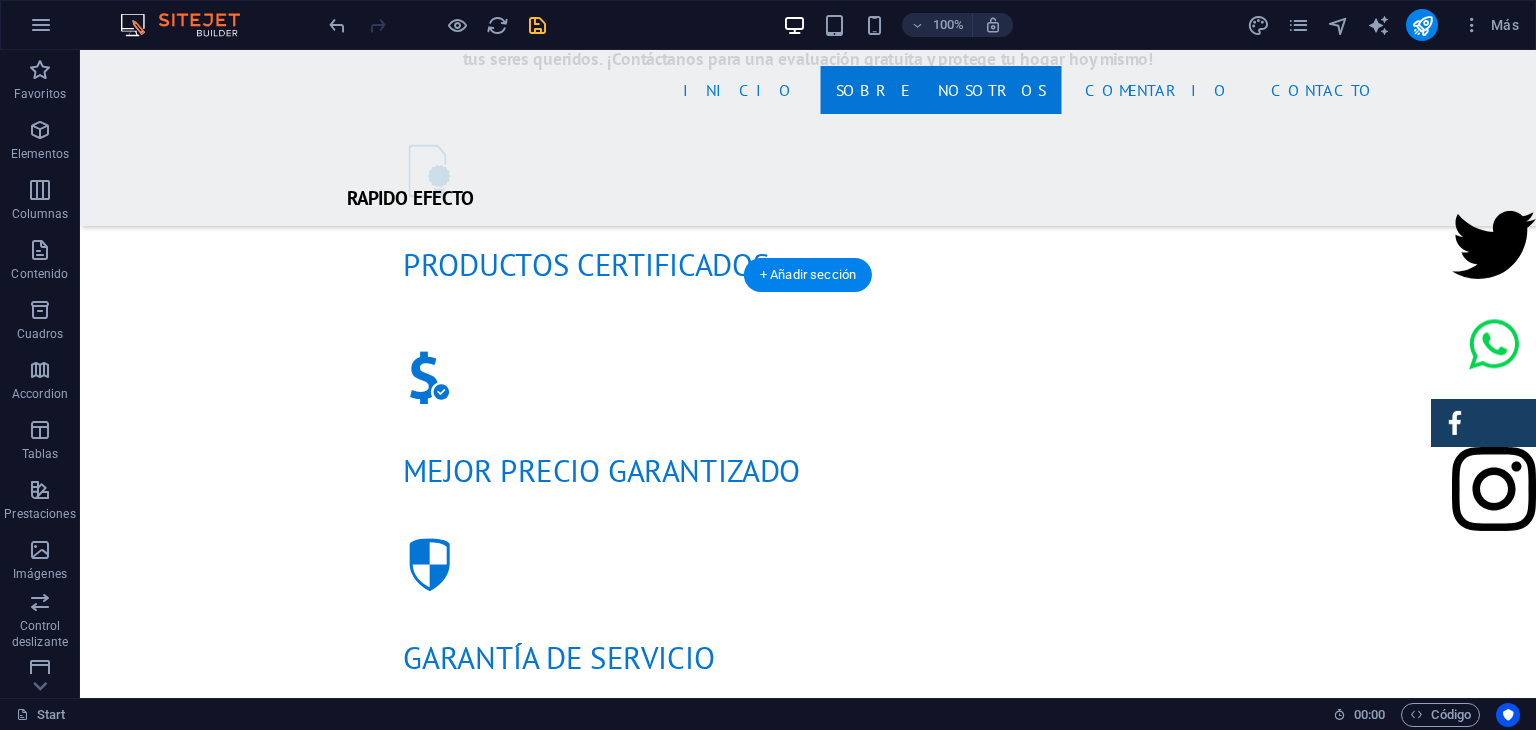 scroll, scrollTop: 1912, scrollLeft: 0, axis: vertical 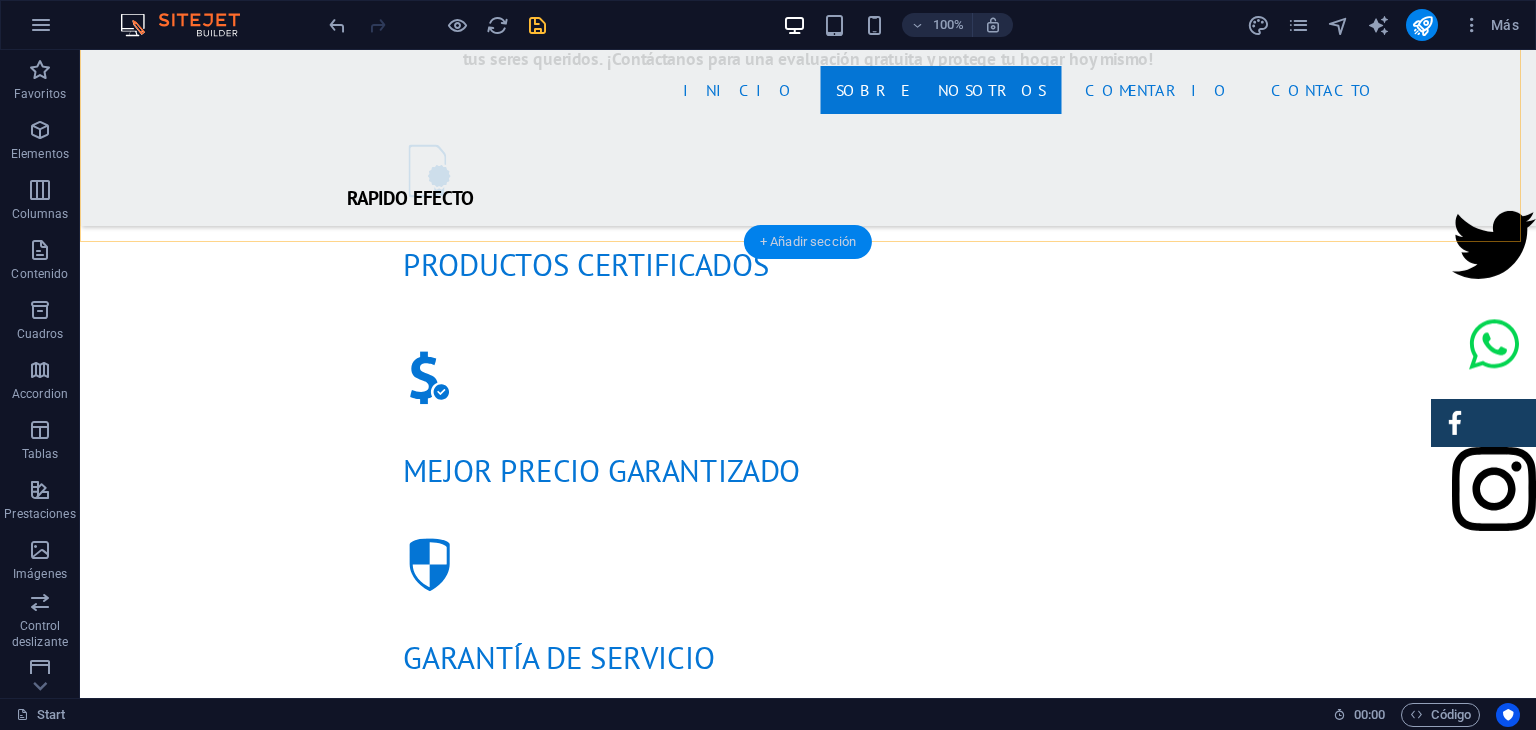 click on "+ Añadir sección" at bounding box center [808, 242] 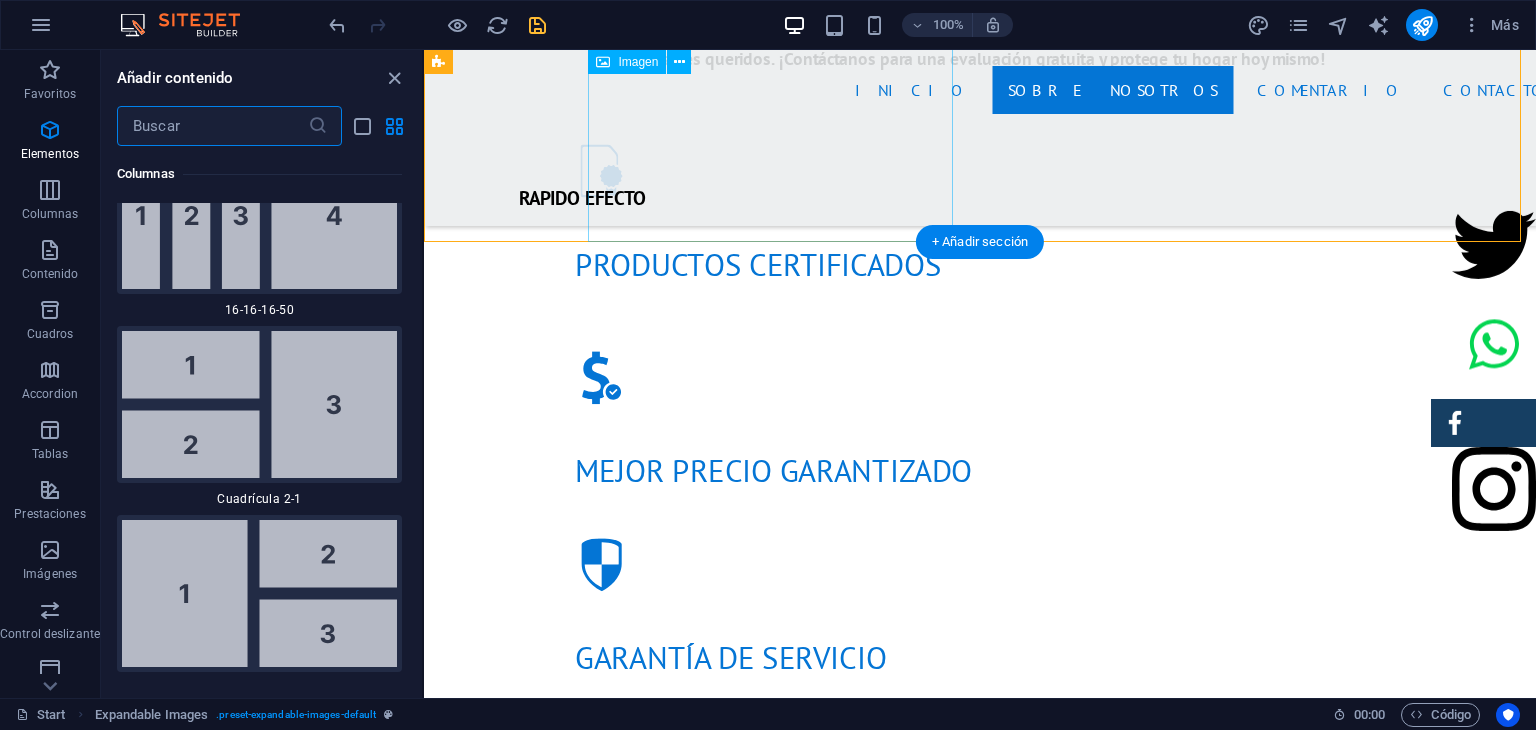 scroll, scrollTop: 6287, scrollLeft: 0, axis: vertical 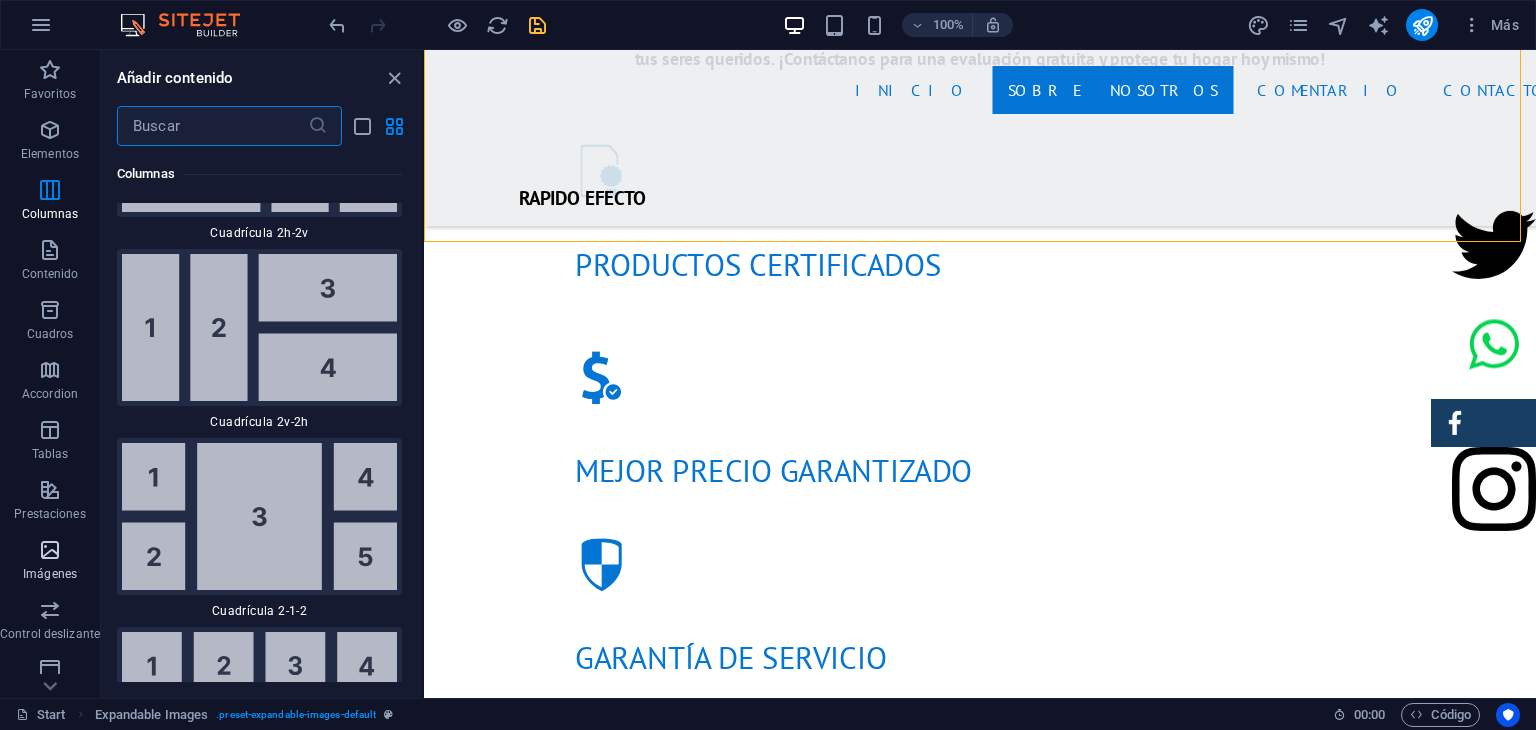 click at bounding box center [50, 550] 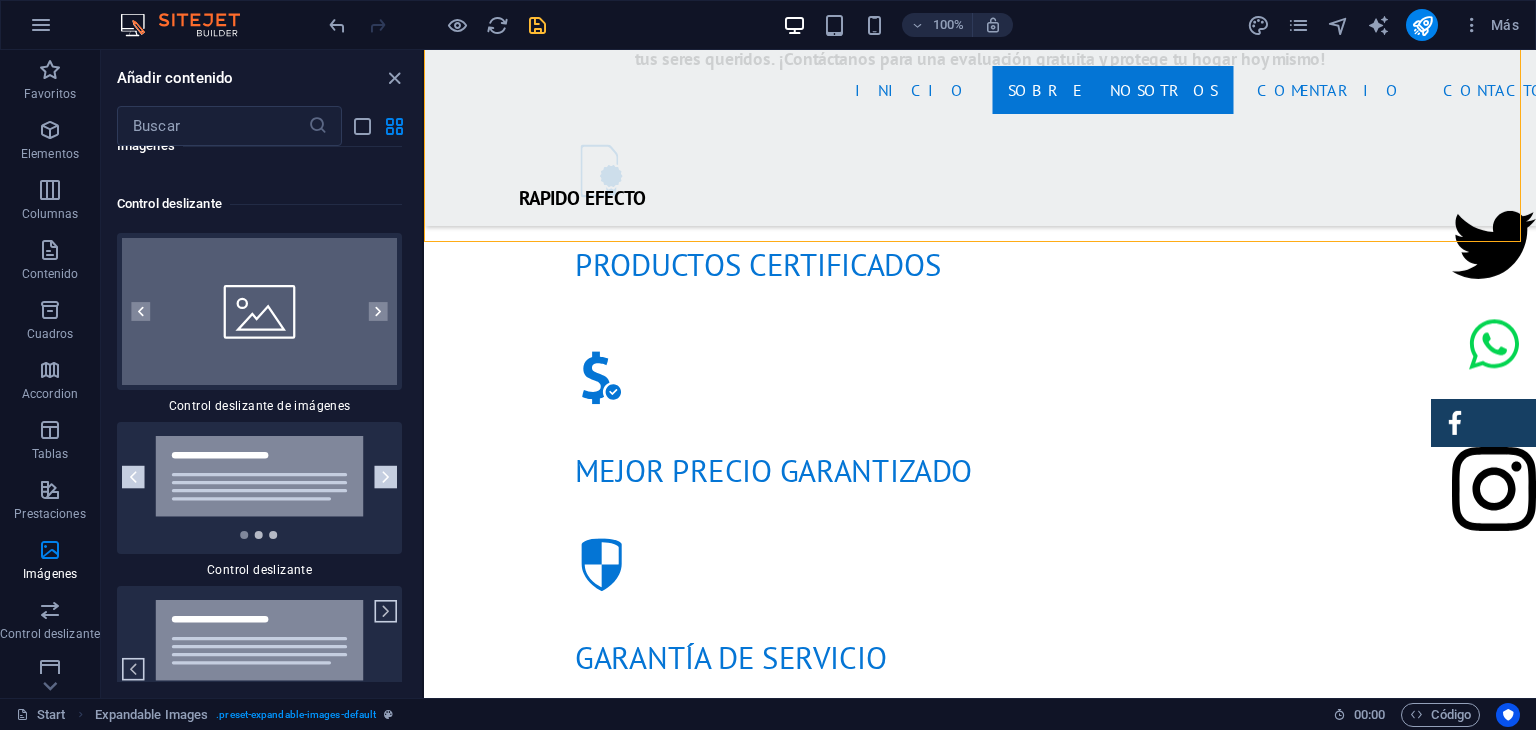 scroll, scrollTop: 22863, scrollLeft: 0, axis: vertical 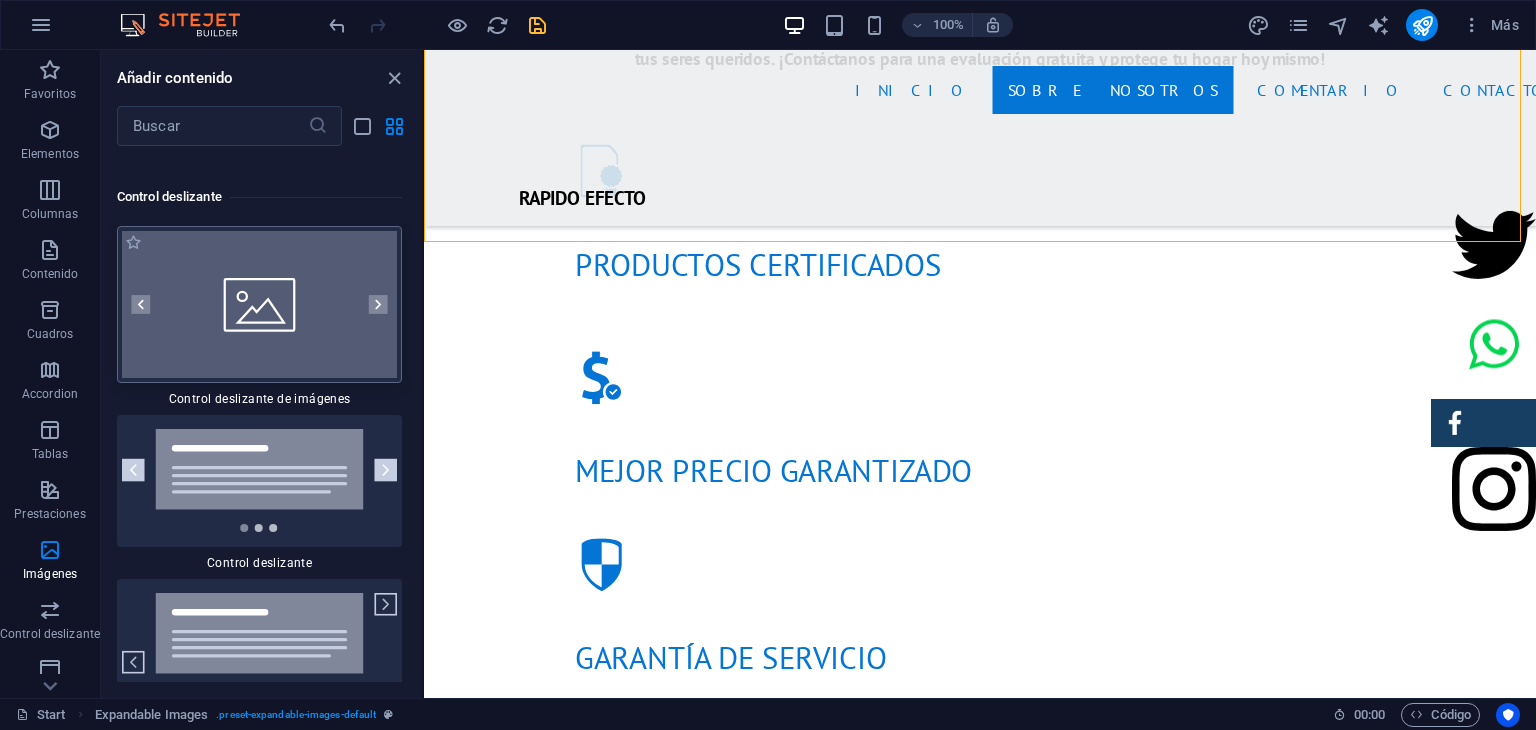 click at bounding box center [259, 304] 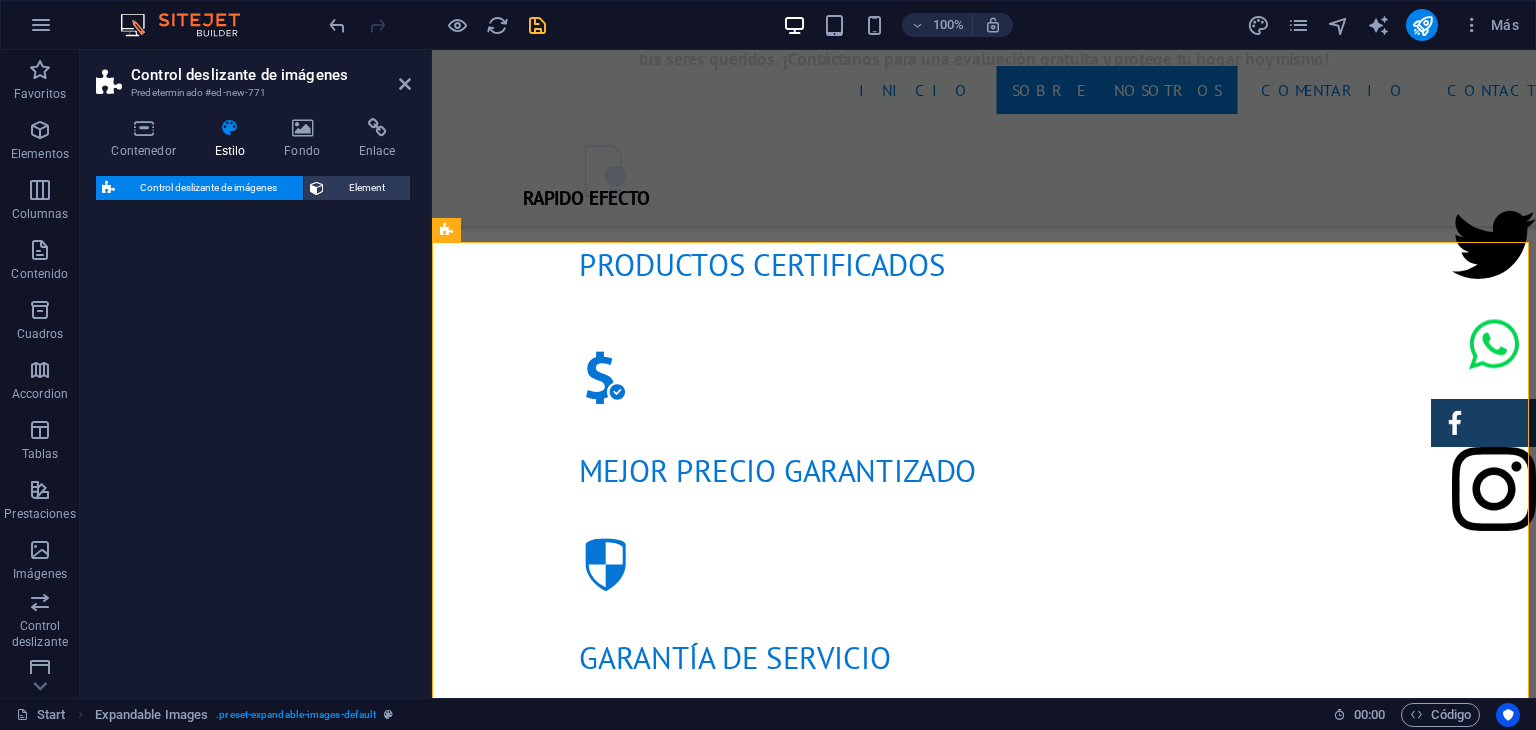 select on "rem" 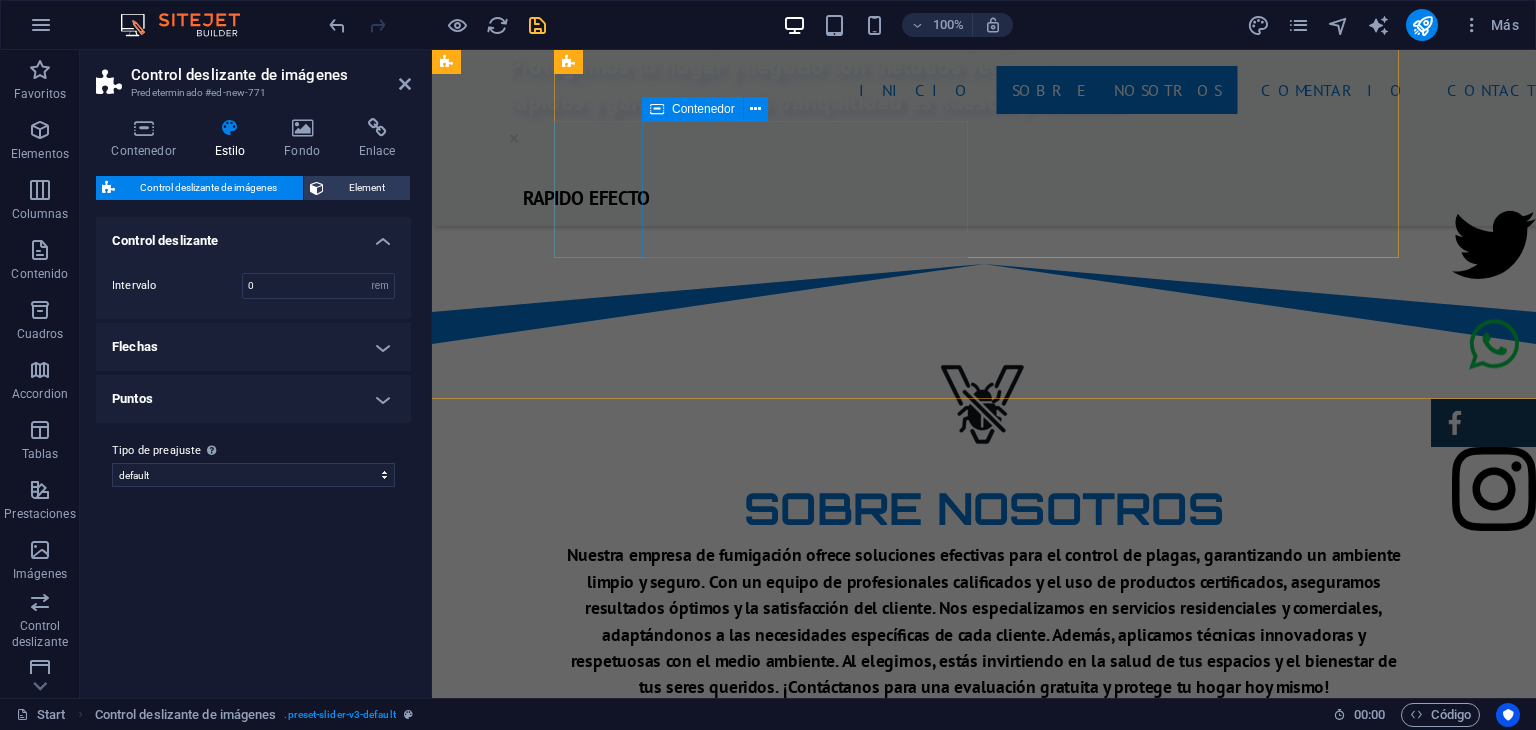 scroll, scrollTop: 1282, scrollLeft: 0, axis: vertical 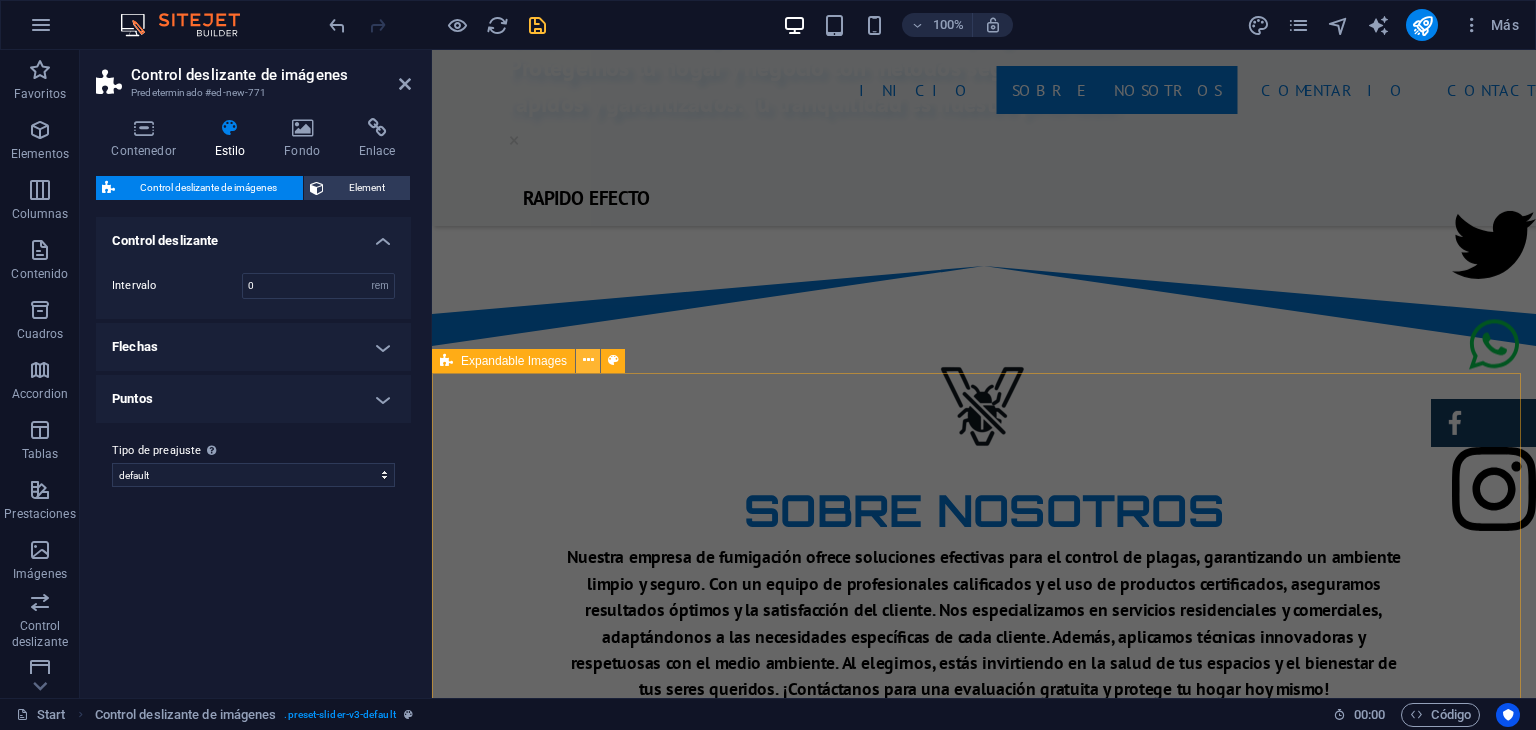 click at bounding box center (588, 360) 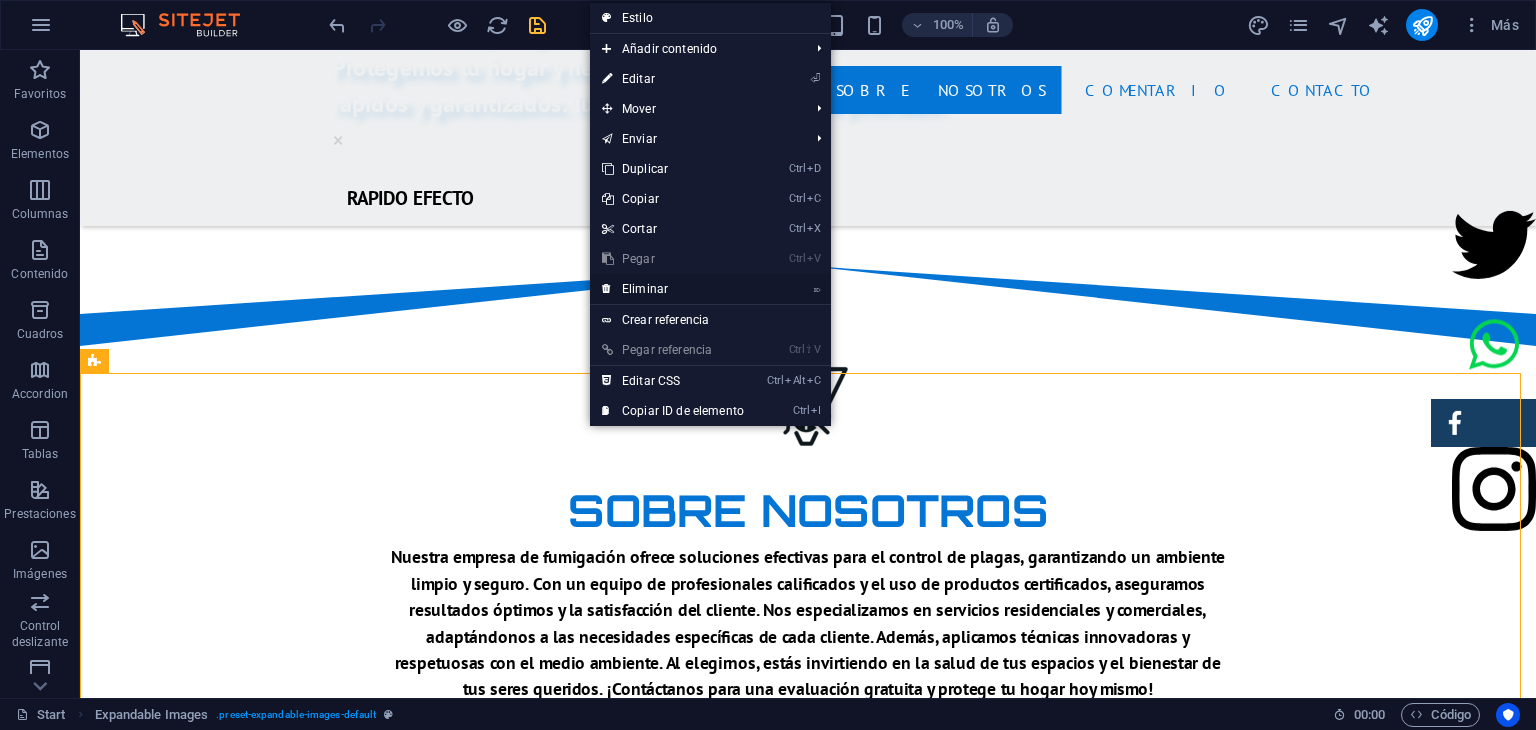 click on "⌦  Eliminar" at bounding box center (673, 289) 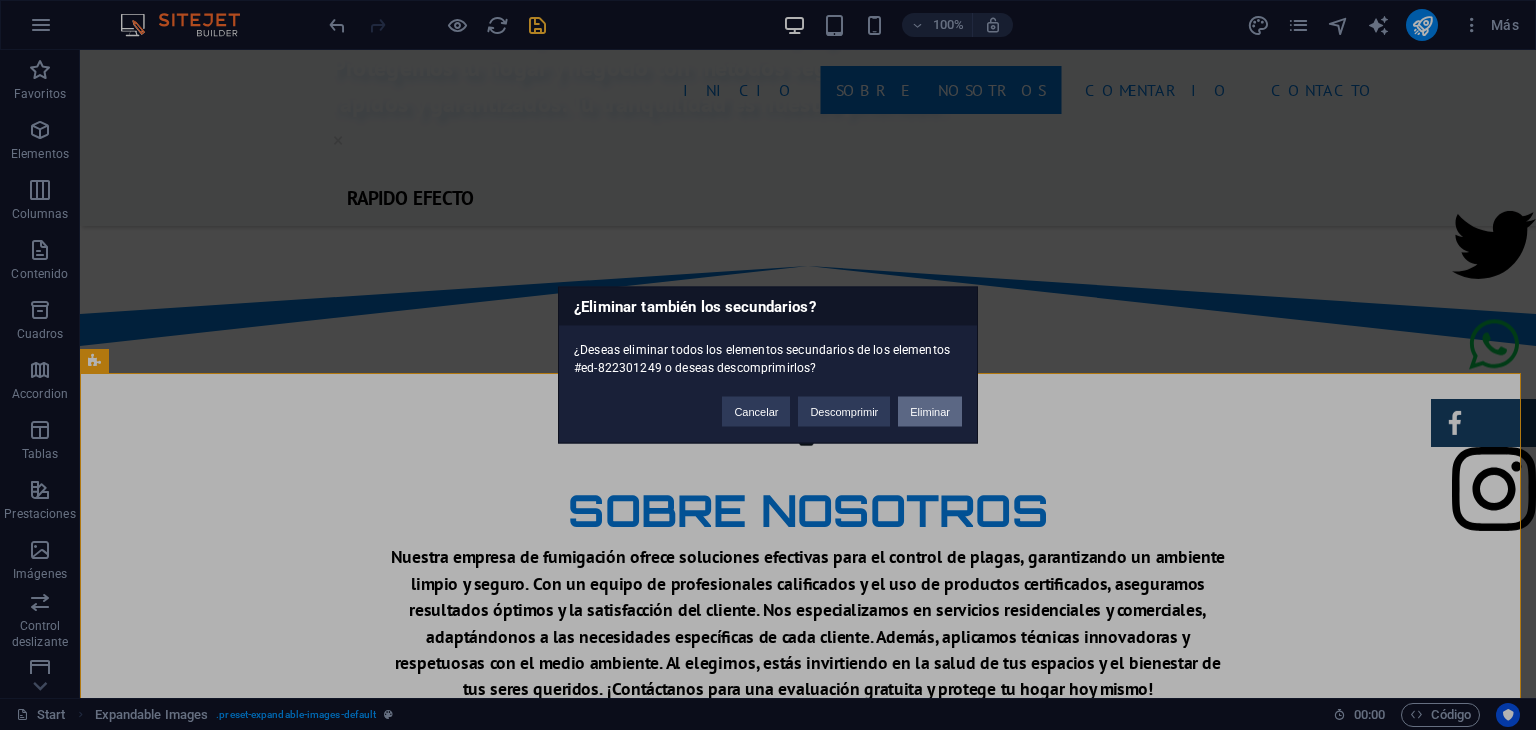 click on "Eliminar" at bounding box center [930, 412] 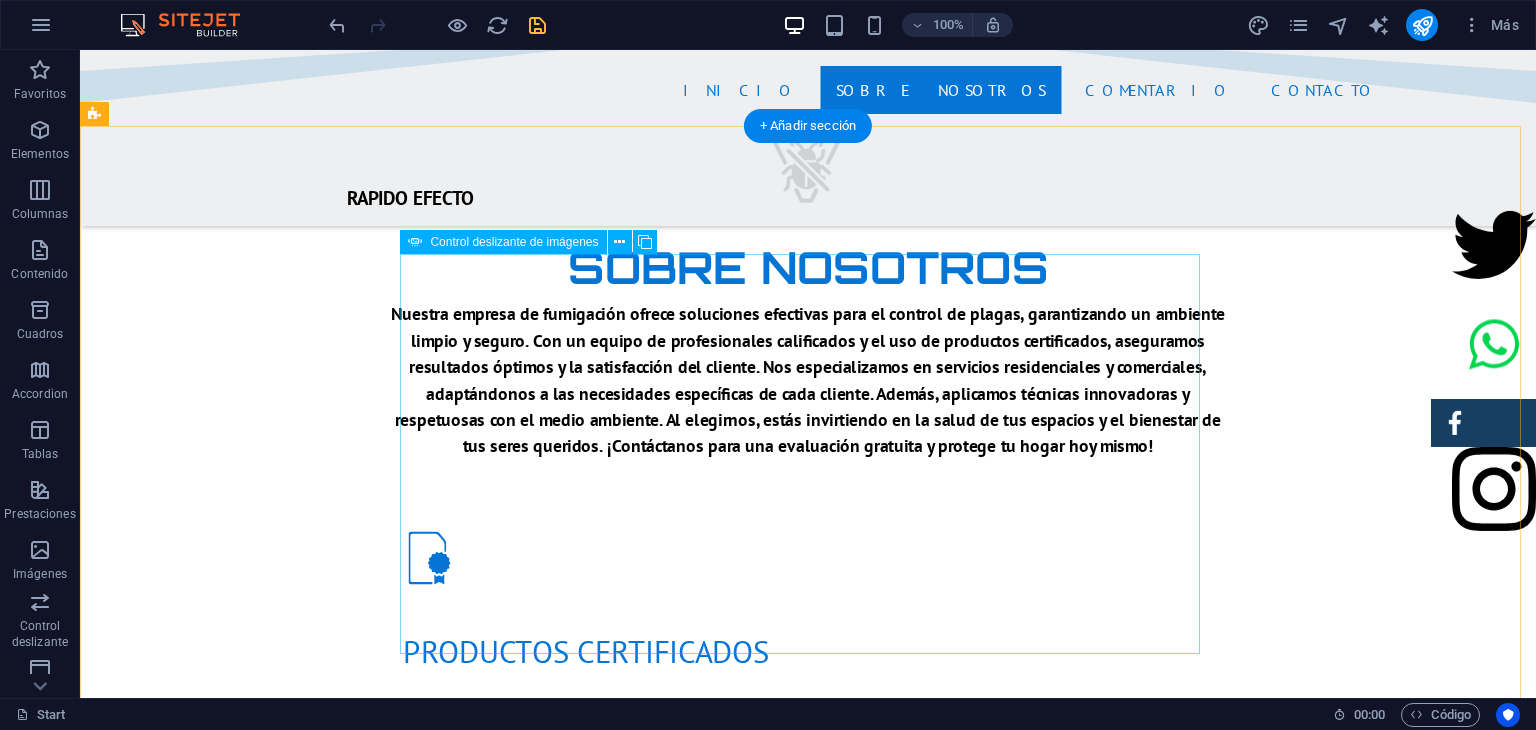 scroll, scrollTop: 1533, scrollLeft: 0, axis: vertical 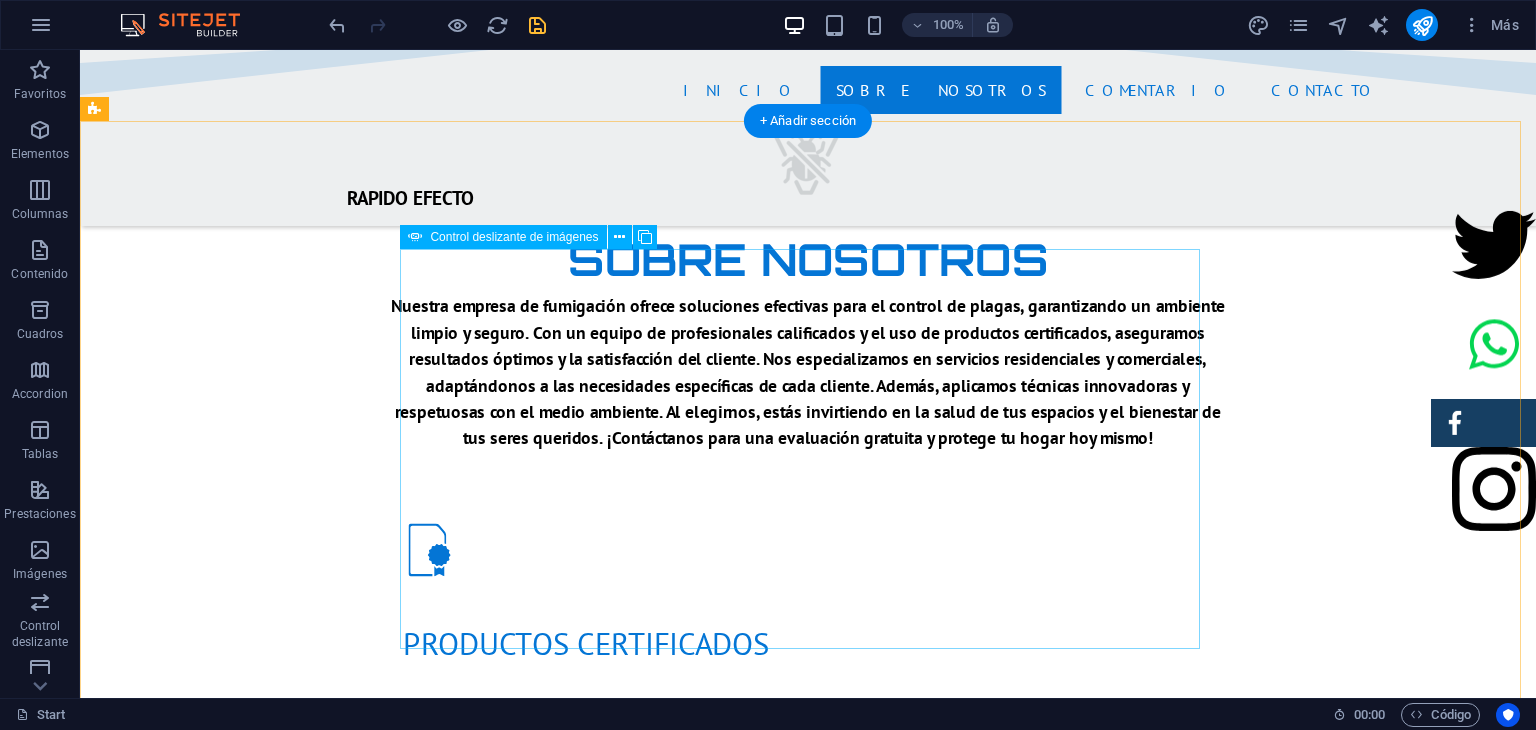 click at bounding box center [-680, 2599] 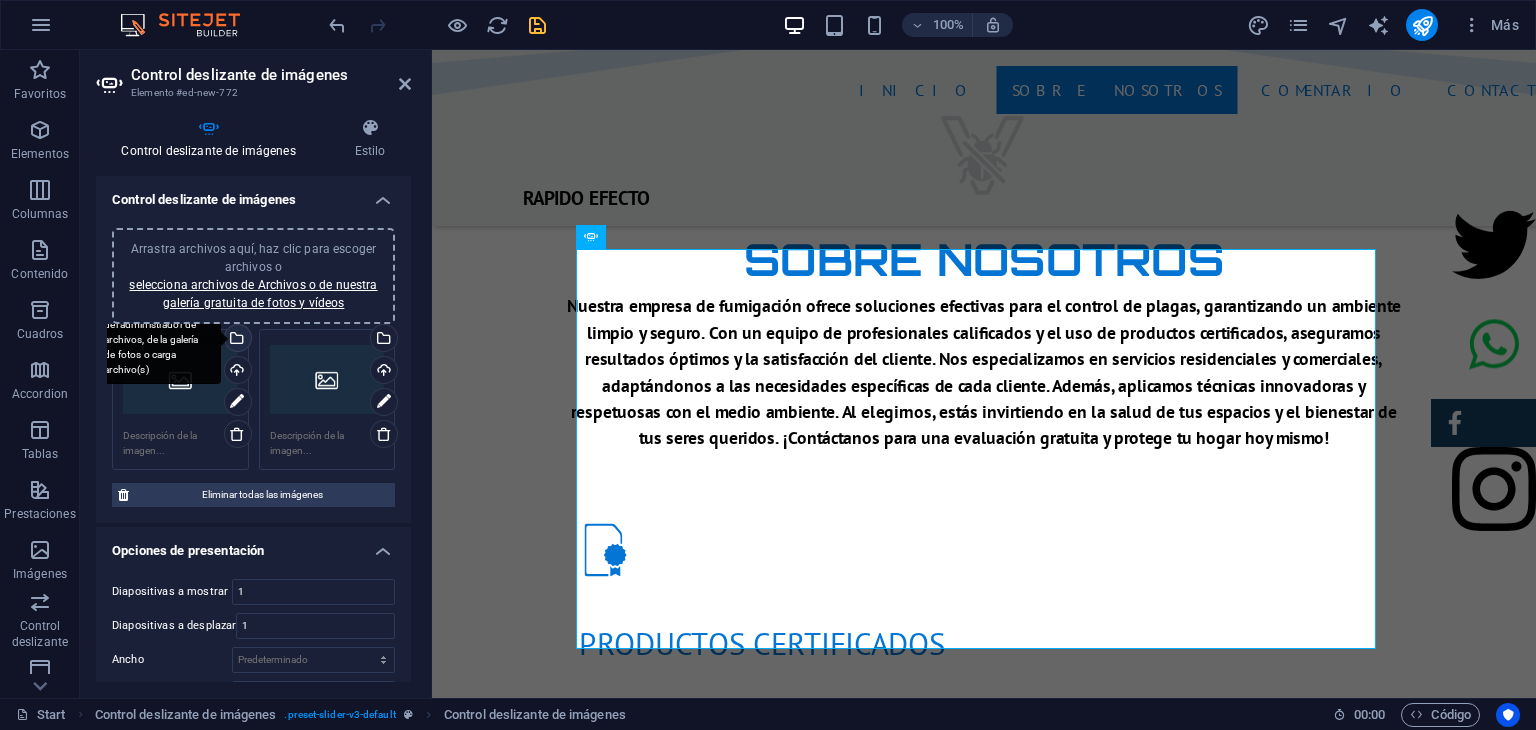 click on "Selecciona archivos del administrador de archivos, de la galería de fotos o carga archivo(s)" at bounding box center (236, 340) 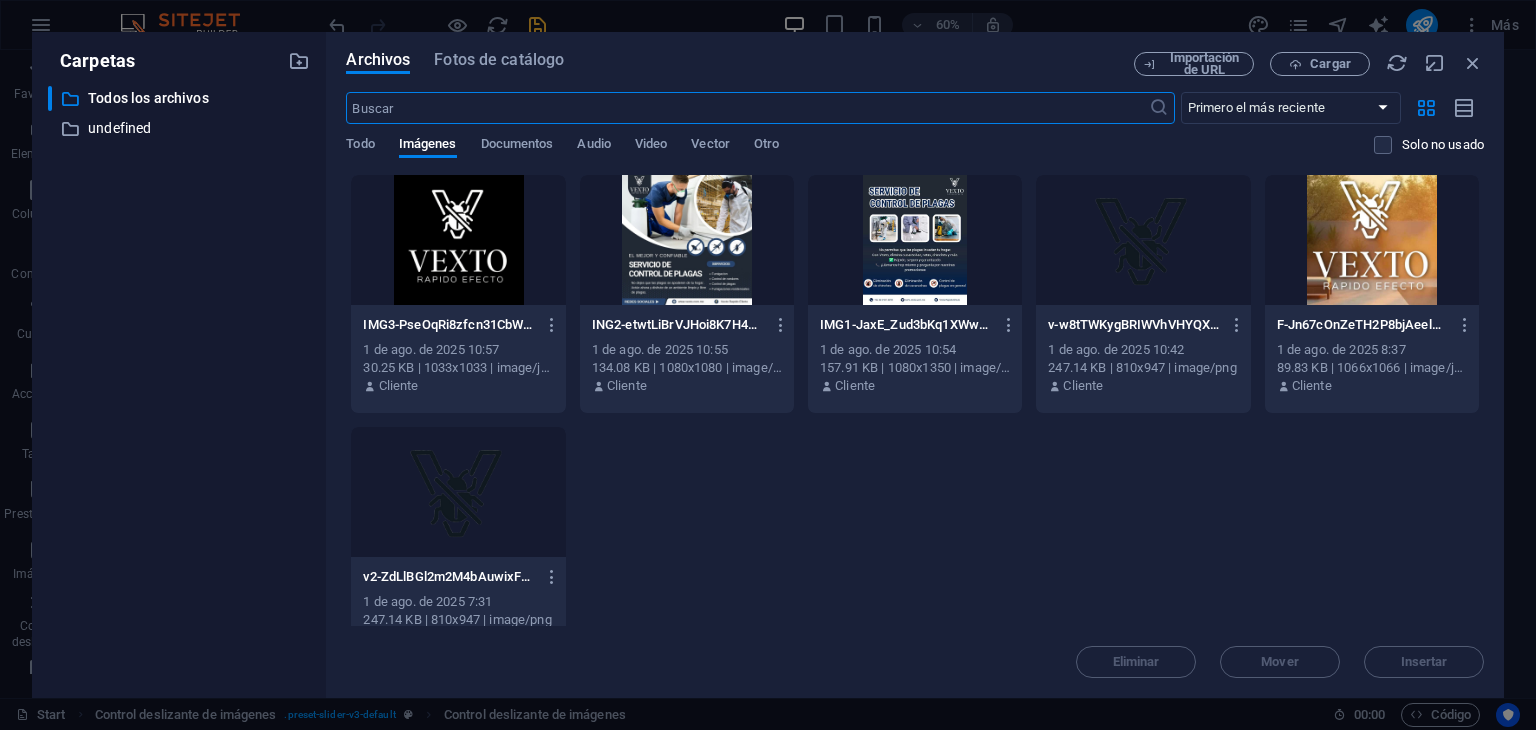 scroll, scrollTop: 1836, scrollLeft: 0, axis: vertical 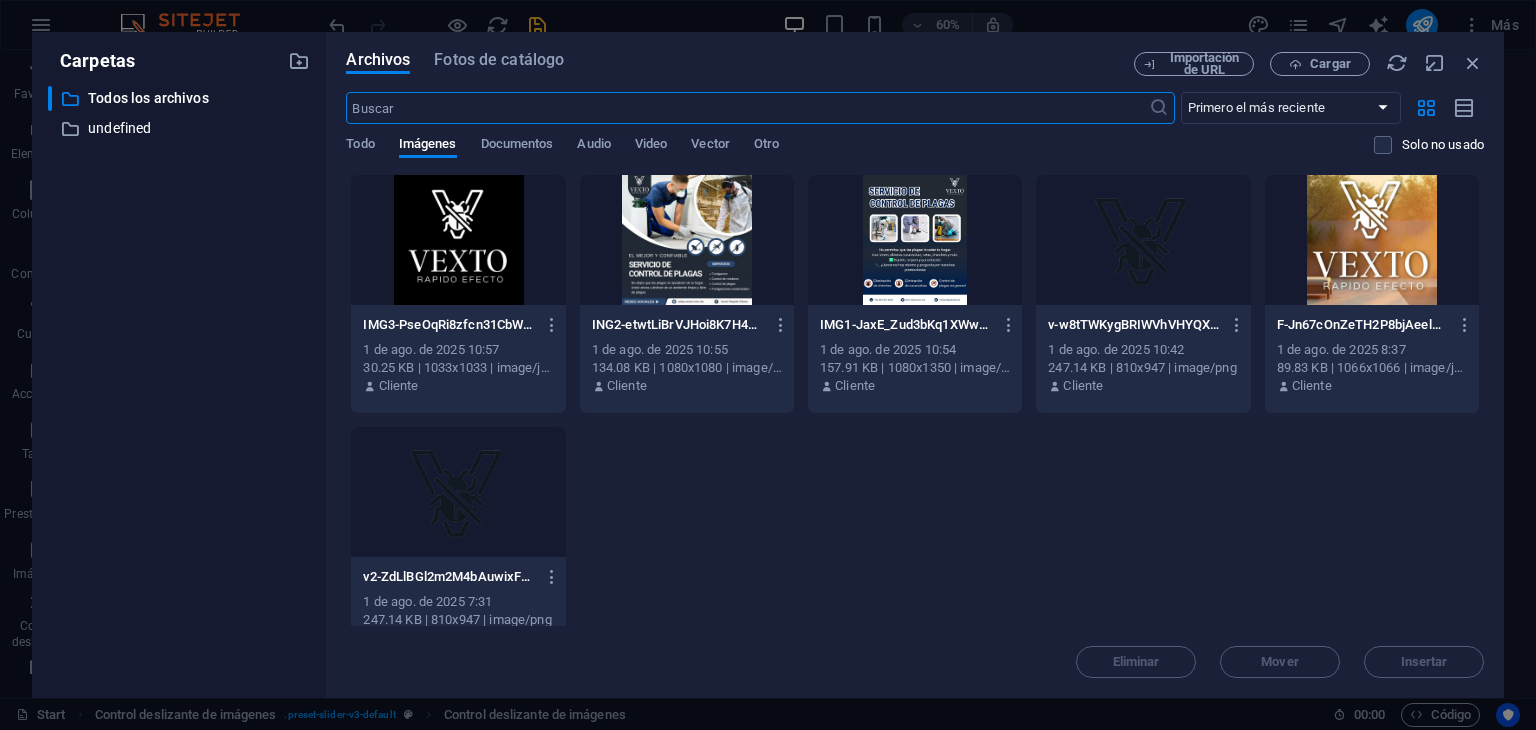 click at bounding box center [687, 240] 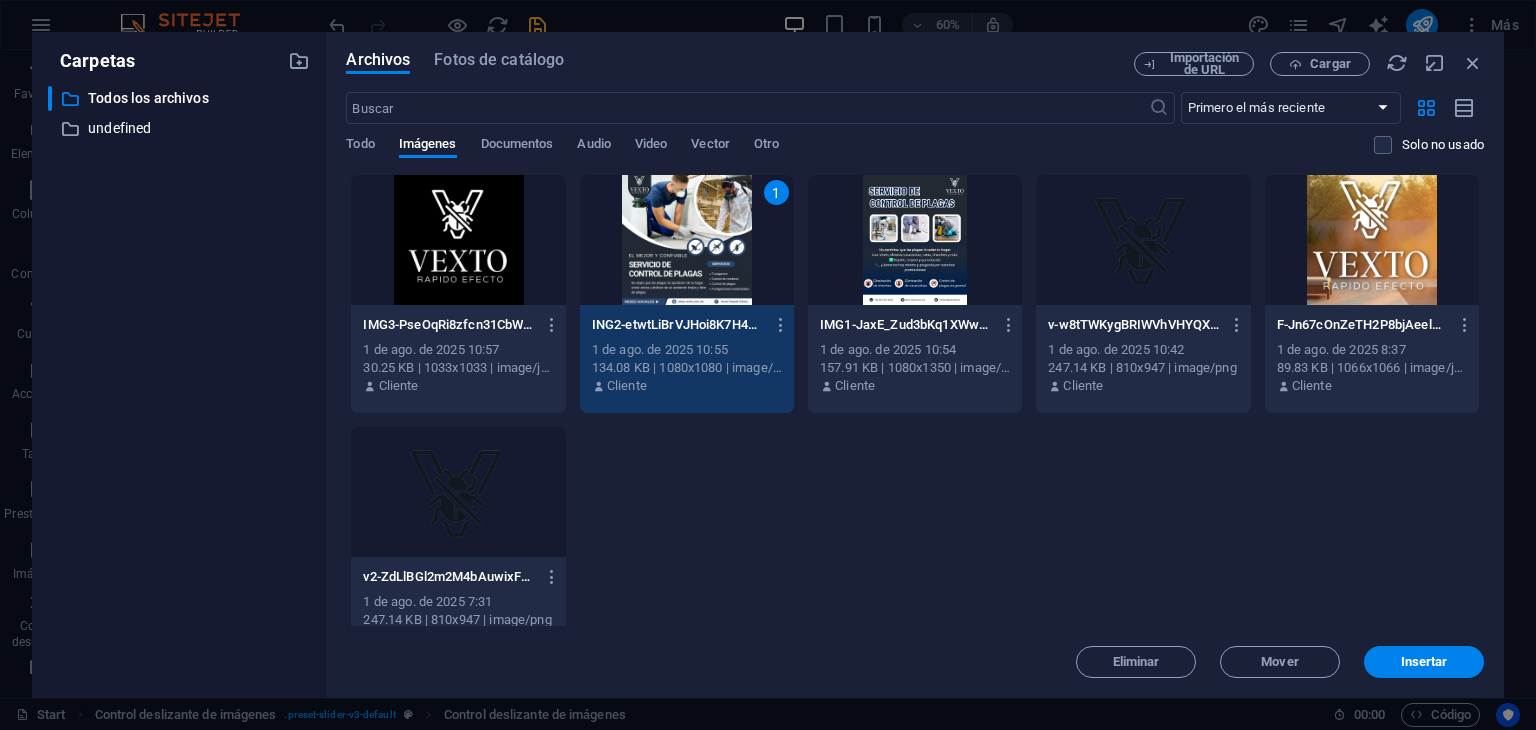 click at bounding box center [915, 240] 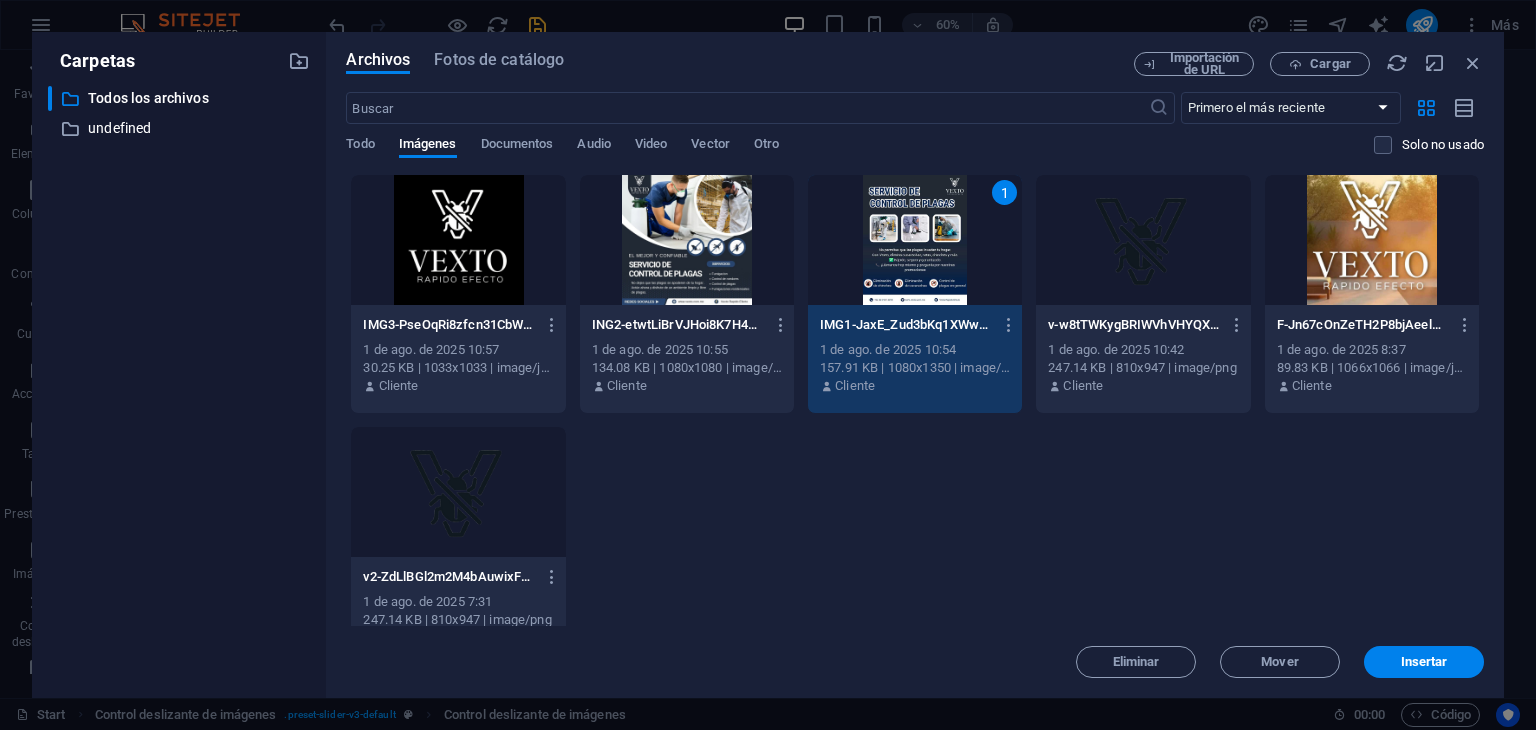 click at bounding box center (687, 240) 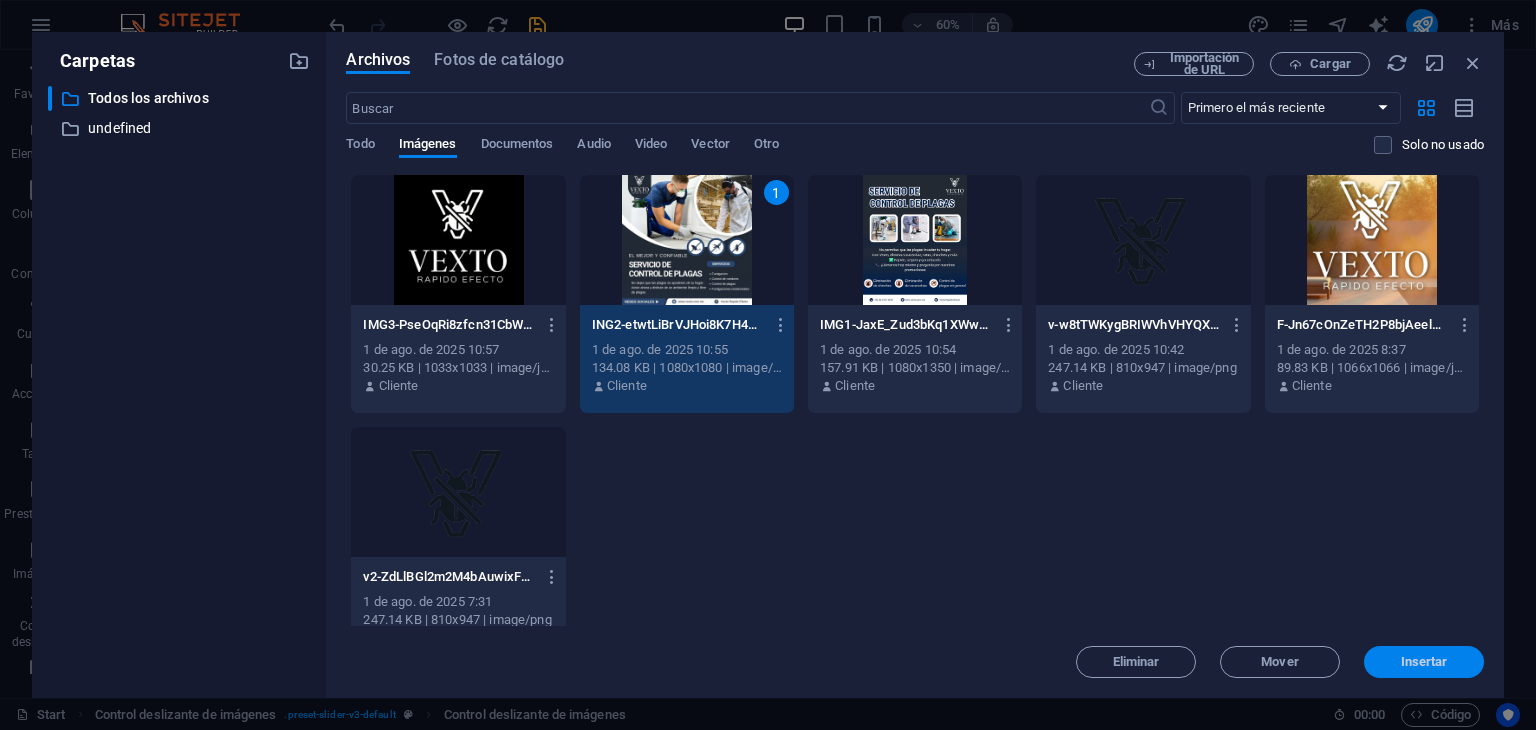 click on "Insertar" at bounding box center [1424, 662] 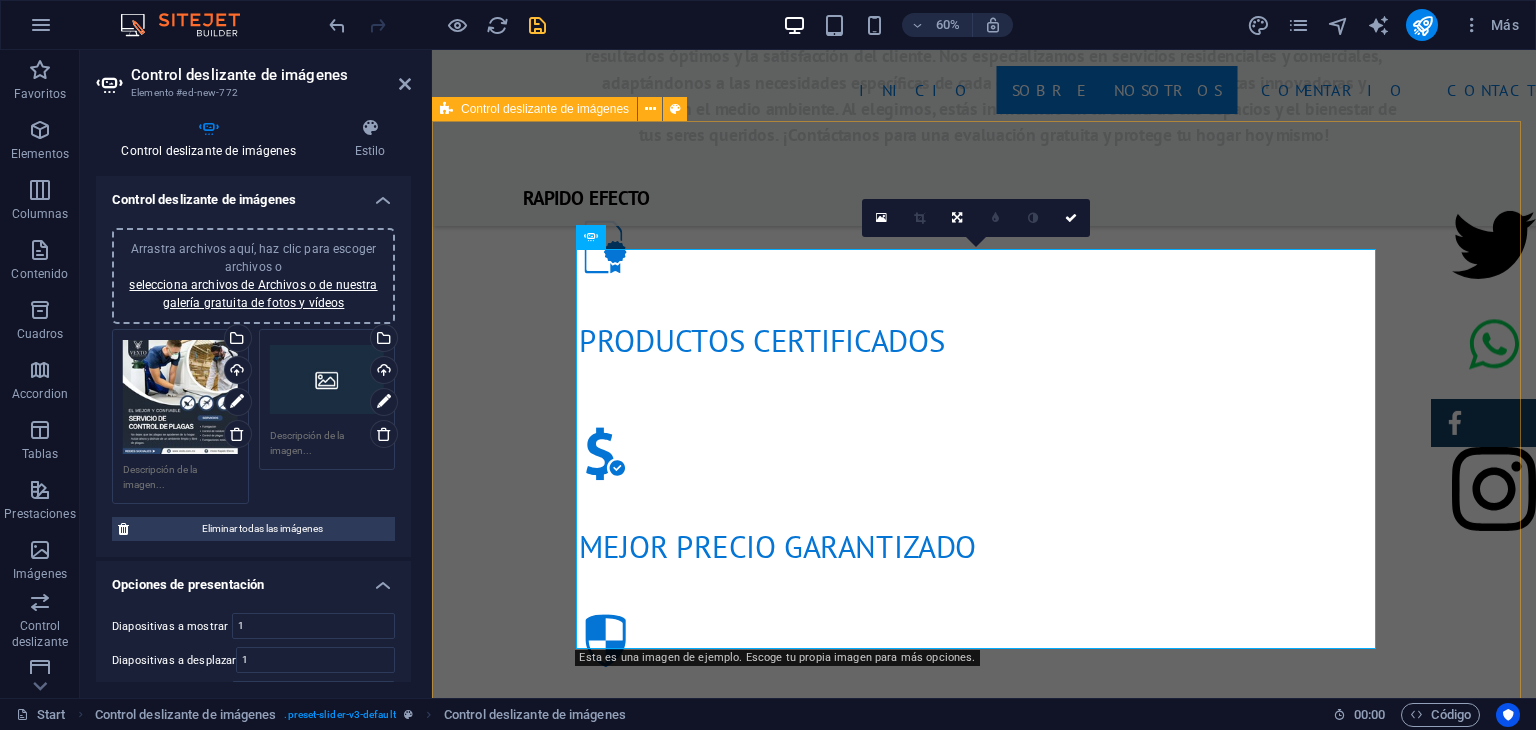 scroll, scrollTop: 1533, scrollLeft: 0, axis: vertical 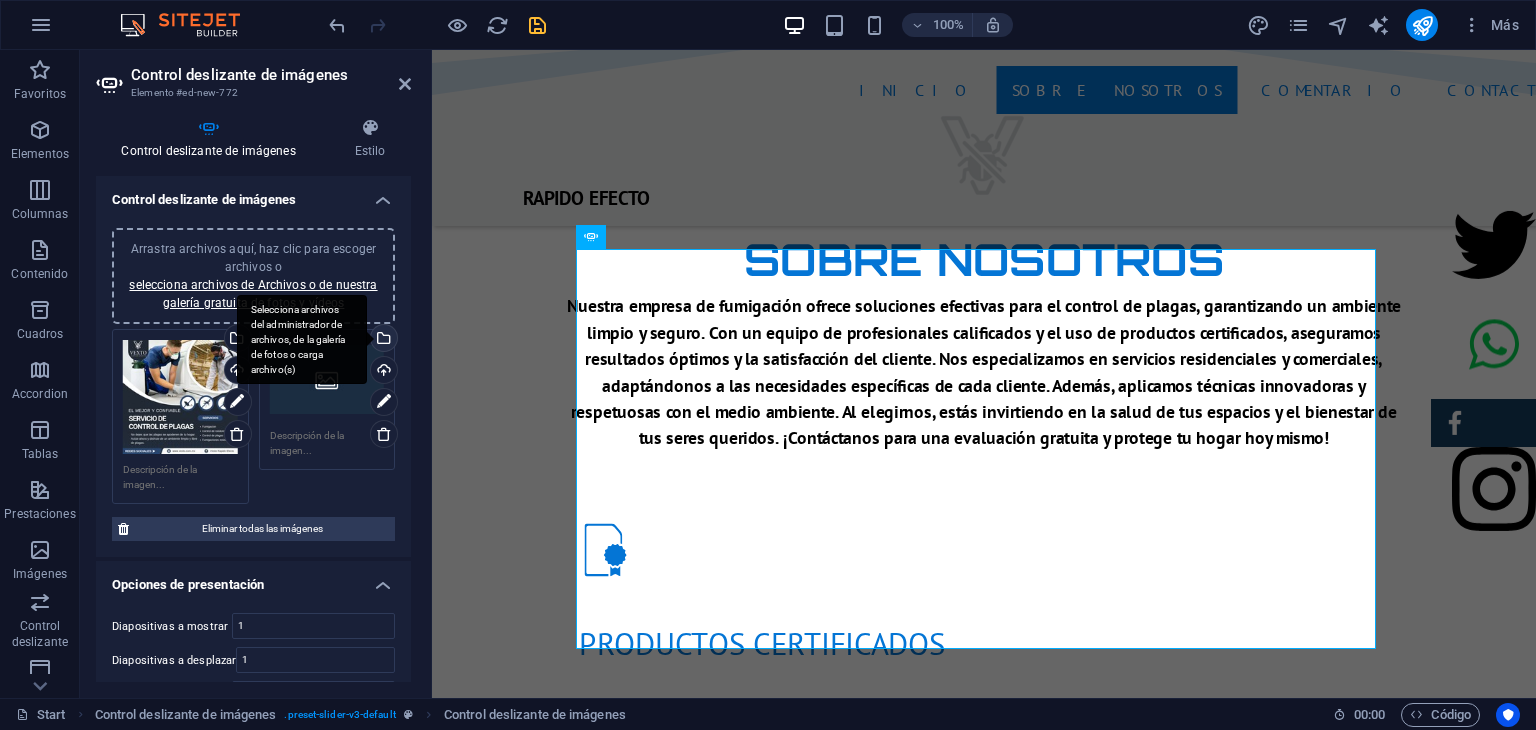click on "Selecciona archivos del administrador de archivos, de la galería de fotos o carga archivo(s)" at bounding box center (302, 340) 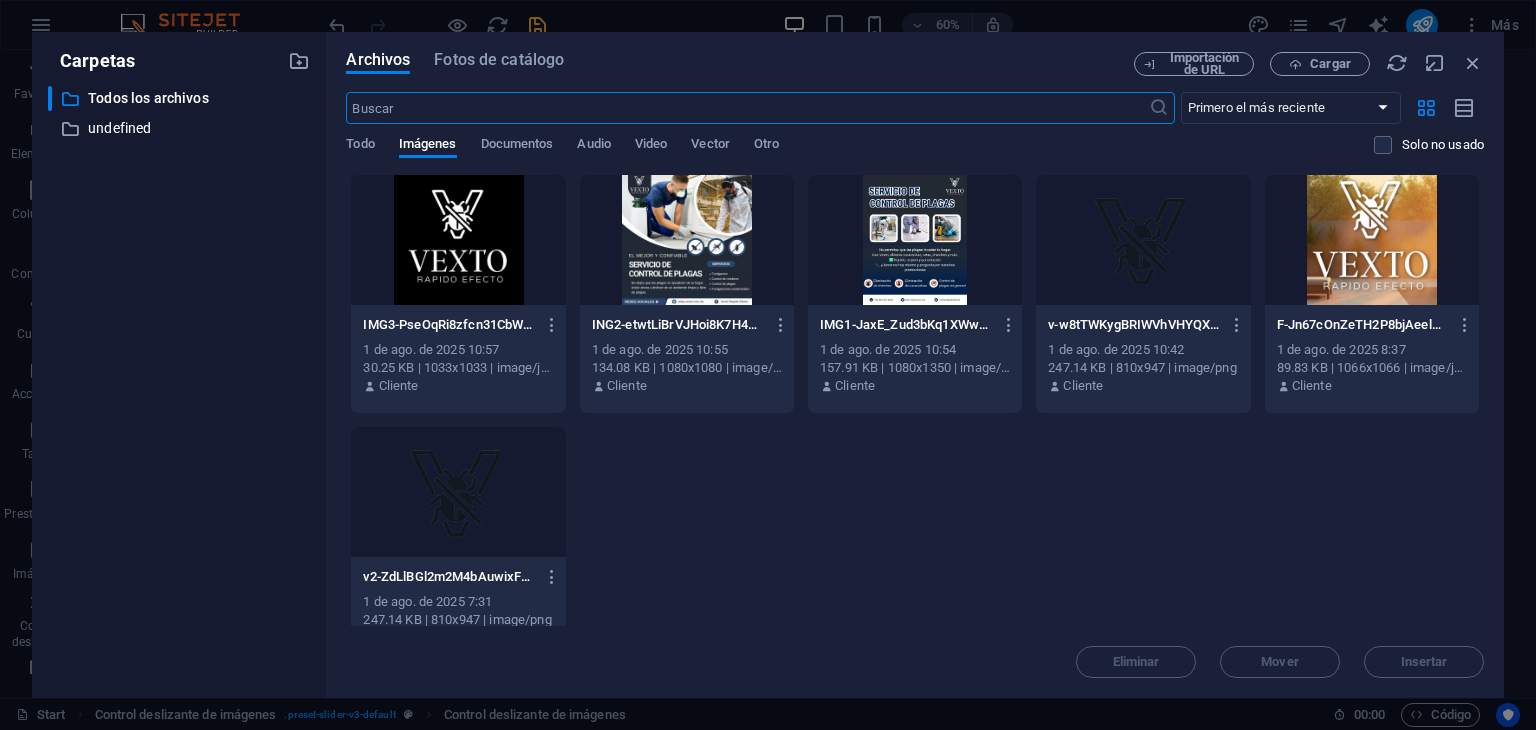 scroll, scrollTop: 1836, scrollLeft: 0, axis: vertical 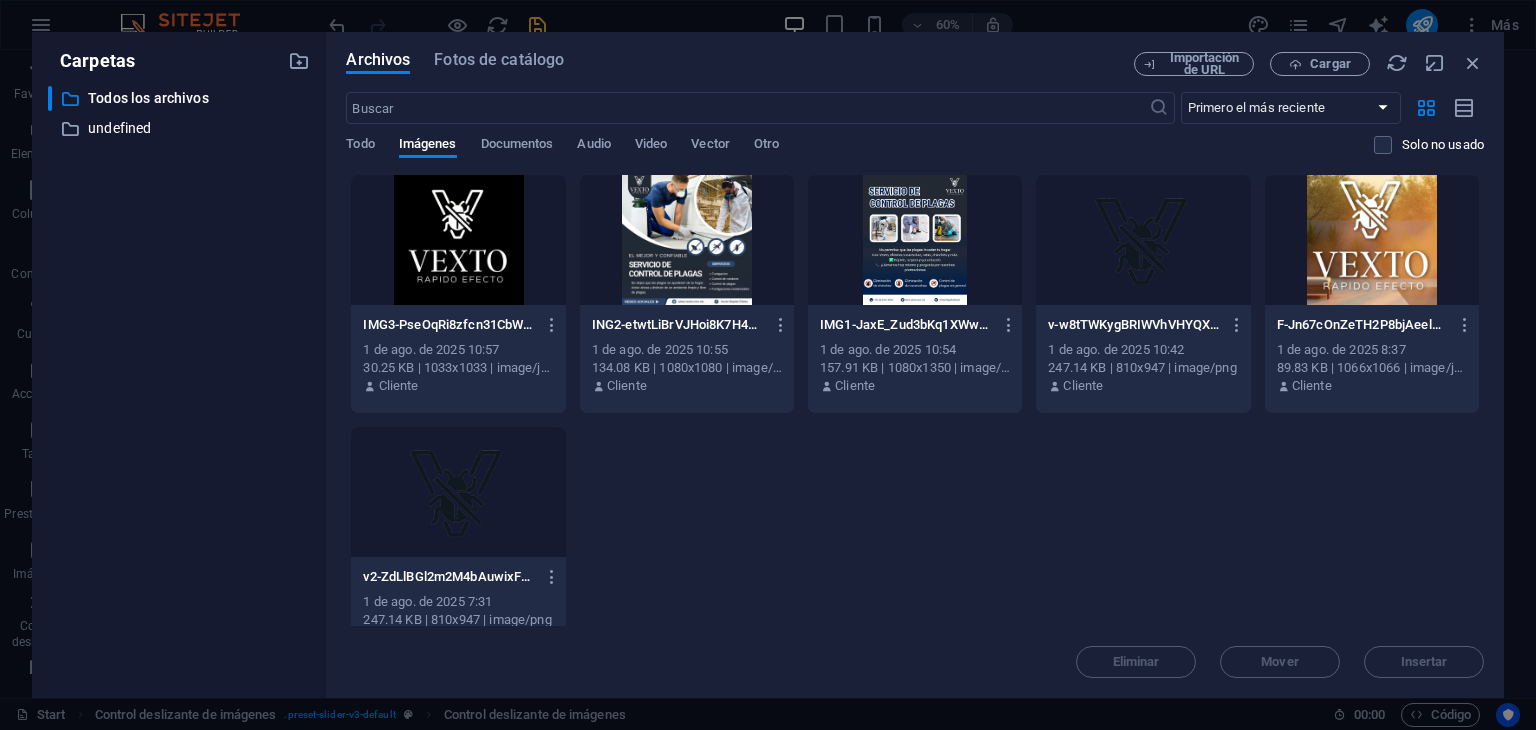 click at bounding box center [915, 240] 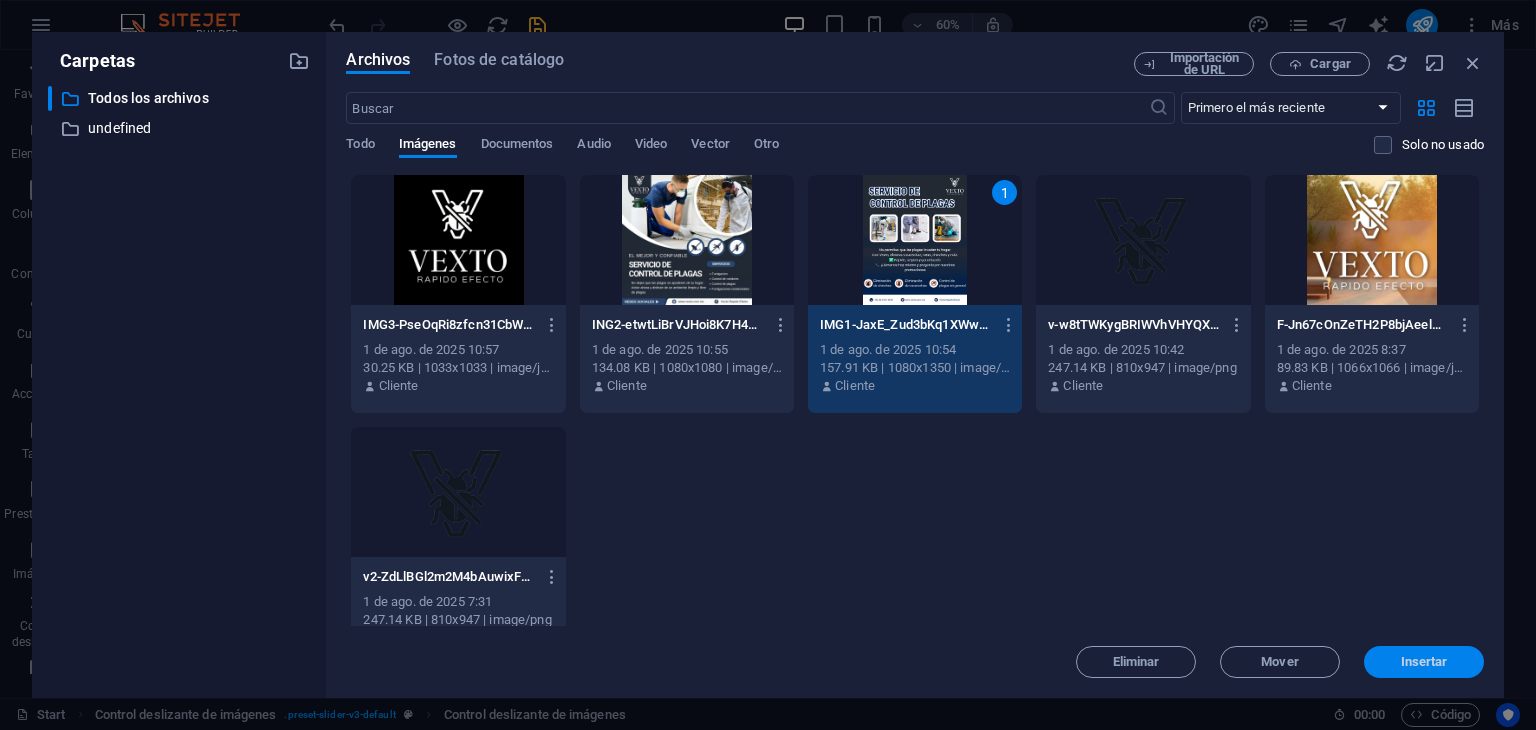 click on "Insertar" at bounding box center [1424, 662] 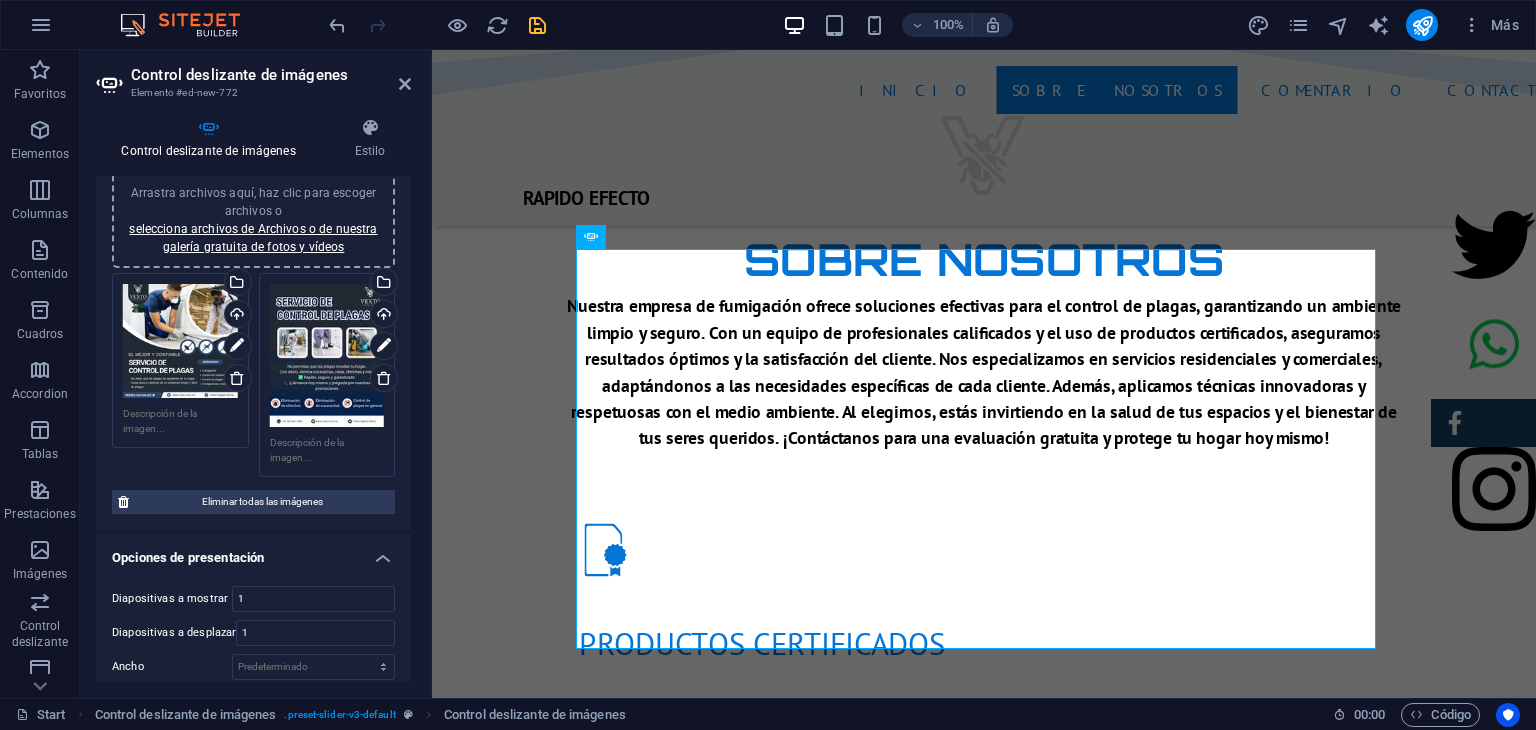 scroll, scrollTop: 0, scrollLeft: 0, axis: both 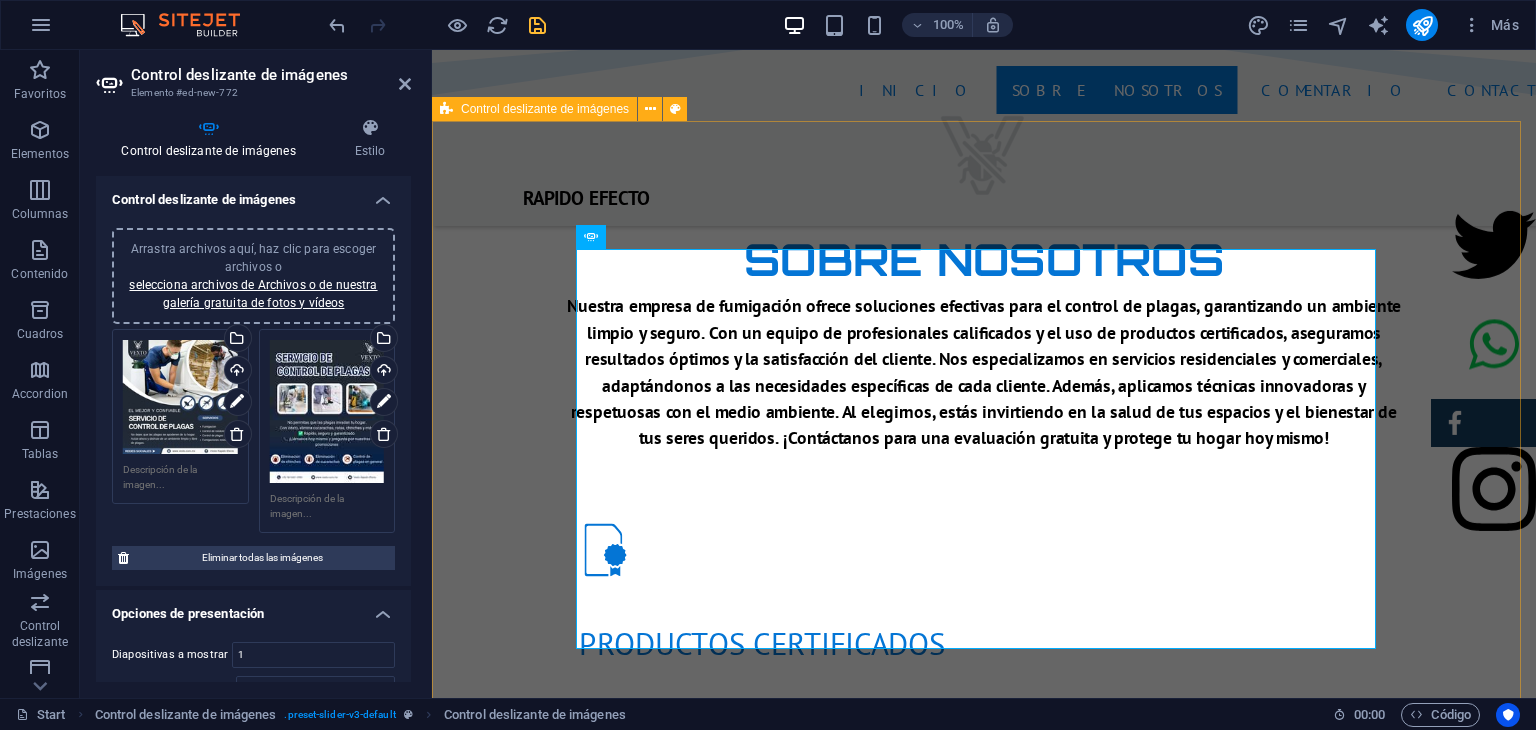 click on "1 2" at bounding box center (984, 1677) 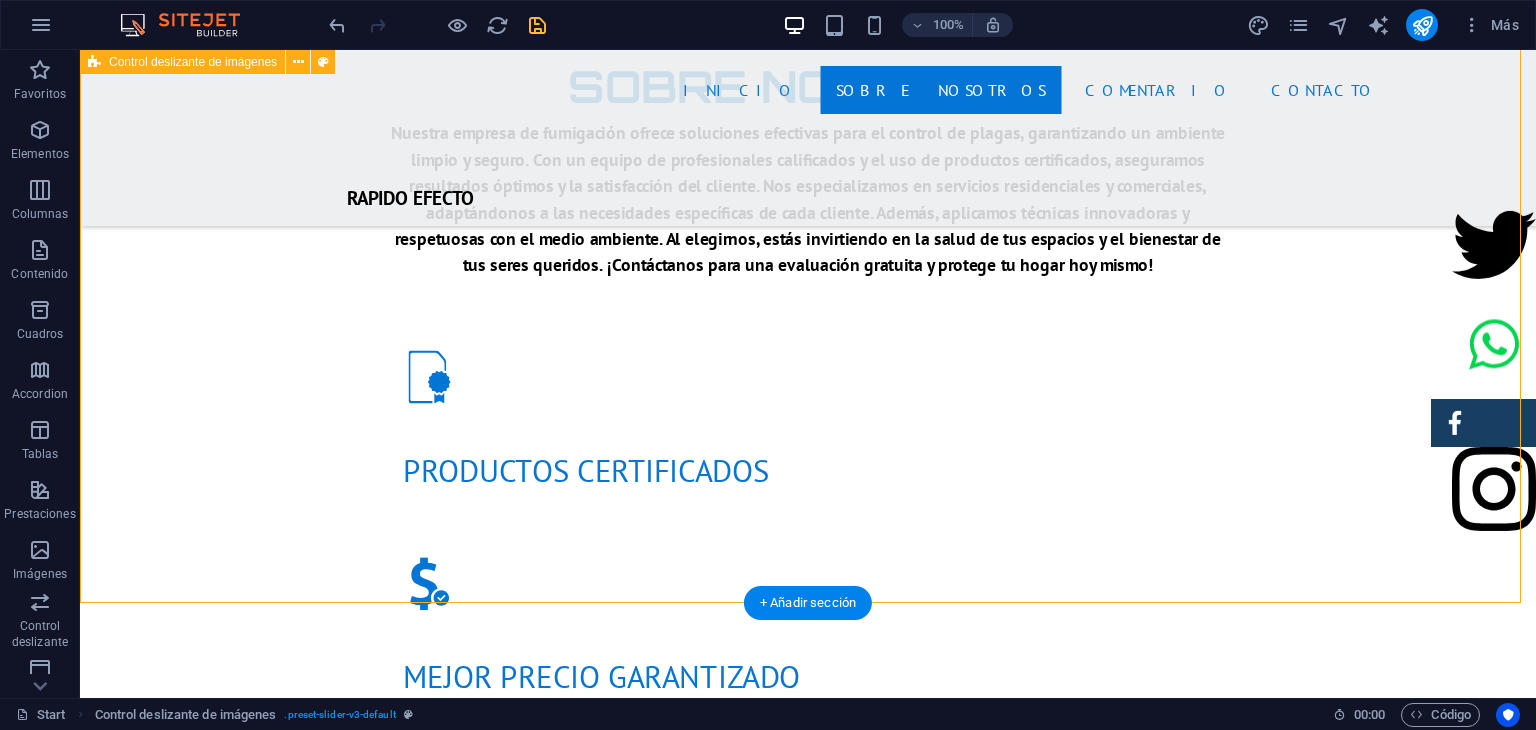 scroll, scrollTop: 1708, scrollLeft: 0, axis: vertical 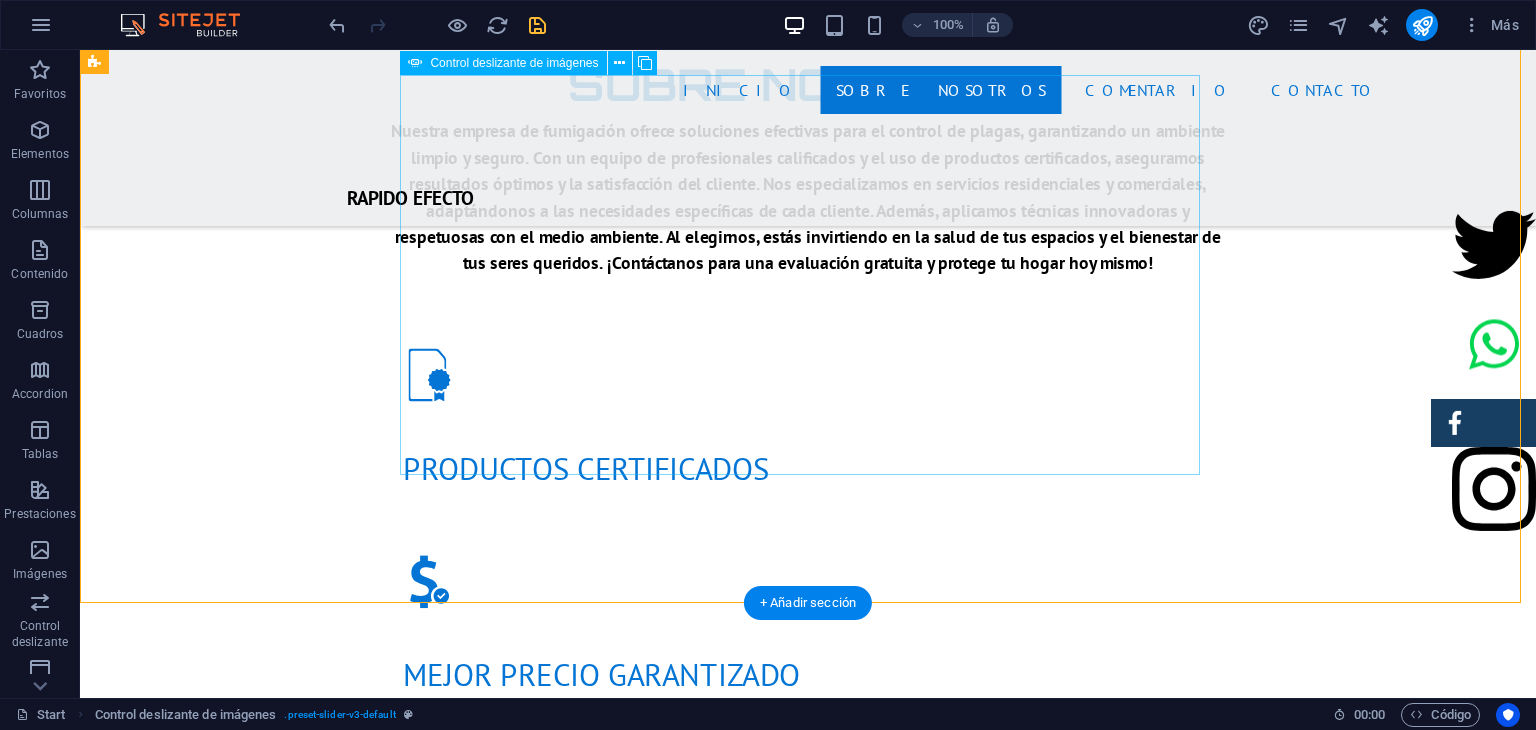 click at bounding box center (-680, 4286) 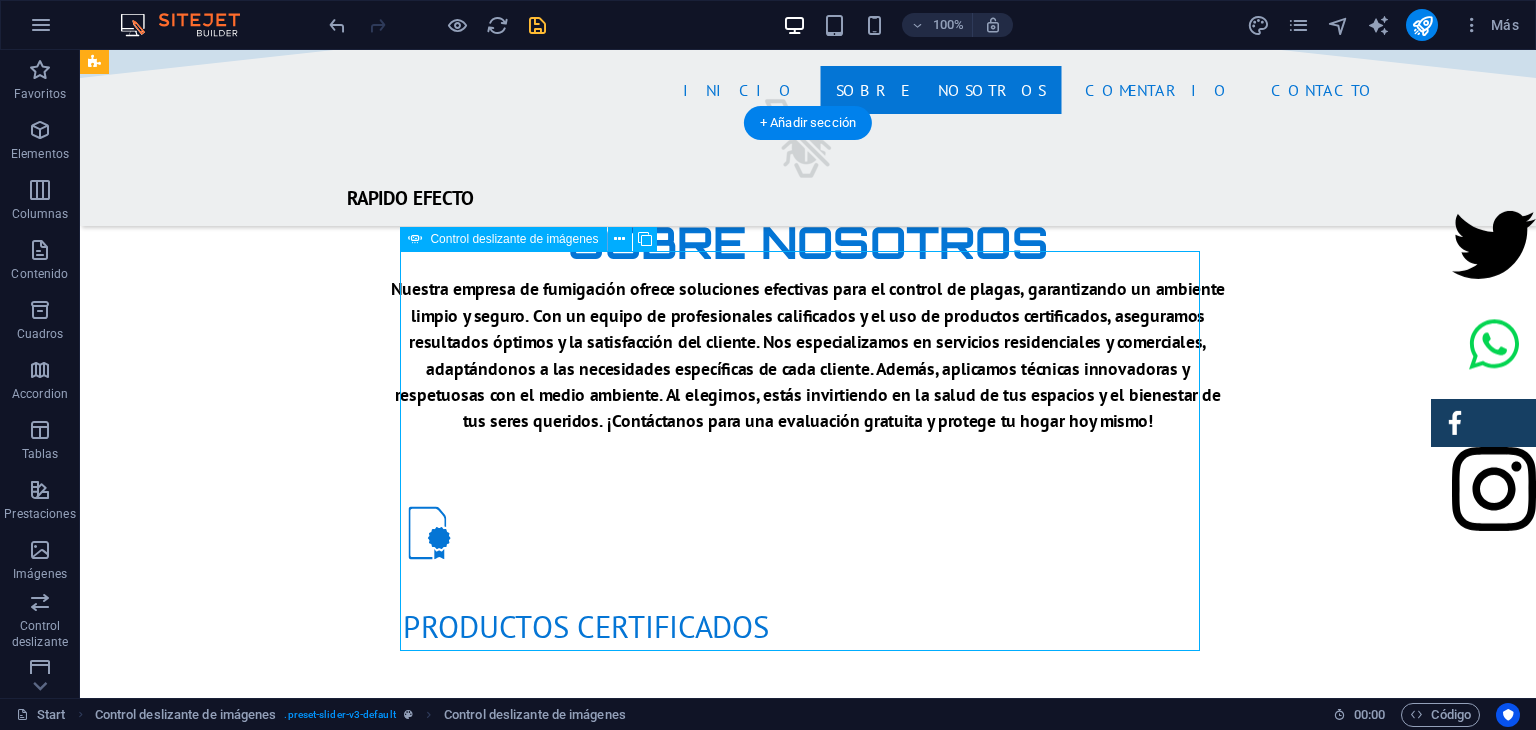 scroll, scrollTop: 1528, scrollLeft: 0, axis: vertical 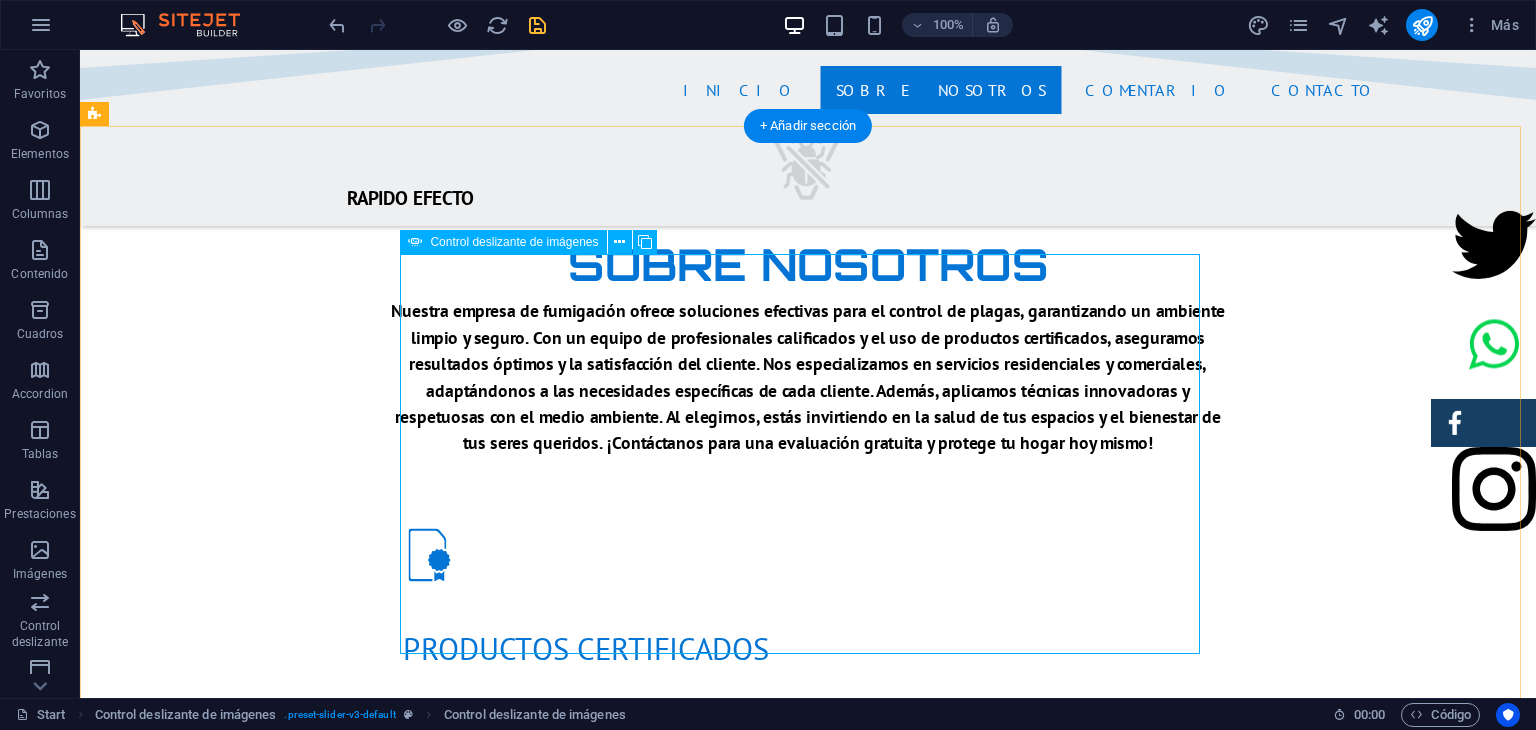 click at bounding box center [808, 6150] 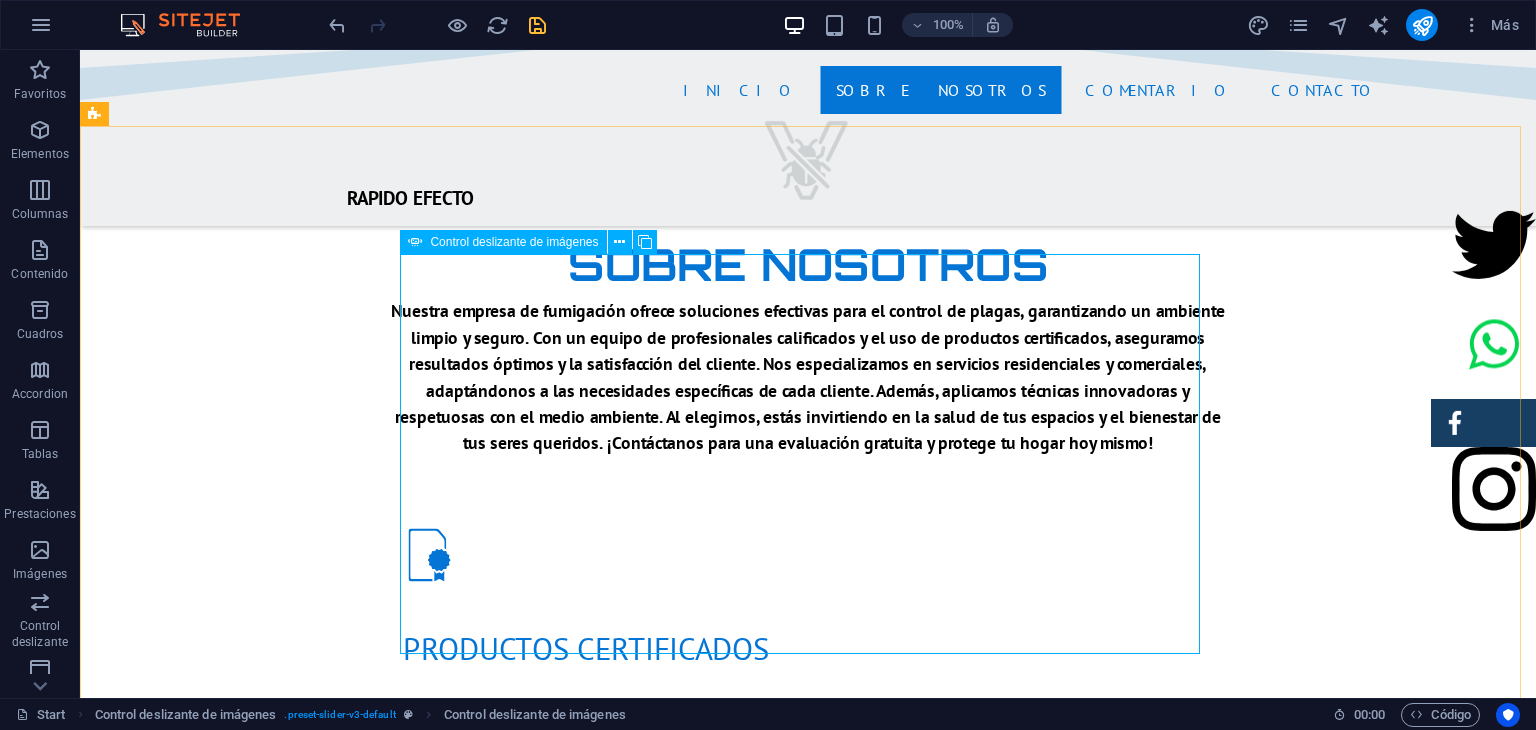 click on "Control deslizante de imágenes" at bounding box center [514, 242] 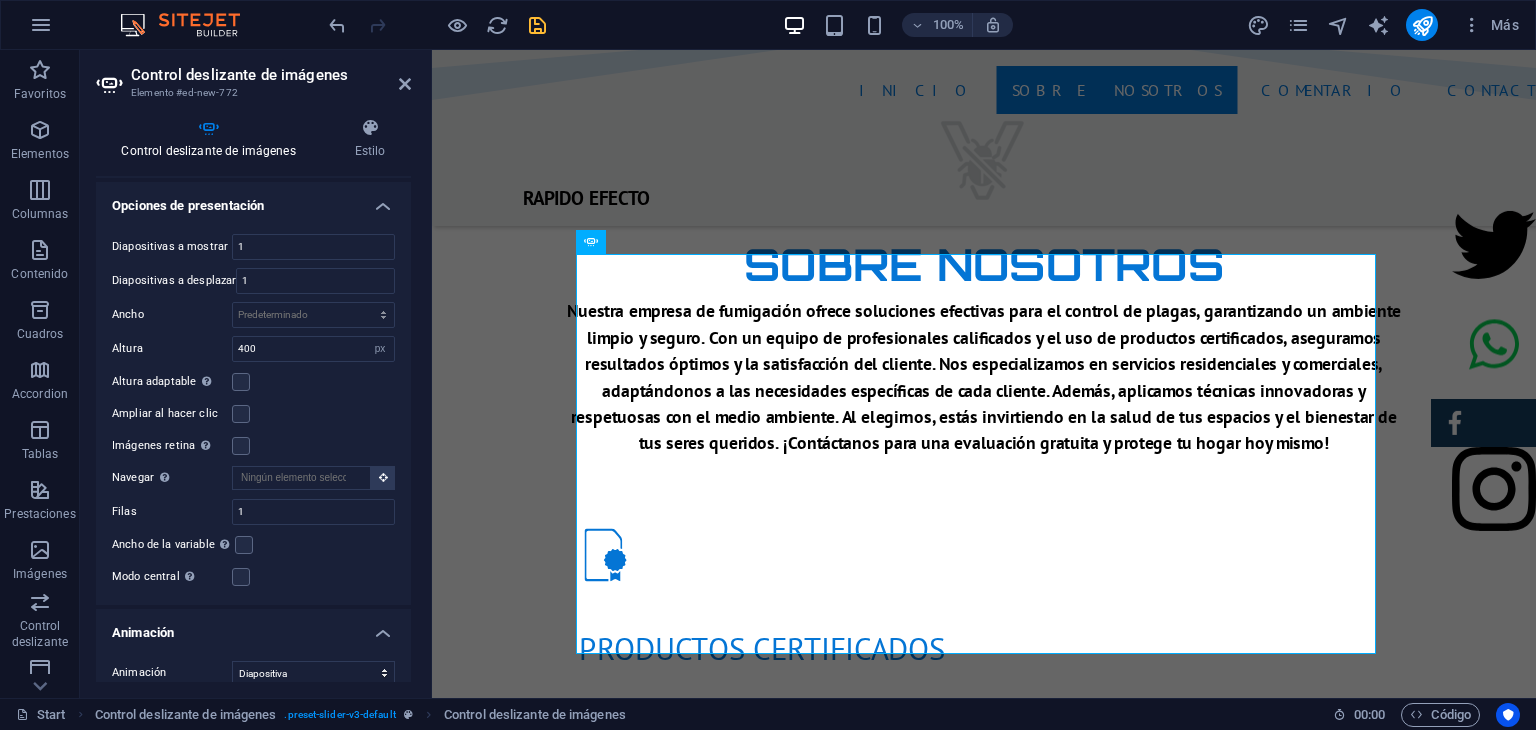 scroll, scrollTop: 410, scrollLeft: 0, axis: vertical 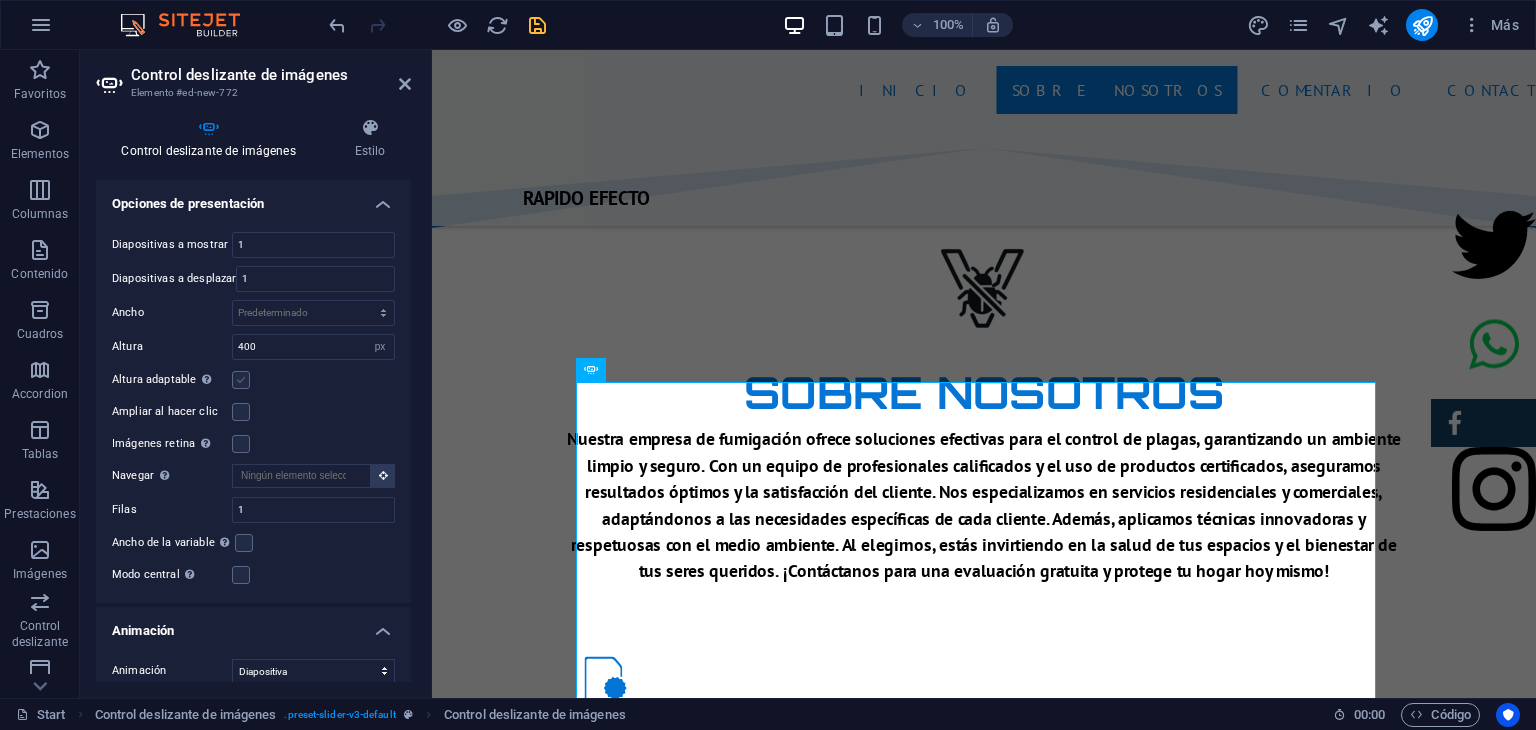 click at bounding box center [241, 380] 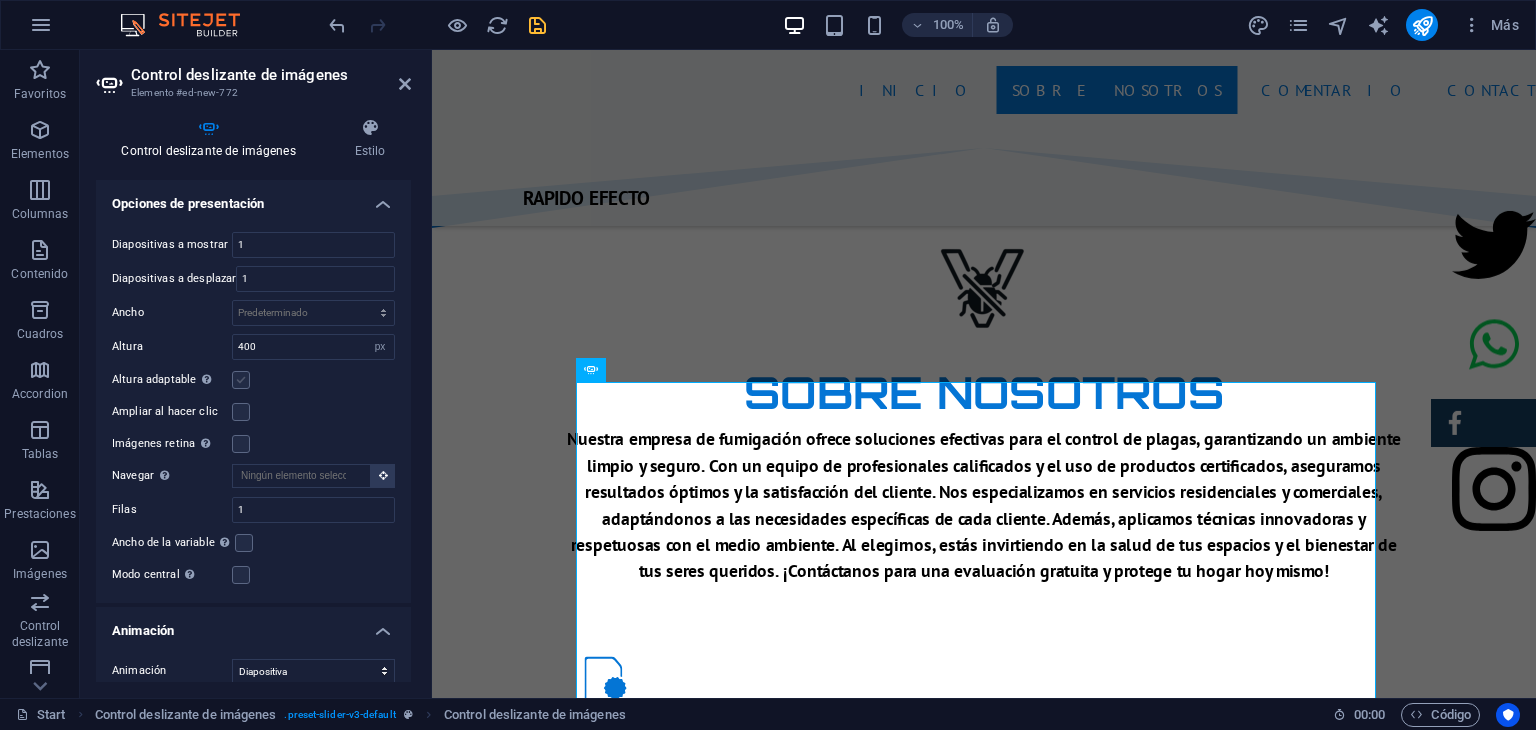 click on "Altura adaptable Ajustar automáticamente el alto para controles deslizantes de diapositiva única" at bounding box center [0, 0] 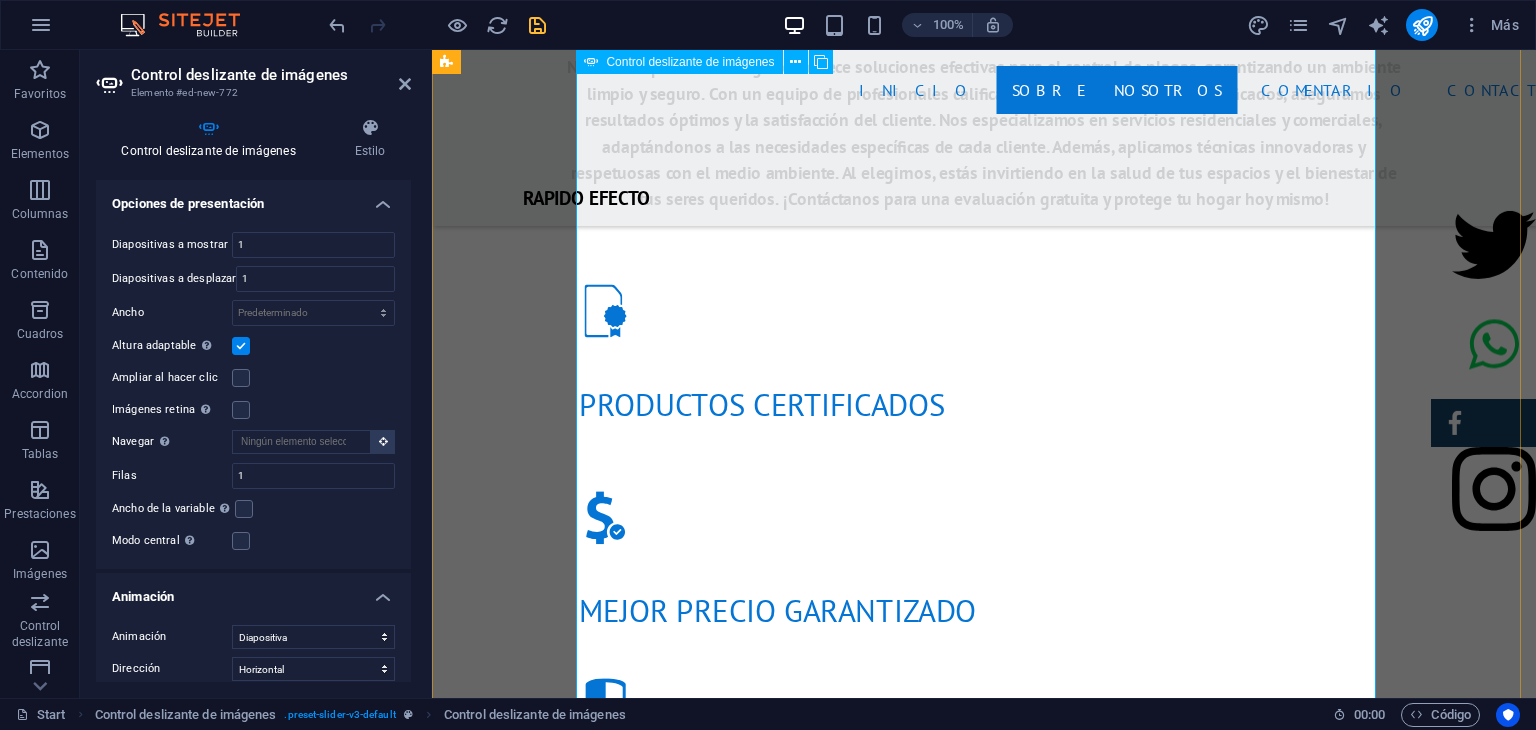 scroll, scrollTop: 1770, scrollLeft: 0, axis: vertical 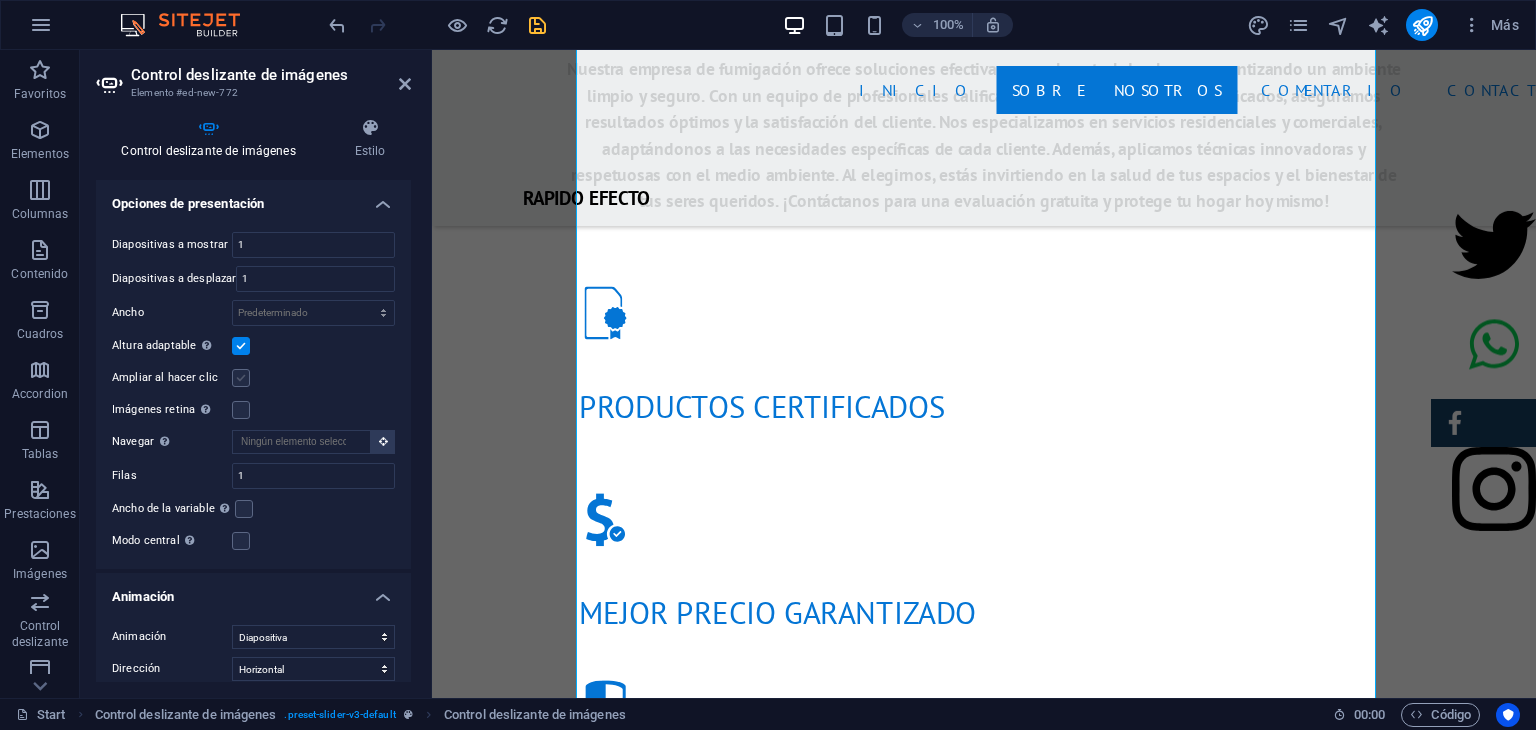 click at bounding box center (241, 378) 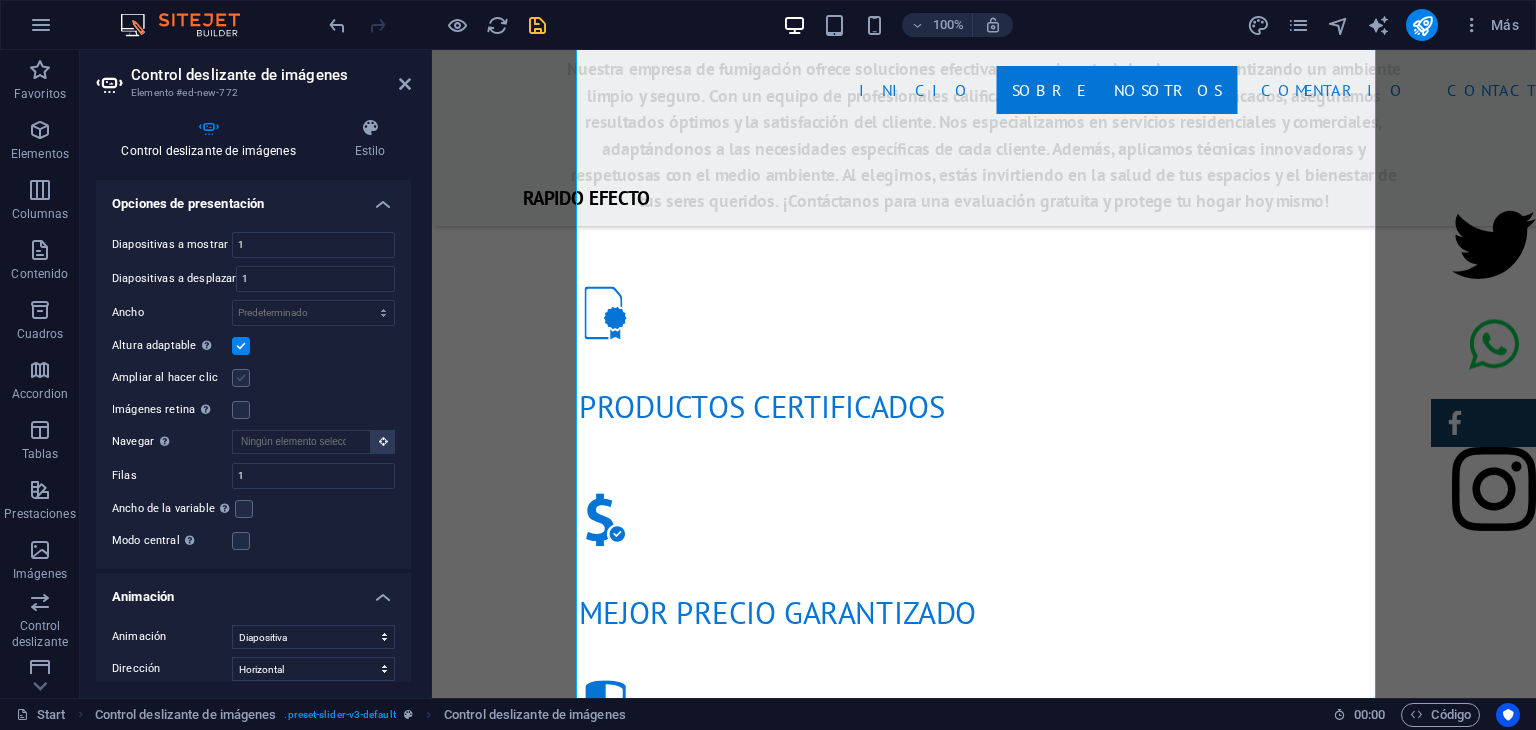 click on "Ampliar al hacer clic" at bounding box center [0, 0] 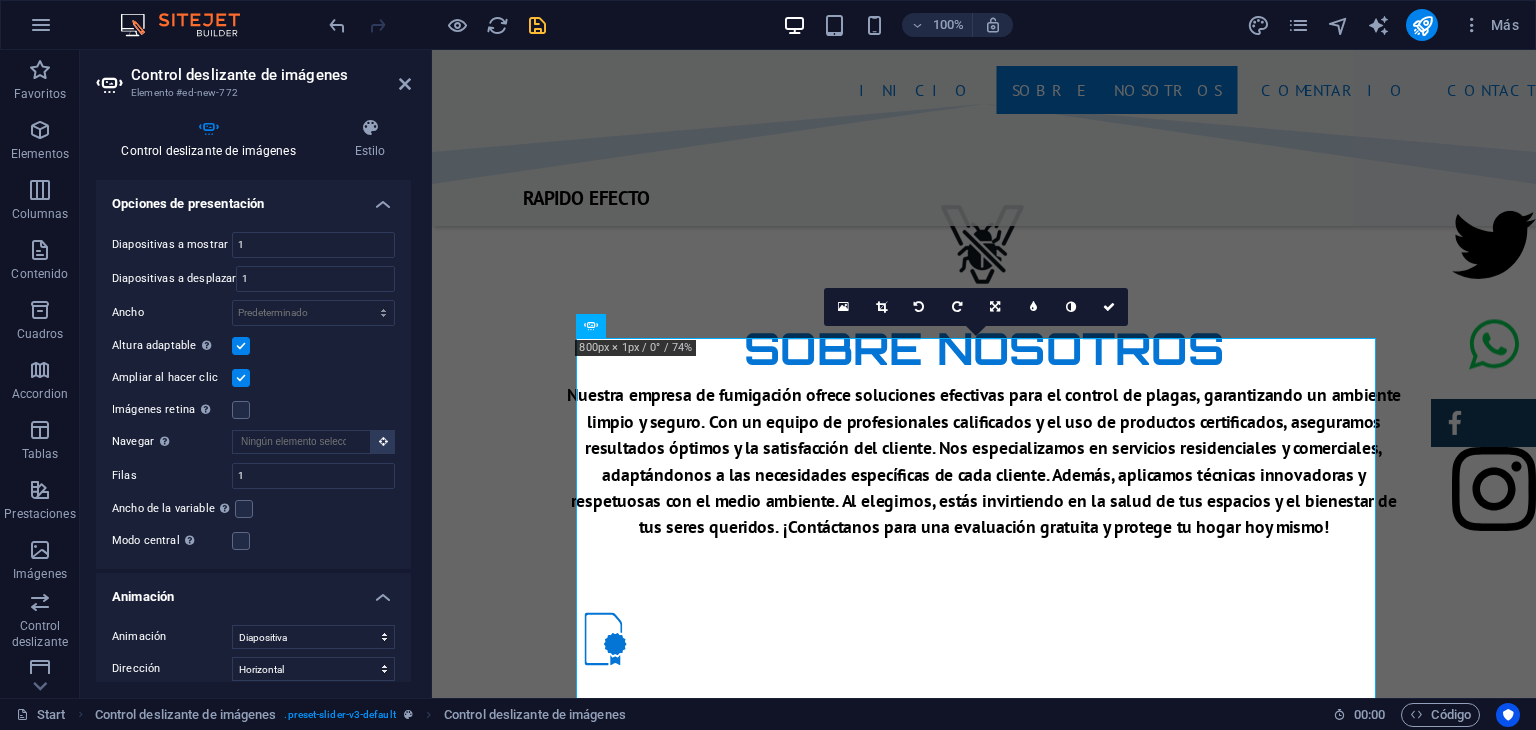 scroll, scrollTop: 1816, scrollLeft: 0, axis: vertical 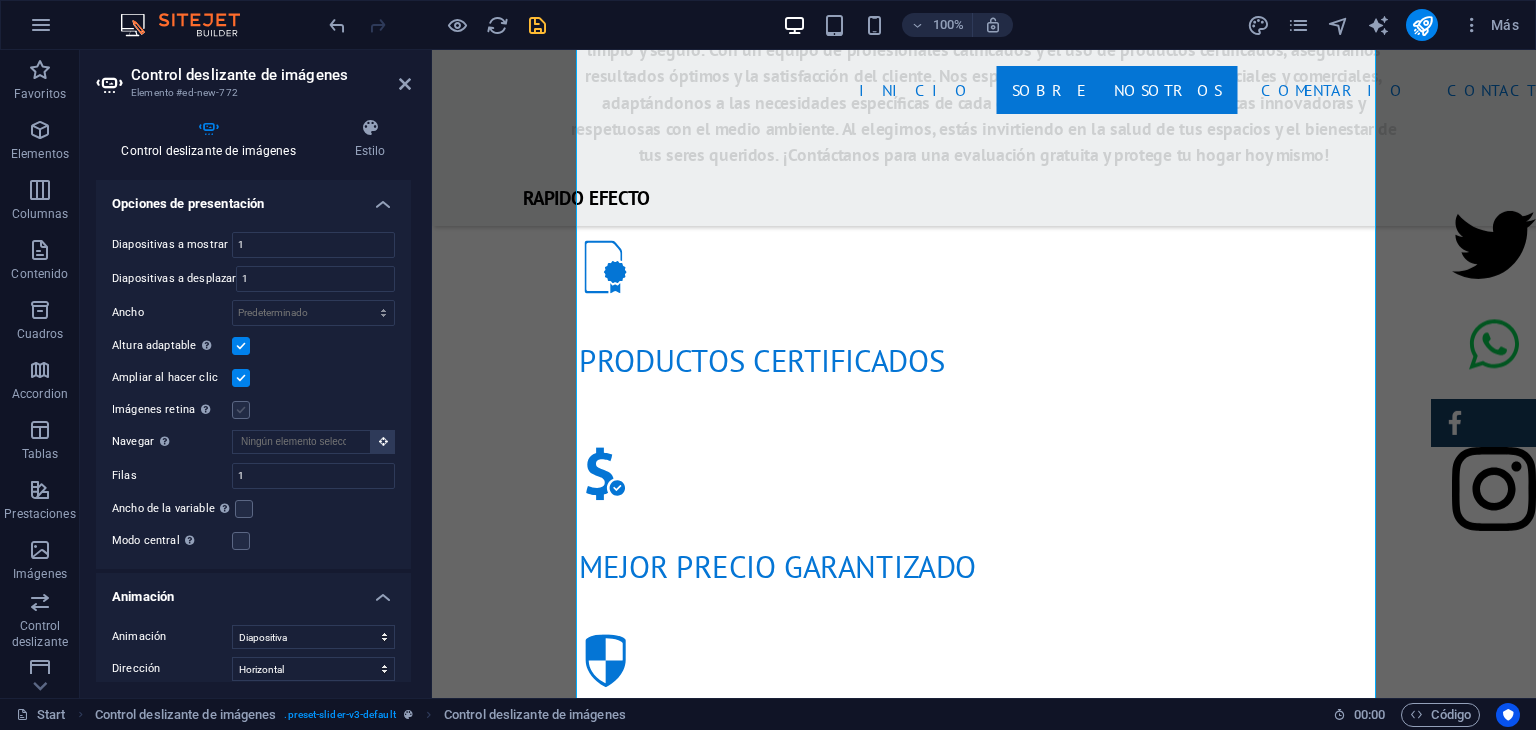 click at bounding box center [241, 410] 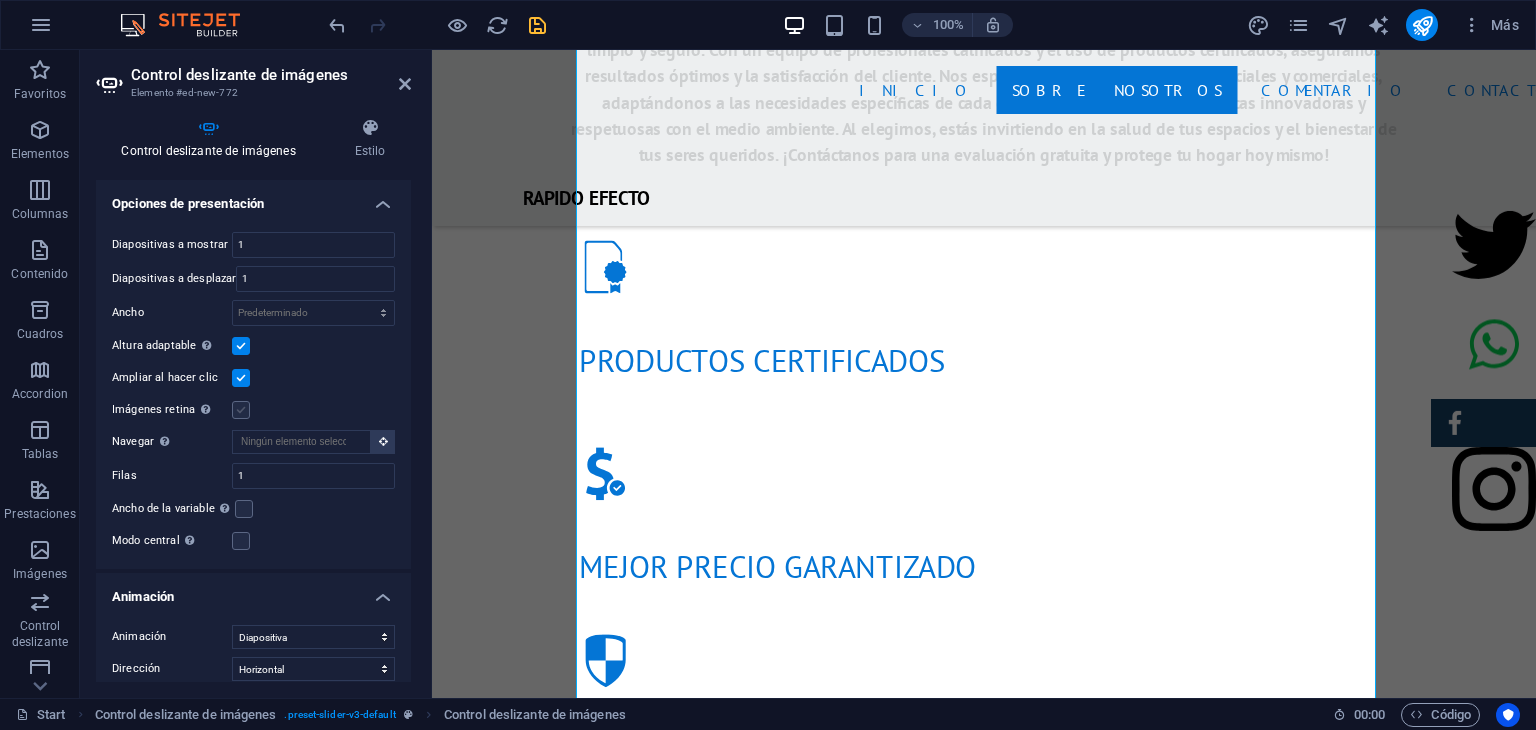 click on "Imágenes retina Automáticamente cargar tamaños optimizados de smartphone e imagen retina." at bounding box center (0, 0) 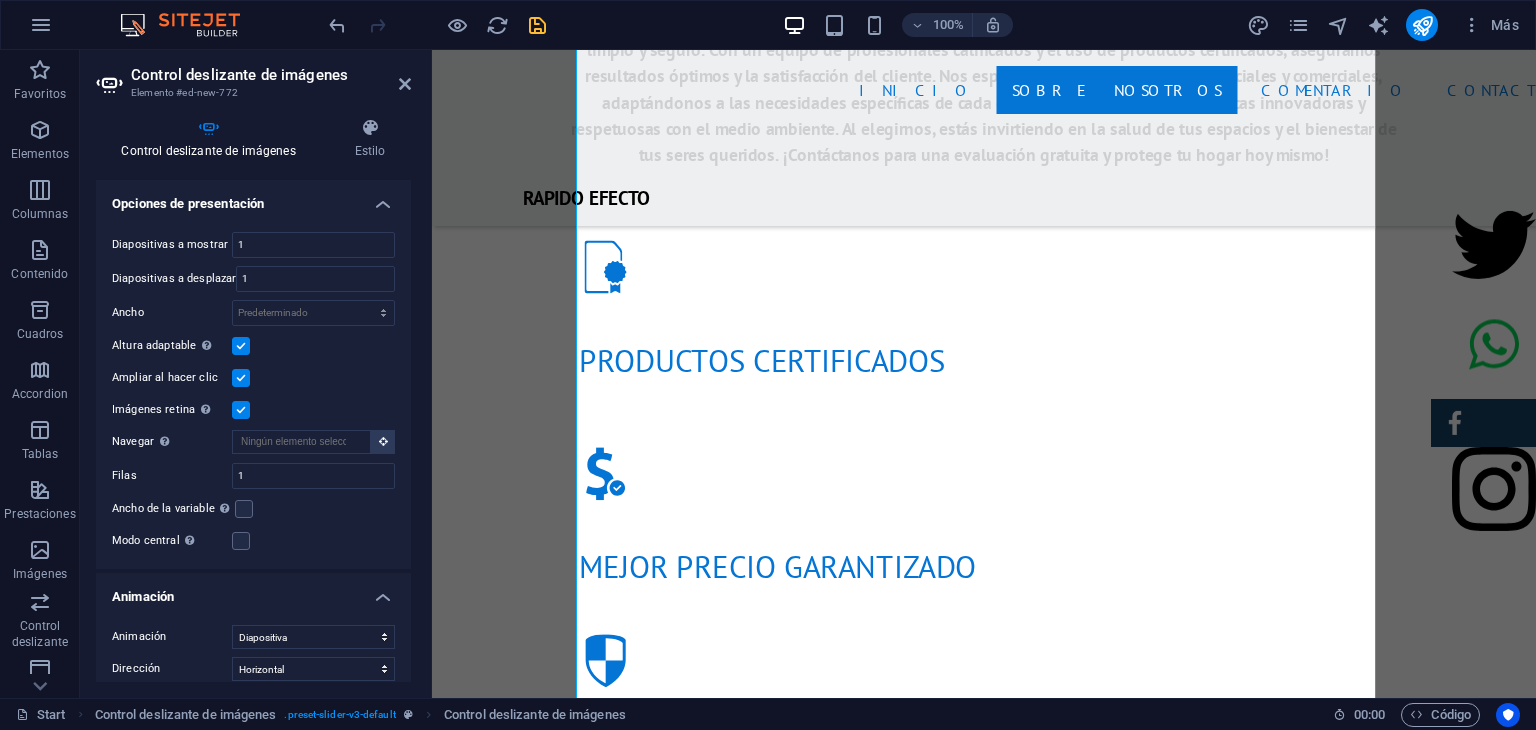 click at bounding box center (241, 410) 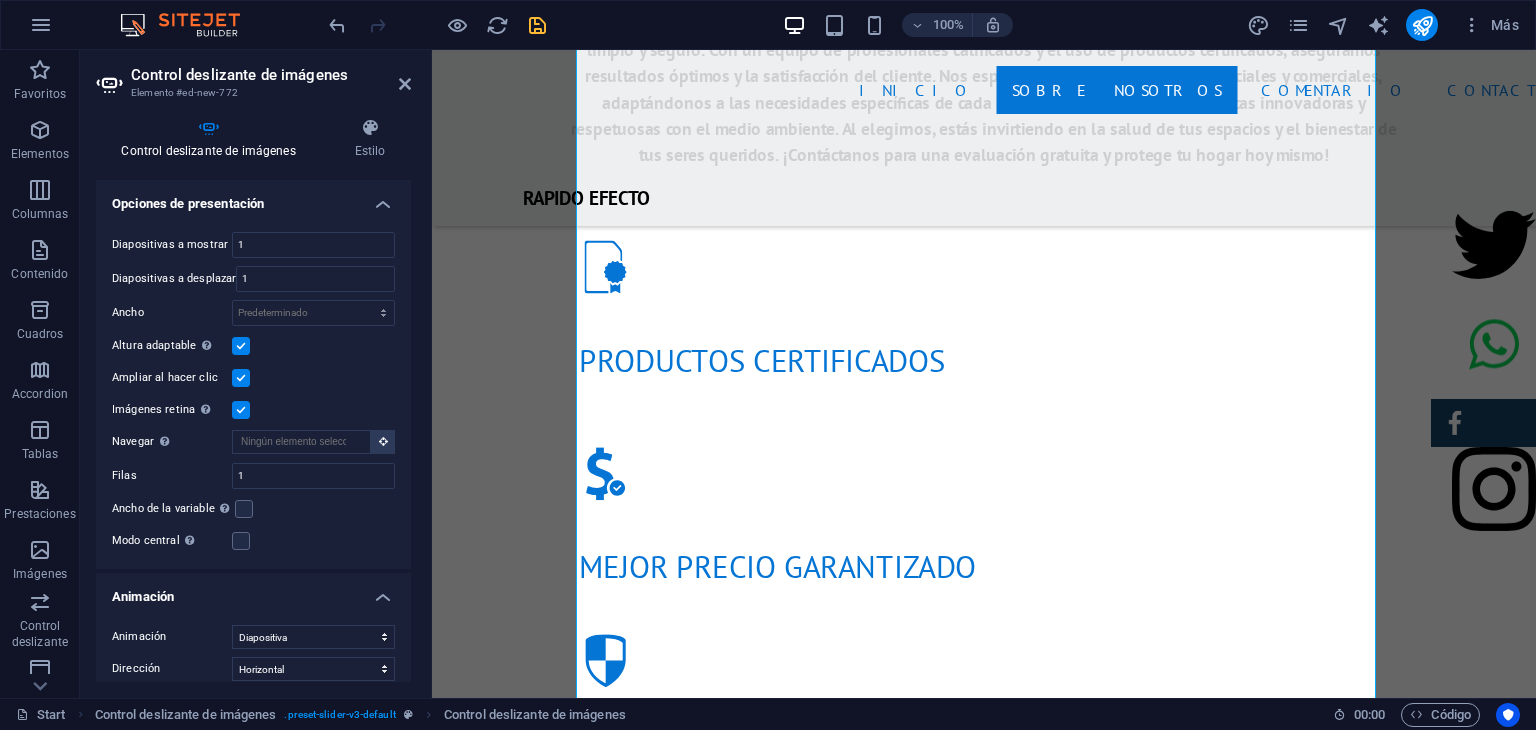 click on "Imágenes retina Automáticamente cargar tamaños optimizados de smartphone e imagen retina." at bounding box center (0, 0) 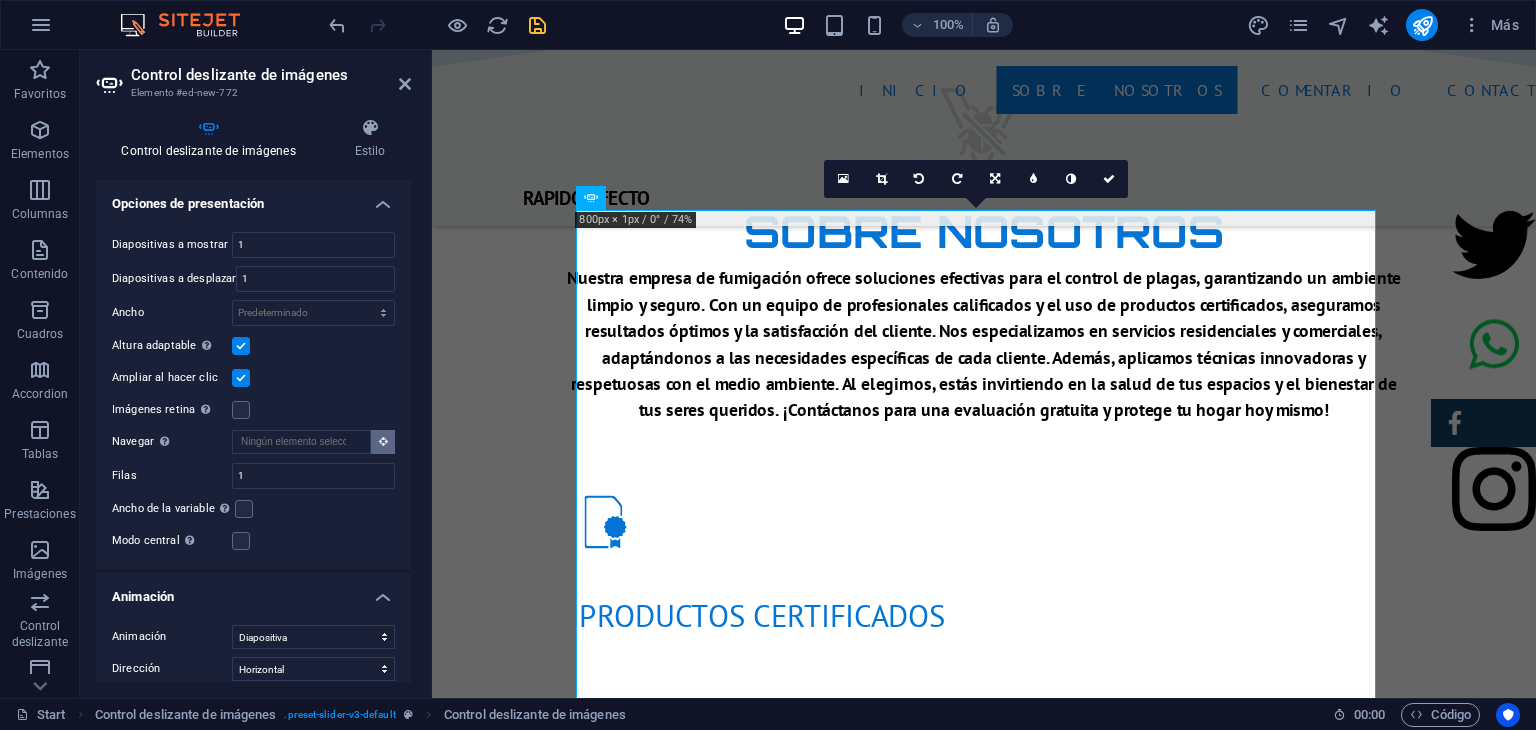 scroll, scrollTop: 1560, scrollLeft: 0, axis: vertical 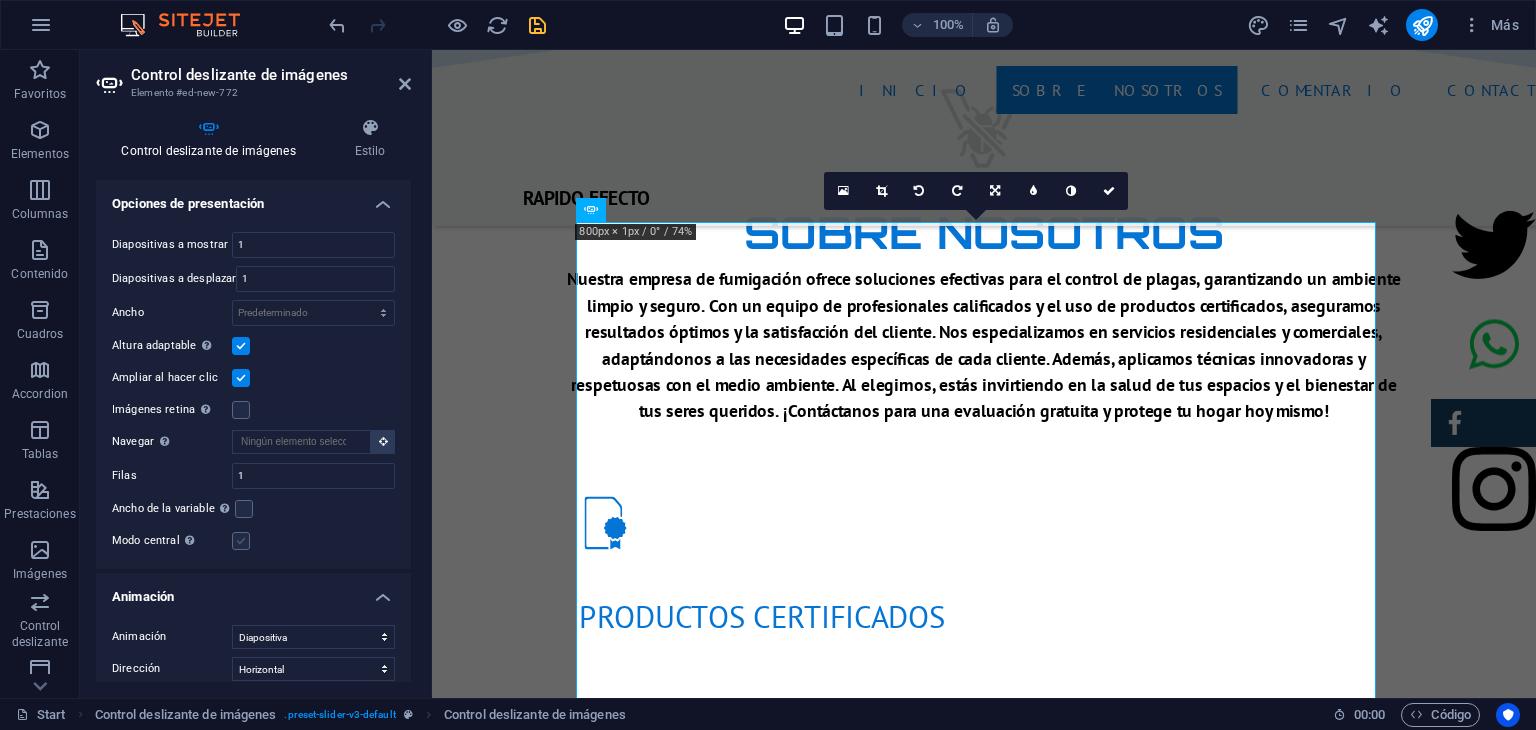 click at bounding box center [241, 541] 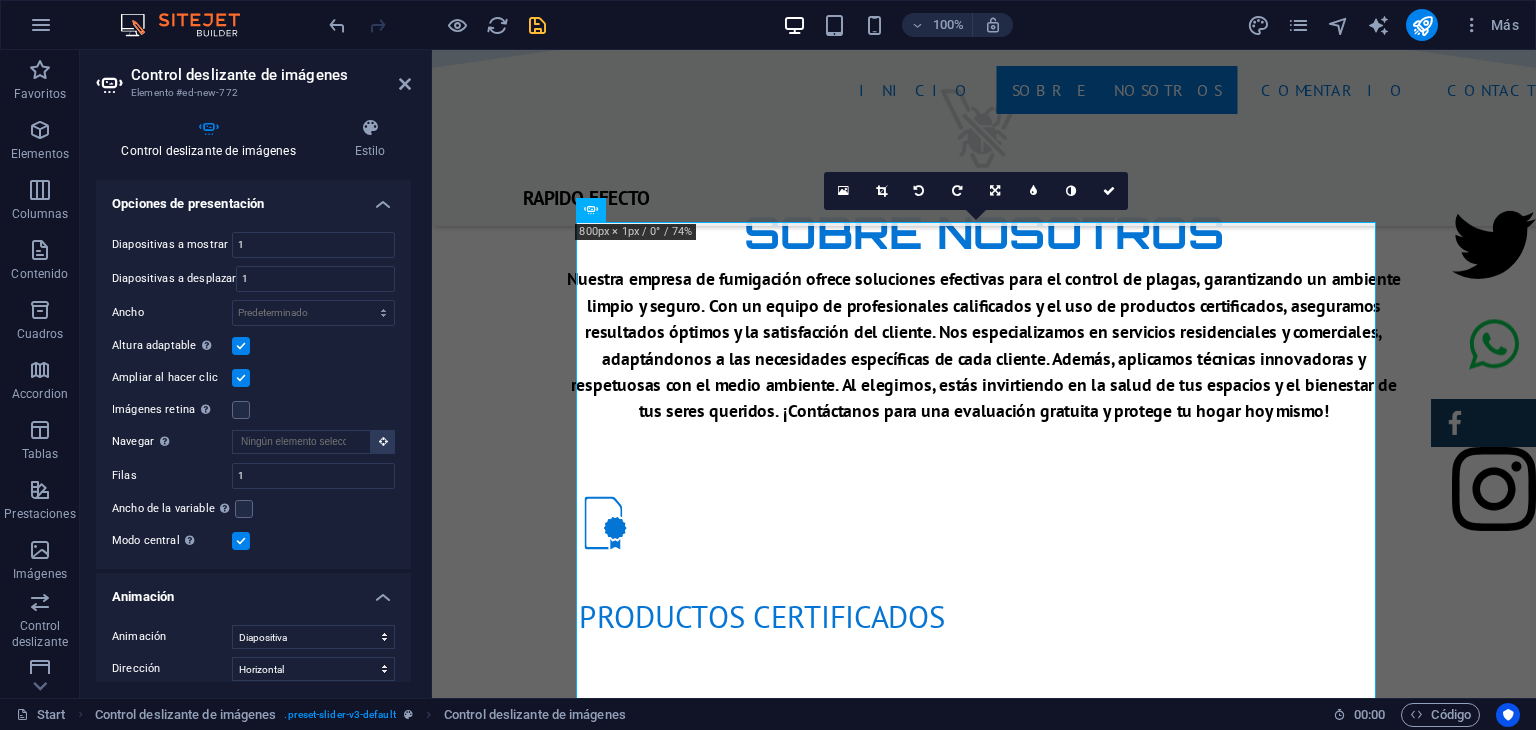 click at bounding box center [241, 541] 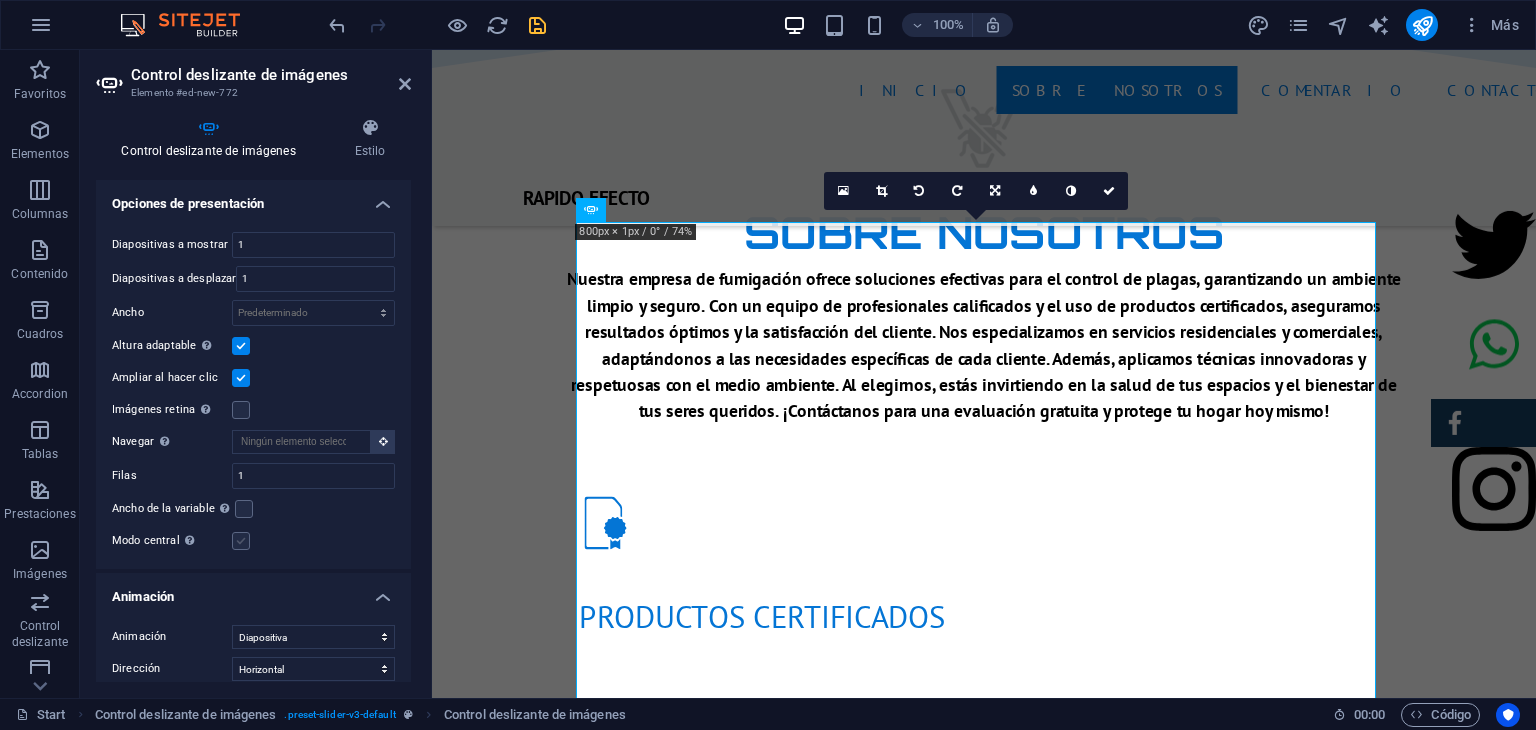 click at bounding box center [241, 541] 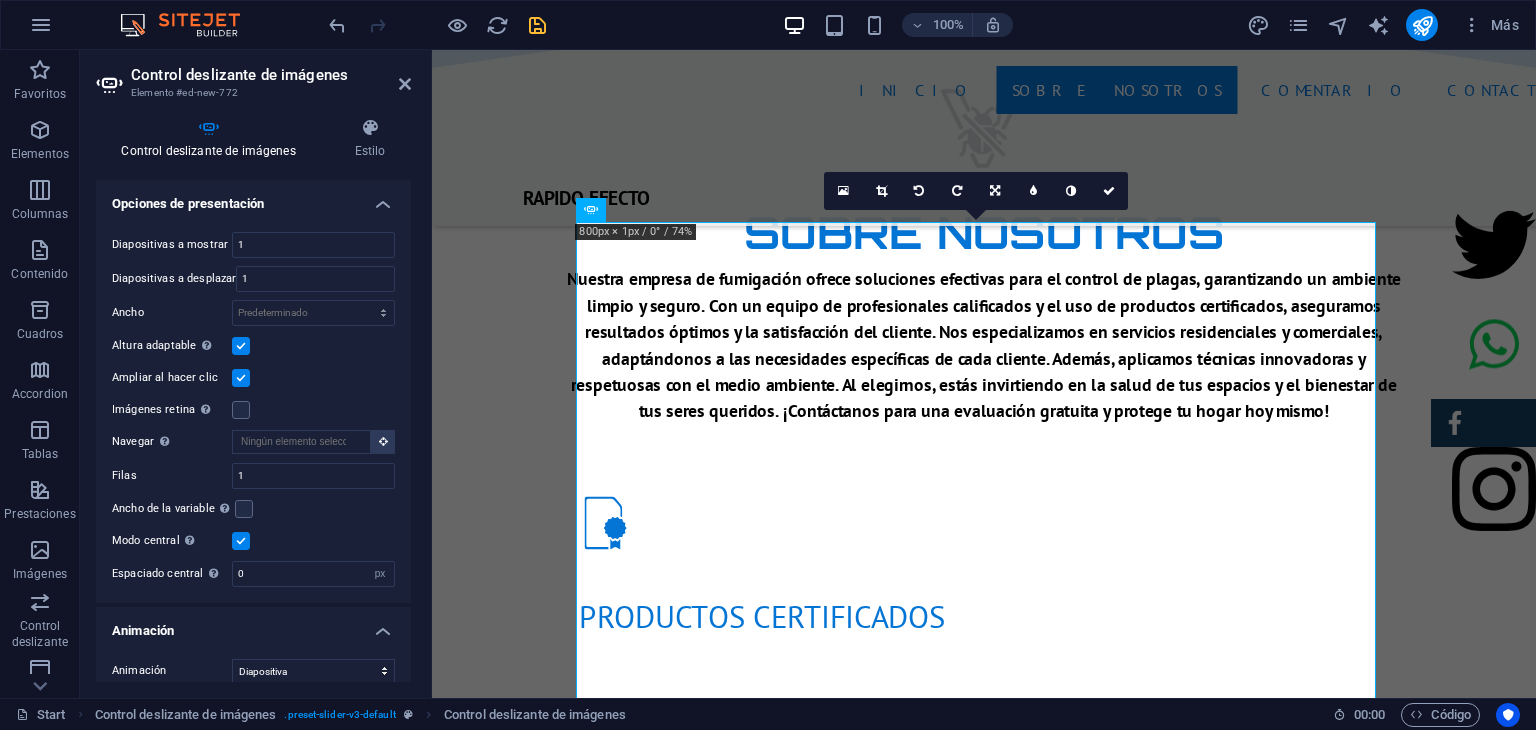 click at bounding box center (241, 541) 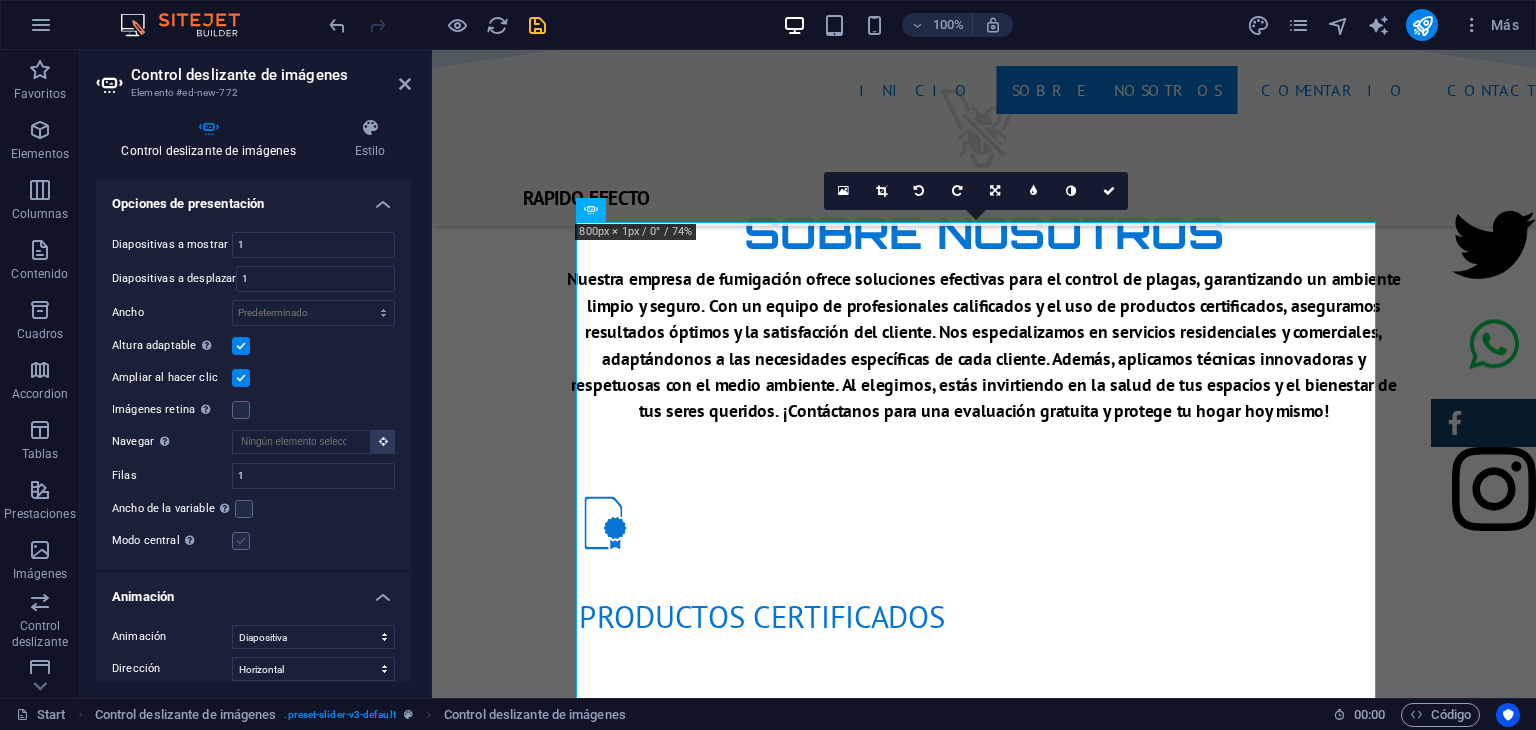 click at bounding box center (241, 541) 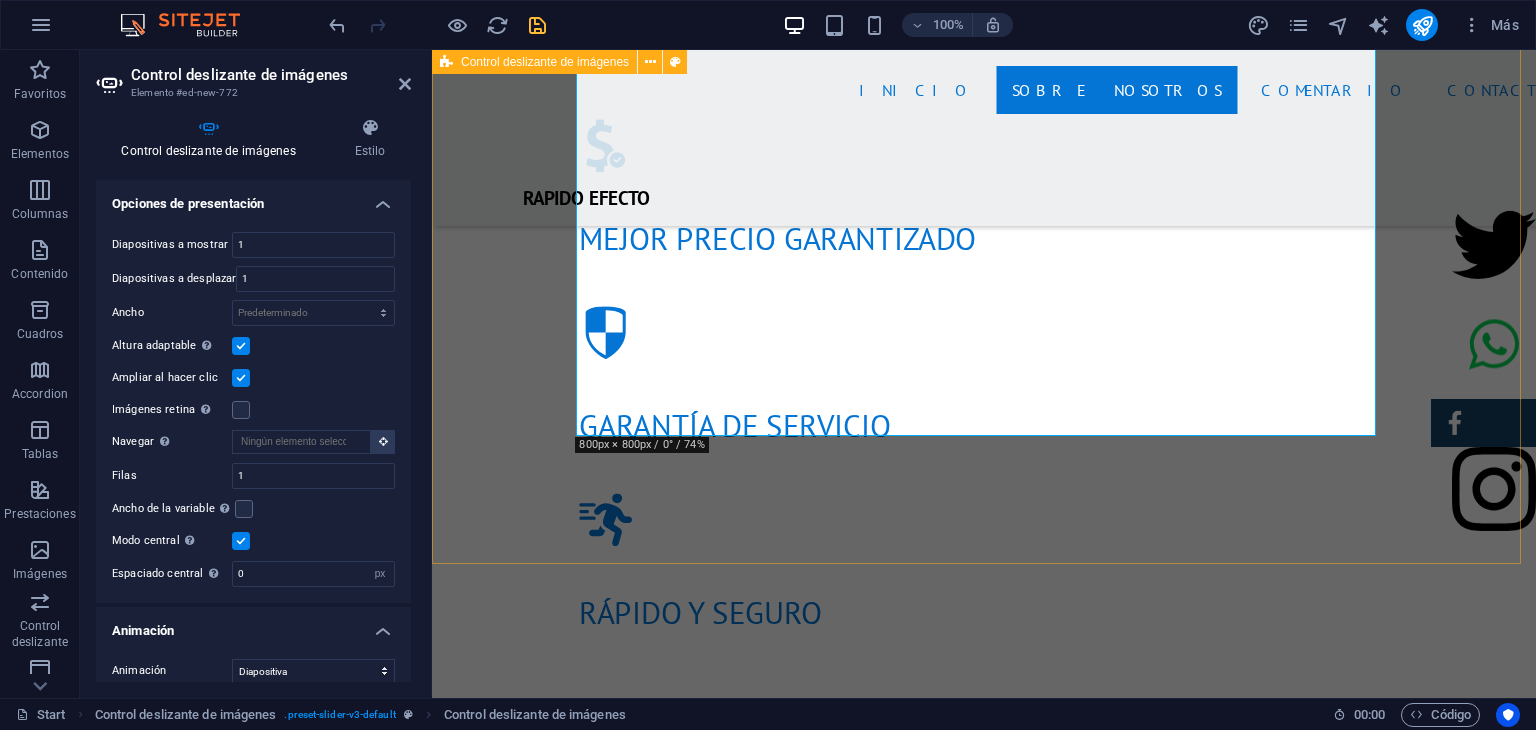 scroll, scrollTop: 2147, scrollLeft: 0, axis: vertical 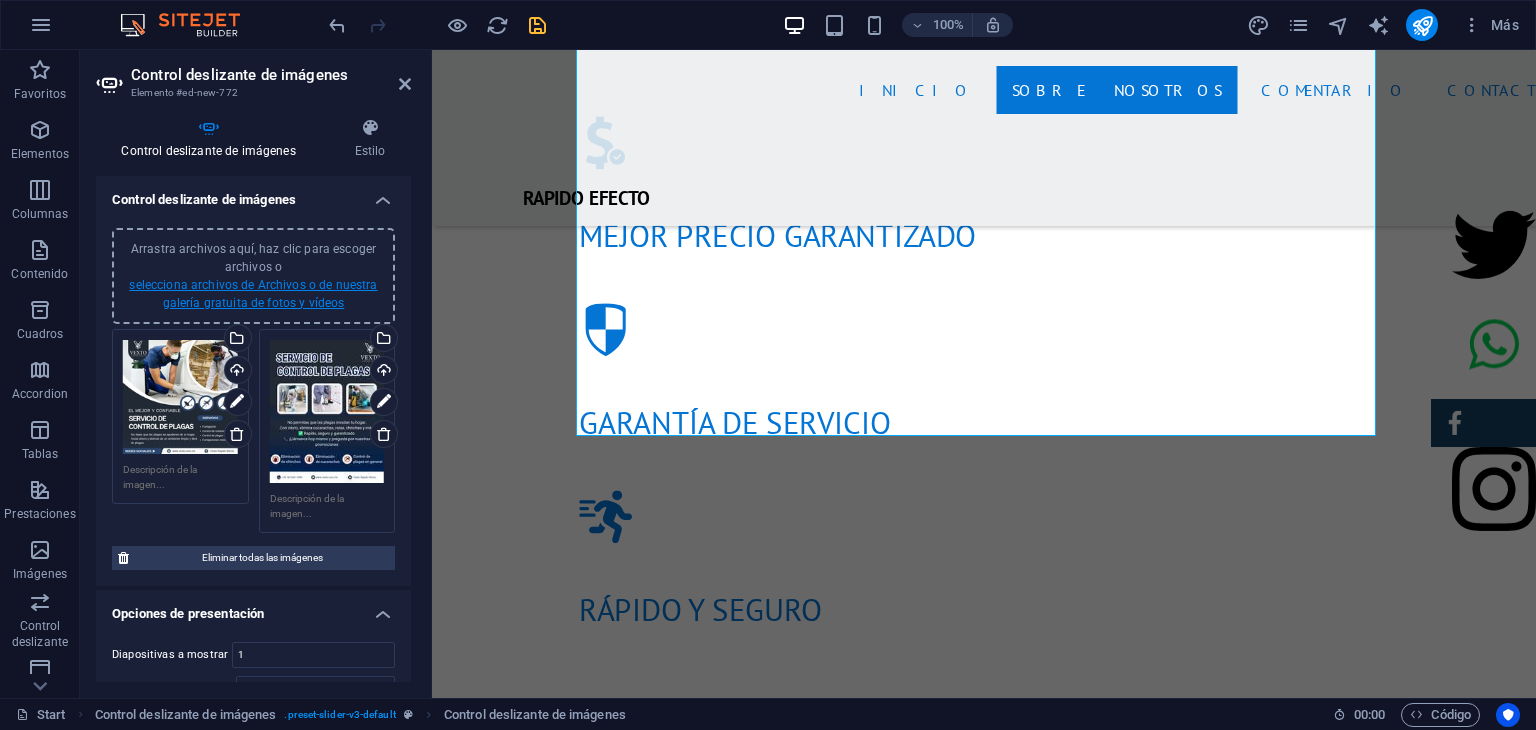 click on "selecciona archivos de Archivos o de nuestra galería gratuita de fotos y vídeos" at bounding box center [253, 294] 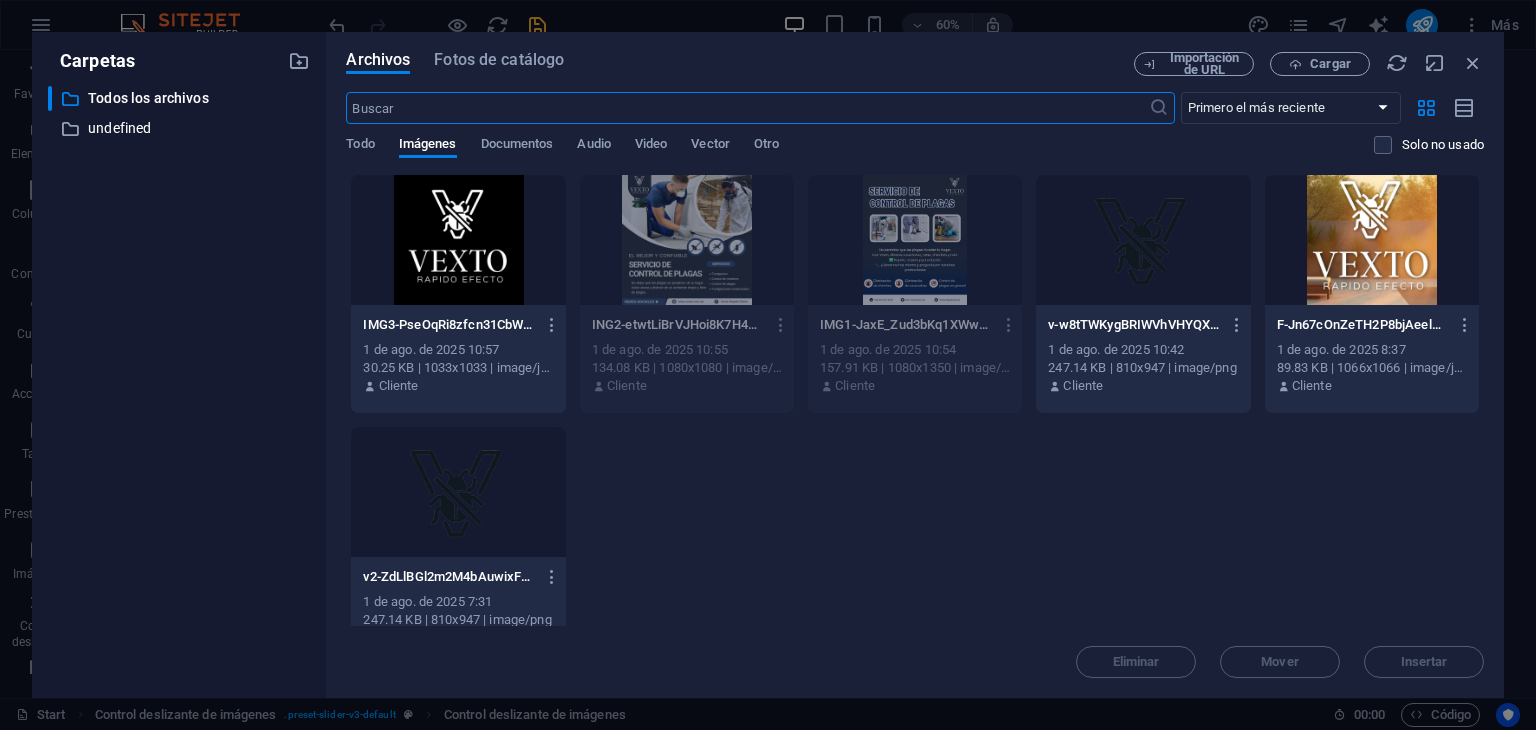 scroll, scrollTop: 2449, scrollLeft: 0, axis: vertical 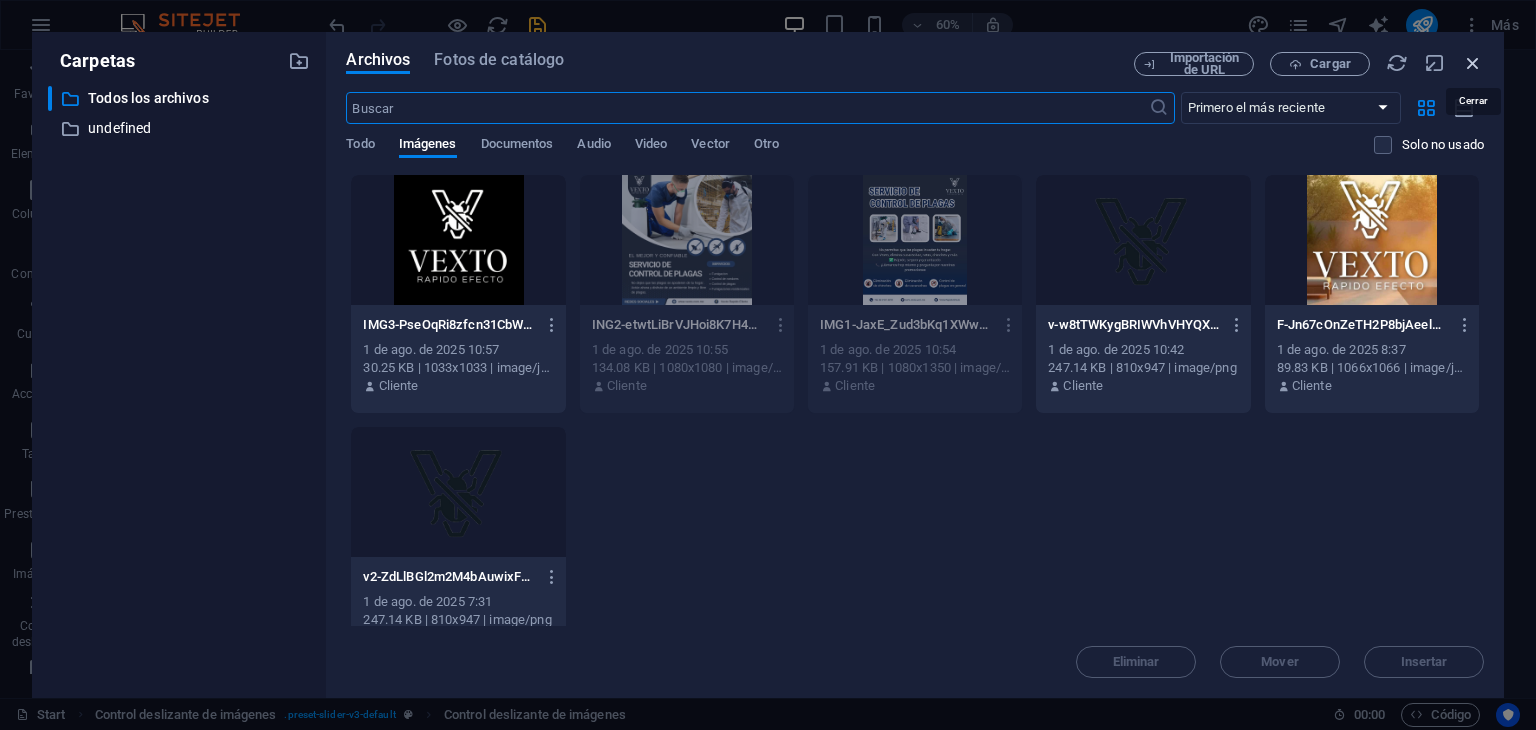click at bounding box center [1473, 63] 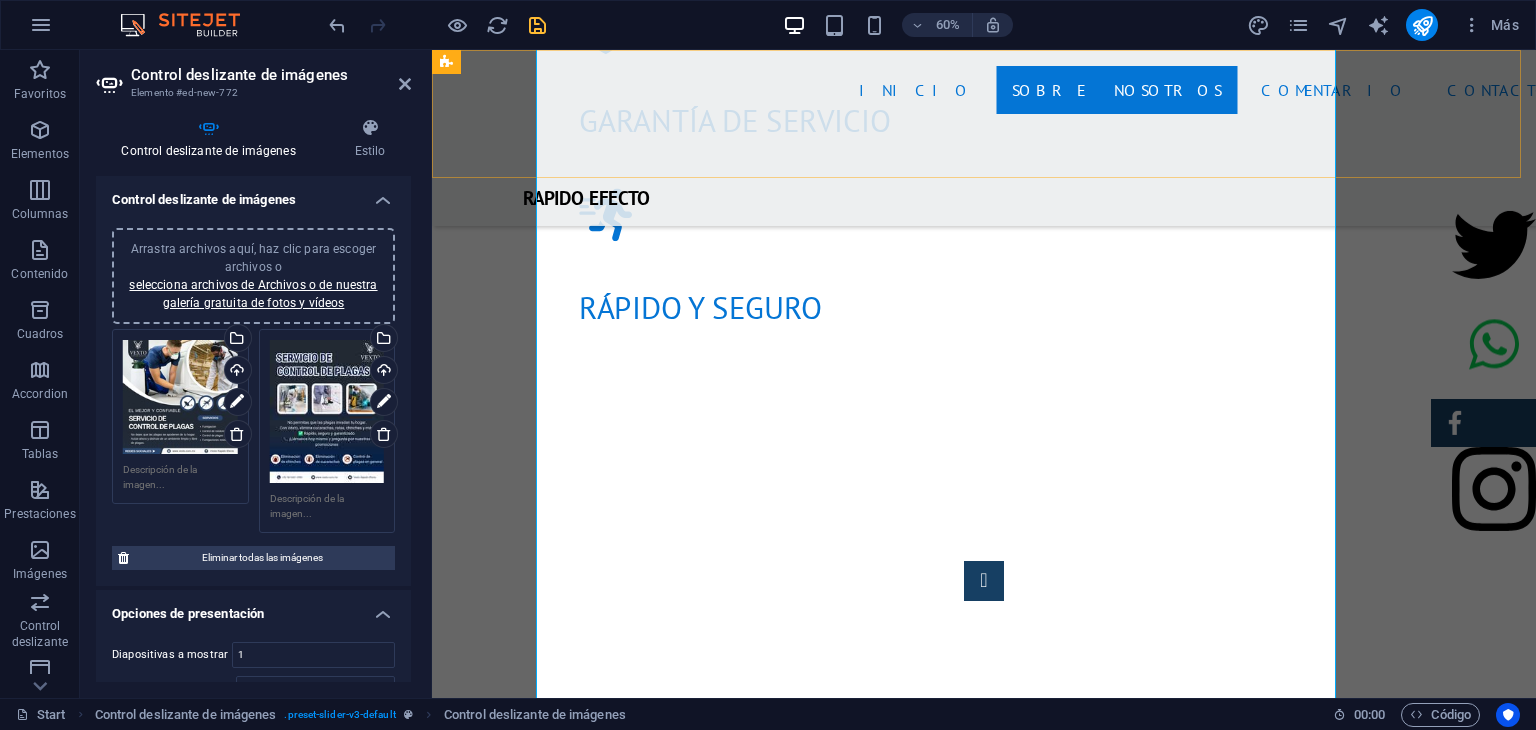 scroll, scrollTop: 2147, scrollLeft: 0, axis: vertical 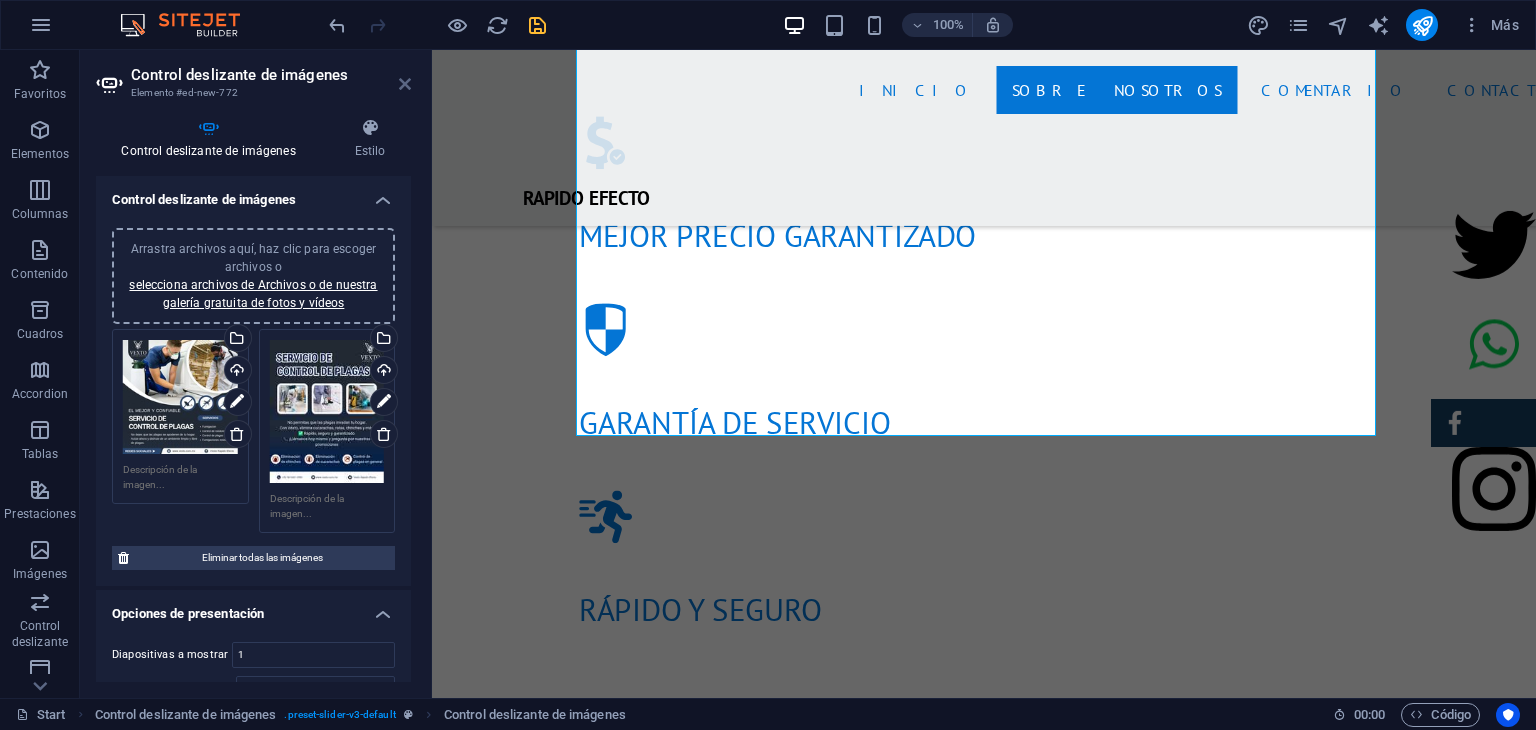 click at bounding box center [405, 84] 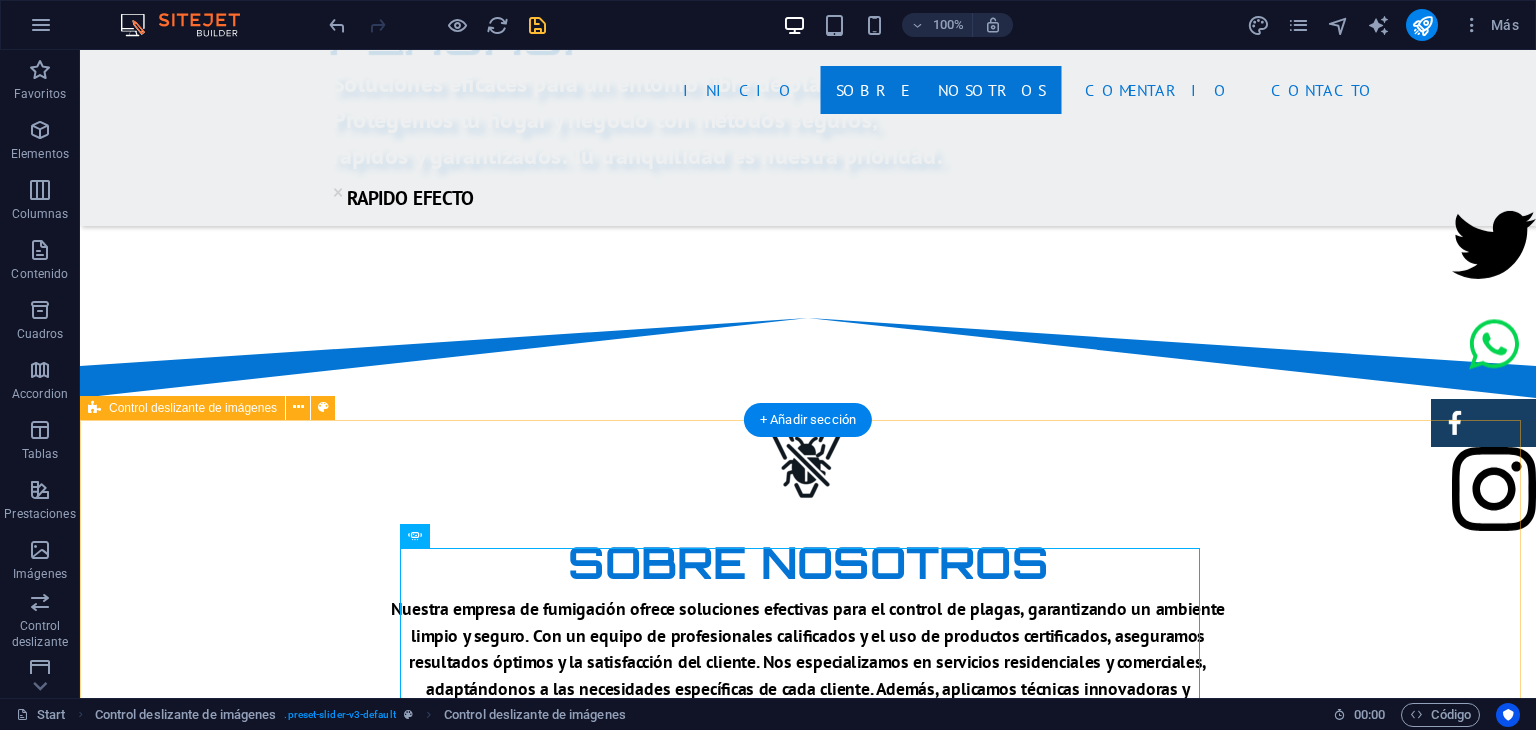 scroll, scrollTop: 1228, scrollLeft: 0, axis: vertical 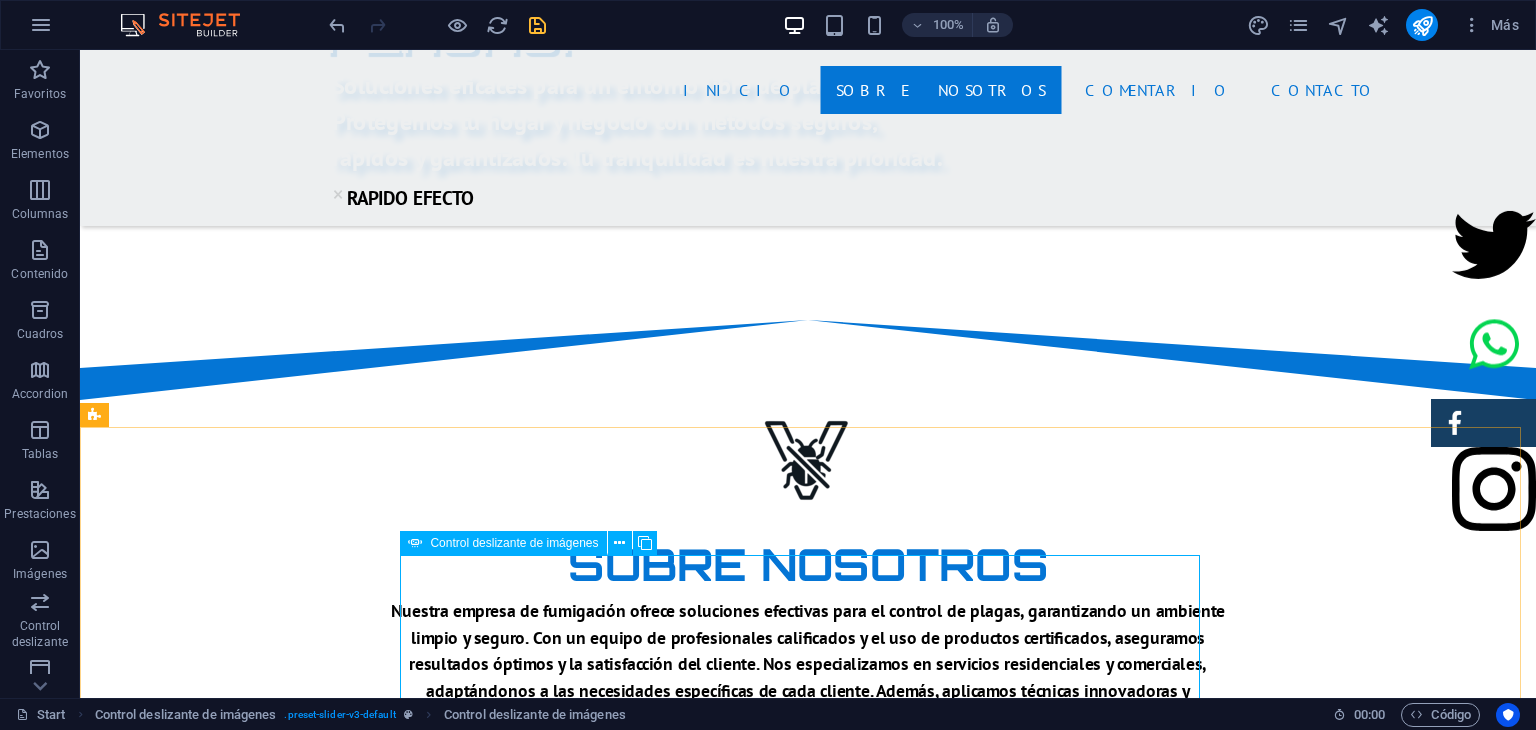 click at bounding box center [415, 543] 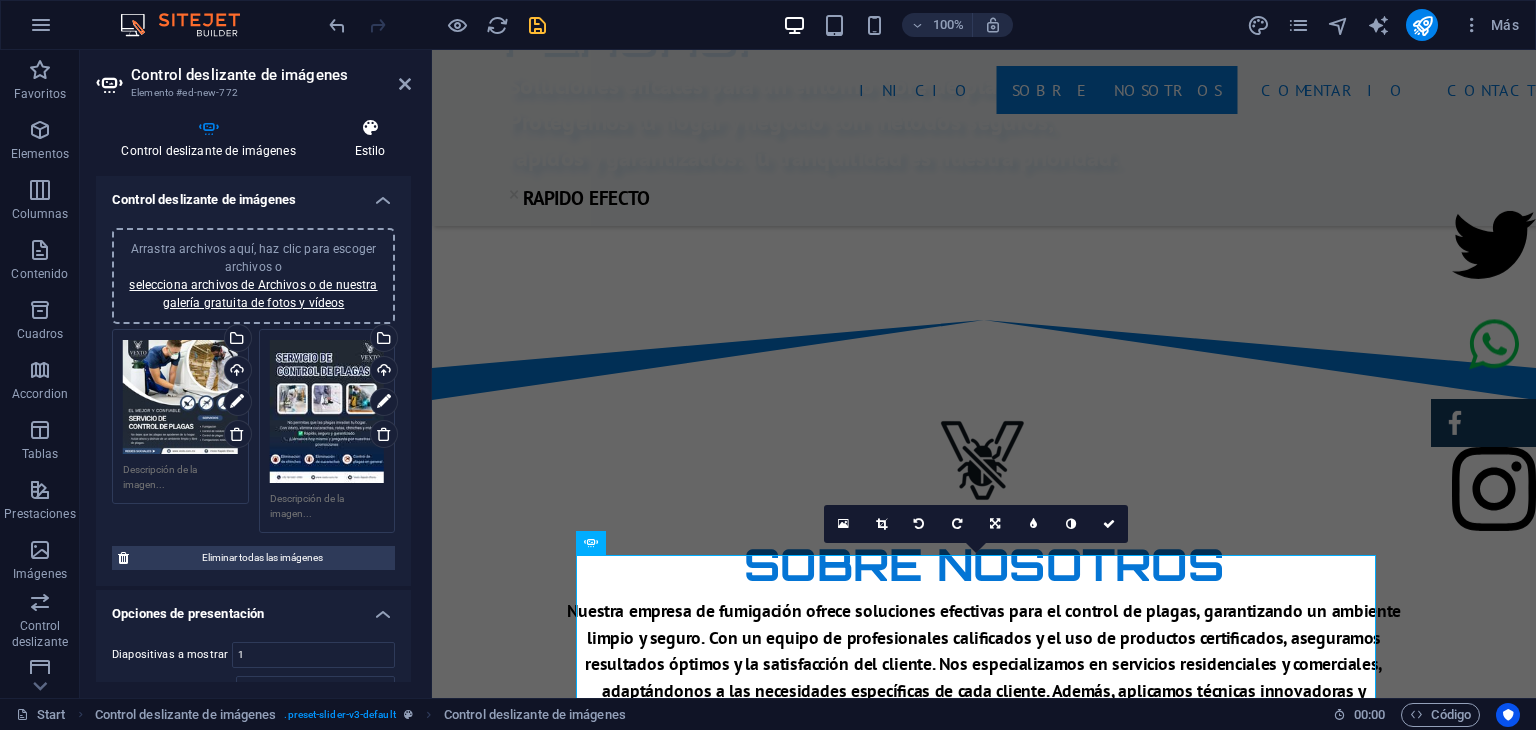 click at bounding box center (370, 128) 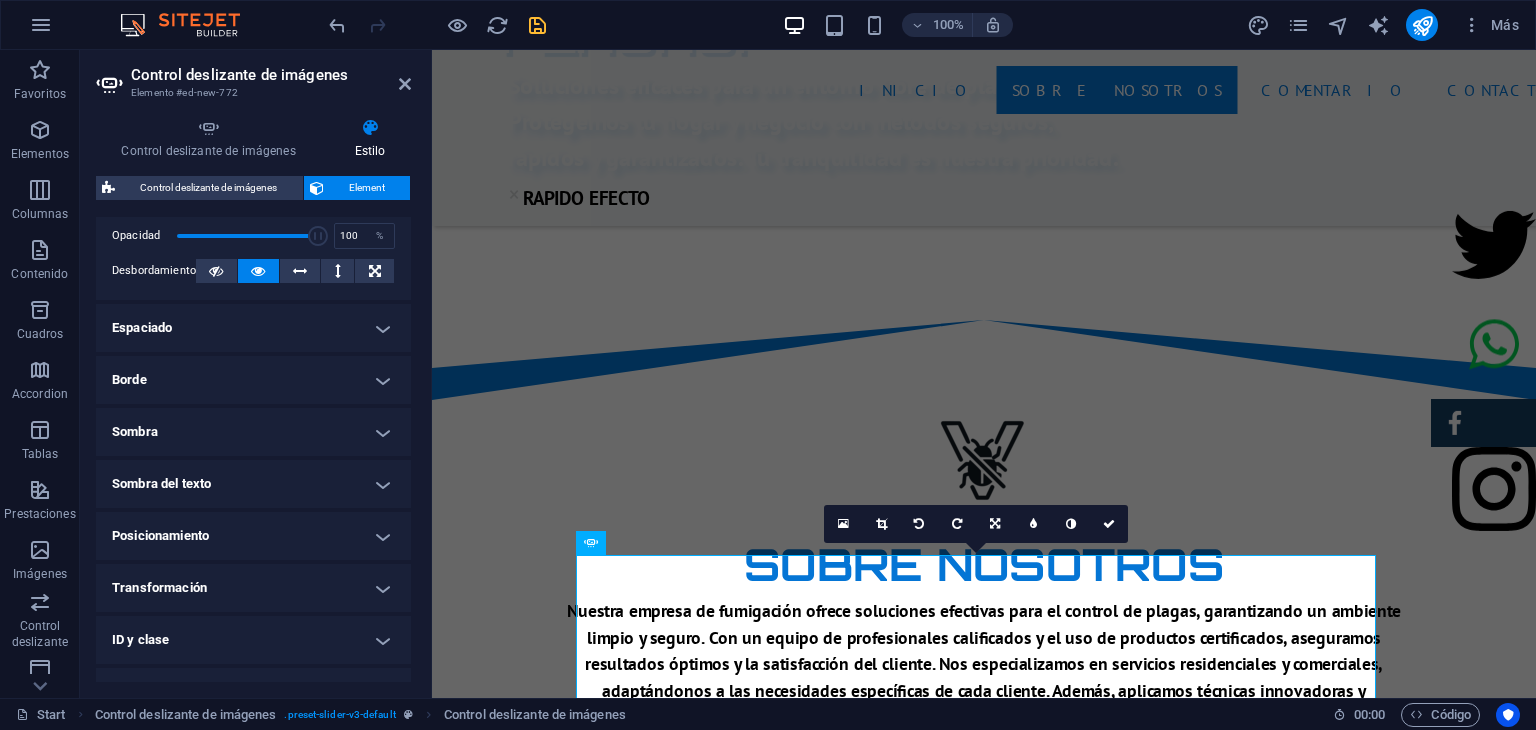 scroll, scrollTop: 314, scrollLeft: 0, axis: vertical 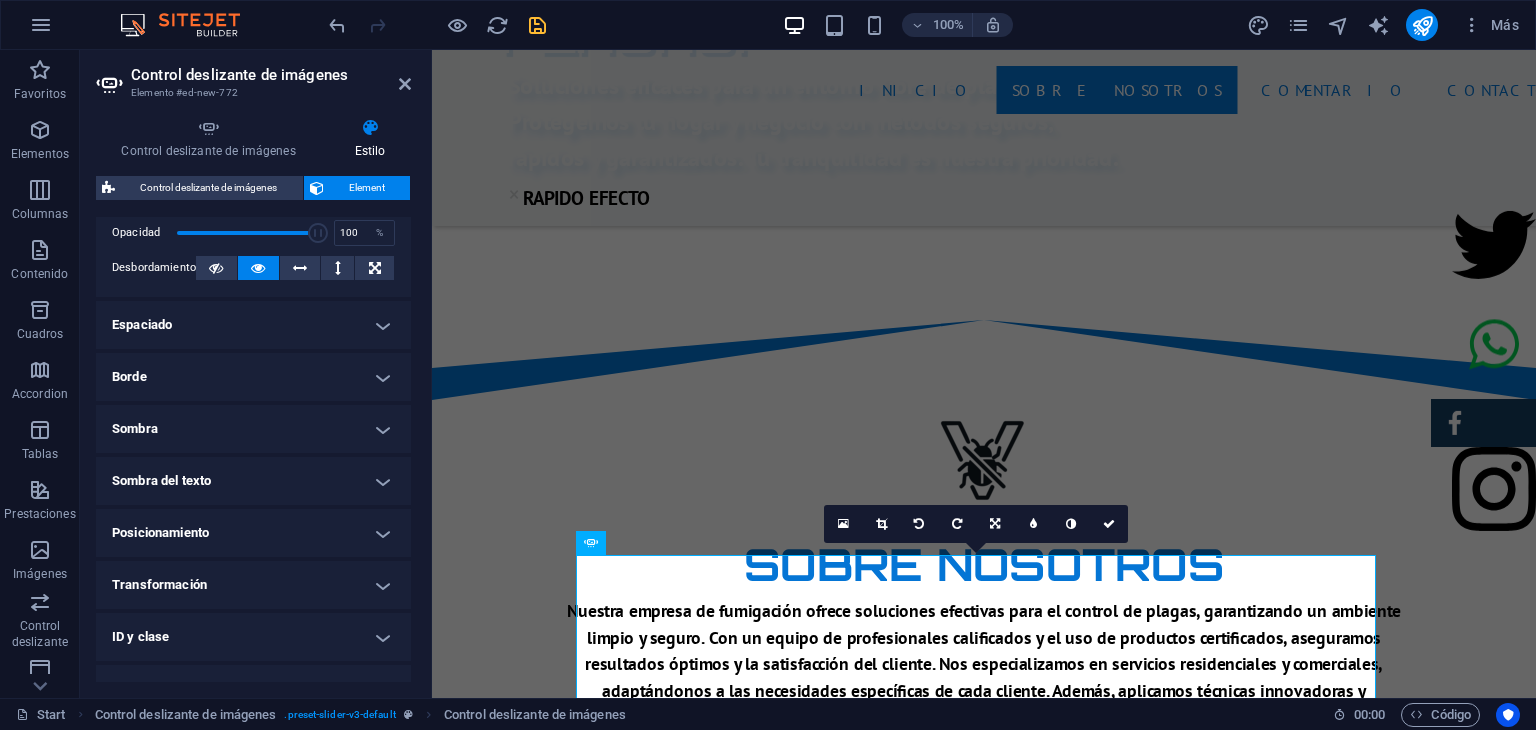 click on "Espaciado" at bounding box center (253, 325) 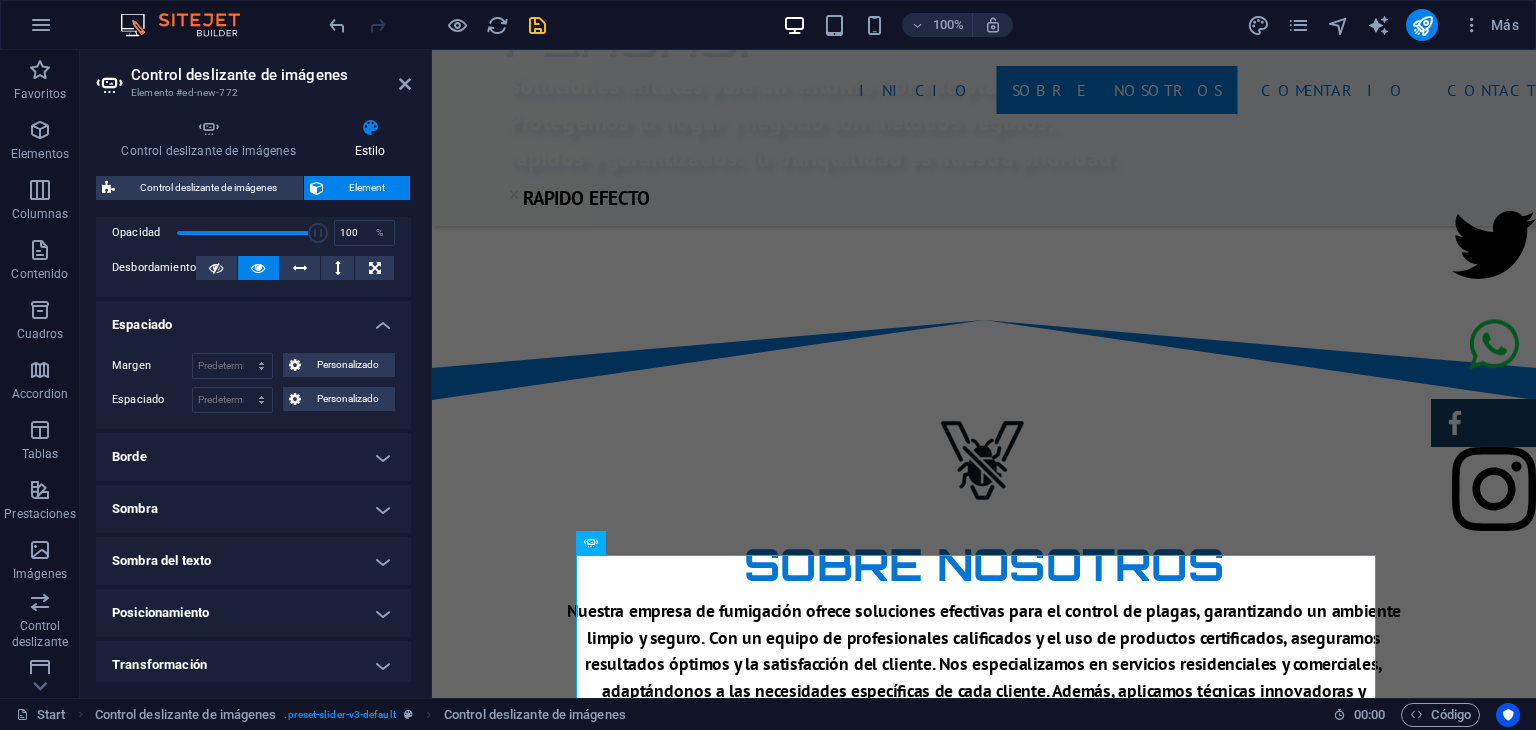 click on "Borde" at bounding box center (253, 457) 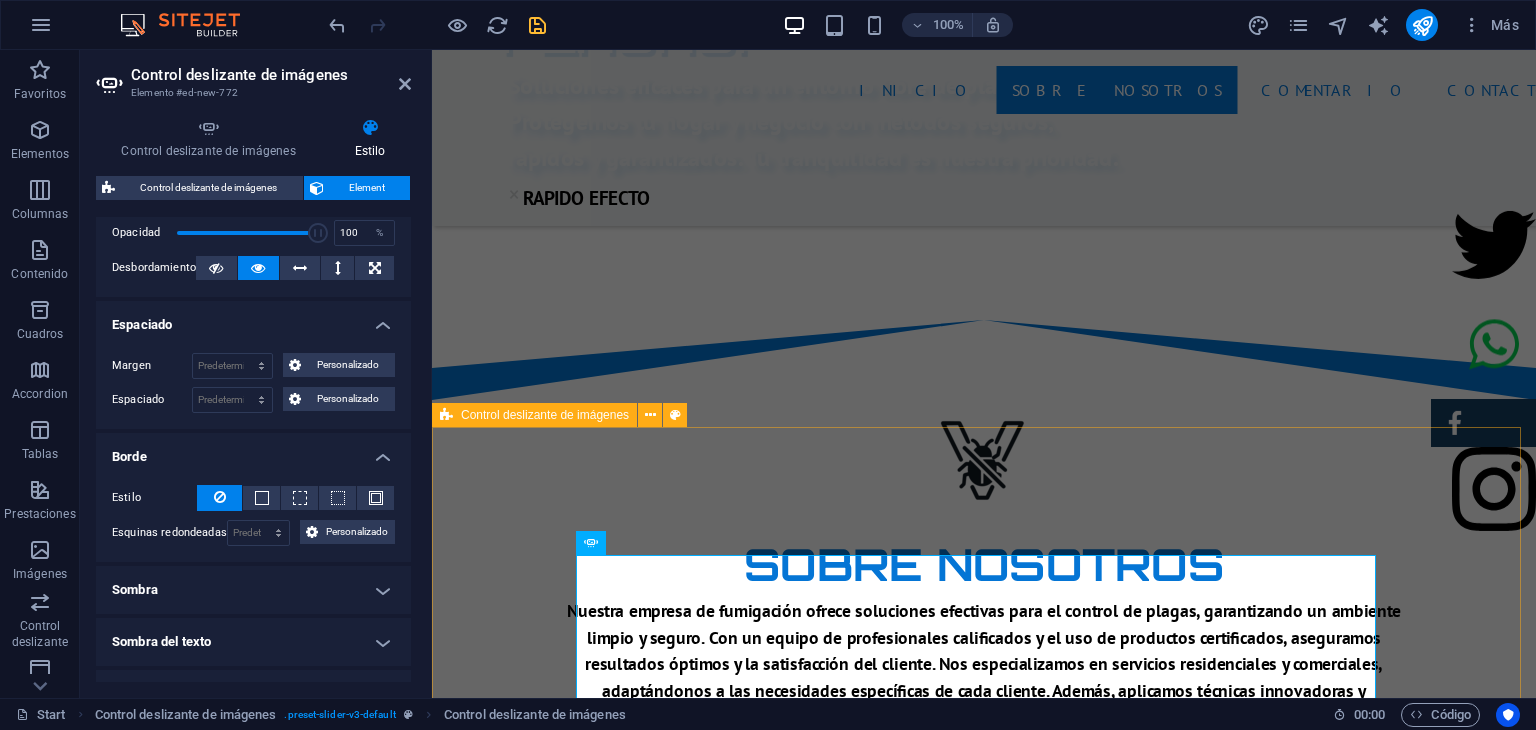 click on "1 2" at bounding box center (984, 2322) 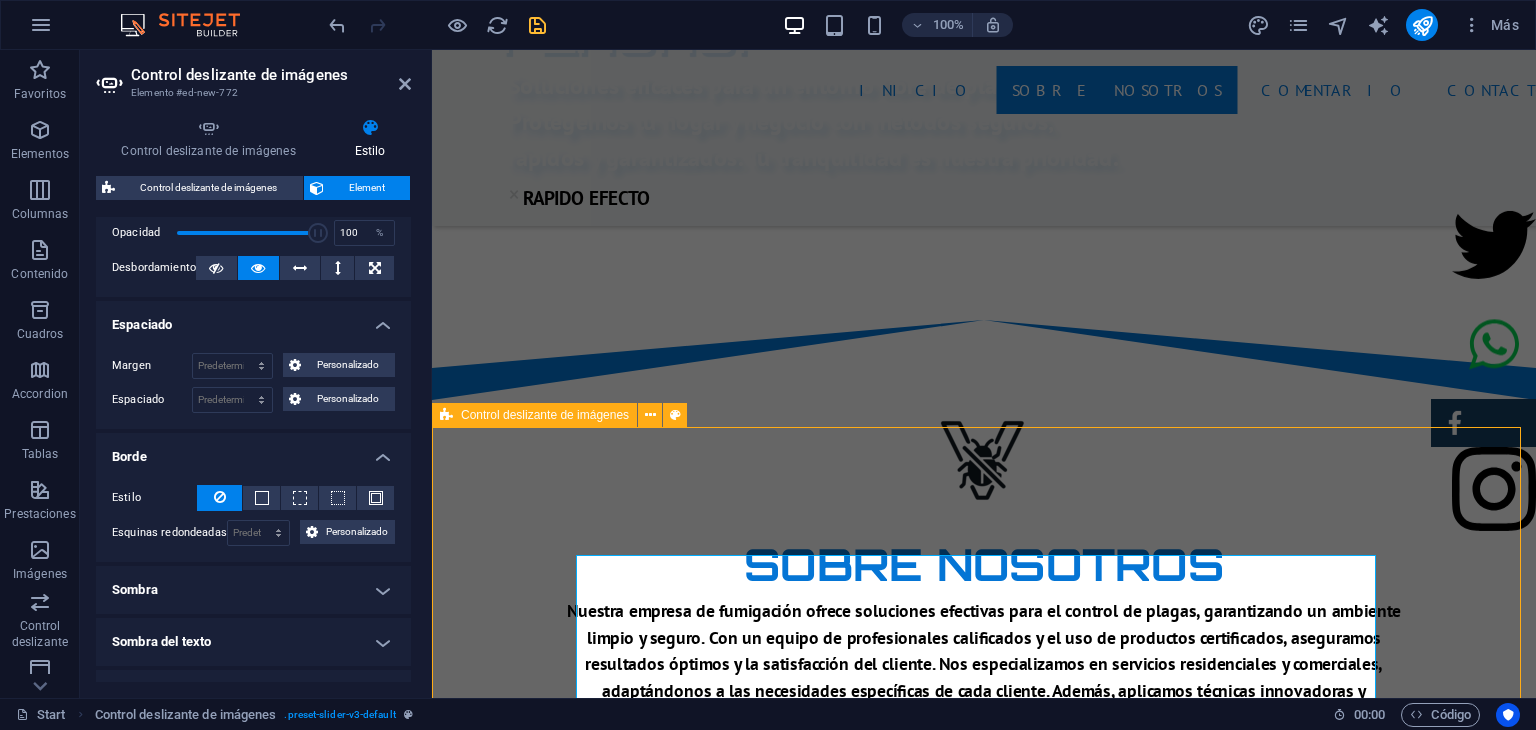 click on "1 2" at bounding box center (984, 2322) 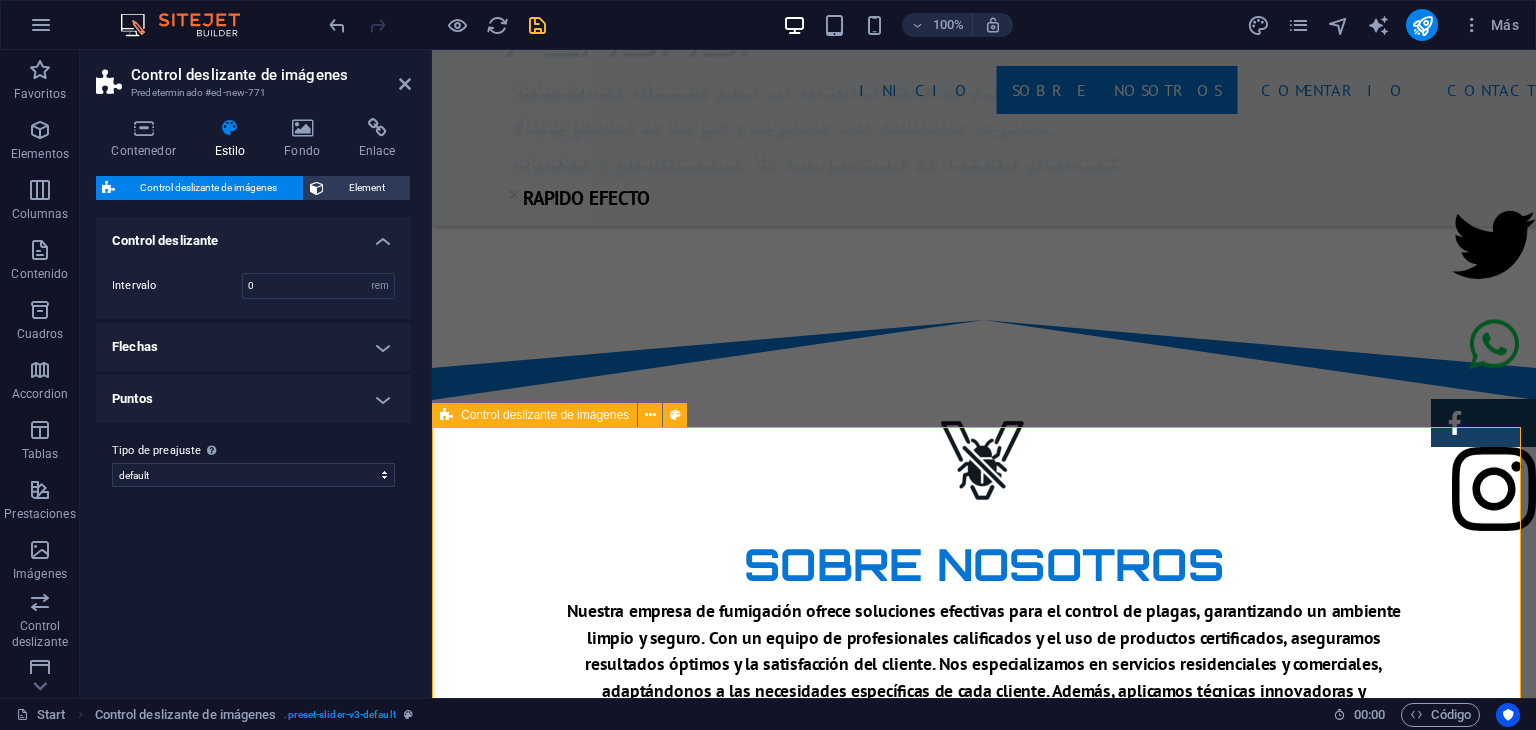 click on "1 2" at bounding box center (984, 2322) 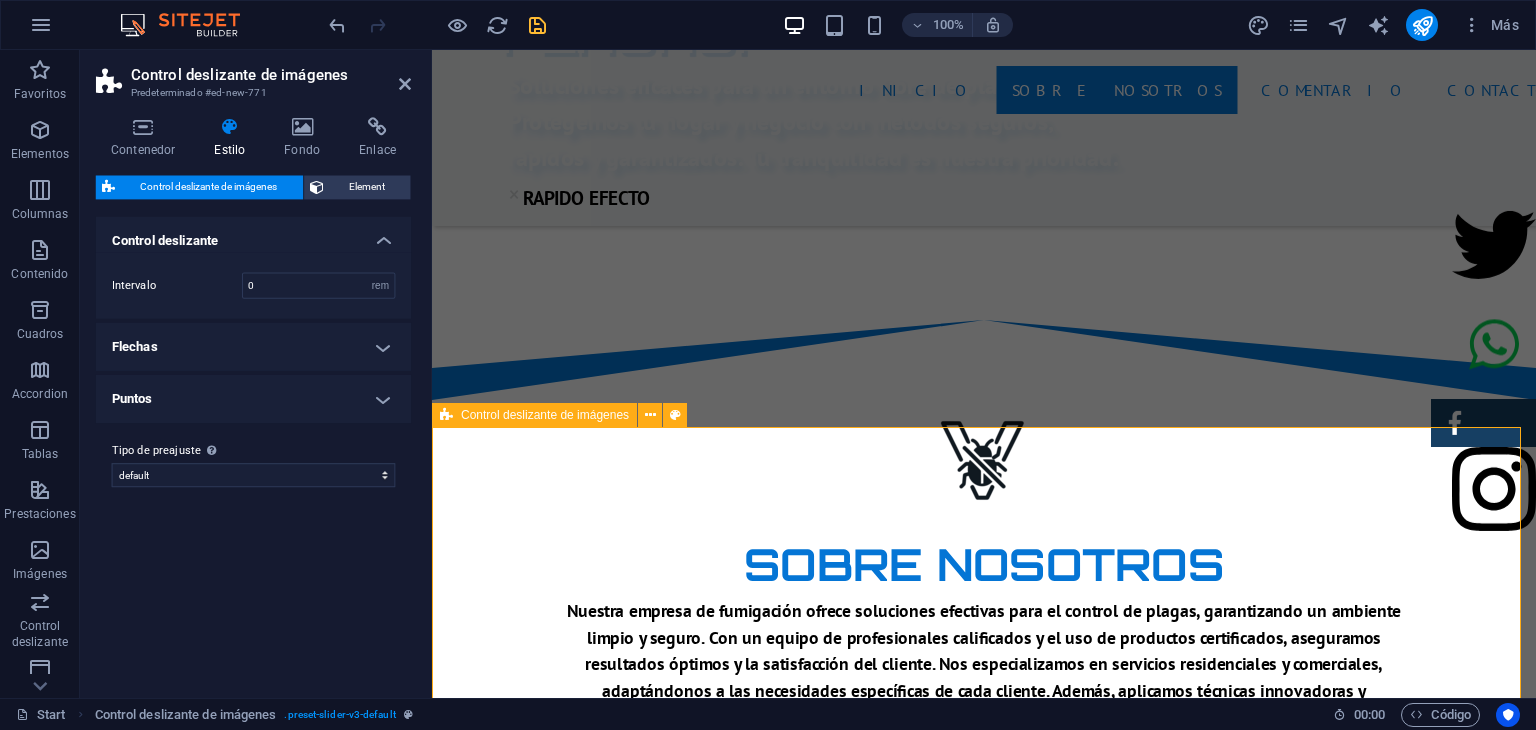 click on "1 2" at bounding box center (984, 2322) 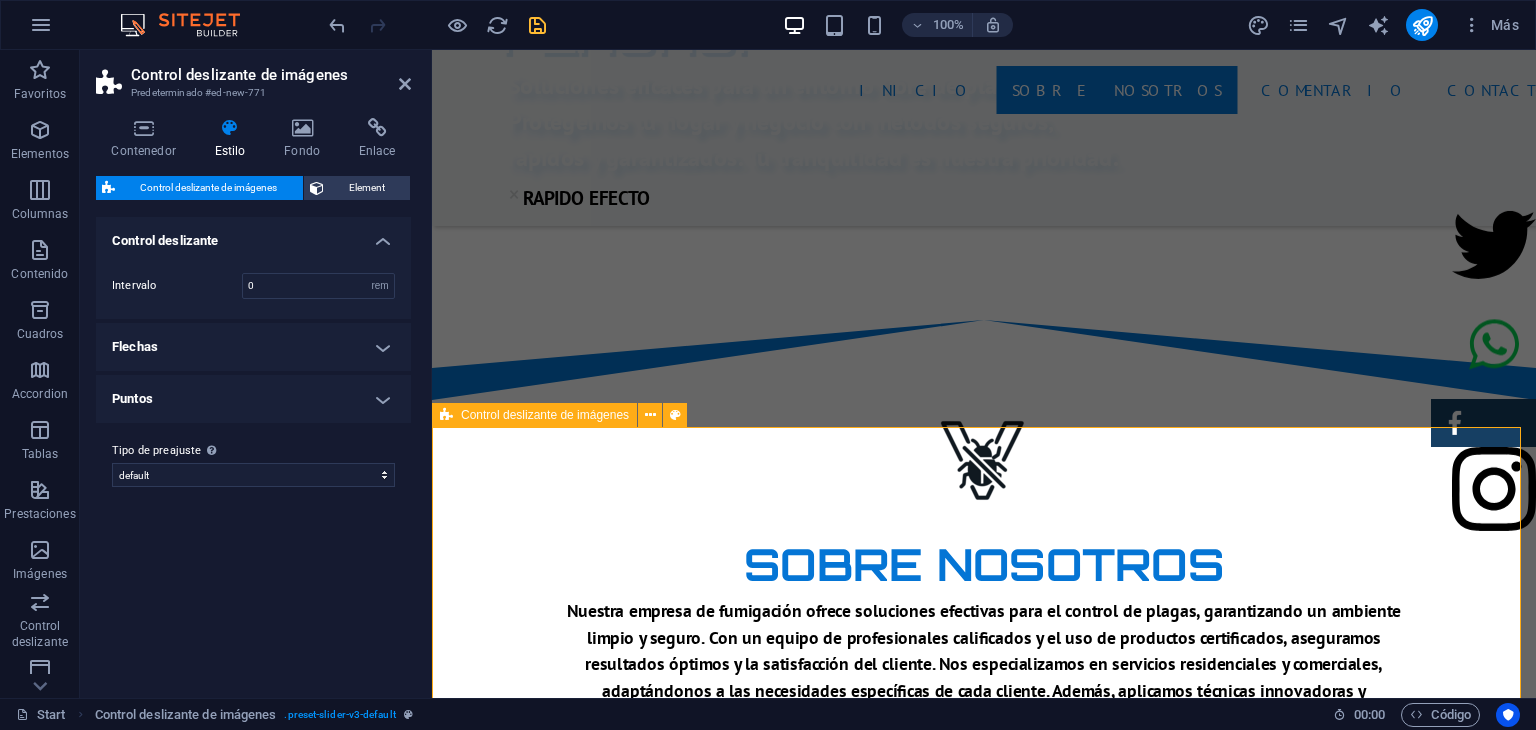 click on "1 2" at bounding box center (984, 2322) 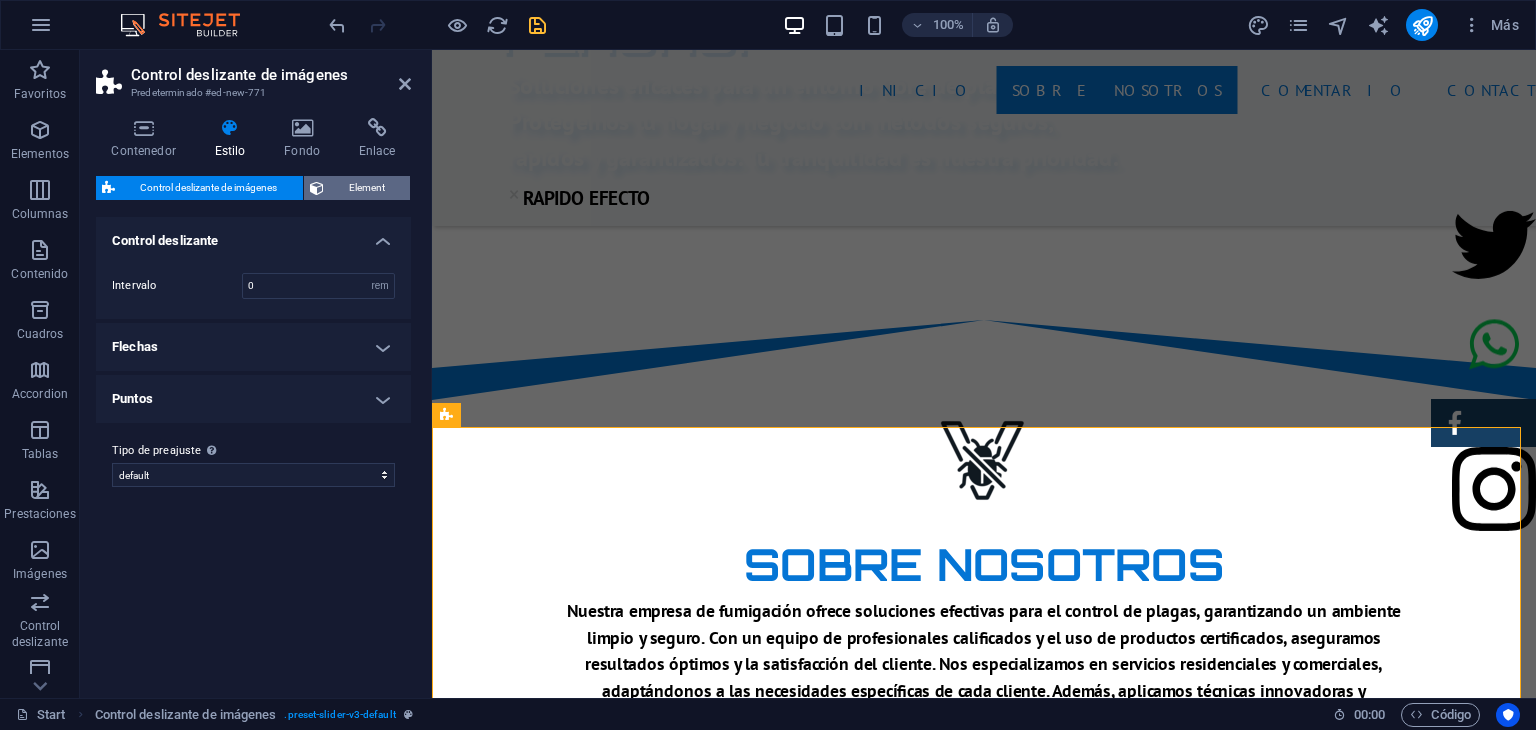click on "Element" at bounding box center [367, 188] 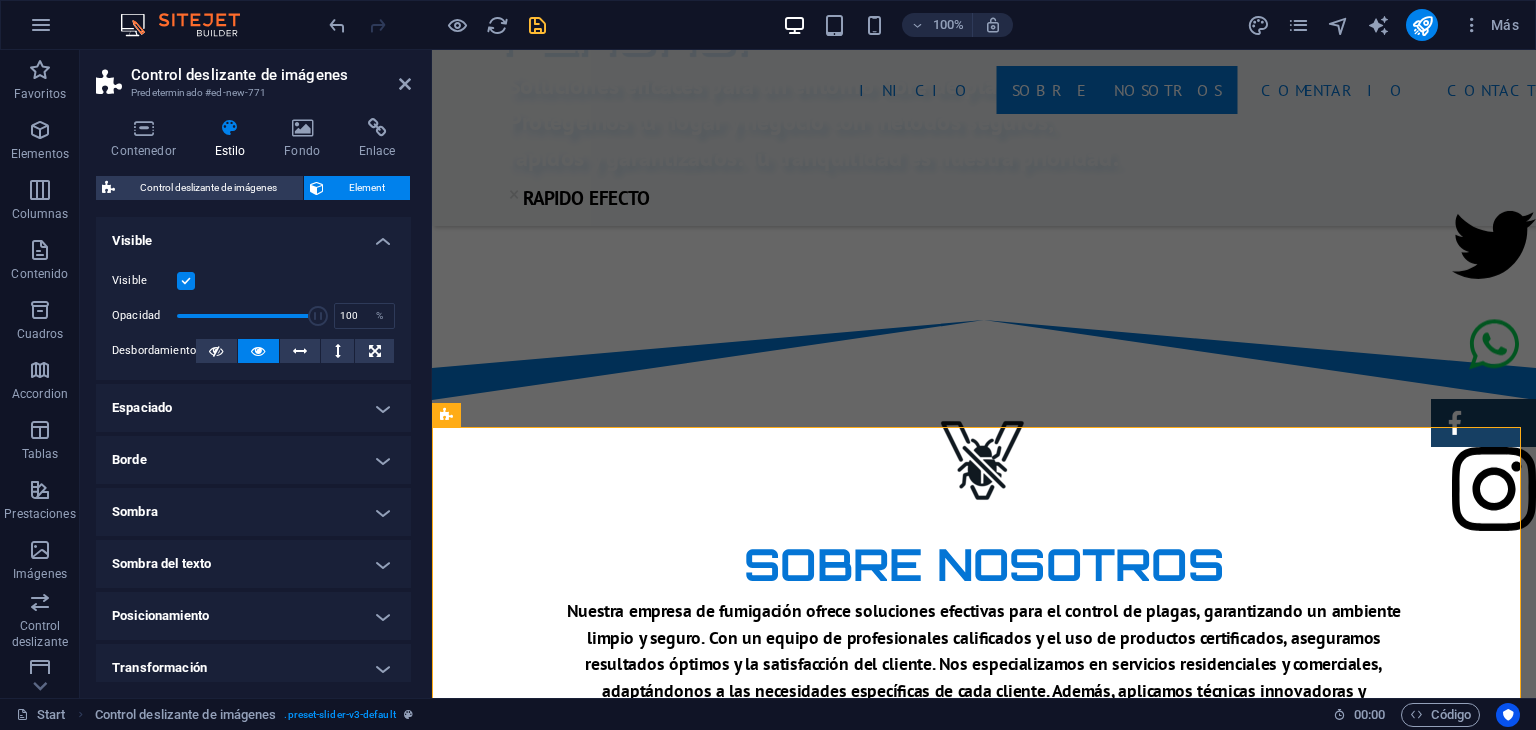 click at bounding box center (186, 281) 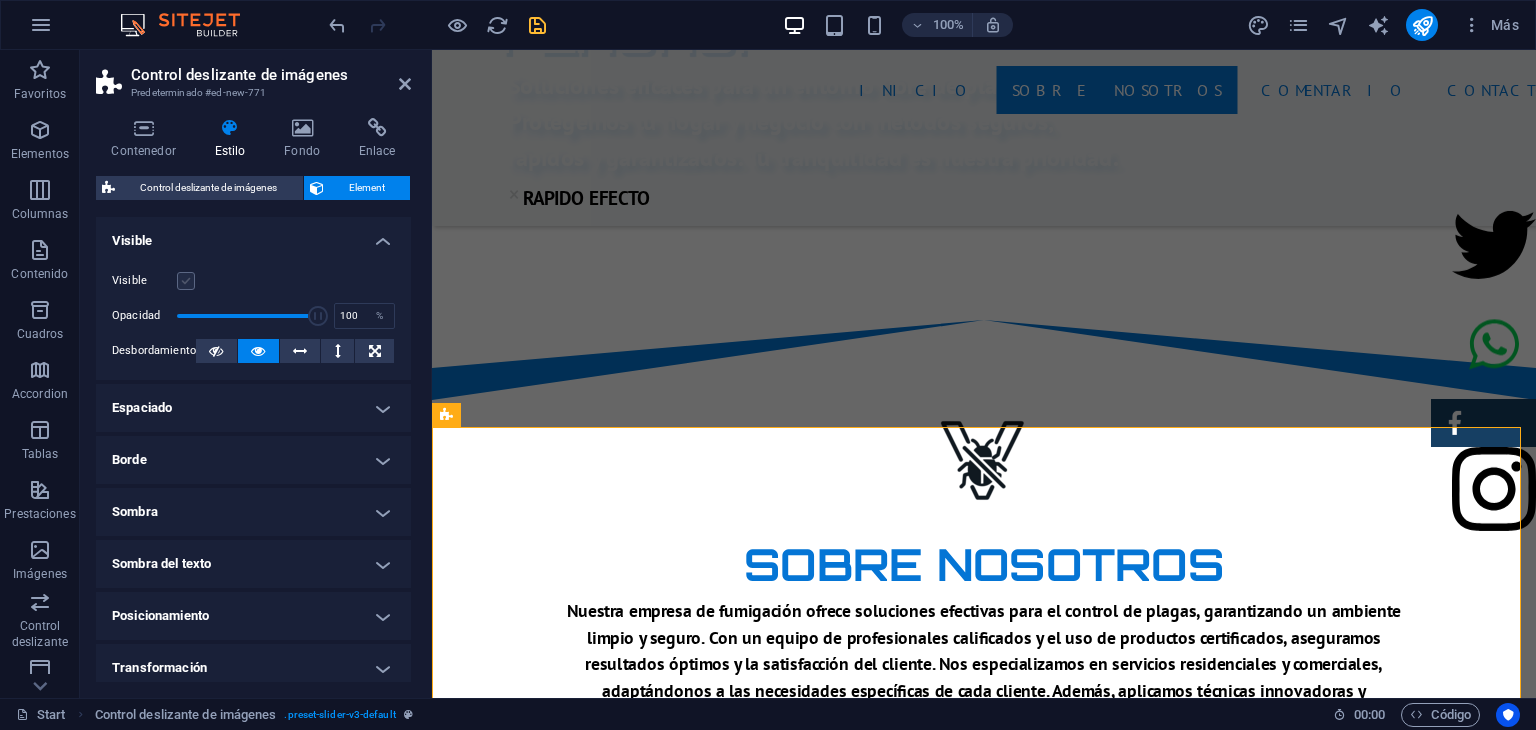 click at bounding box center [186, 281] 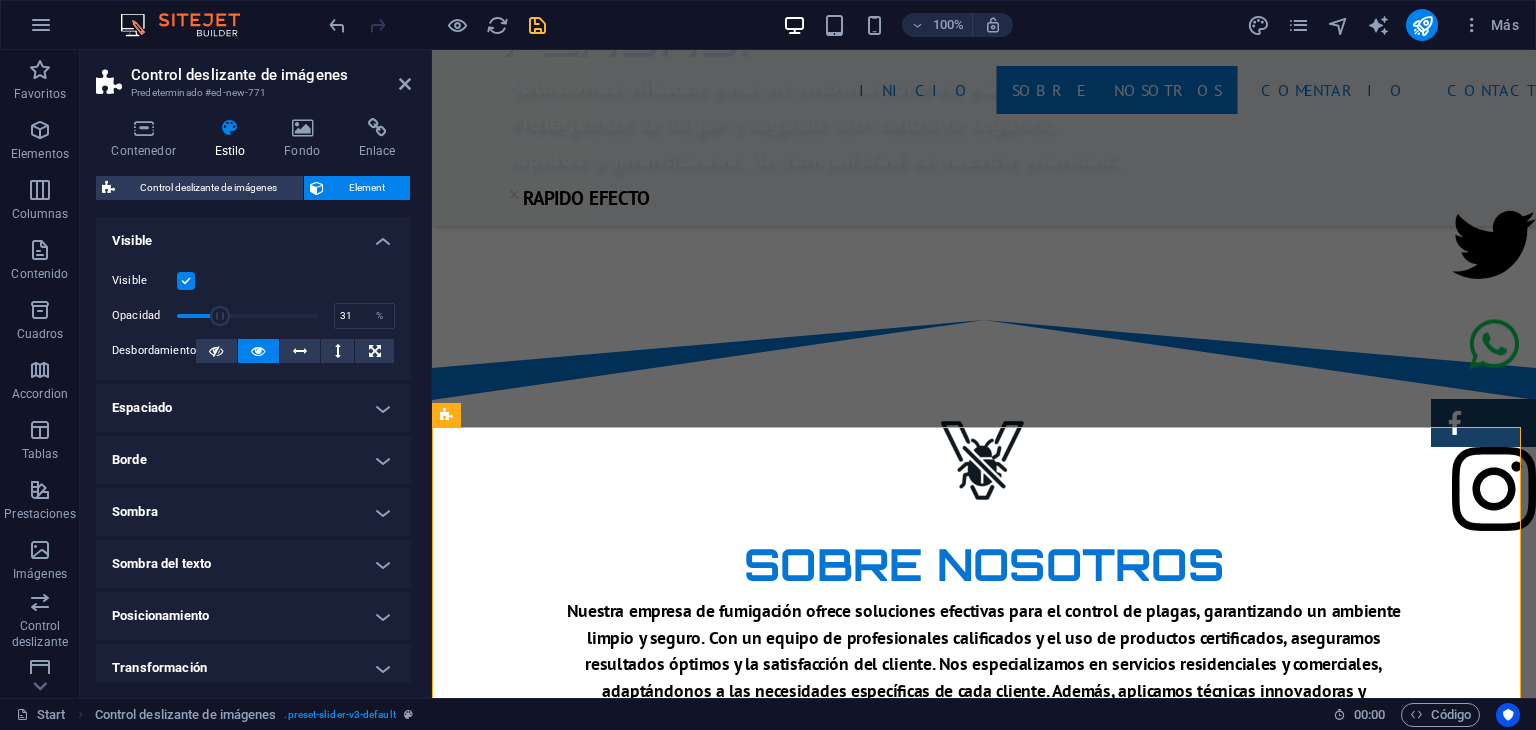 drag, startPoint x: 314, startPoint y: 321, endPoint x: 218, endPoint y: 329, distance: 96.332756 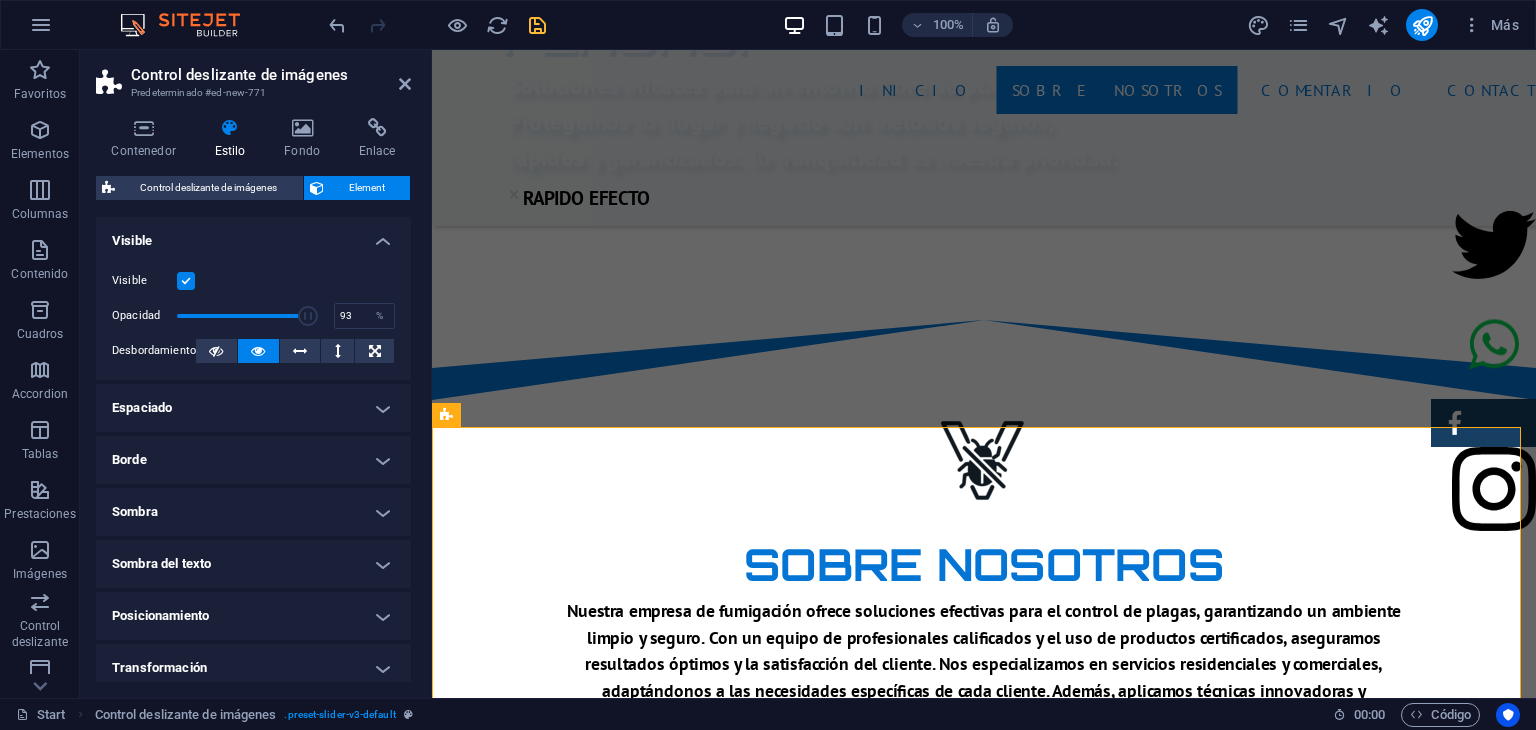 drag, startPoint x: 217, startPoint y: 311, endPoint x: 304, endPoint y: 310, distance: 87.005745 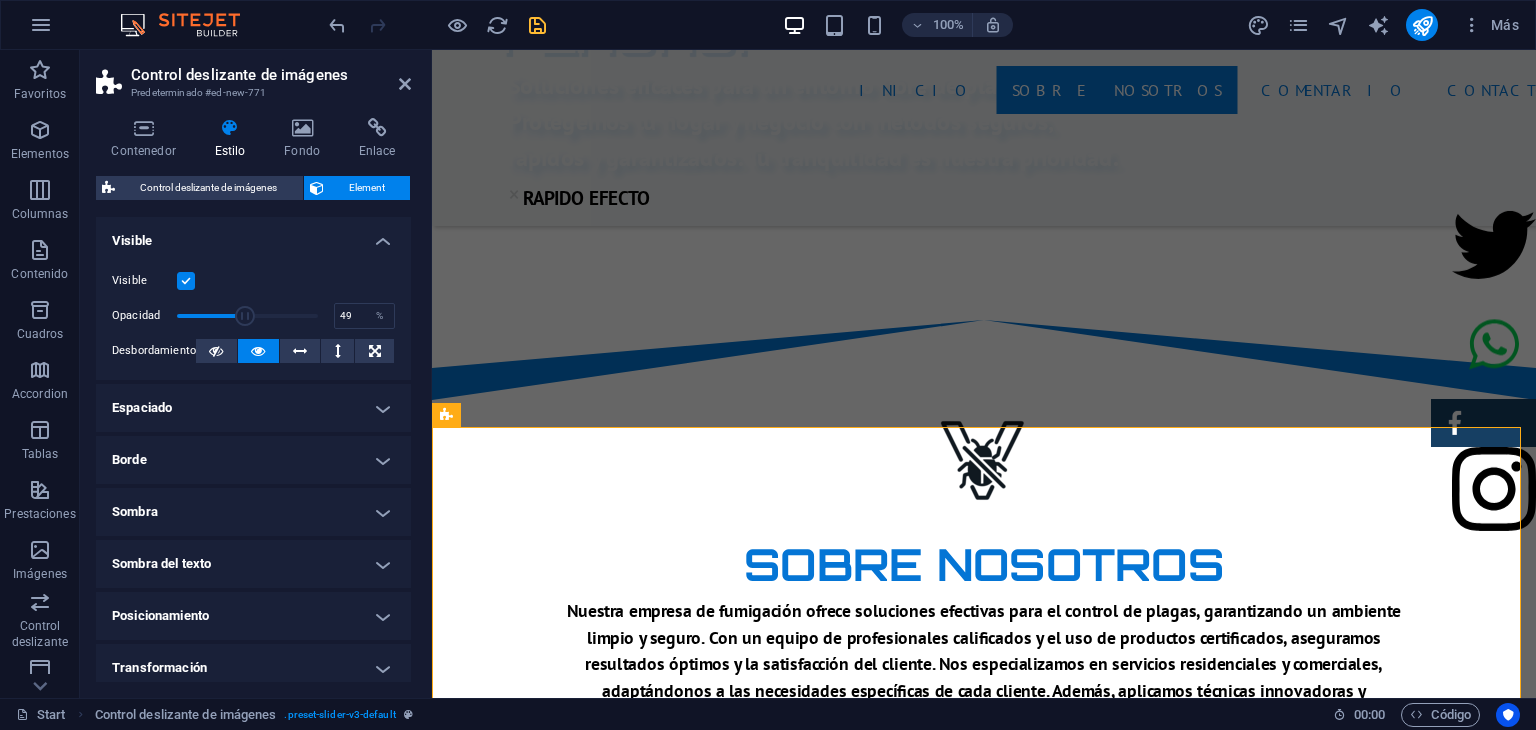 drag, startPoint x: 304, startPoint y: 310, endPoint x: 244, endPoint y: 310, distance: 60 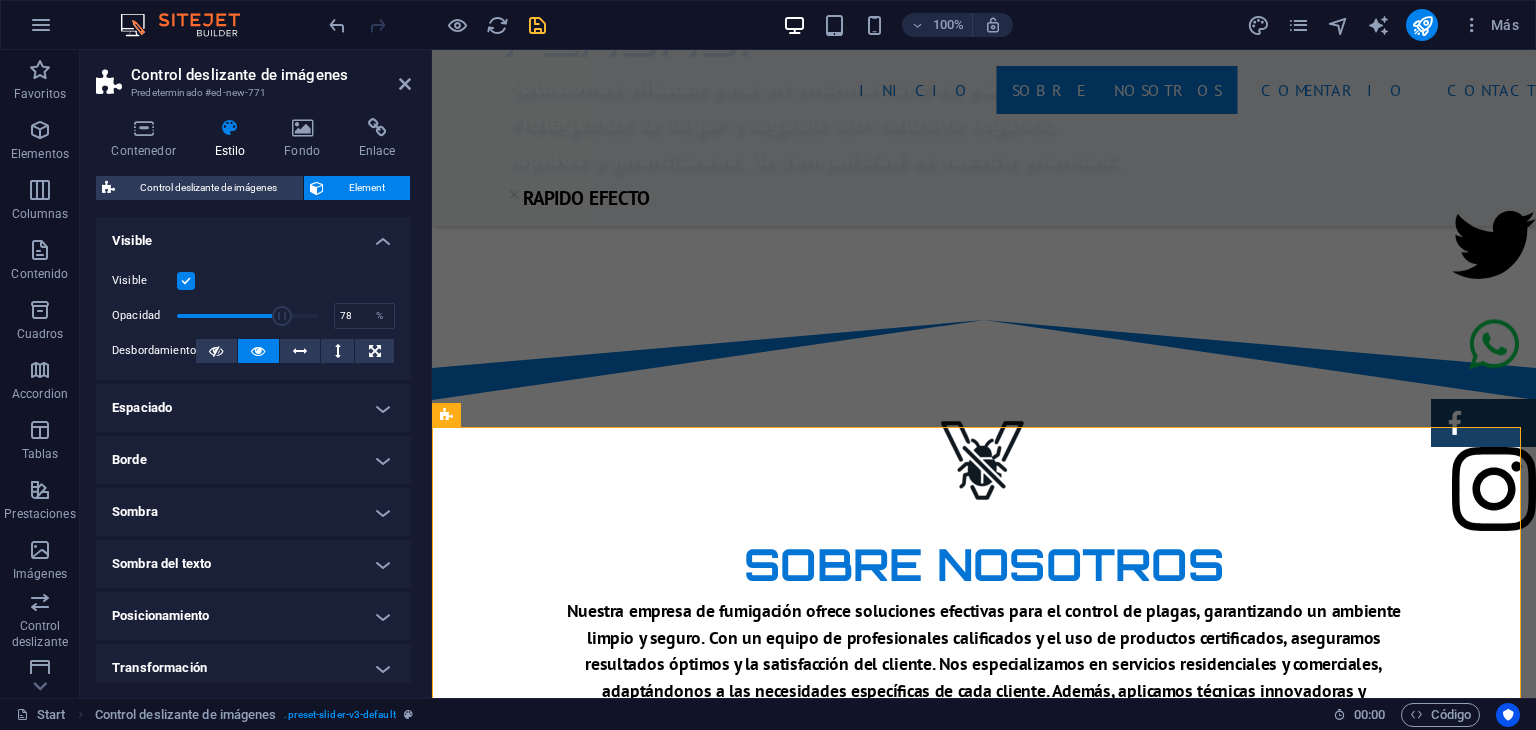 drag, startPoint x: 246, startPoint y: 314, endPoint x: 286, endPoint y: 317, distance: 40.112343 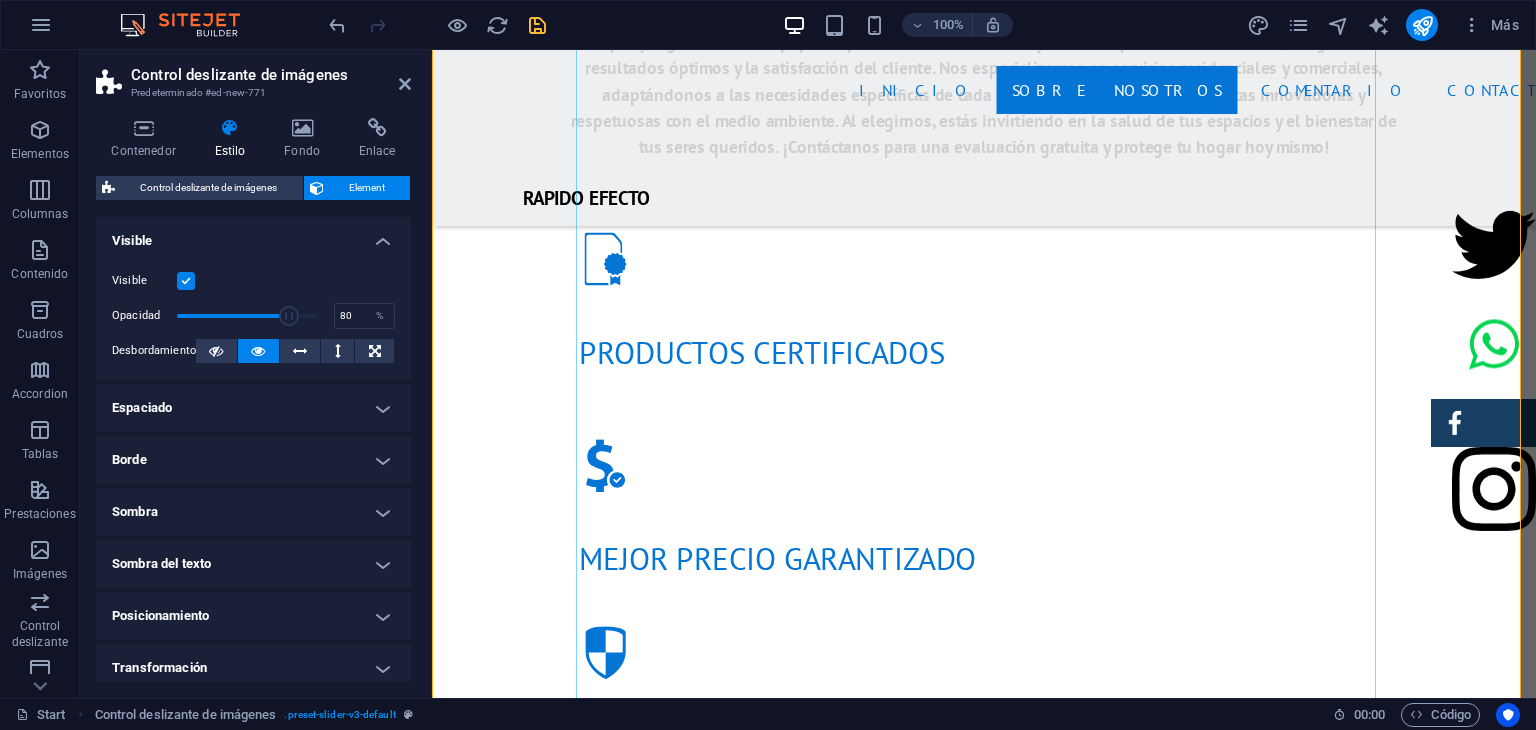 scroll, scrollTop: 1692, scrollLeft: 0, axis: vertical 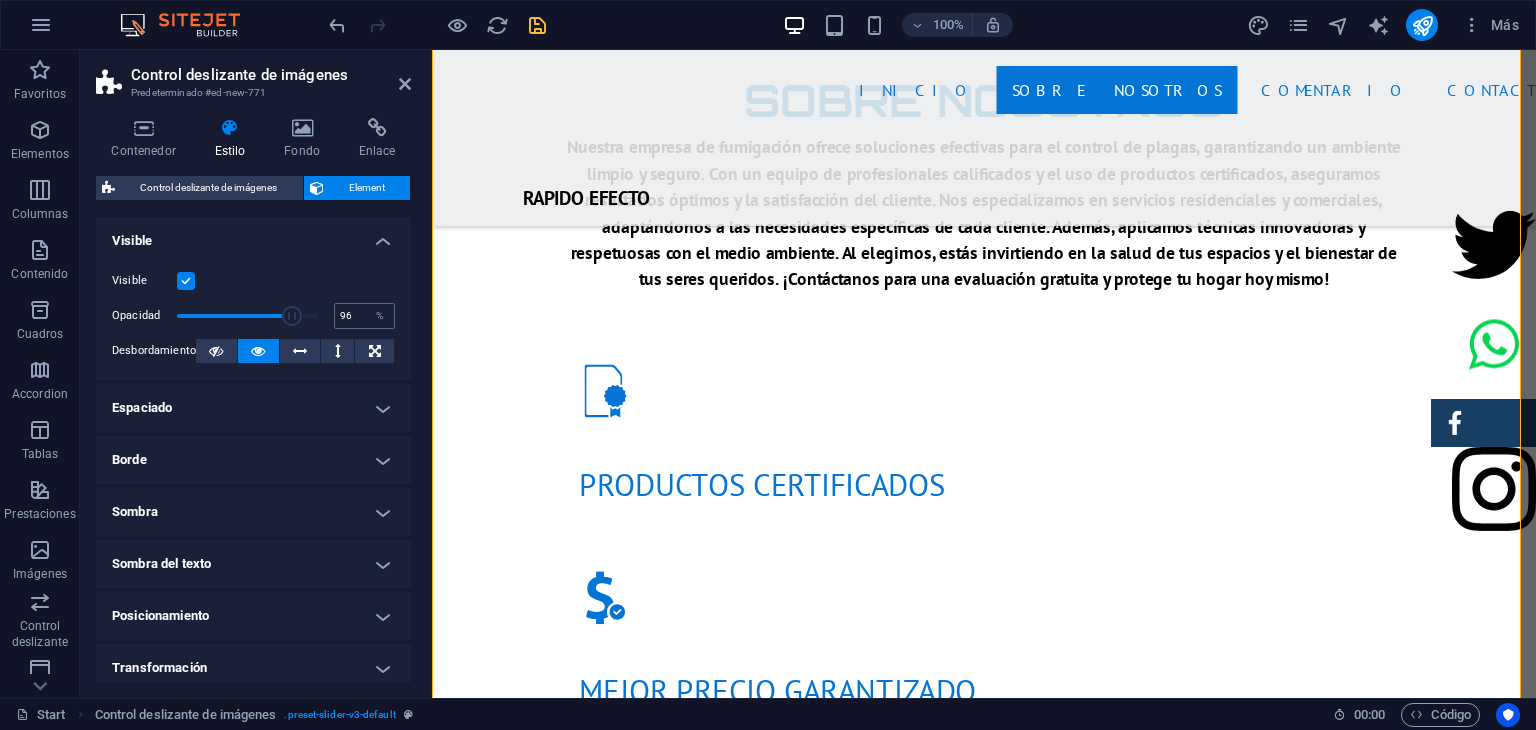 type on "100" 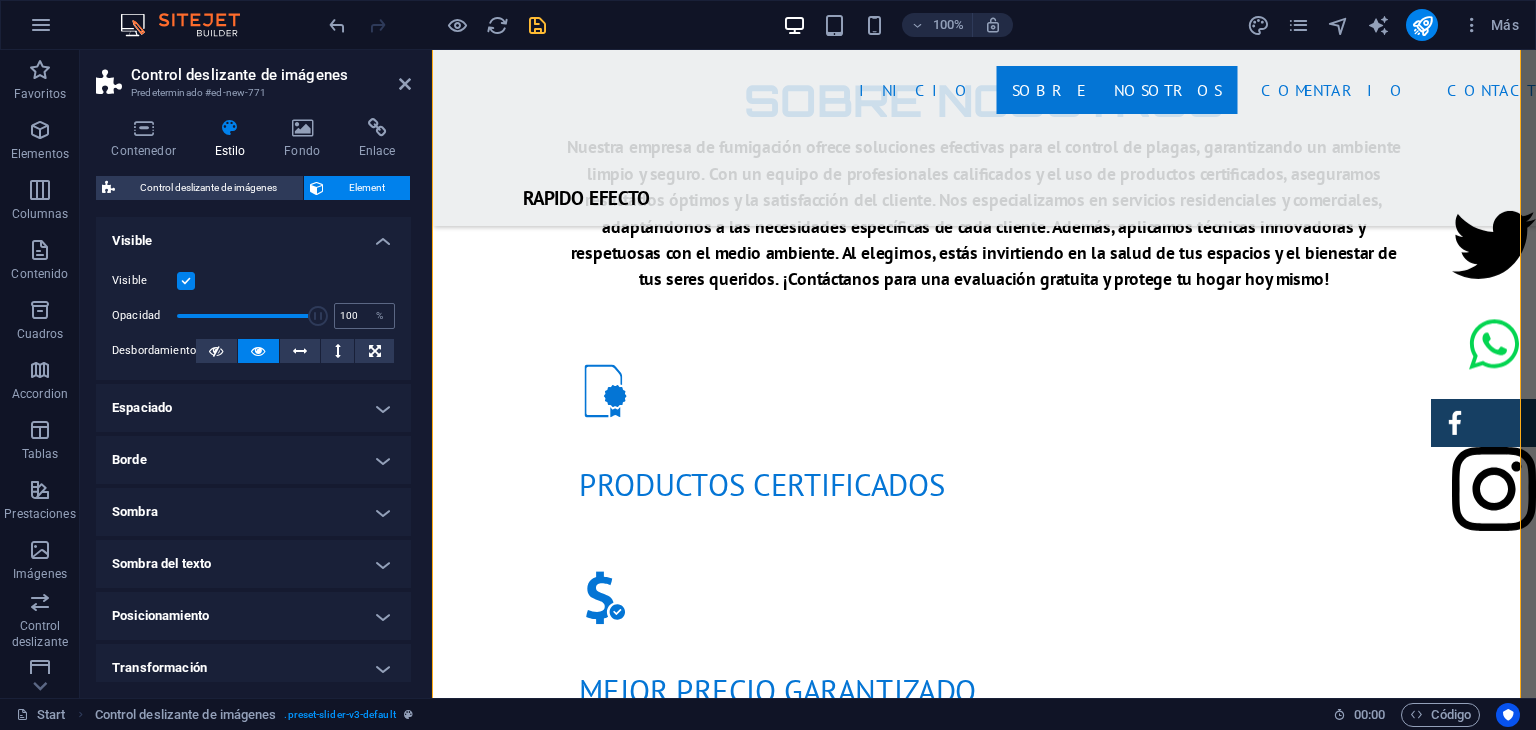drag, startPoint x: 289, startPoint y: 312, endPoint x: 360, endPoint y: 317, distance: 71.17584 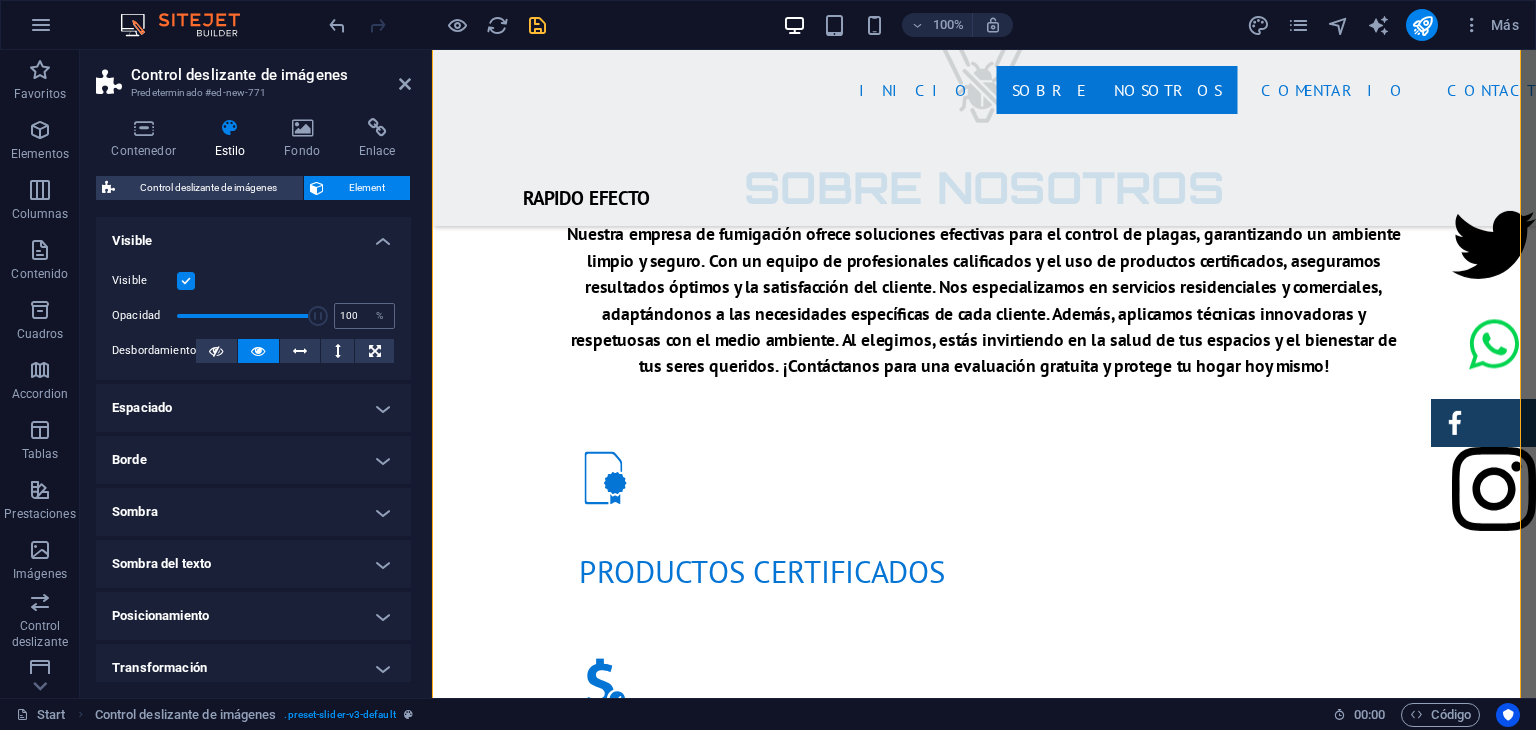 scroll, scrollTop: 1592, scrollLeft: 0, axis: vertical 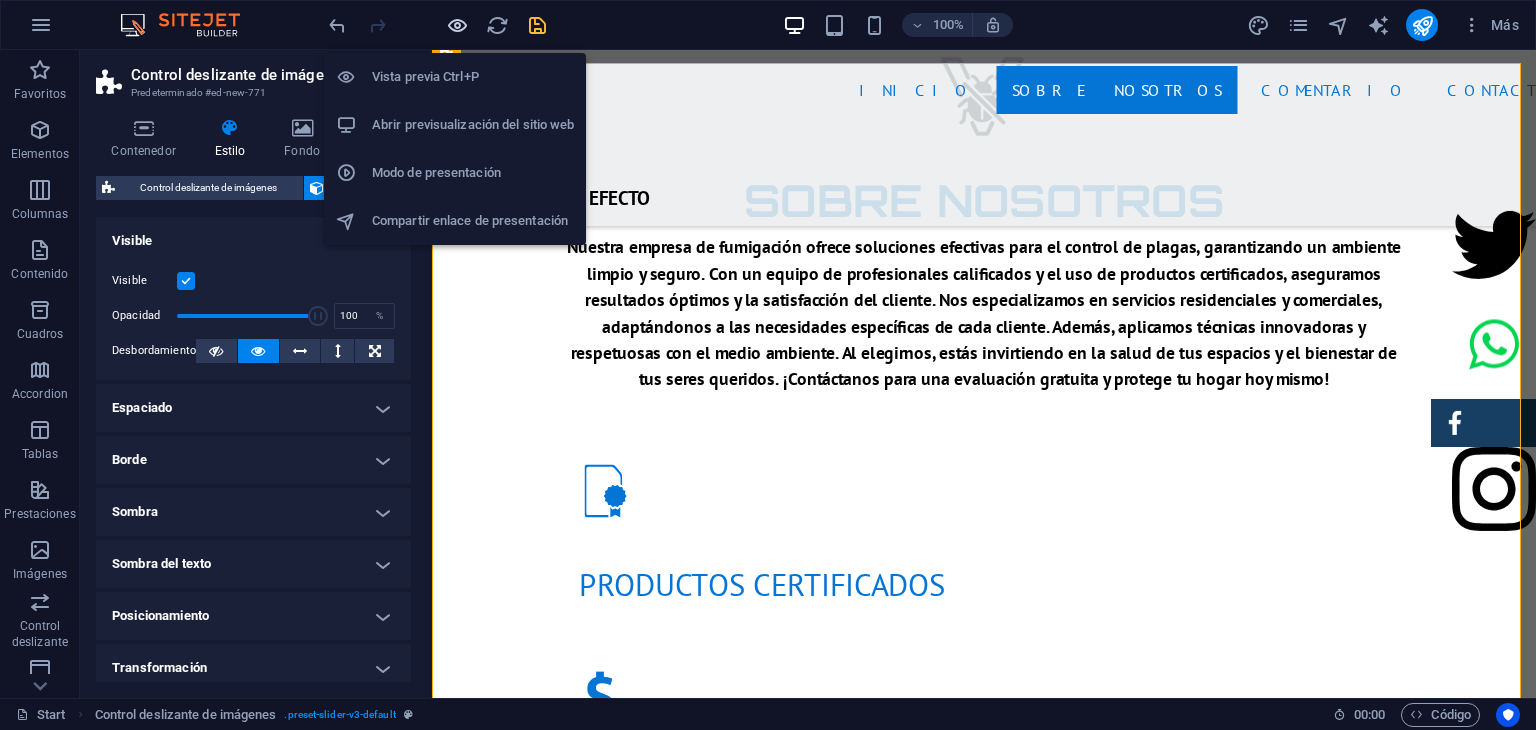 click at bounding box center (457, 25) 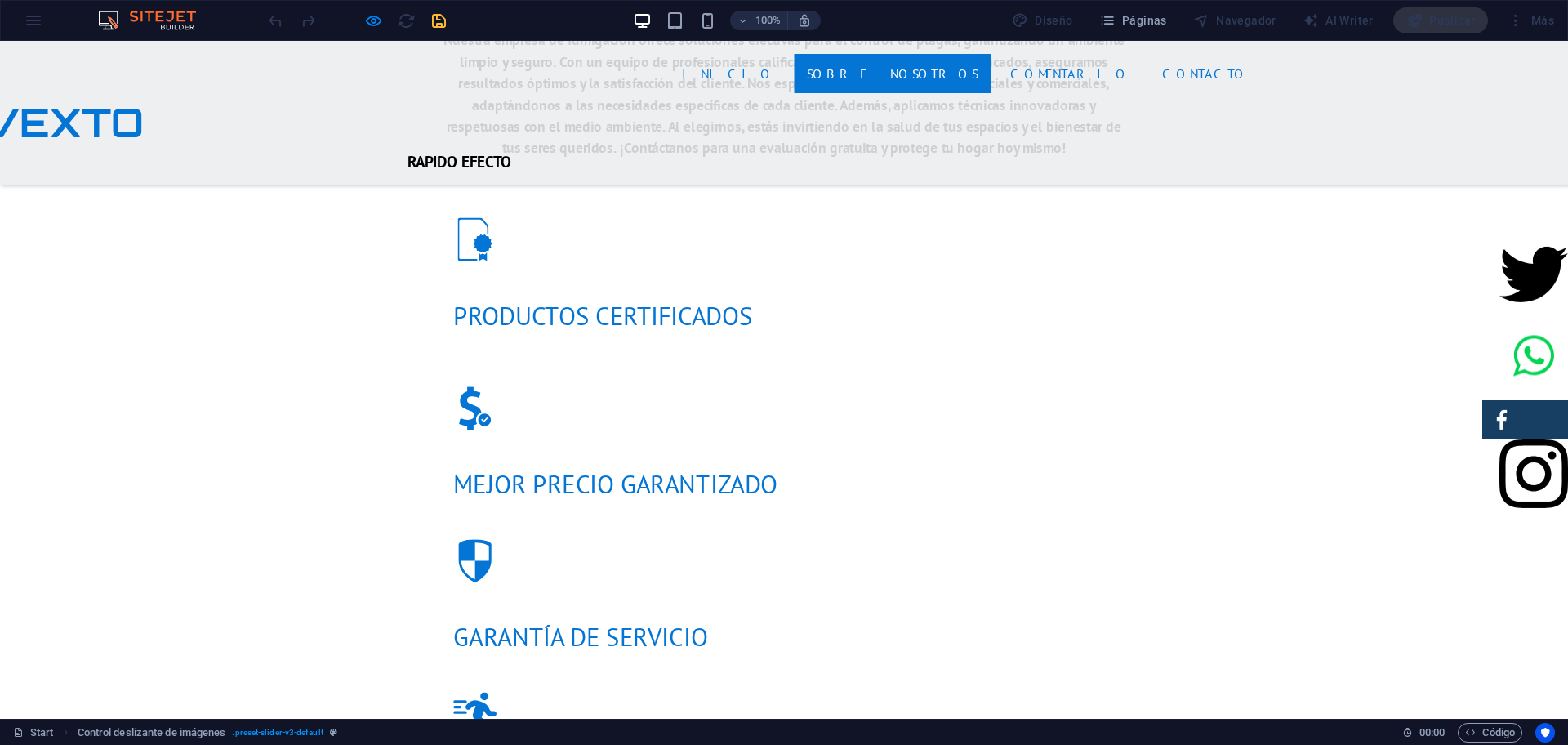 scroll, scrollTop: 1458, scrollLeft: 0, axis: vertical 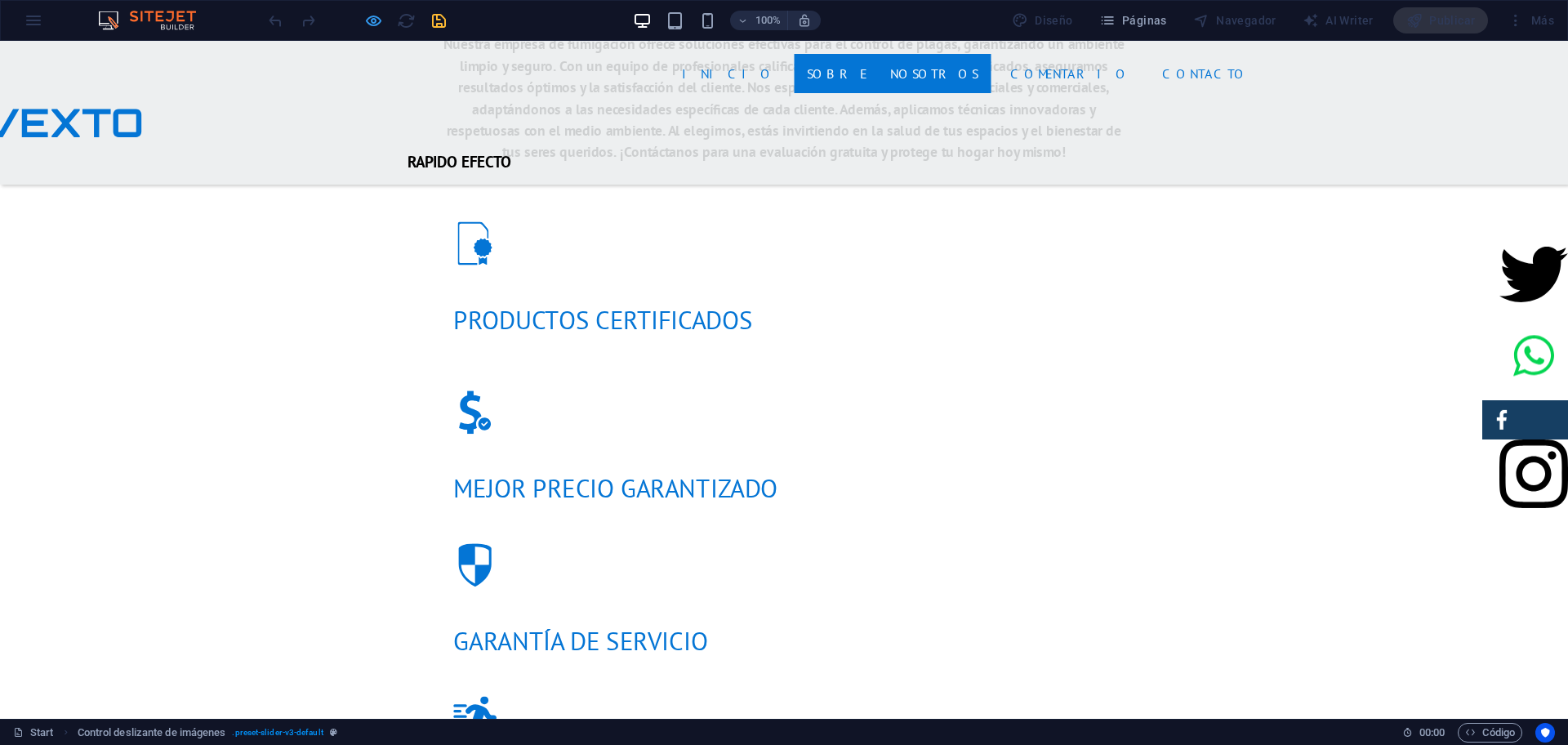 drag, startPoint x: 1213, startPoint y: 1, endPoint x: 376, endPoint y: 20, distance: 837.2156 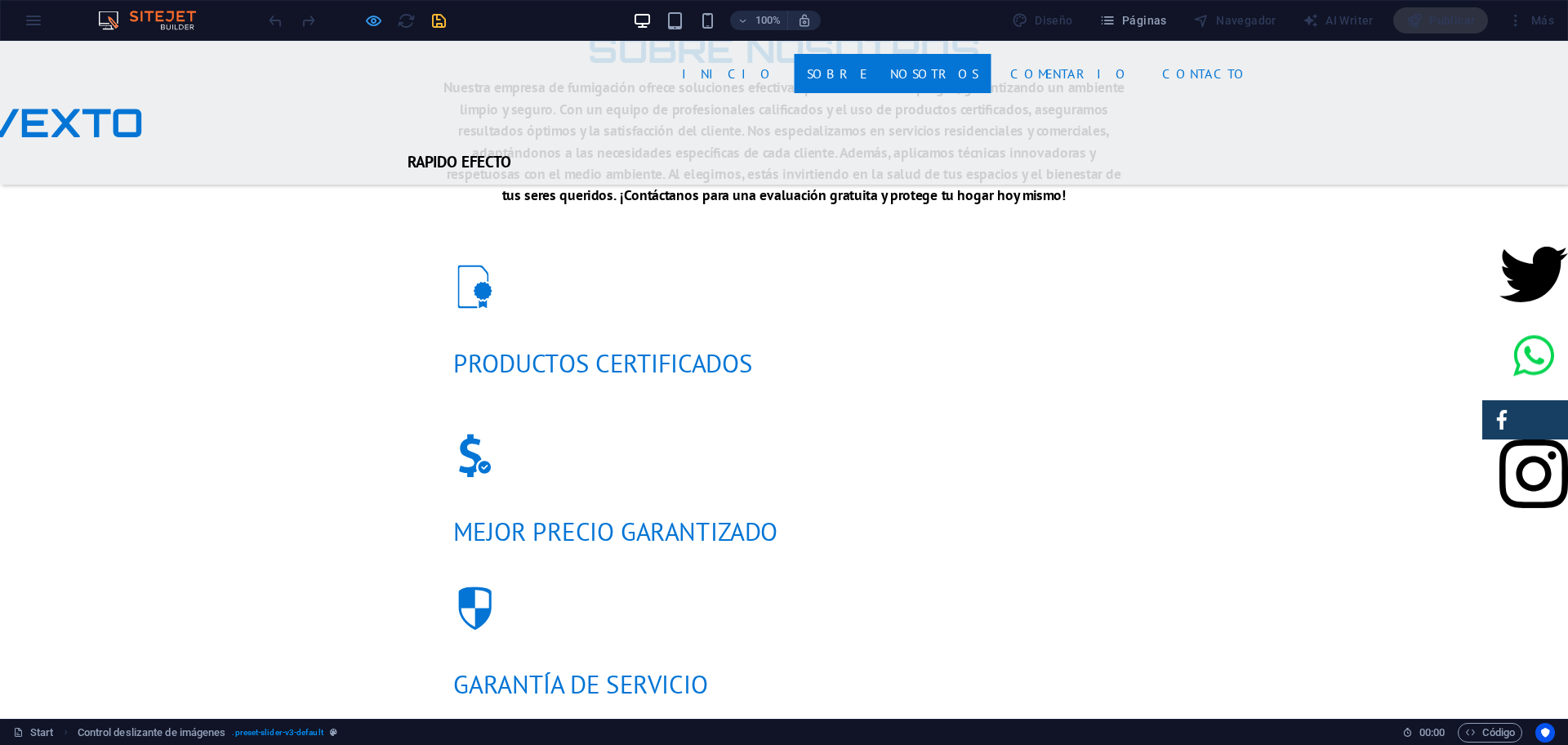 select on "region" 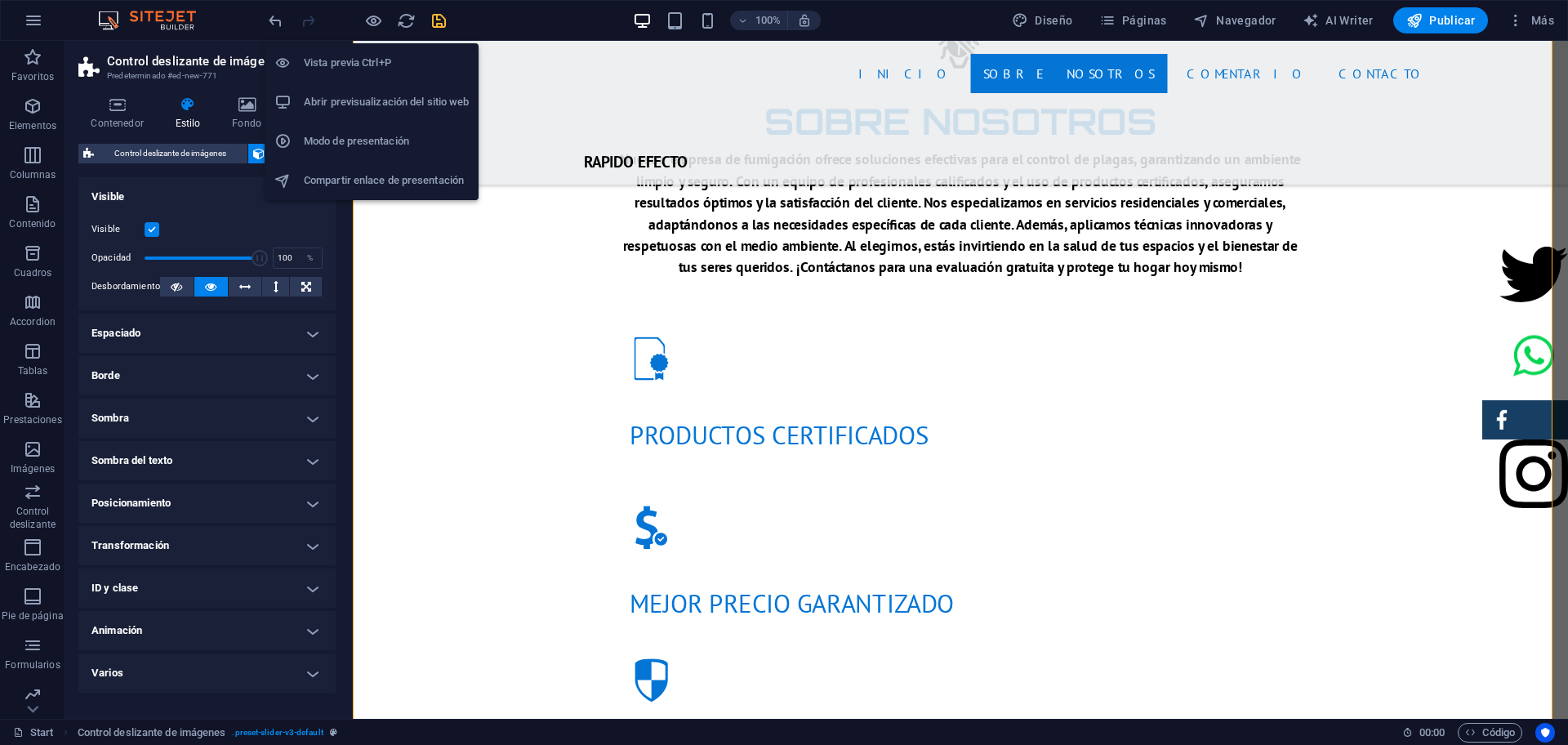scroll, scrollTop: 1376, scrollLeft: 0, axis: vertical 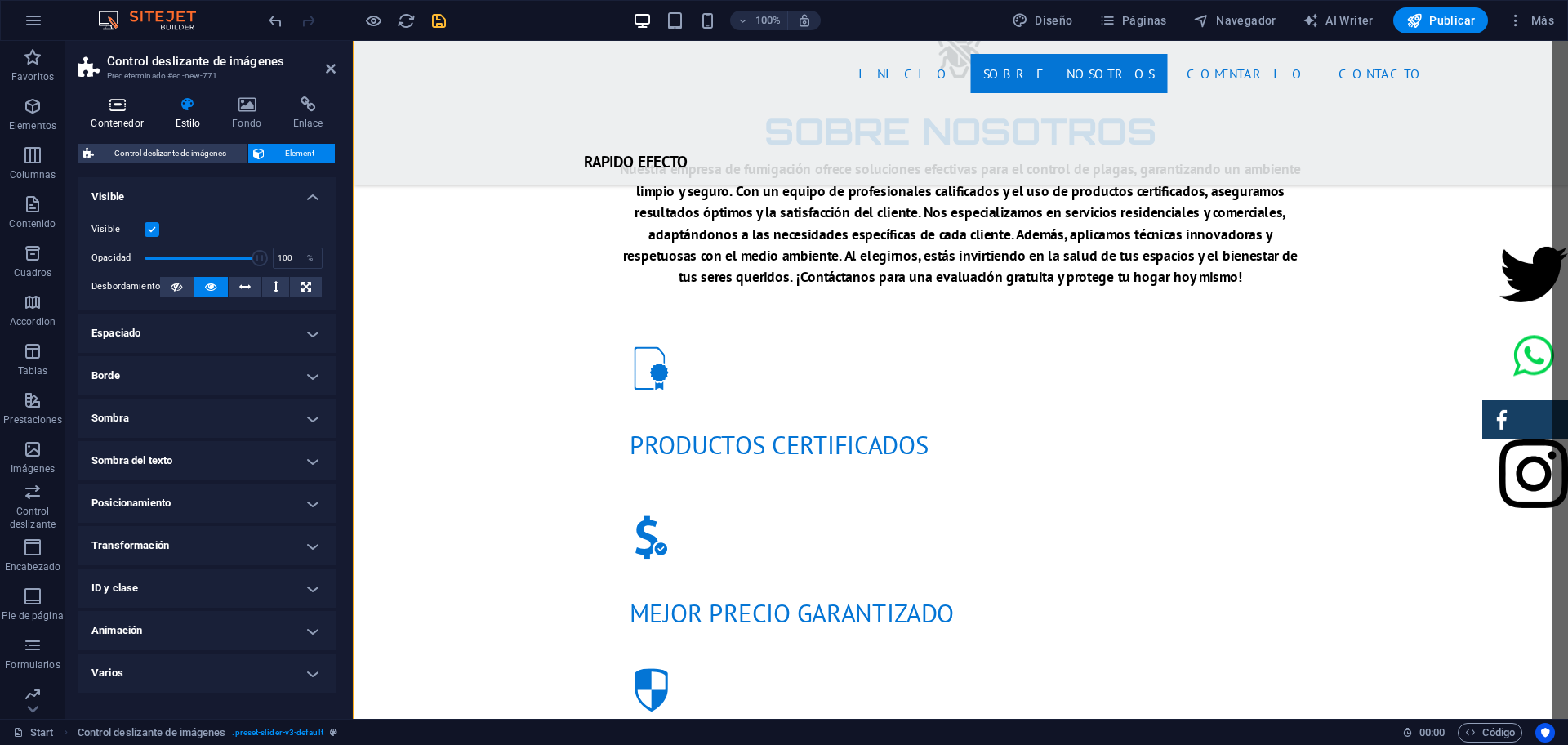 click on "Contenedor" at bounding box center [120, 114] 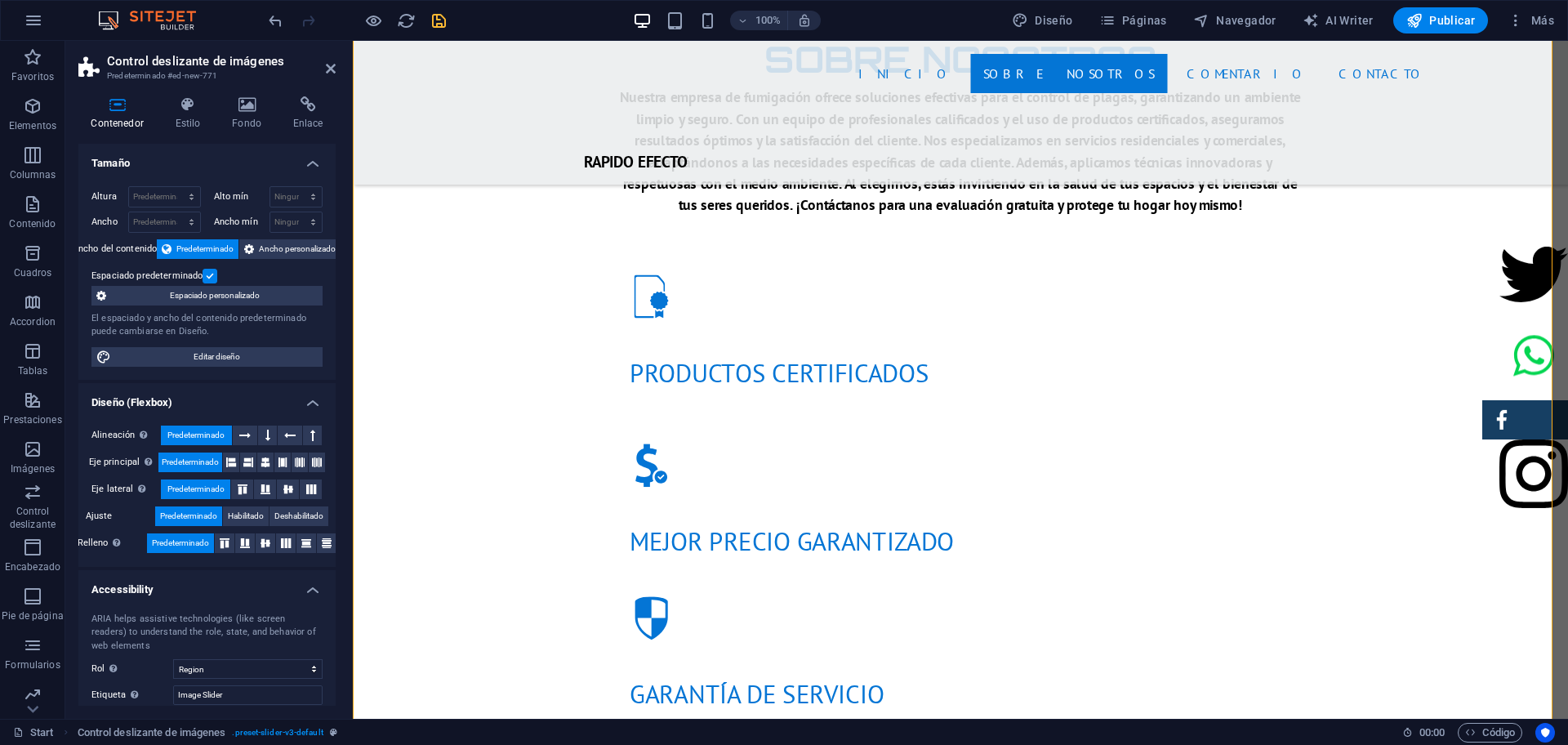 scroll, scrollTop: 1458, scrollLeft: 0, axis: vertical 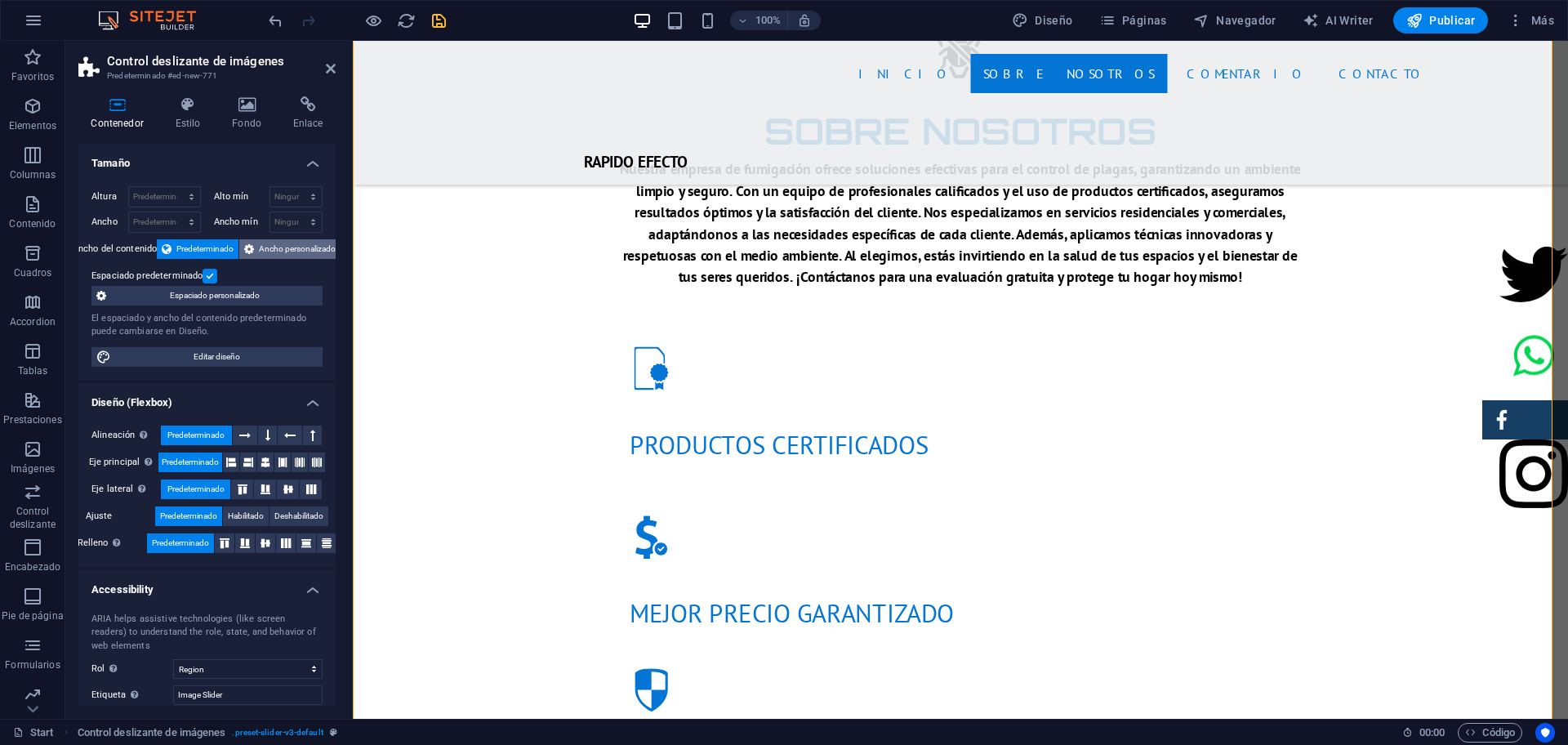 click on "Ancho personalizado" at bounding box center (297, 249) 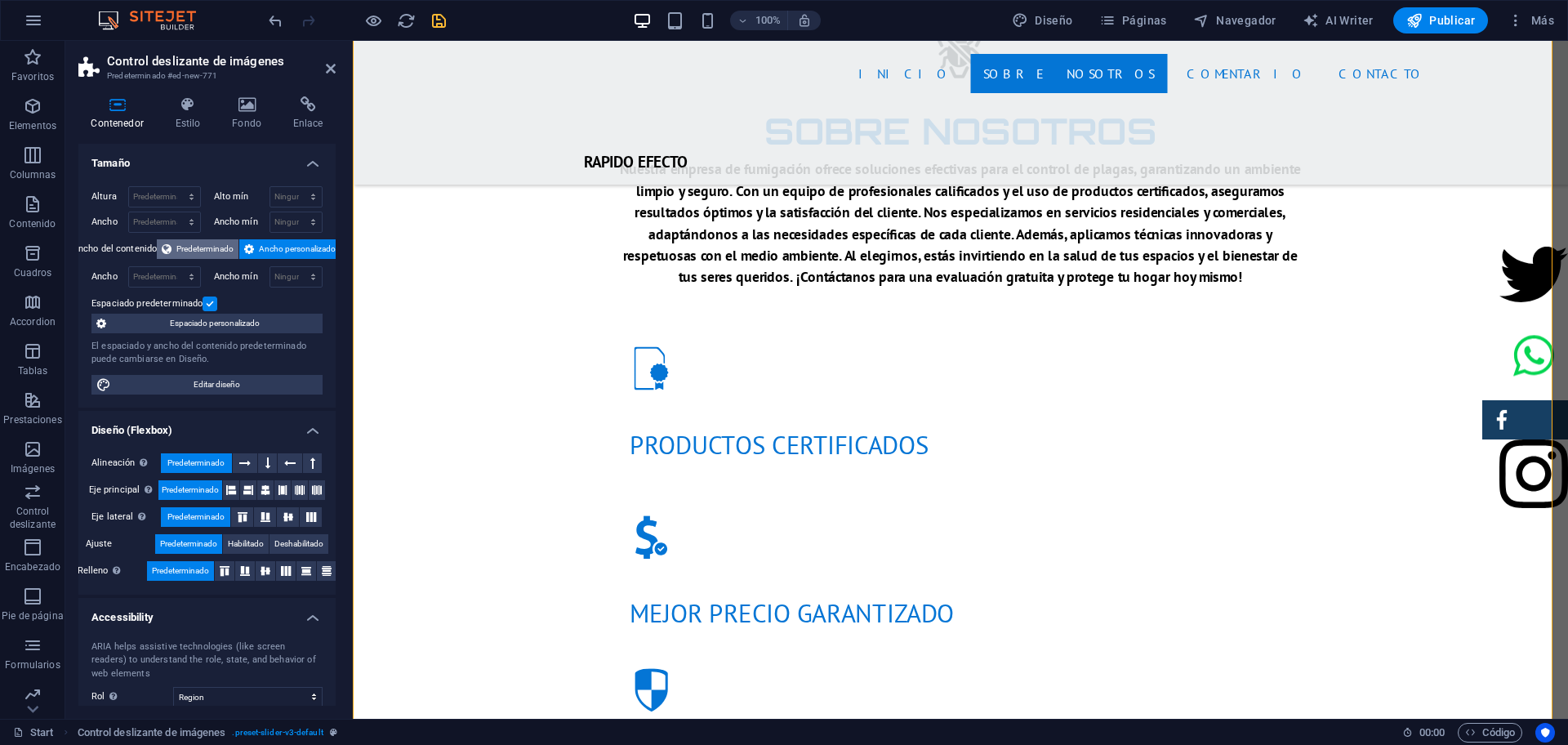 click on "Predeterminado" at bounding box center (205, 249) 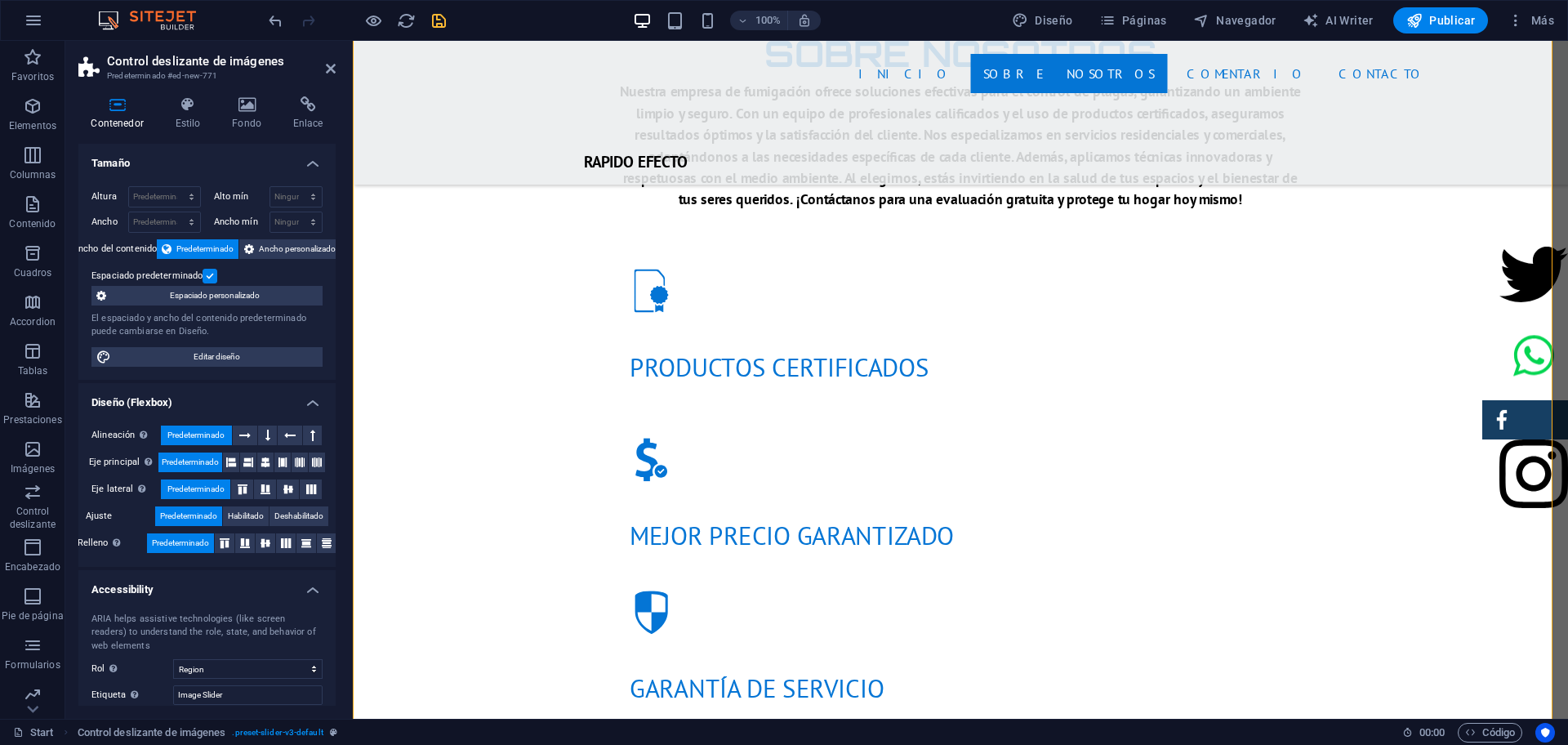 scroll, scrollTop: 1458, scrollLeft: 0, axis: vertical 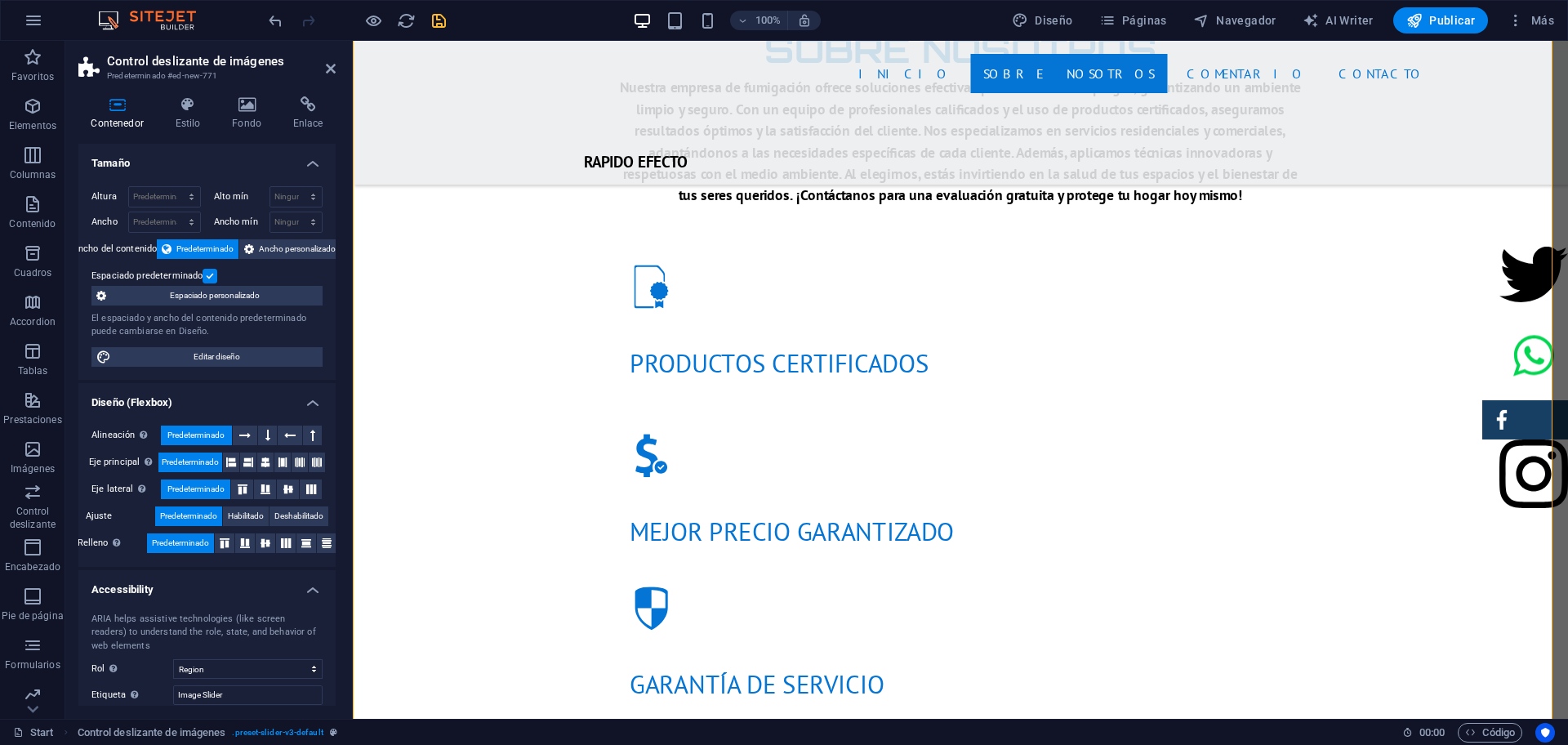 click at bounding box center [210, 276] 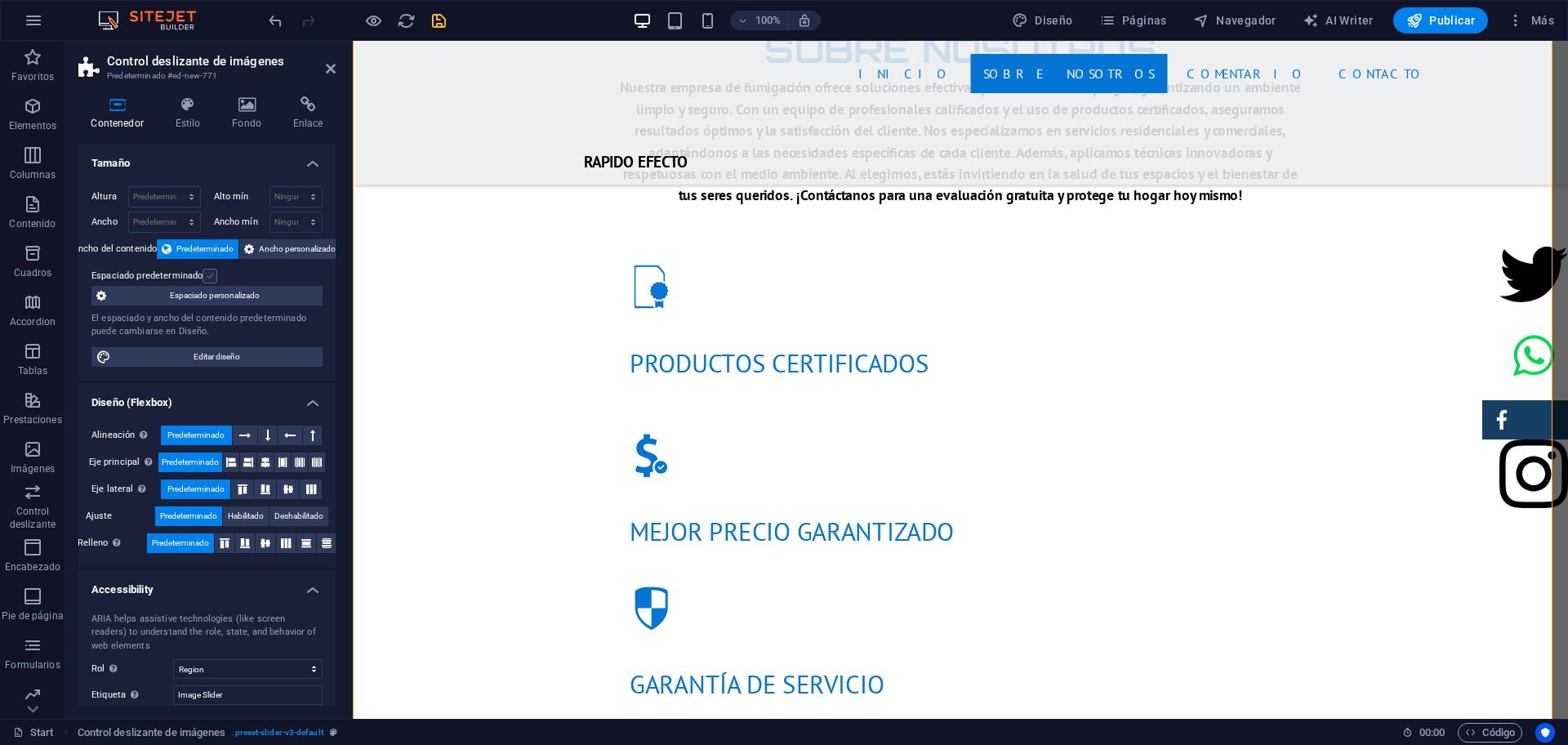 click at bounding box center [210, 276] 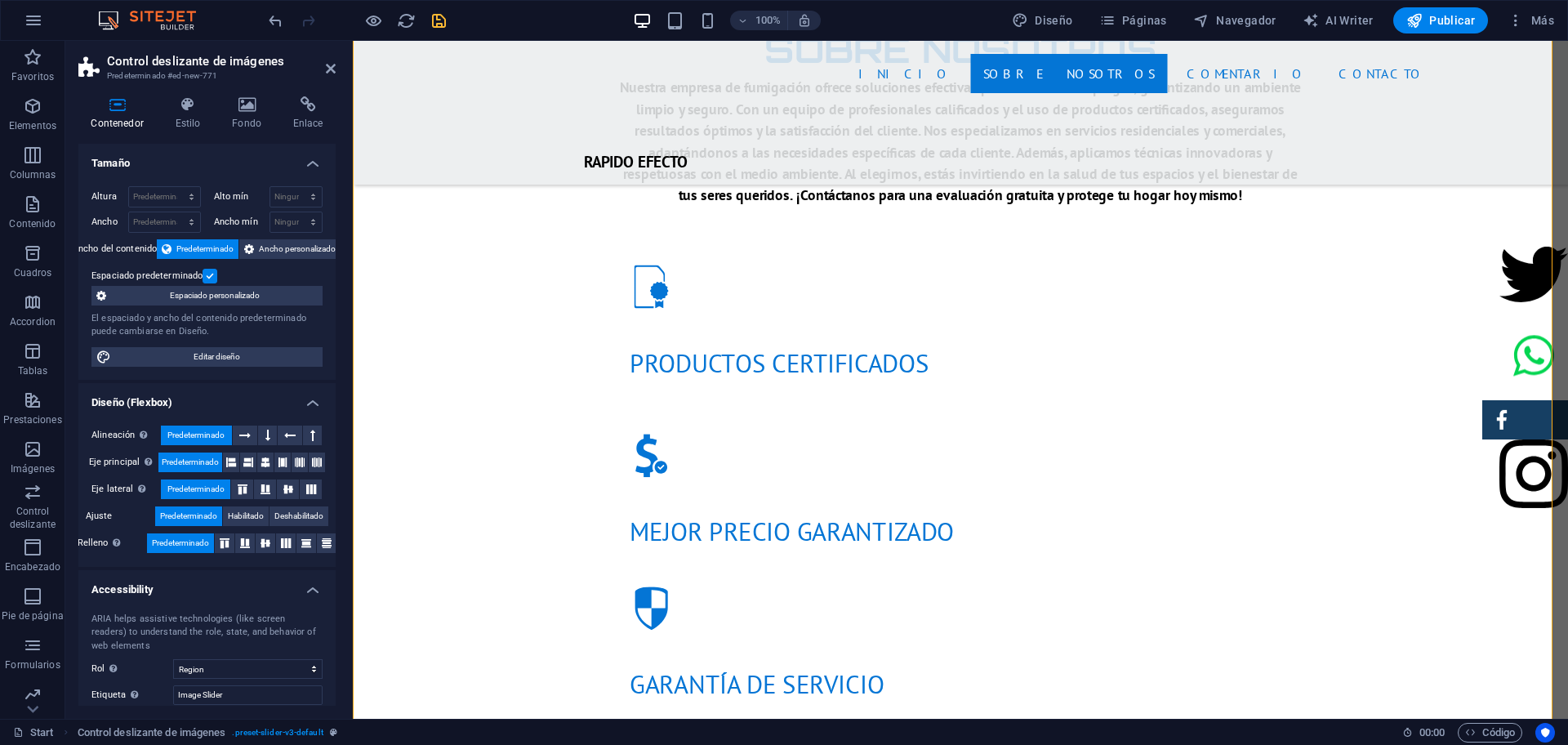click at bounding box center [210, 276] 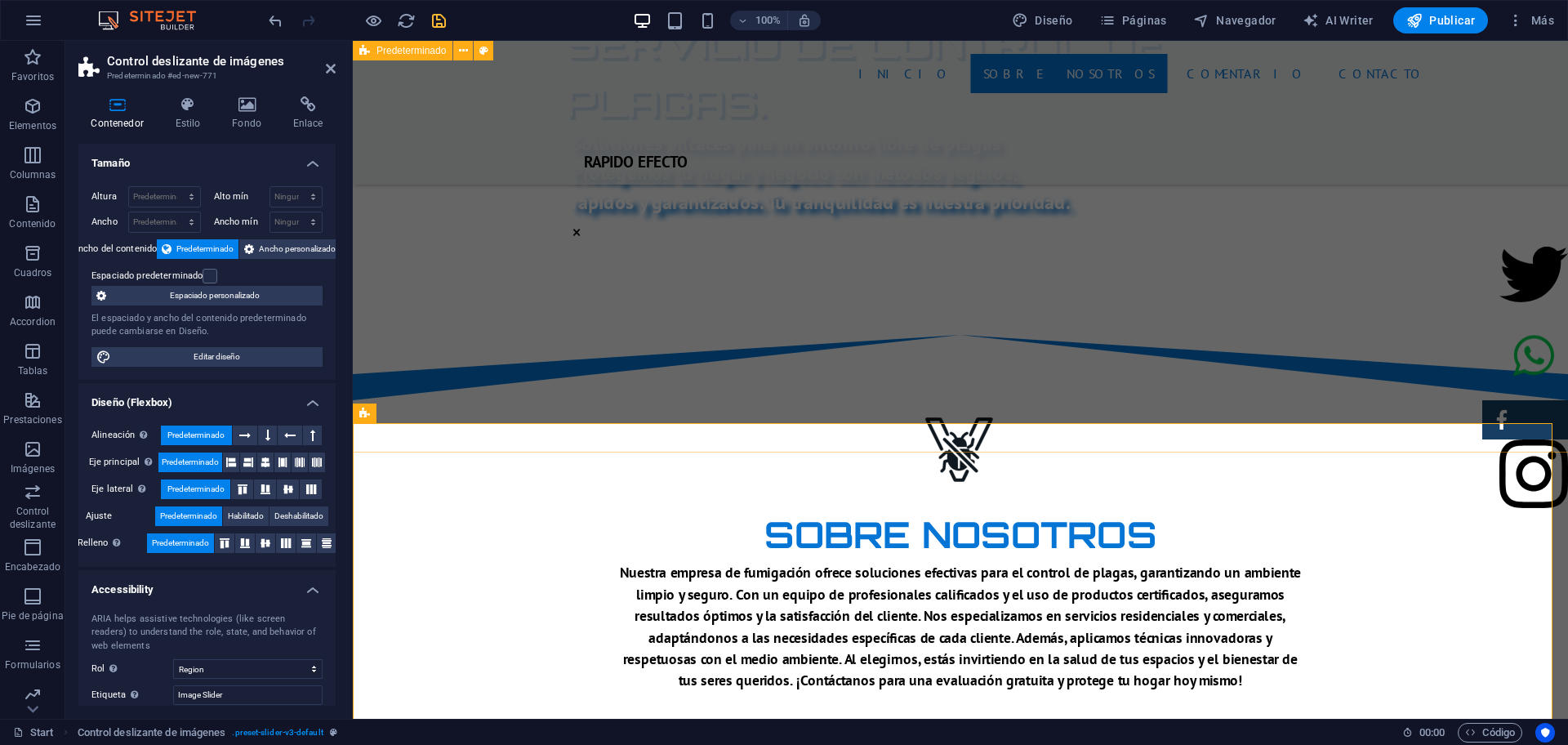 scroll, scrollTop: 972, scrollLeft: 0, axis: vertical 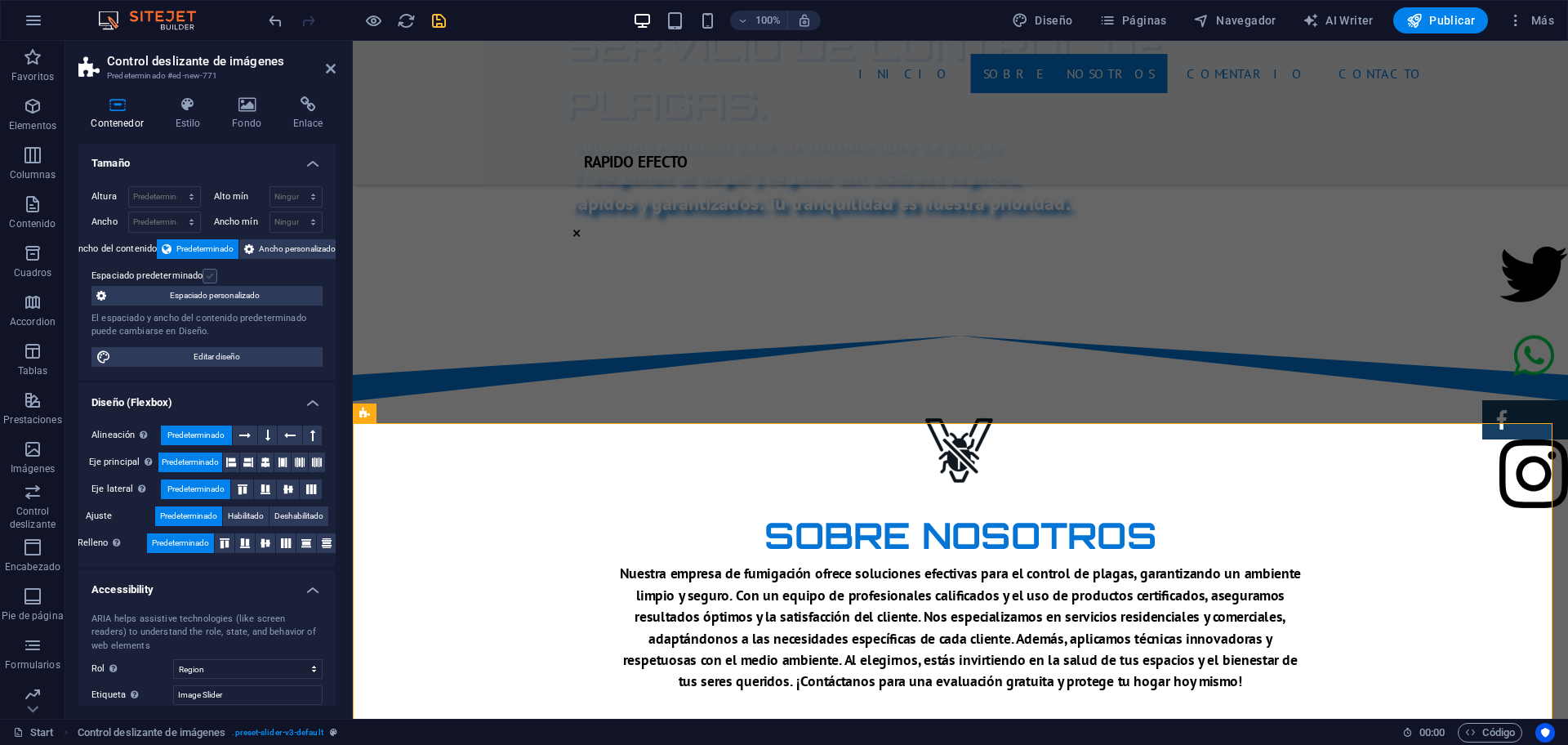 click at bounding box center [210, 276] 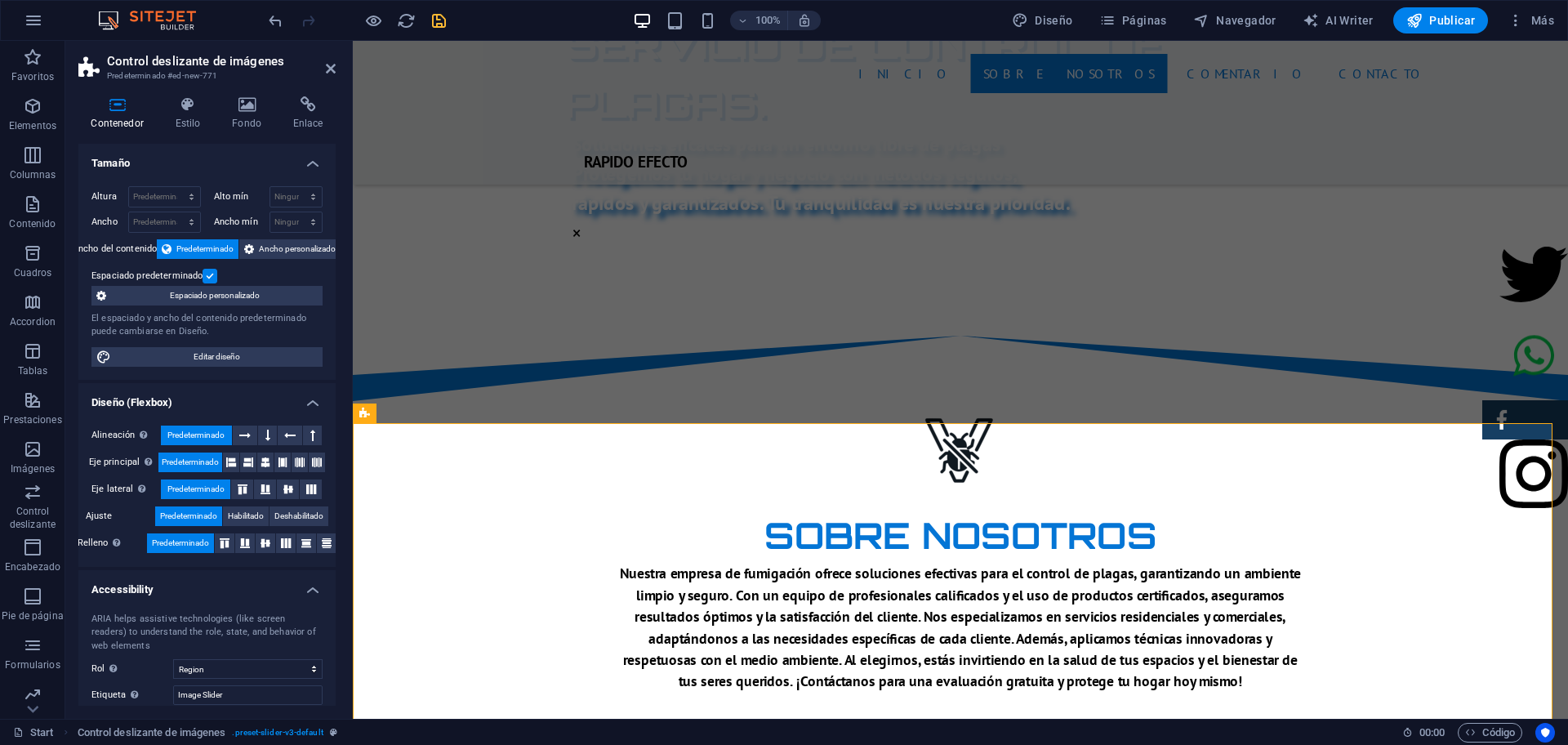 click at bounding box center (210, 276) 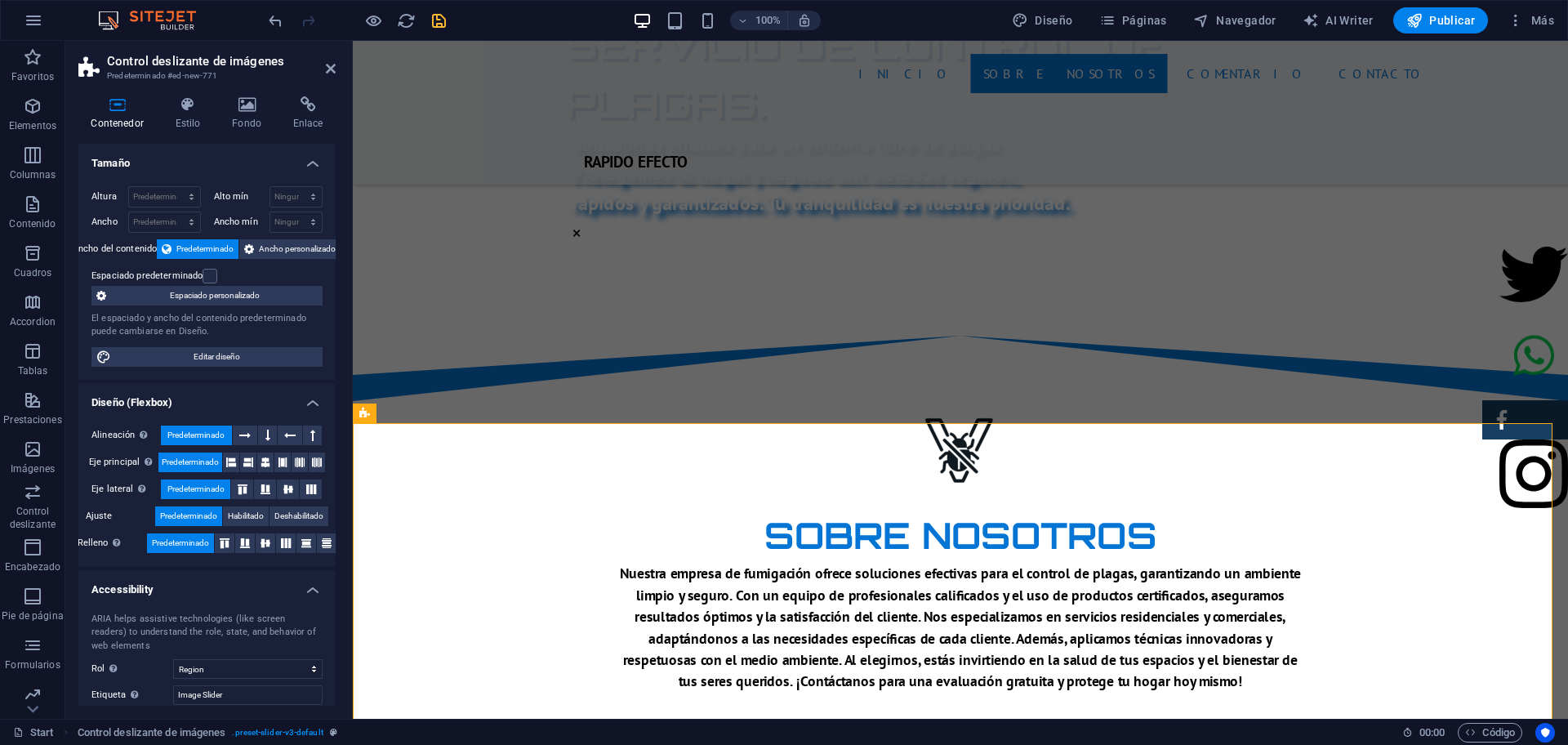 scroll, scrollTop: 91, scrollLeft: 0, axis: vertical 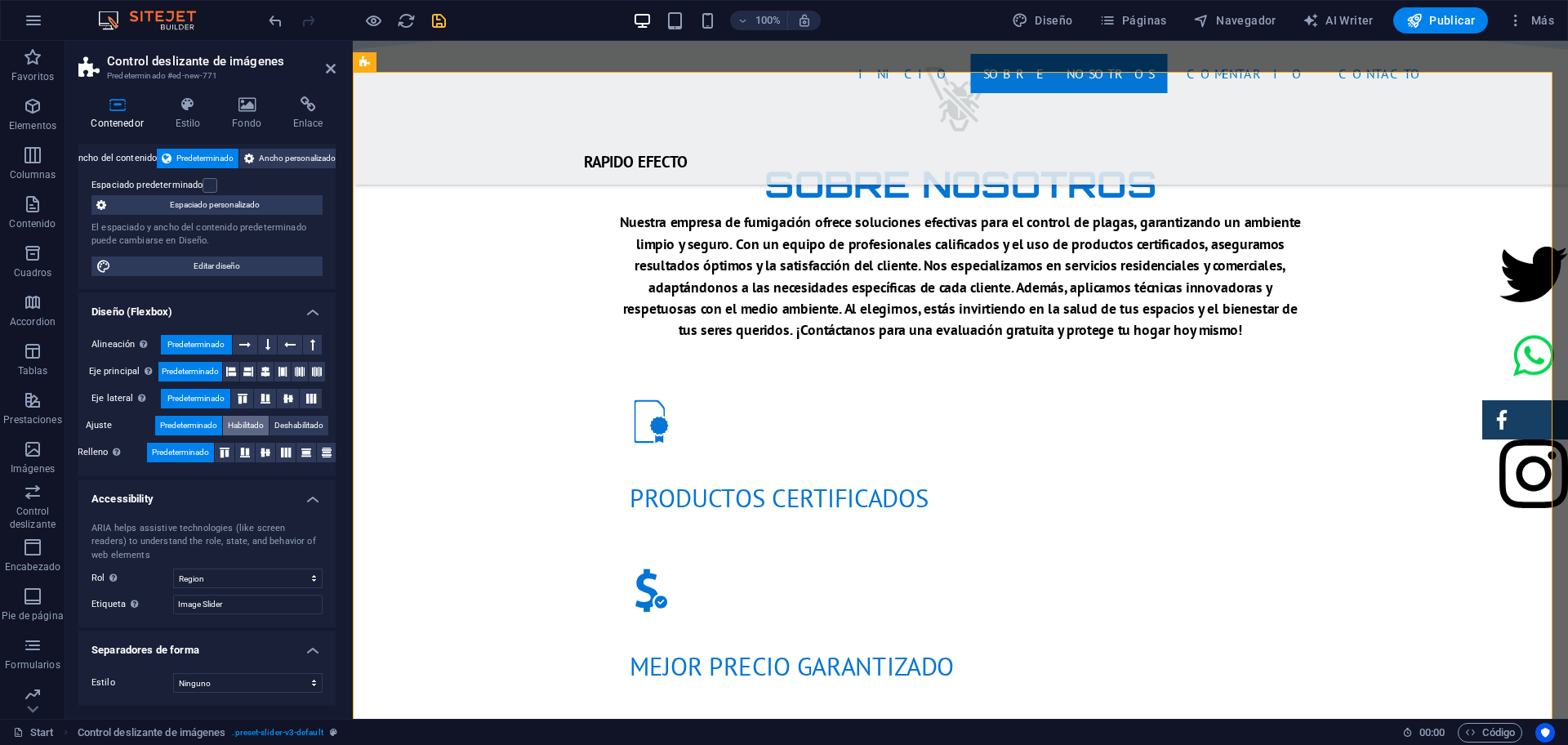 click on "Habilitado" at bounding box center (246, 426) 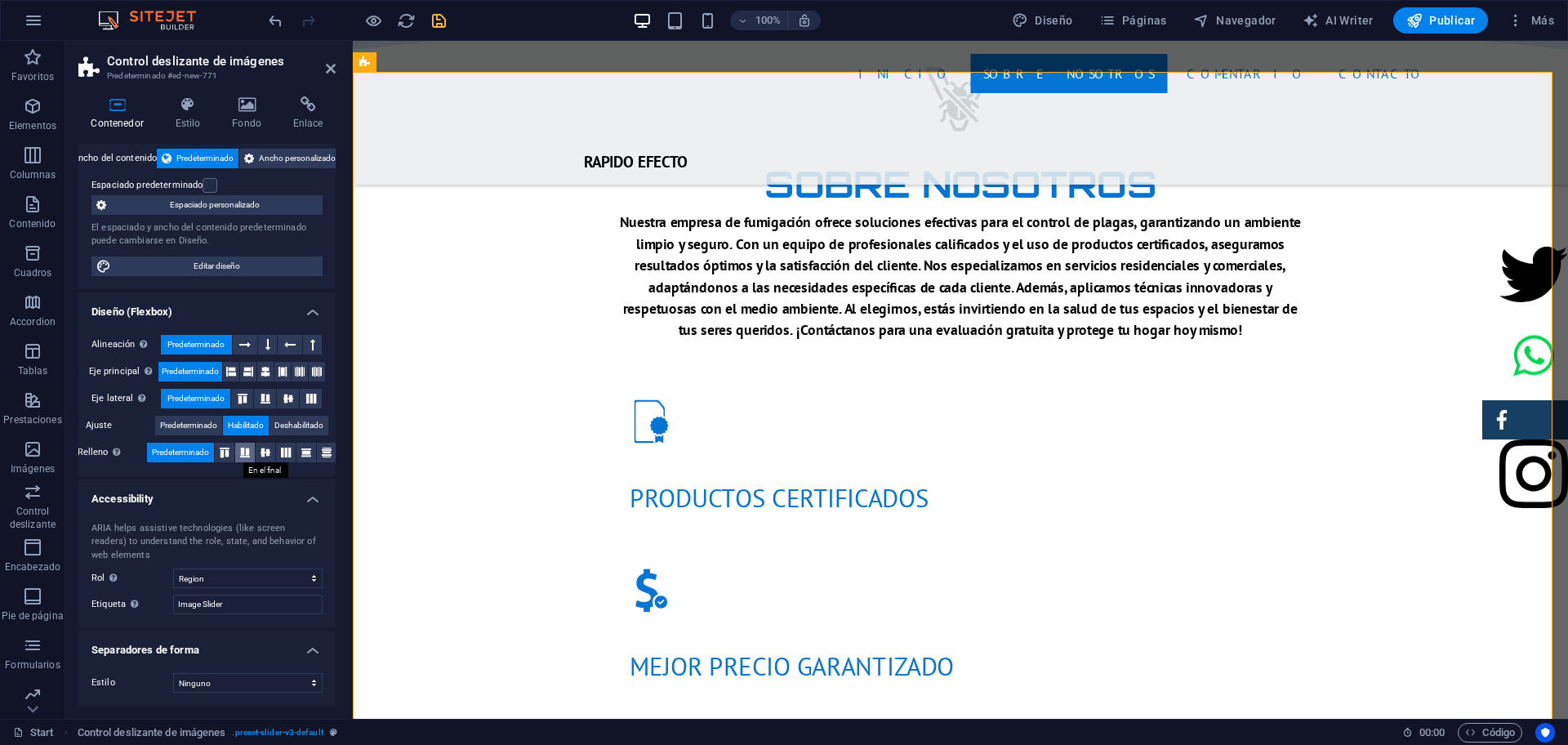 click at bounding box center (245, 453) 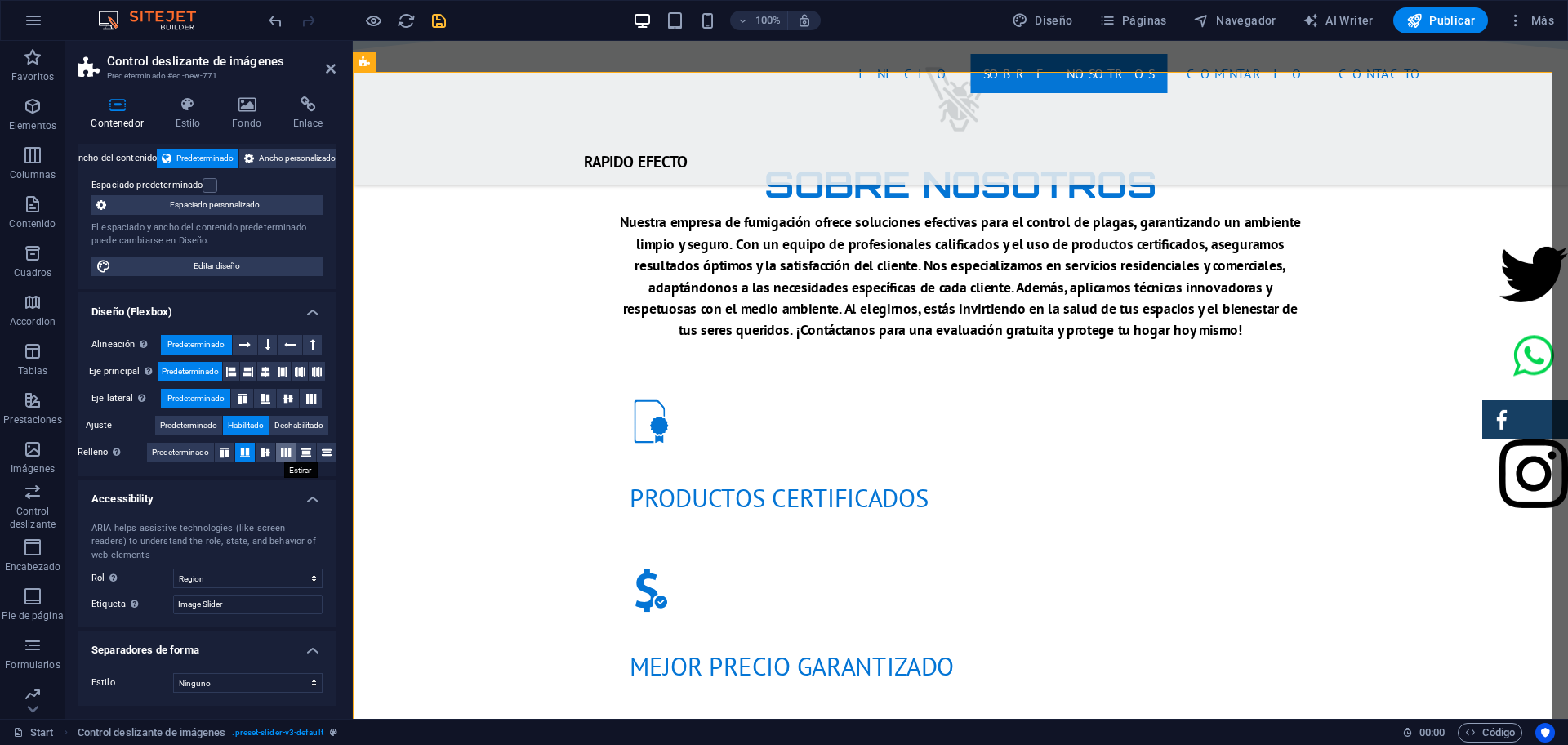 click at bounding box center (286, 453) 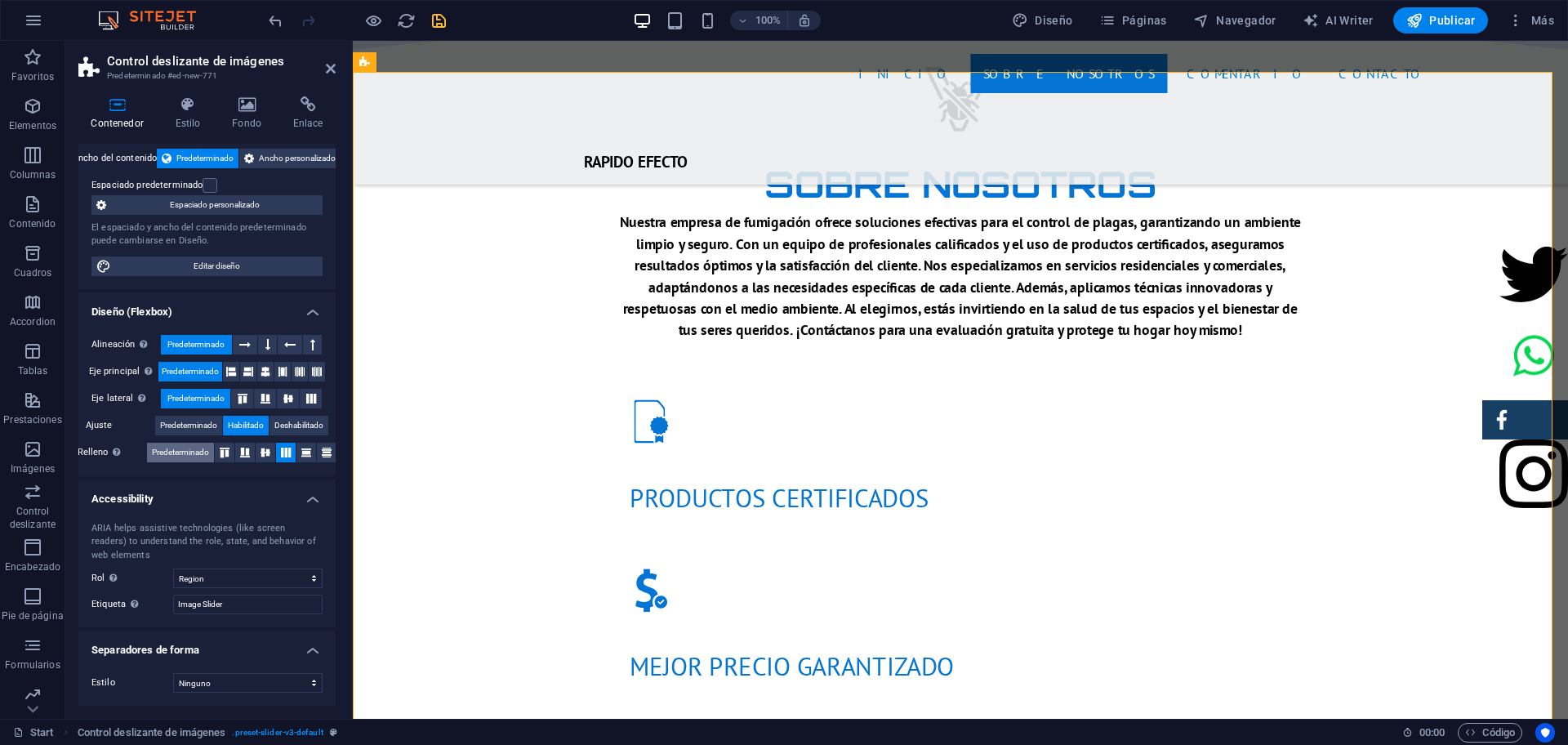 click on "Predeterminado" at bounding box center (180, 453) 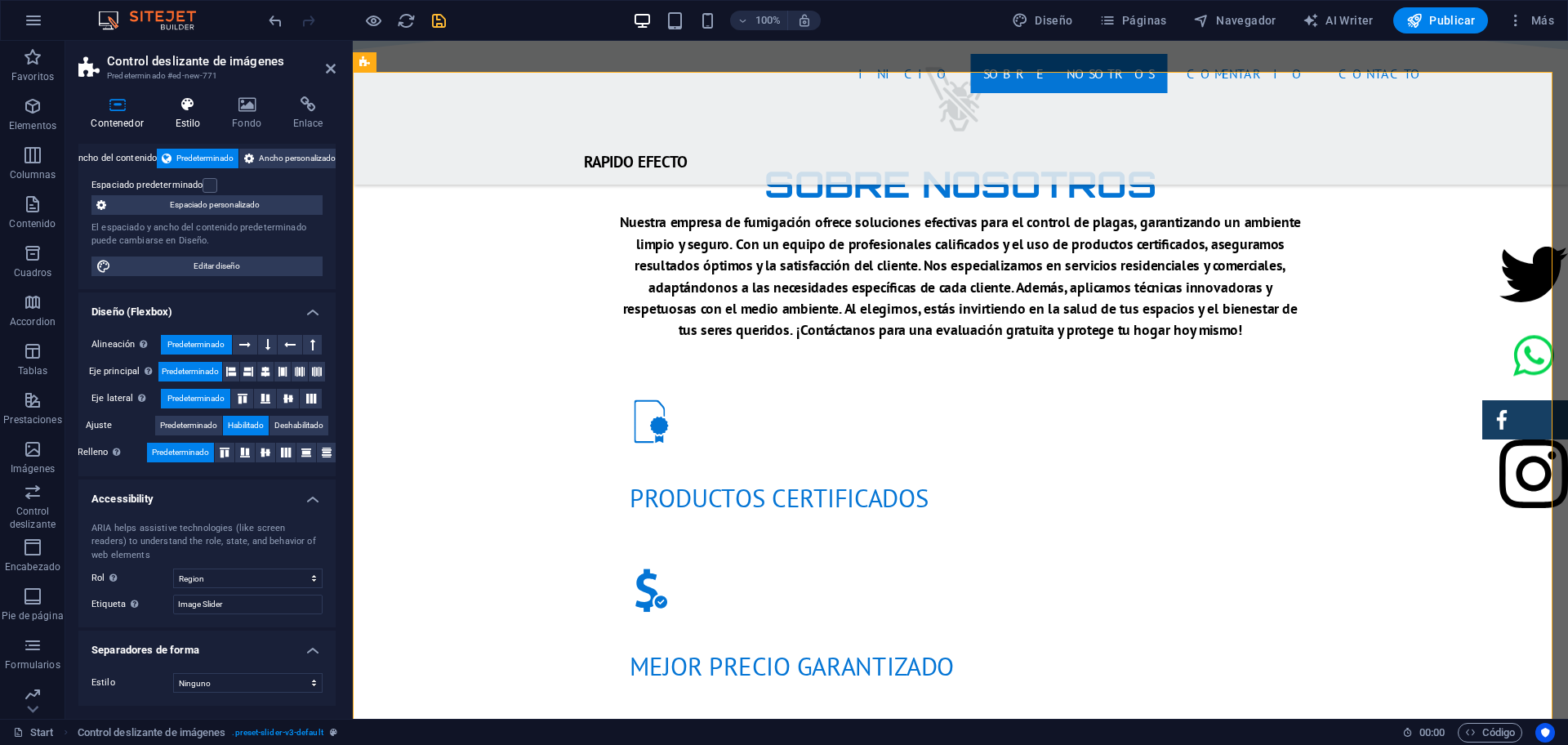 click on "Estilo" at bounding box center (191, 114) 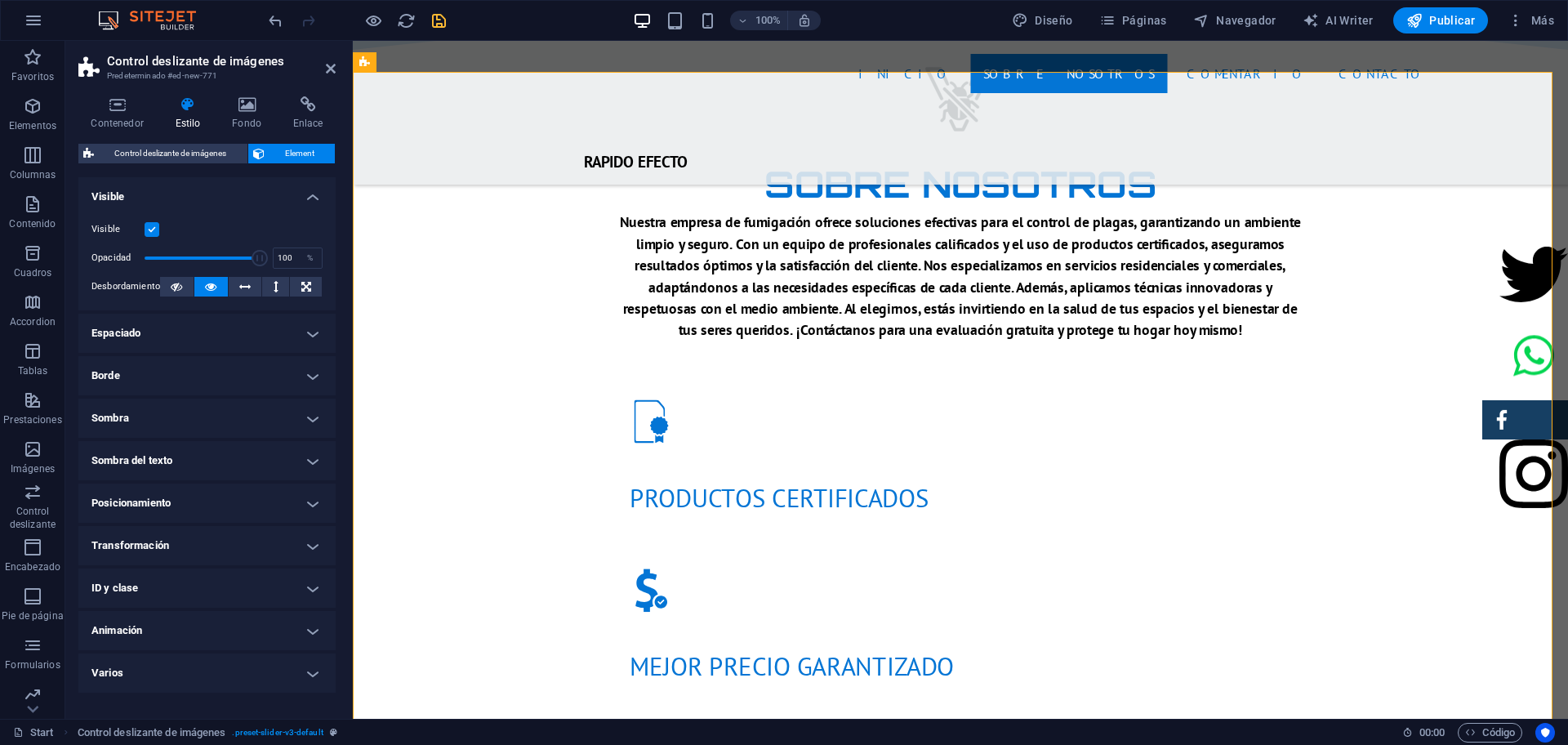 click on "Transformación" at bounding box center (207, 546) 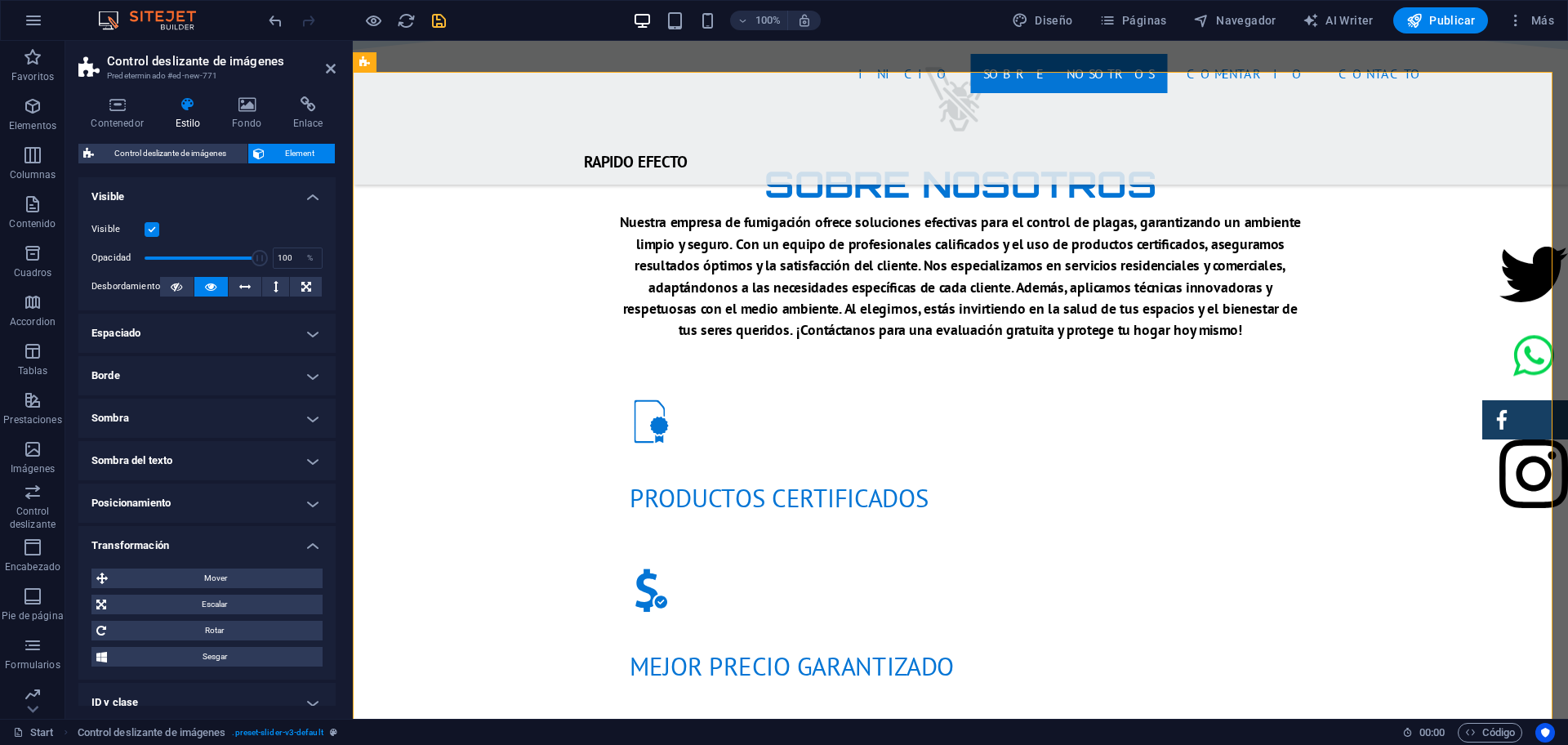 click on "Transformación" at bounding box center (207, 541) 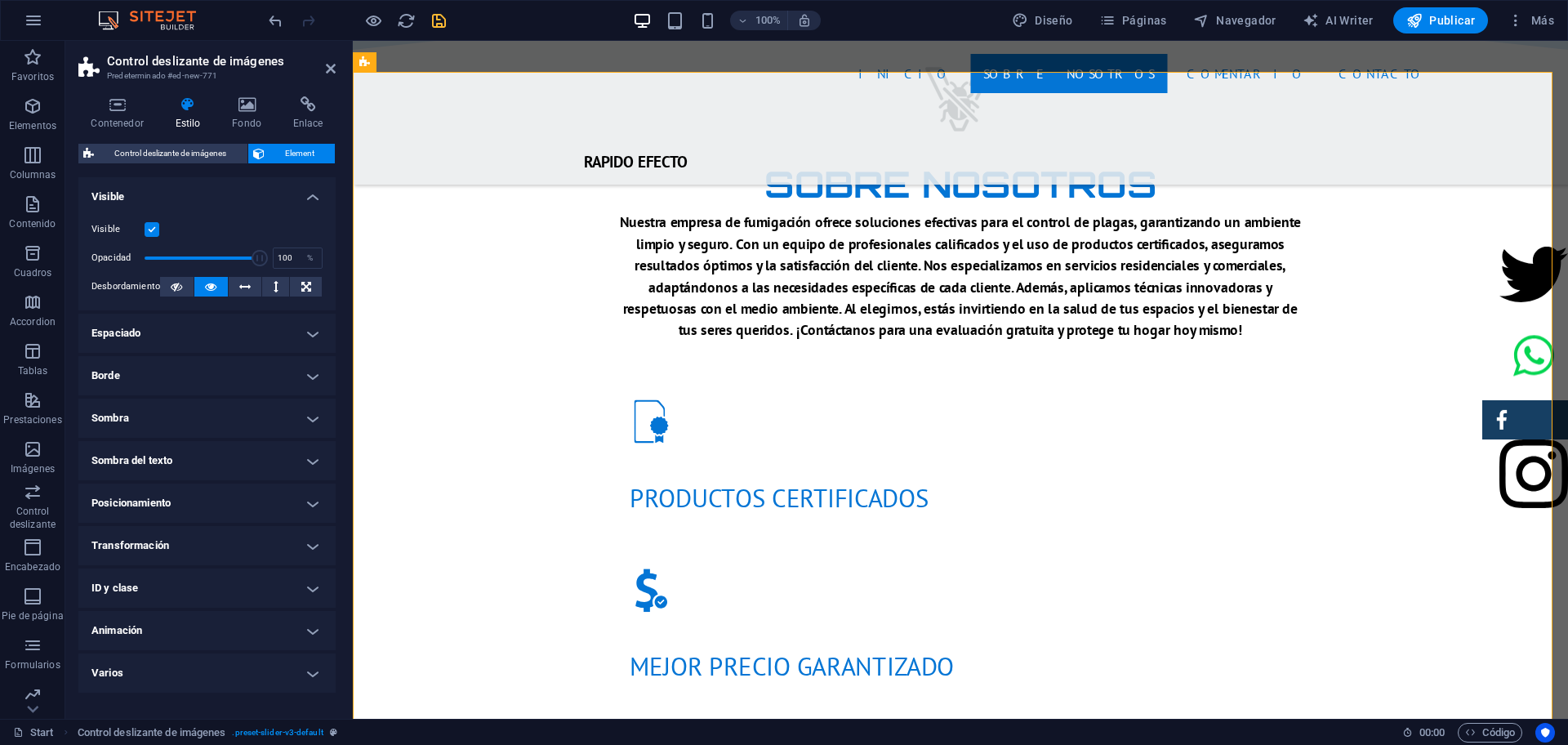 click on "Animación" at bounding box center (207, 631) 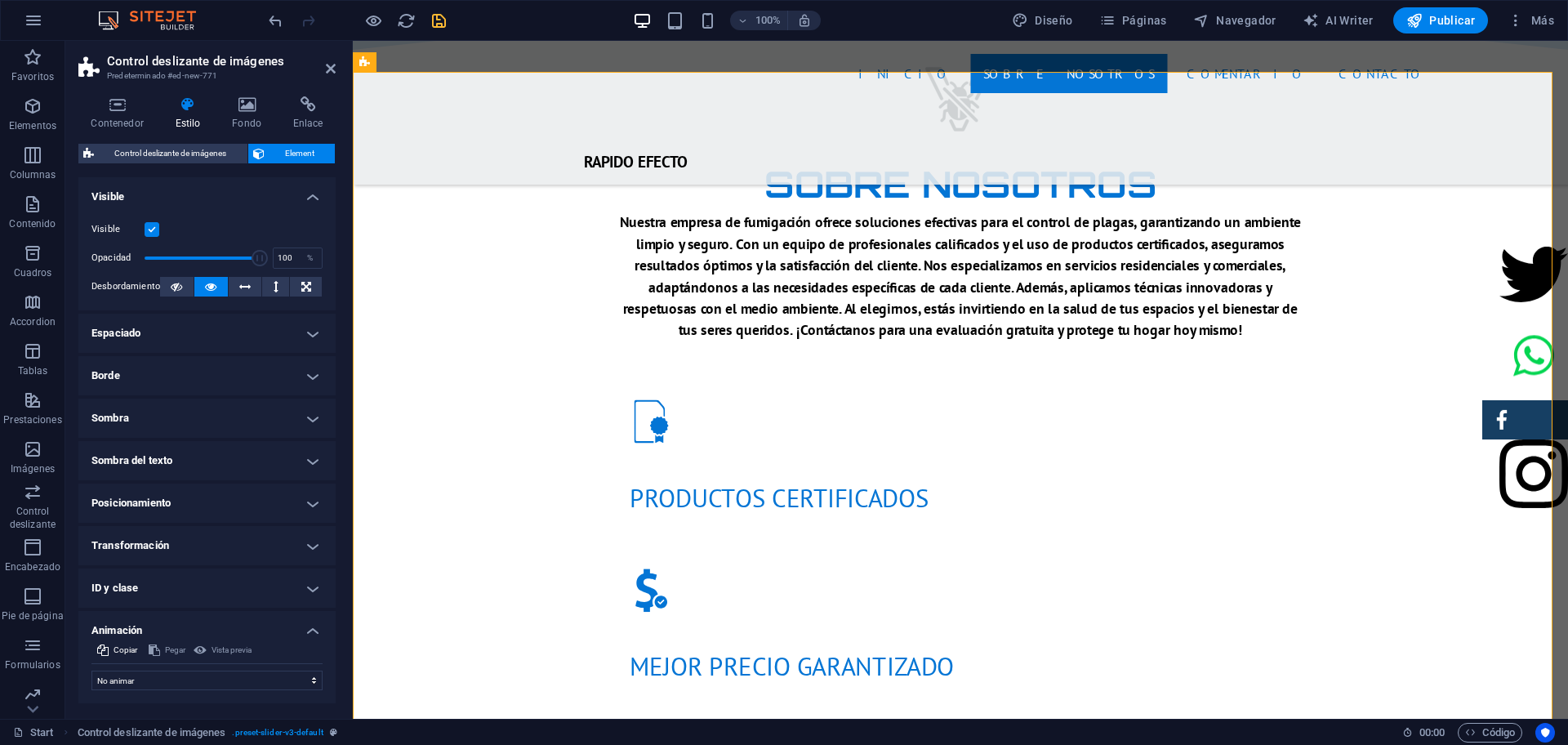 scroll, scrollTop: 40, scrollLeft: 0, axis: vertical 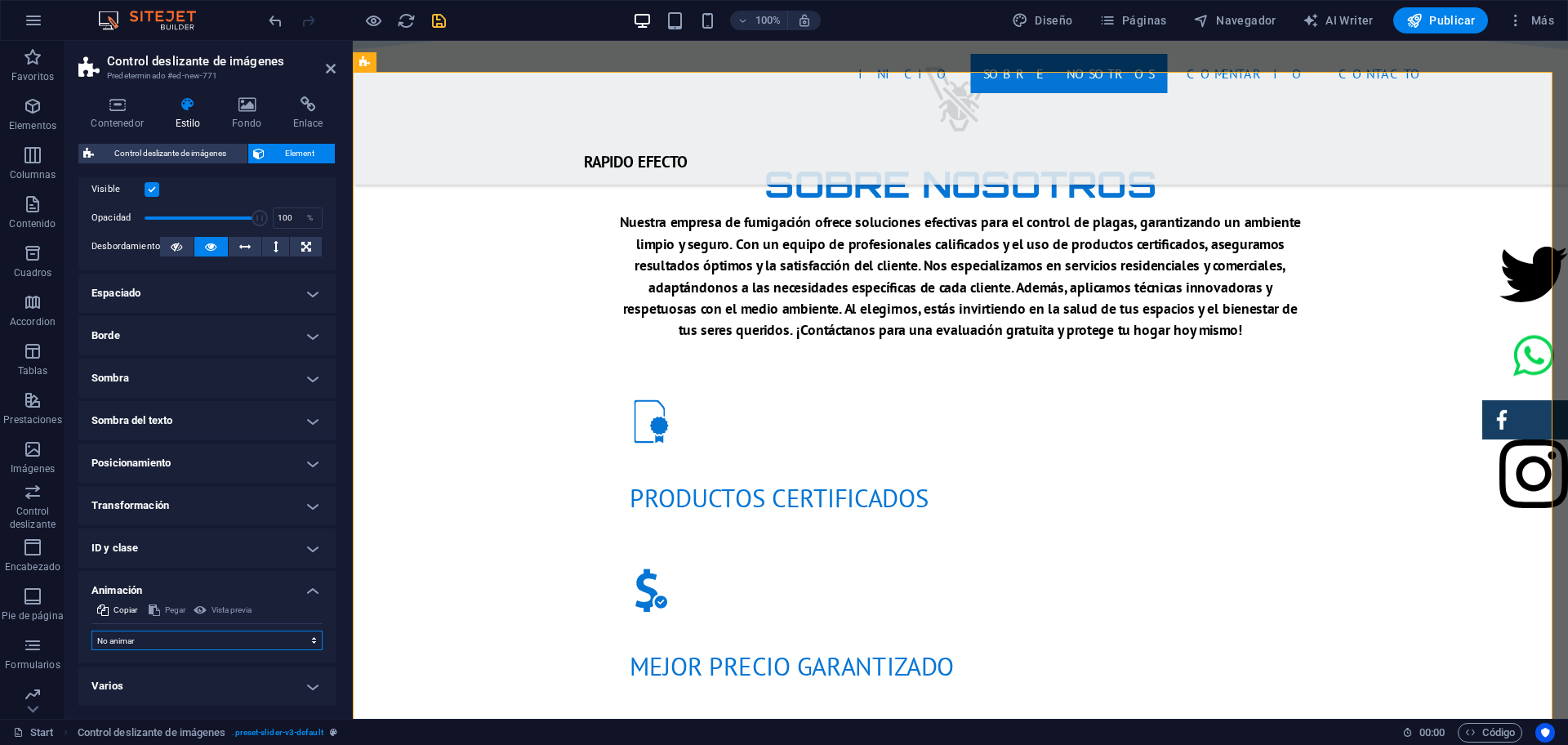 click on "No animar Mostrar / Ocultar Subir/bajar Acercar/alejar Deslizar de izquierda a derecha Deslizar de derecha a izquierda Deslizar de arriba a abajo Deslizar de abajo a arriba Pulsación Parpadeo Abrir como superposición" at bounding box center (207, 640) 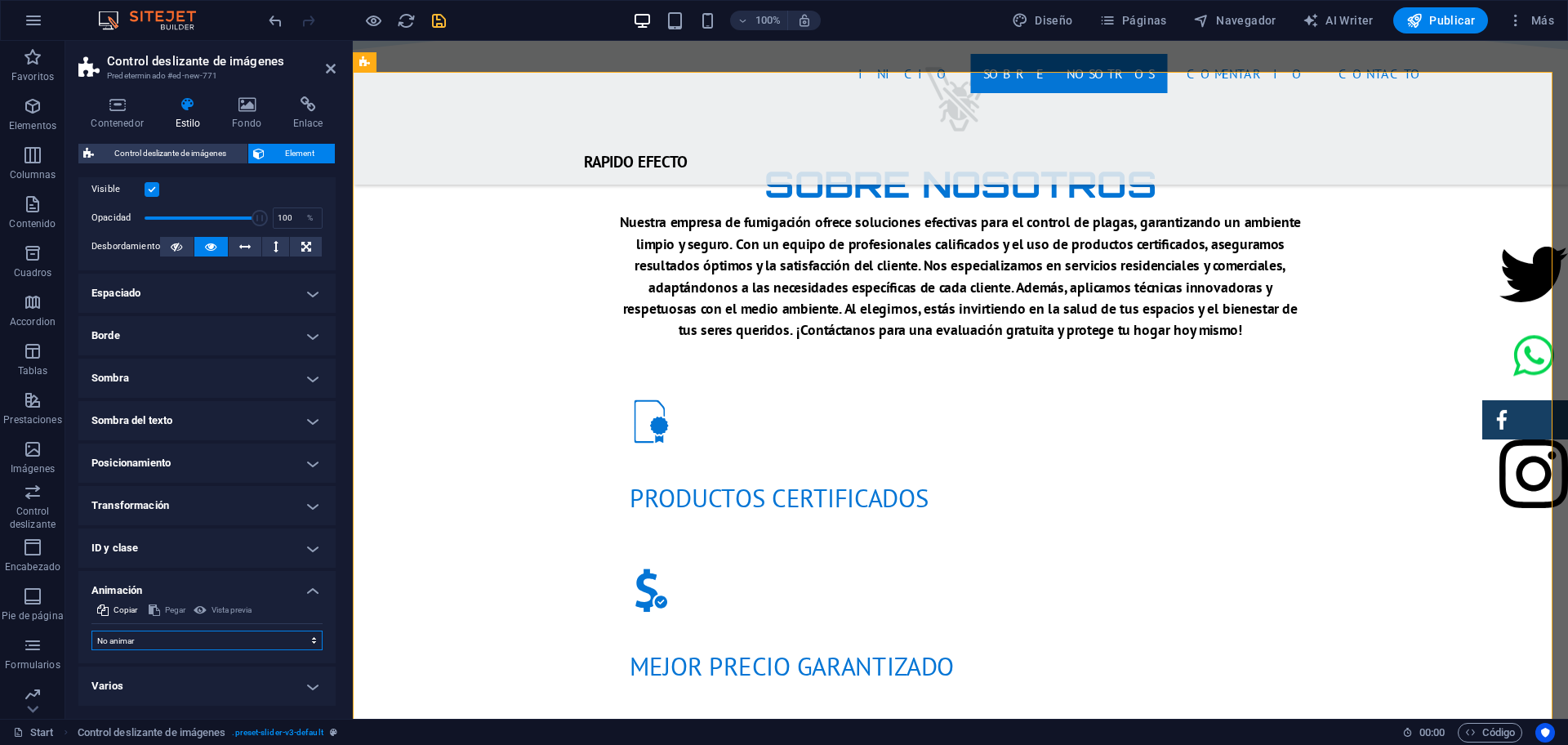 select on "fade" 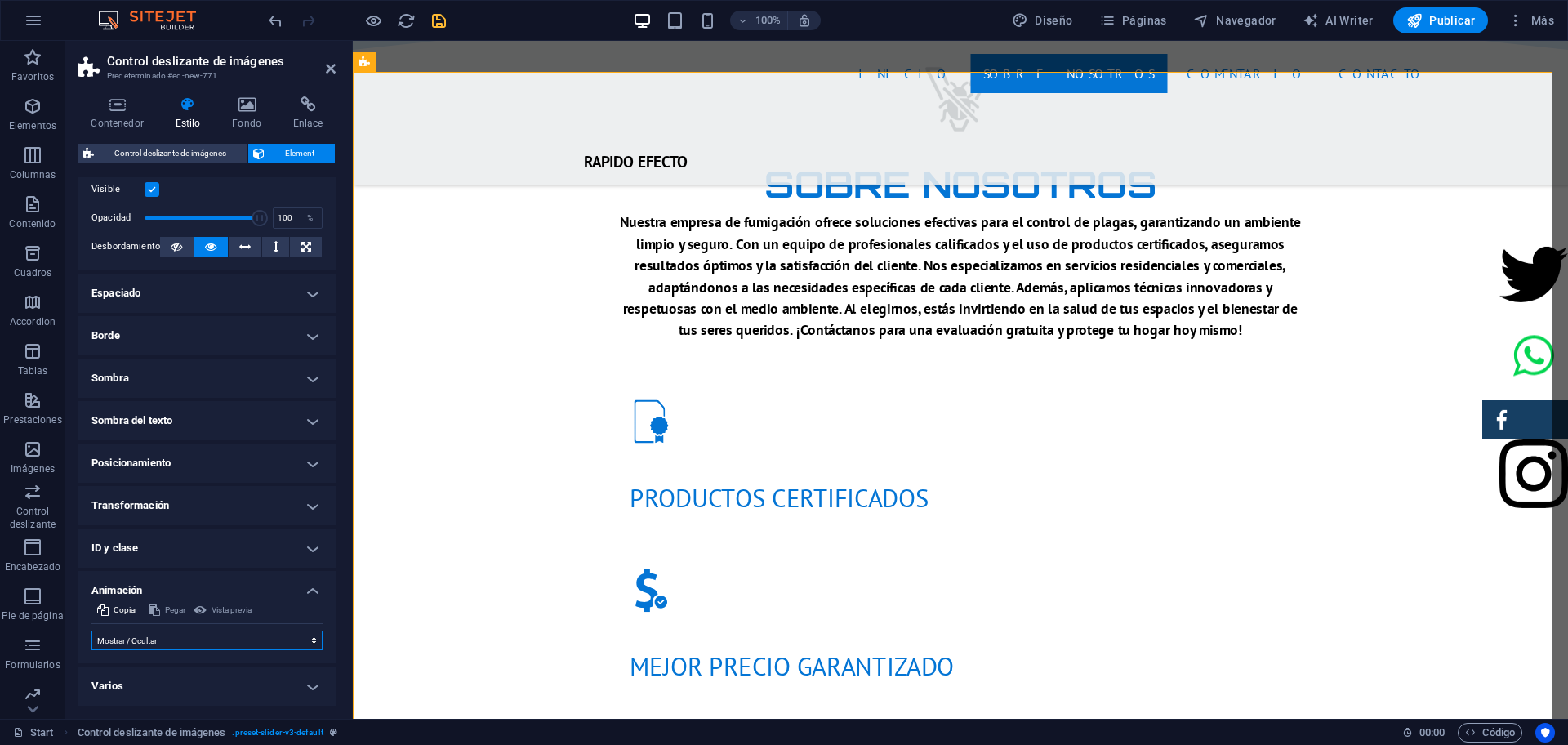 click on "No animar Mostrar / Ocultar Subir/bajar Acercar/alejar Deslizar de izquierda a derecha Deslizar de derecha a izquierda Deslizar de arriba a abajo Deslizar de abajo a arriba Pulsación Parpadeo Abrir como superposición" at bounding box center [207, 640] 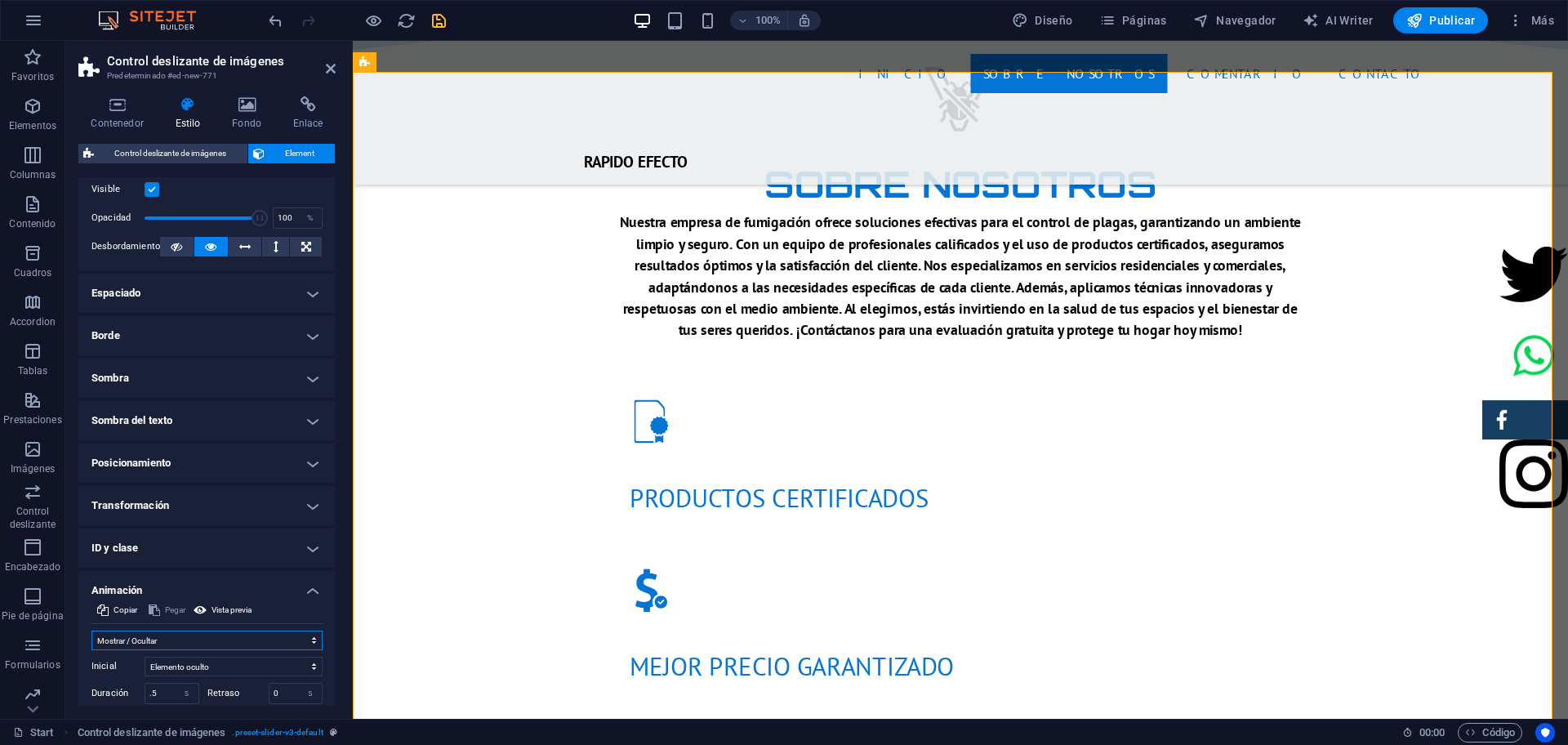 click on "No animar Mostrar / Ocultar Subir/bajar Acercar/alejar Deslizar de izquierda a derecha Deslizar de derecha a izquierda Deslizar de arriba a abajo Deslizar de abajo a arriba Pulsación Parpadeo Abrir como superposición" at bounding box center (207, 640) 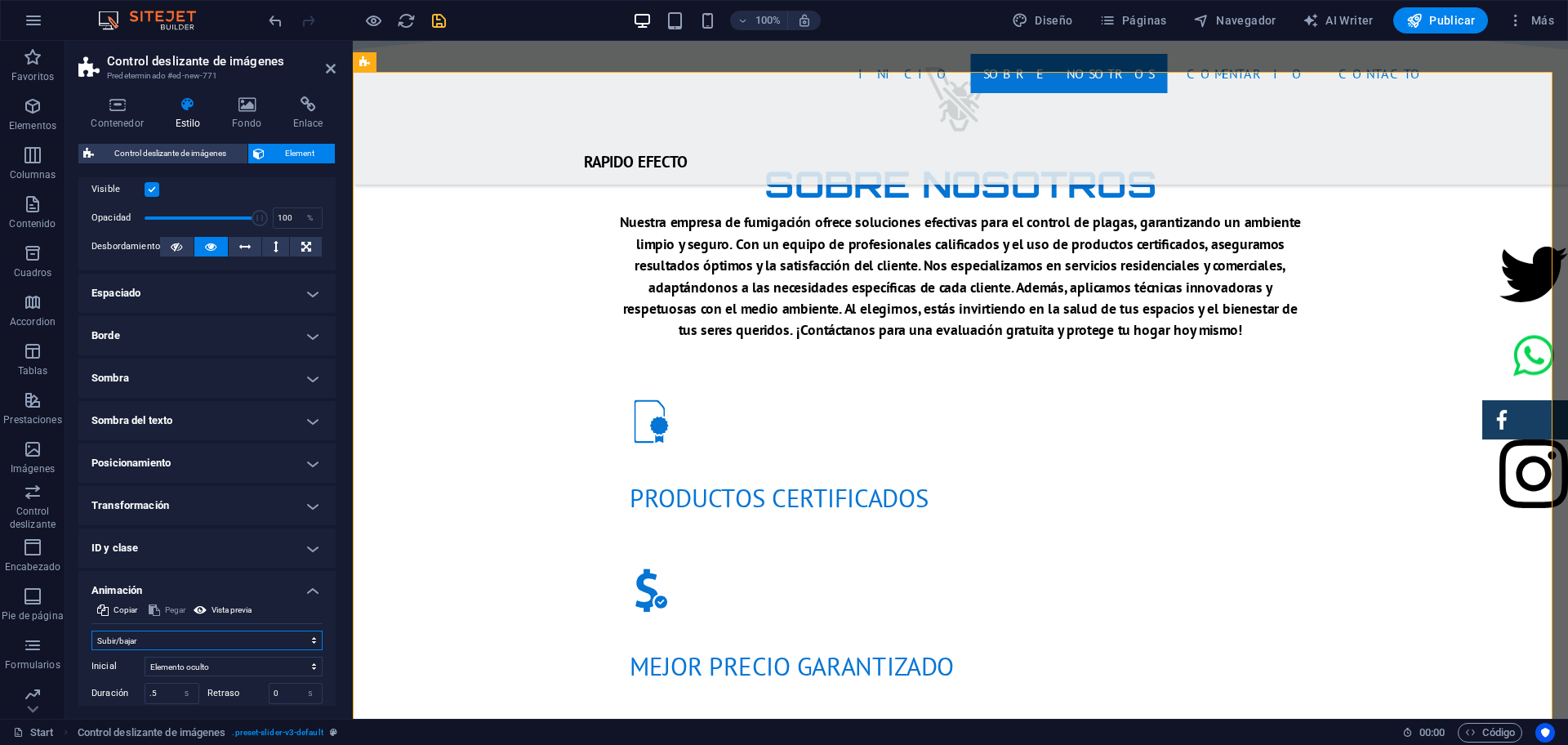 click on "No animar Mostrar / Ocultar Subir/bajar Acercar/alejar Deslizar de izquierda a derecha Deslizar de derecha a izquierda Deslizar de arriba a abajo Deslizar de abajo a arriba Pulsación Parpadeo Abrir como superposición" at bounding box center (207, 640) 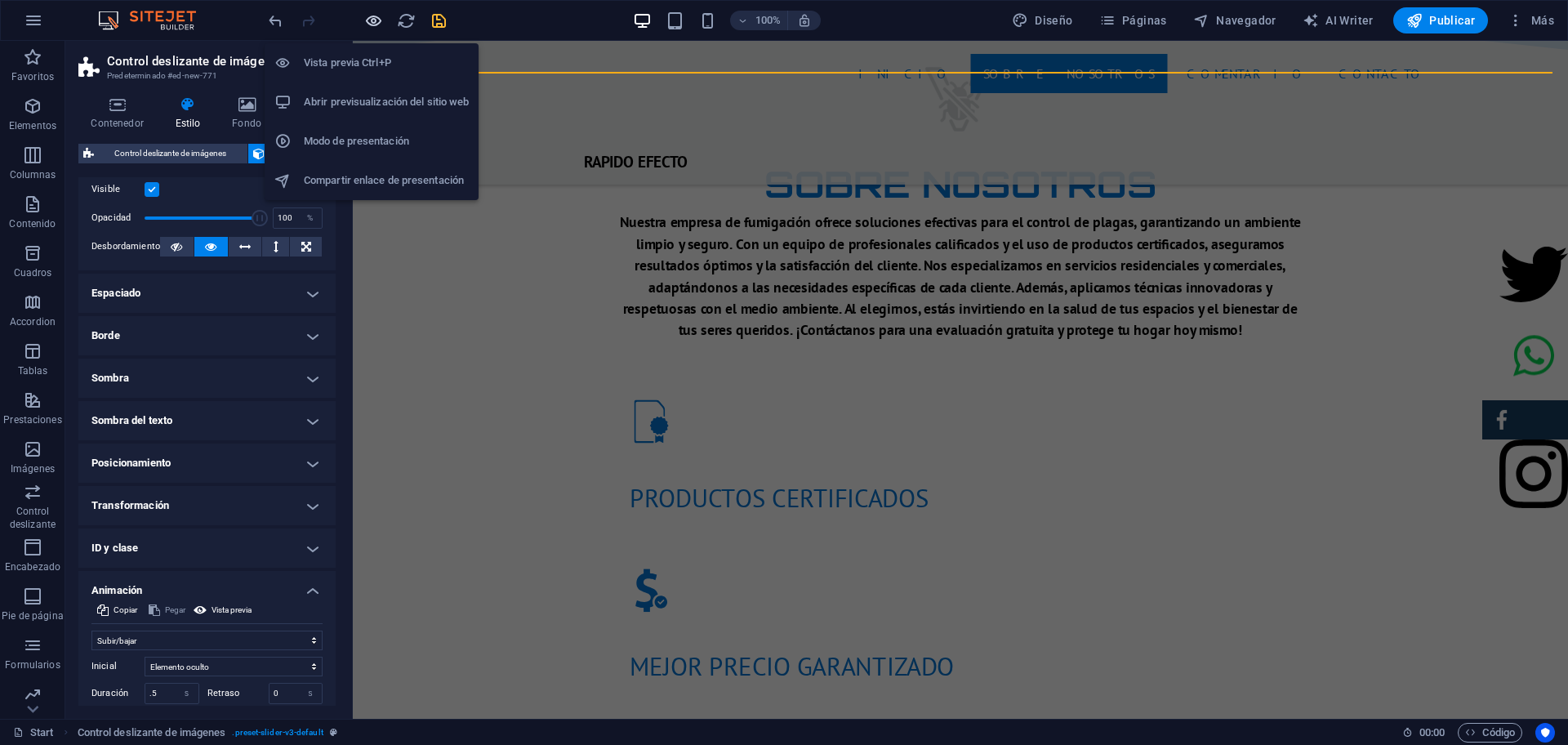 click at bounding box center (373, 20) 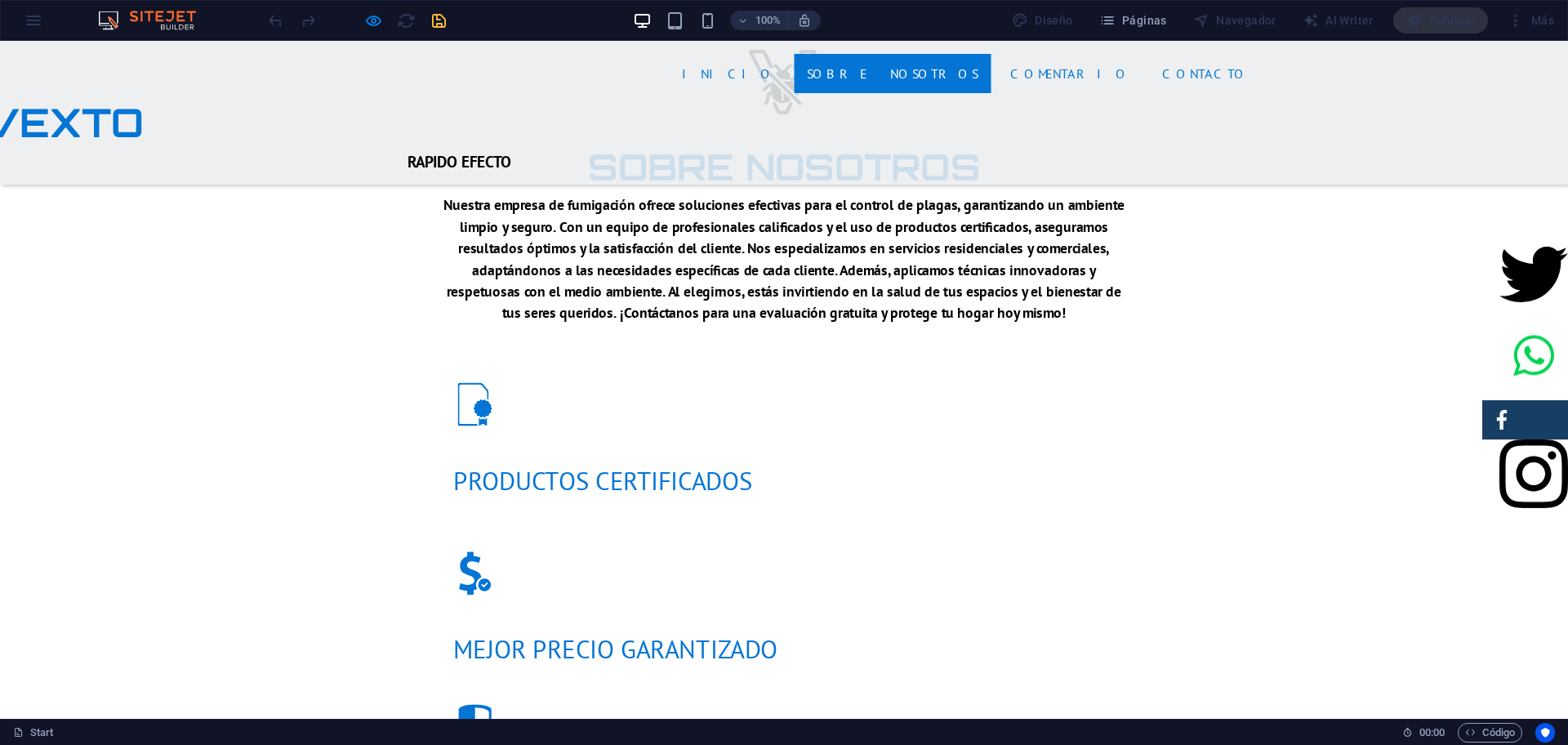 scroll, scrollTop: 1340, scrollLeft: 0, axis: vertical 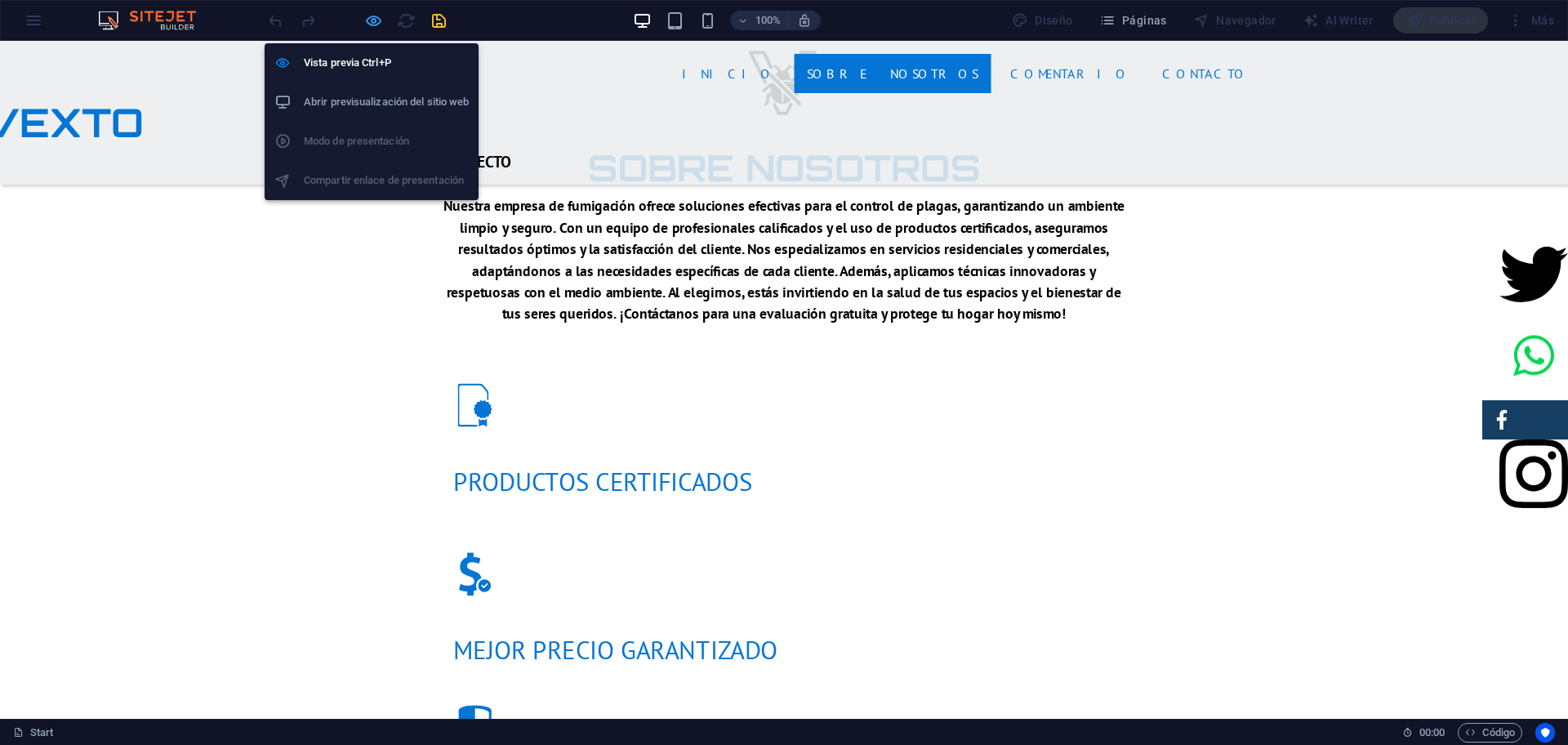 click at bounding box center [373, 20] 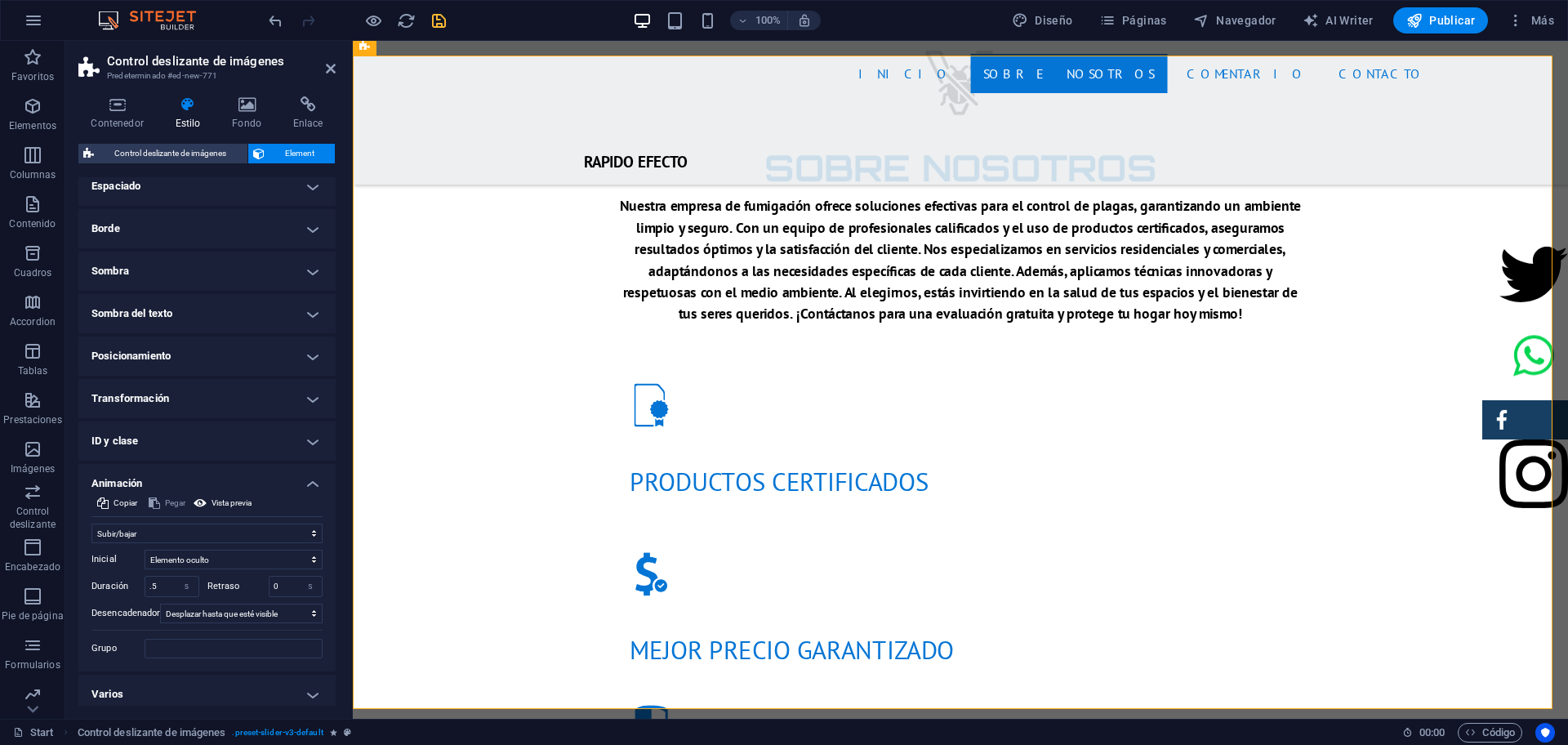 scroll, scrollTop: 155, scrollLeft: 0, axis: vertical 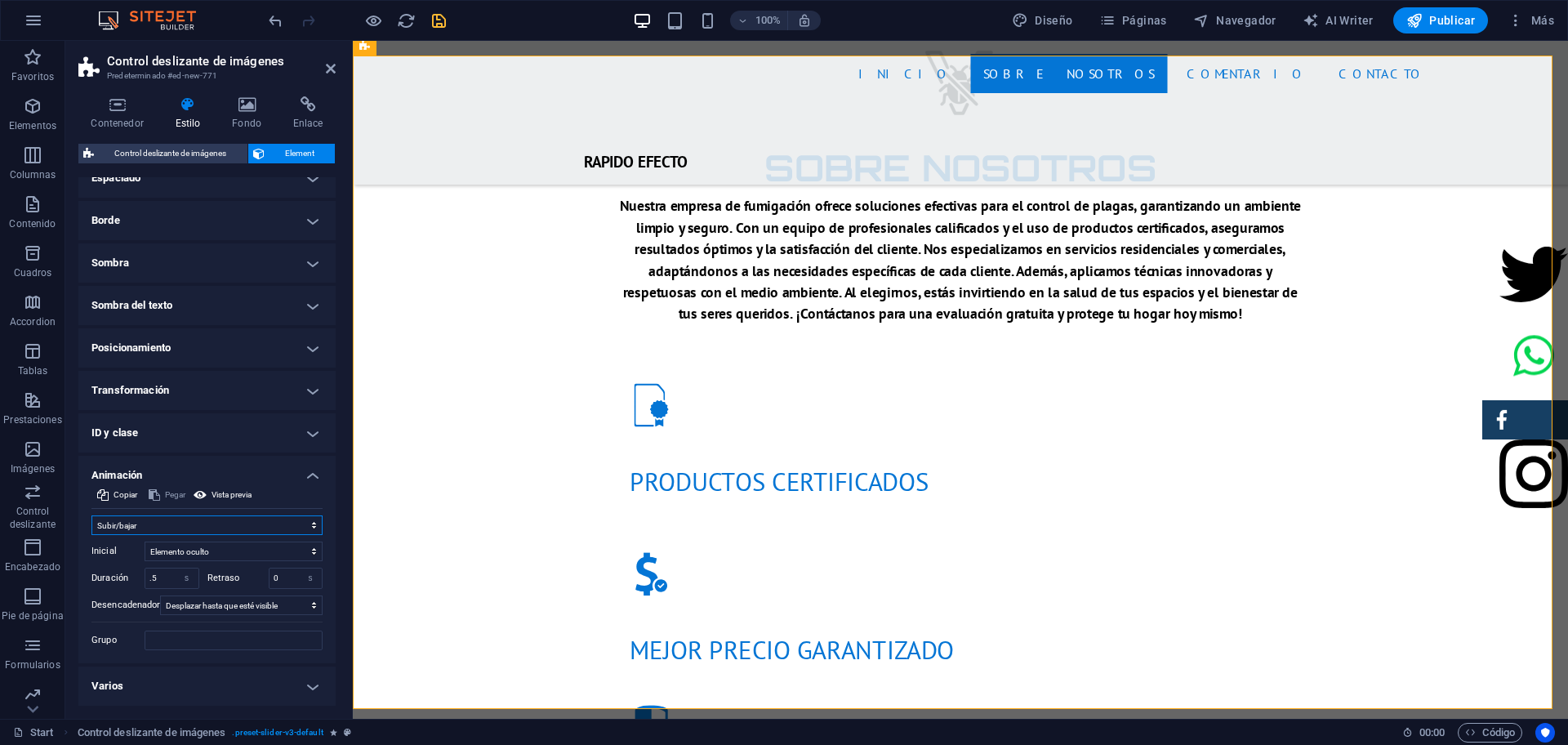 click on "No animar Mostrar / Ocultar Subir/bajar Acercar/alejar Deslizar de izquierda a derecha Deslizar de derecha a izquierda Deslizar de arriba a abajo Deslizar de abajo a arriba Pulsación Parpadeo Abrir como superposición" at bounding box center (207, 525) 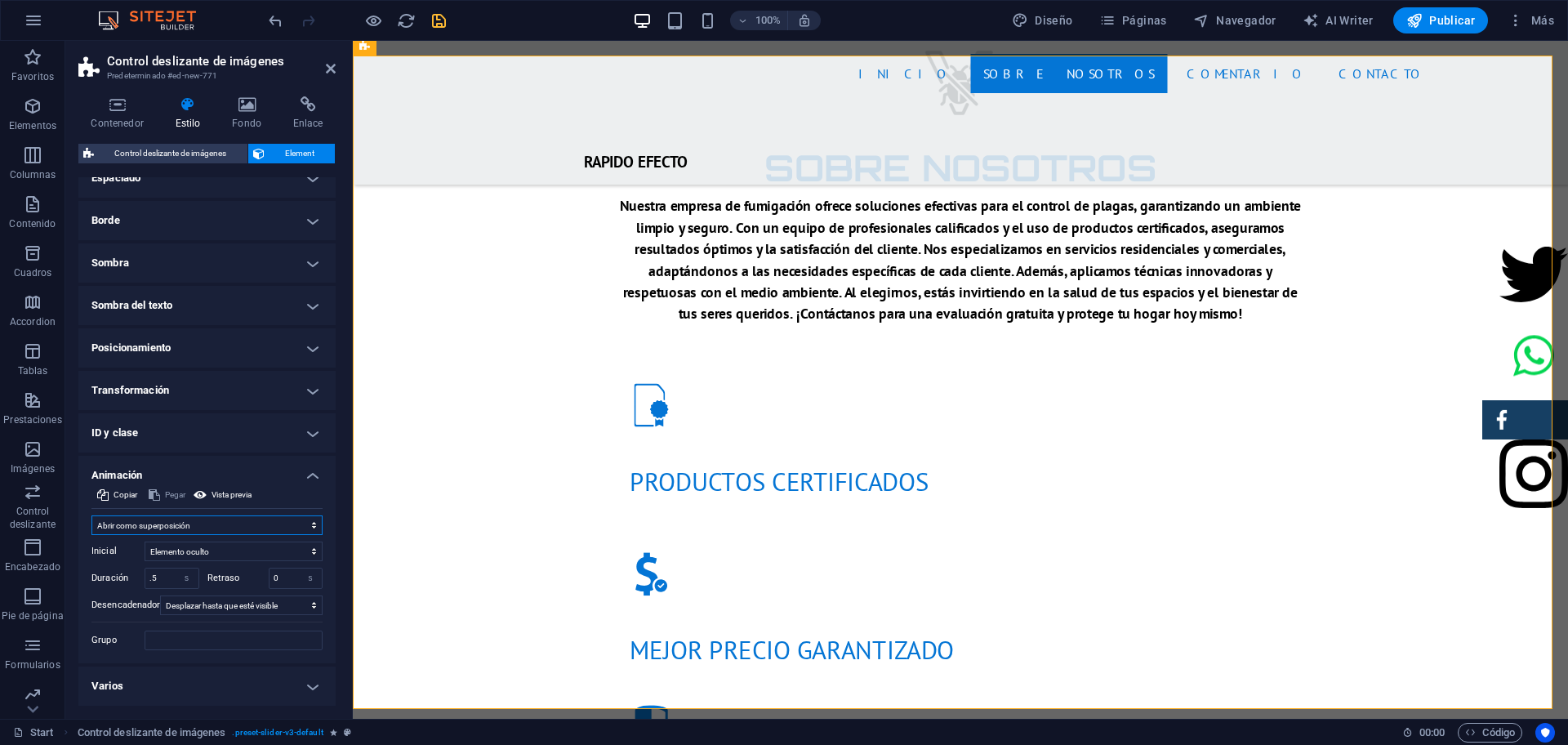 click on "No animar Mostrar / Ocultar Subir/bajar Acercar/alejar Deslizar de izquierda a derecha Deslizar de derecha a izquierda Deslizar de arriba a abajo Deslizar de abajo a arriba Pulsación Parpadeo Abrir como superposición" at bounding box center [207, 525] 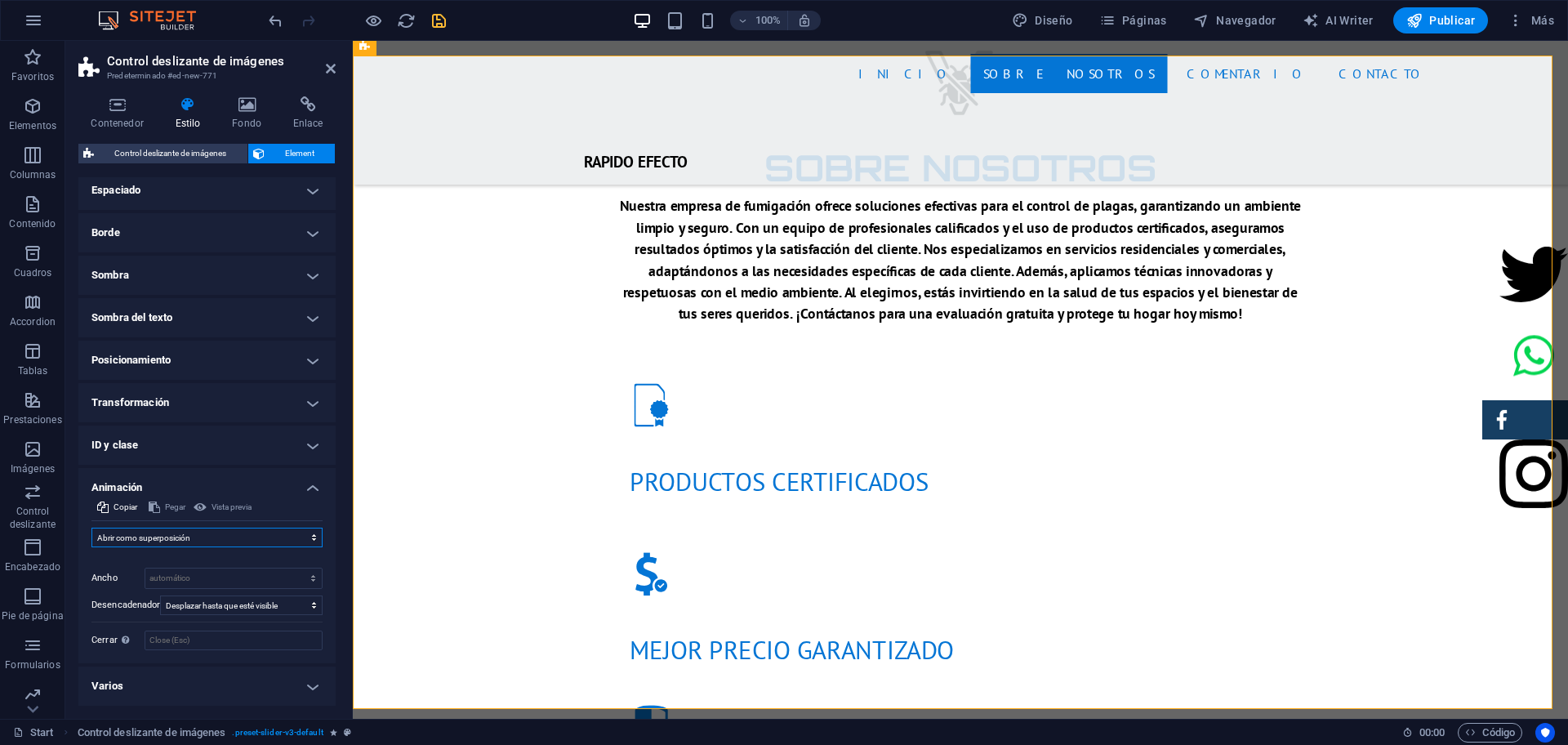 scroll, scrollTop: 143, scrollLeft: 0, axis: vertical 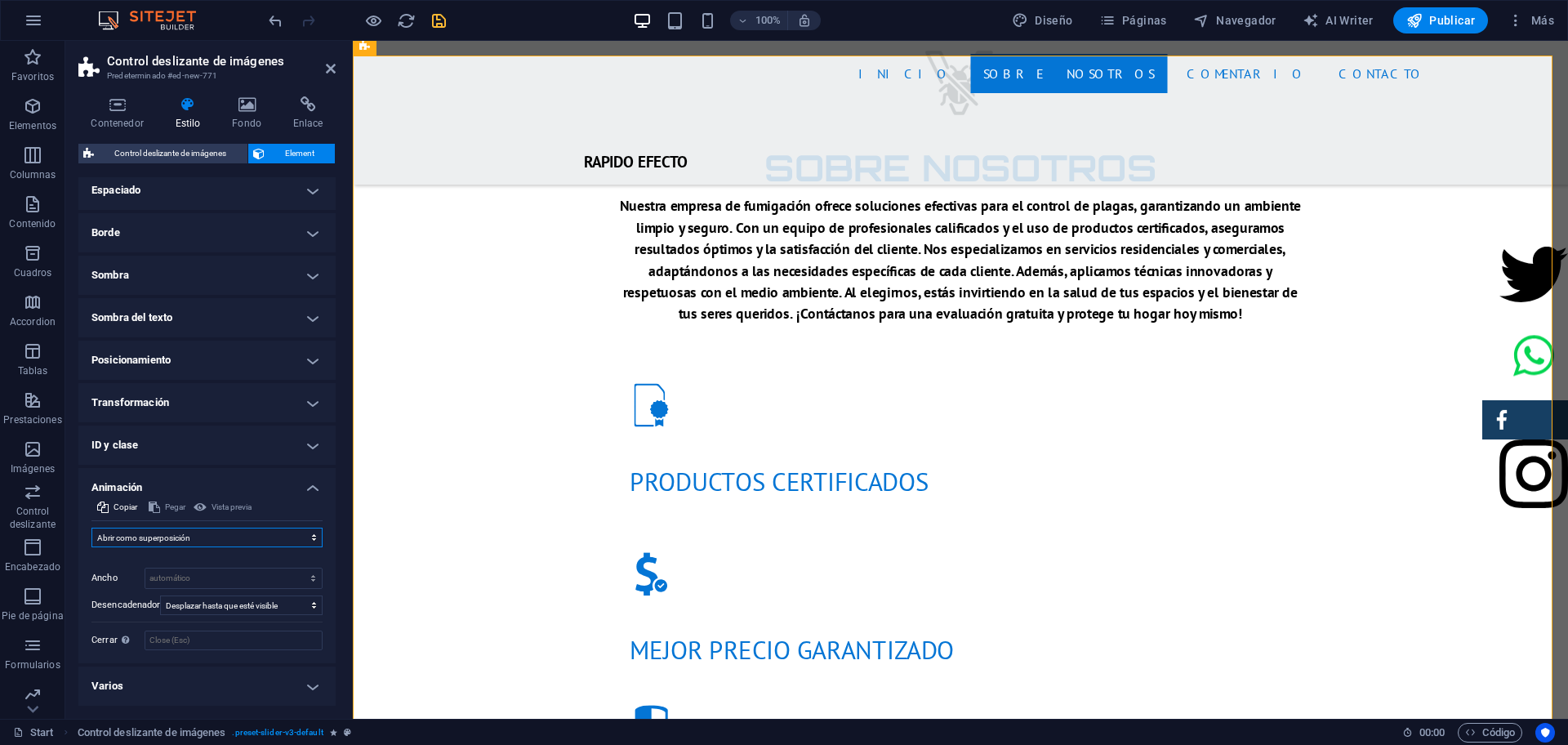 click on "No animar Mostrar / Ocultar Subir/bajar Acercar/alejar Deslizar de izquierda a derecha Deslizar de derecha a izquierda Deslizar de arriba a abajo Deslizar de abajo a arriba Pulsación Parpadeo Abrir como superposición" at bounding box center [207, 538] 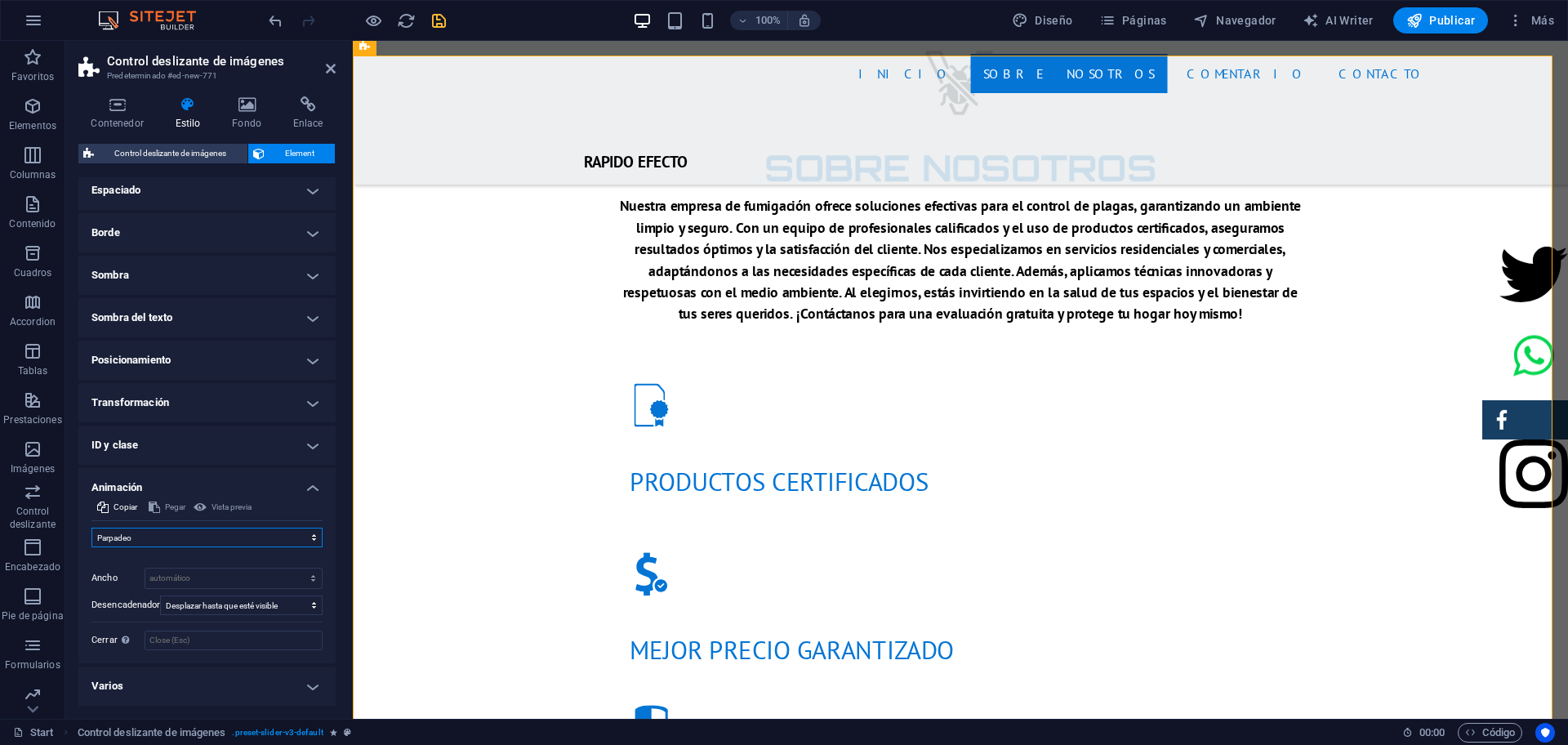 click on "No animar Mostrar / Ocultar Subir/bajar Acercar/alejar Deslizar de izquierda a derecha Deslizar de derecha a izquierda Deslizar de arriba a abajo Deslizar de abajo a arriba Pulsación Parpadeo Abrir como superposición" at bounding box center (207, 538) 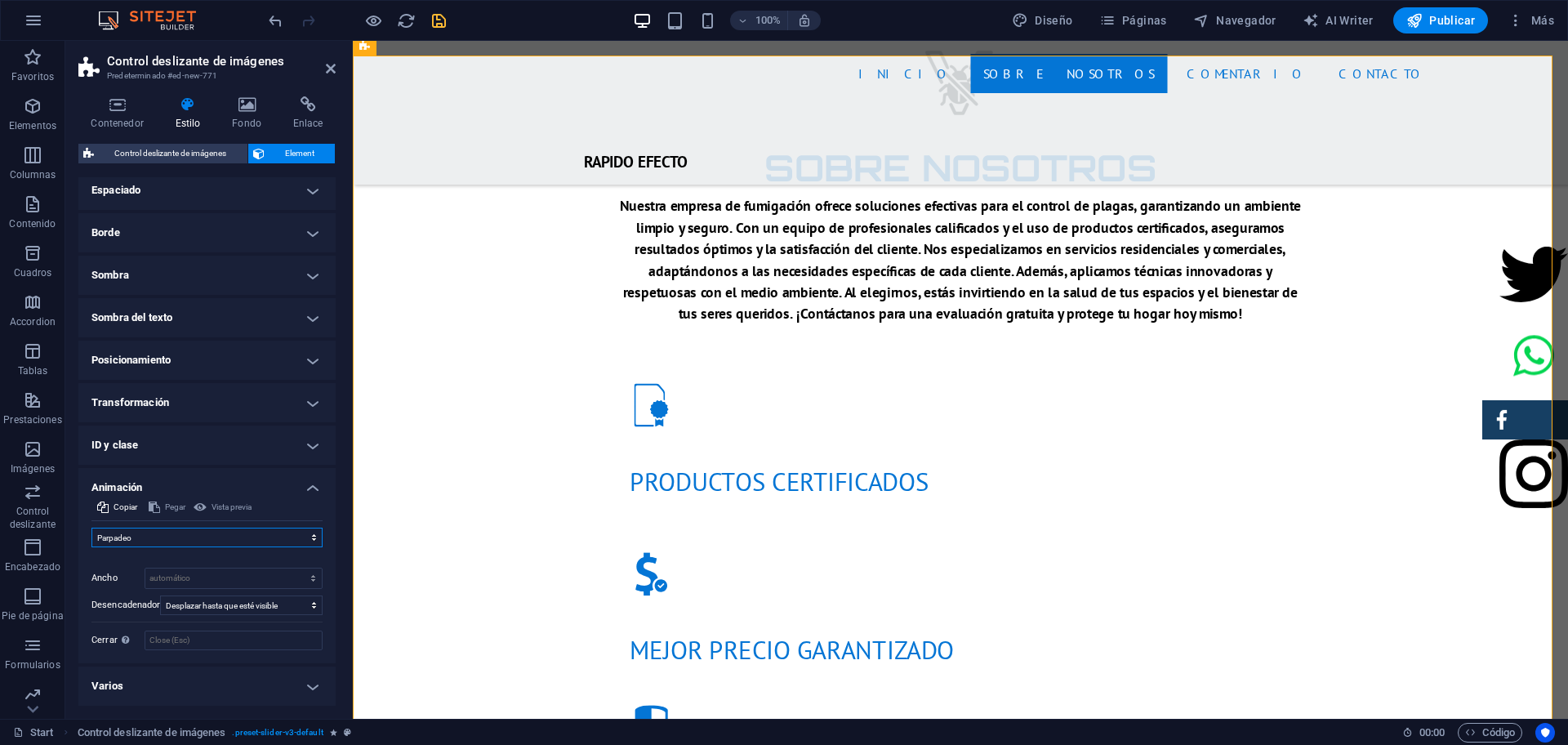 scroll, scrollTop: 136, scrollLeft: 0, axis: vertical 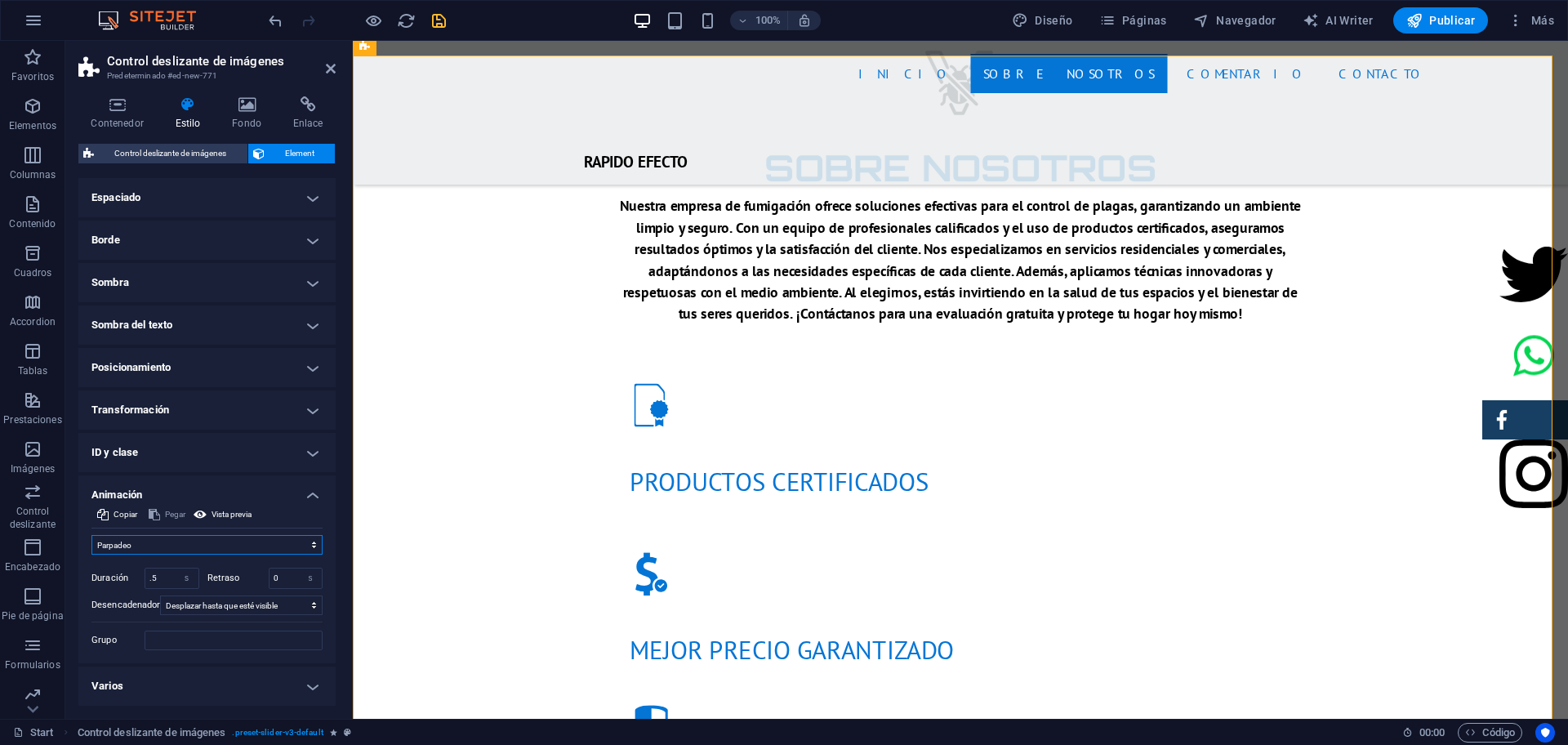 click on "No animar Mostrar / Ocultar Subir/bajar Acercar/alejar Deslizar de izquierda a derecha Deslizar de derecha a izquierda Deslizar de arriba a abajo Deslizar de abajo a arriba Pulsación Parpadeo Abrir como superposición" at bounding box center (207, 545) 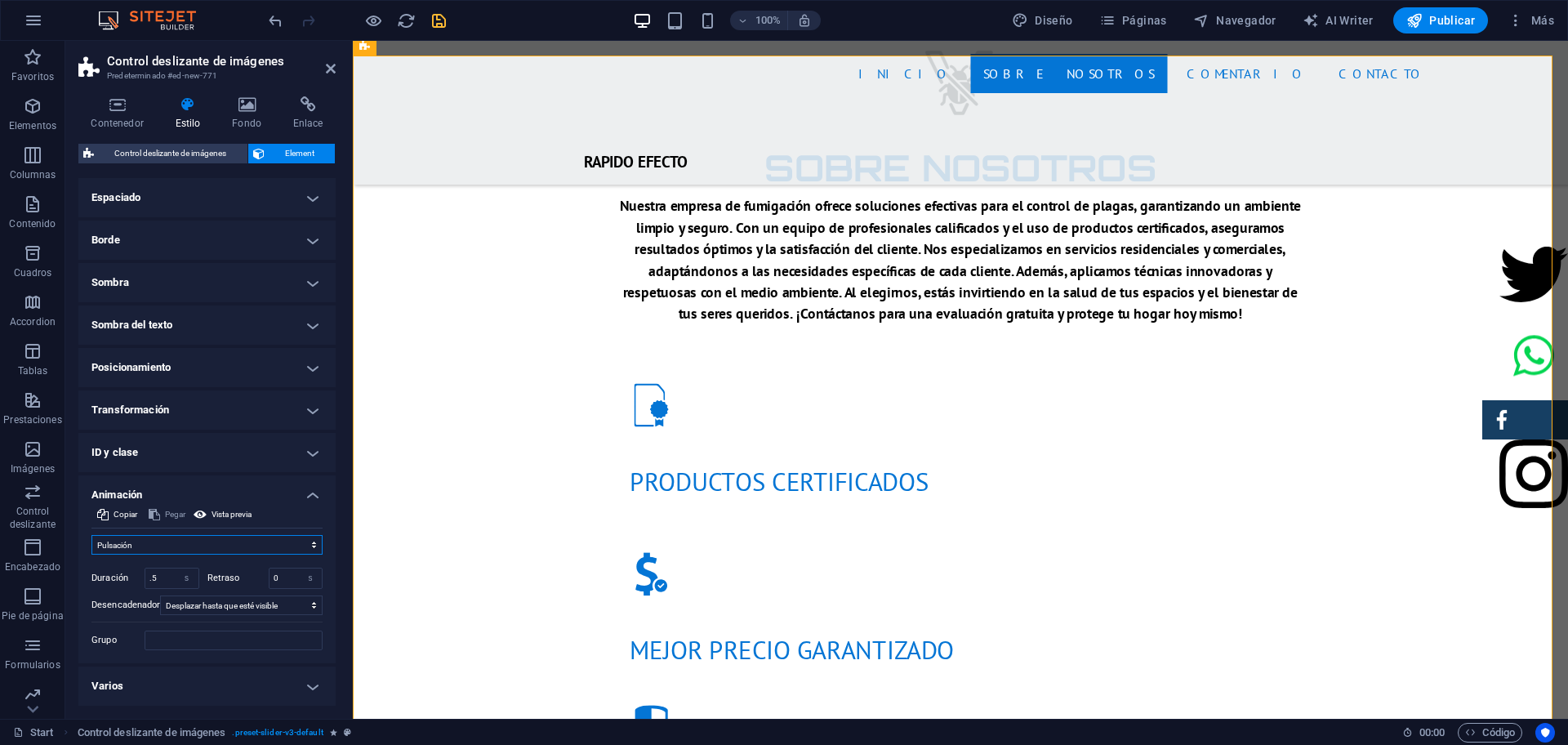 click on "No animar Mostrar / Ocultar Subir/bajar Acercar/alejar Deslizar de izquierda a derecha Deslizar de derecha a izquierda Deslizar de arriba a abajo Deslizar de abajo a arriba Pulsación Parpadeo Abrir como superposición" at bounding box center (207, 545) 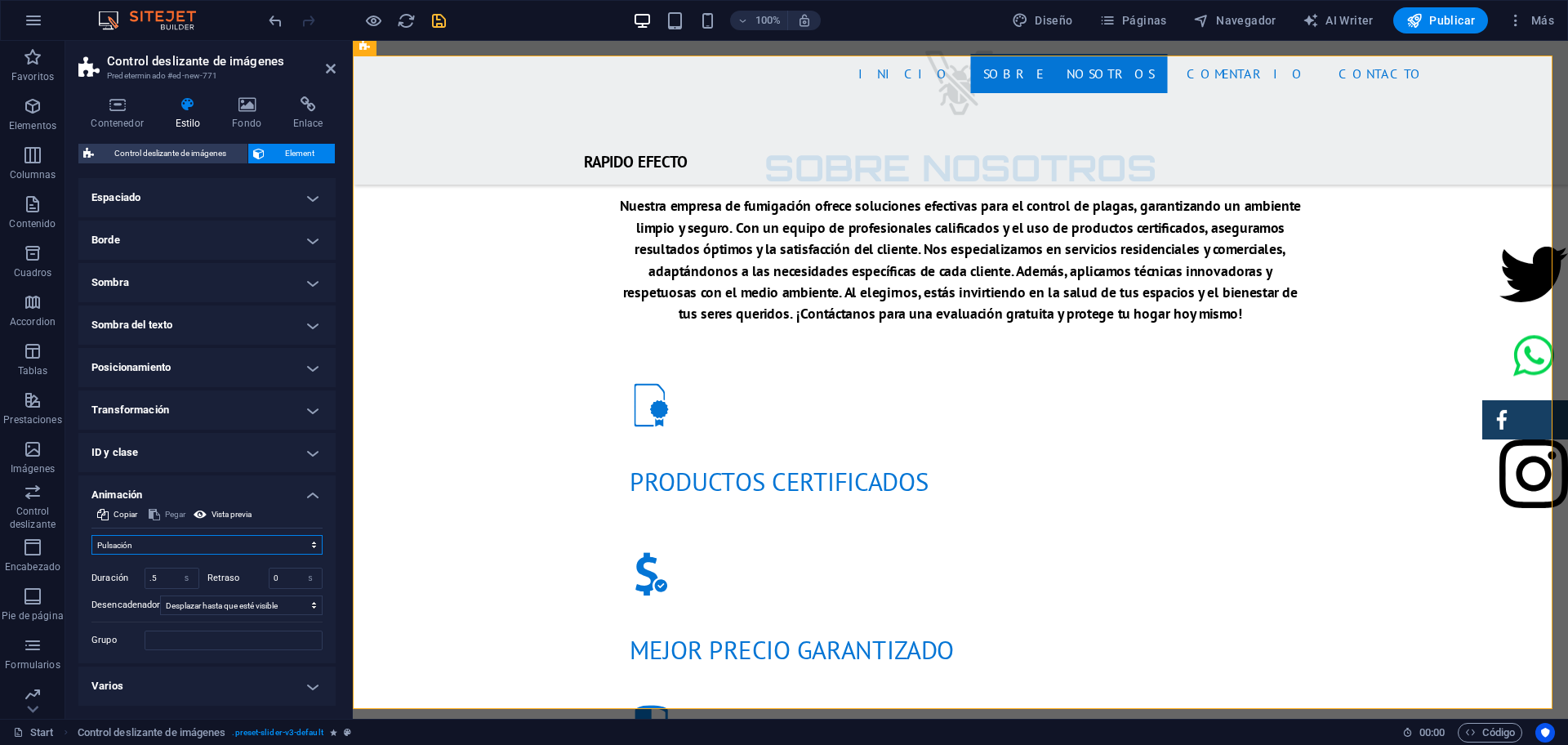 click on "No animar Mostrar / Ocultar Subir/bajar Acercar/alejar Deslizar de izquierda a derecha Deslizar de derecha a izquierda Deslizar de arriba a abajo Deslizar de abajo a arriba Pulsación Parpadeo Abrir como superposición" at bounding box center [207, 545] 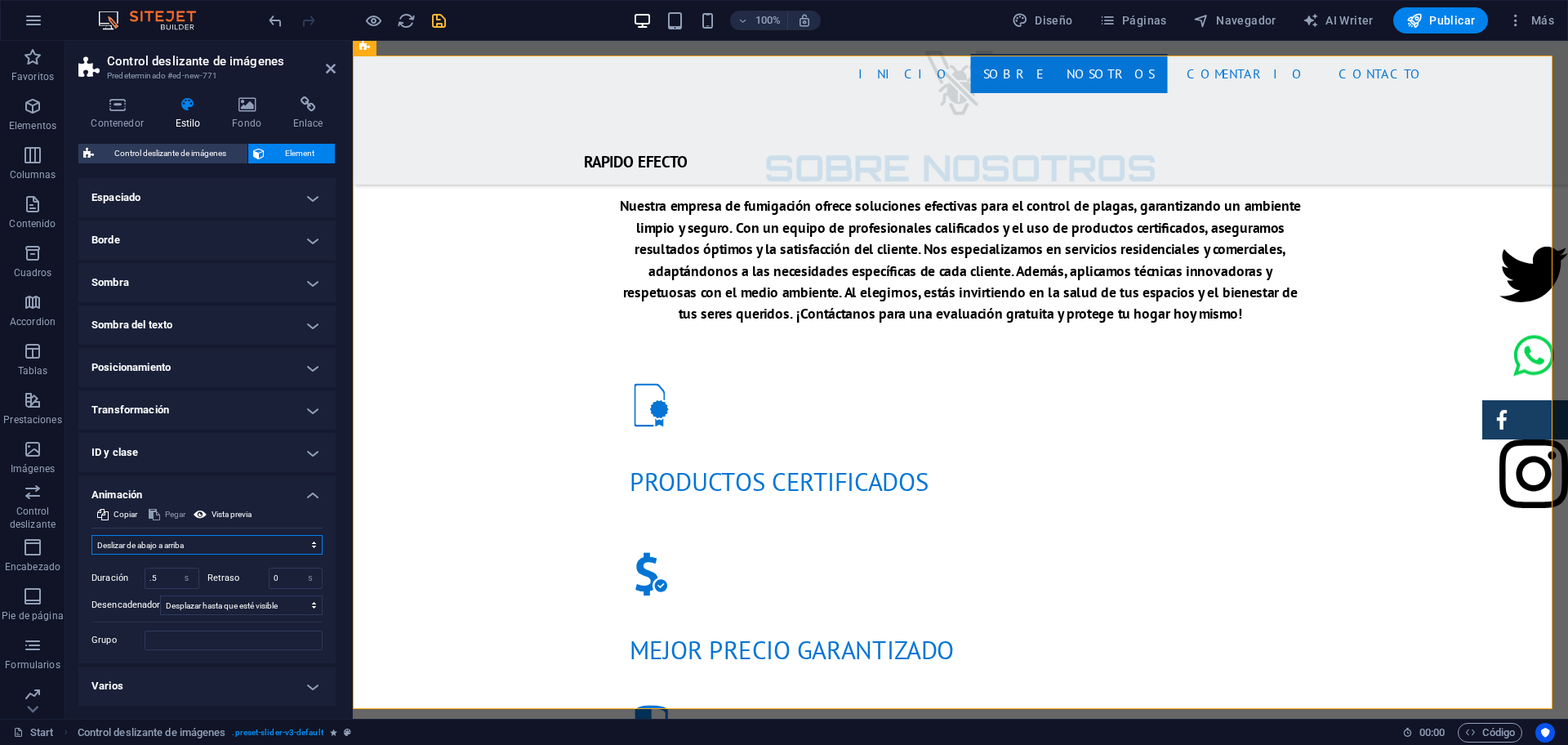click on "No animar Mostrar / Ocultar Subir/bajar Acercar/alejar Deslizar de izquierda a derecha Deslizar de derecha a izquierda Deslizar de arriba a abajo Deslizar de abajo a arriba Pulsación Parpadeo Abrir como superposición" at bounding box center (207, 545) 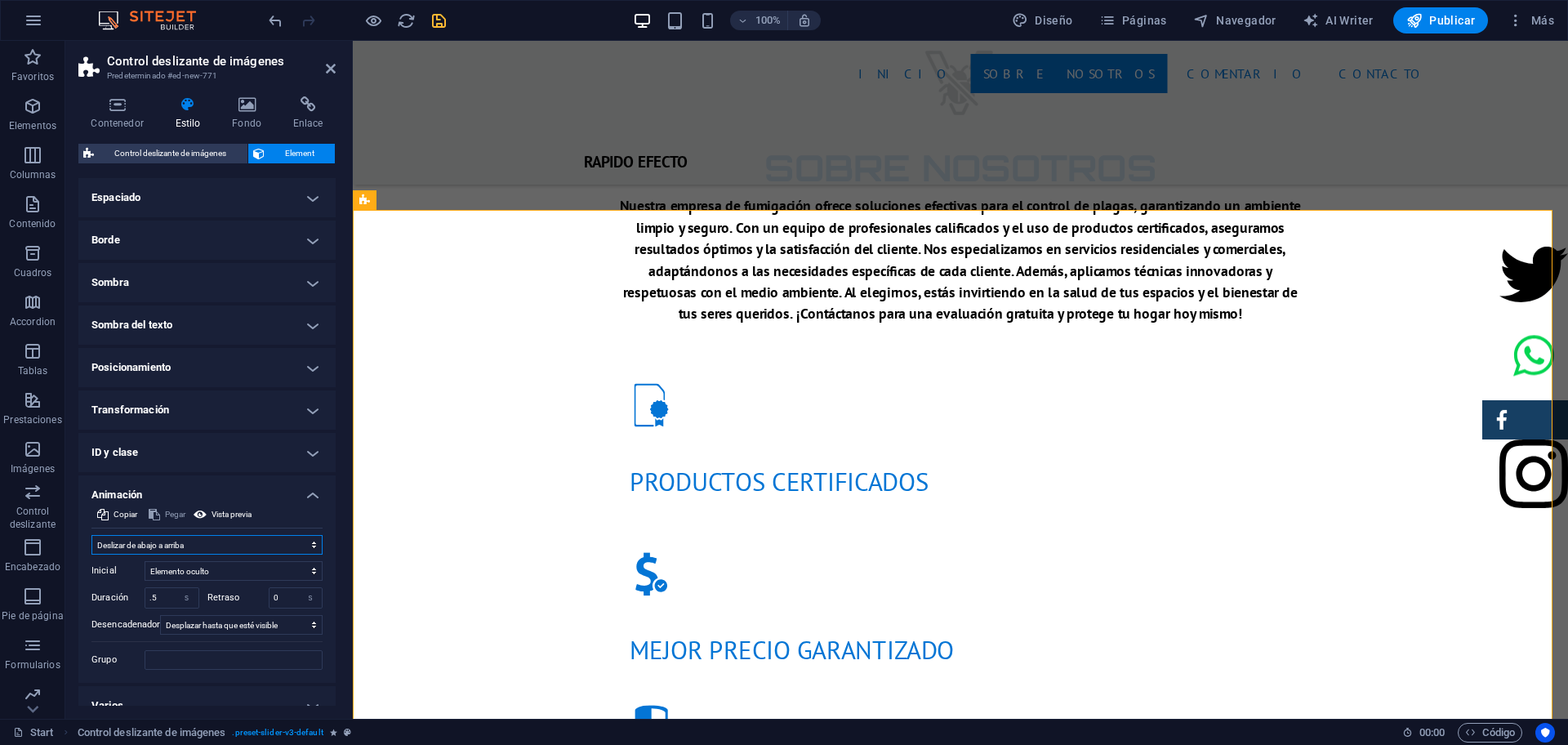 scroll, scrollTop: 155, scrollLeft: 0, axis: vertical 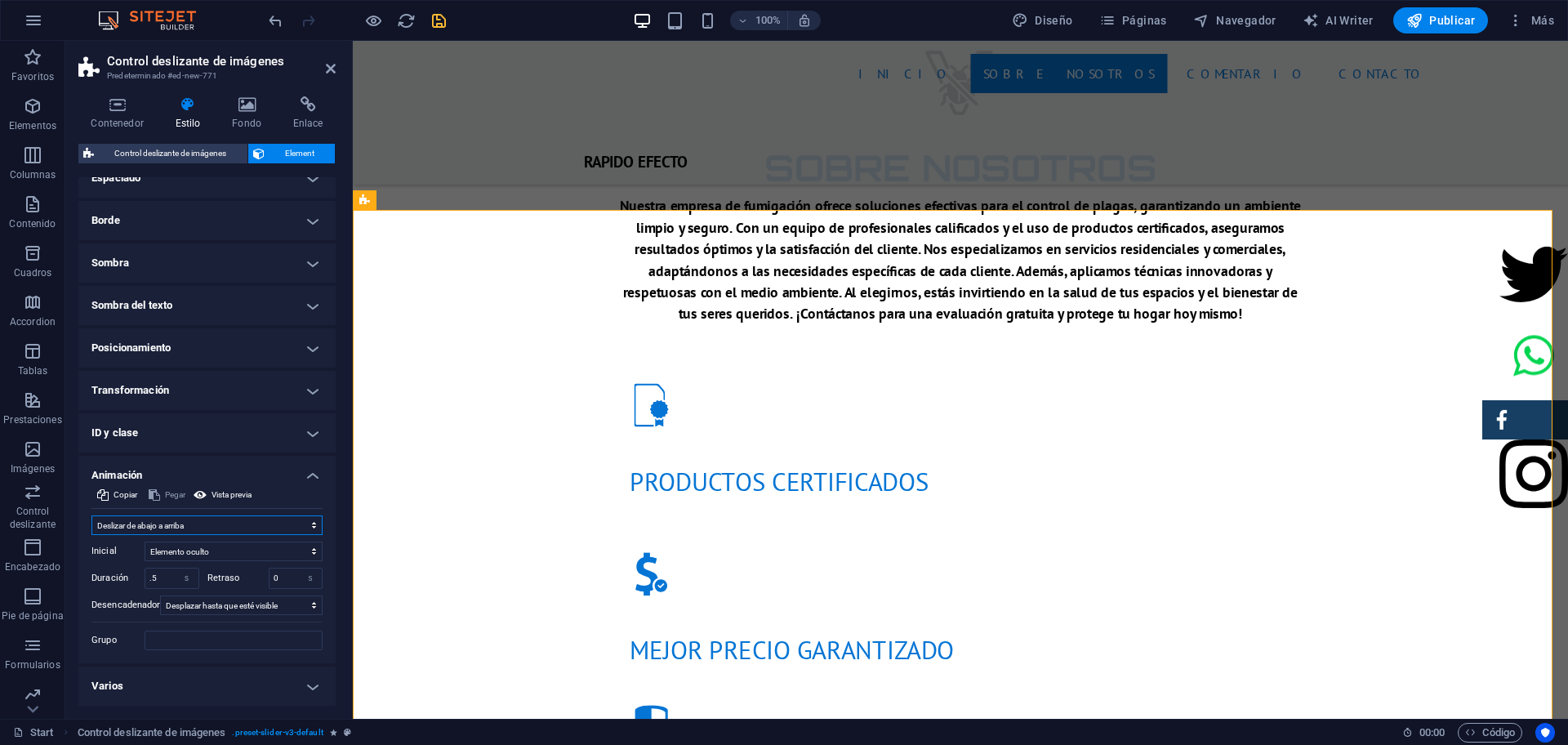 click on "No animar Mostrar / Ocultar Subir/bajar Acercar/alejar Deslizar de izquierda a derecha Deslizar de derecha a izquierda Deslizar de arriba a abajo Deslizar de abajo a arriba Pulsación Parpadeo Abrir como superposición" at bounding box center (207, 525) 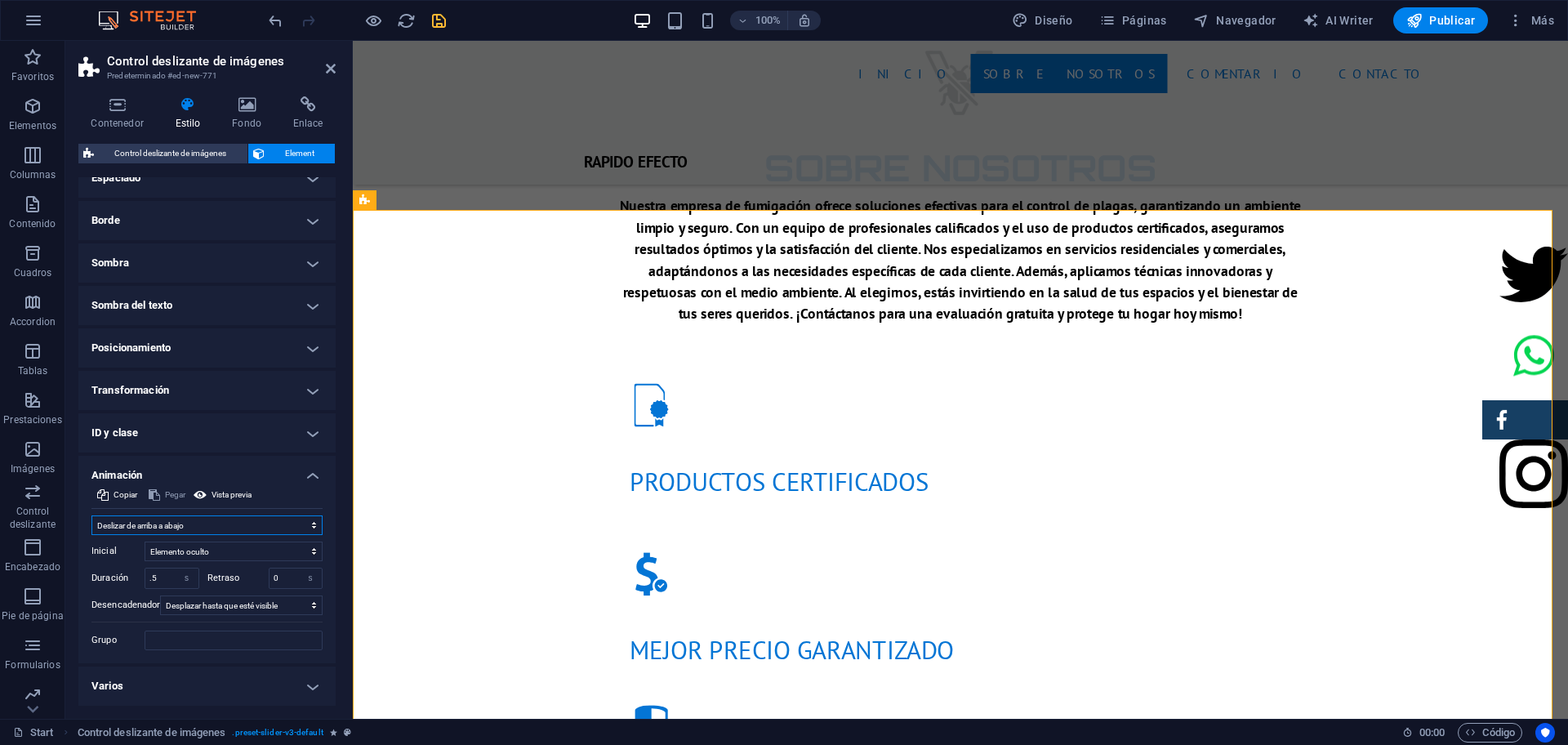 click on "No animar Mostrar / Ocultar Subir/bajar Acercar/alejar Deslizar de izquierda a derecha Deslizar de derecha a izquierda Deslizar de arriba a abajo Deslizar de abajo a arriba Pulsación Parpadeo Abrir como superposición" at bounding box center (207, 525) 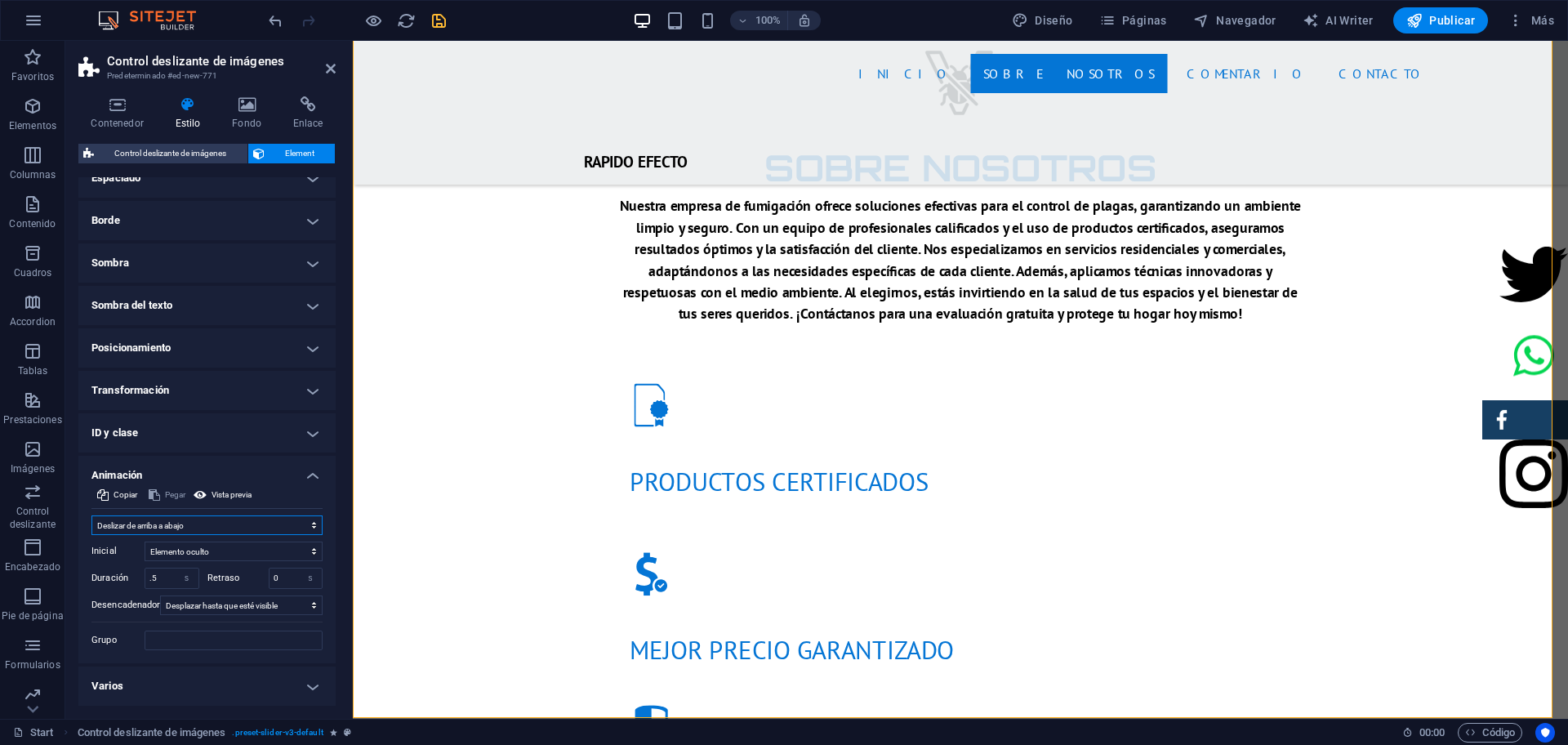 click on "No animar Mostrar / Ocultar Subir/bajar Acercar/alejar Deslizar de izquierda a derecha Deslizar de derecha a izquierda Deslizar de arriba a abajo Deslizar de abajo a arriba Pulsación Parpadeo Abrir como superposición" at bounding box center (207, 525) 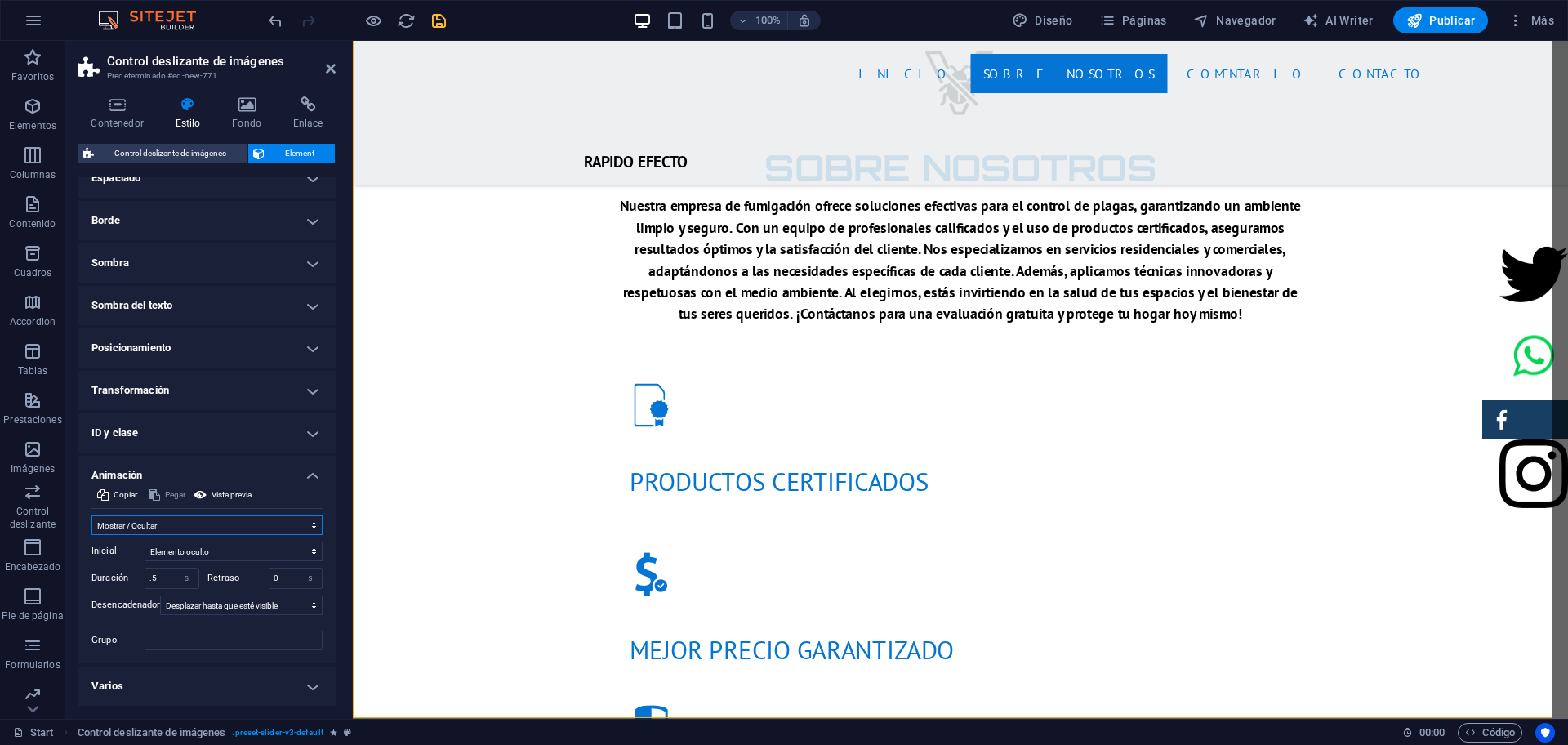 click on "No animar Mostrar / Ocultar Subir/bajar Acercar/alejar Deslizar de izquierda a derecha Deslizar de derecha a izquierda Deslizar de arriba a abajo Deslizar de abajo a arriba Pulsación Parpadeo Abrir como superposición" at bounding box center (207, 525) 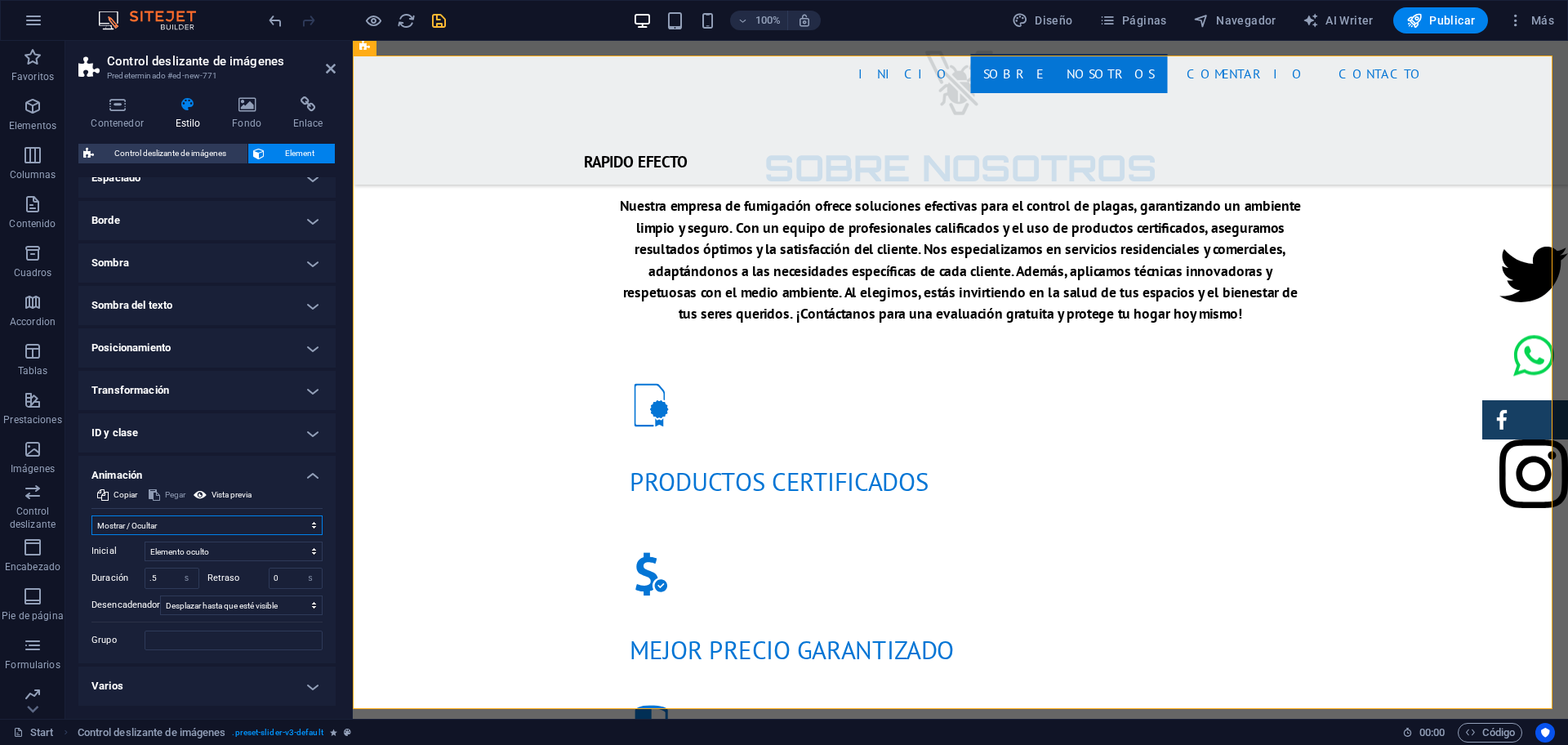 click on "No animar Mostrar / Ocultar Subir/bajar Acercar/alejar Deslizar de izquierda a derecha Deslizar de derecha a izquierda Deslizar de arriba a abajo Deslizar de abajo a arriba Pulsación Parpadeo Abrir como superposición" at bounding box center (207, 525) 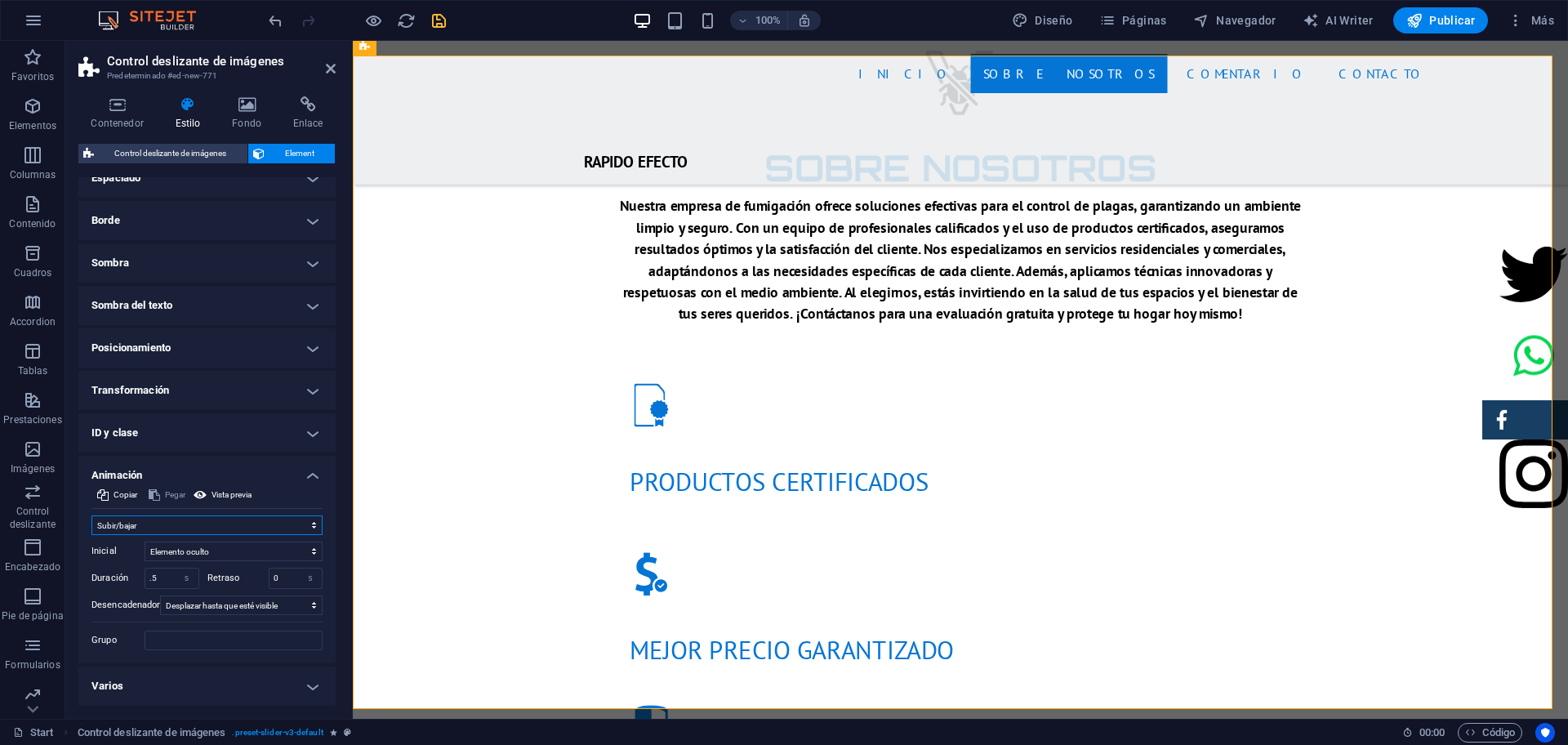 click on "No animar Mostrar / Ocultar Subir/bajar Acercar/alejar Deslizar de izquierda a derecha Deslizar de derecha a izquierda Deslizar de arriba a abajo Deslizar de abajo a arriba Pulsación Parpadeo Abrir como superposición" at bounding box center (207, 525) 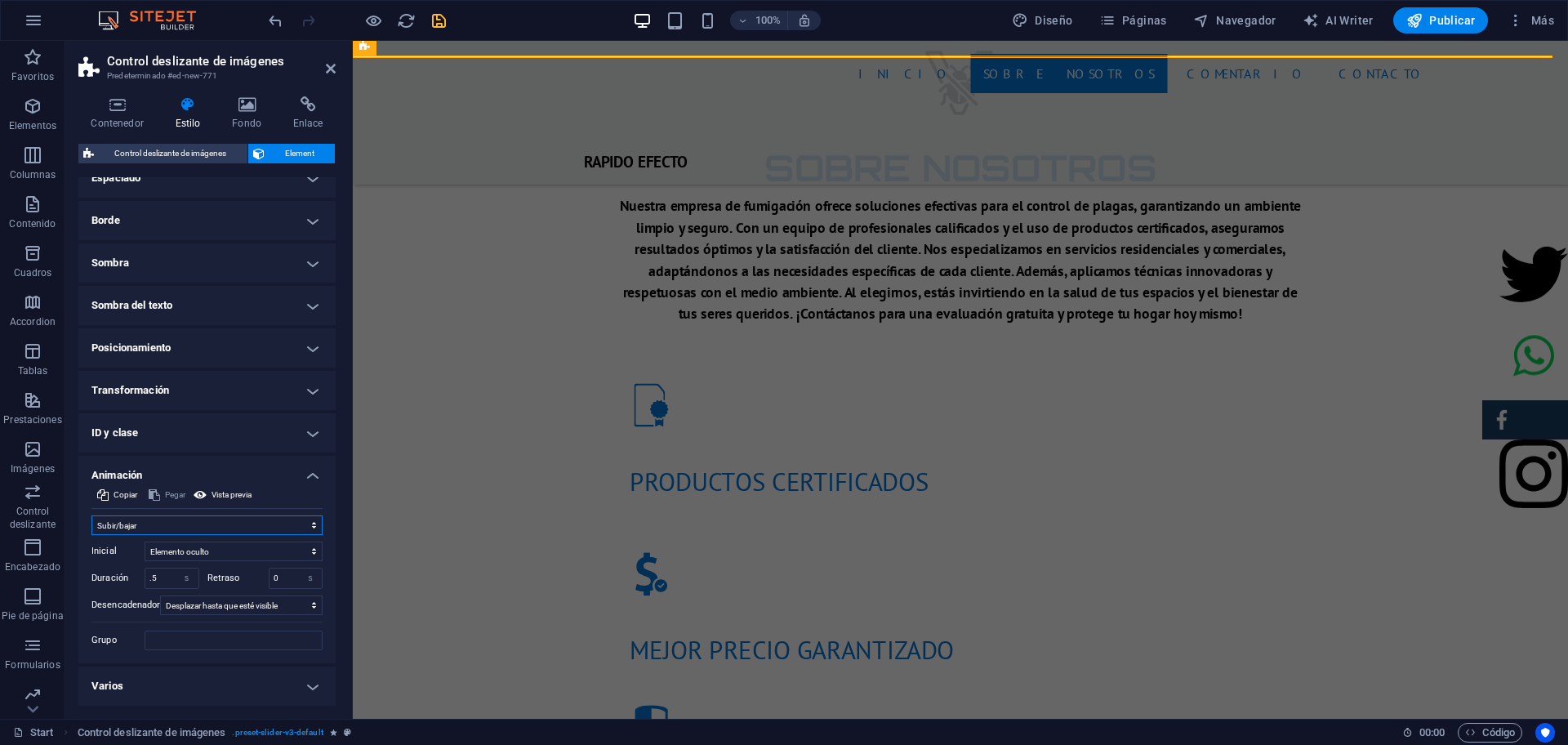 click on "No animar Mostrar / Ocultar Subir/bajar Acercar/alejar Deslizar de izquierda a derecha Deslizar de derecha a izquierda Deslizar de arriba a abajo Deslizar de abajo a arriba Pulsación Parpadeo Abrir como superposición" at bounding box center (207, 525) 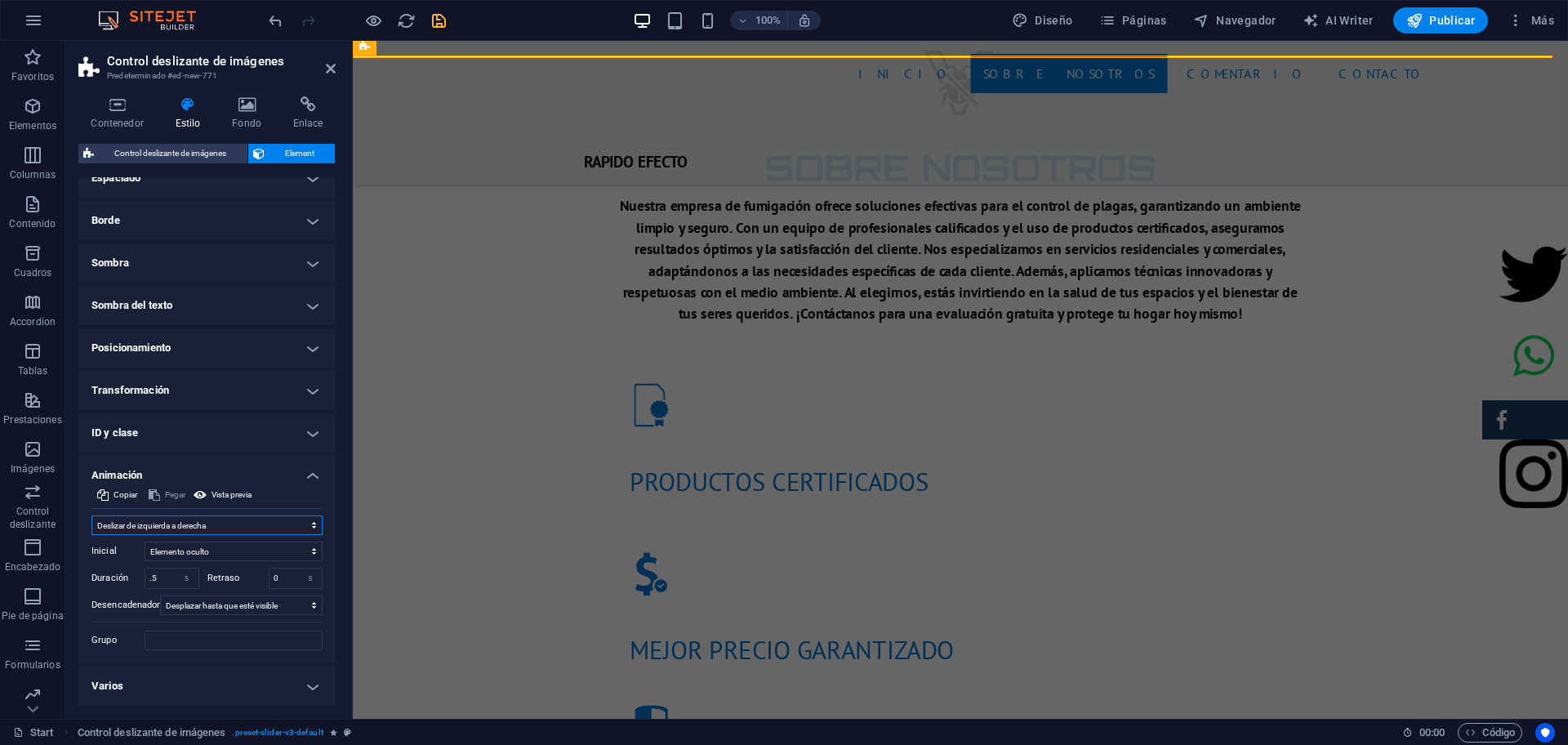 click on "No animar Mostrar / Ocultar Subir/bajar Acercar/alejar Deslizar de izquierda a derecha Deslizar de derecha a izquierda Deslizar de arriba a abajo Deslizar de abajo a arriba Pulsación Parpadeo Abrir como superposición" at bounding box center (207, 525) 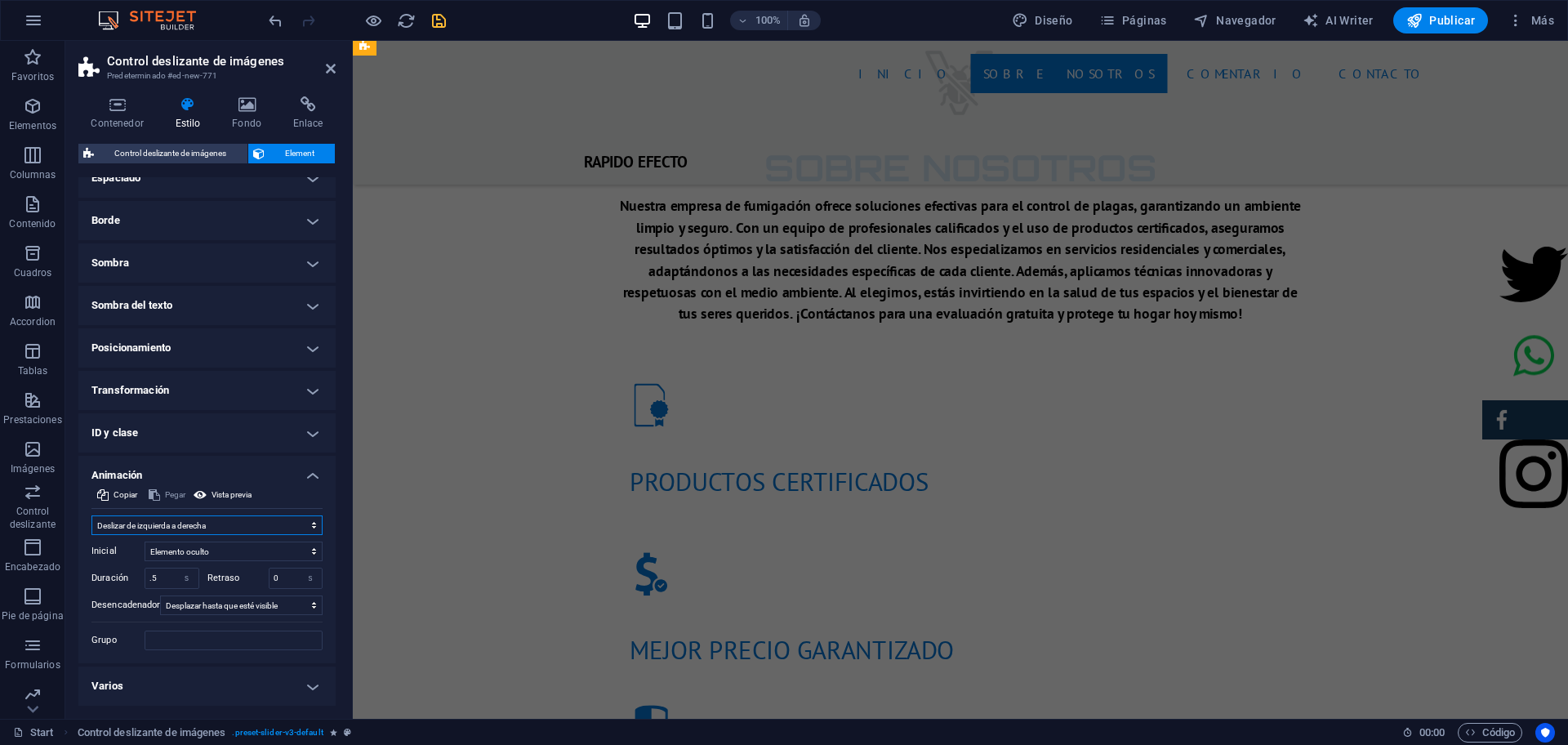 click on "No animar Mostrar / Ocultar Subir/bajar Acercar/alejar Deslizar de izquierda a derecha Deslizar de derecha a izquierda Deslizar de arriba a abajo Deslizar de abajo a arriba Pulsación Parpadeo Abrir como superposición" at bounding box center [207, 525] 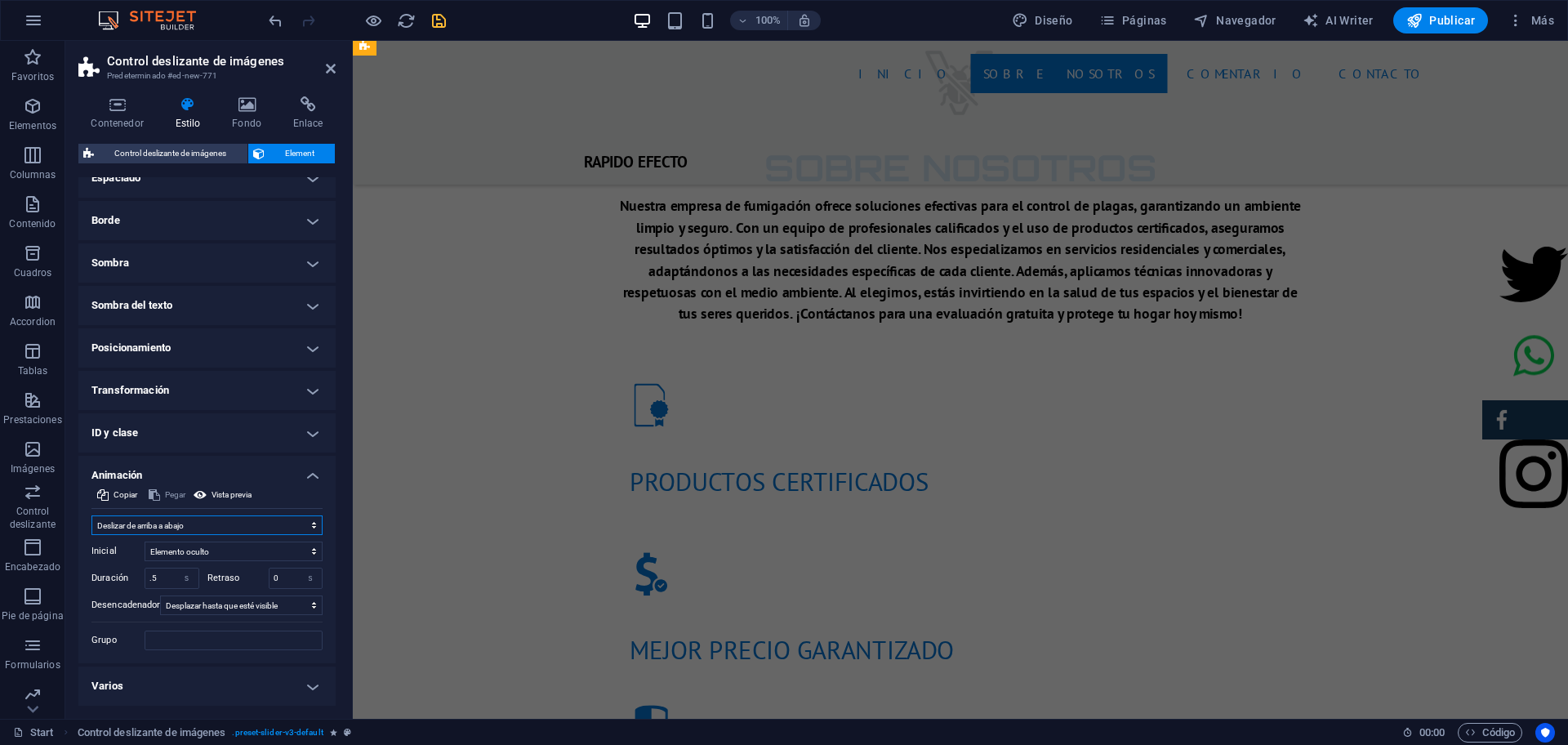 click on "No animar Mostrar / Ocultar Subir/bajar Acercar/alejar Deslizar de izquierda a derecha Deslizar de derecha a izquierda Deslizar de arriba a abajo Deslizar de abajo a arriba Pulsación Parpadeo Abrir como superposición" at bounding box center (207, 525) 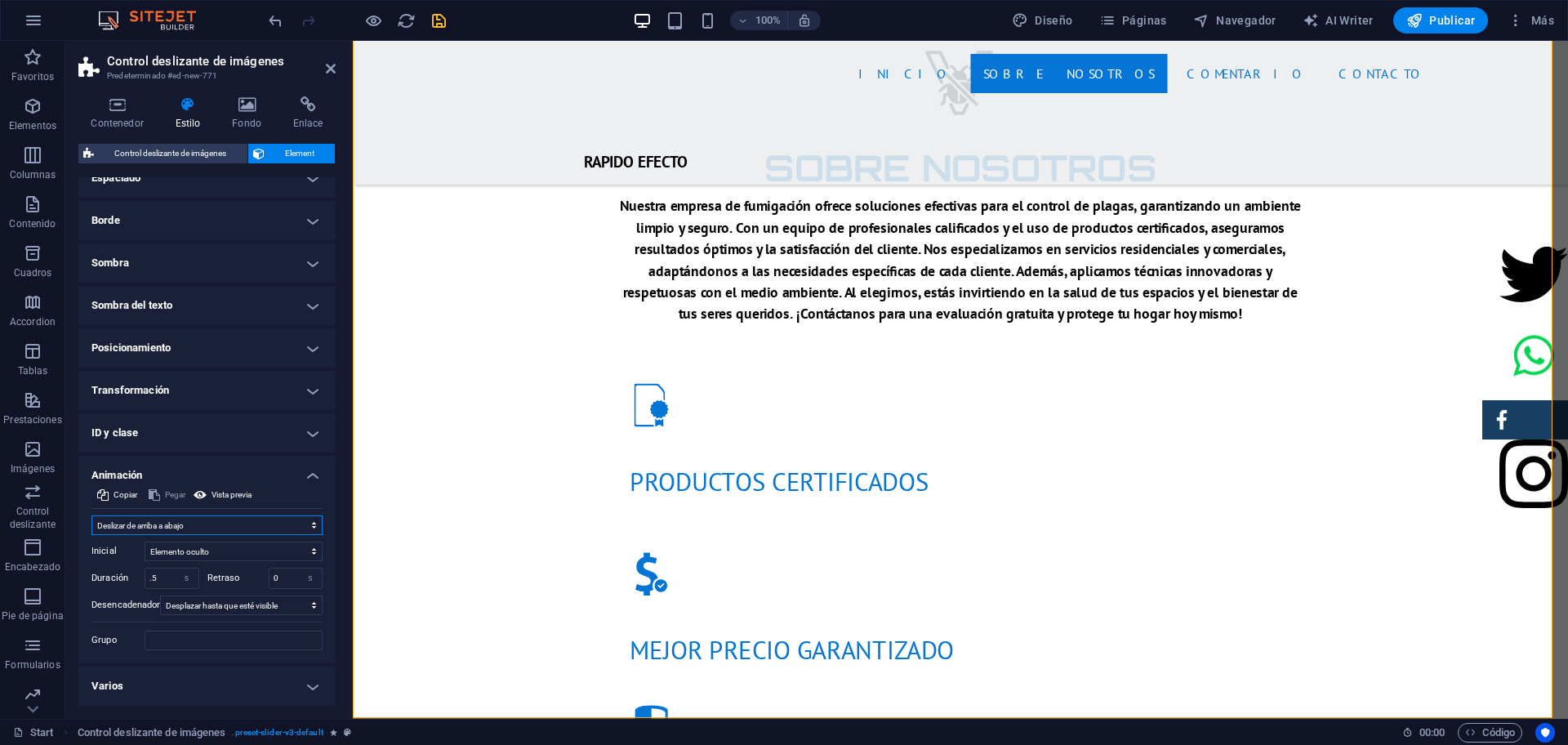 click on "No animar Mostrar / Ocultar Subir/bajar Acercar/alejar Deslizar de izquierda a derecha Deslizar de derecha a izquierda Deslizar de arriba a abajo Deslizar de abajo a arriba Pulsación Parpadeo Abrir como superposición" at bounding box center (207, 525) 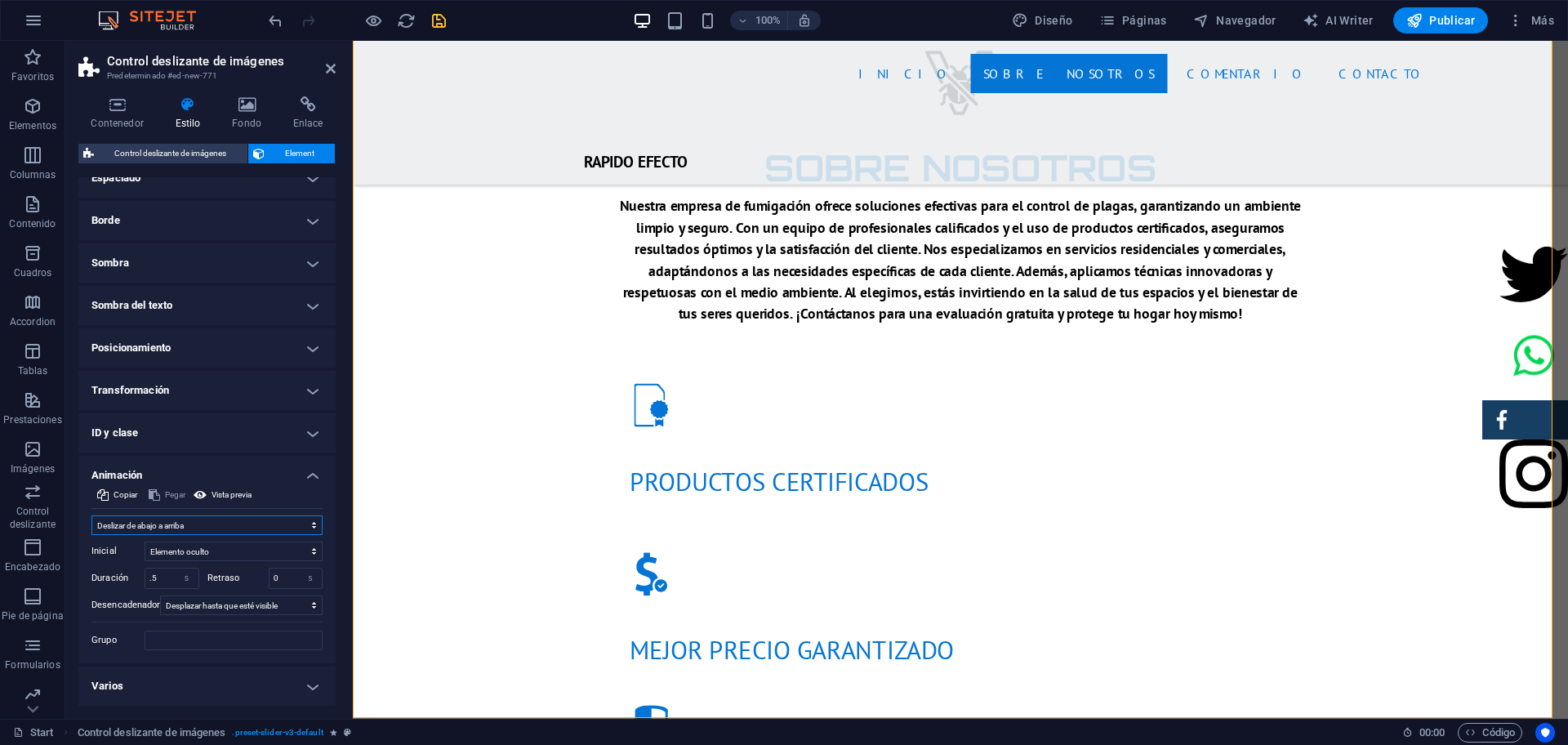 click on "No animar Mostrar / Ocultar Subir/bajar Acercar/alejar Deslizar de izquierda a derecha Deslizar de derecha a izquierda Deslizar de arriba a abajo Deslizar de abajo a arriba Pulsación Parpadeo Abrir como superposición" at bounding box center (207, 525) 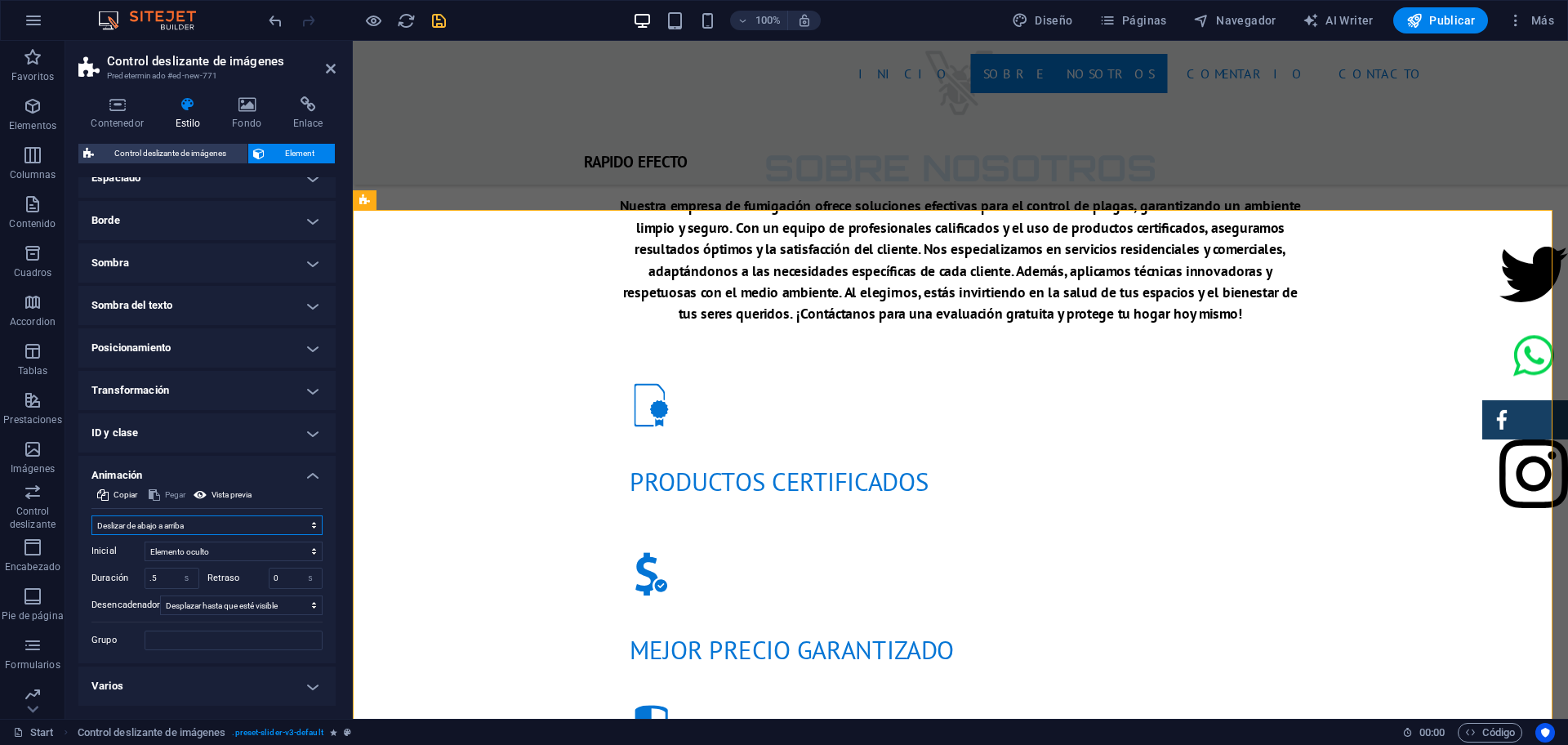 click on "No animar Mostrar / Ocultar Subir/bajar Acercar/alejar Deslizar de izquierda a derecha Deslizar de derecha a izquierda Deslizar de arriba a abajo Deslizar de abajo a arriba Pulsación Parpadeo Abrir como superposición" at bounding box center (207, 525) 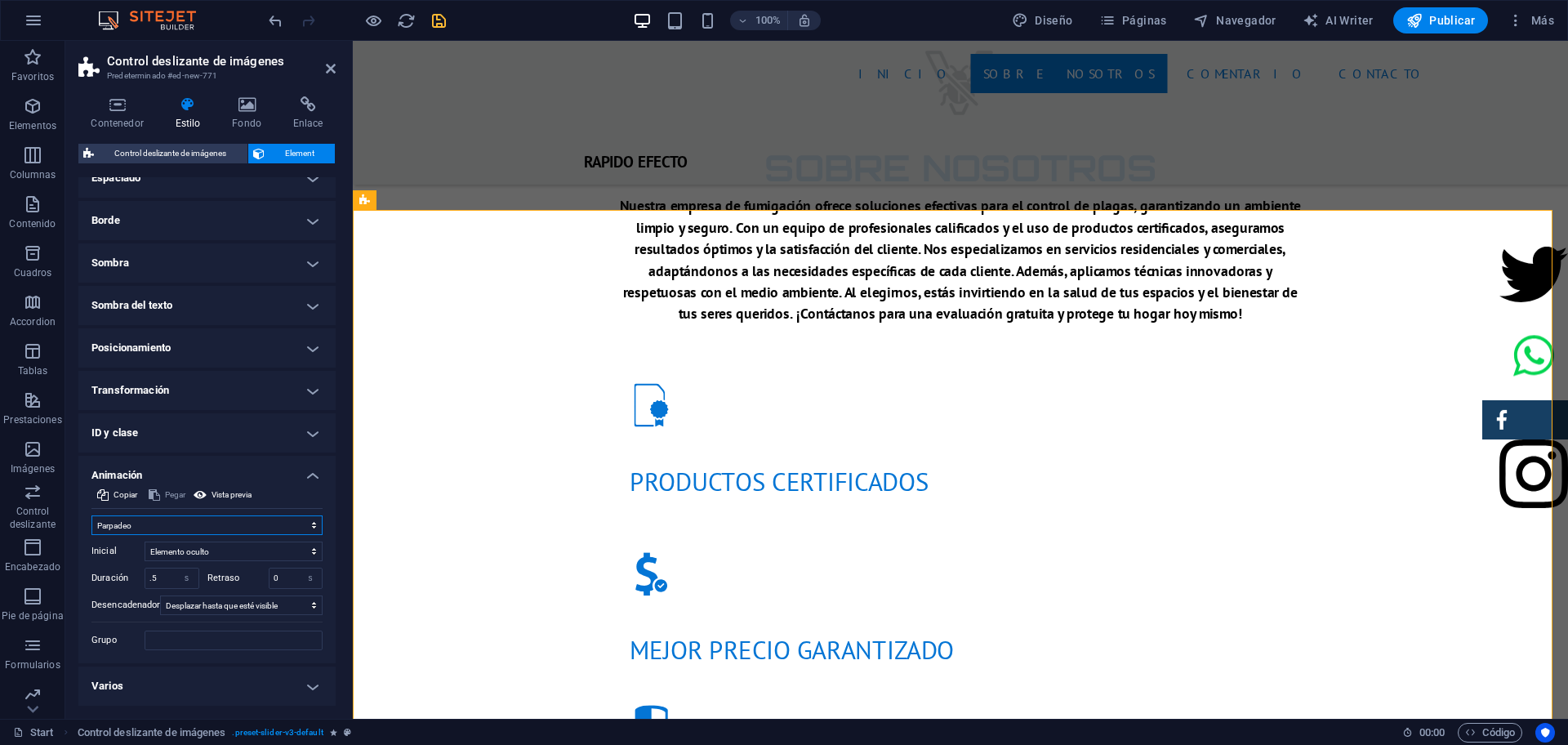 click on "No animar Mostrar / Ocultar Subir/bajar Acercar/alejar Deslizar de izquierda a derecha Deslizar de derecha a izquierda Deslizar de arriba a abajo Deslizar de abajo a arriba Pulsación Parpadeo Abrir como superposición" at bounding box center (207, 525) 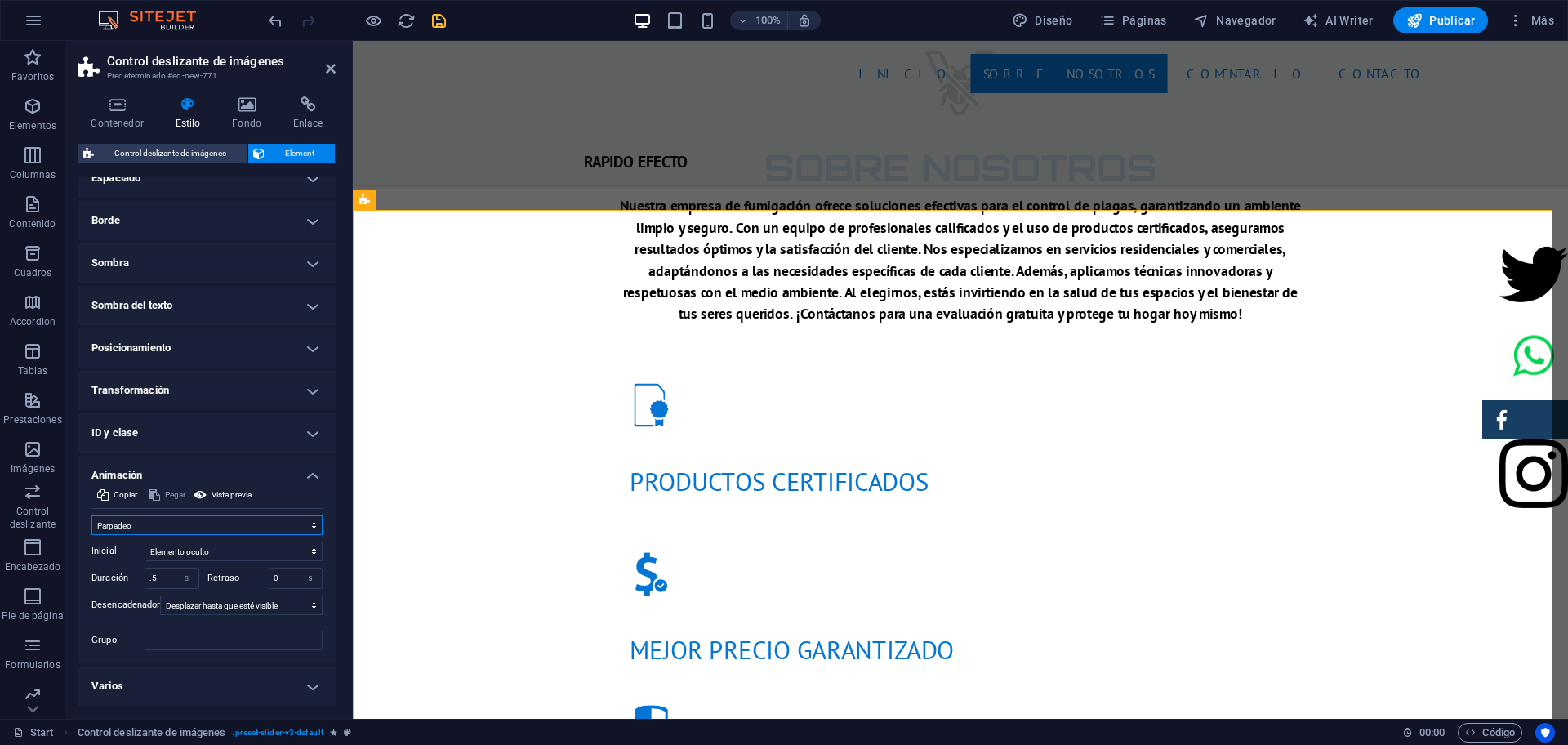 scroll, scrollTop: 136, scrollLeft: 0, axis: vertical 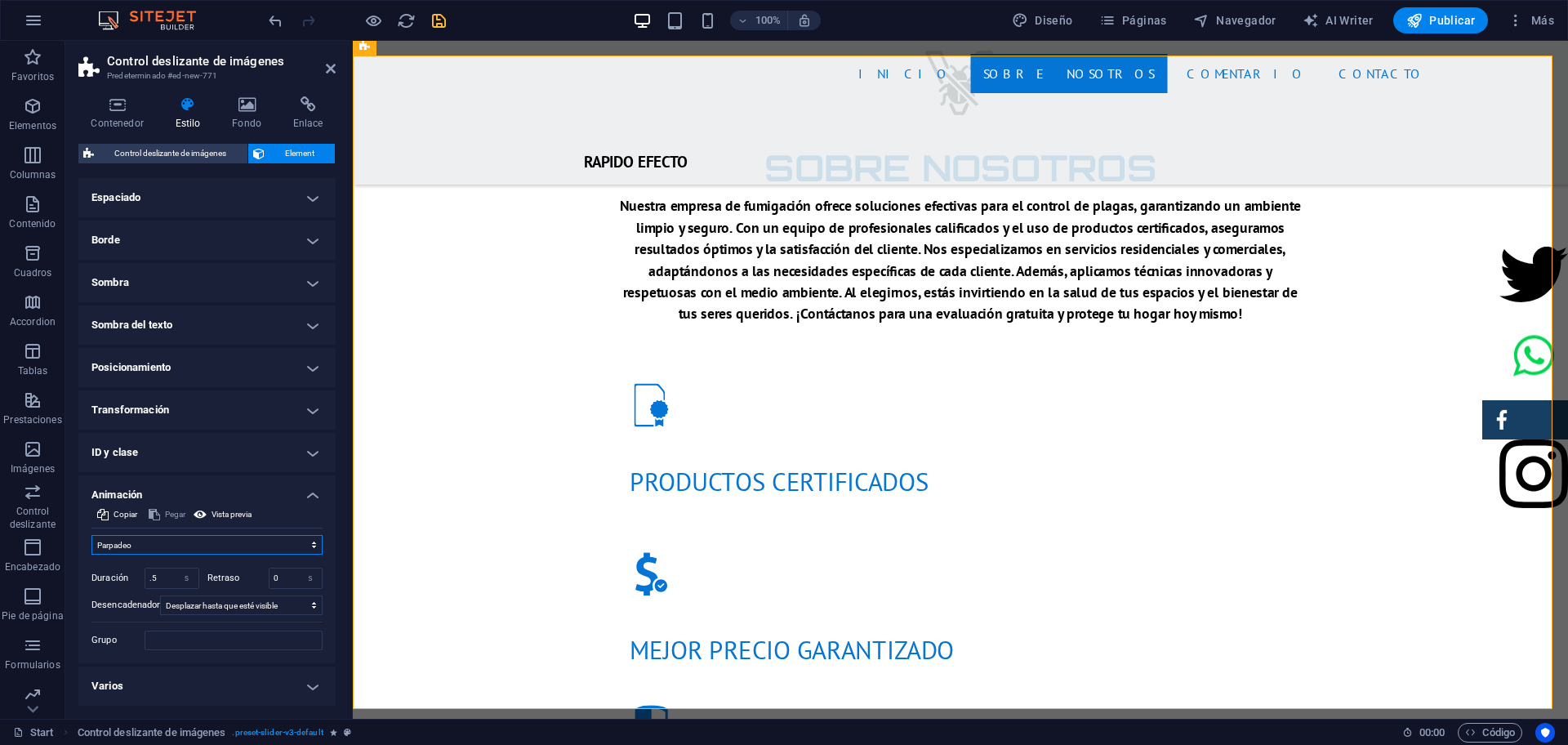 click on "No animar Mostrar / Ocultar Subir/bajar Acercar/alejar Deslizar de izquierda a derecha Deslizar de derecha a izquierda Deslizar de arriba a abajo Deslizar de abajo a arriba Pulsación Parpadeo Abrir como superposición" at bounding box center [207, 545] 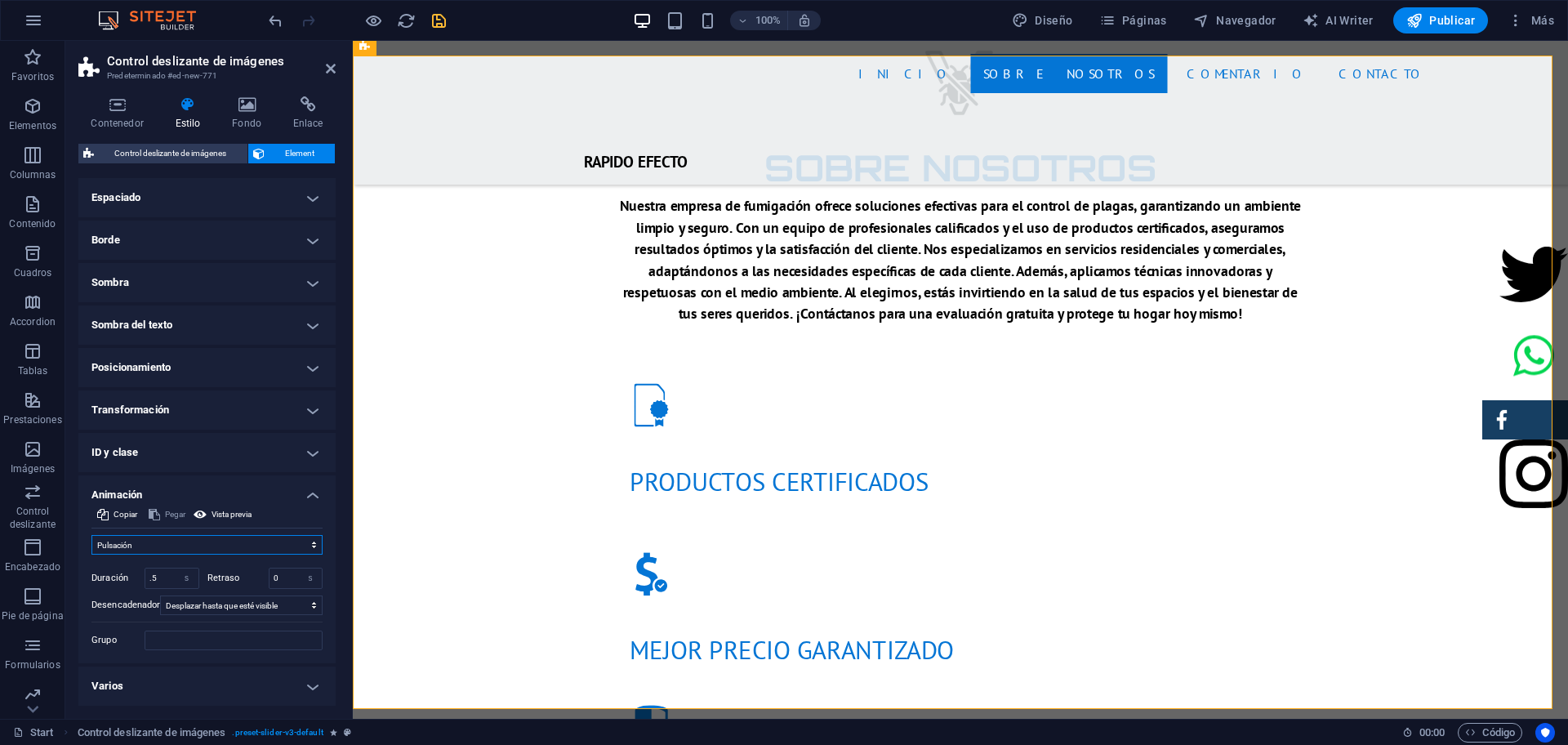 click on "No animar Mostrar / Ocultar Subir/bajar Acercar/alejar Deslizar de izquierda a derecha Deslizar de derecha a izquierda Deslizar de arriba a abajo Deslizar de abajo a arriba Pulsación Parpadeo Abrir como superposición" at bounding box center (207, 545) 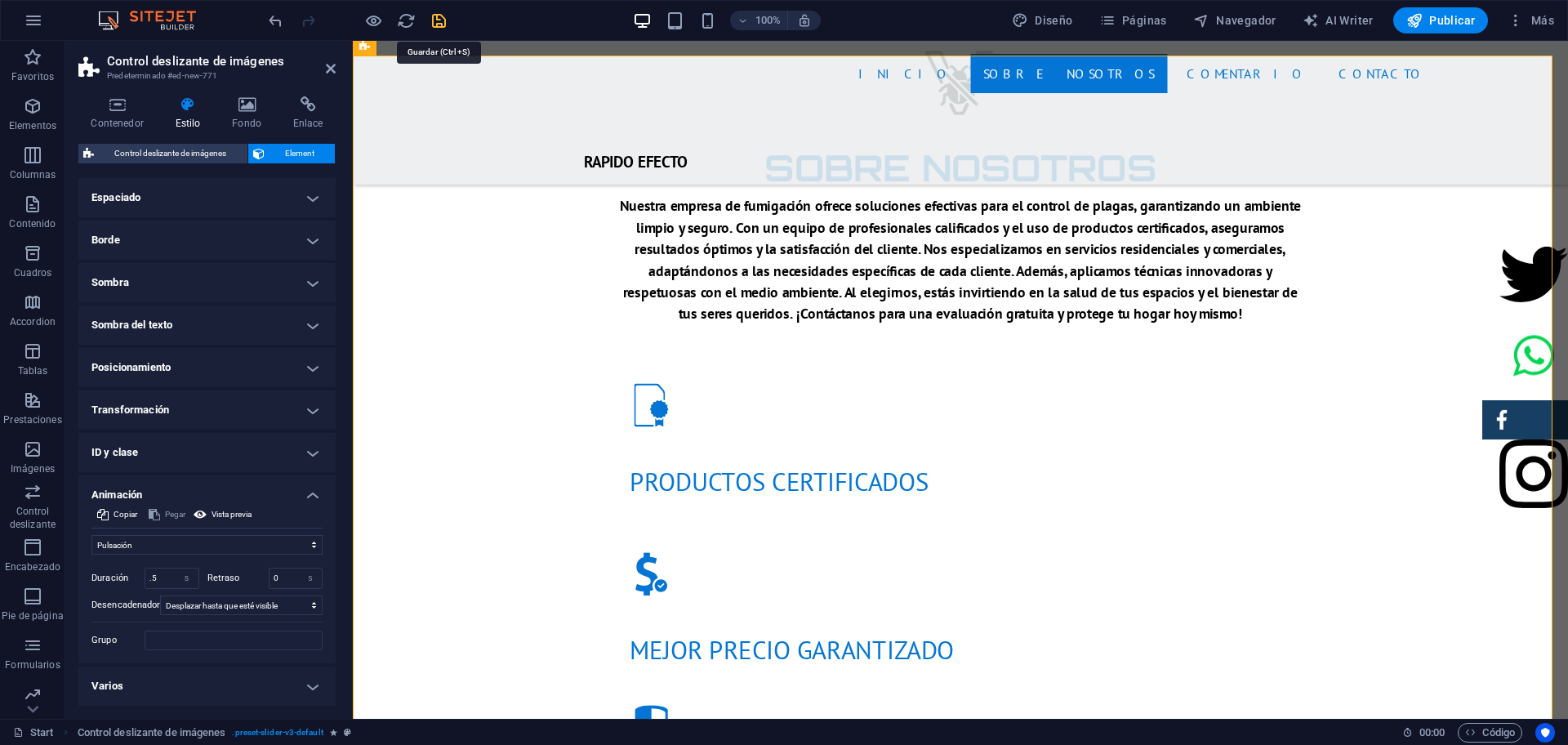 click at bounding box center (439, 20) 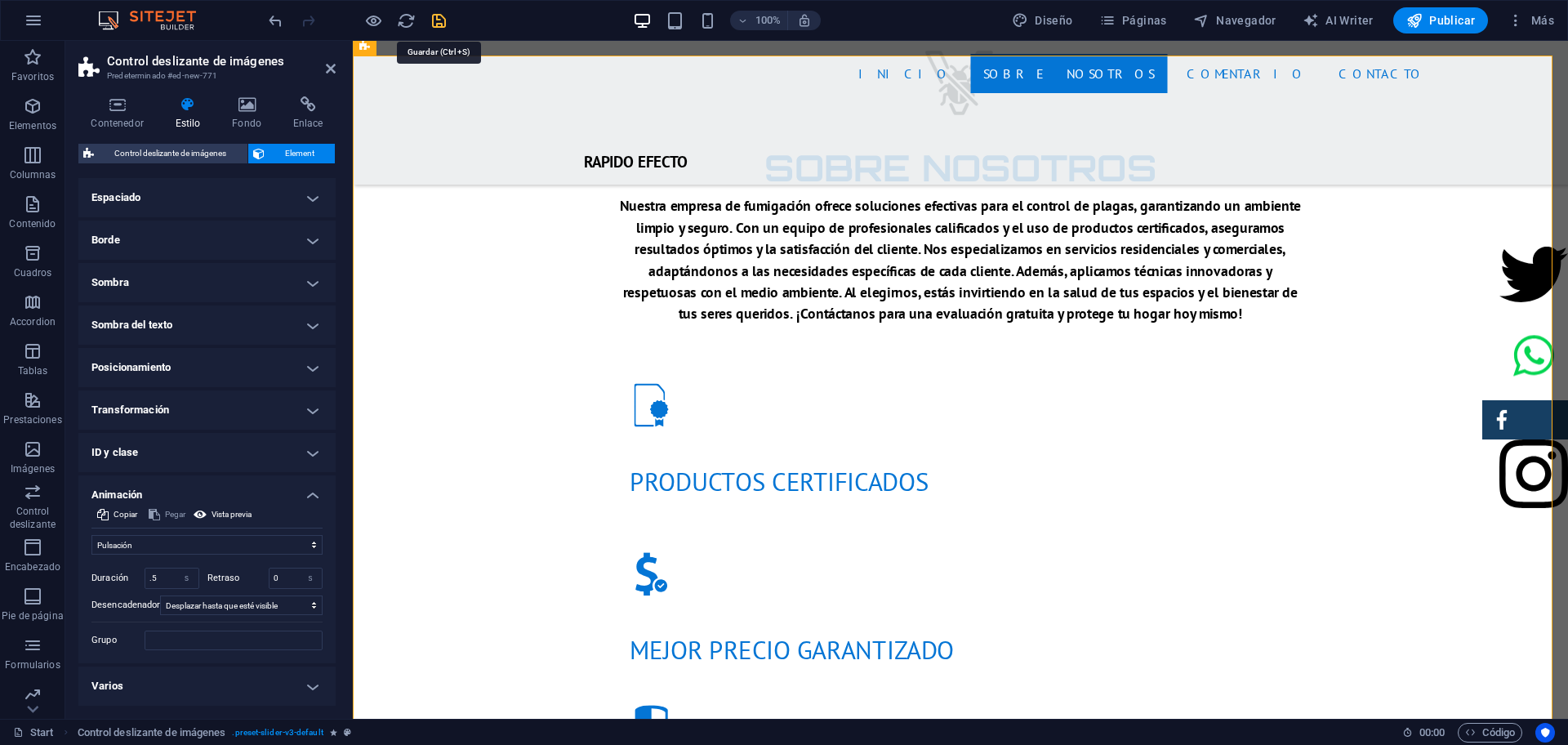 select on "pulse" 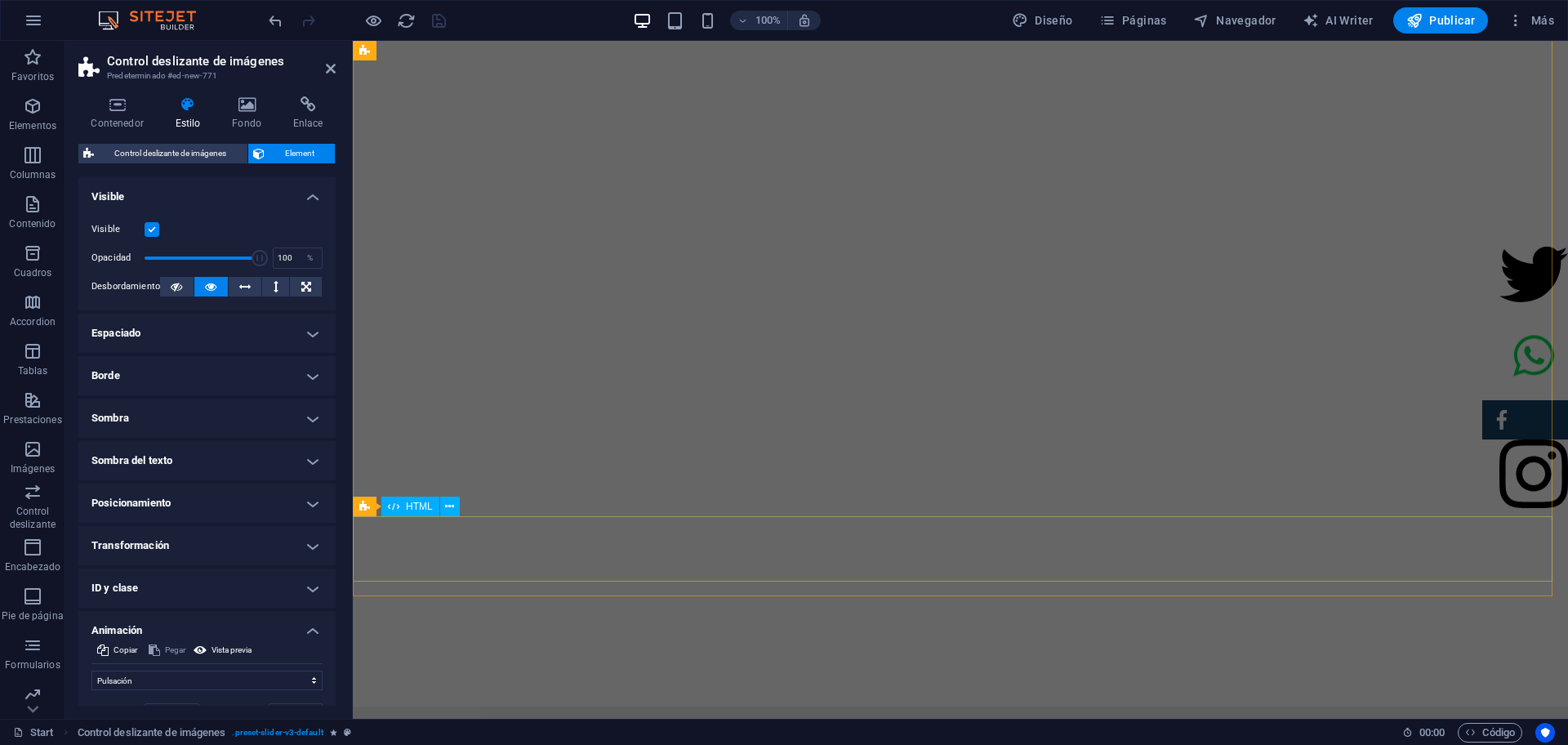 scroll, scrollTop: 0, scrollLeft: 0, axis: both 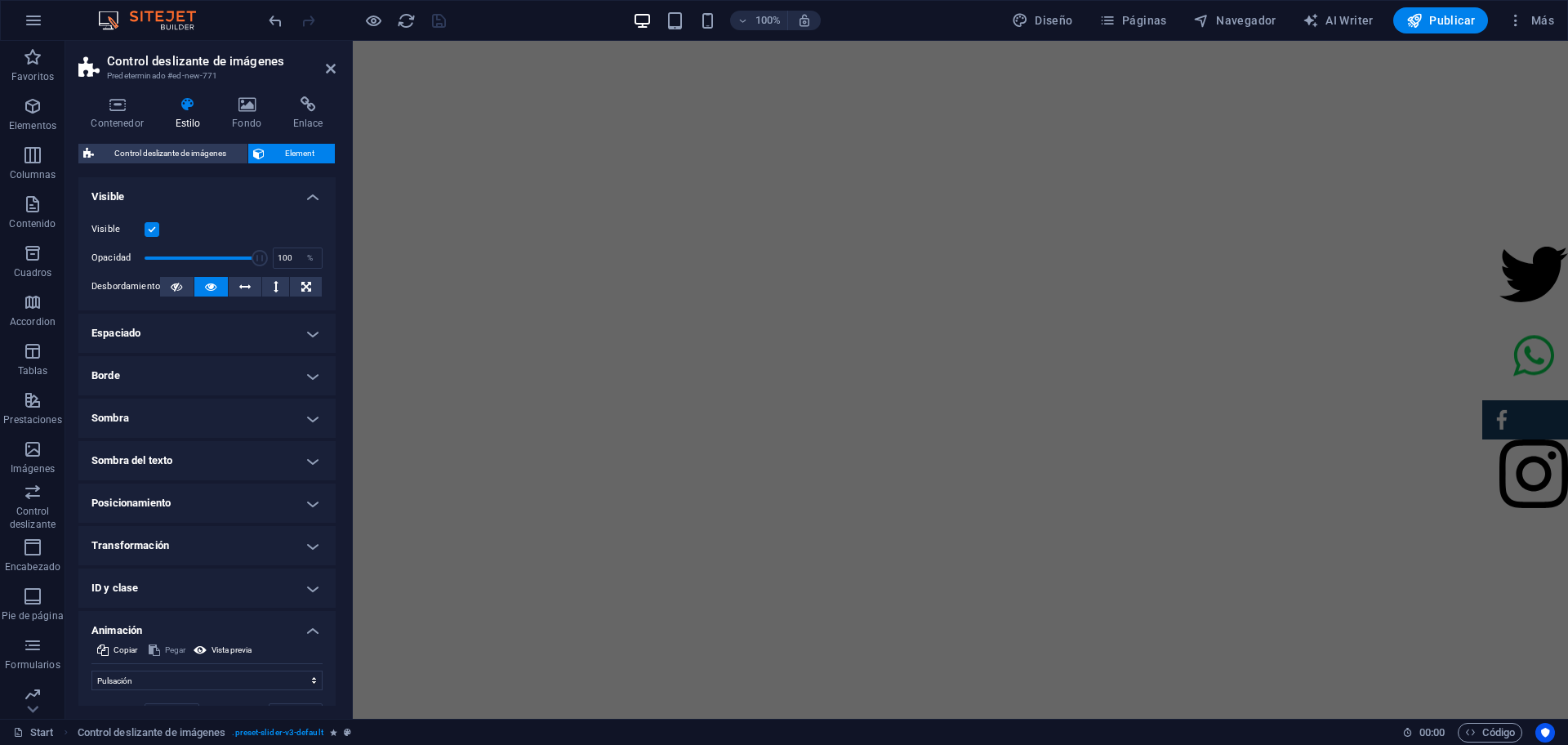 click on "Control deslizante de imágenes Predeterminado #ed-new-771
Contenedor Estilo Fondo Enlace Tamaño Altura Predeterminado px rem % vh vw Alto mín Ninguno px rem % vh vw Ancho Predeterminado px rem % em vh vw Ancho mín Ninguno px rem % vh vw Ancho del contenido Predeterminado Ancho personalizado Ancho Predeterminado px rem % em vh vw Ancho mín Ninguno px rem % vh vw Espaciado predeterminado Espaciado personalizado El espaciado y ancho del contenido predeterminado puede cambiarse en Diseño. Editar diseño Diseño (Flexbox) Alineación Determina flex-direction. Predeterminado Eje principal Determina la forma en la que los elementos deberían comportarse por el eje principal en este contenedor (contenido justificado). Predeterminado Eje lateral Controla la dirección vertical del elemento en el contenedor (alinear elementos). Predeterminado Ajuste Predeterminado Habilitado Deshabilitado Relleno Predeterminado Accessibility Rol The ARIA role defines the purpose of an element.  Ninguno Alert Olas" at bounding box center [209, 380] 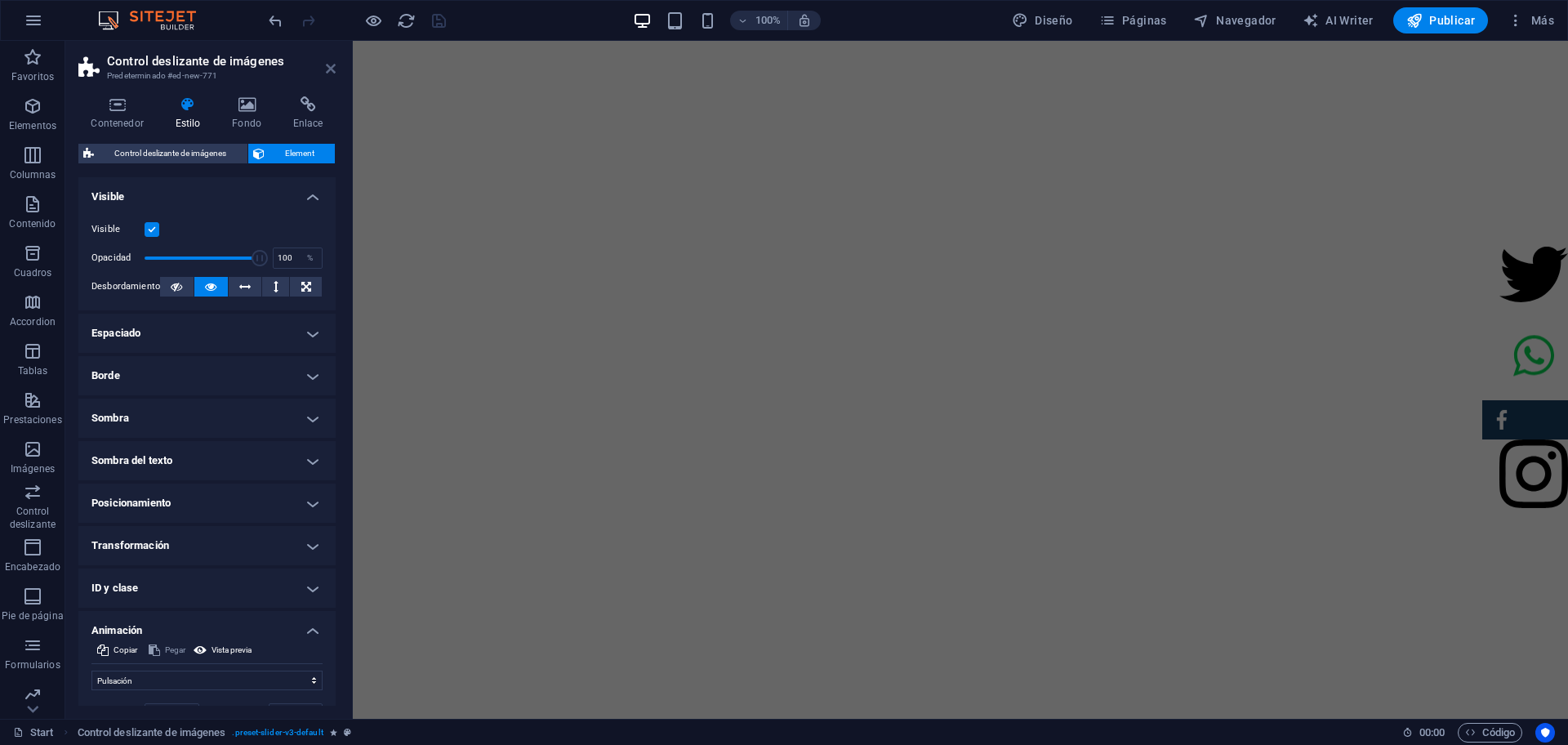 click at bounding box center (331, 69) 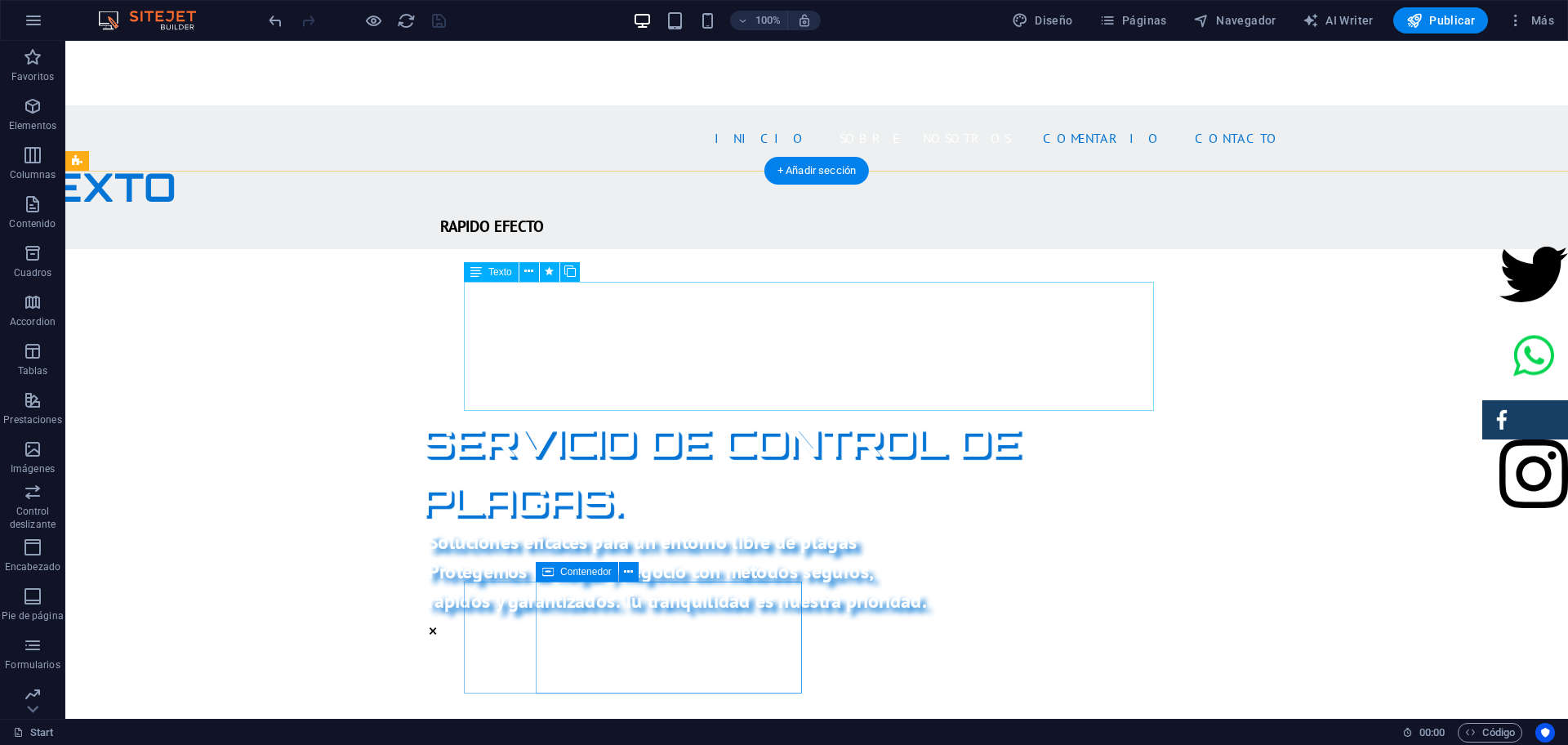 scroll, scrollTop: 652, scrollLeft: 0, axis: vertical 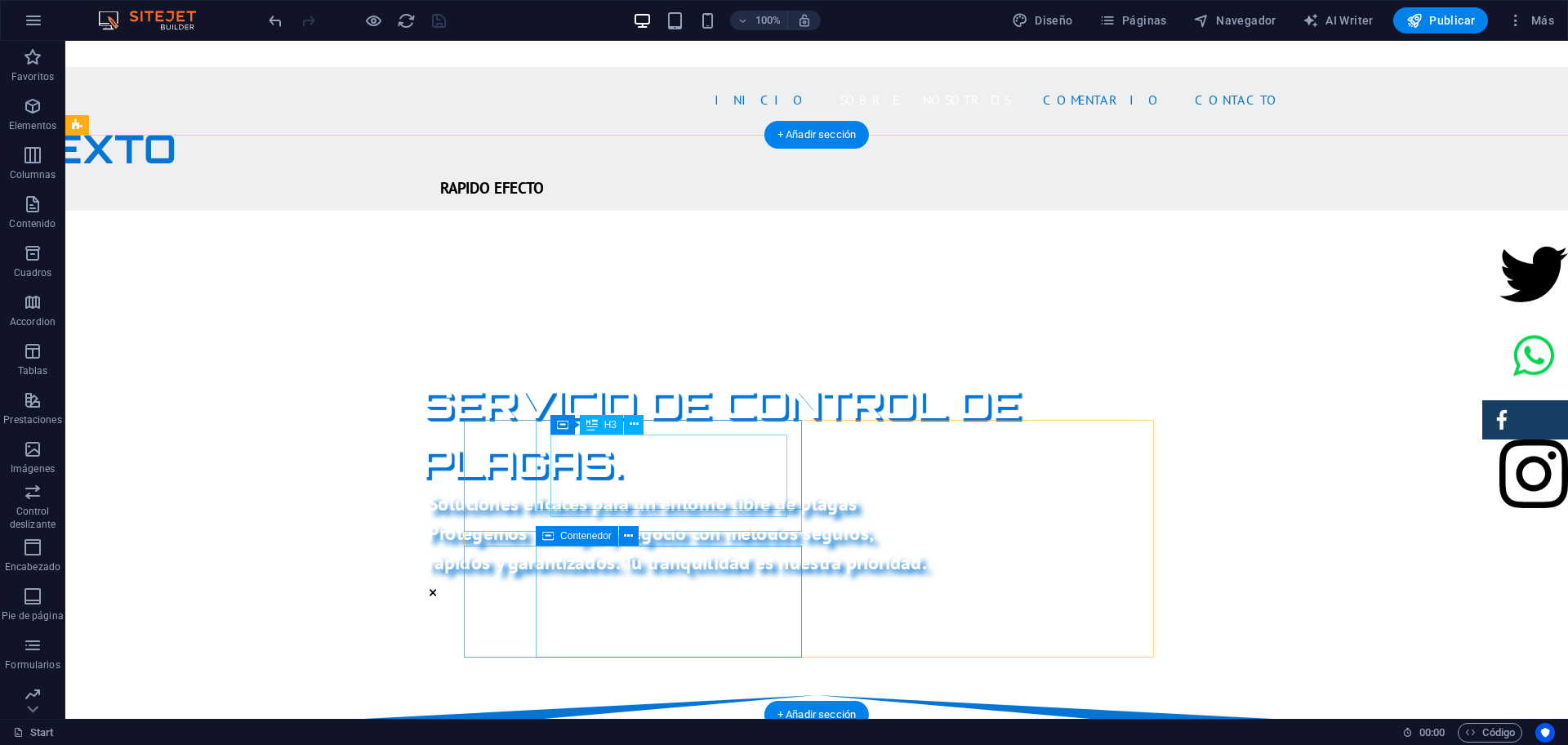 click on "PRODUCTOS CERTIFICADOS" at bounding box center (817, 1208) 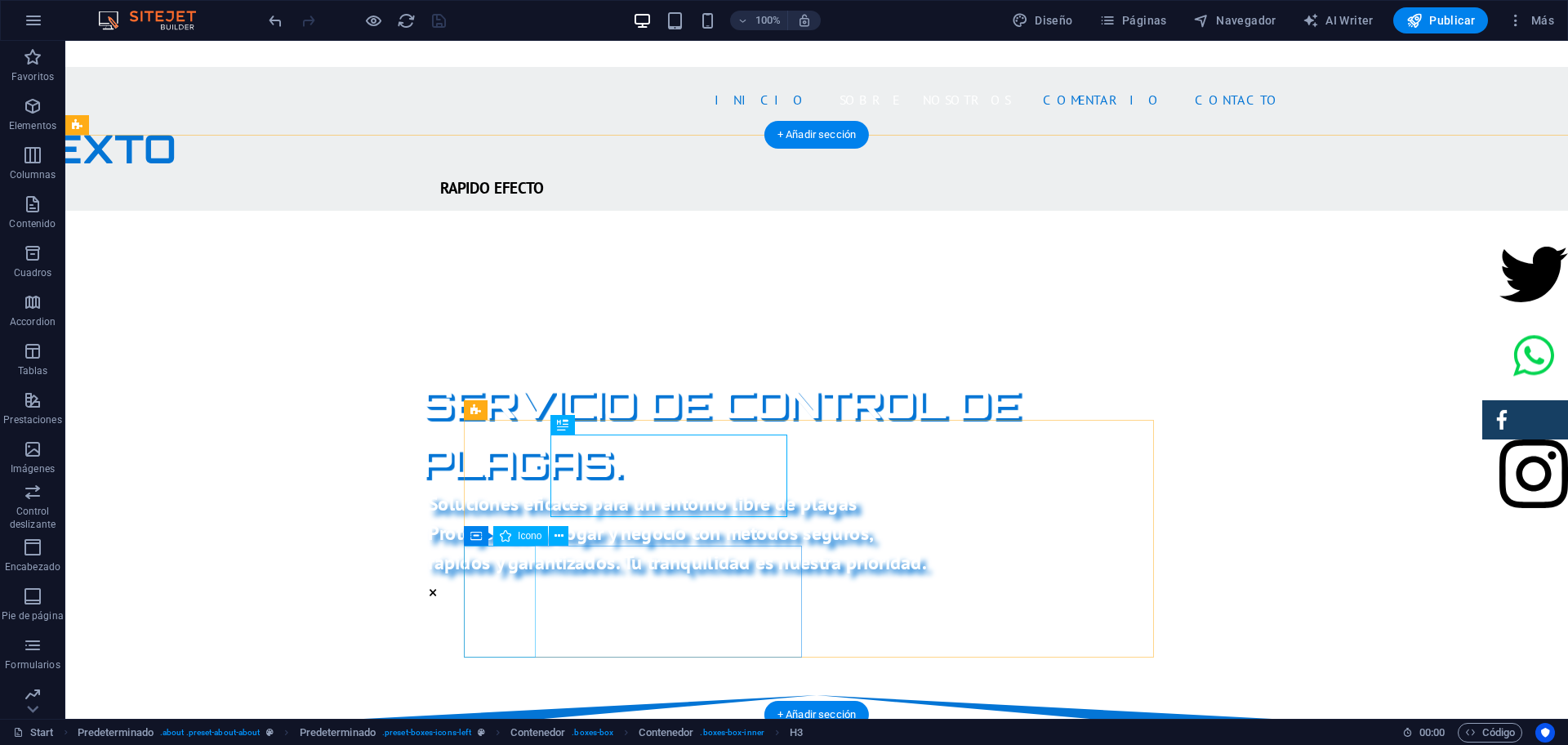 click at bounding box center (817, 1454) 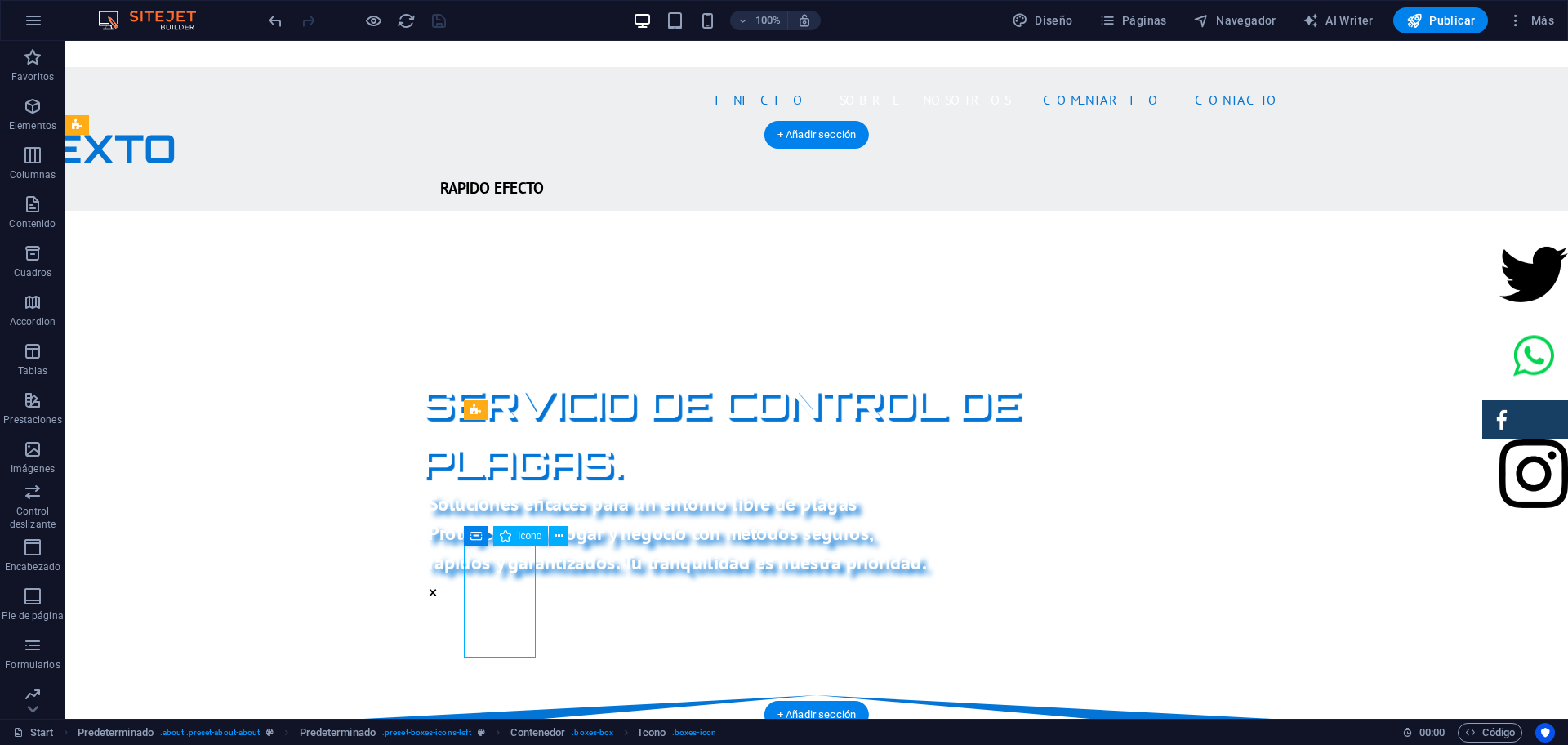 drag, startPoint x: 501, startPoint y: 580, endPoint x: 502, endPoint y: 596, distance: 16.03122 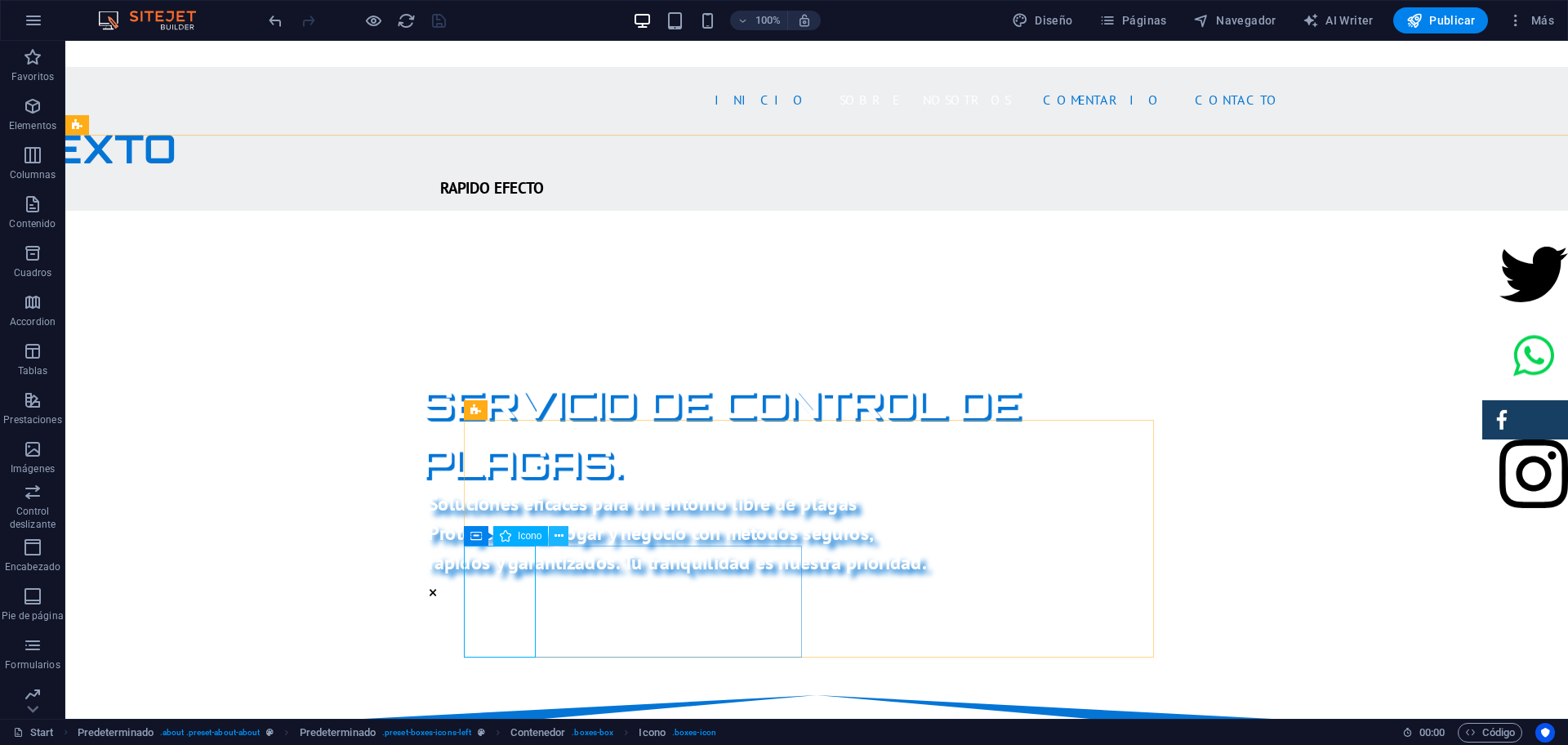 click at bounding box center (559, 536) 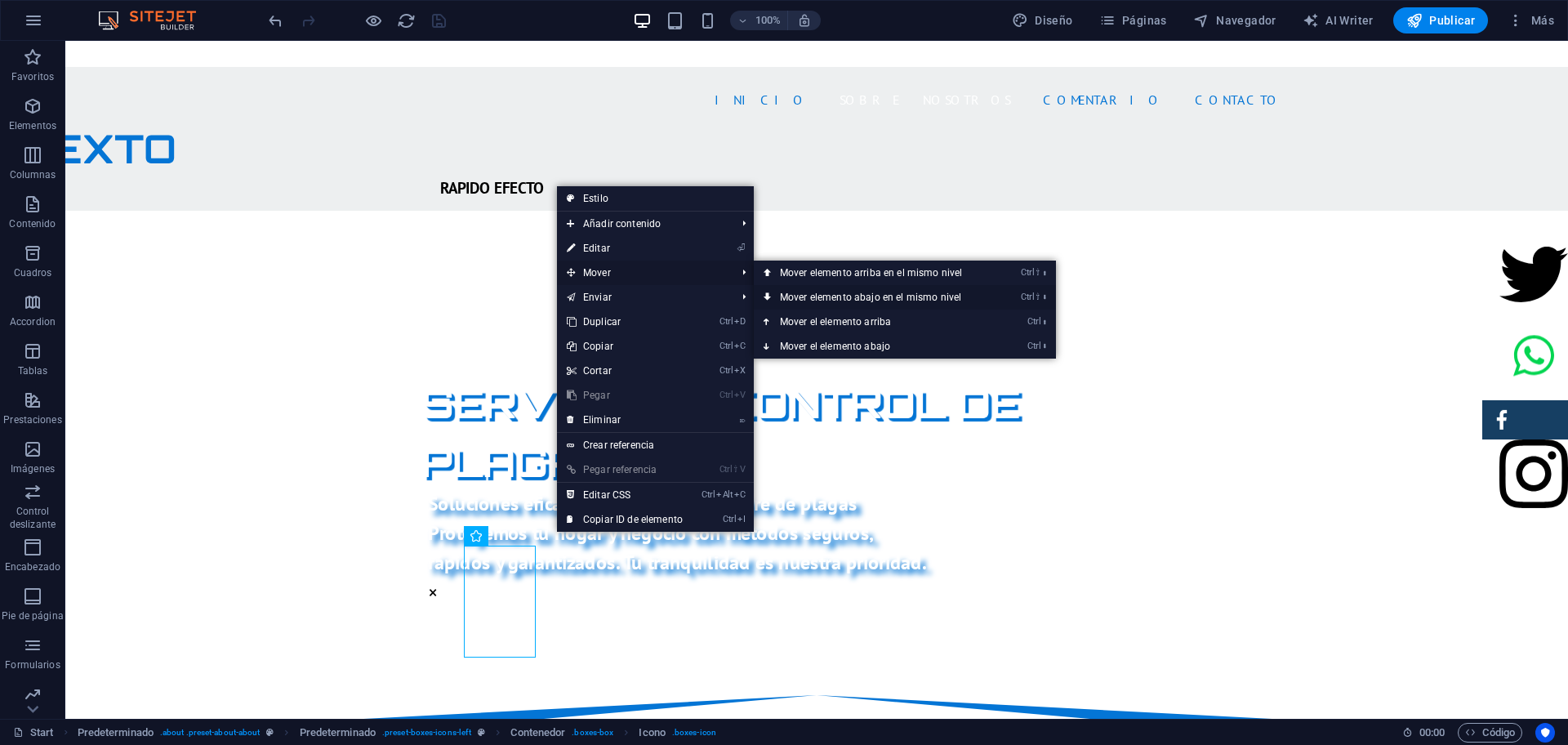 click on "Ctrl ⇧ ⬇  Mover elemento abajo en el mismo nivel" at bounding box center [874, 297] 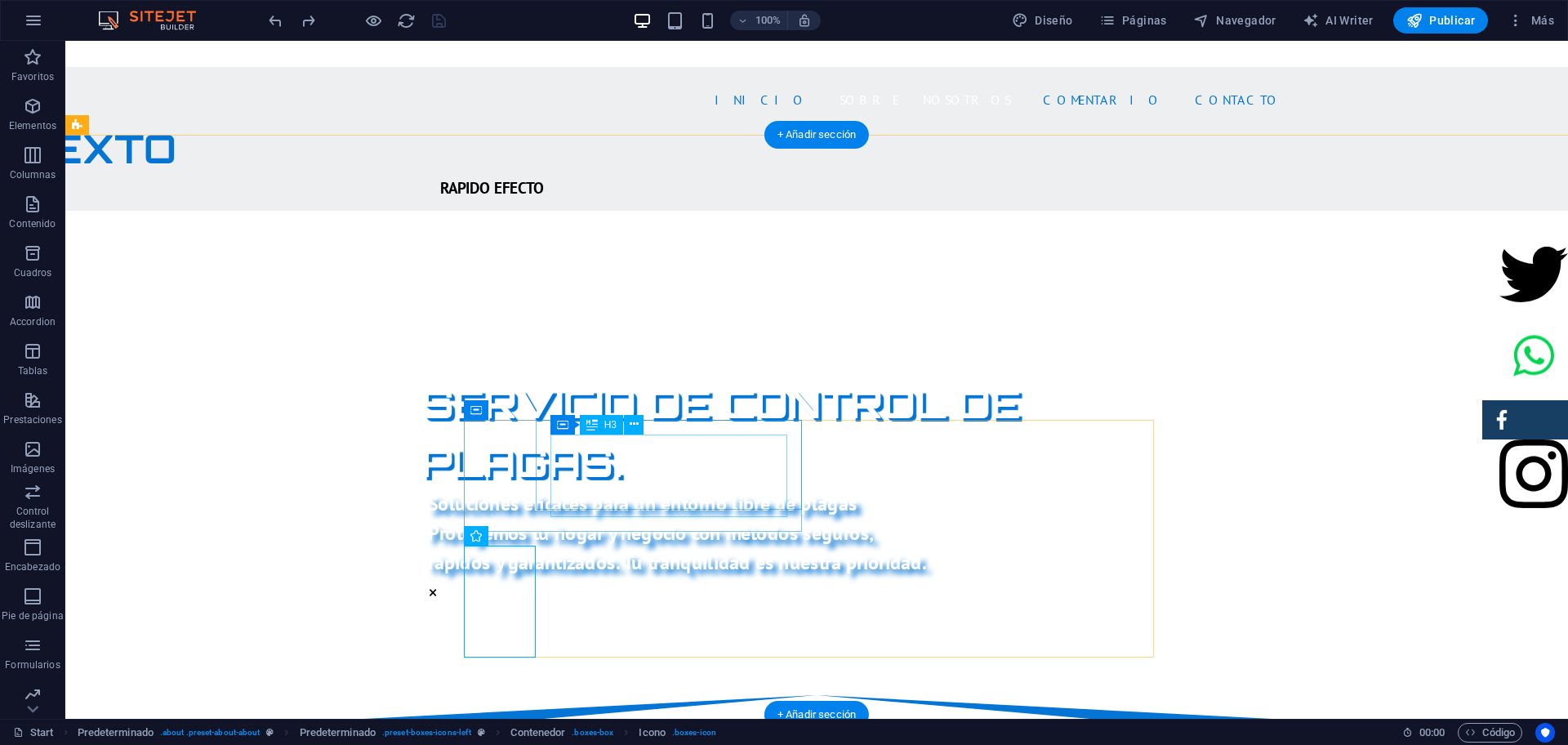 click on "PRODUCTOS CERTIFICADOS" at bounding box center [817, 1208] 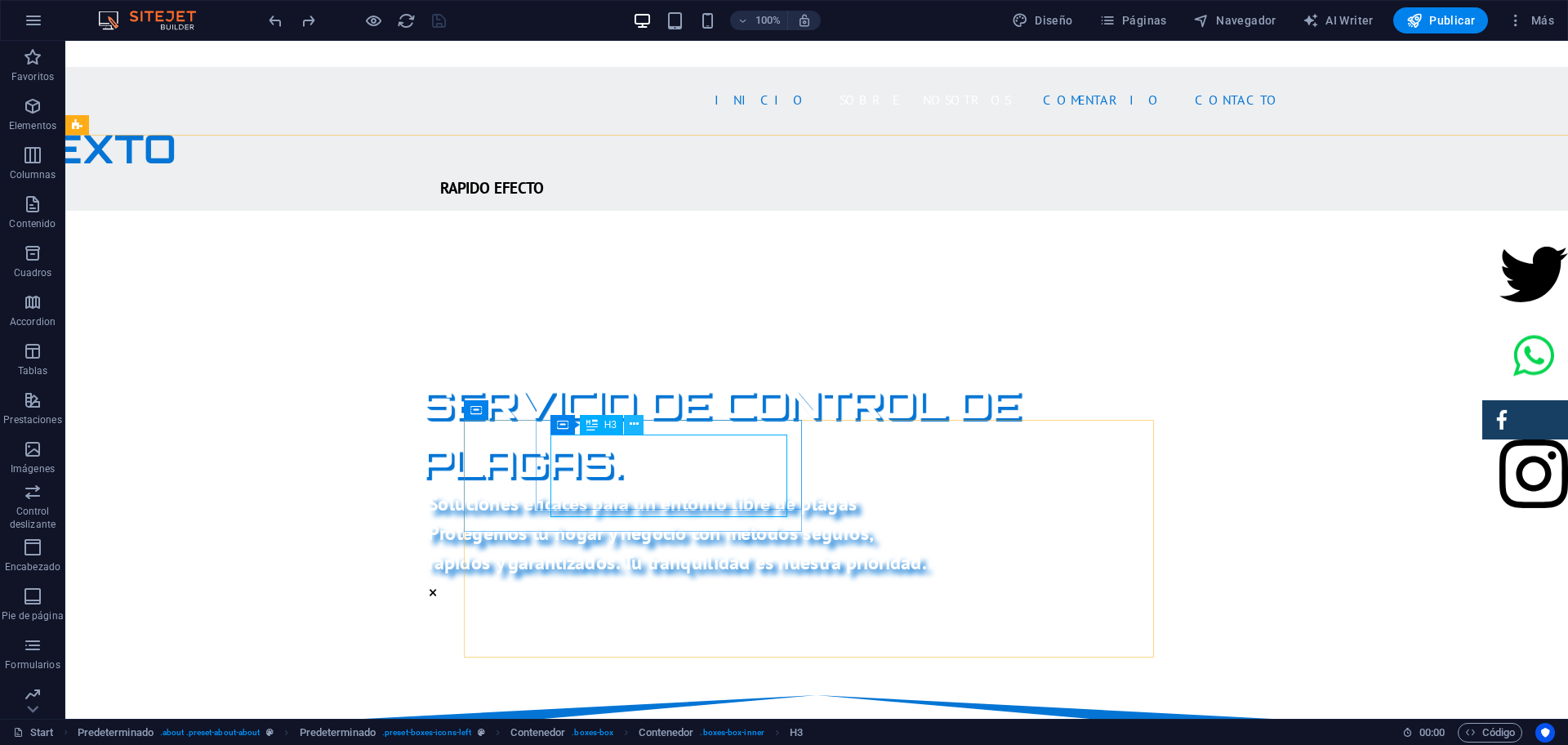click at bounding box center (634, 424) 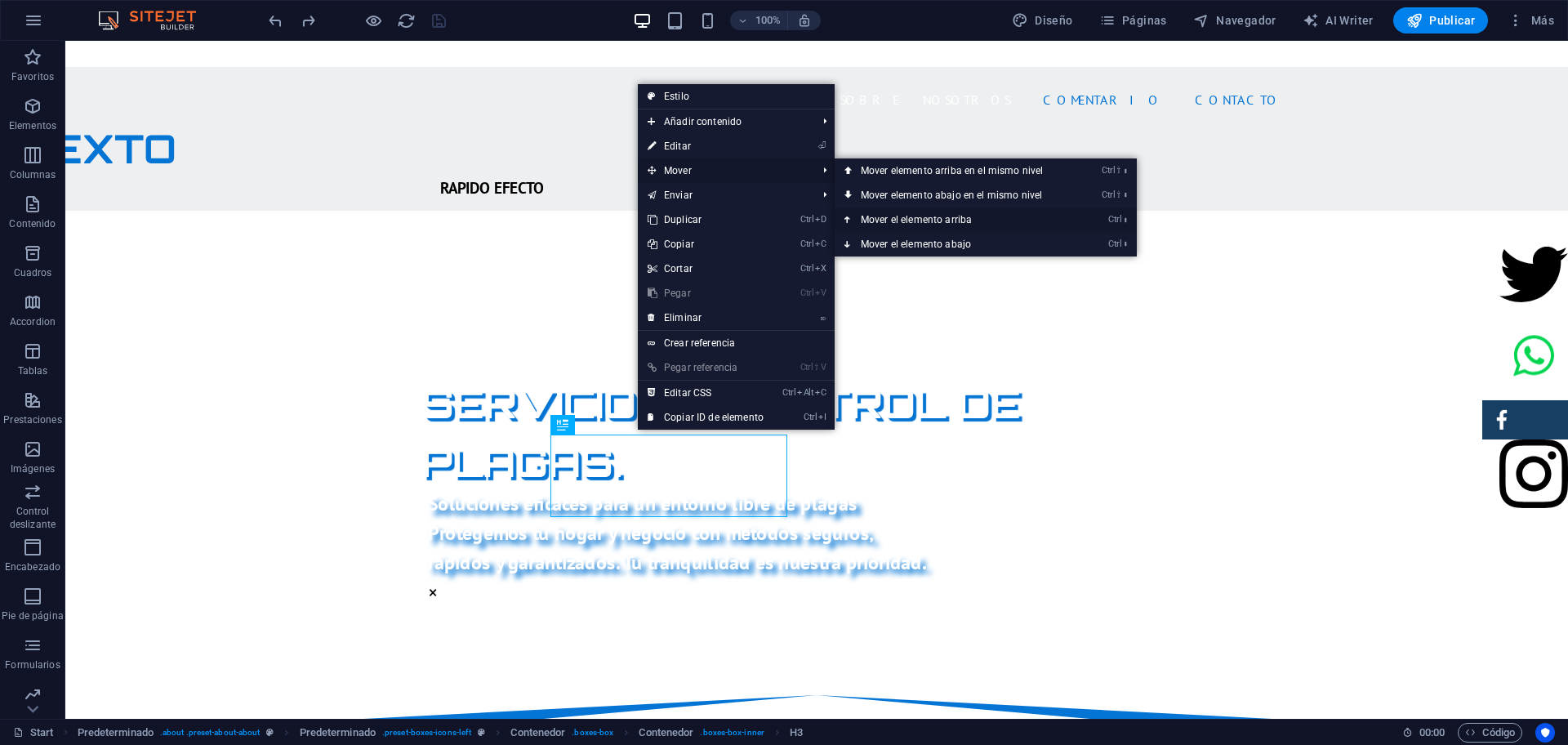 click on "Ctrl ⬆  Mover el elemento arriba" at bounding box center [955, 220] 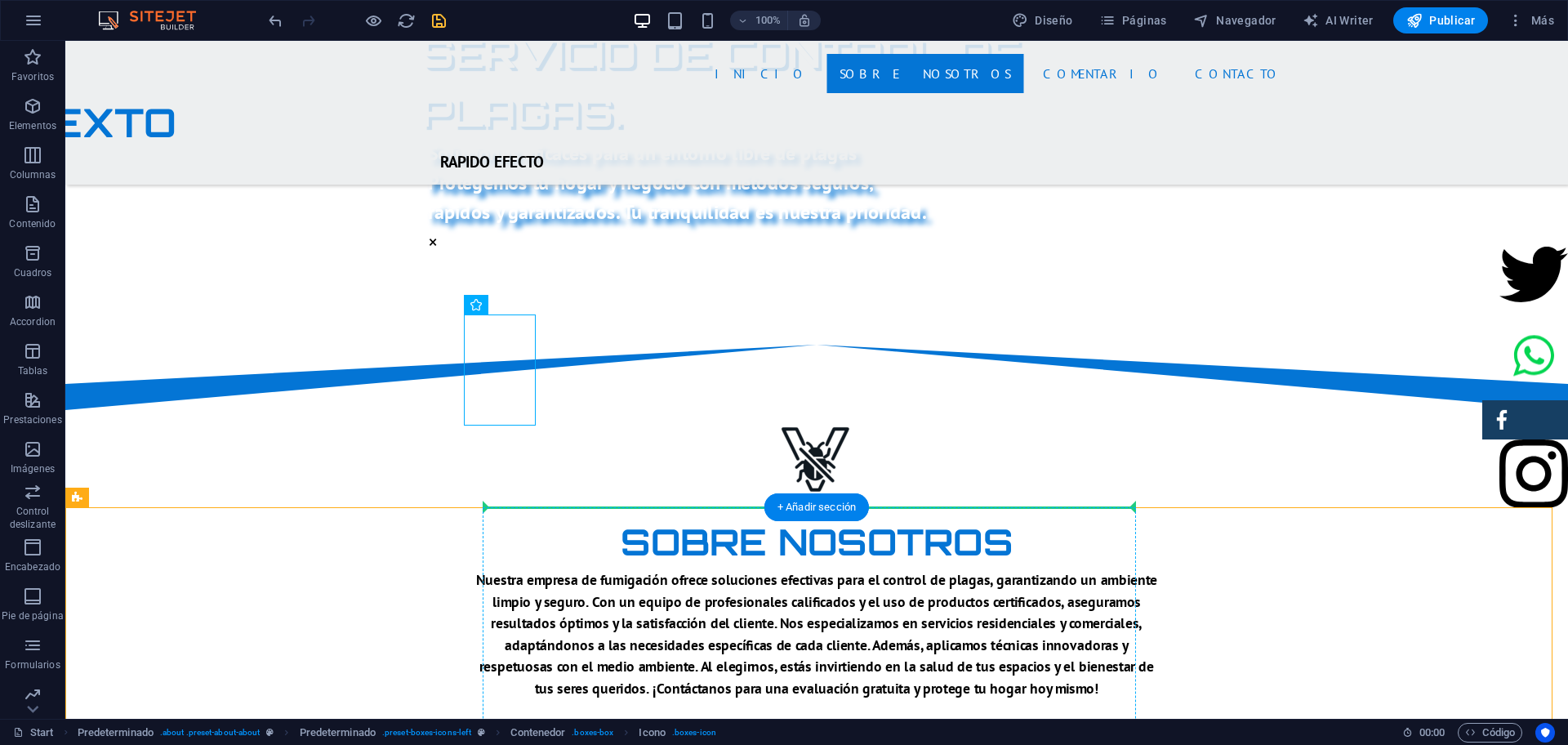 scroll, scrollTop: 981, scrollLeft: 0, axis: vertical 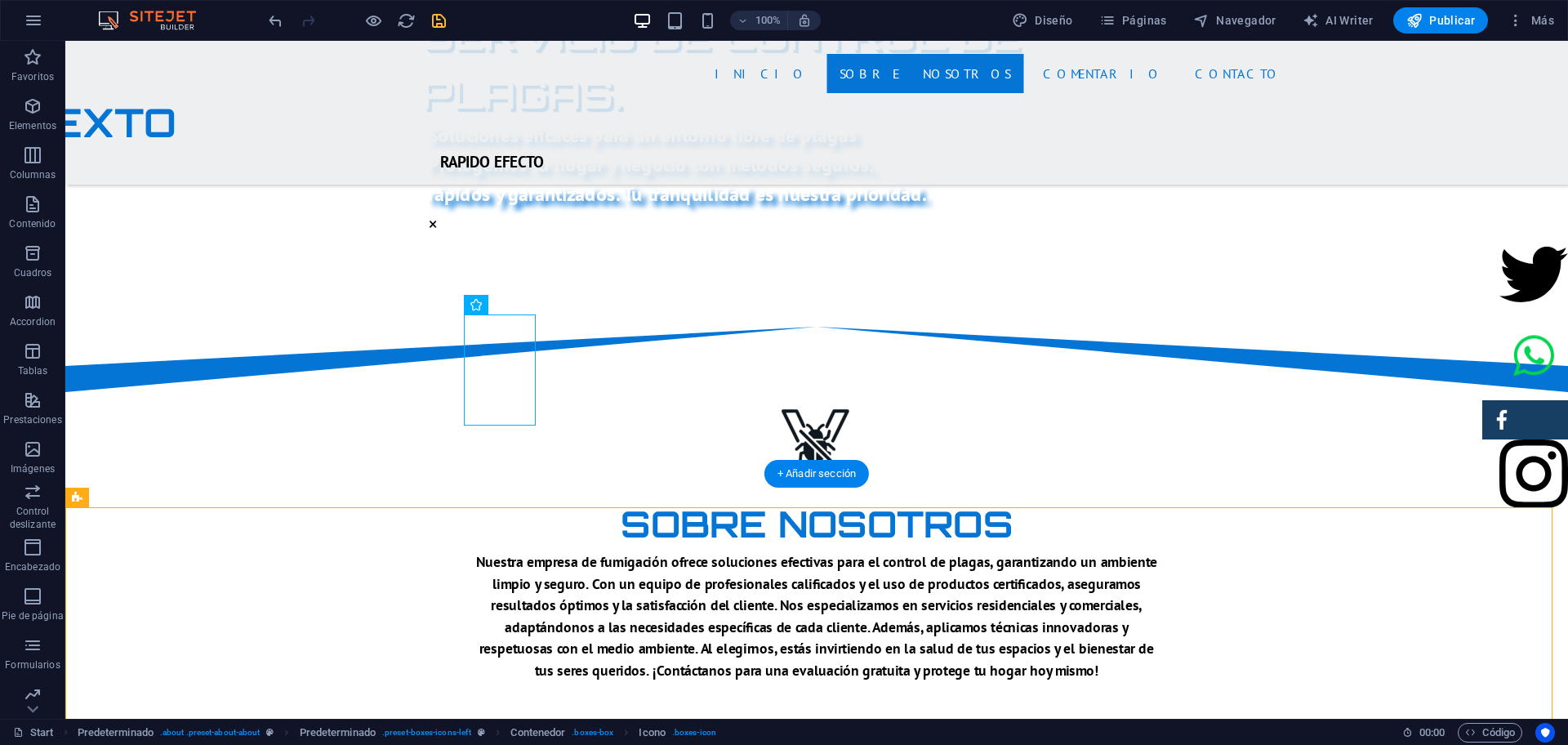 drag, startPoint x: 519, startPoint y: 680, endPoint x: 632, endPoint y: 270, distance: 425.28696 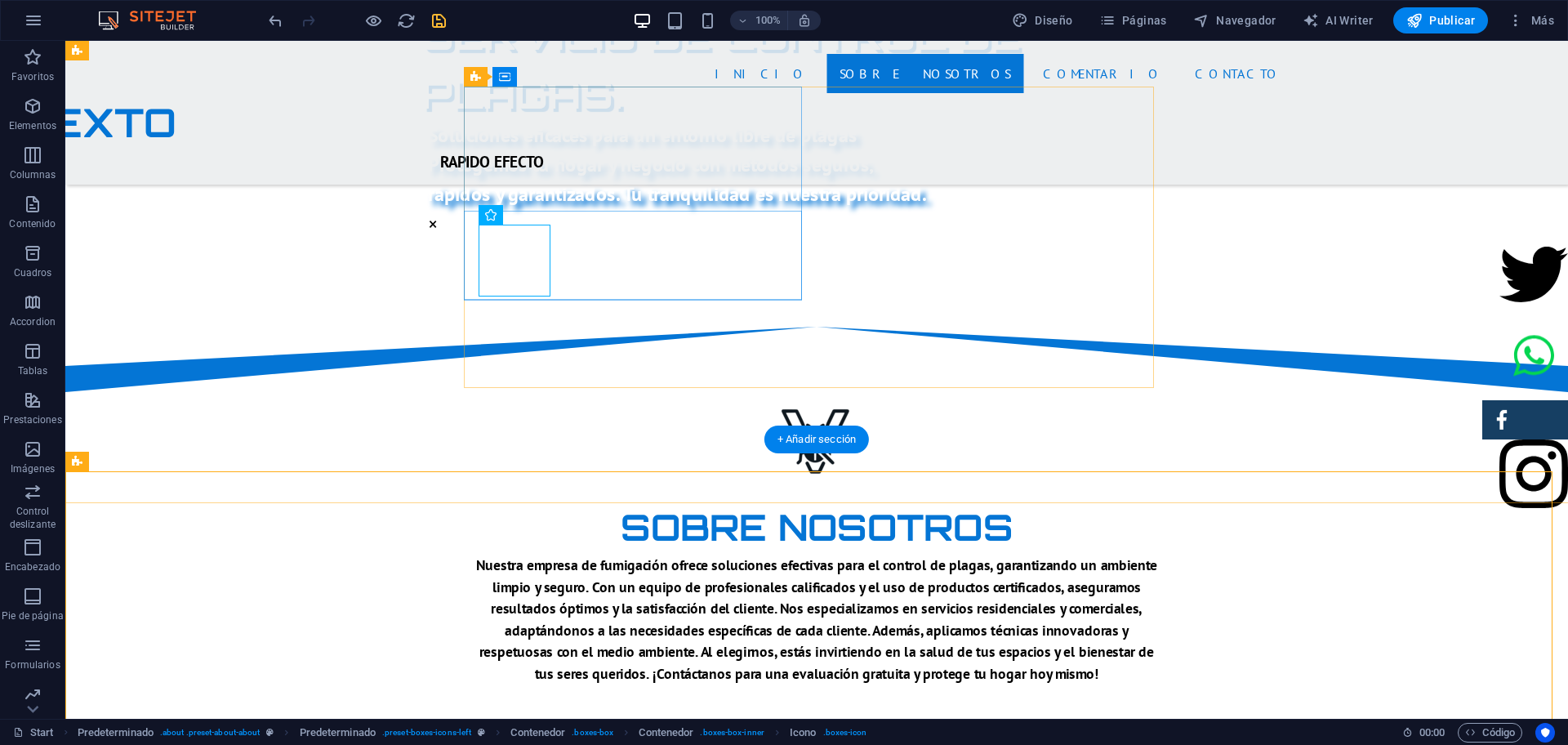scroll, scrollTop: 983, scrollLeft: 0, axis: vertical 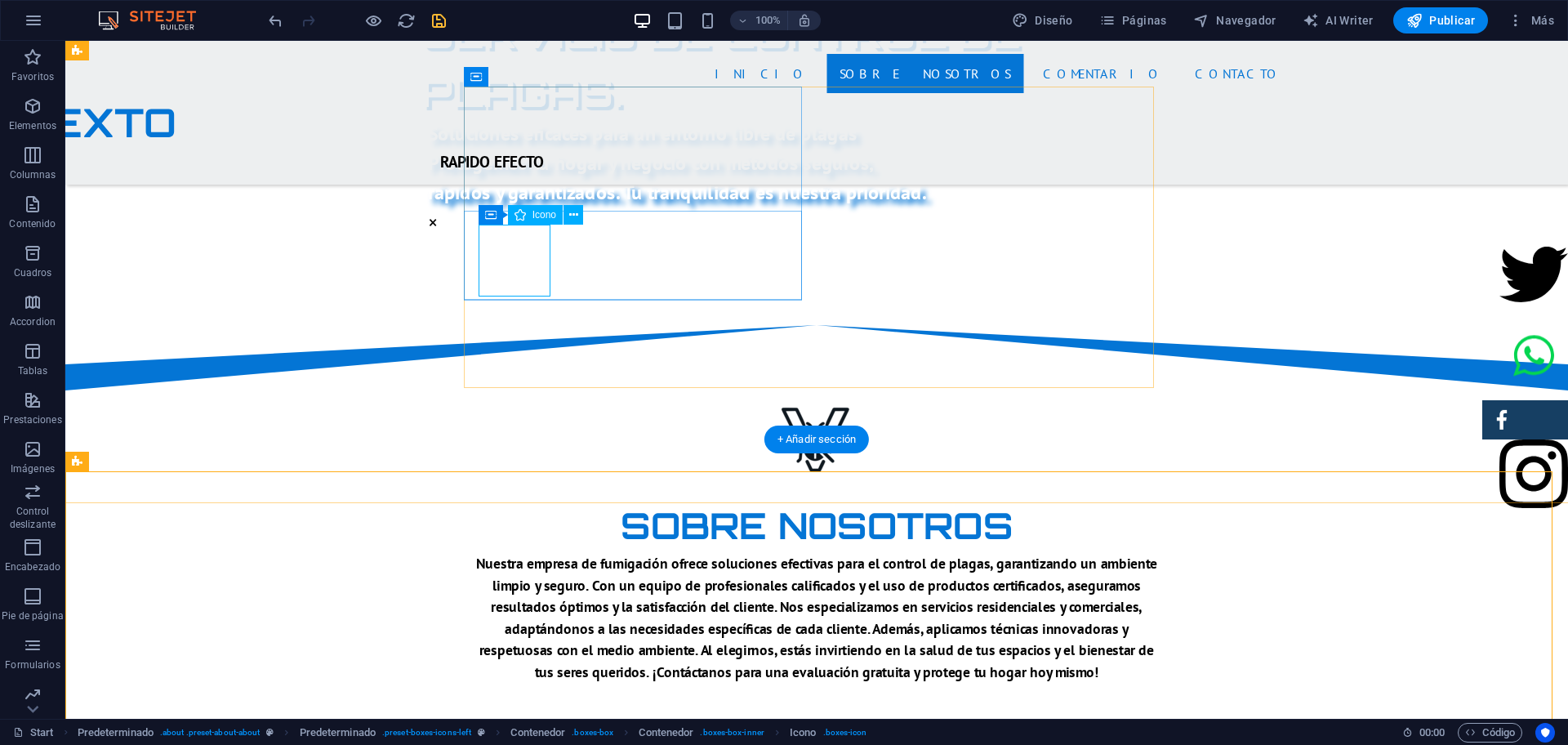 click at bounding box center (817, 902) 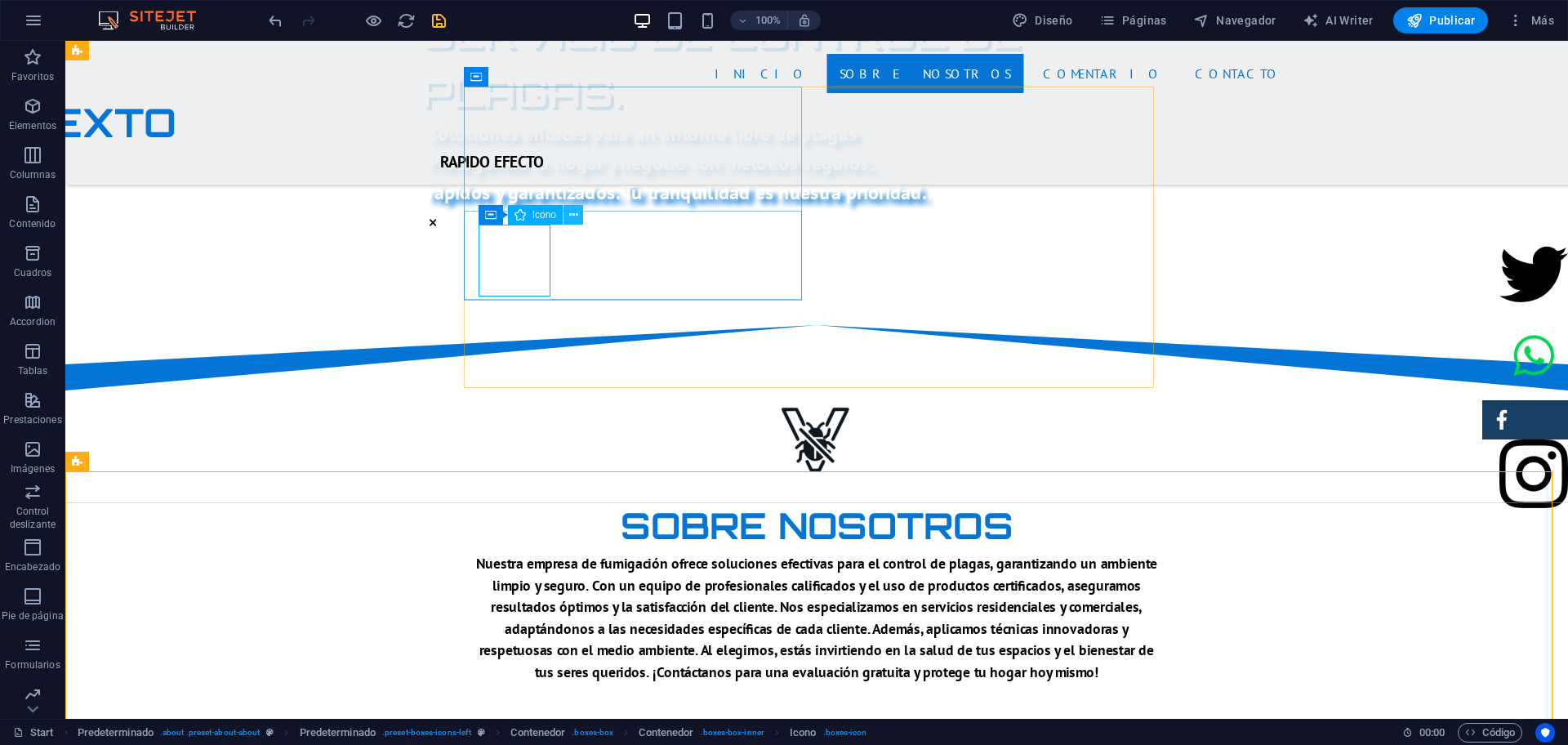 click at bounding box center (573, 215) 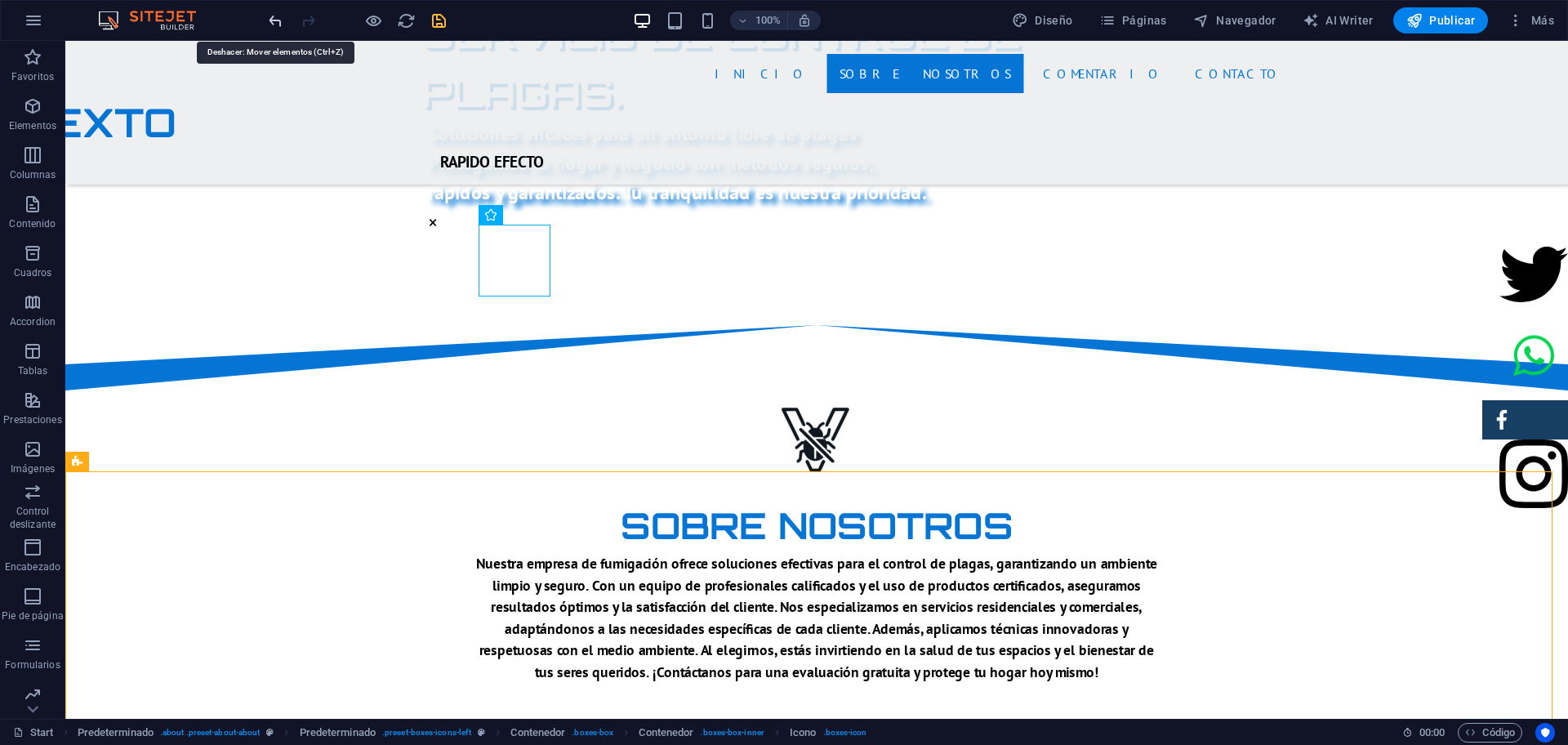 click at bounding box center (275, 20) 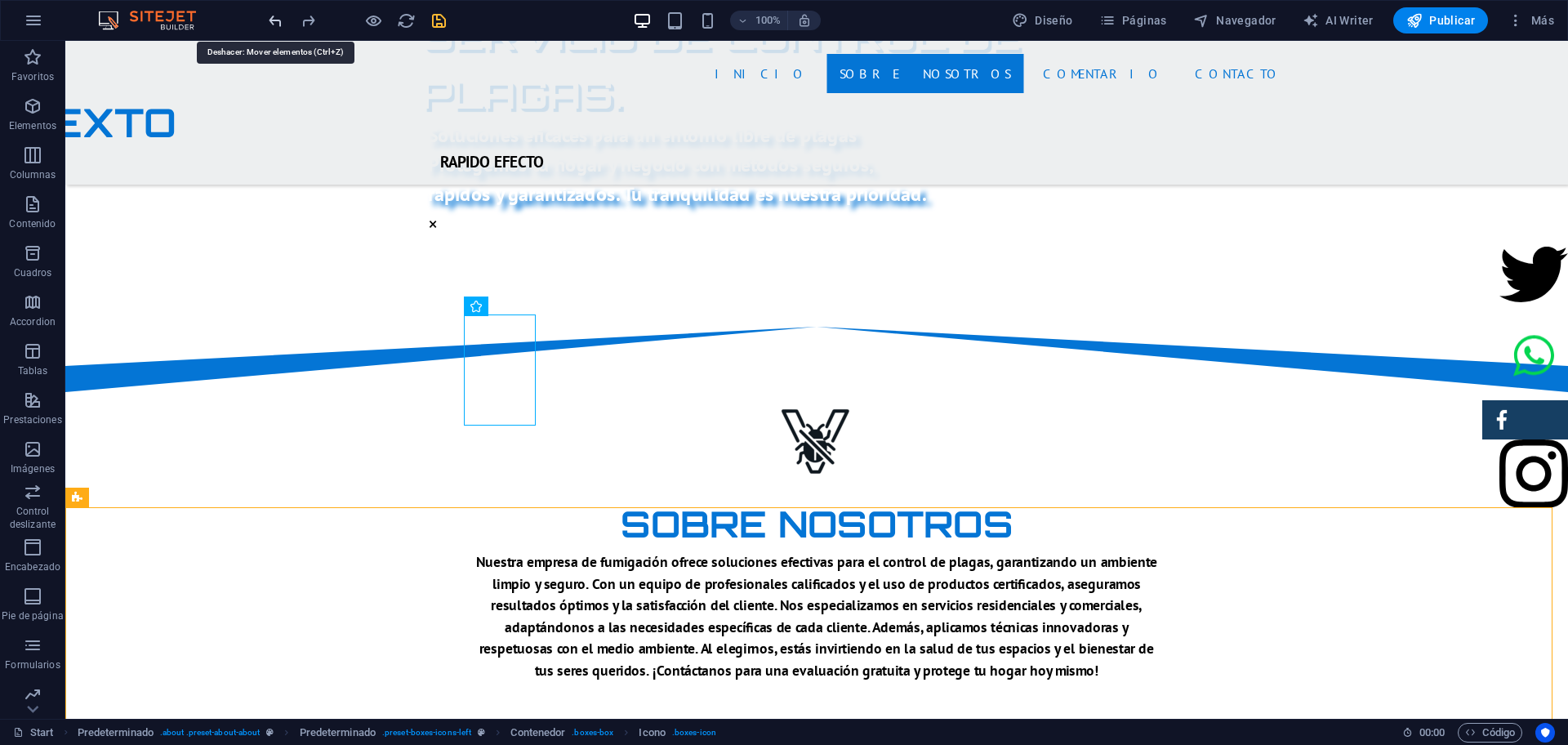 click at bounding box center (275, 20) 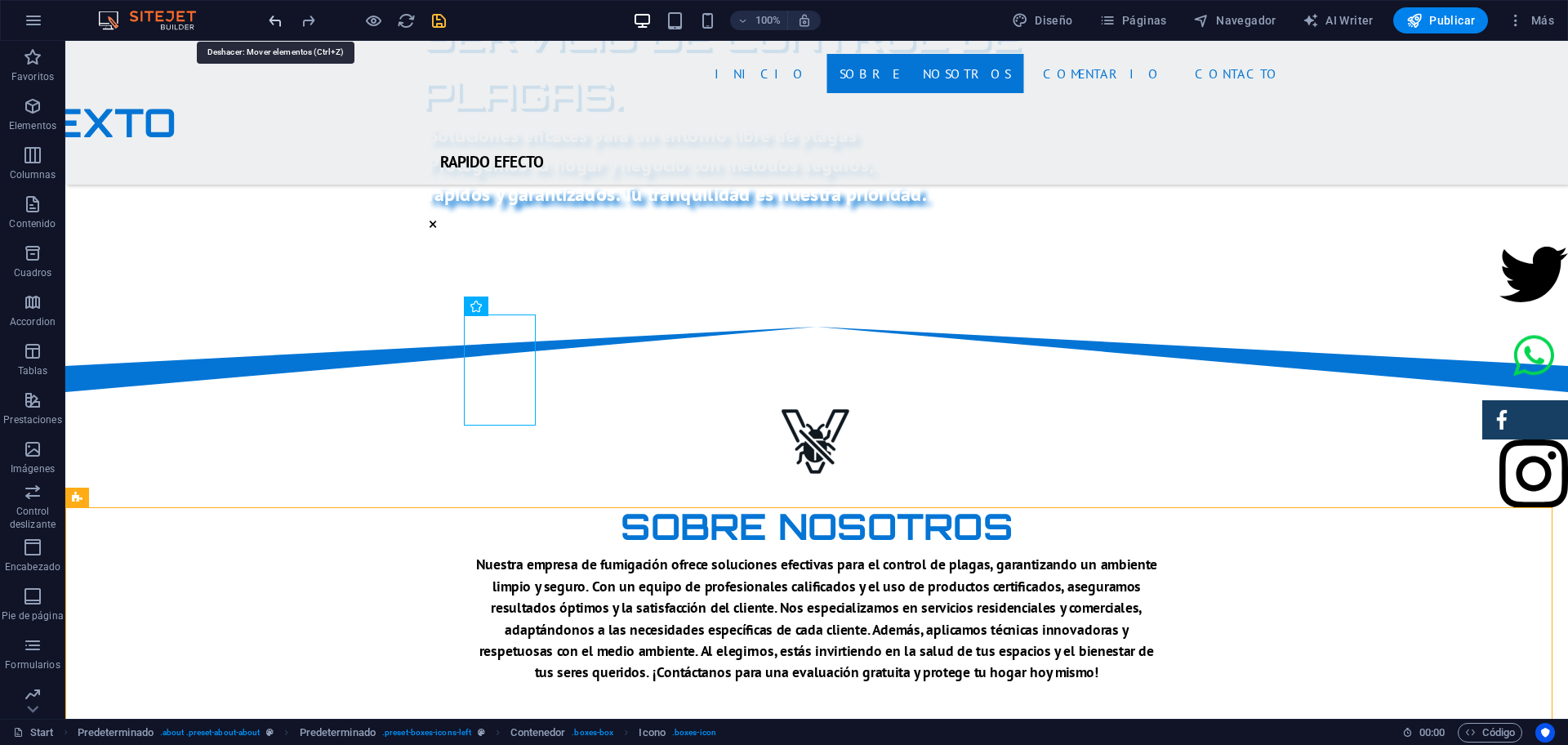 scroll, scrollTop: 986, scrollLeft: 0, axis: vertical 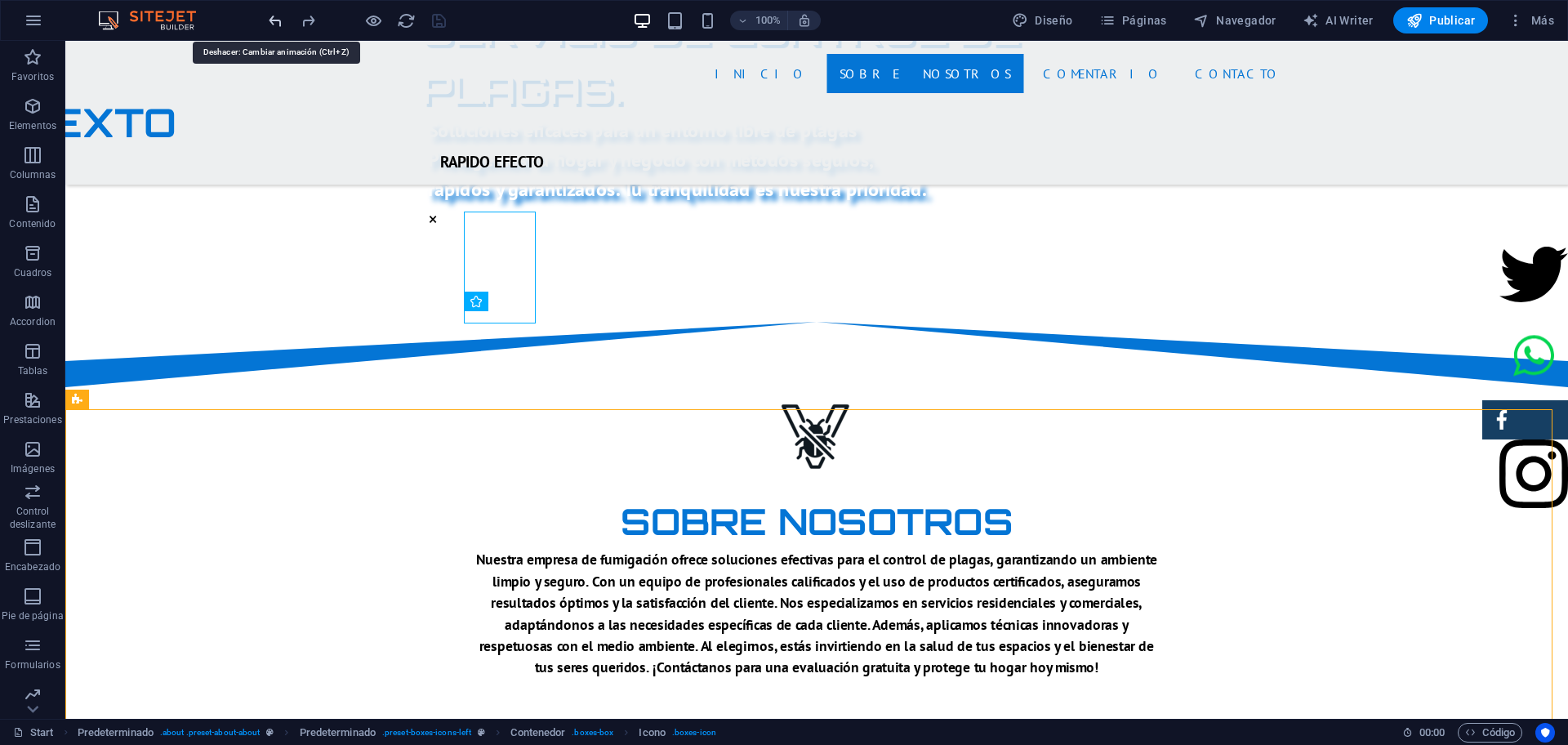 click at bounding box center [275, 20] 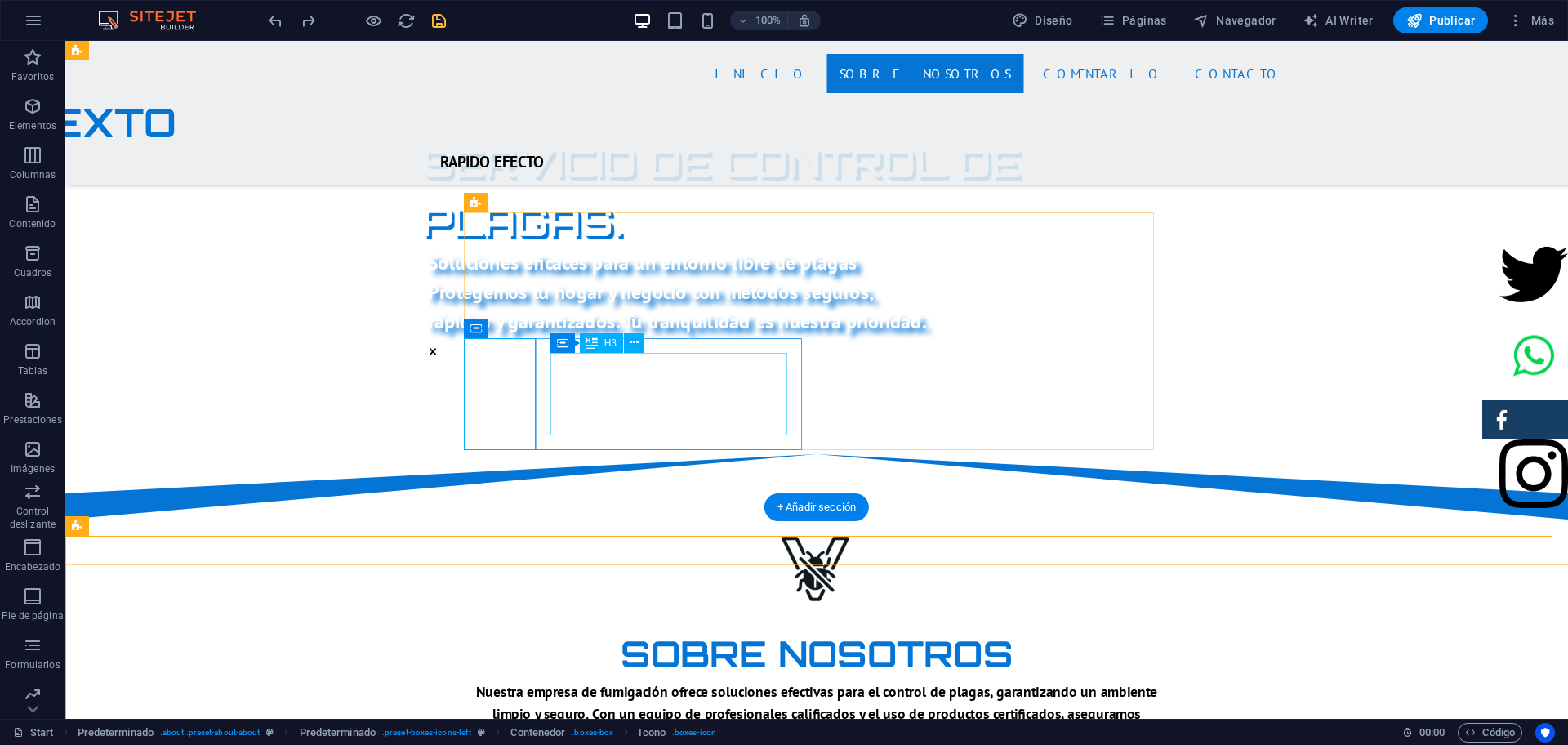 scroll, scrollTop: 859, scrollLeft: 0, axis: vertical 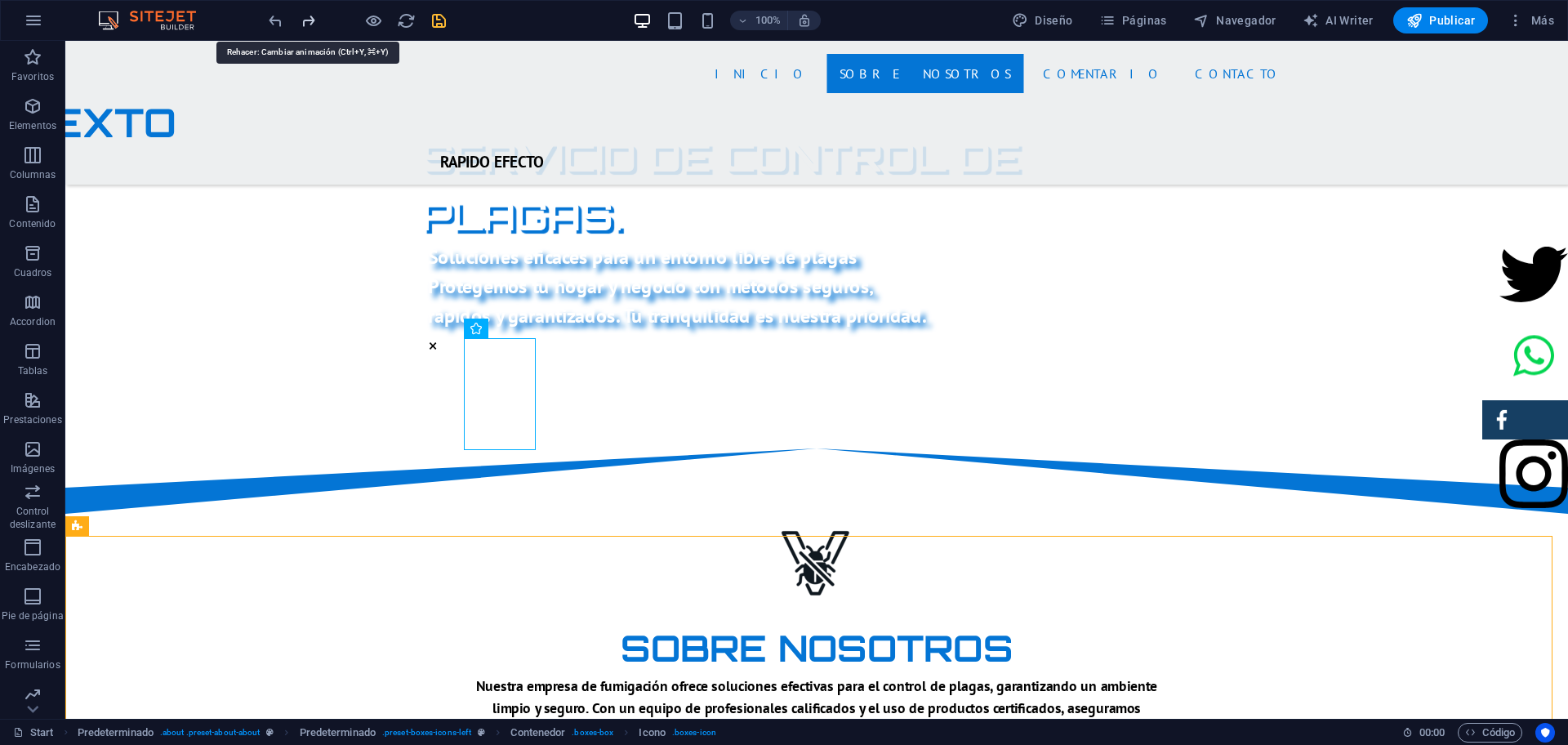 click at bounding box center [308, 20] 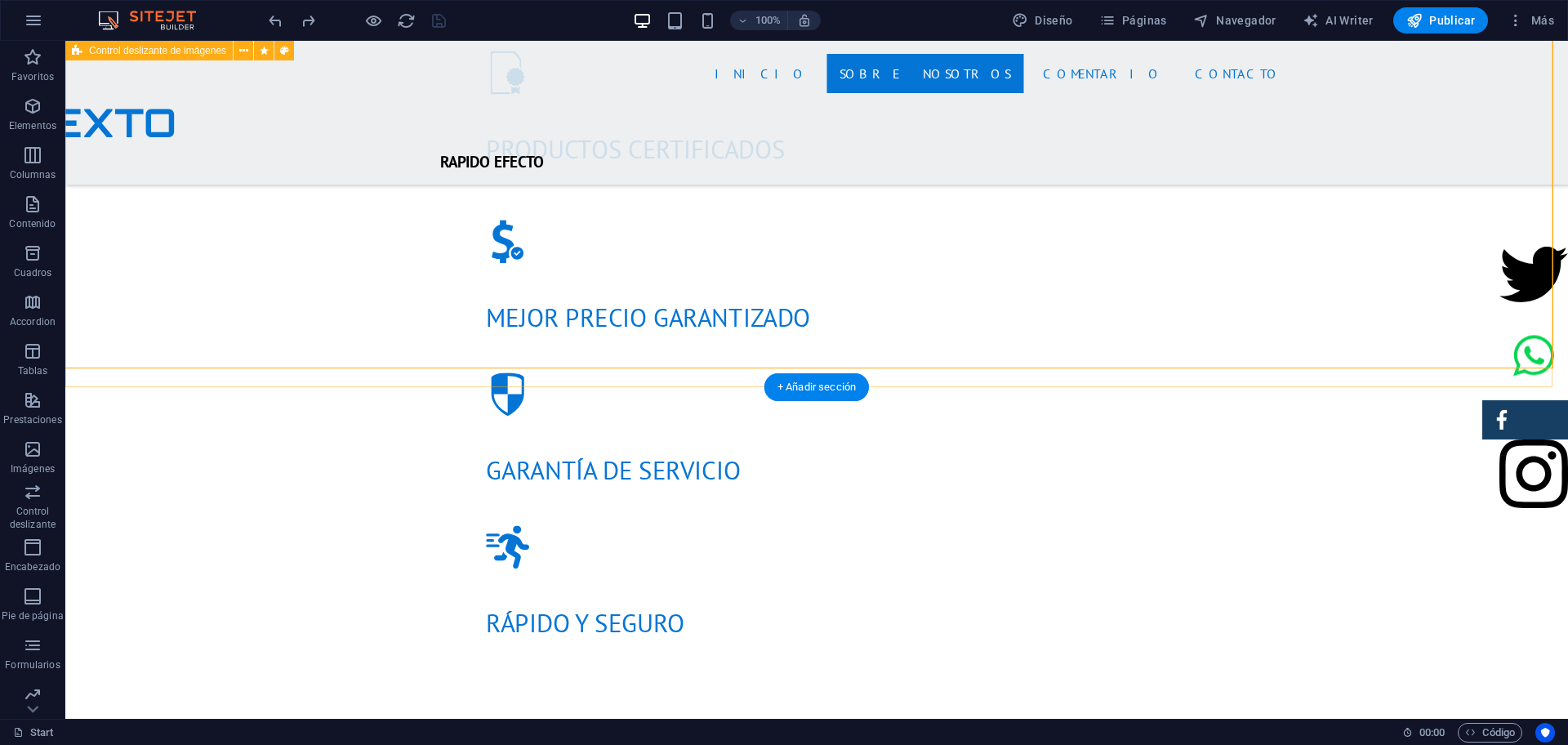 scroll, scrollTop: 1681, scrollLeft: 0, axis: vertical 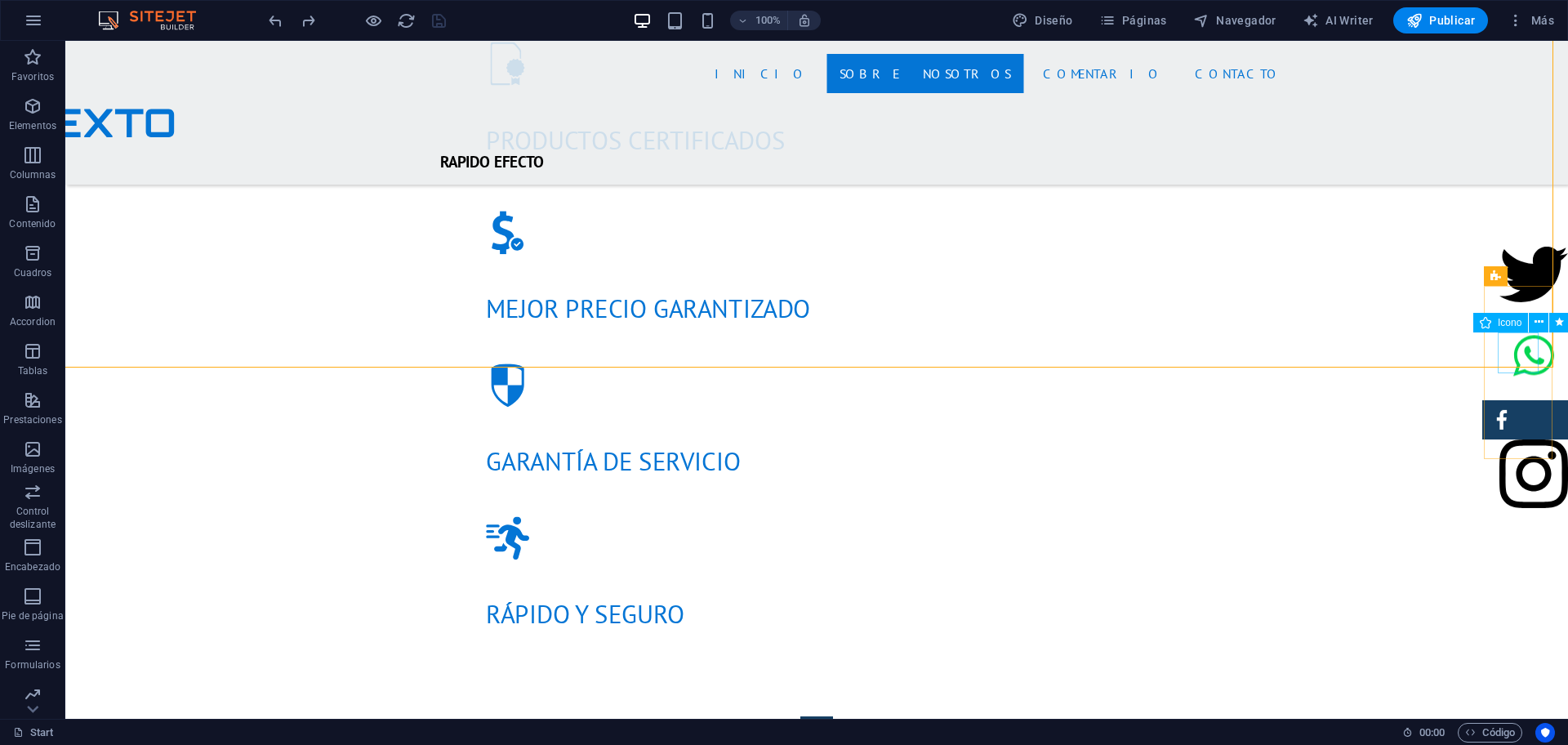 click at bounding box center [1534, 357] 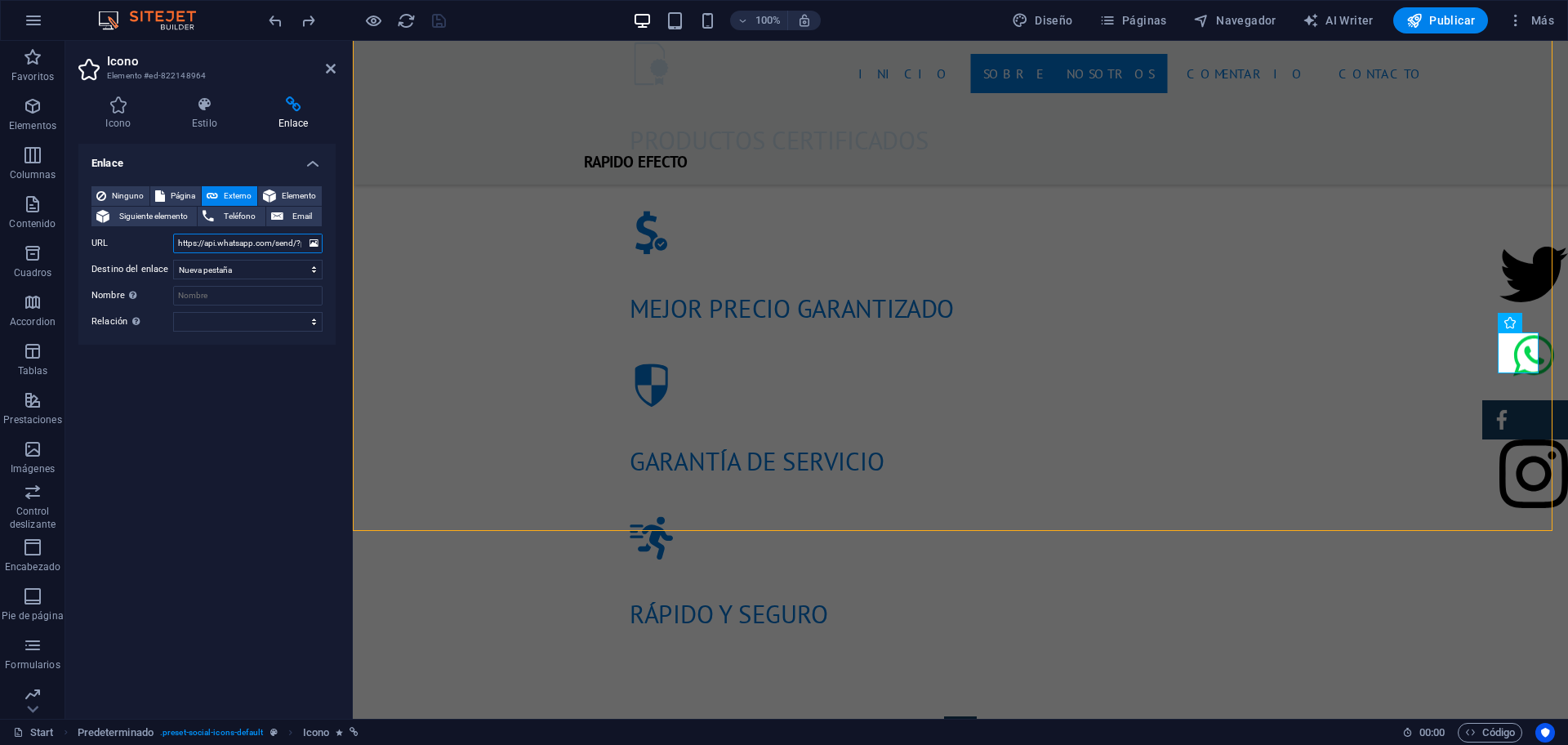 click on "https://api.whatsapp.com/send/?phone=+525654313590&text=Infomación%20sobre%20promo%20web!!&type=phone_number&app_absent=0" at bounding box center [247, 243] 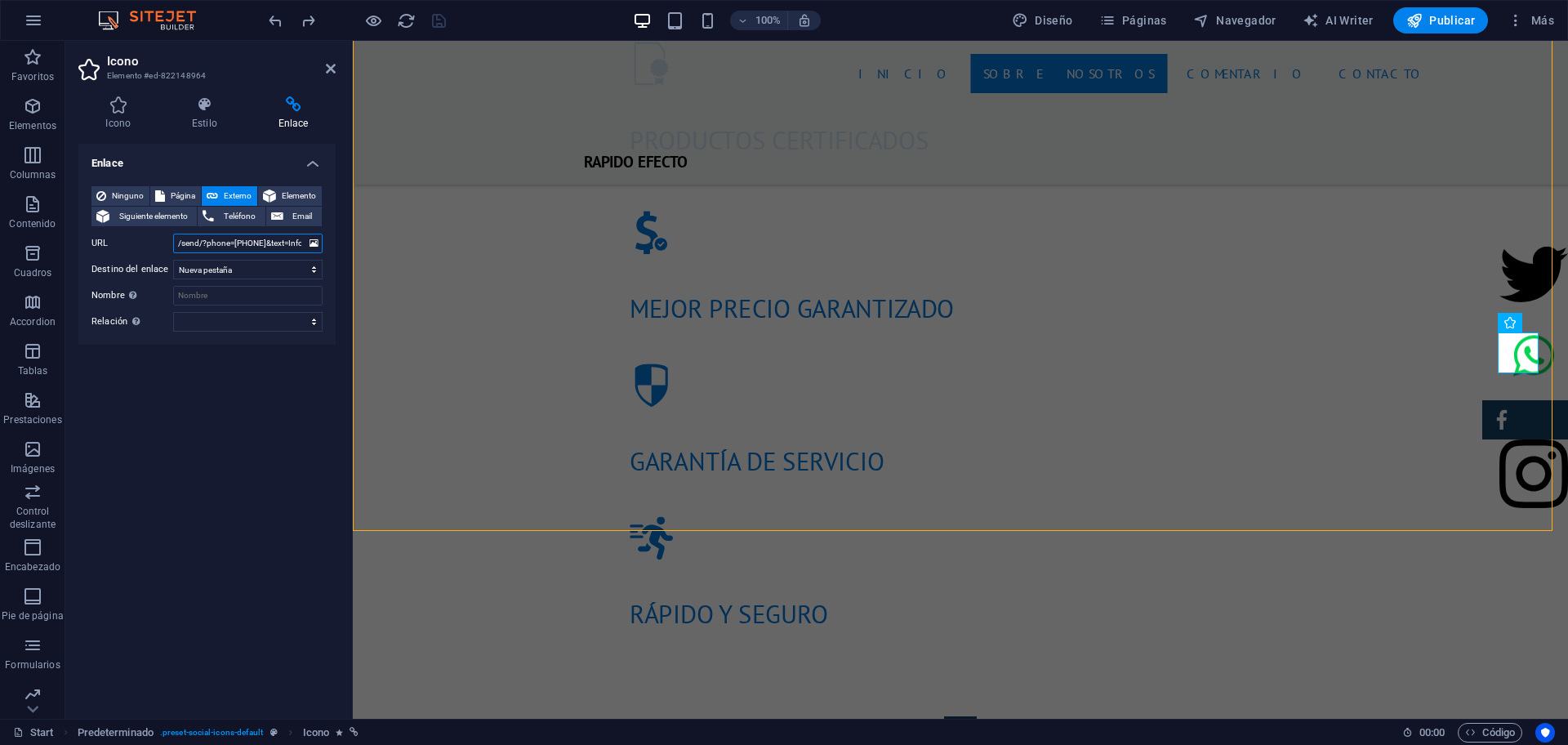 scroll, scrollTop: 0, scrollLeft: 98, axis: horizontal 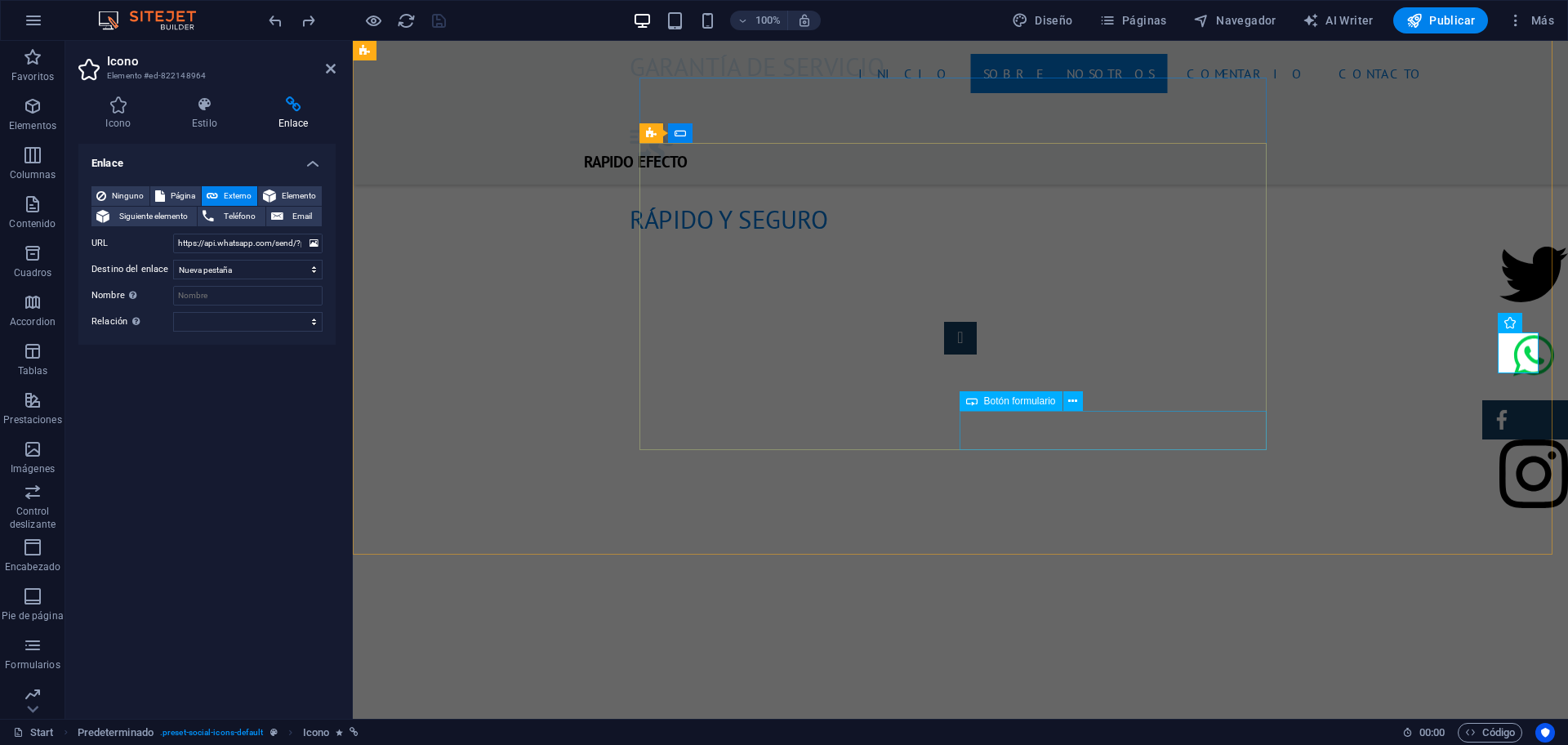 click on "Envía tu solicitud" at bounding box center (1120, 1546) 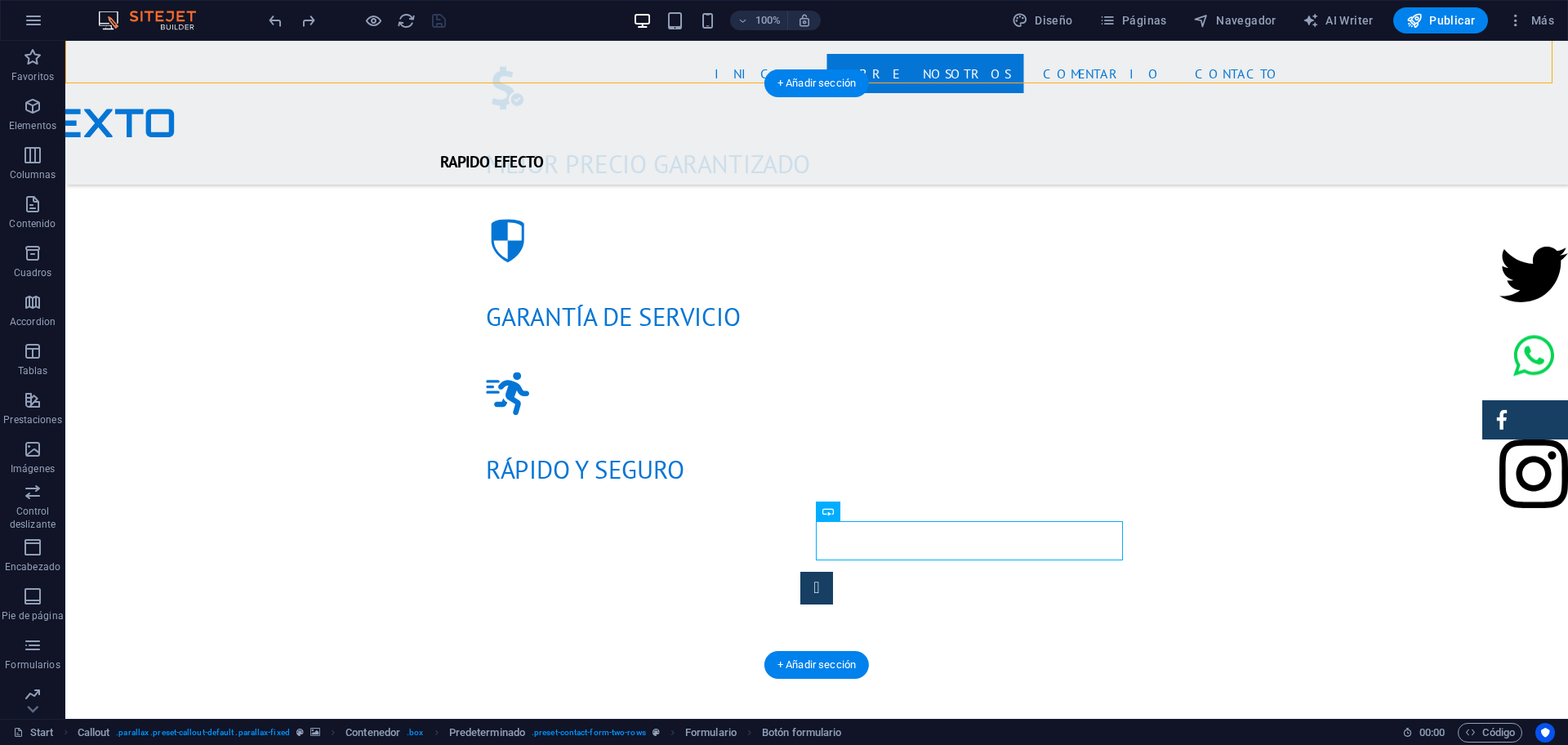 scroll, scrollTop: 2003, scrollLeft: 0, axis: vertical 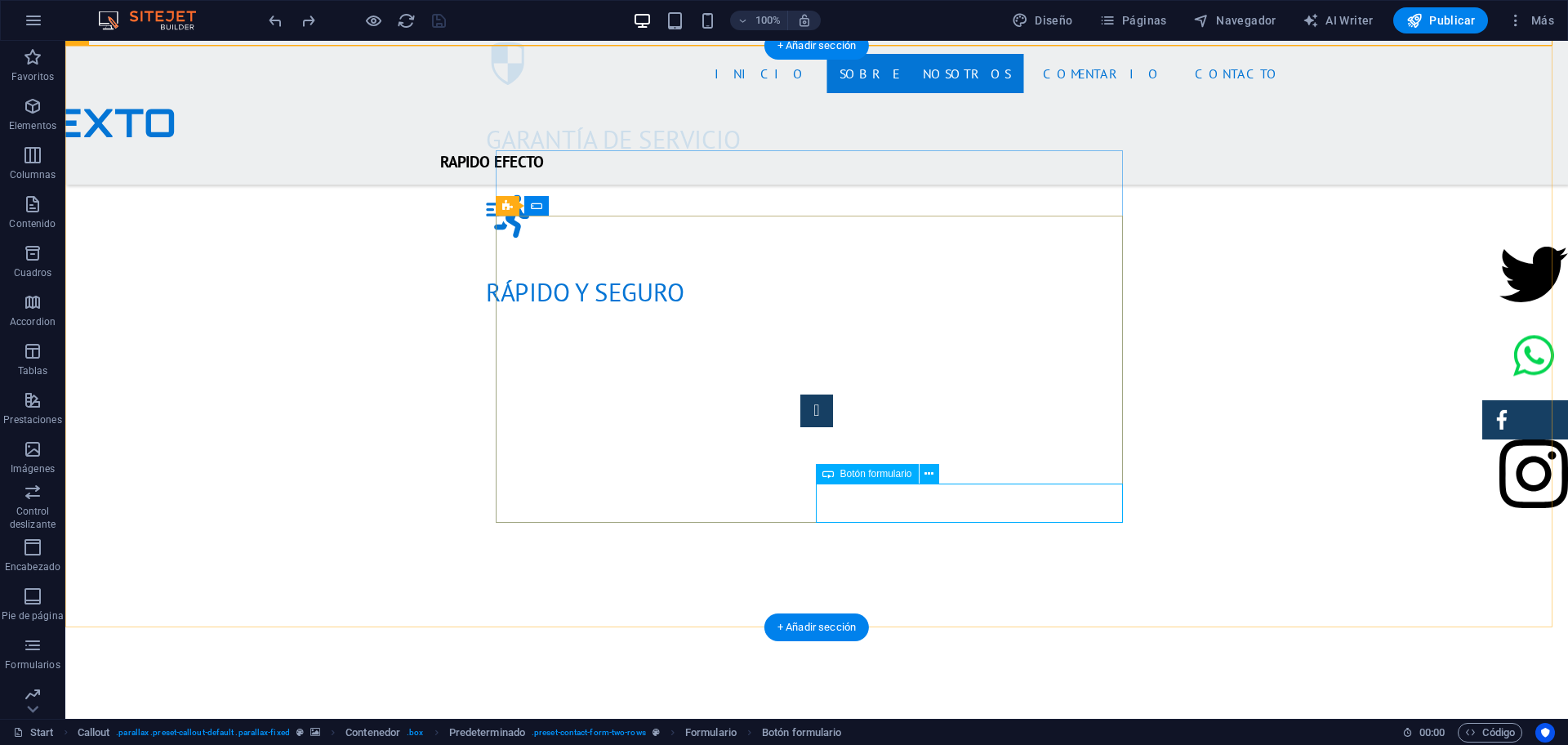 click on "Envía tu solicitud" at bounding box center (977, 1619) 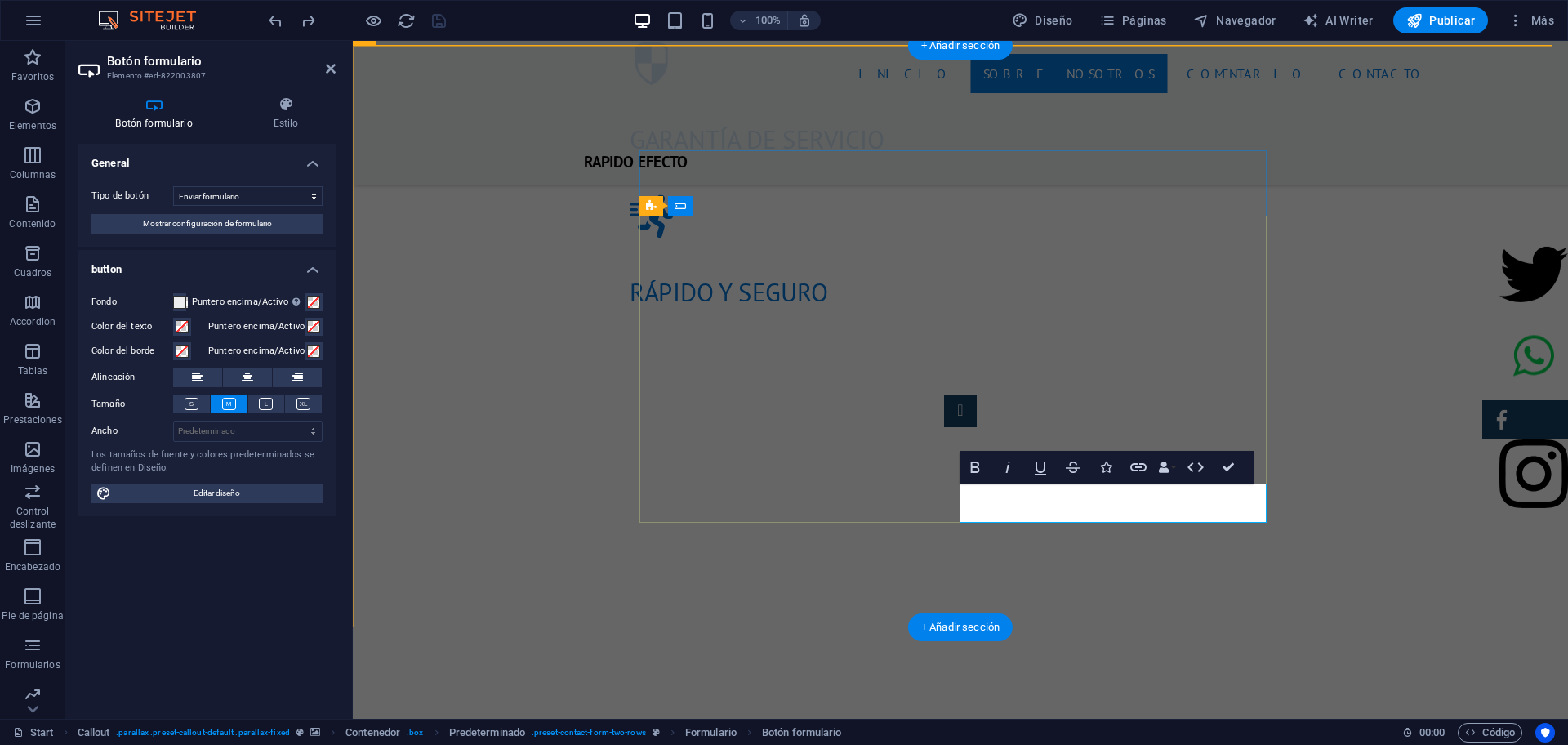 click on "Envía tu solicitud" at bounding box center (1120, 1615) 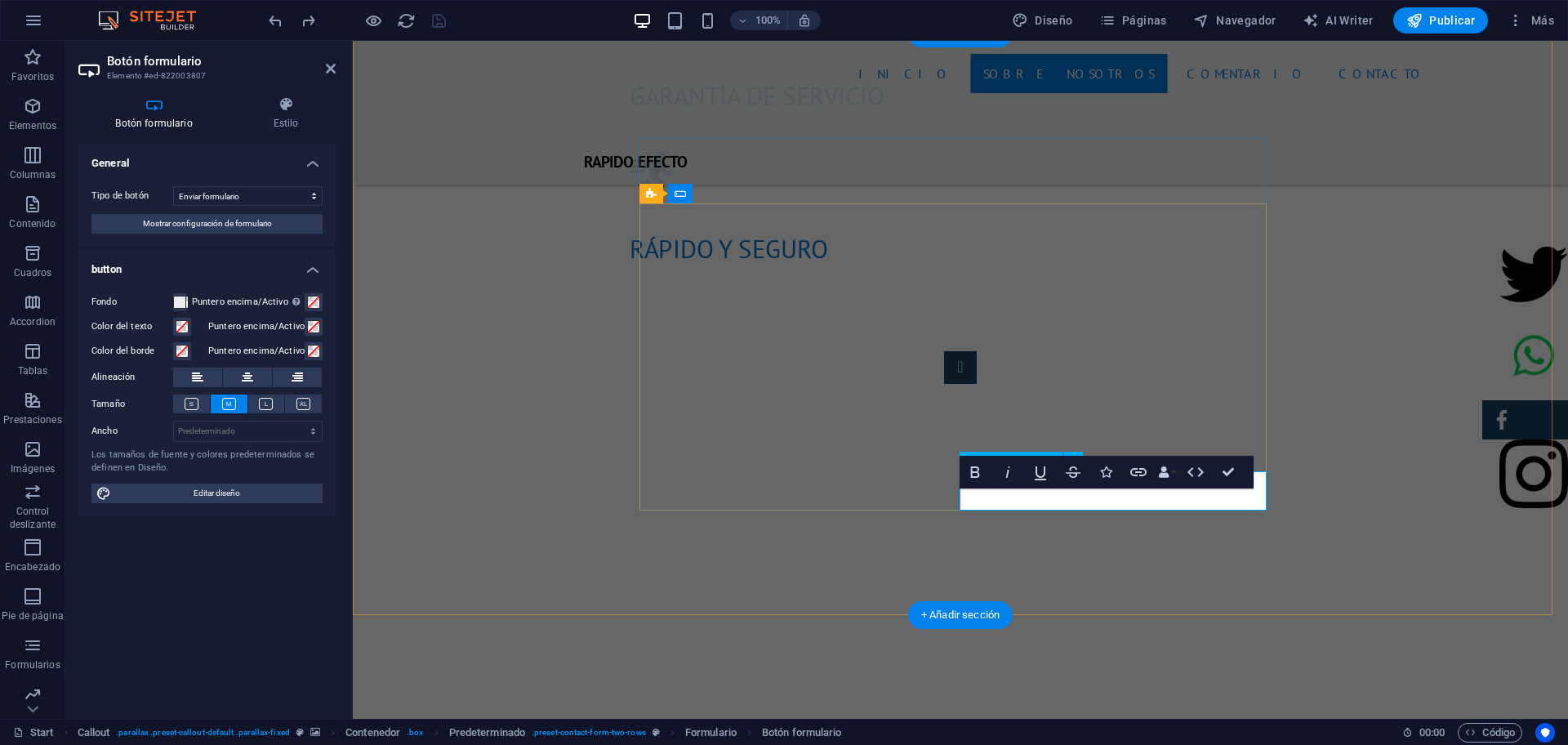 click on "Envía tu solicitud" at bounding box center (1120, 1581) 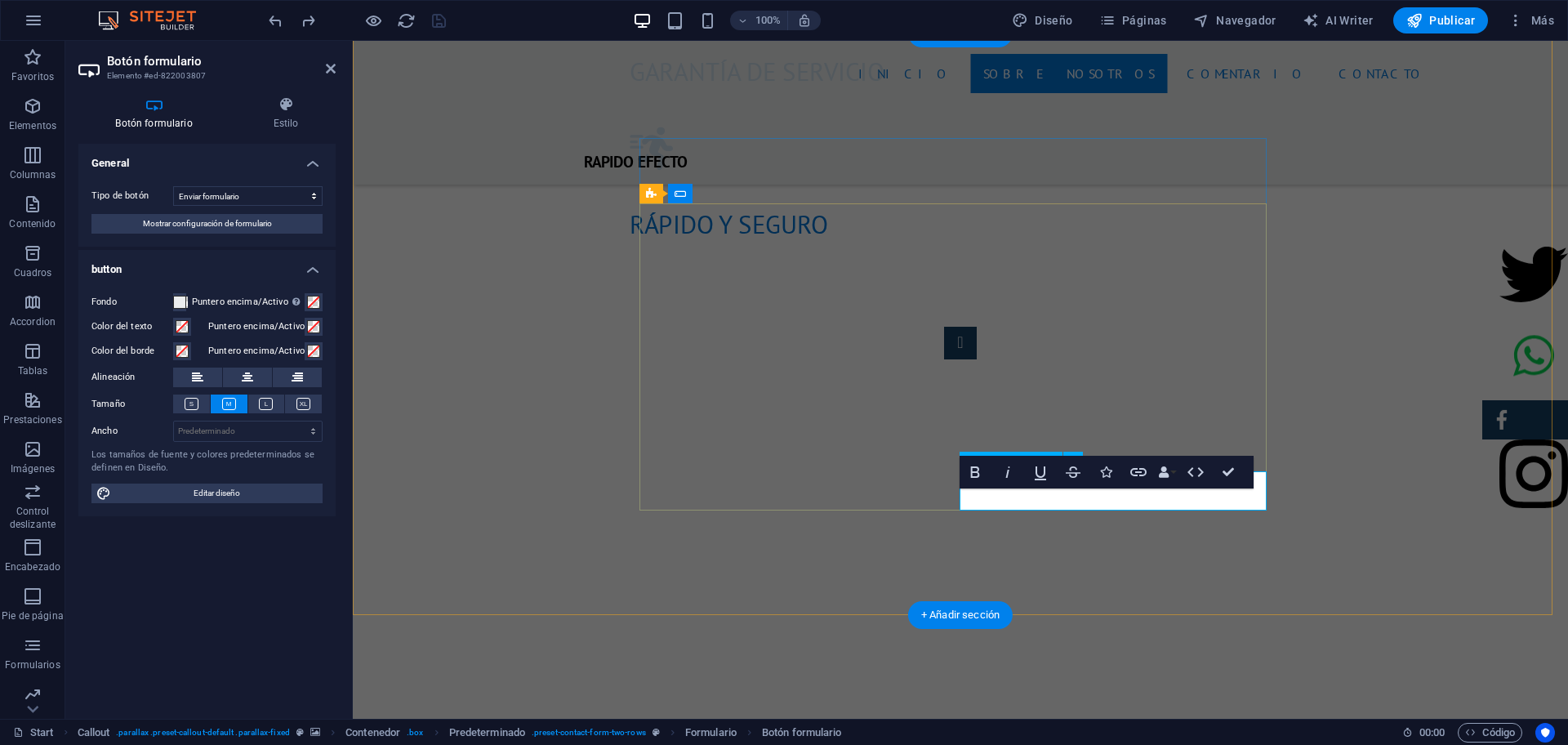 click on "Envía tu solicitud" at bounding box center [1120, 1665] 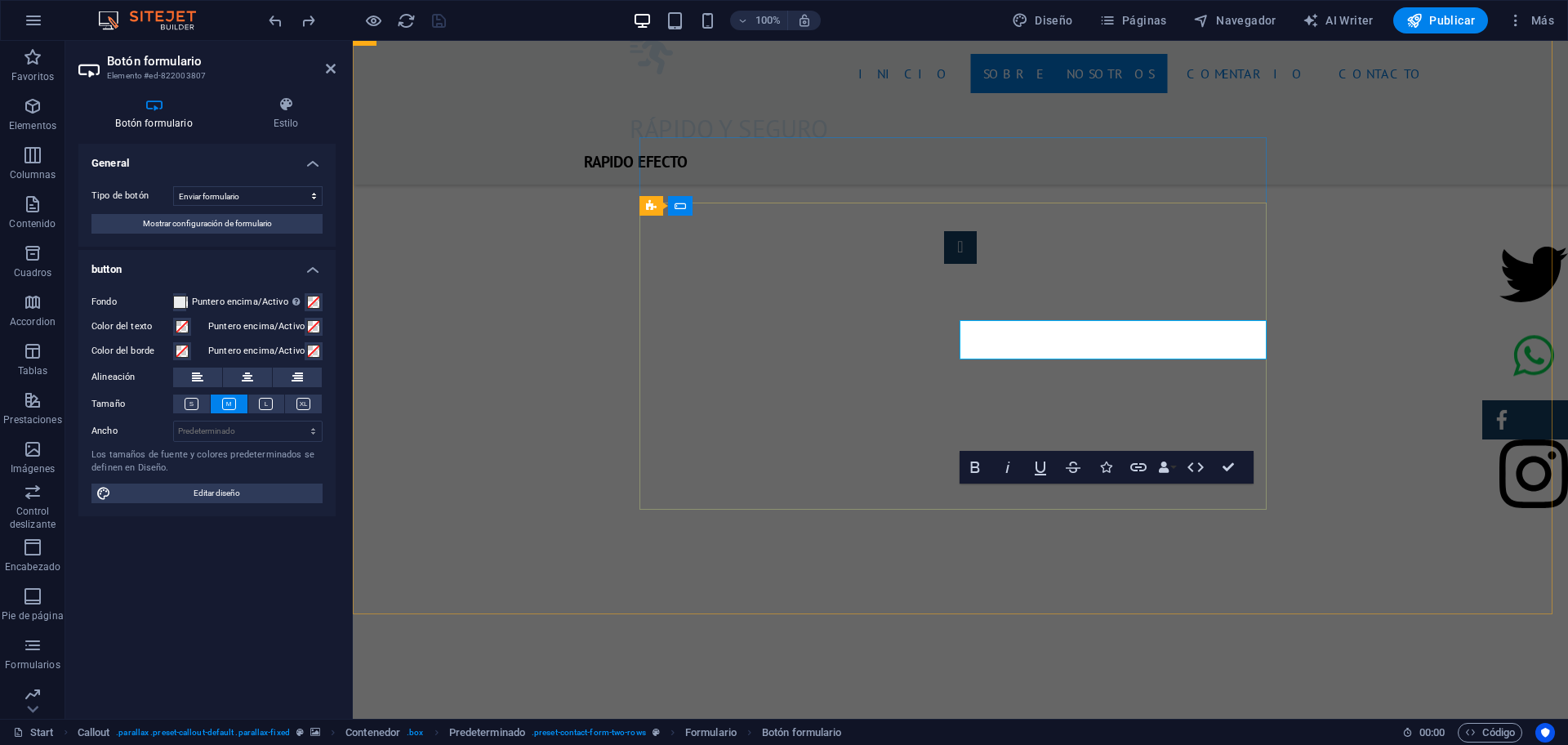 click on "Envía tu solicitud" at bounding box center (1120, 1615) 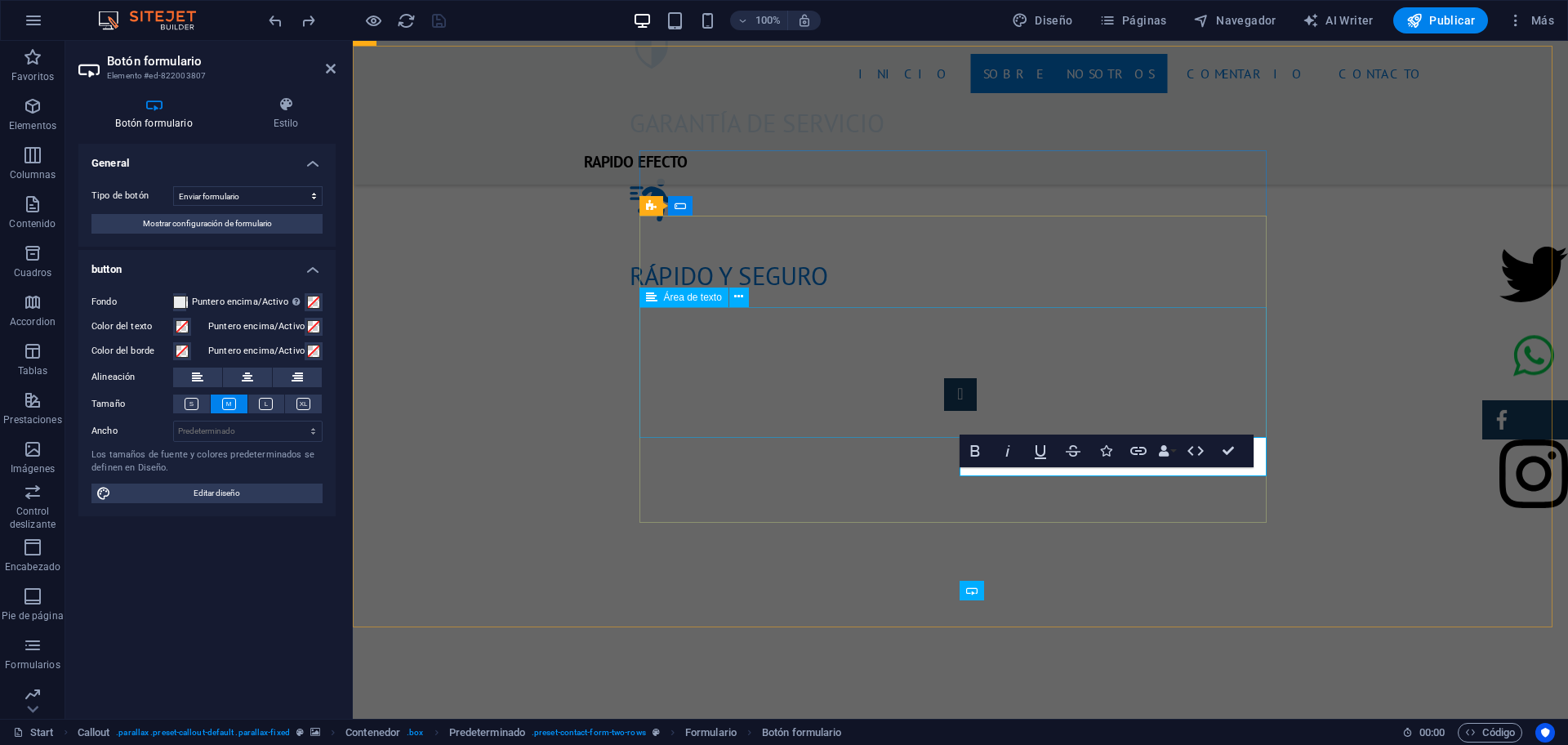 scroll, scrollTop: 2003, scrollLeft: 0, axis: vertical 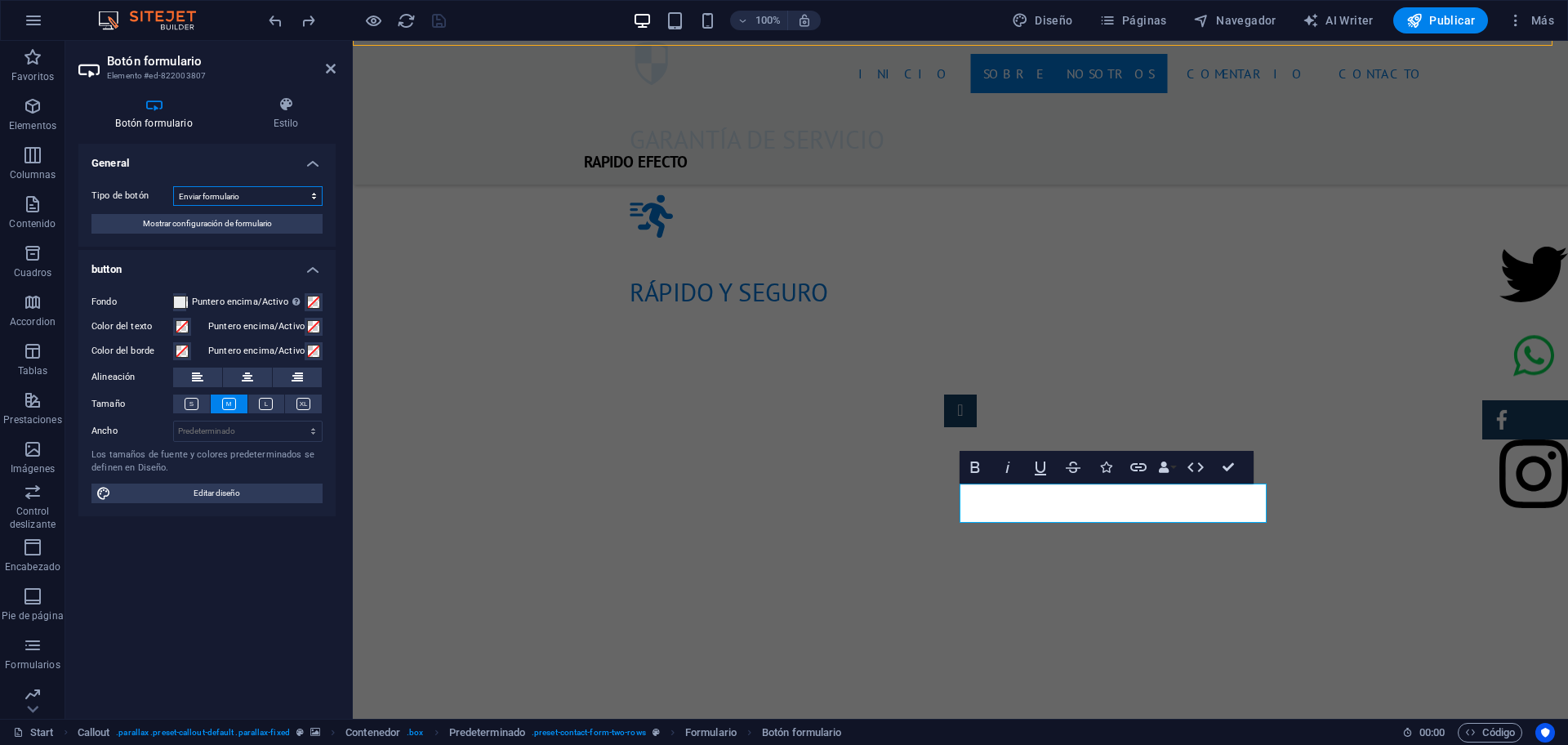 click on "Enviar formulario Restablecer formulario Ninguna acción" at bounding box center (247, 196) 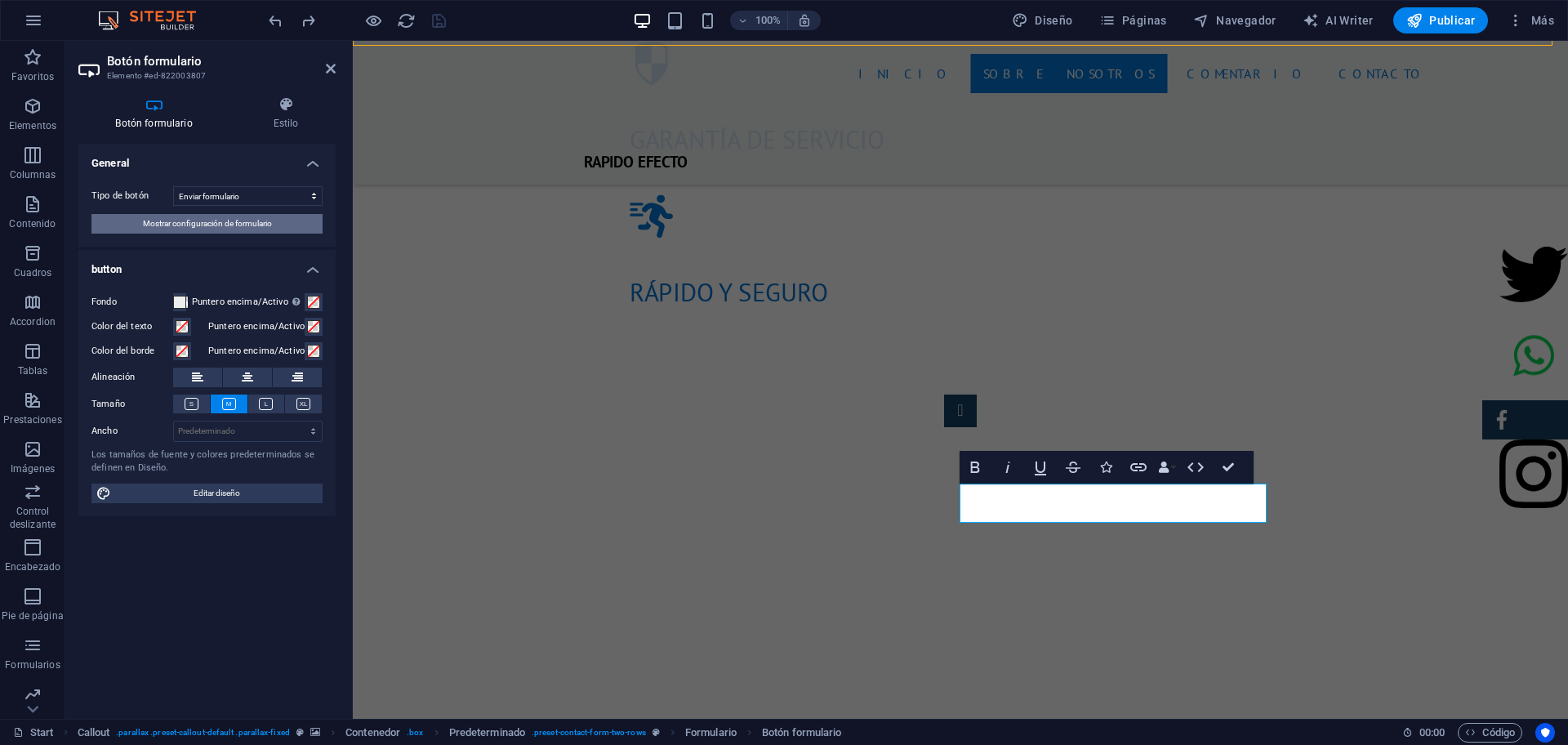 click on "Mostrar configuración de formulario" at bounding box center (207, 224) 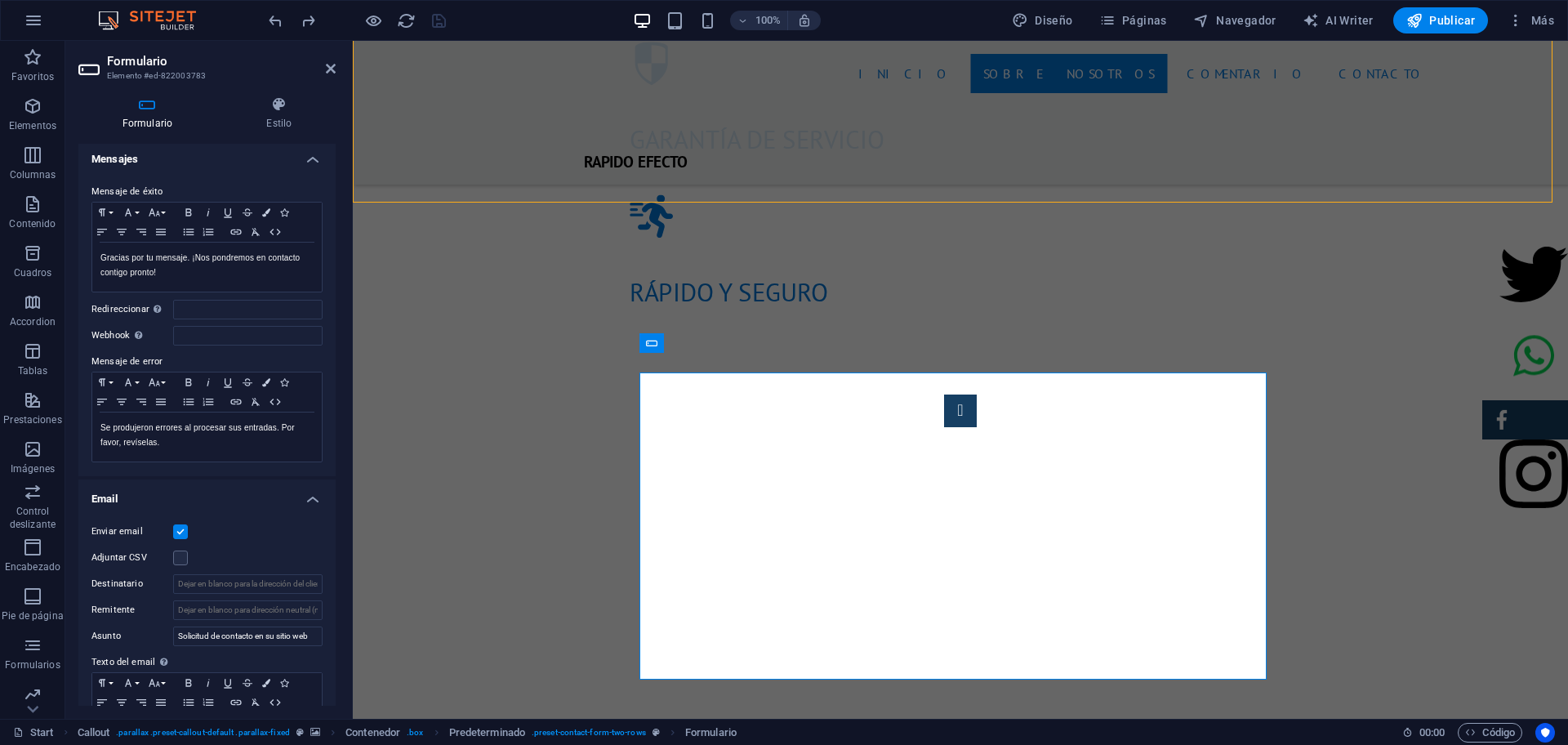 scroll, scrollTop: 87, scrollLeft: 0, axis: vertical 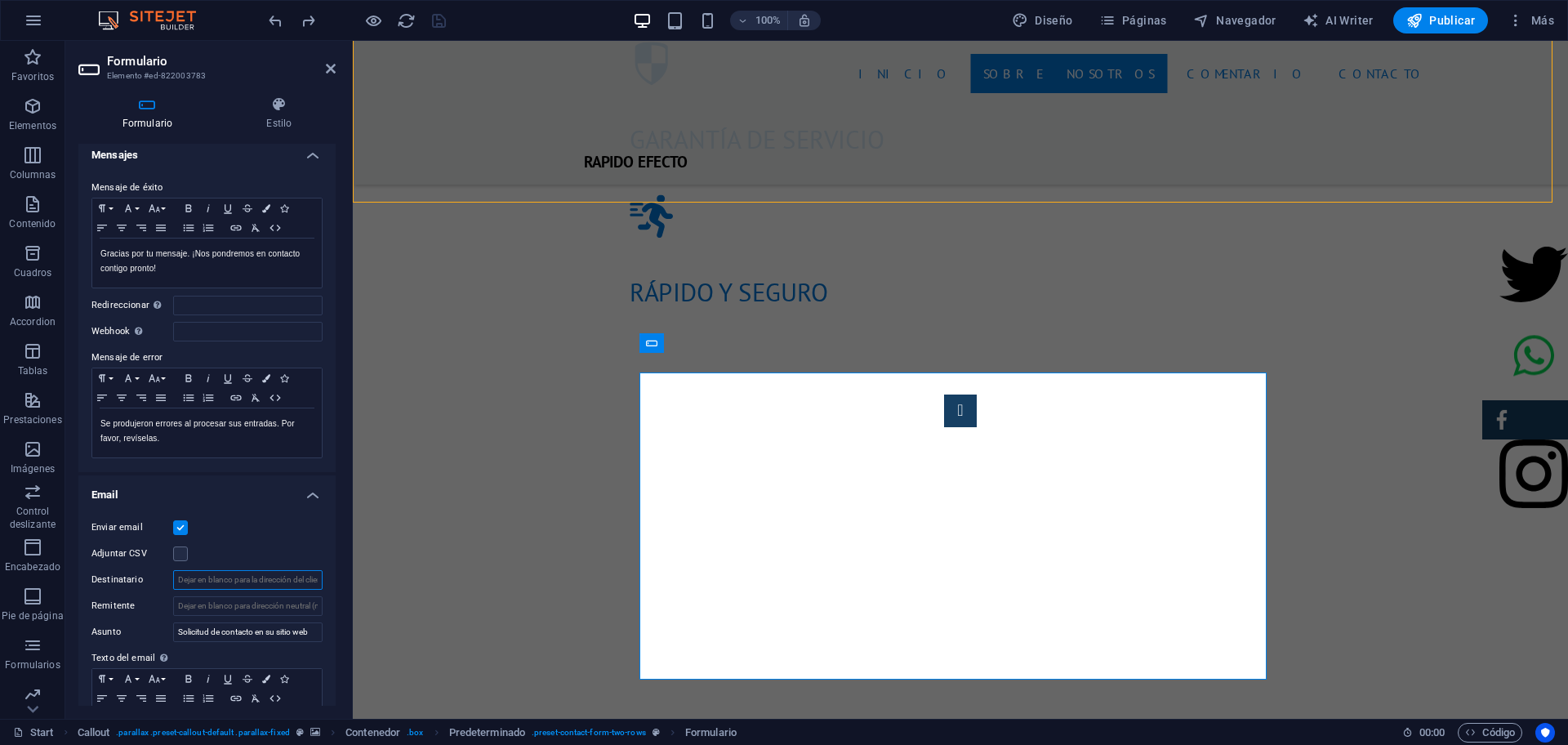 click on "Destinatario" at bounding box center [247, 580] 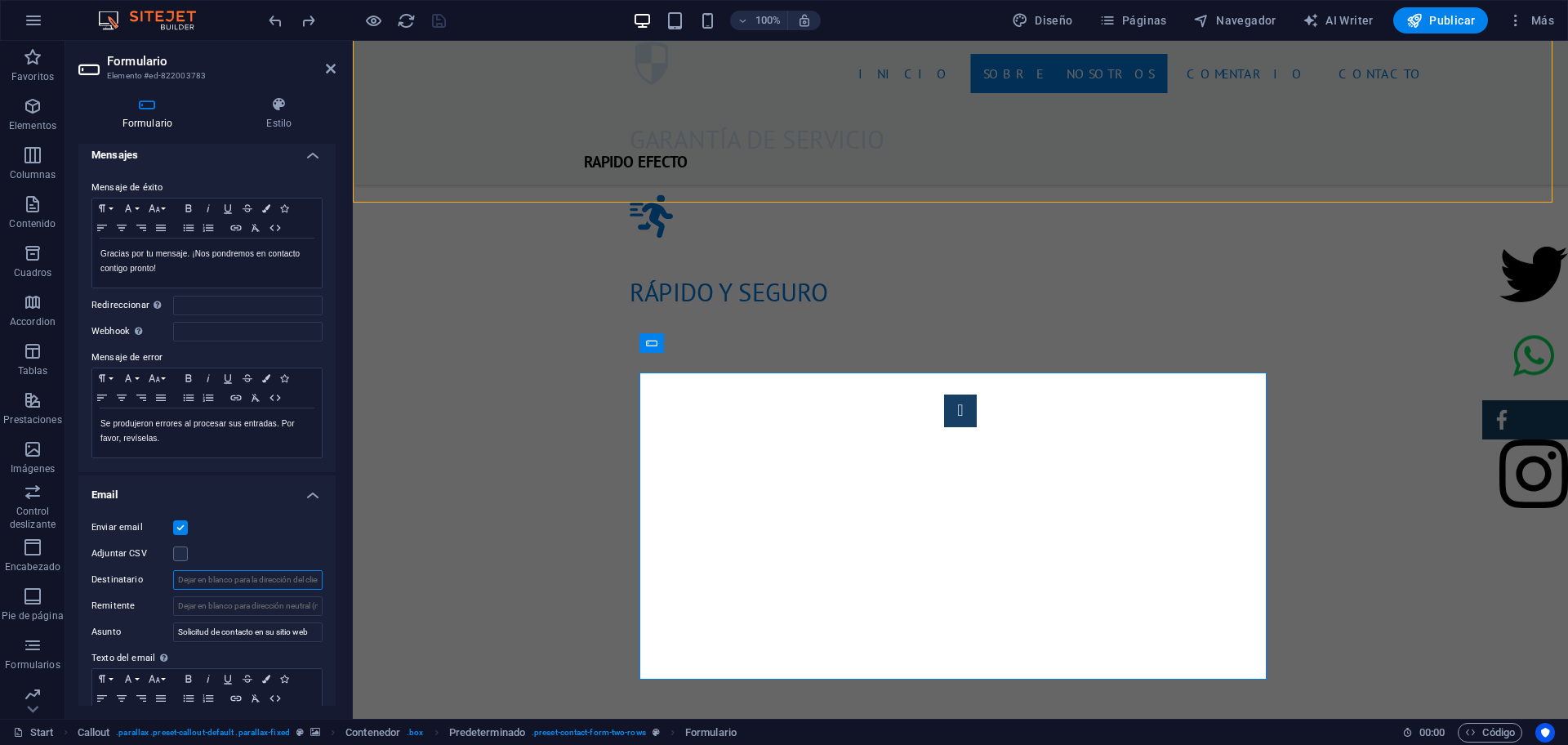 click on "Destinatario" at bounding box center (247, 580) 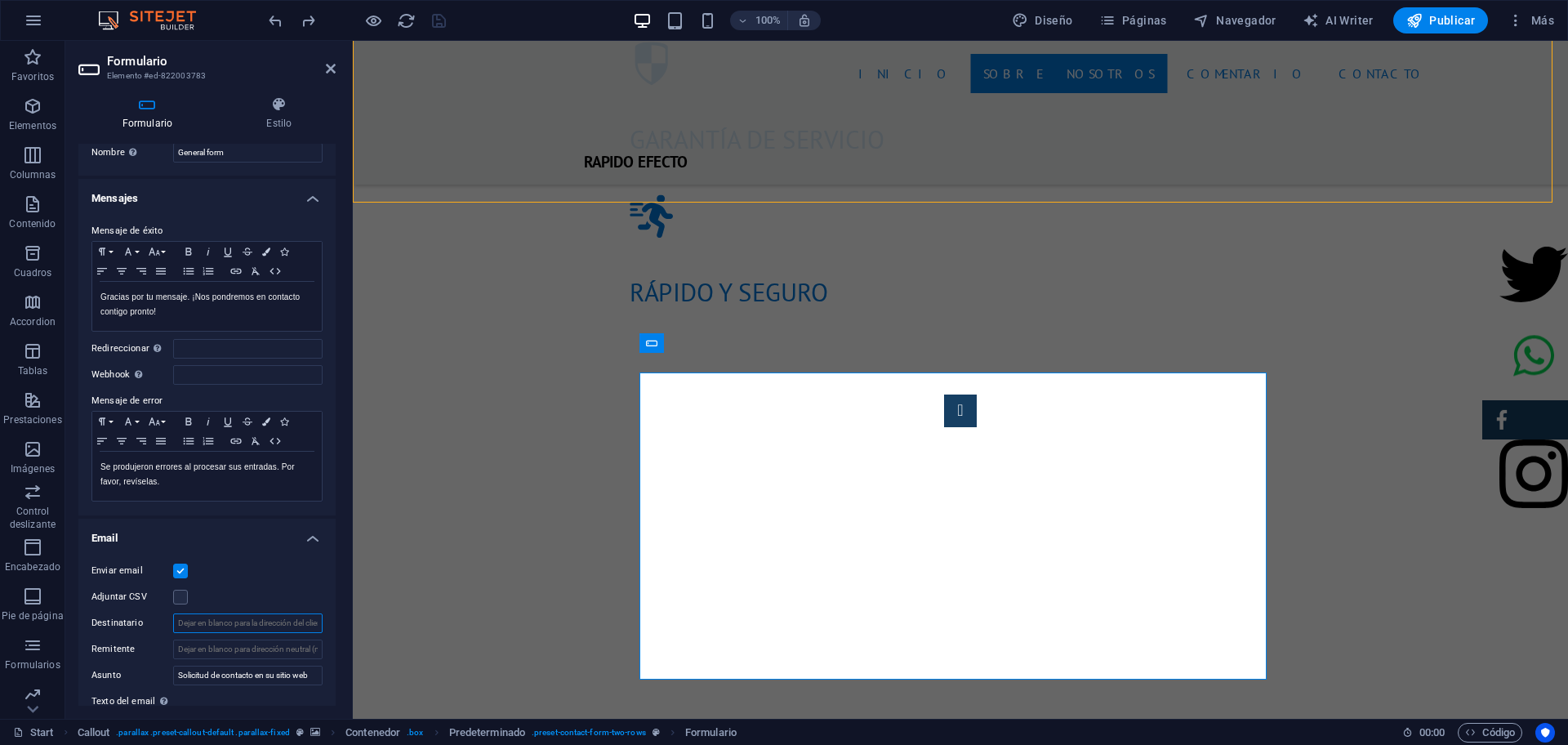 scroll, scrollTop: 20, scrollLeft: 0, axis: vertical 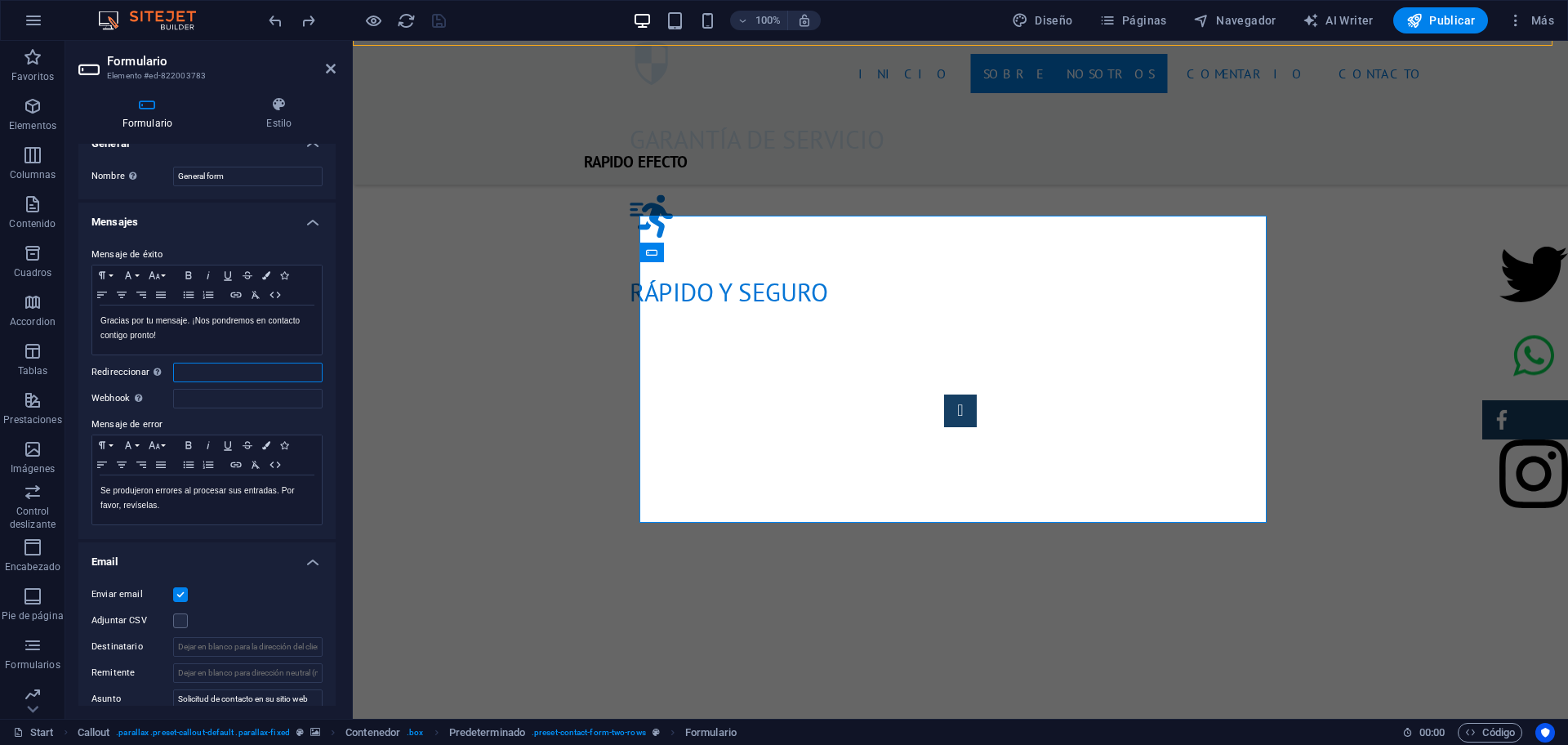 click on "Redireccionar Defina un destino de redireccionamiento cuando un formulario se envíe correctamente. Por ejemplo, una página de éxito." at bounding box center [247, 372] 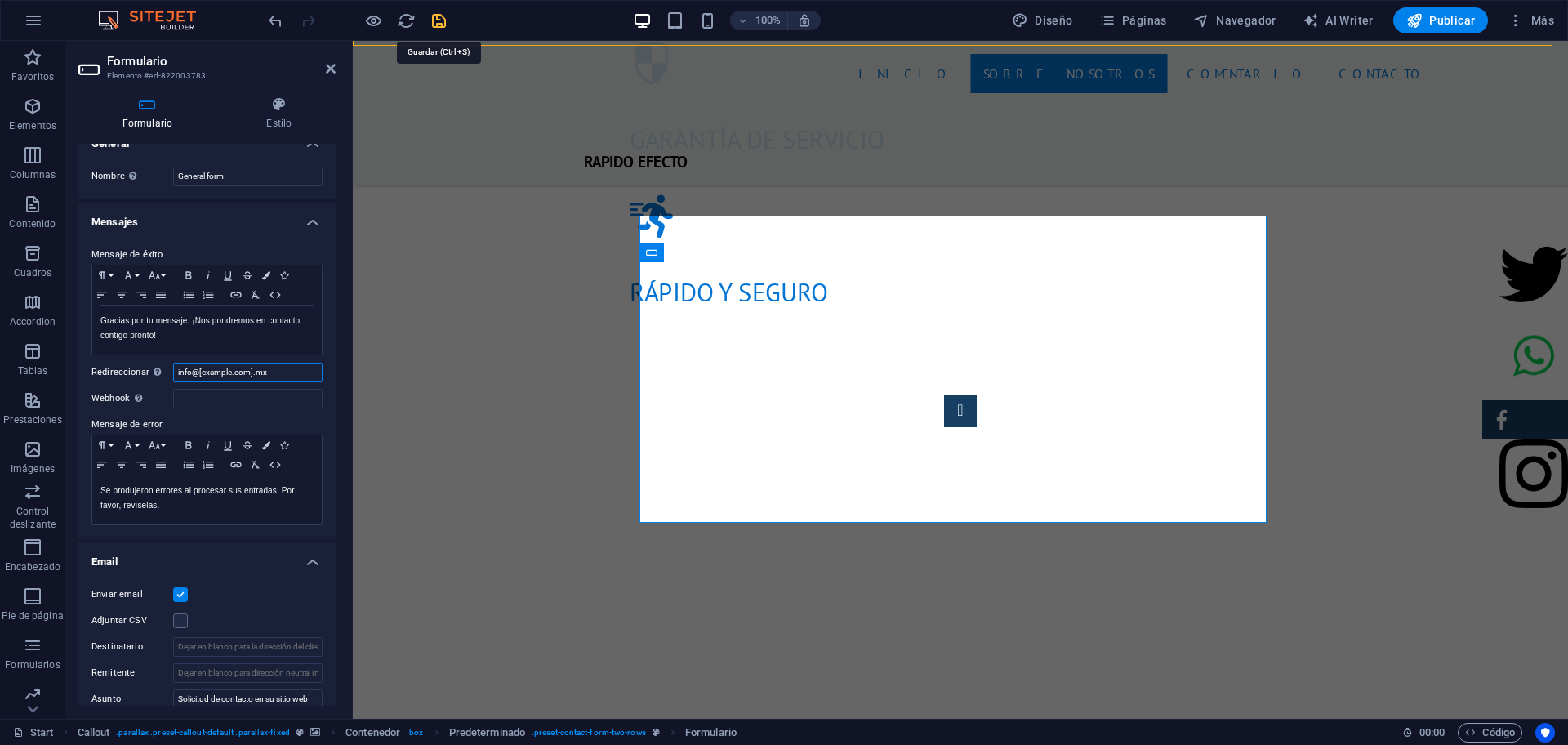 type on "info@example.com" 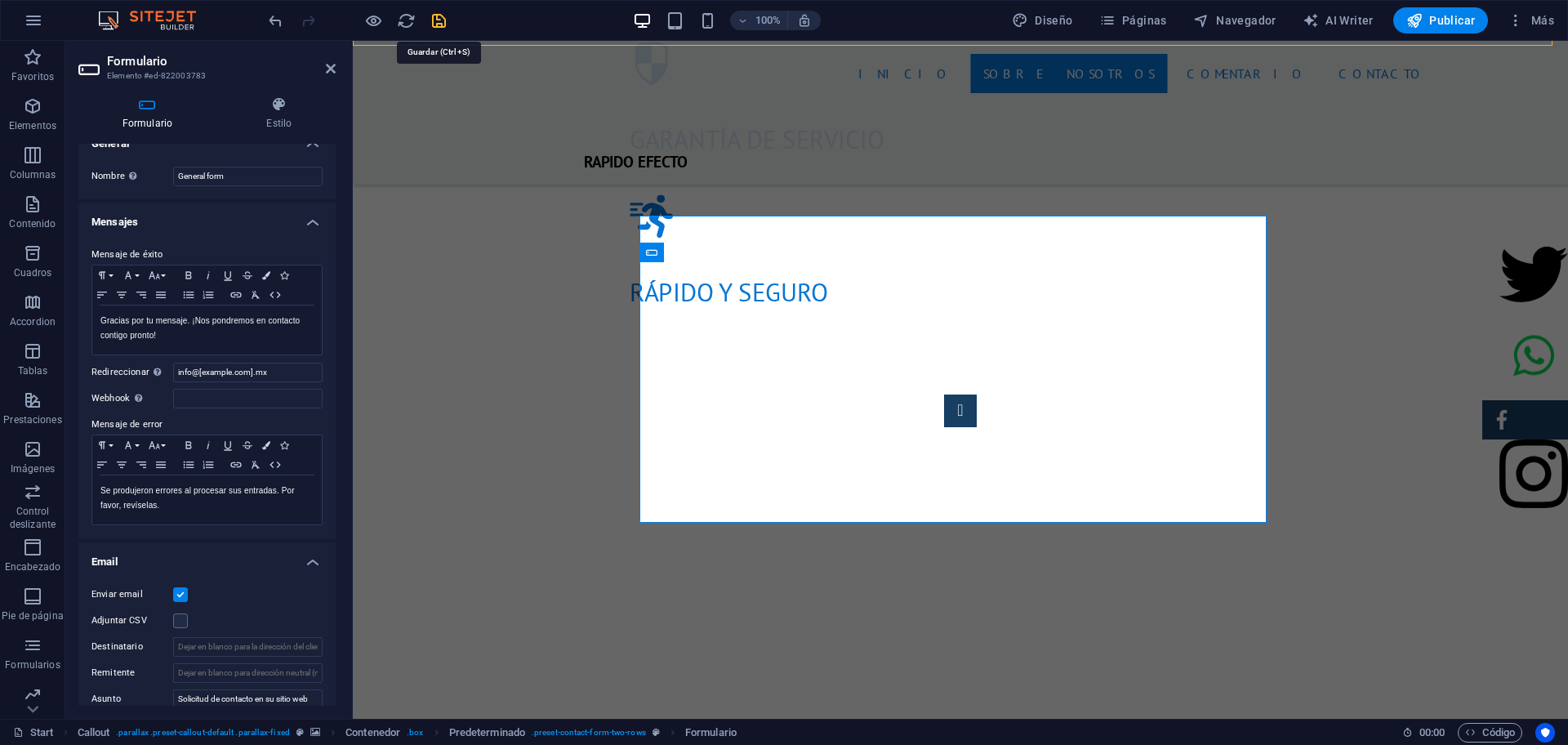 click at bounding box center [439, 20] 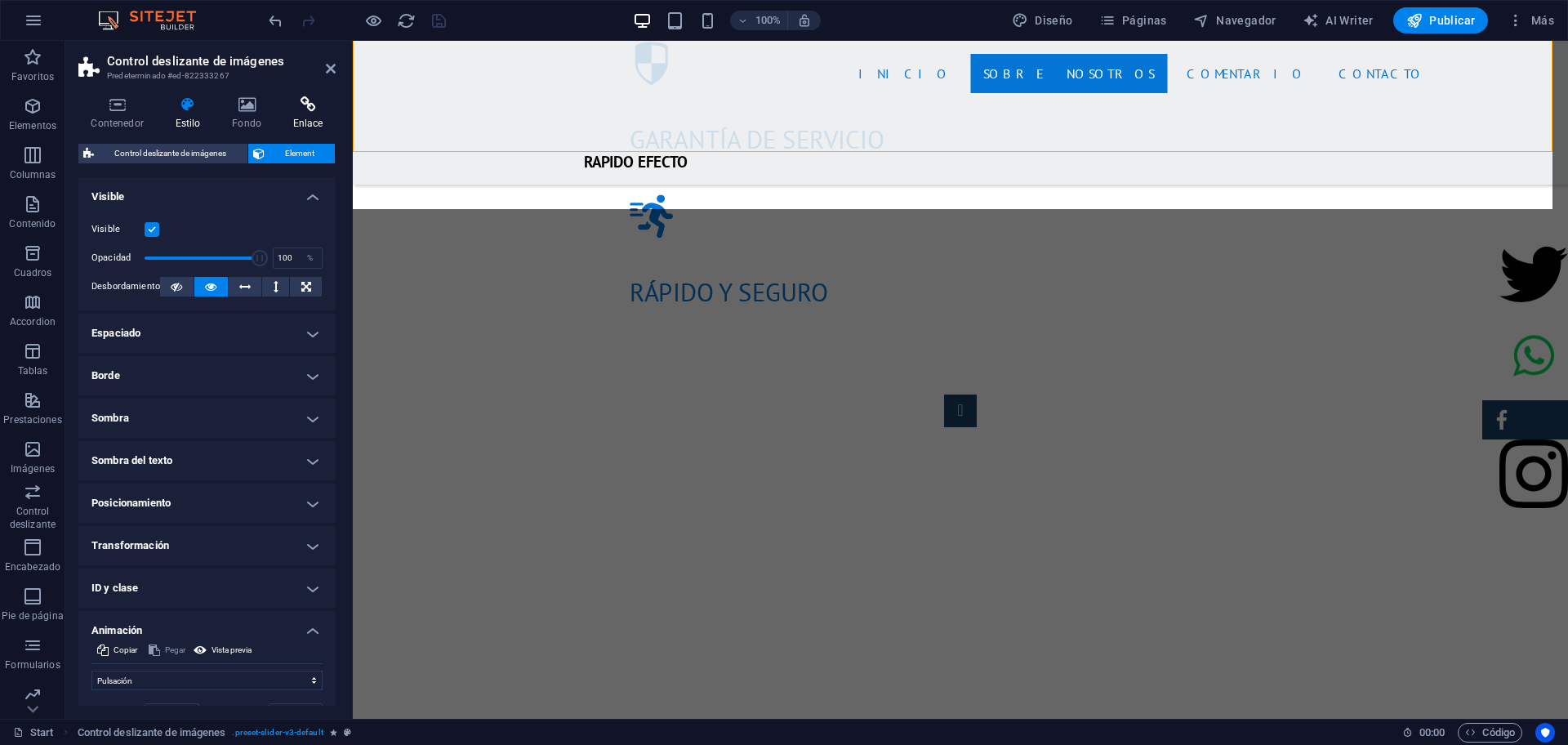 click at bounding box center [308, 105] 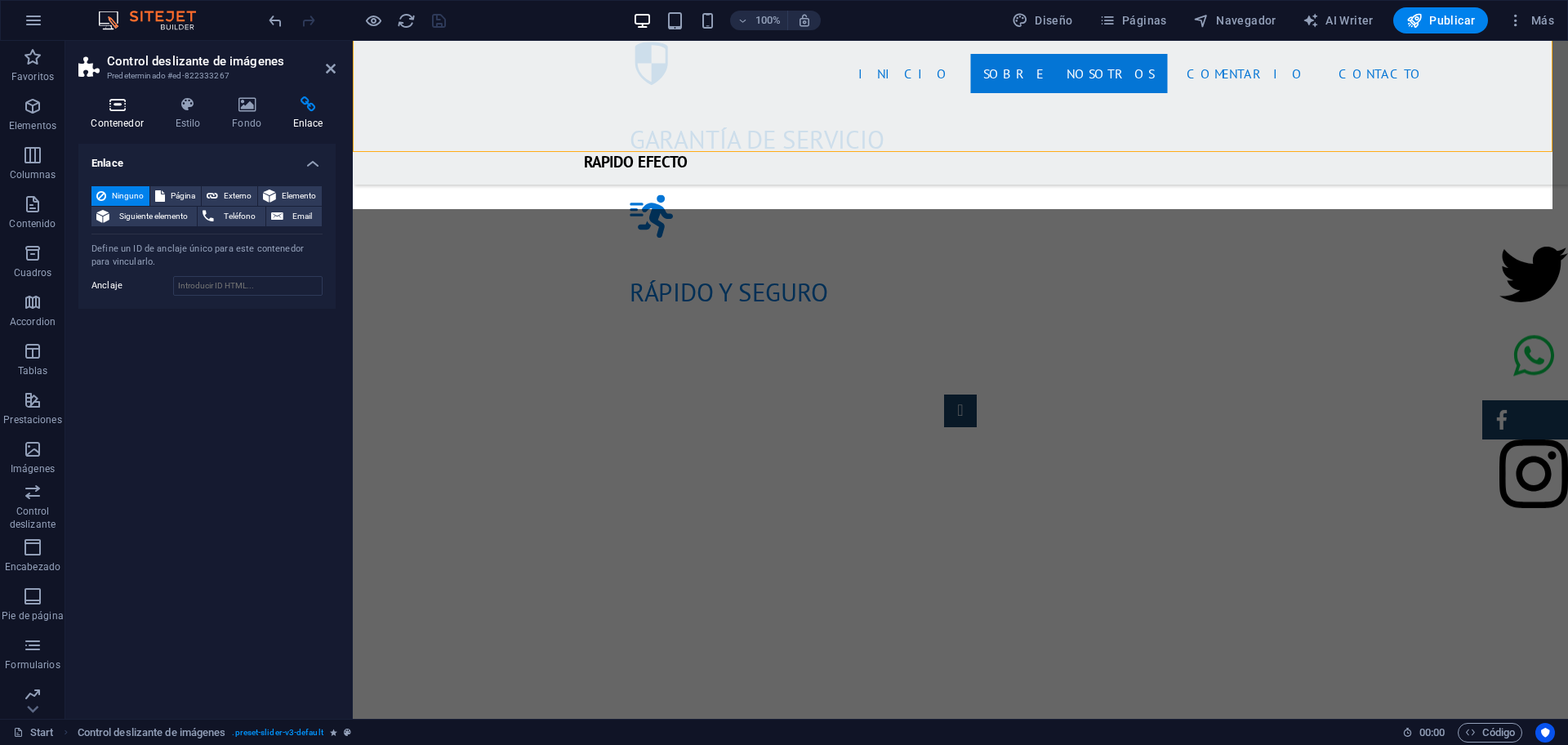 click at bounding box center (117, 105) 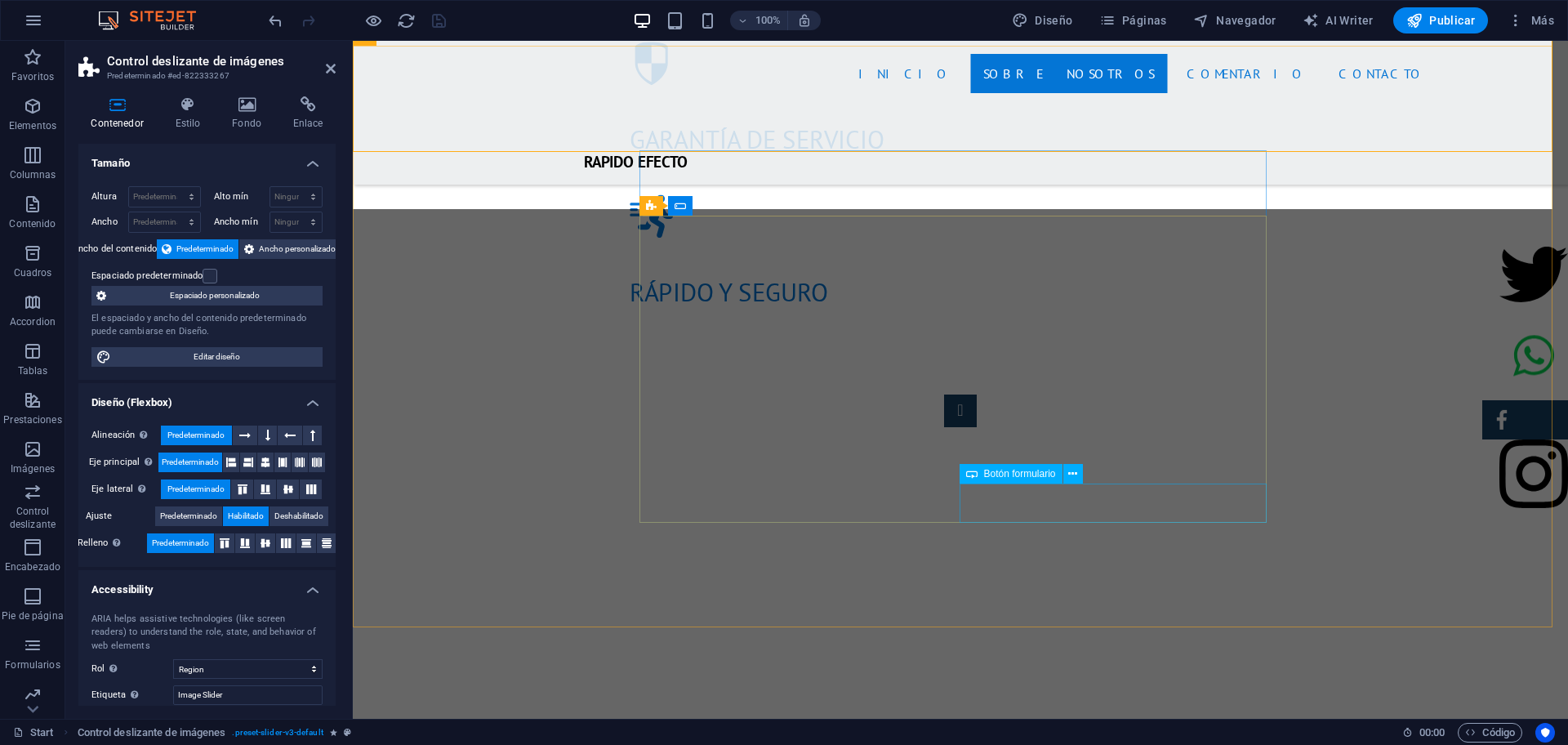 click on "Envía tu solicitud" at bounding box center [1120, 1619] 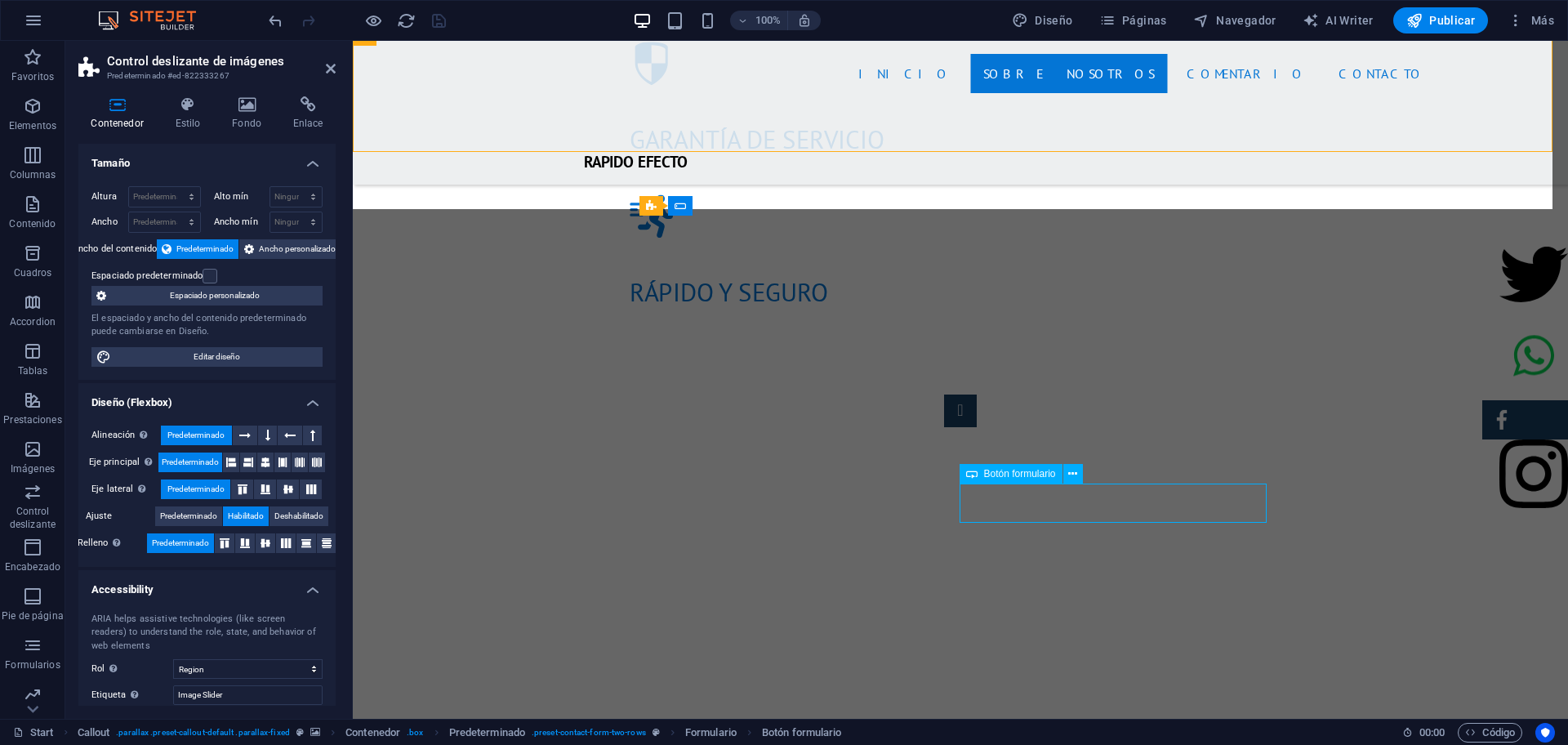 click on "Envía tu solicitud" at bounding box center (1120, 1619) 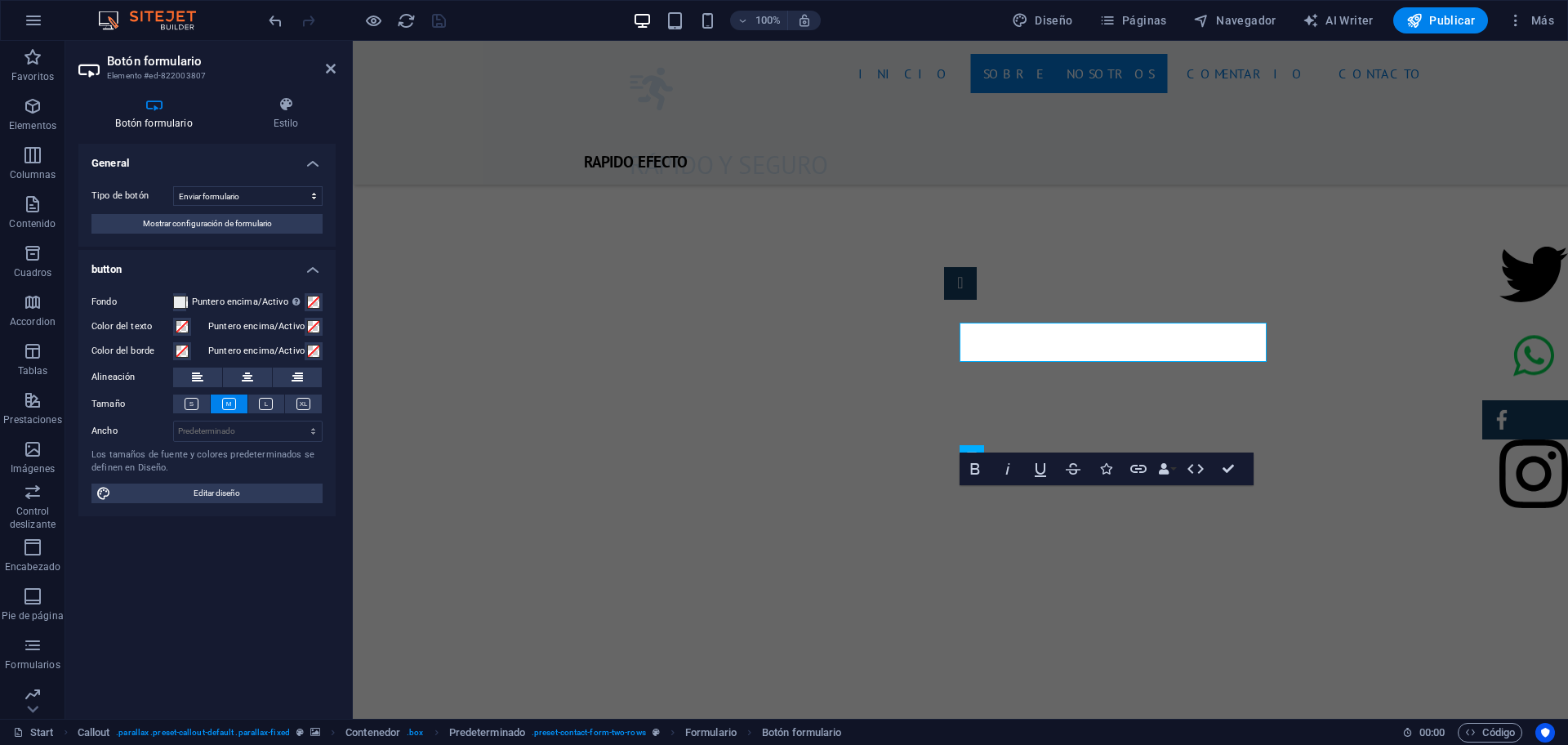 scroll, scrollTop: 2166, scrollLeft: 0, axis: vertical 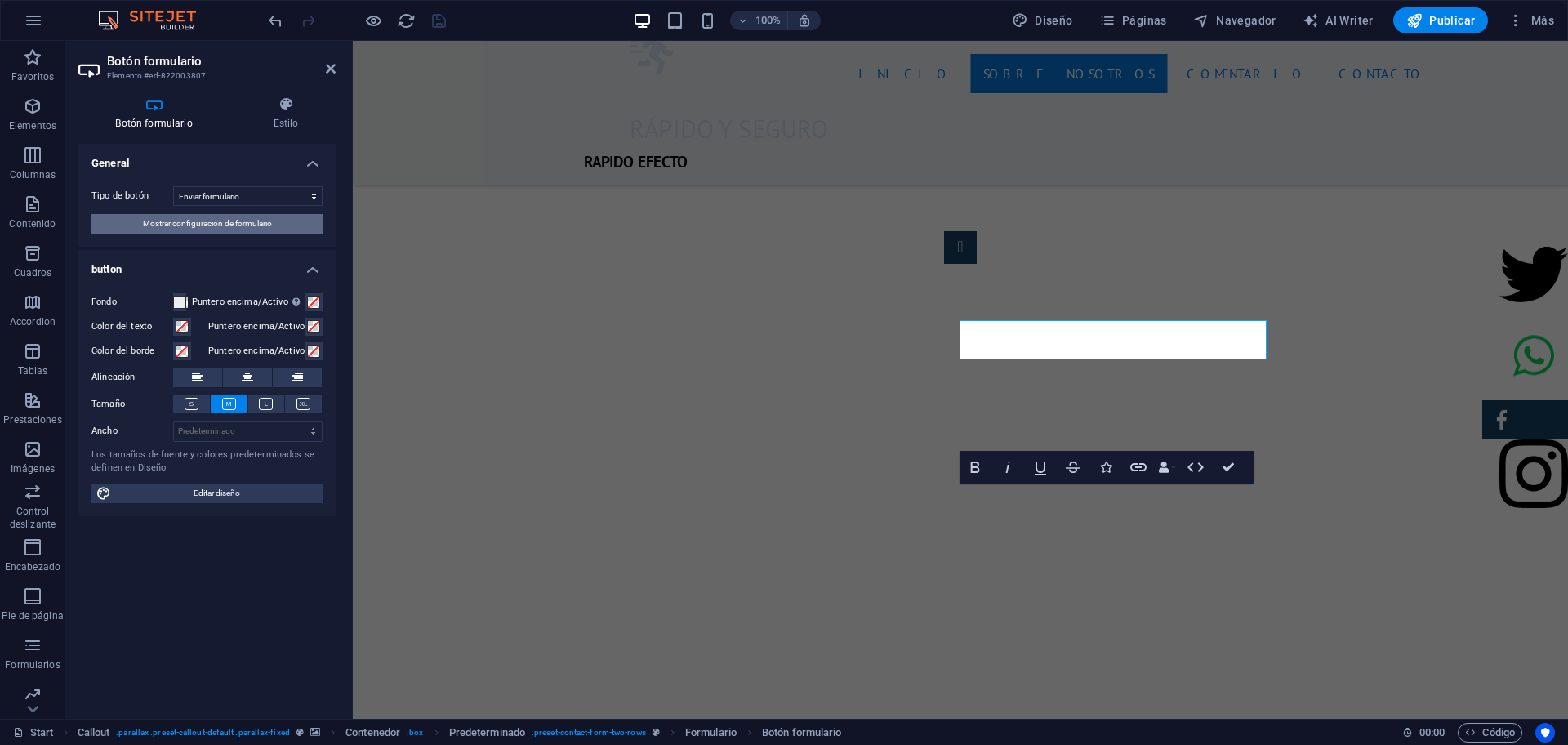 click on "Mostrar configuración de formulario" at bounding box center (207, 224) 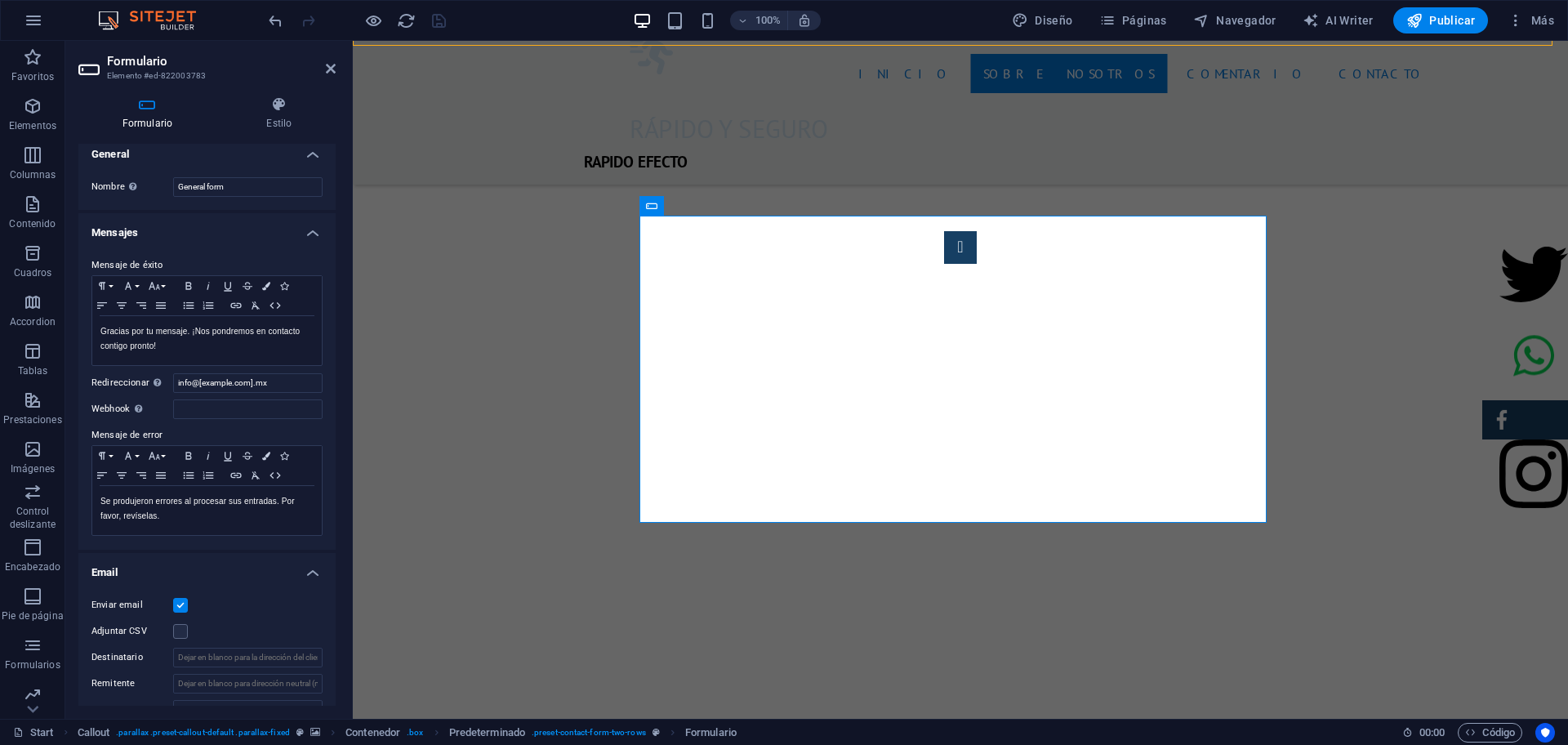 scroll, scrollTop: 0, scrollLeft: 0, axis: both 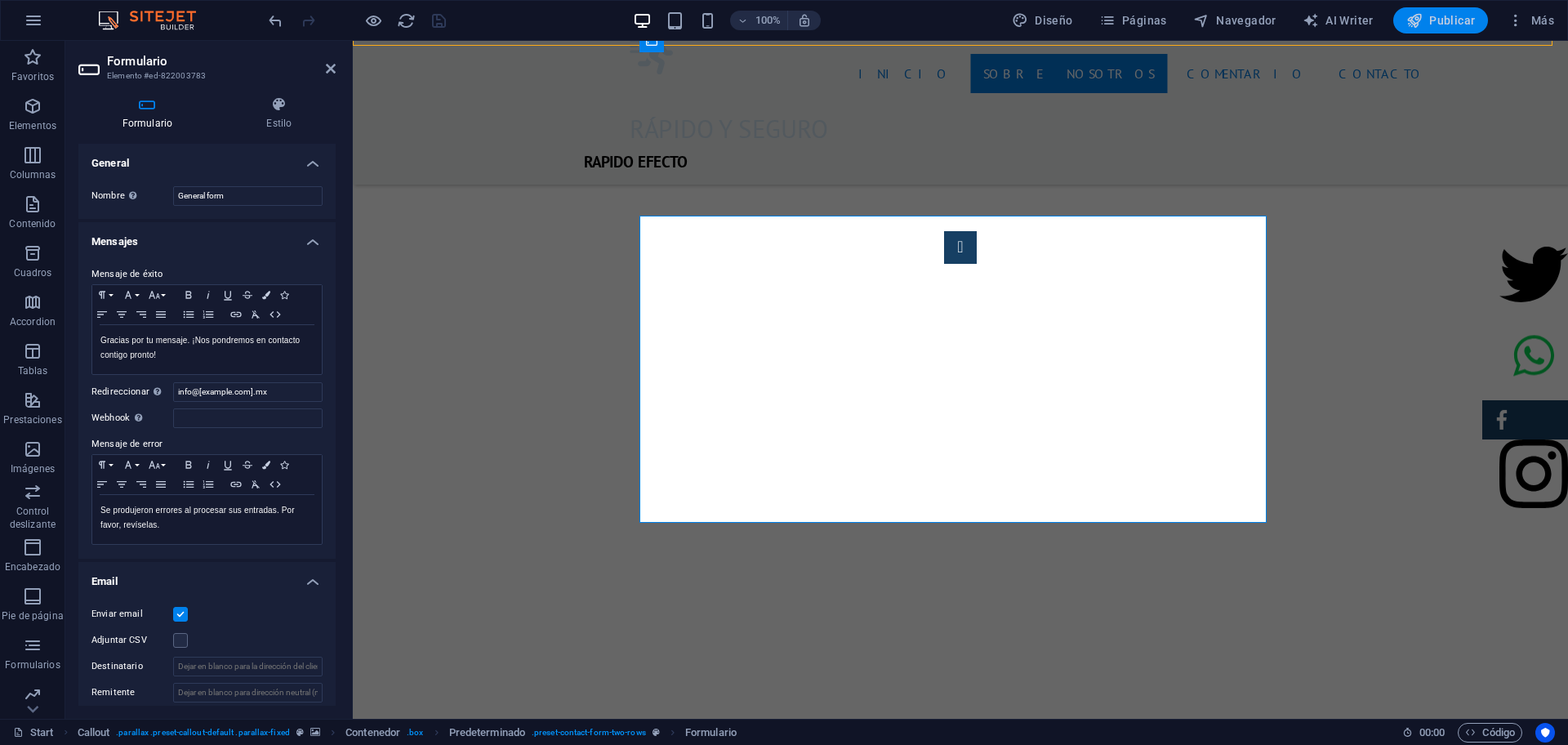 click on "Publicar" at bounding box center (1441, 20) 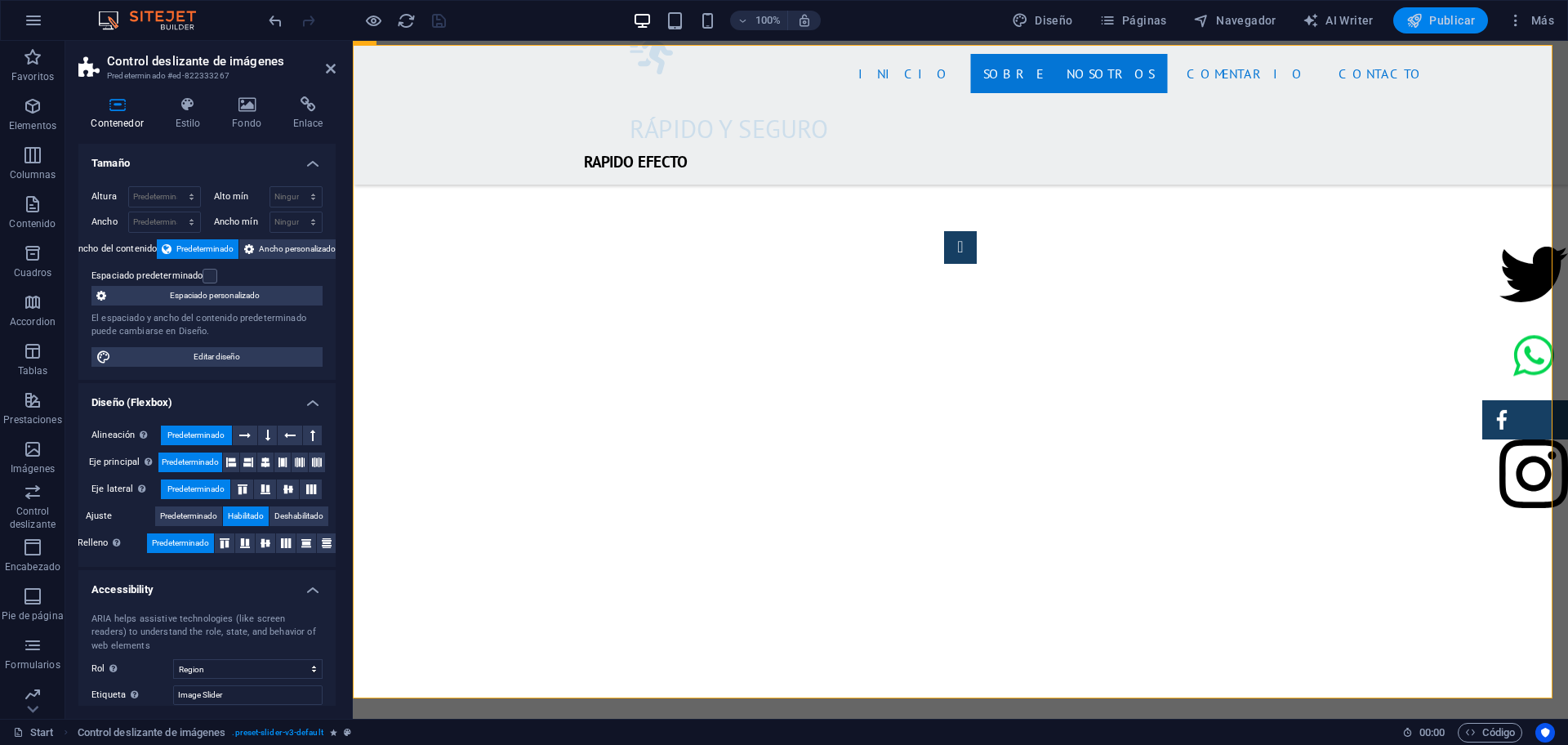 scroll, scrollTop: 1350, scrollLeft: 0, axis: vertical 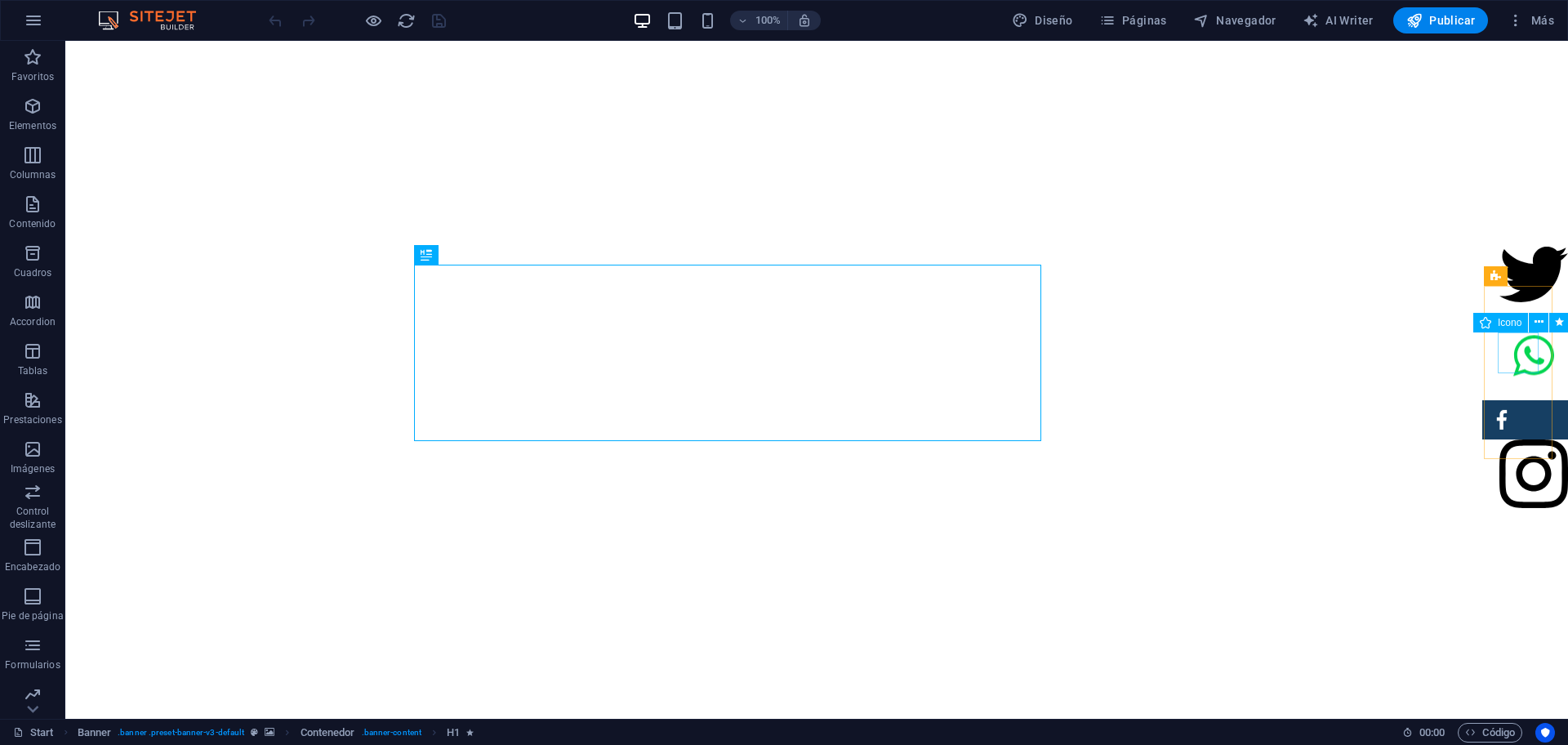 click at bounding box center [1534, 357] 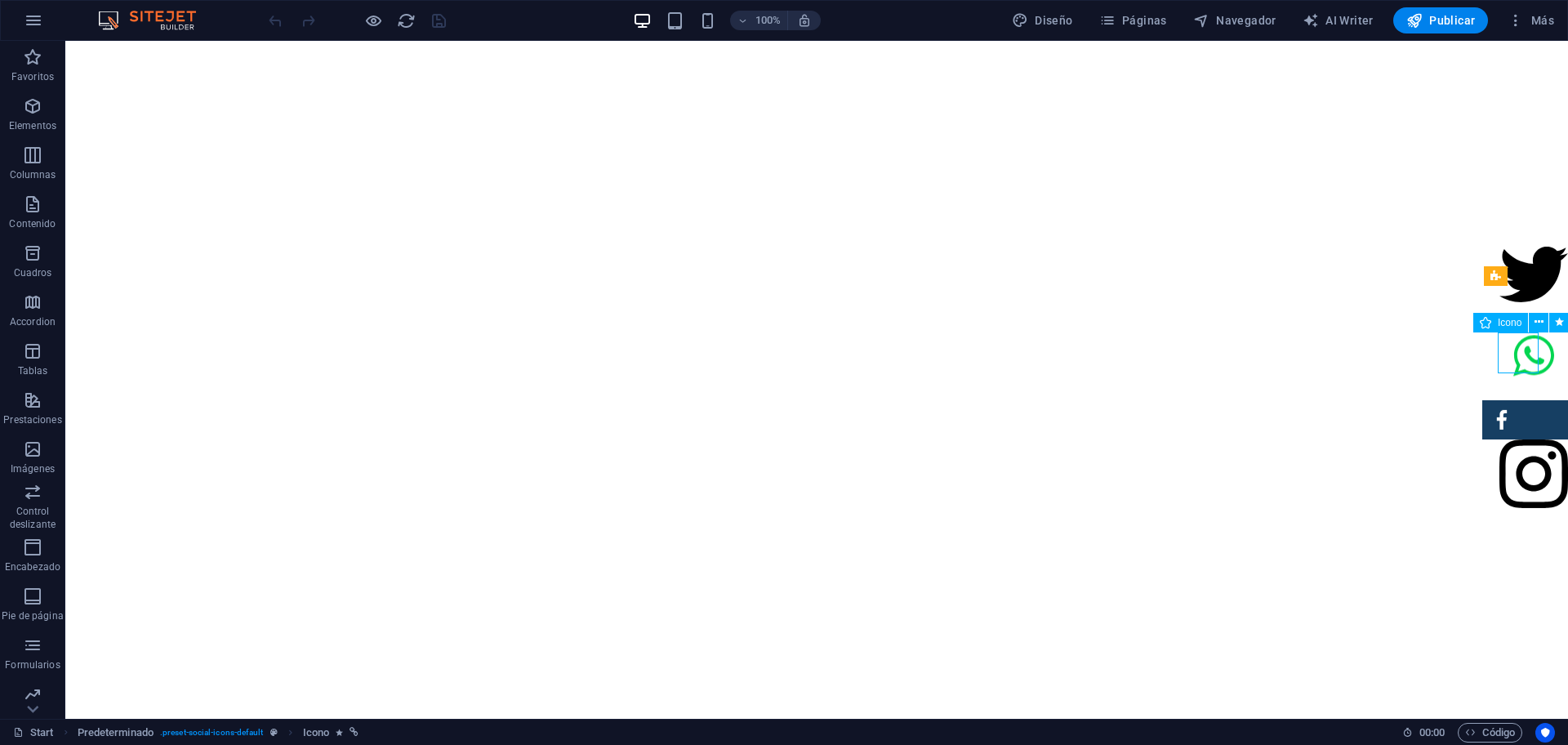 click at bounding box center [1534, 357] 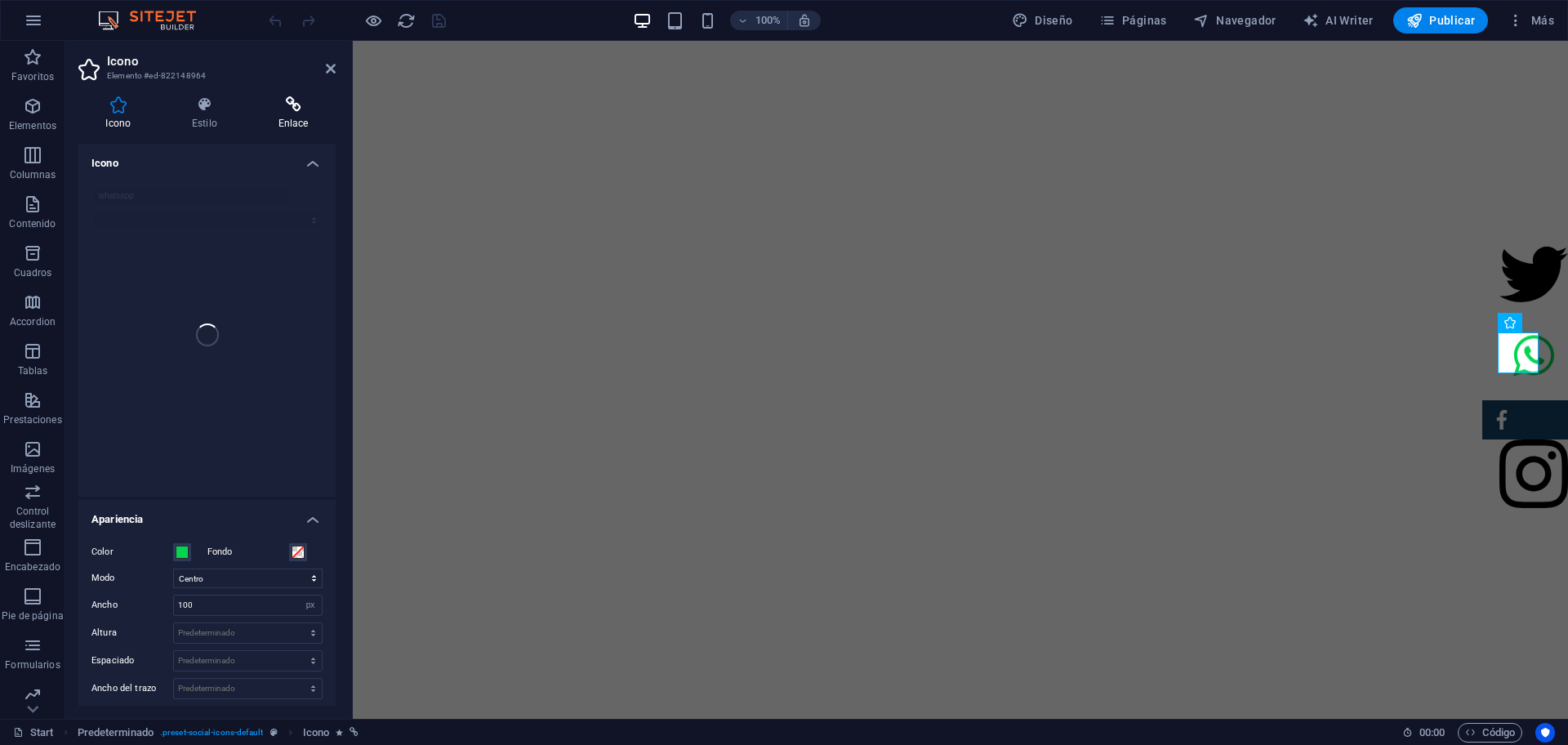 click on "Enlace" at bounding box center [293, 114] 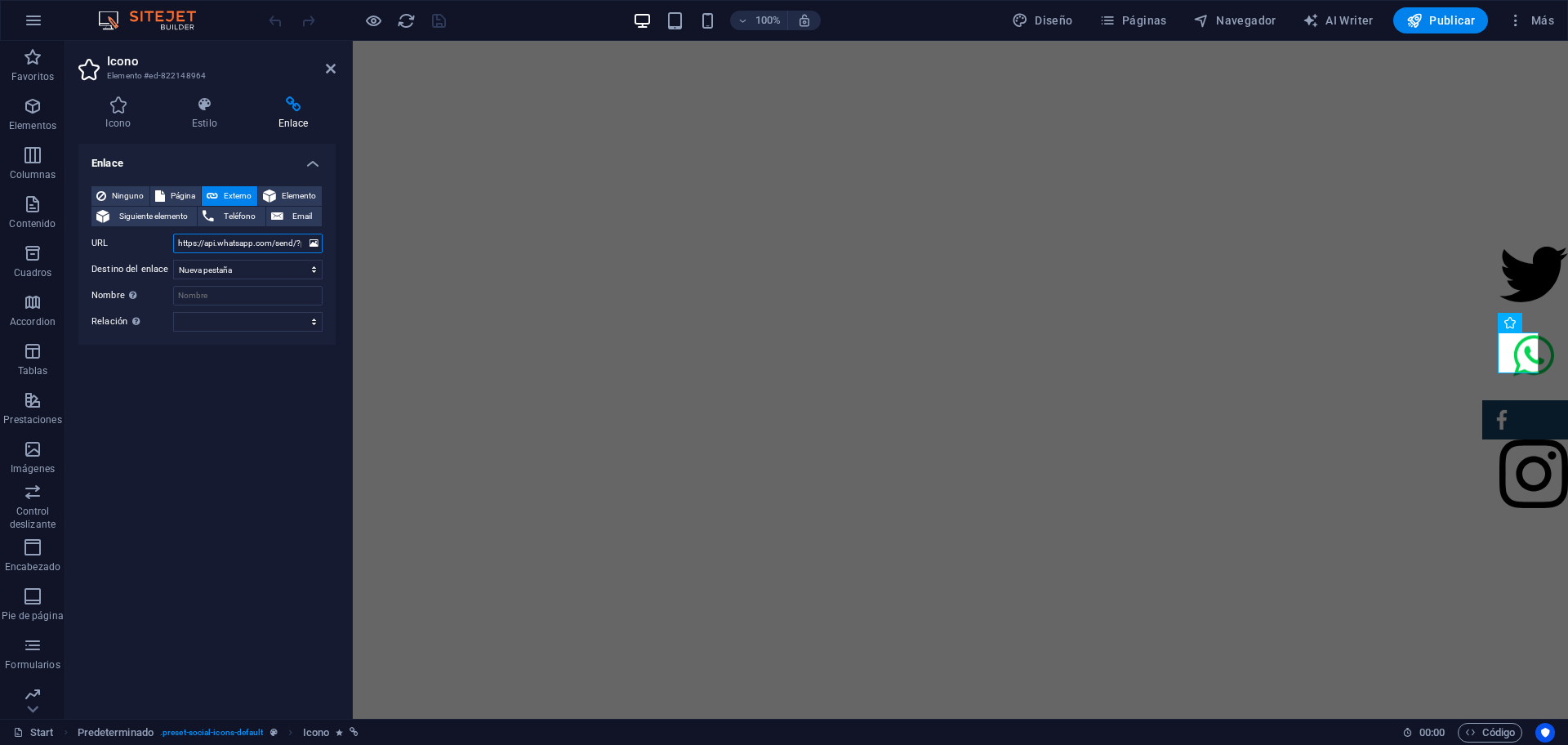 click on "https://api.whatsapp.com/send/?phone=[PHONE]&text=Infomación%20sobre%20promo%20web!!&type=phone_number&app_absent=0" at bounding box center [247, 243] 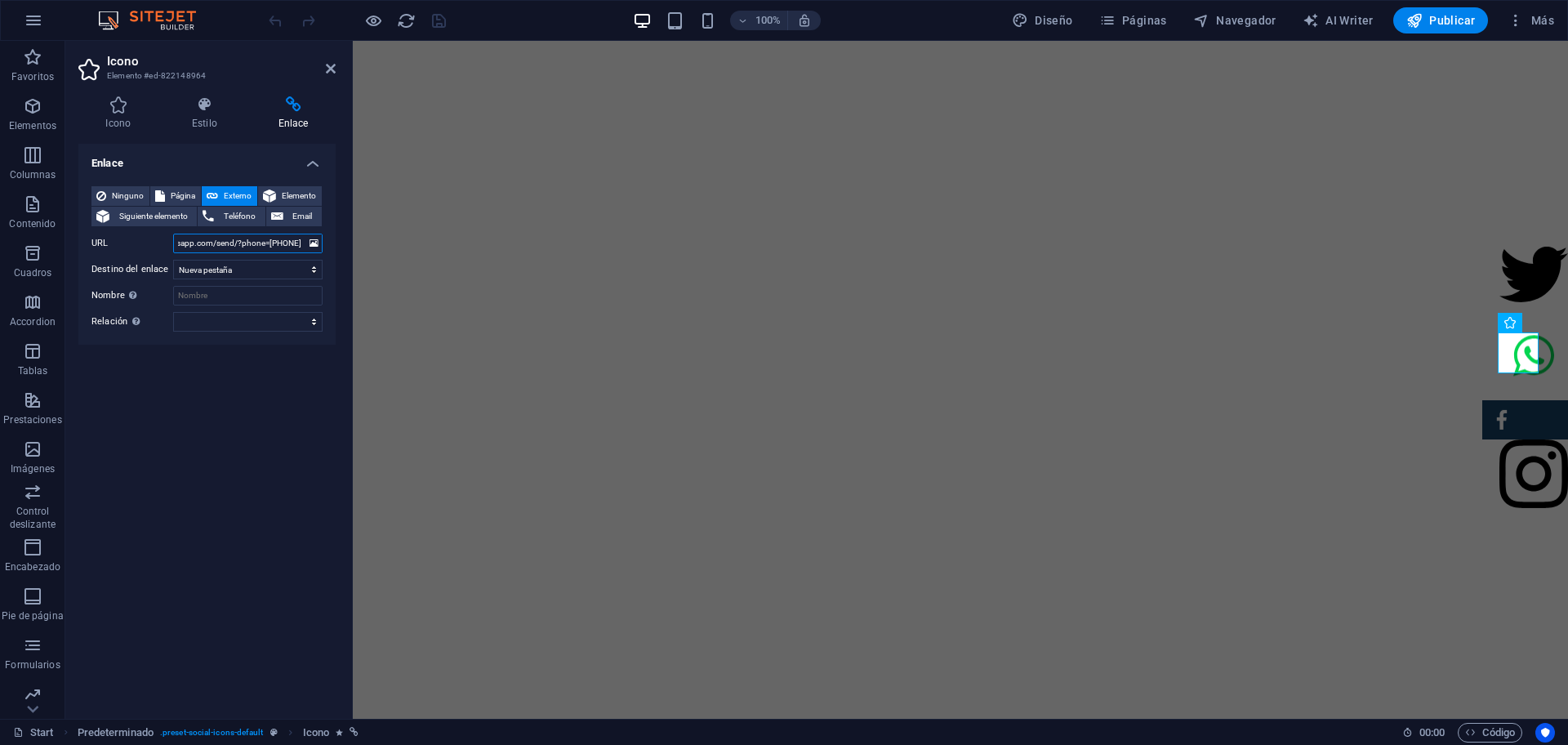 scroll, scrollTop: 0, scrollLeft: 64, axis: horizontal 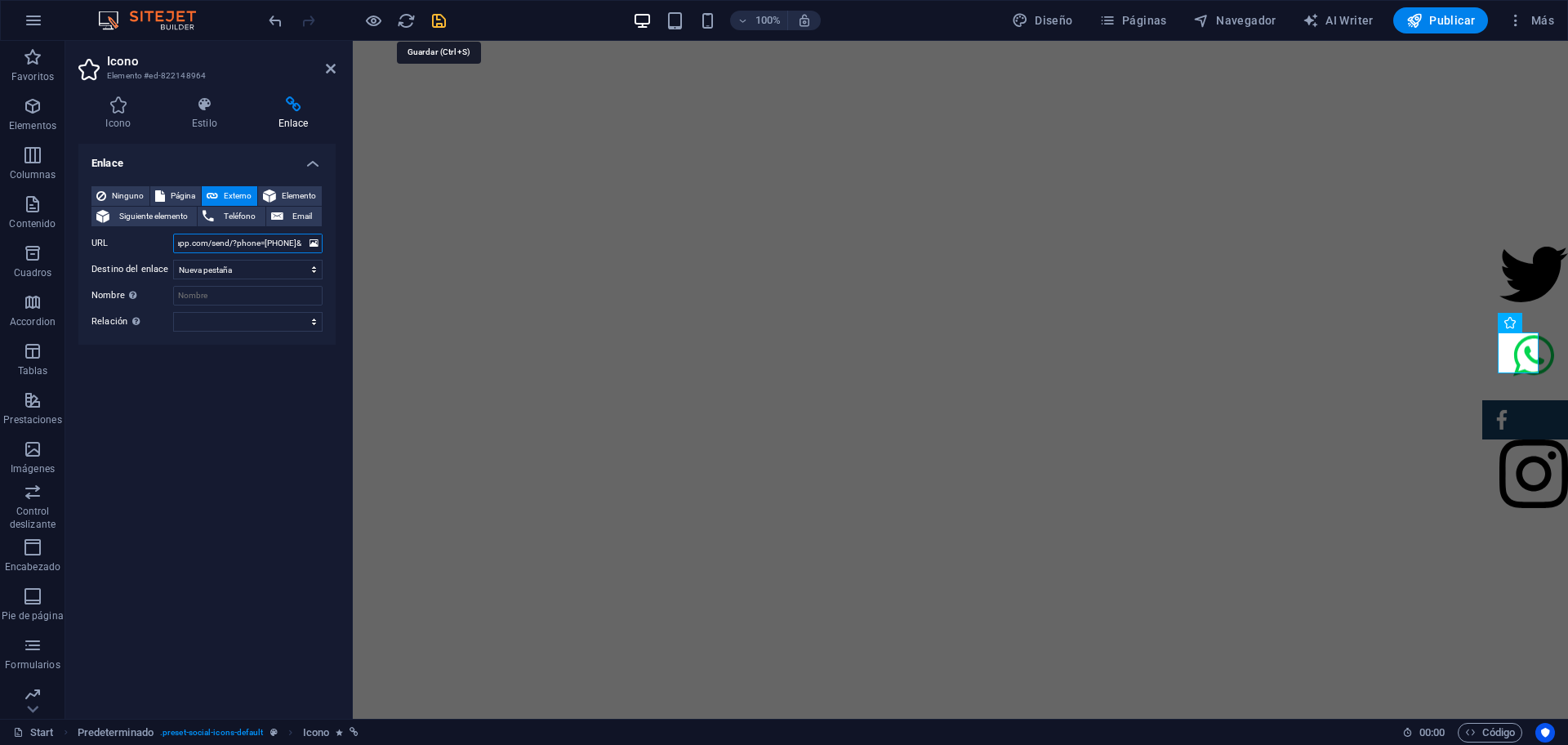 type on "https://api.whatsapp.com/send/?phone=5654313590&text=Infomación%20sobre%20promo%20web!!&type=phone_number&app_absent=0" 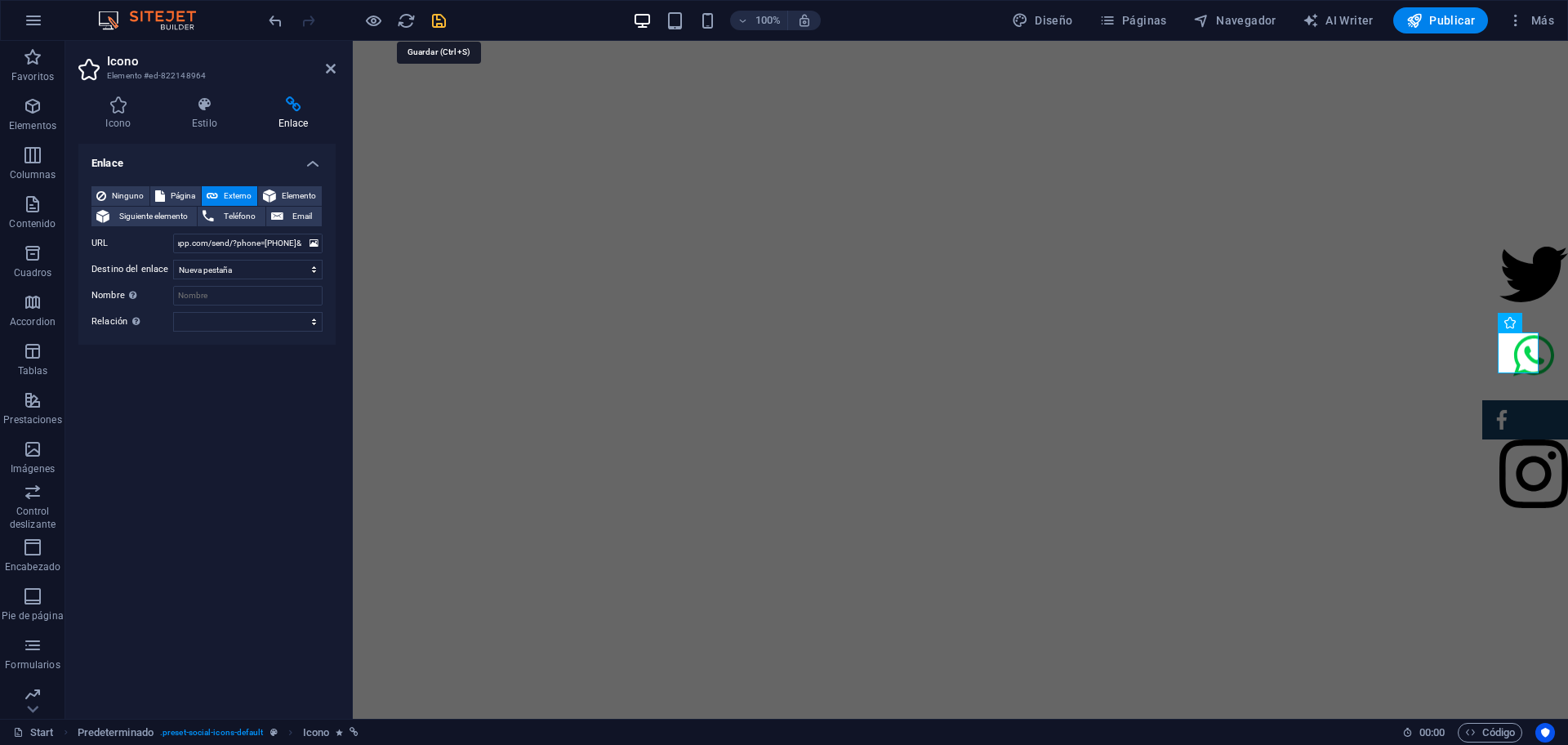 click at bounding box center (439, 20) 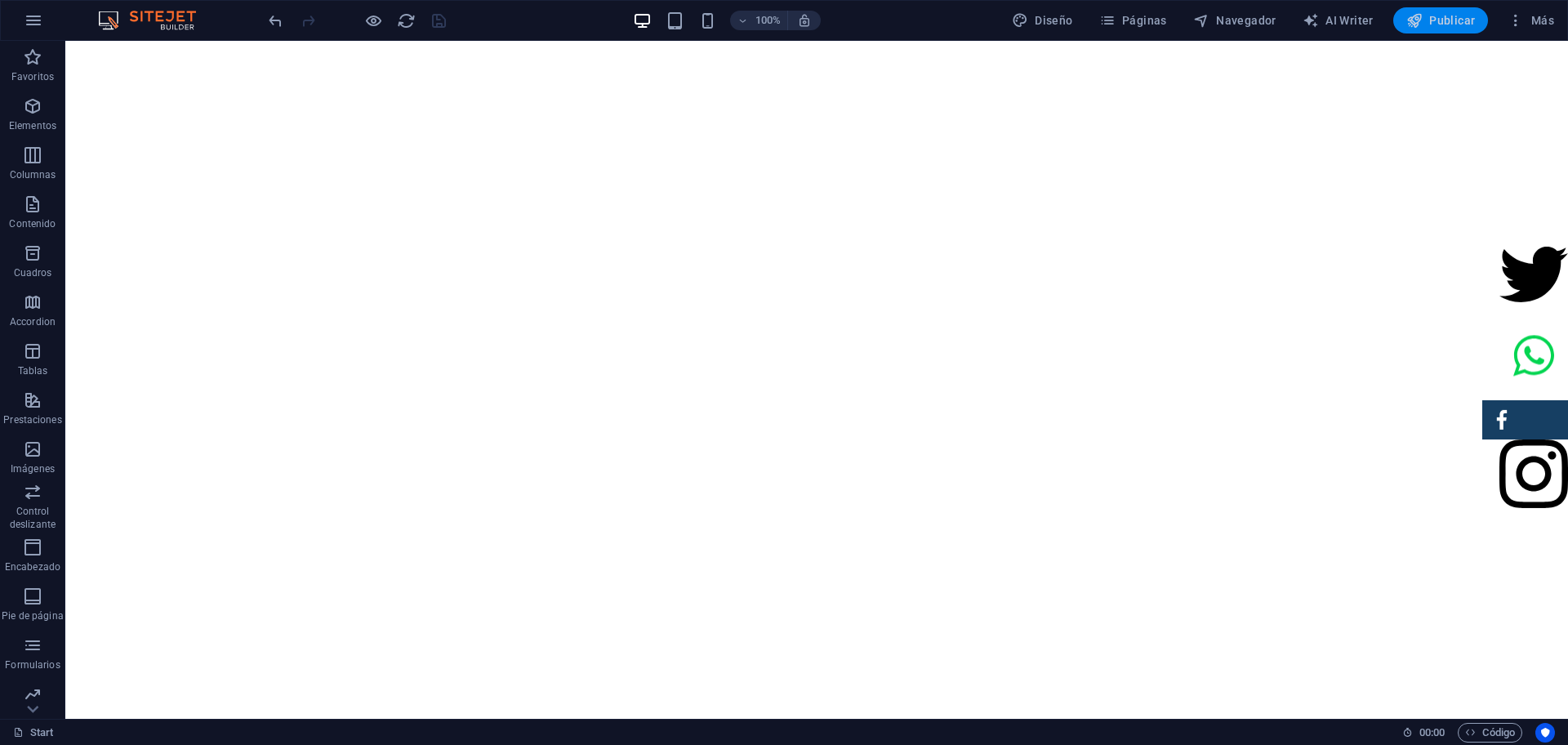 click on "Publicar" at bounding box center [1441, 20] 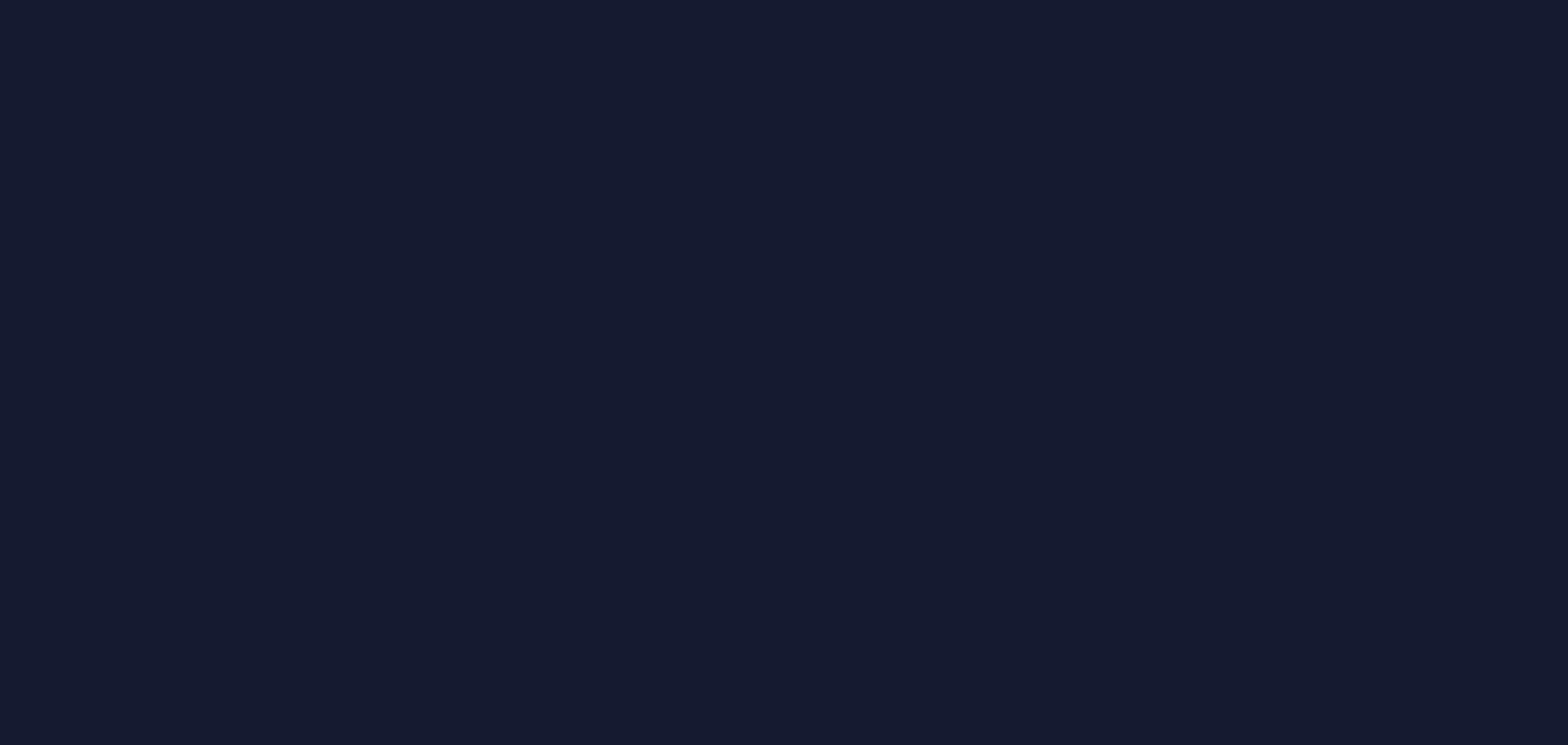 scroll, scrollTop: 0, scrollLeft: 0, axis: both 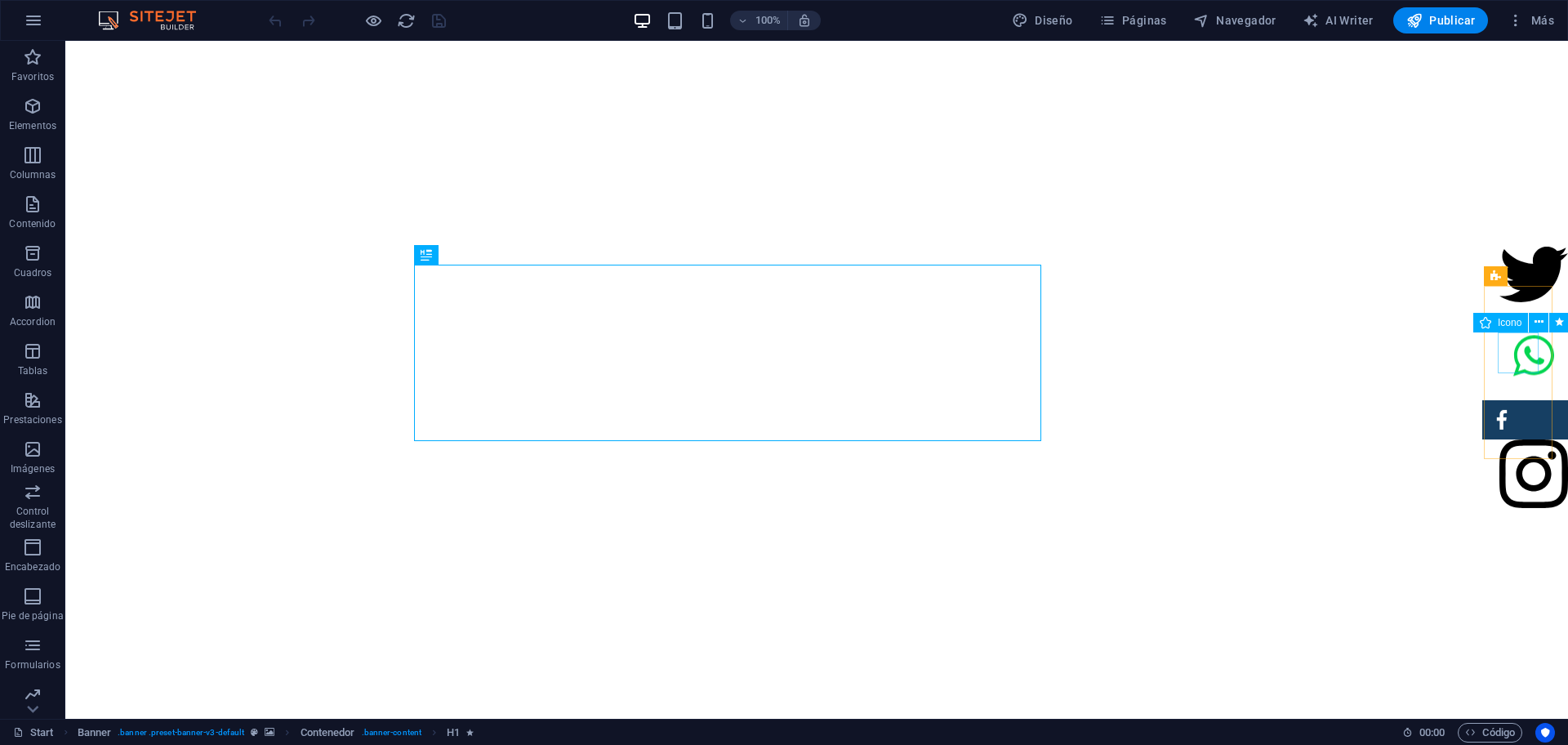 click at bounding box center (1534, 357) 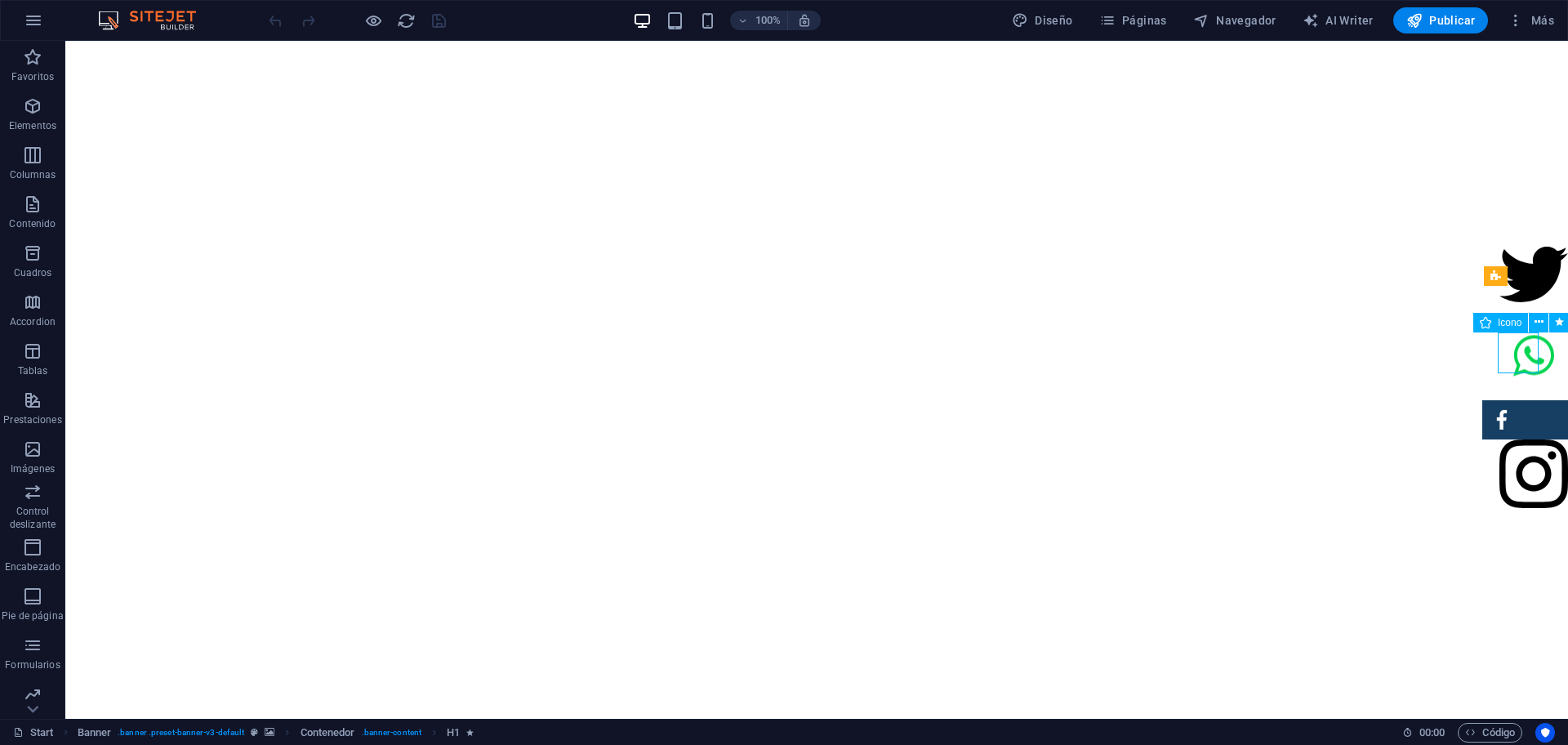 click at bounding box center (1534, 357) 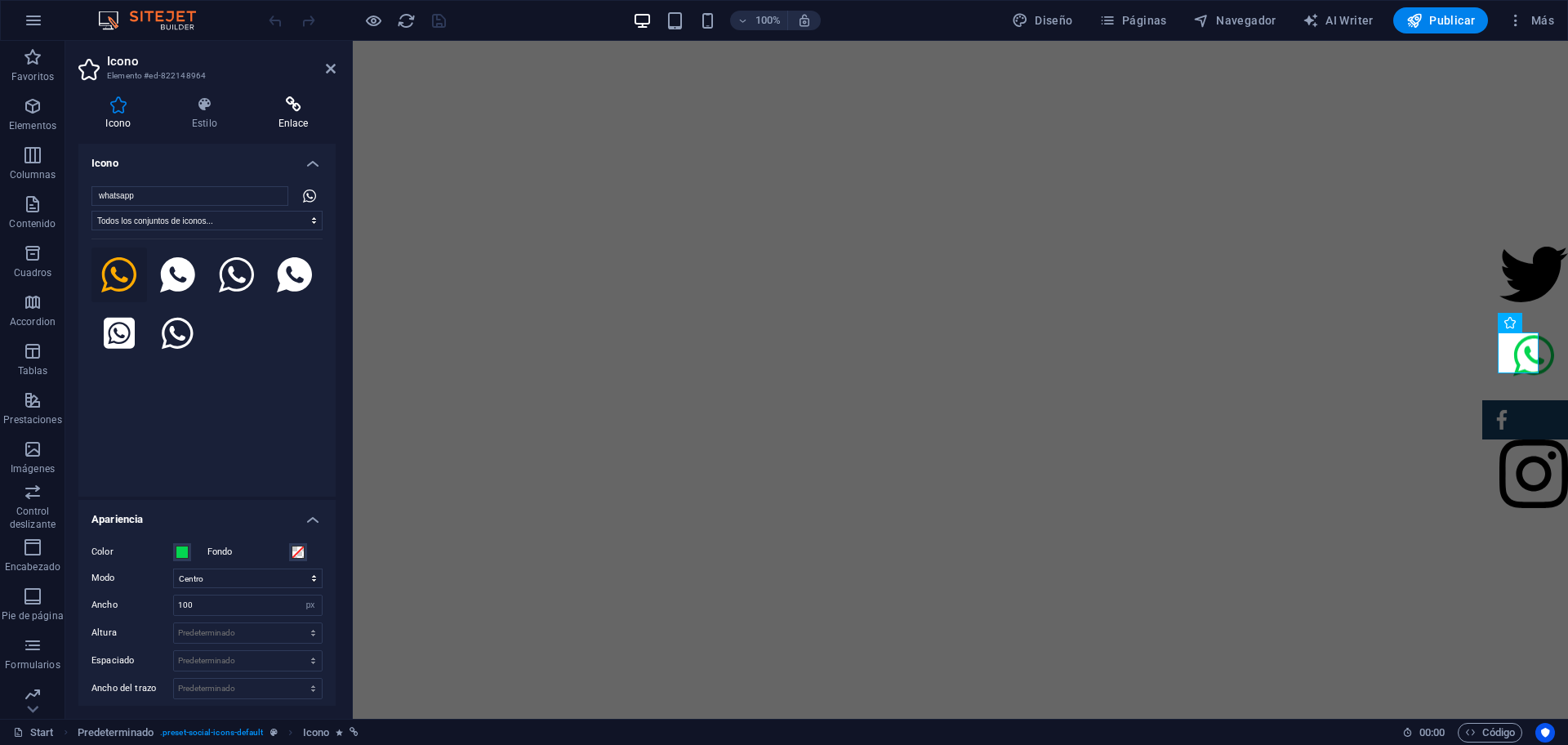 click at bounding box center [293, 105] 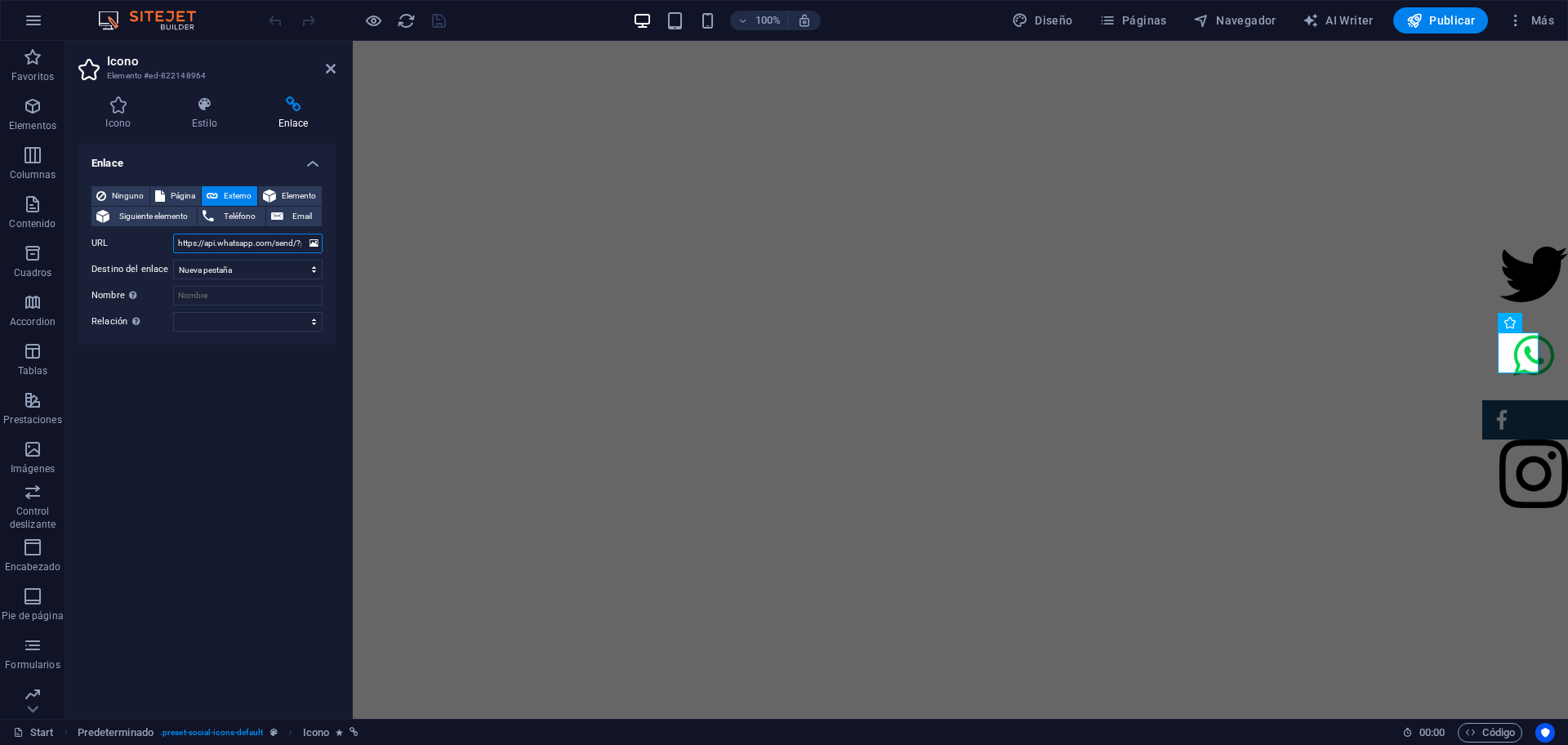click on "https://api.whatsapp.com/send/?phone=[PHONE]&text=Infomación%20sobre%20promo%20web!!&type=phone_number&app_absent=0" at bounding box center (247, 243) 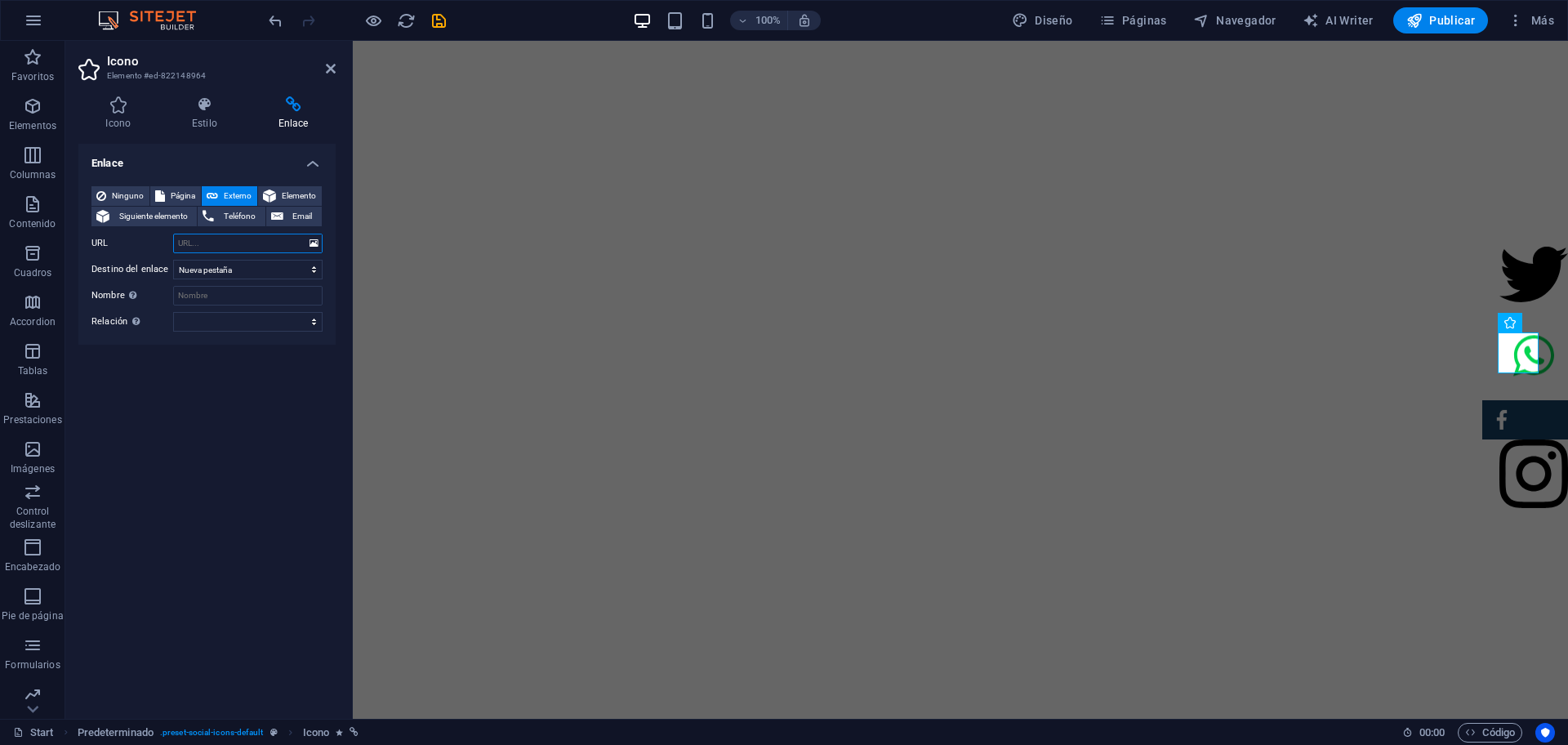 paste on "https://wa.me/525654313590?text=Infomación%20sobre%20promo!!" 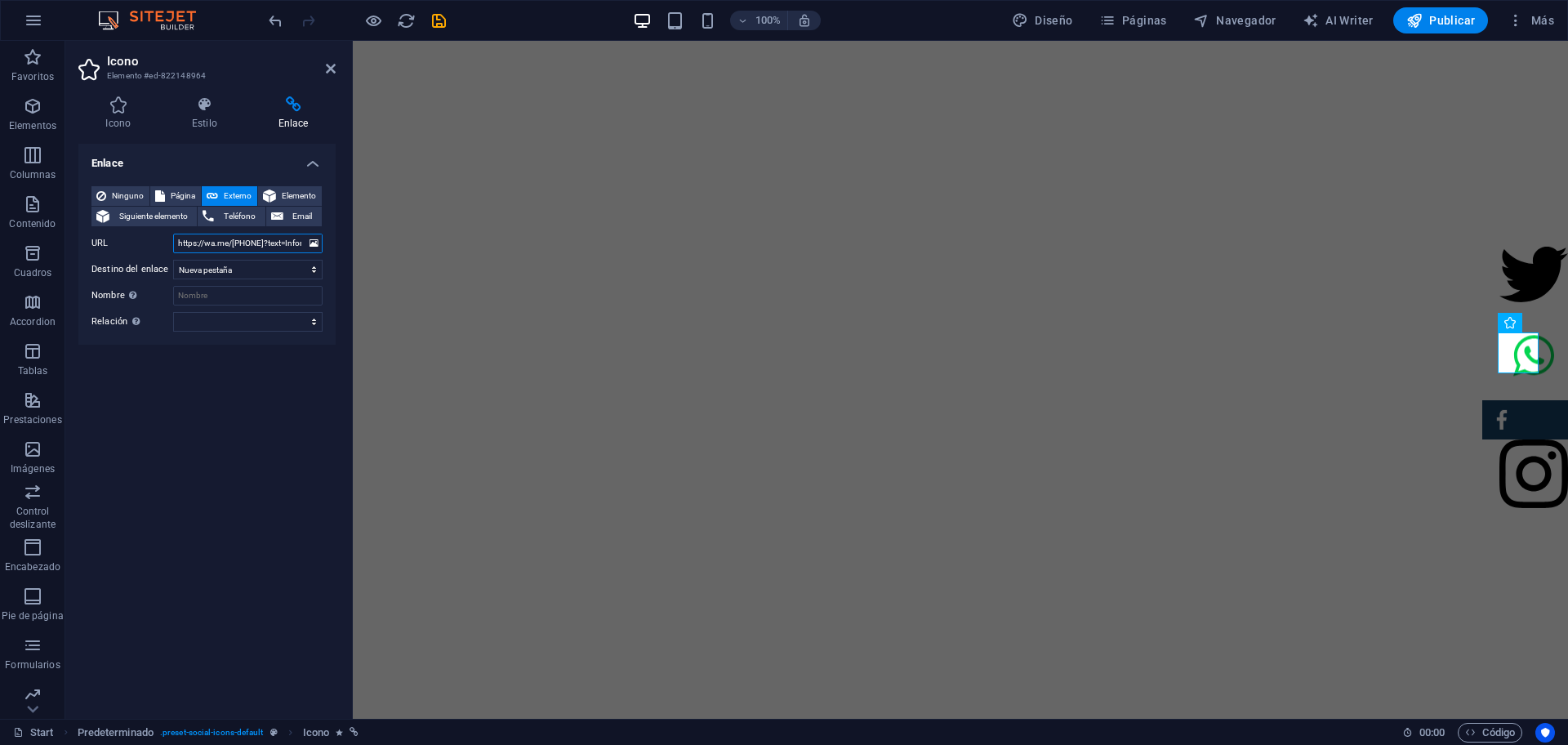 scroll, scrollTop: 0, scrollLeft: 128, axis: horizontal 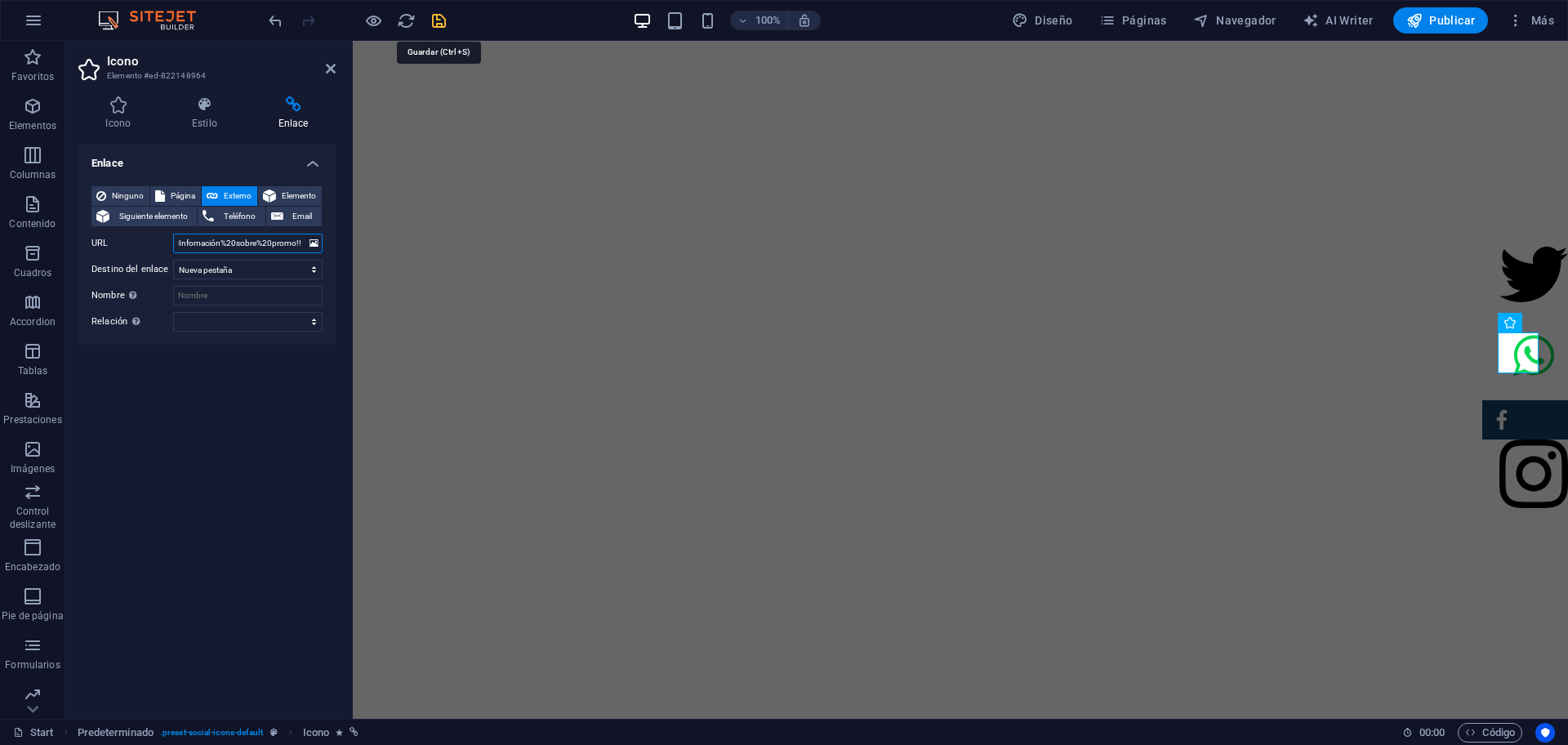 type on "https://wa.me/525654313590?text=Infomación%20sobre%20promo!!" 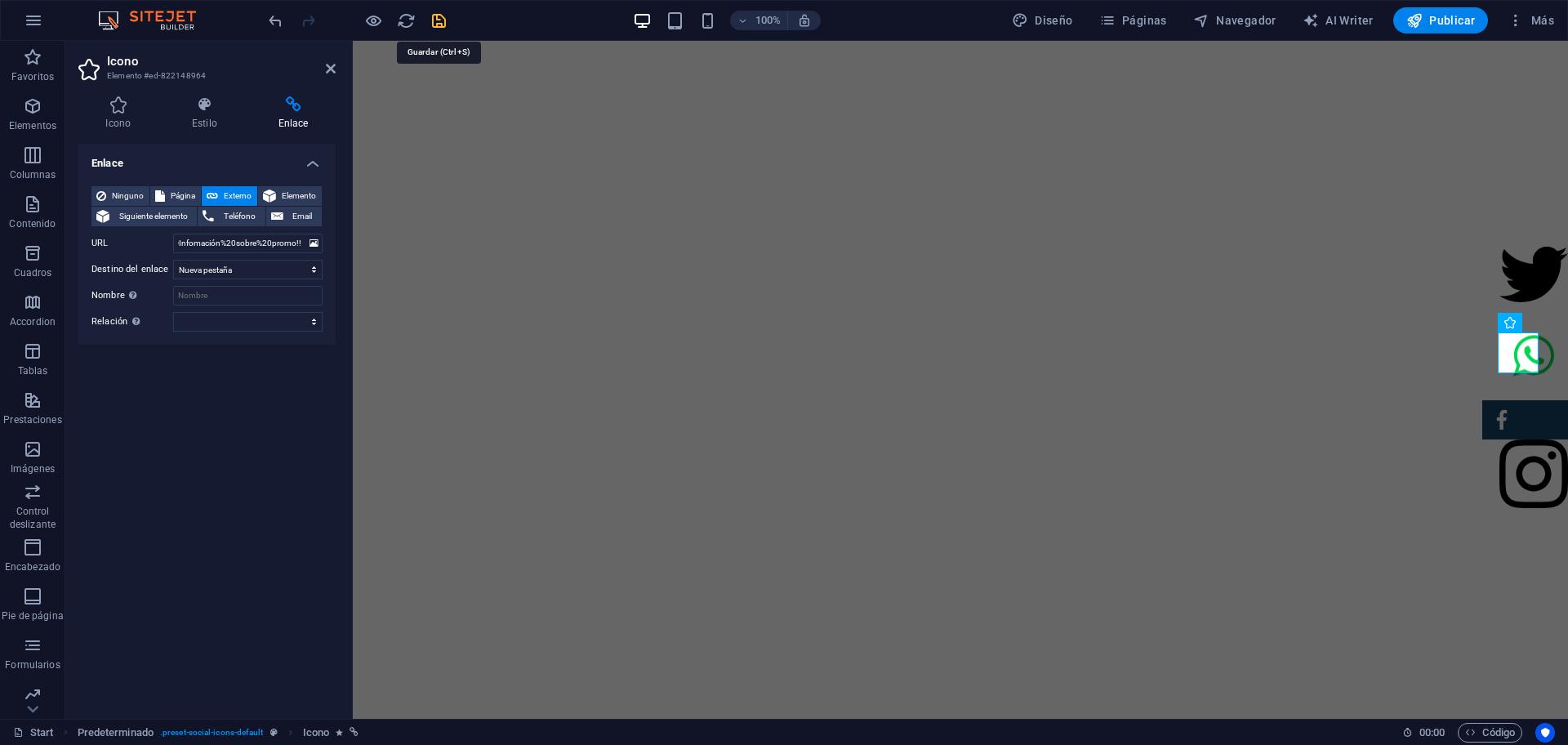 click at bounding box center [439, 20] 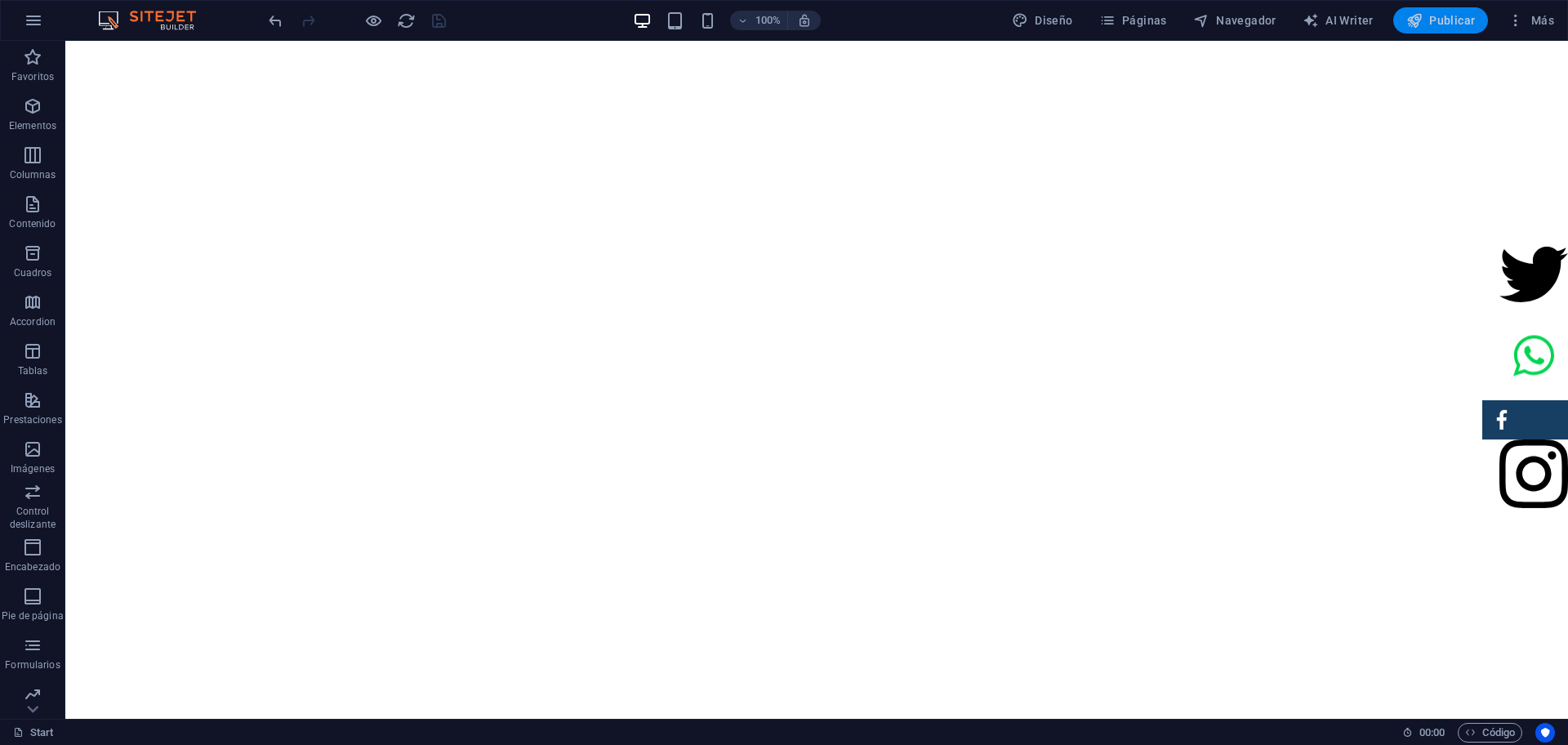 click on "Publicar" at bounding box center [1441, 20] 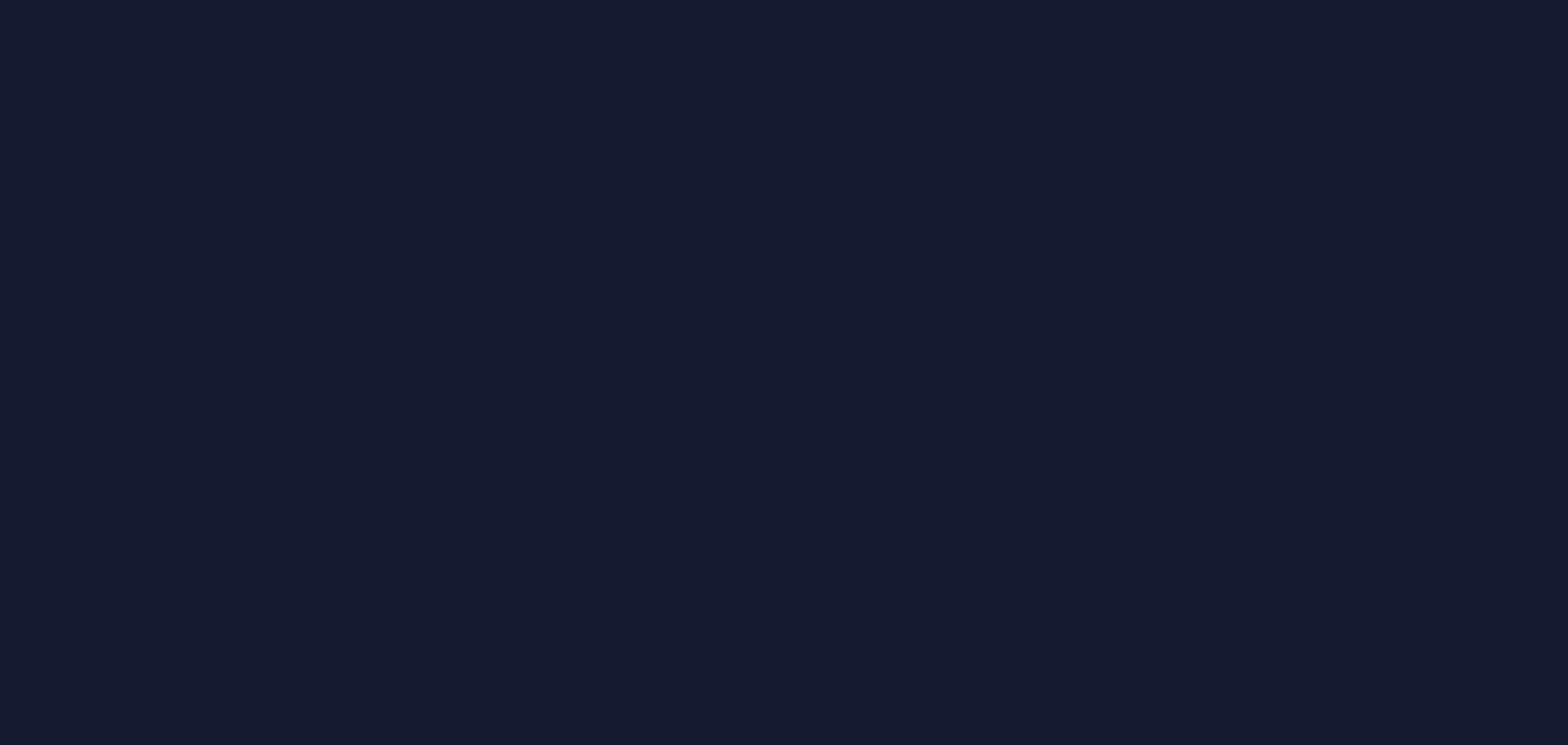 scroll, scrollTop: 0, scrollLeft: 0, axis: both 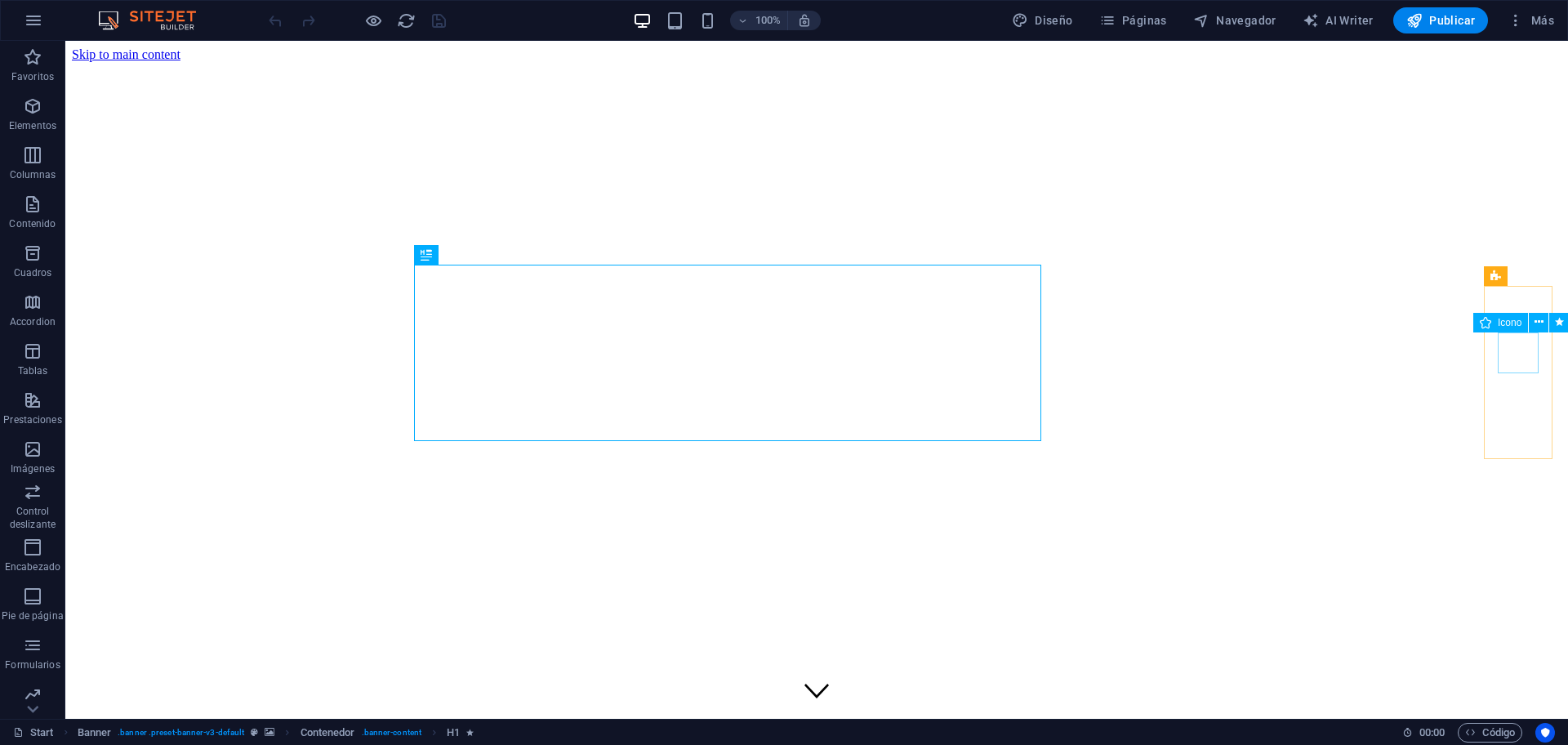 click at bounding box center (817, 15251) 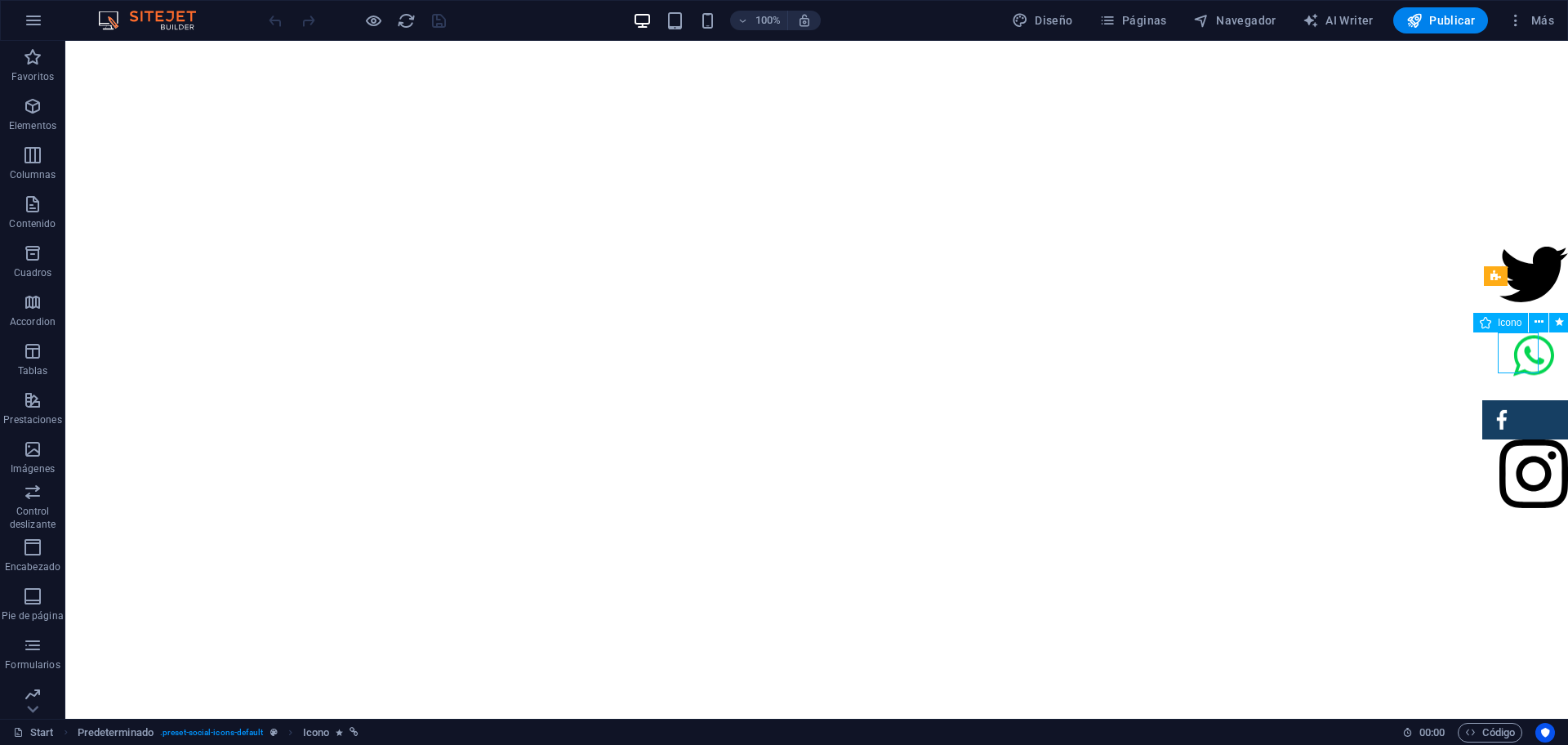 click at bounding box center (1534, 357) 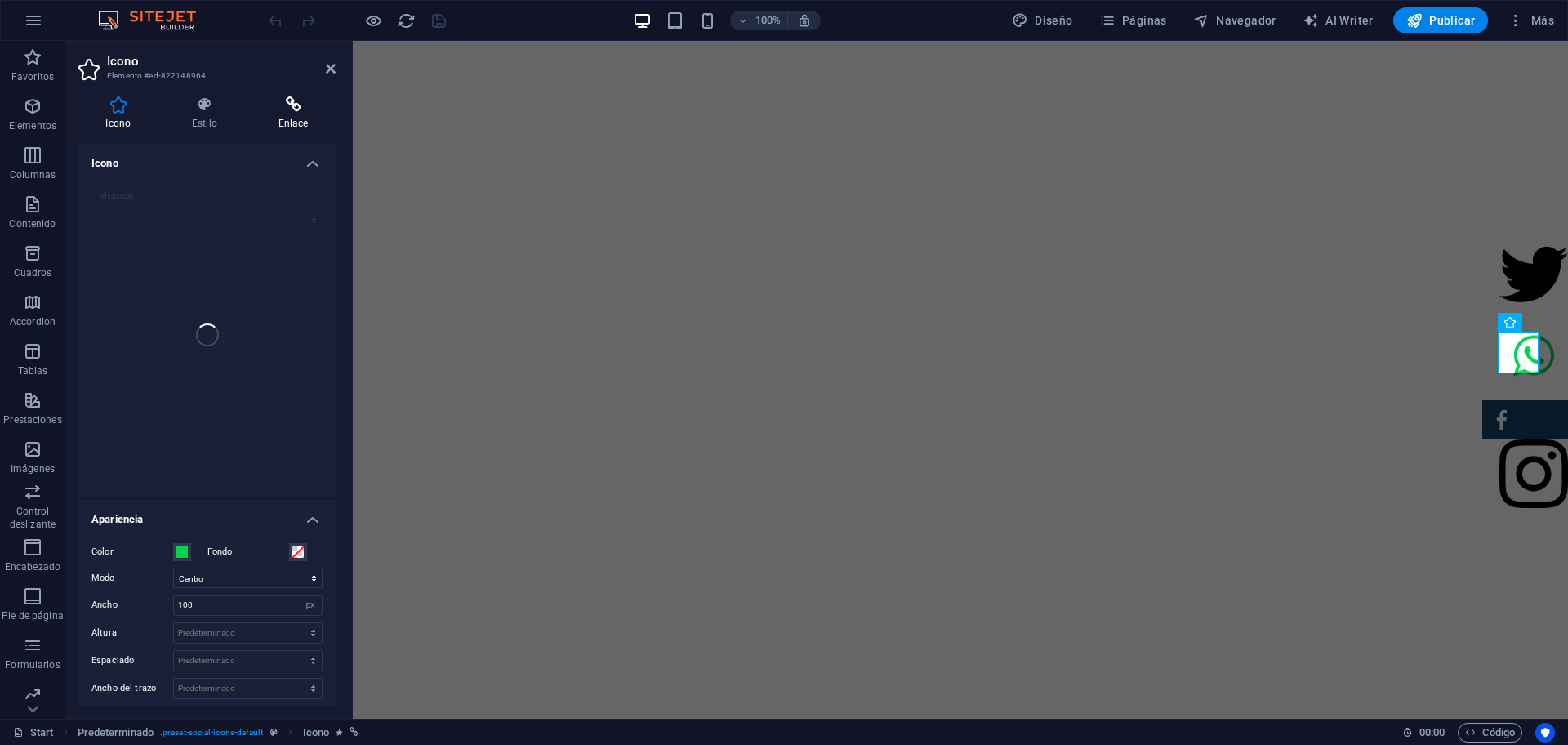 click at bounding box center [293, 105] 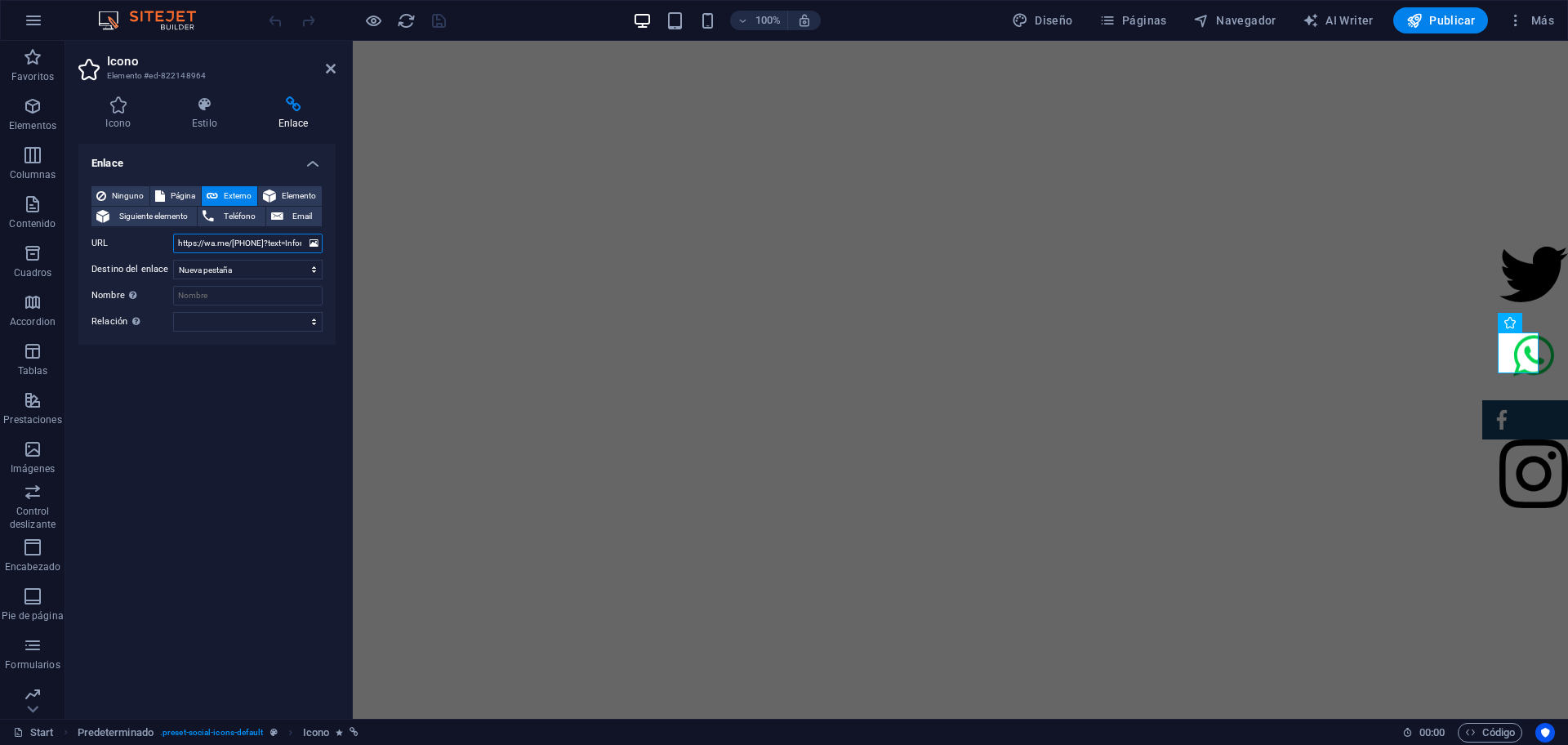 click on "https://wa.me/525654313590?text=Infomación%20sobre%20promo!!" at bounding box center (247, 243) 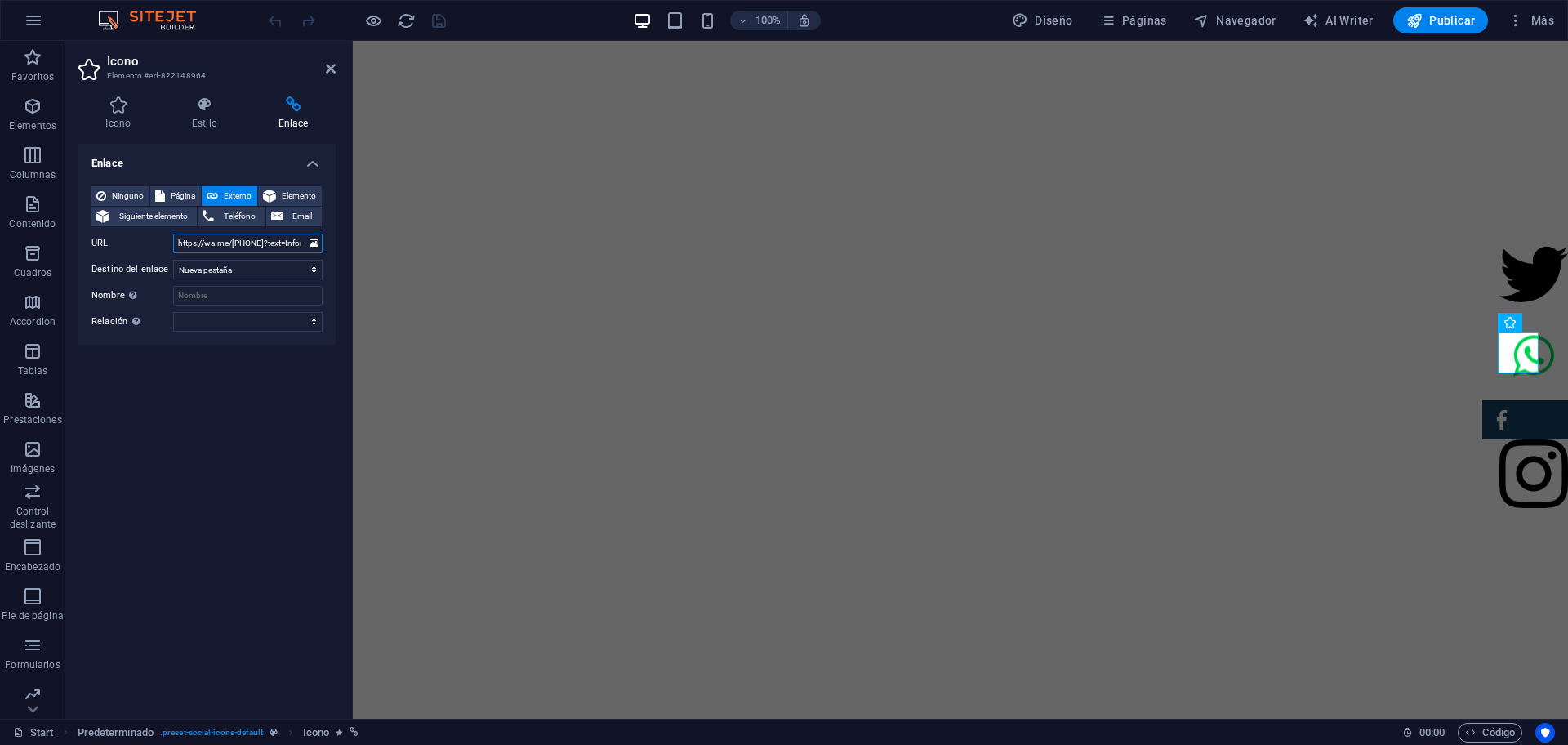 paste on "api.whatsapp.com/send?phone=525654313590&" 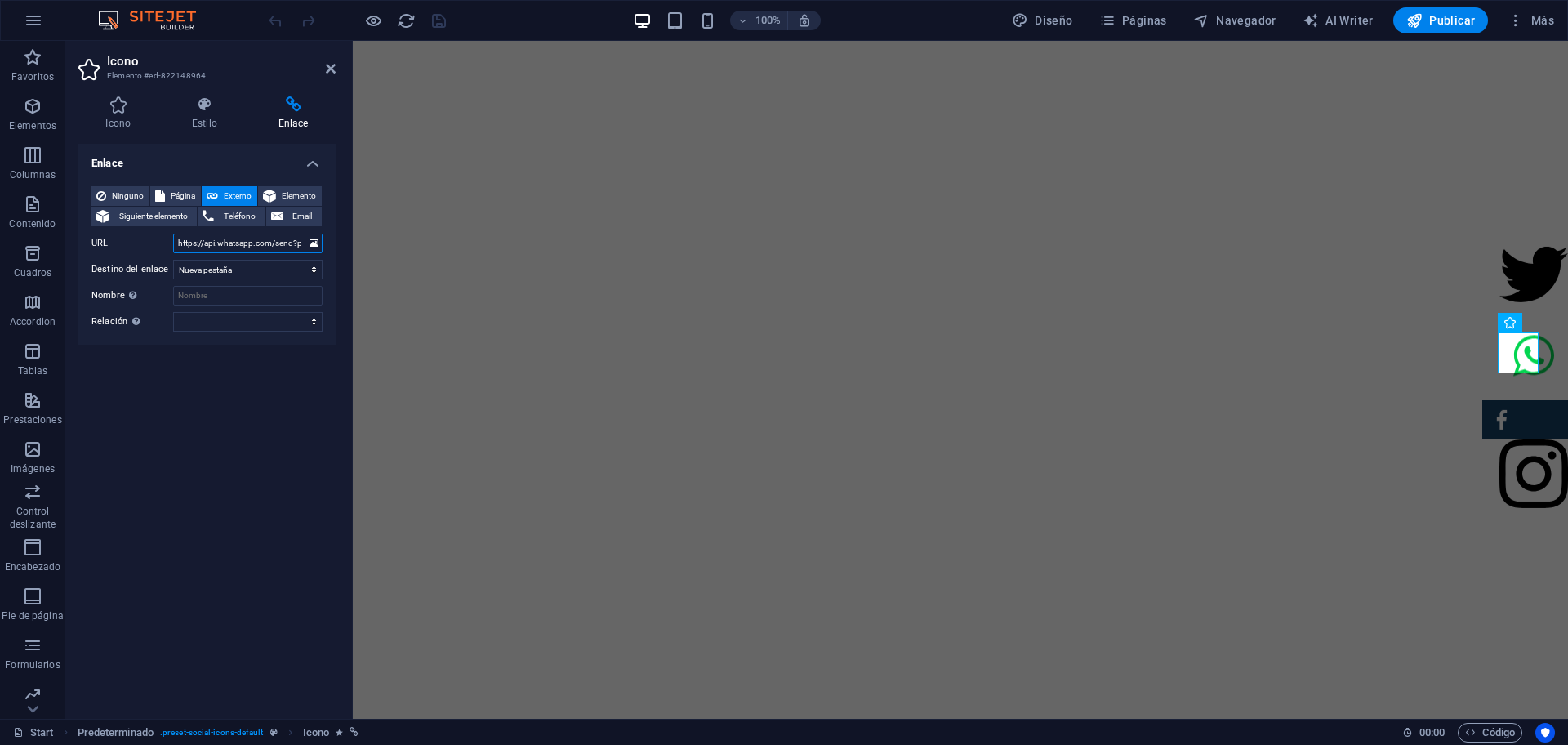 scroll, scrollTop: 0, scrollLeft: 220, axis: horizontal 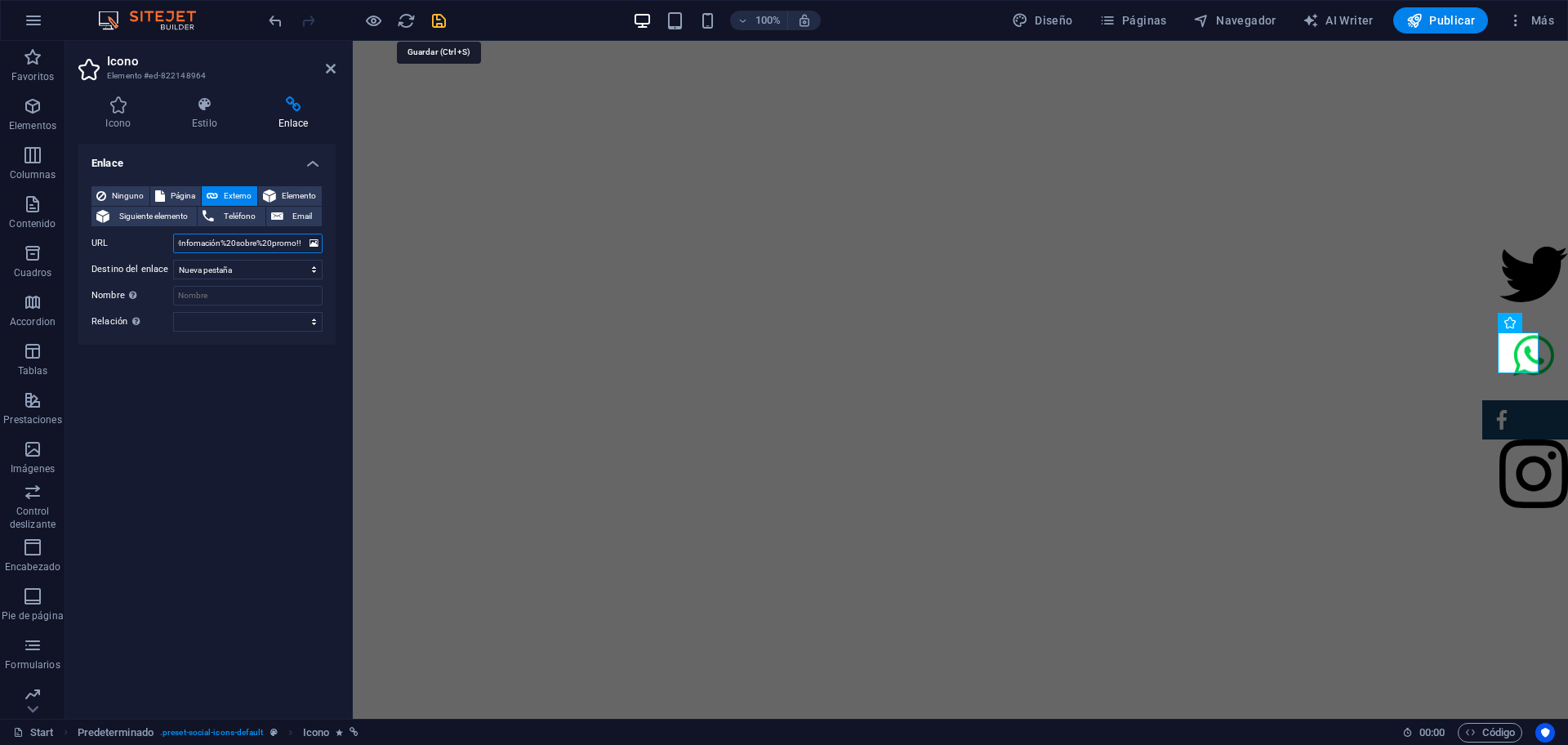 type on "https://api.whatsapp.com/send?phone=525654313590&text=Infomación%20sobre%20promo!!" 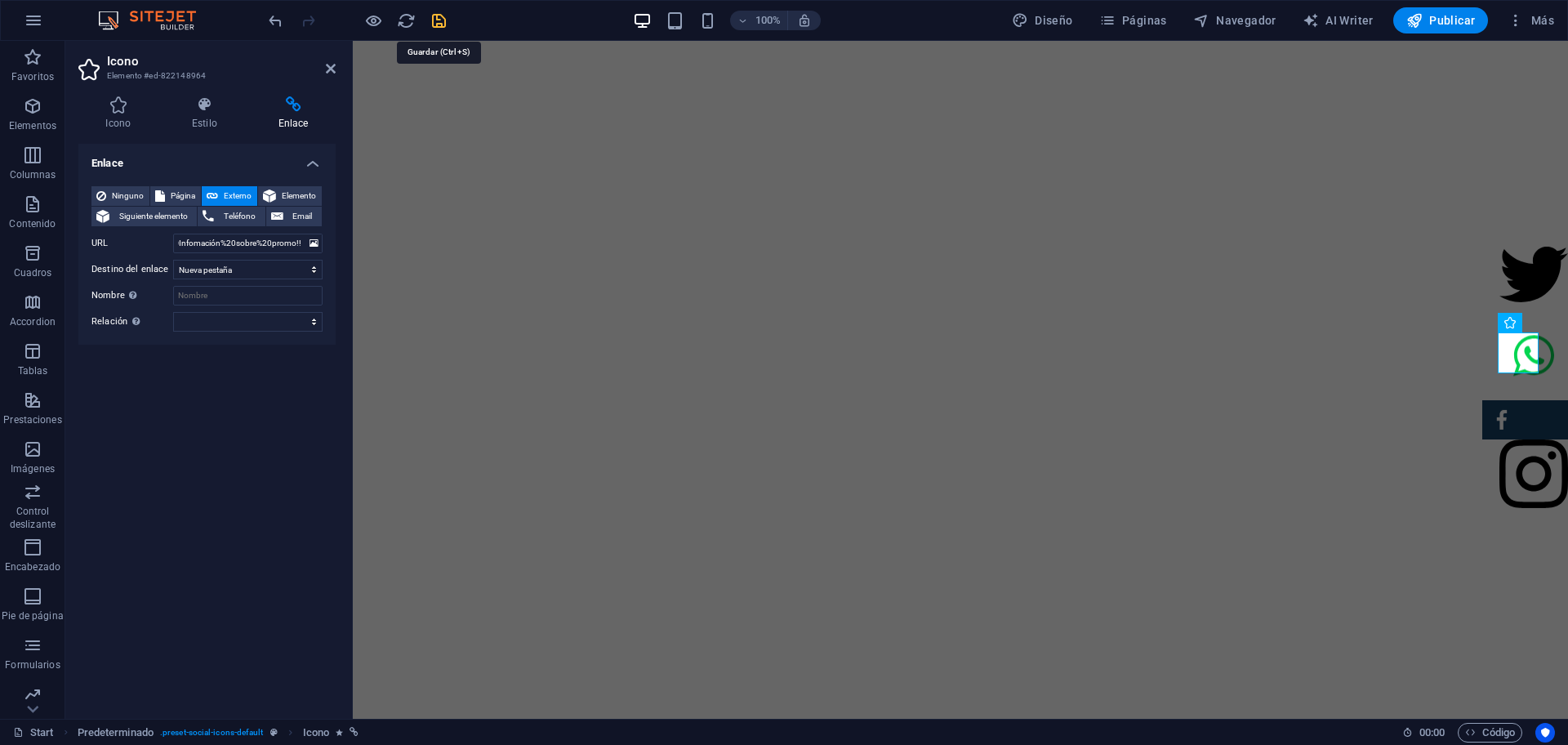 click at bounding box center [439, 20] 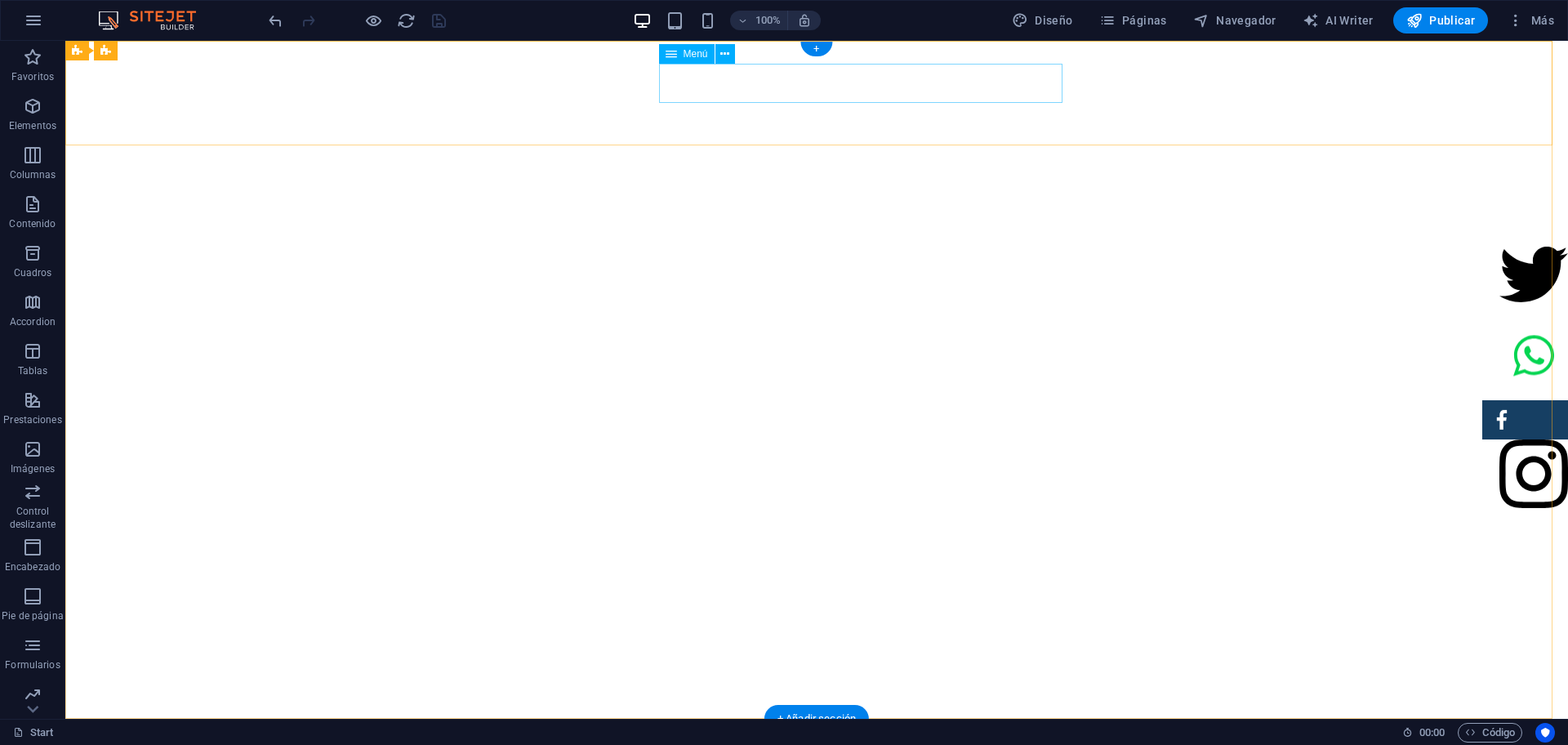 click on "INICIO Sobre nosotros Comentario Contacto" at bounding box center [980, 752] 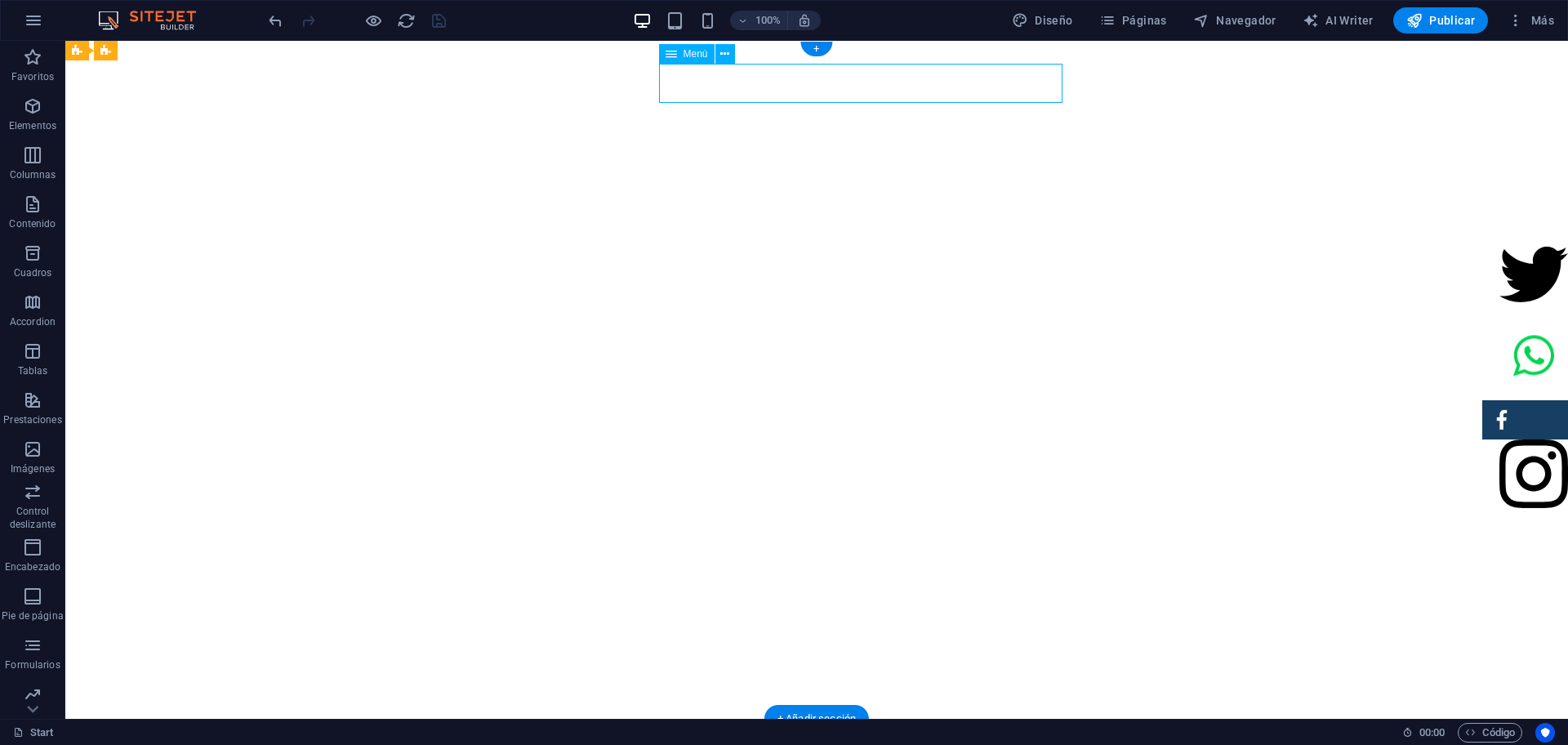 click on "INICIO Sobre nosotros Comentario Contacto" at bounding box center (980, 752) 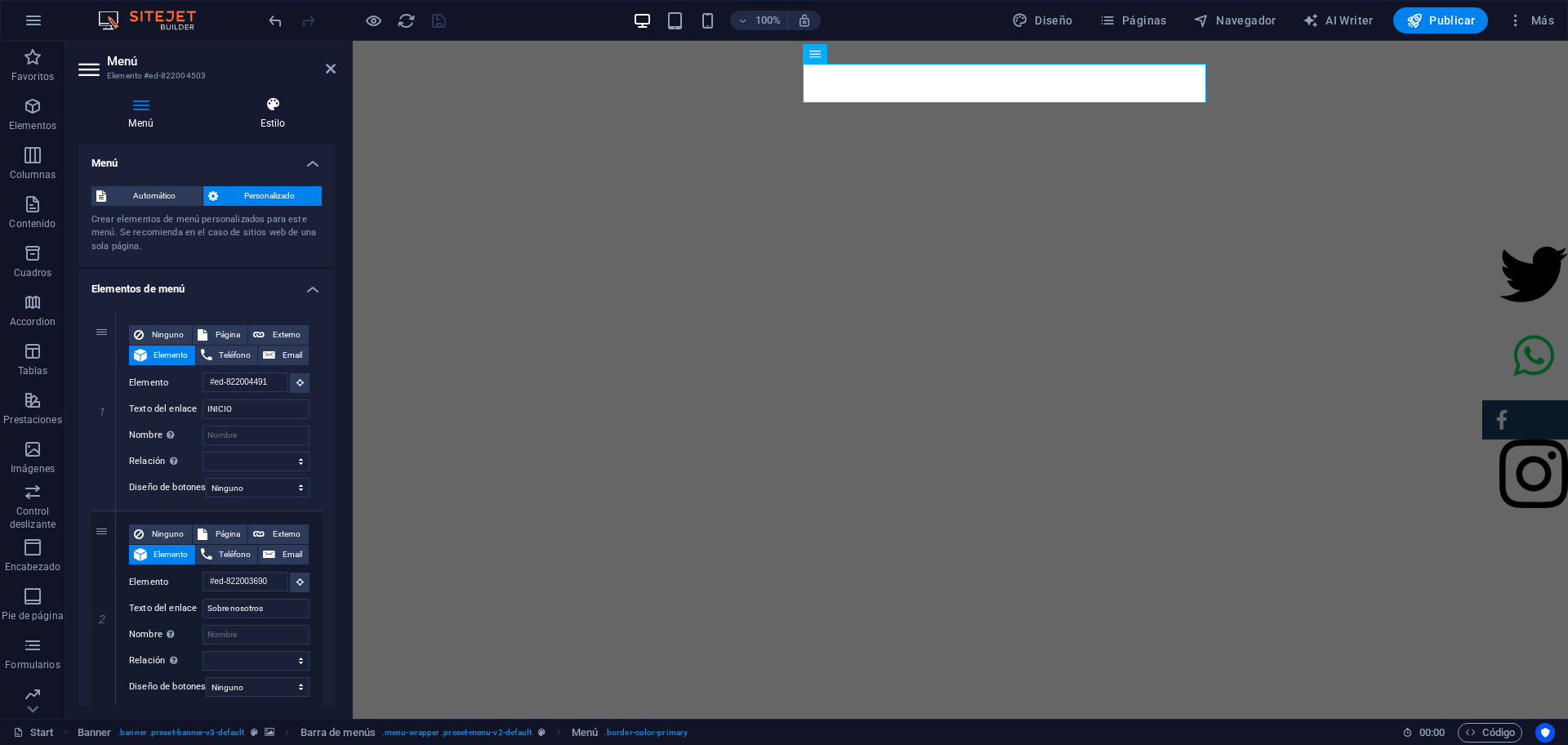 click on "Estilo" at bounding box center (273, 114) 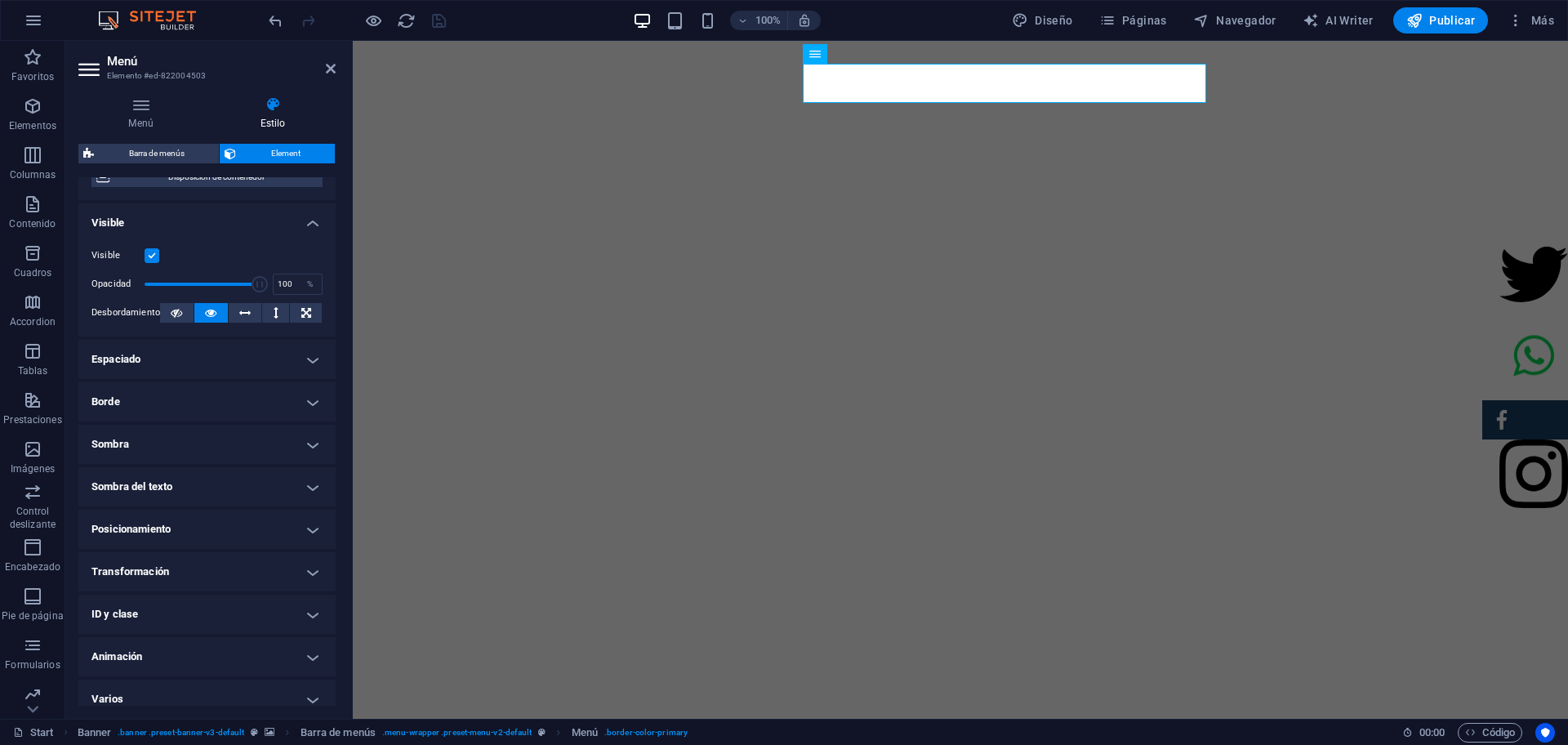 scroll, scrollTop: 176, scrollLeft: 0, axis: vertical 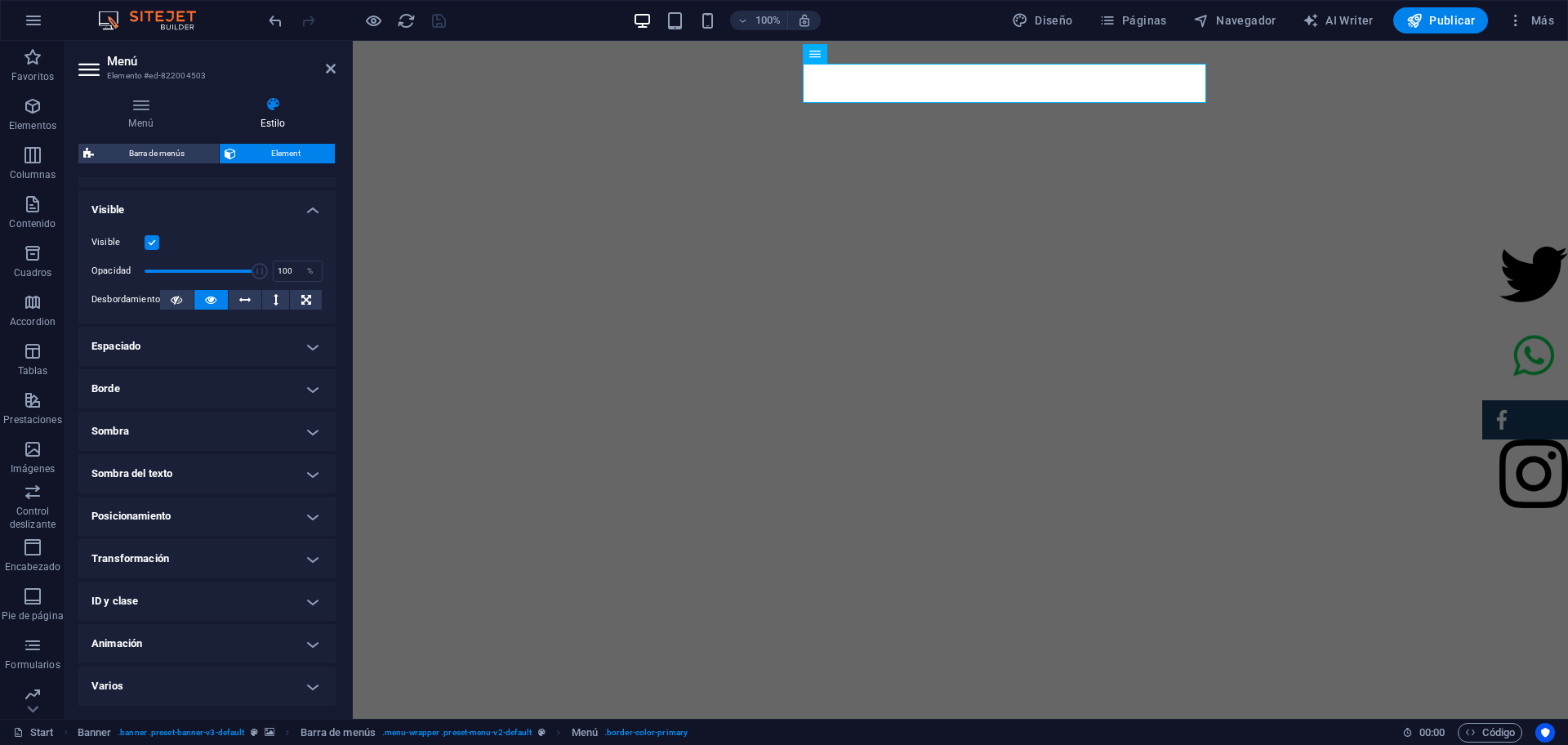 click on "Sombra del texto" at bounding box center [207, 474] 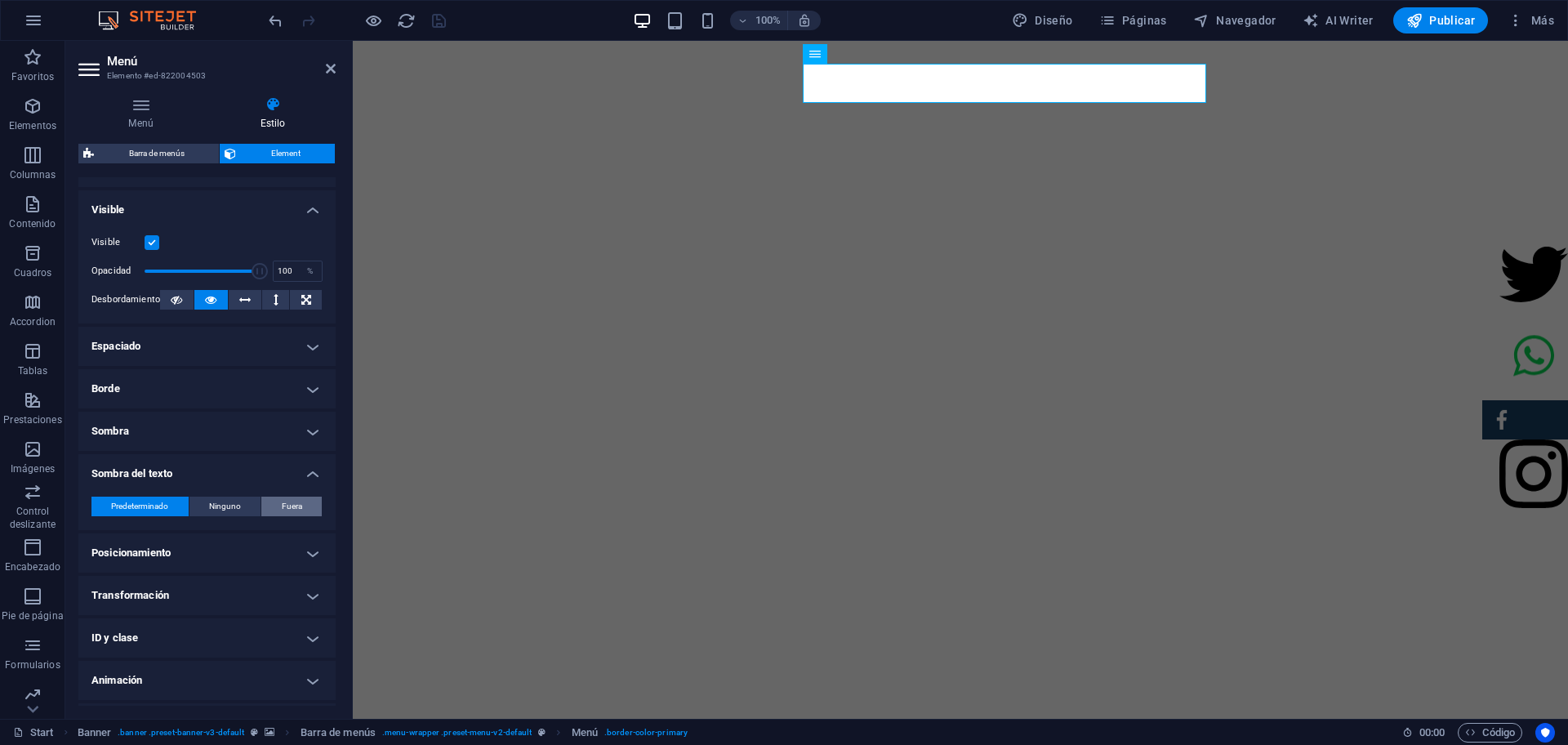 click on "Fuera" at bounding box center (292, 506) 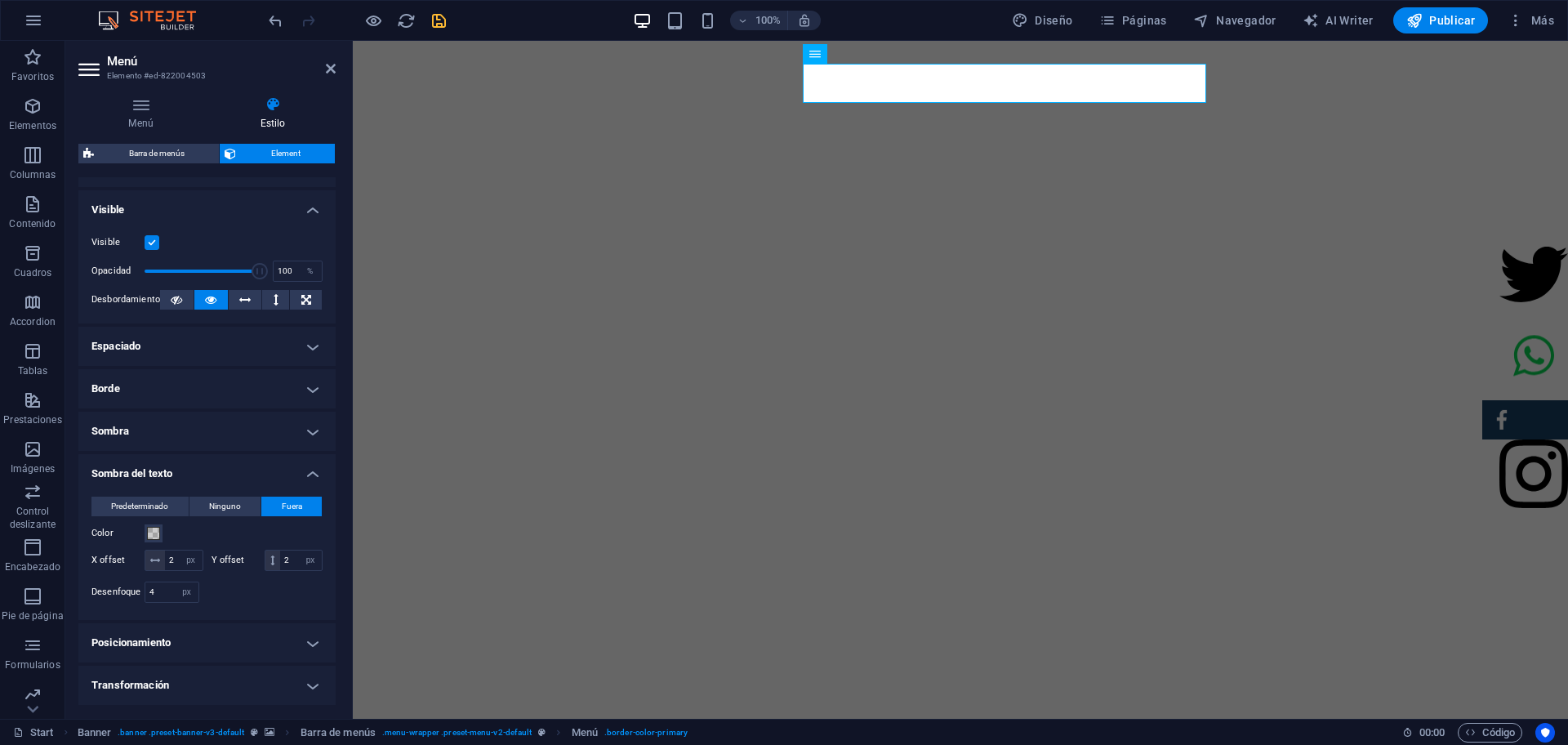 click on "Borde" at bounding box center (207, 389) 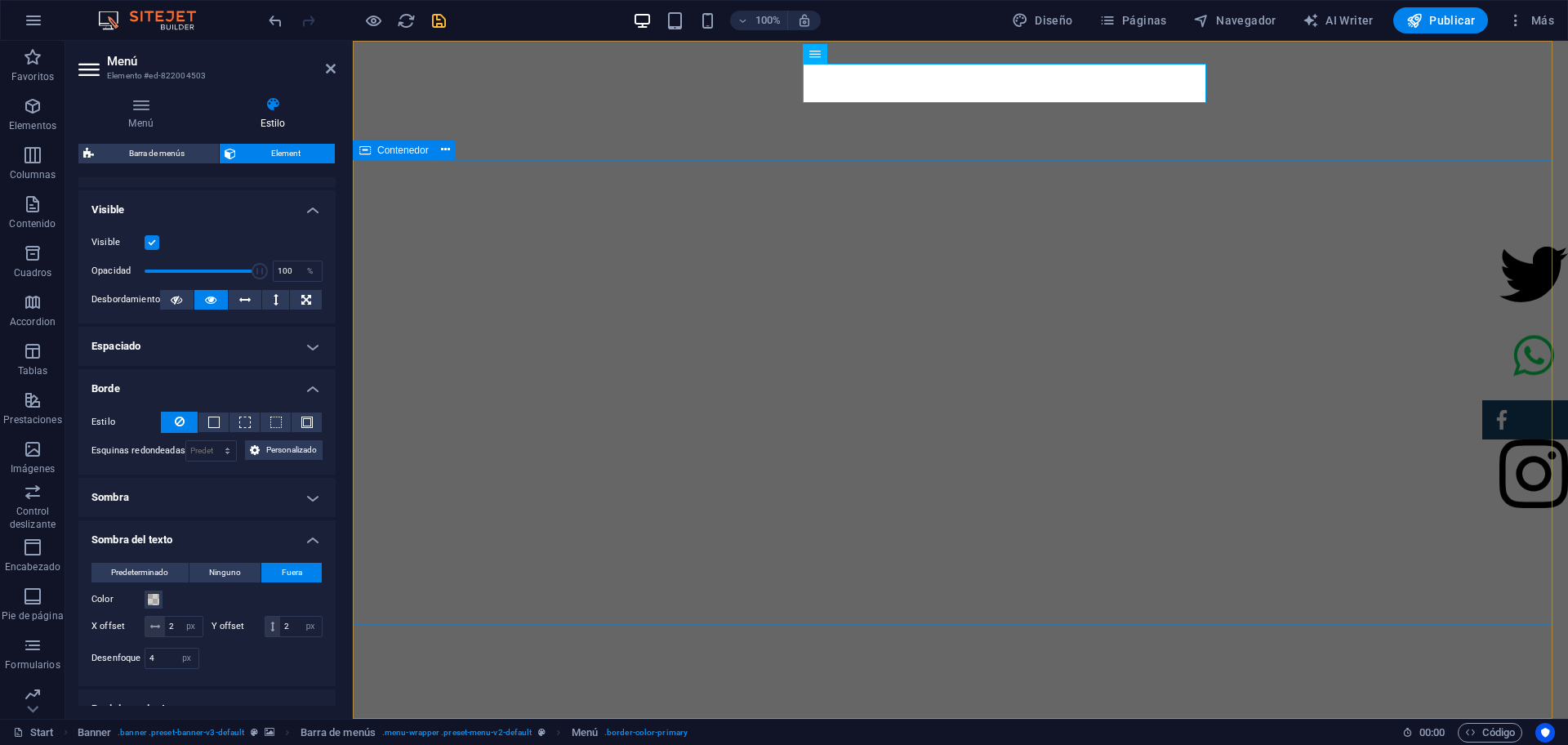 click on "SERVICIO DE CONTROL DE PLAGAS. Soluciones eficaces para un entorno libre de plagas Protegemos tu hogar y negocio con métodos seguros,  rápidos y garantizados. Tu tranquilidad es nuestra prioridad. ×" at bounding box center (960, 1104) 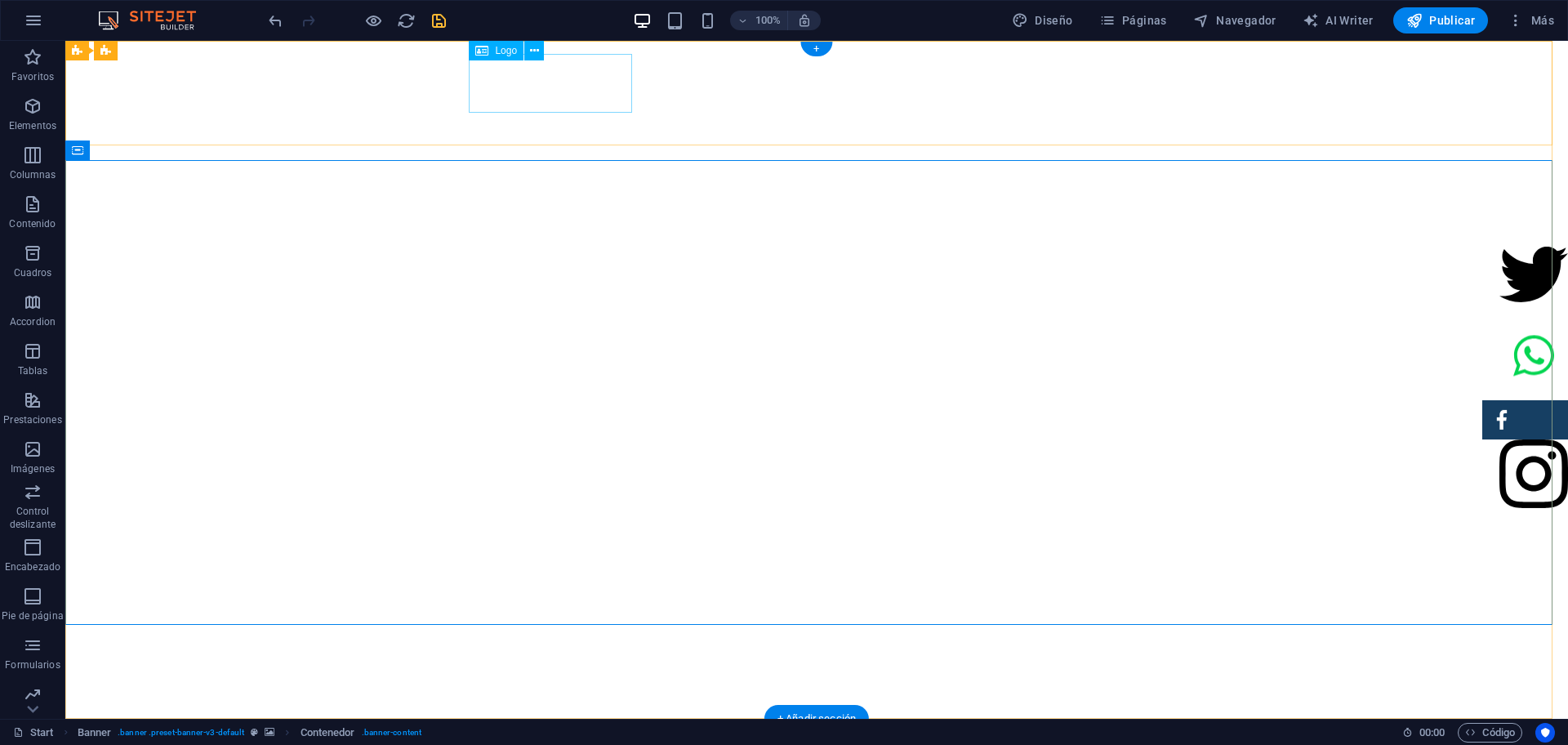 click on "VEXTO" at bounding box center (327, 801) 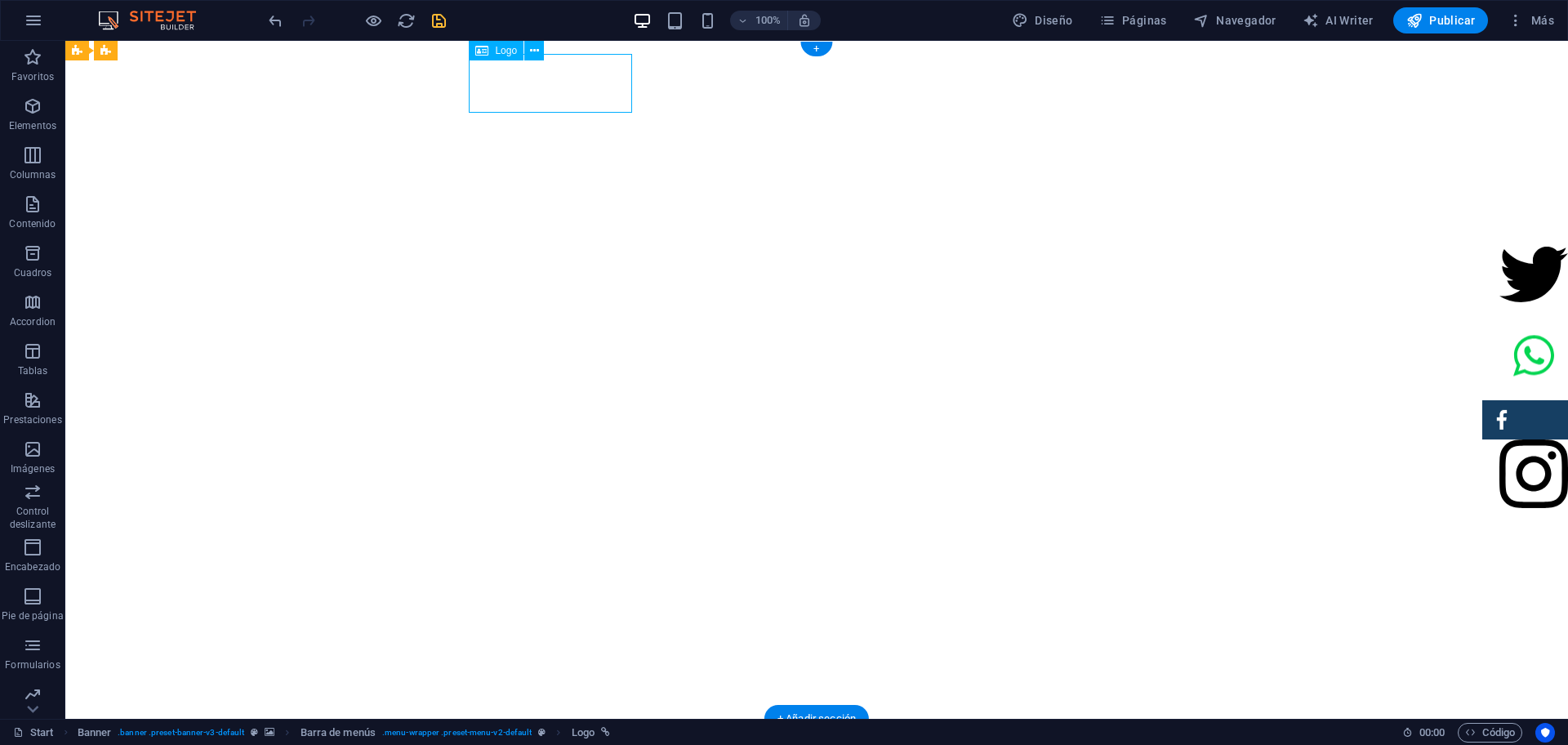 click on "VEXTO" at bounding box center (327, 801) 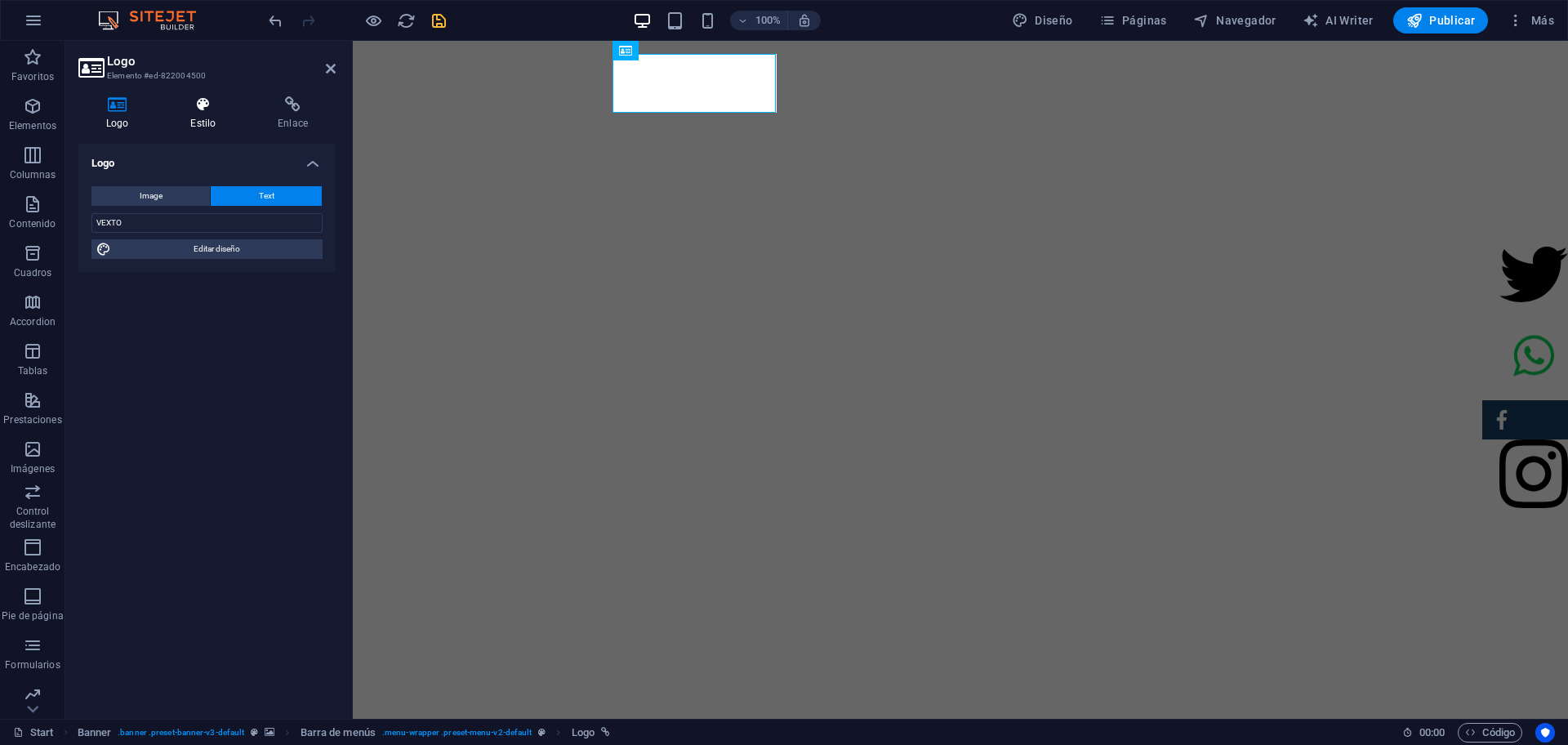 click on "Estilo" at bounding box center (206, 114) 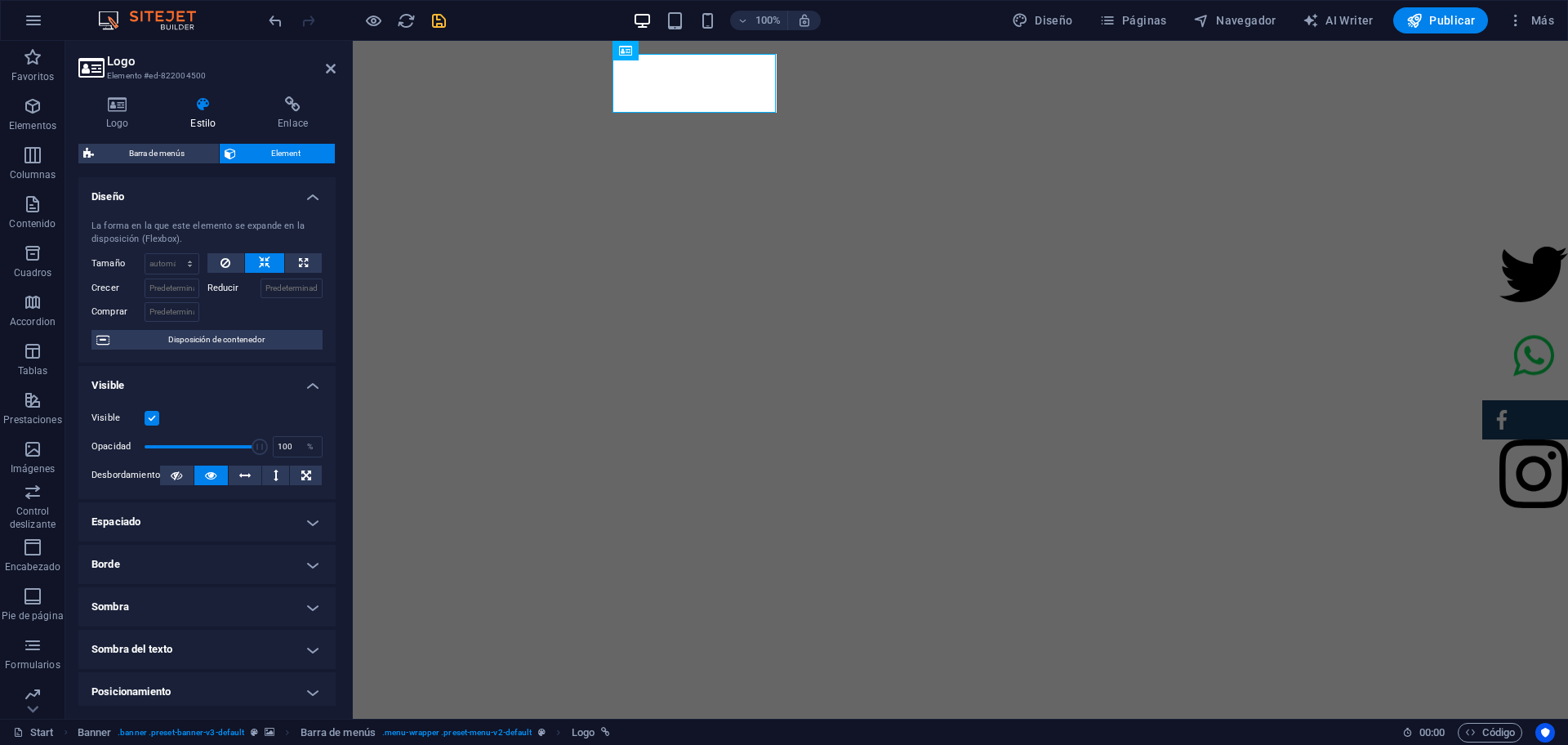 click on "Borde" at bounding box center (207, 564) 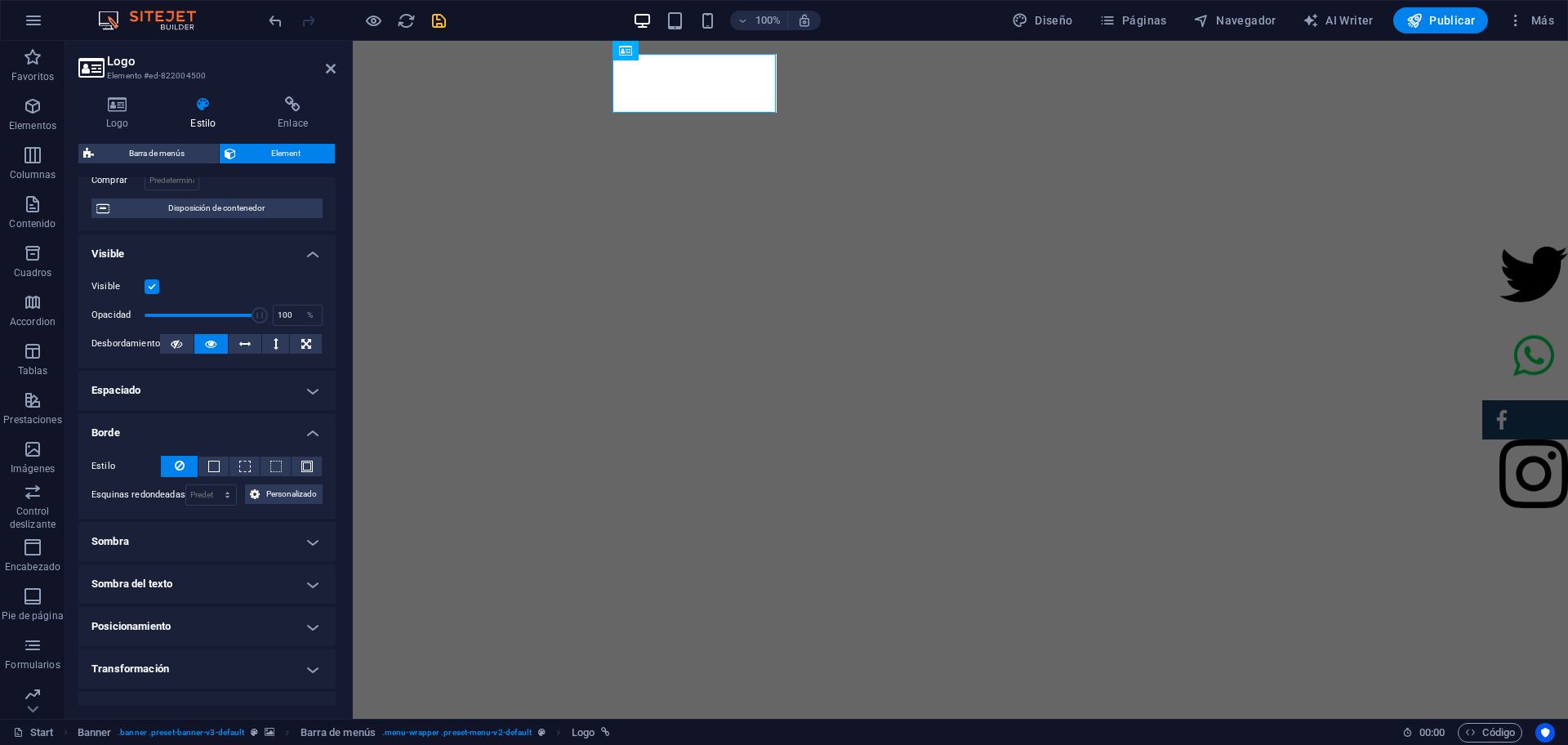 scroll, scrollTop: 135, scrollLeft: 0, axis: vertical 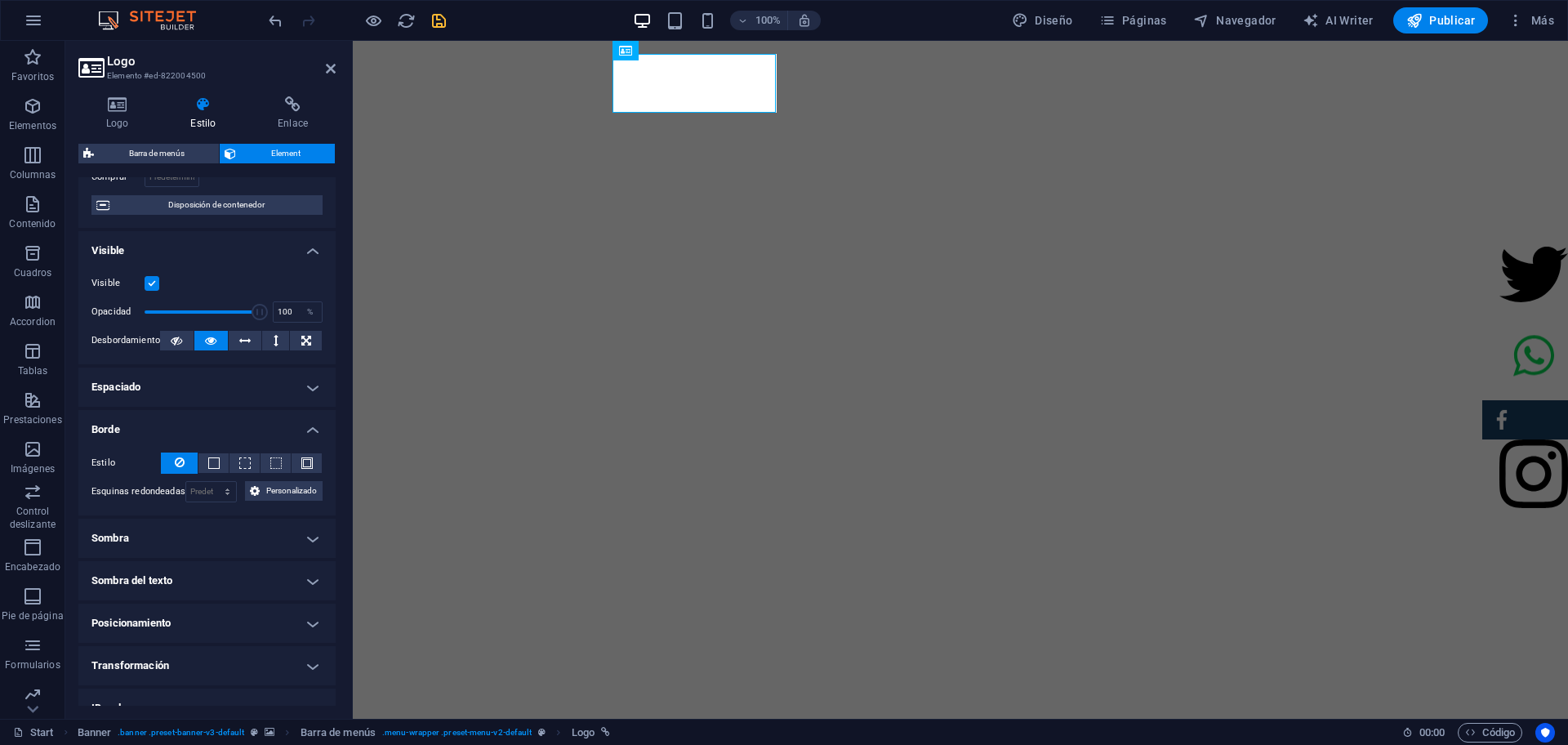 click on "Sombra" at bounding box center [207, 538] 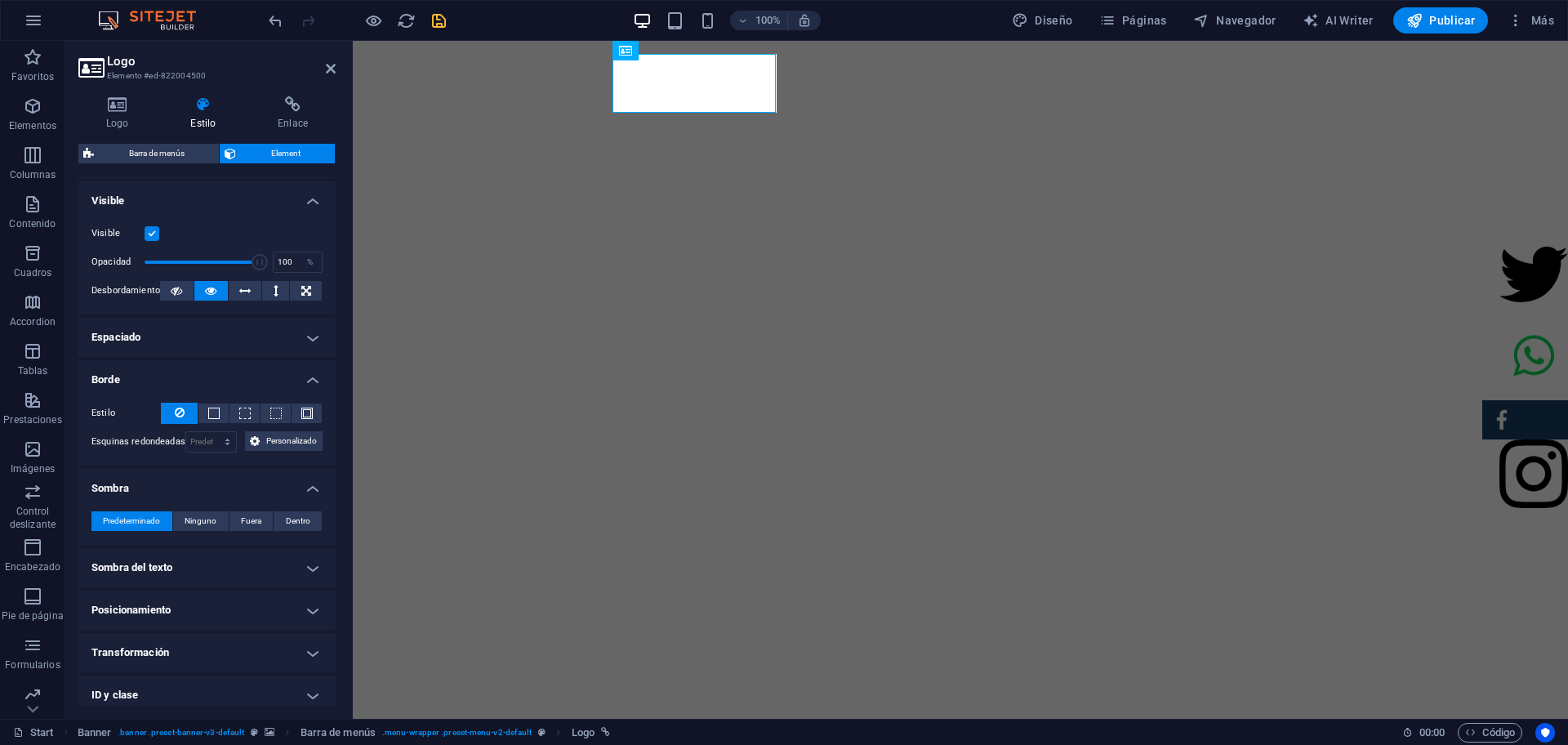 scroll, scrollTop: 186, scrollLeft: 0, axis: vertical 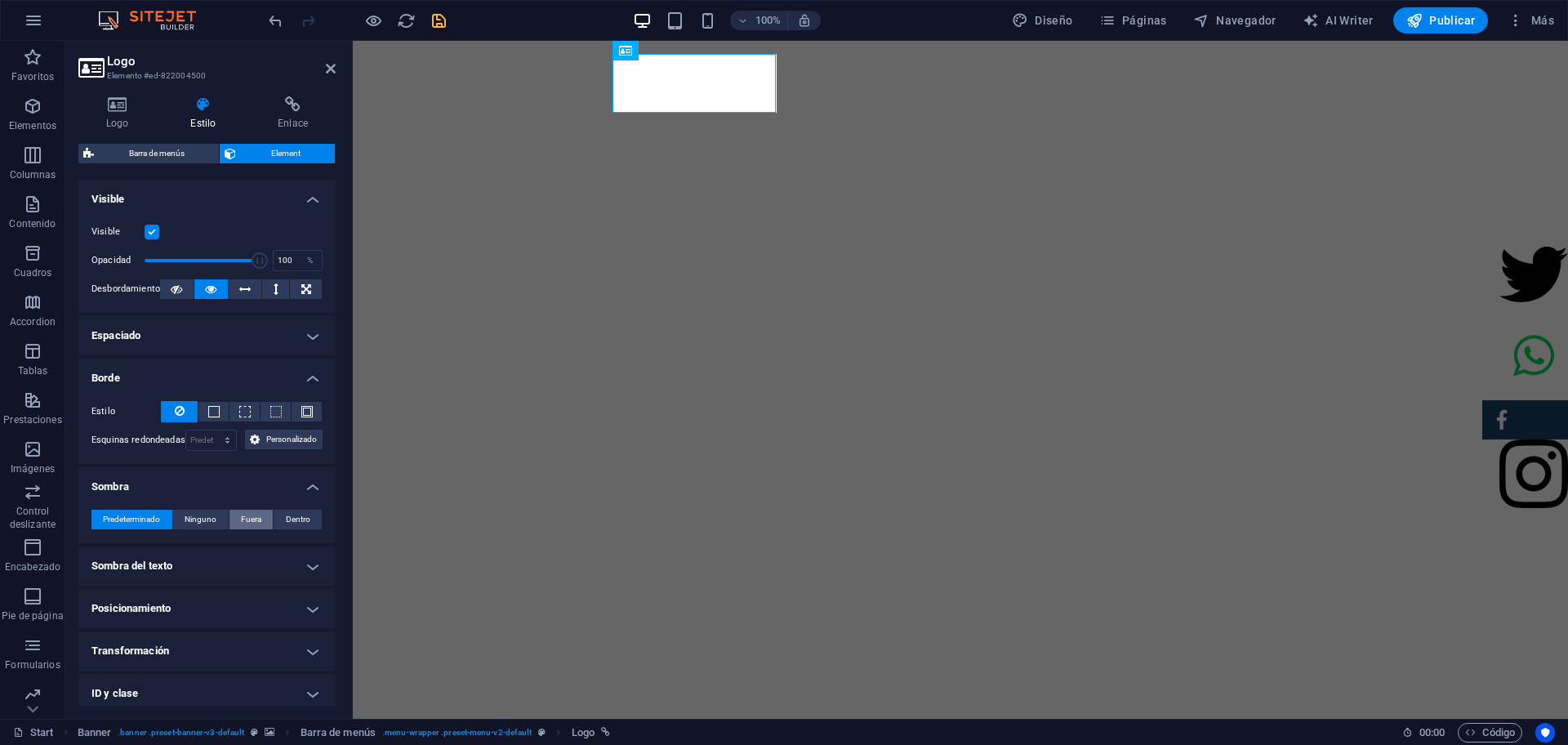 click on "Fuera" at bounding box center [251, 520] 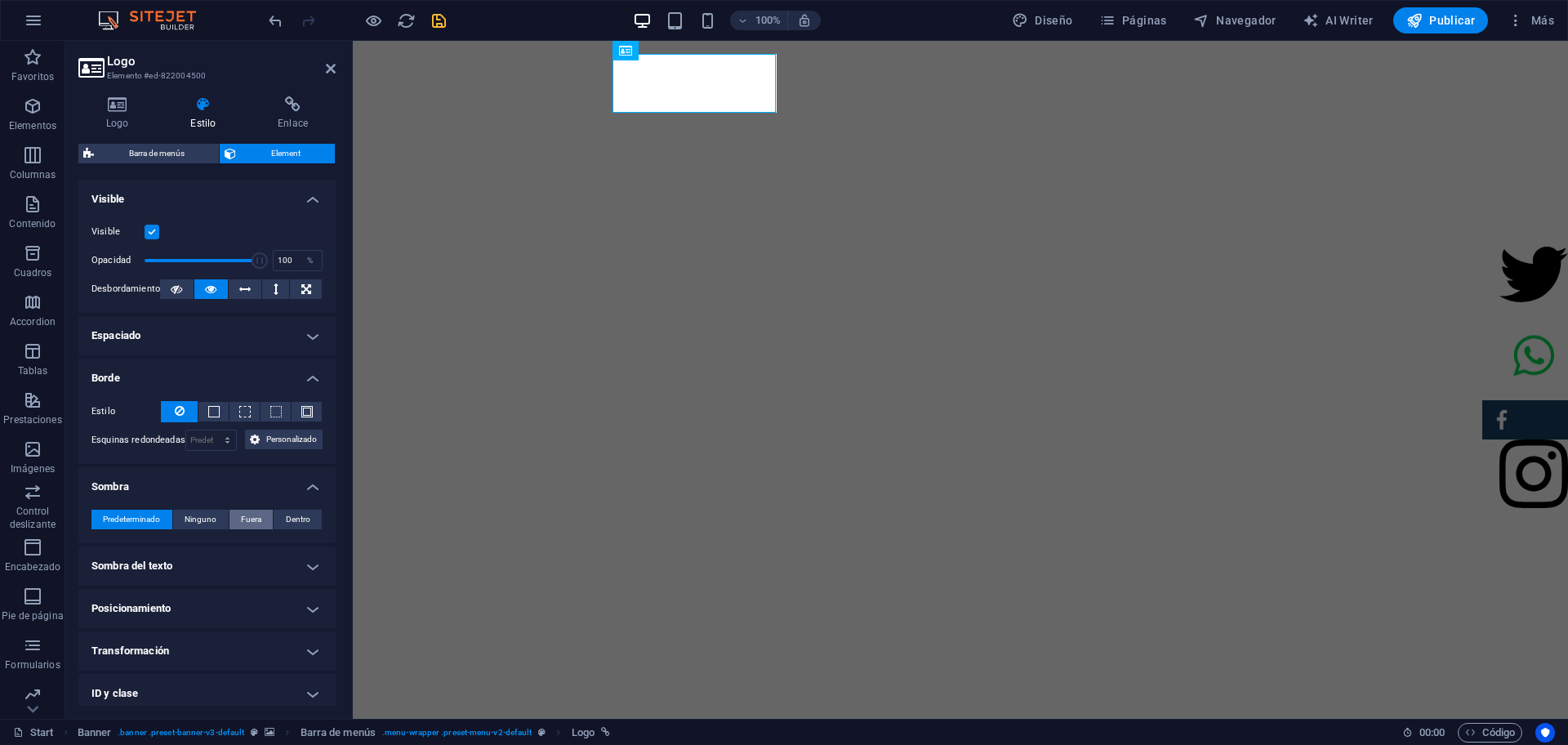 type on "2" 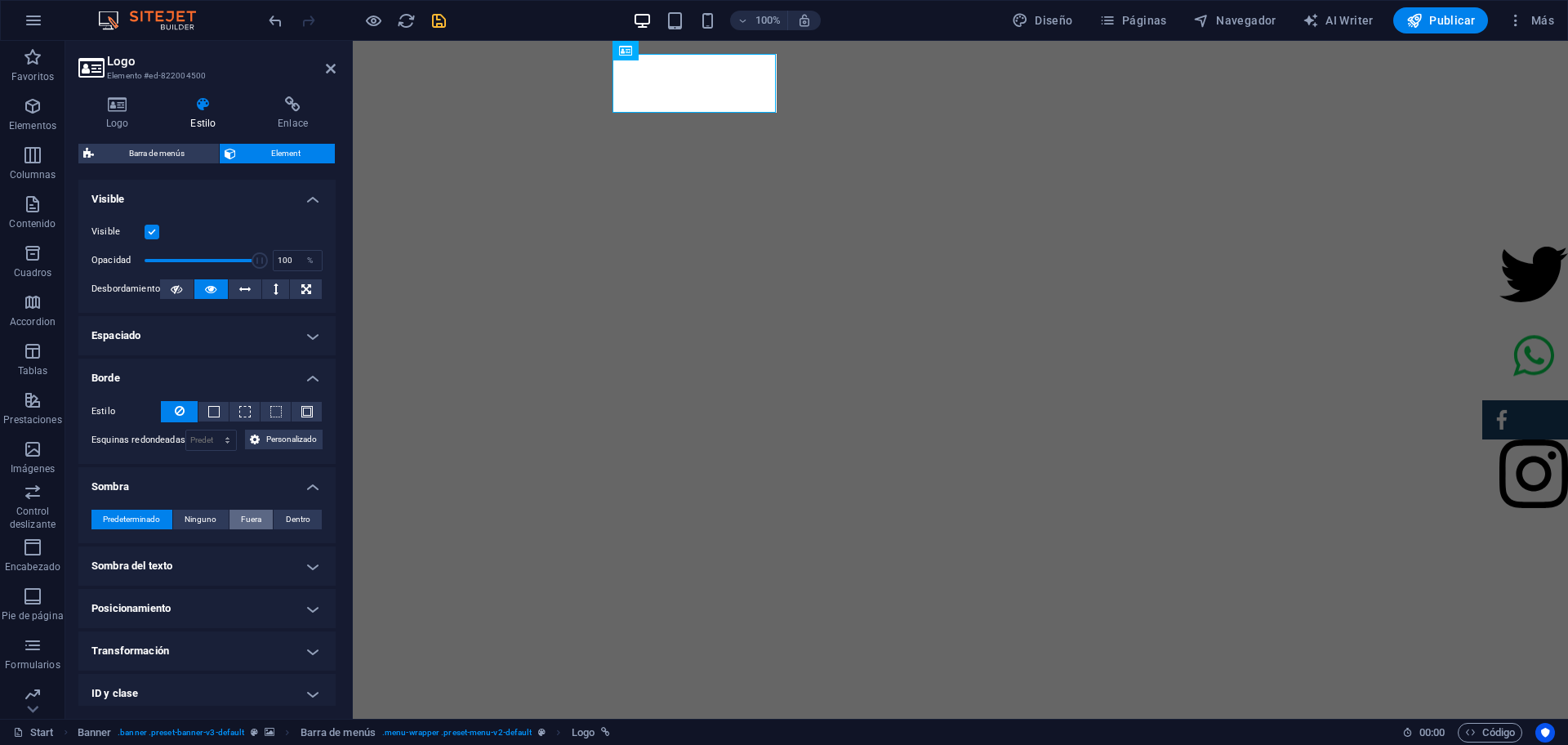 type on "2" 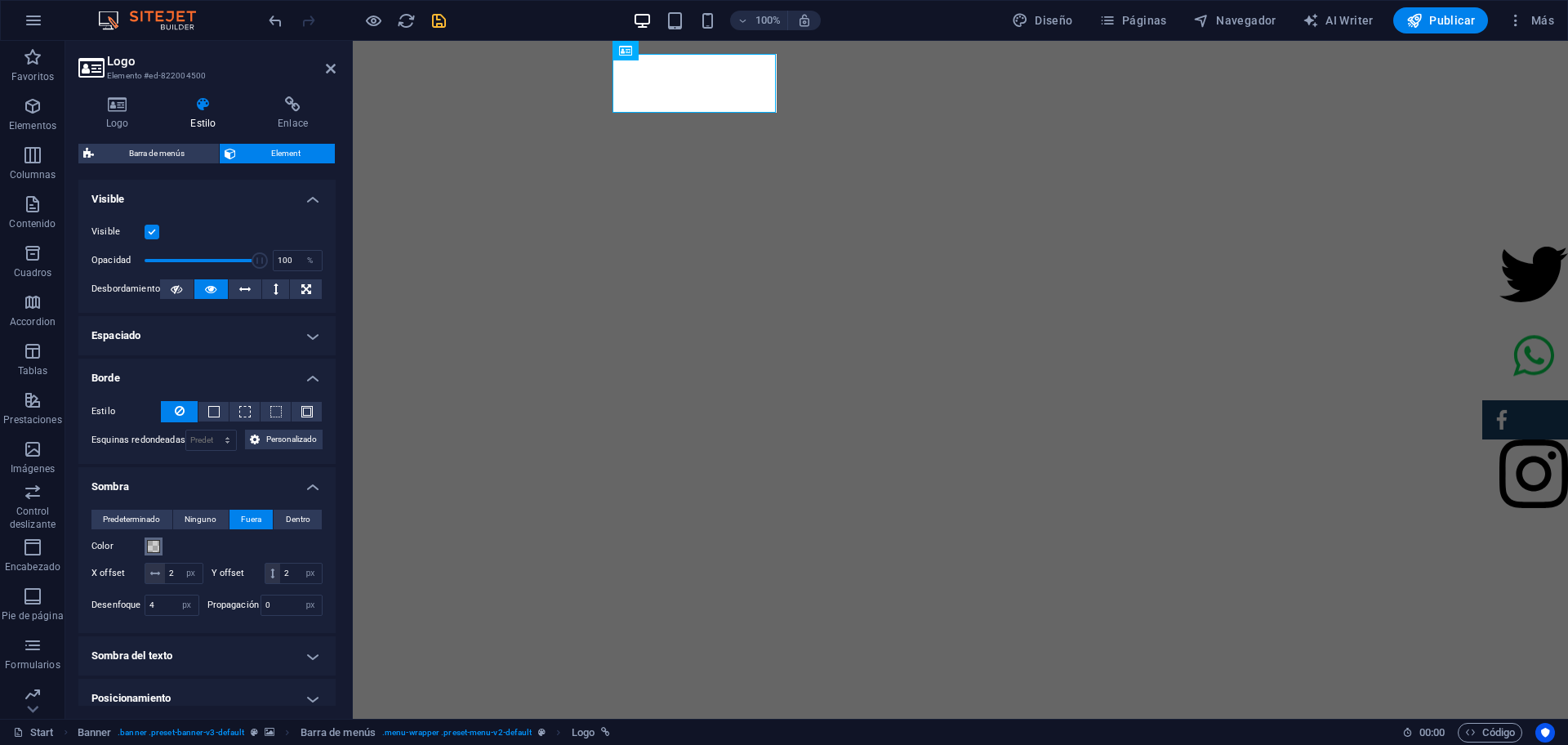 click at bounding box center (154, 546) 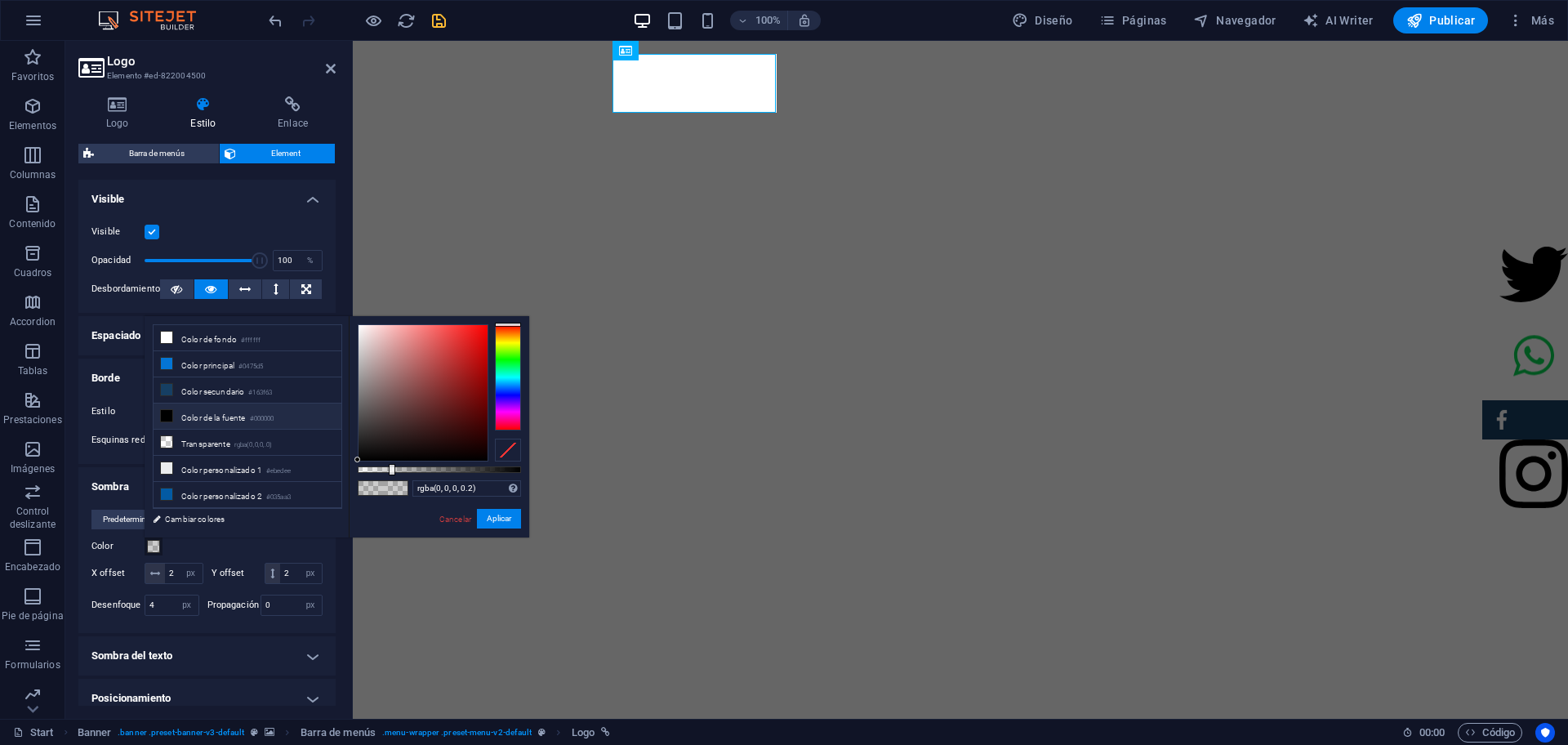 click on "Color de la fuente
#000000" at bounding box center (247, 417) 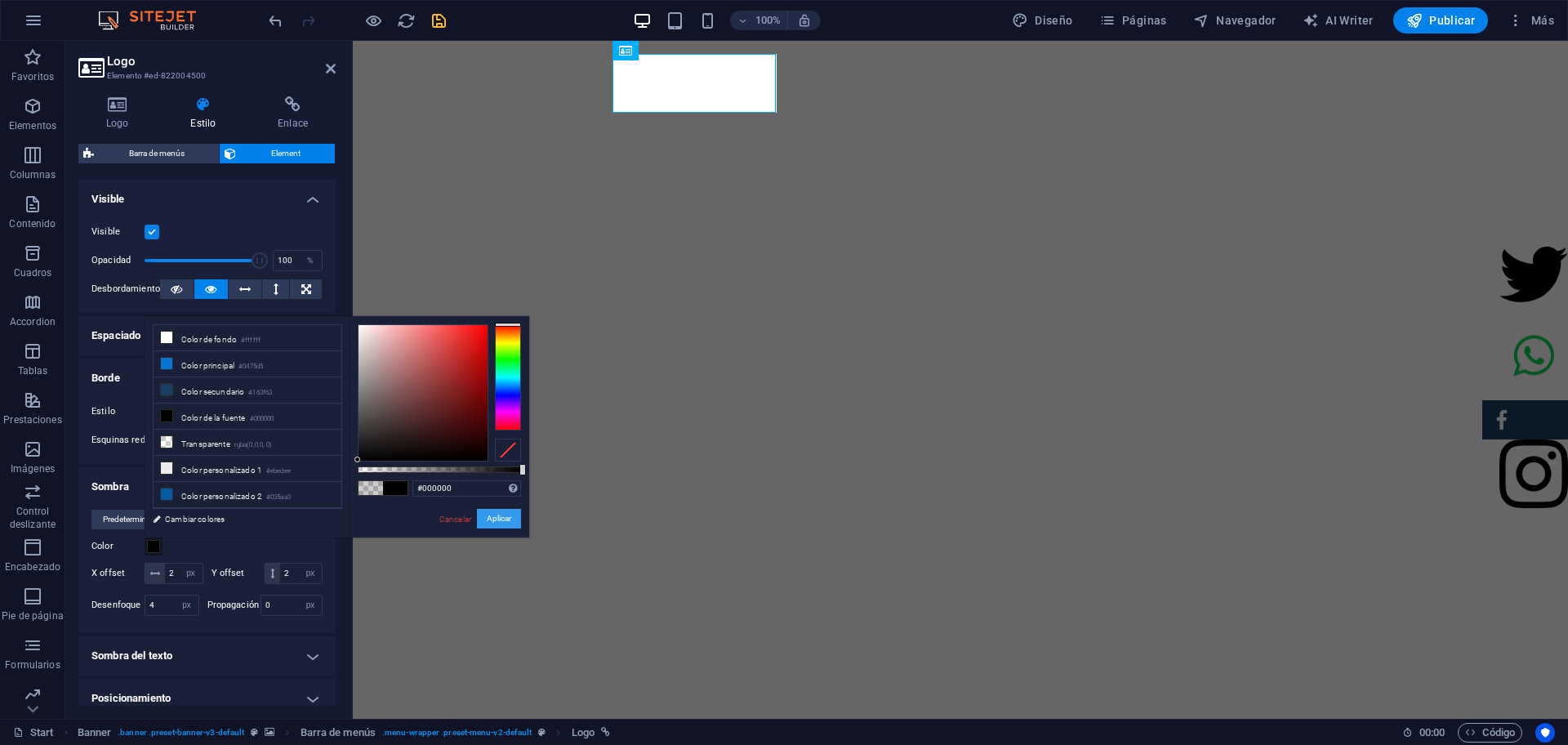 click on "Aplicar" at bounding box center [499, 519] 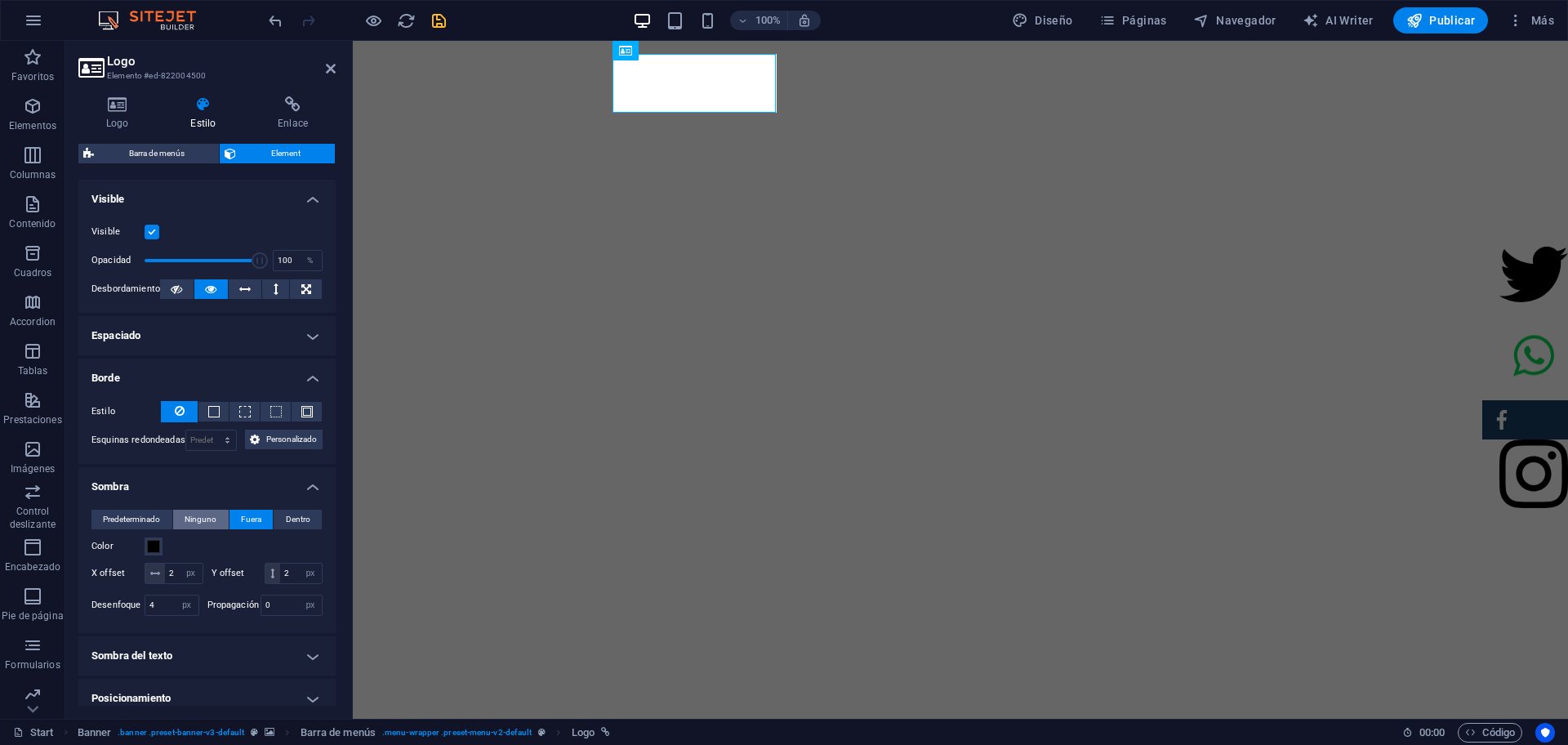 click on "Ninguno" at bounding box center (200, 520) 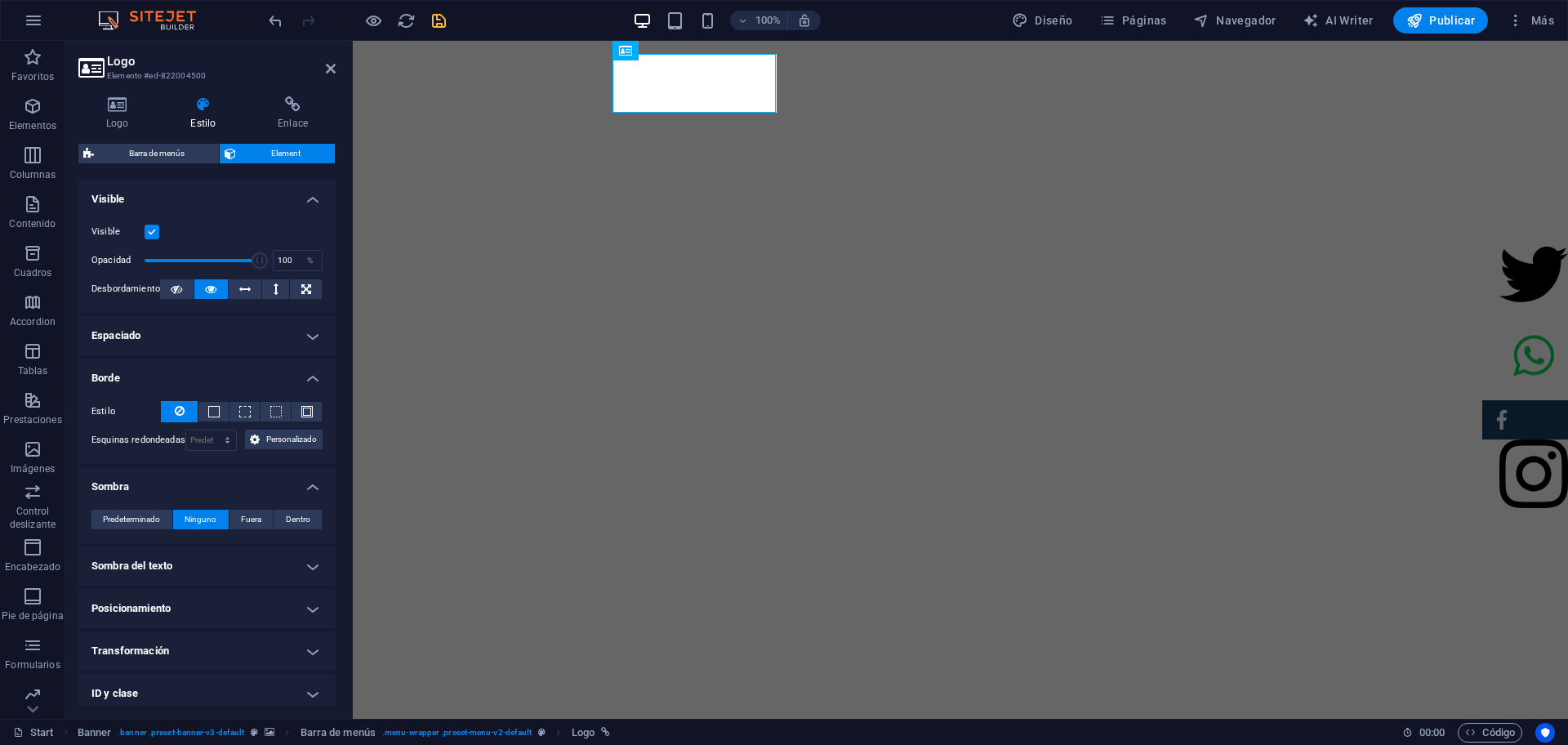 click on "Sombra del texto" at bounding box center [207, 566] 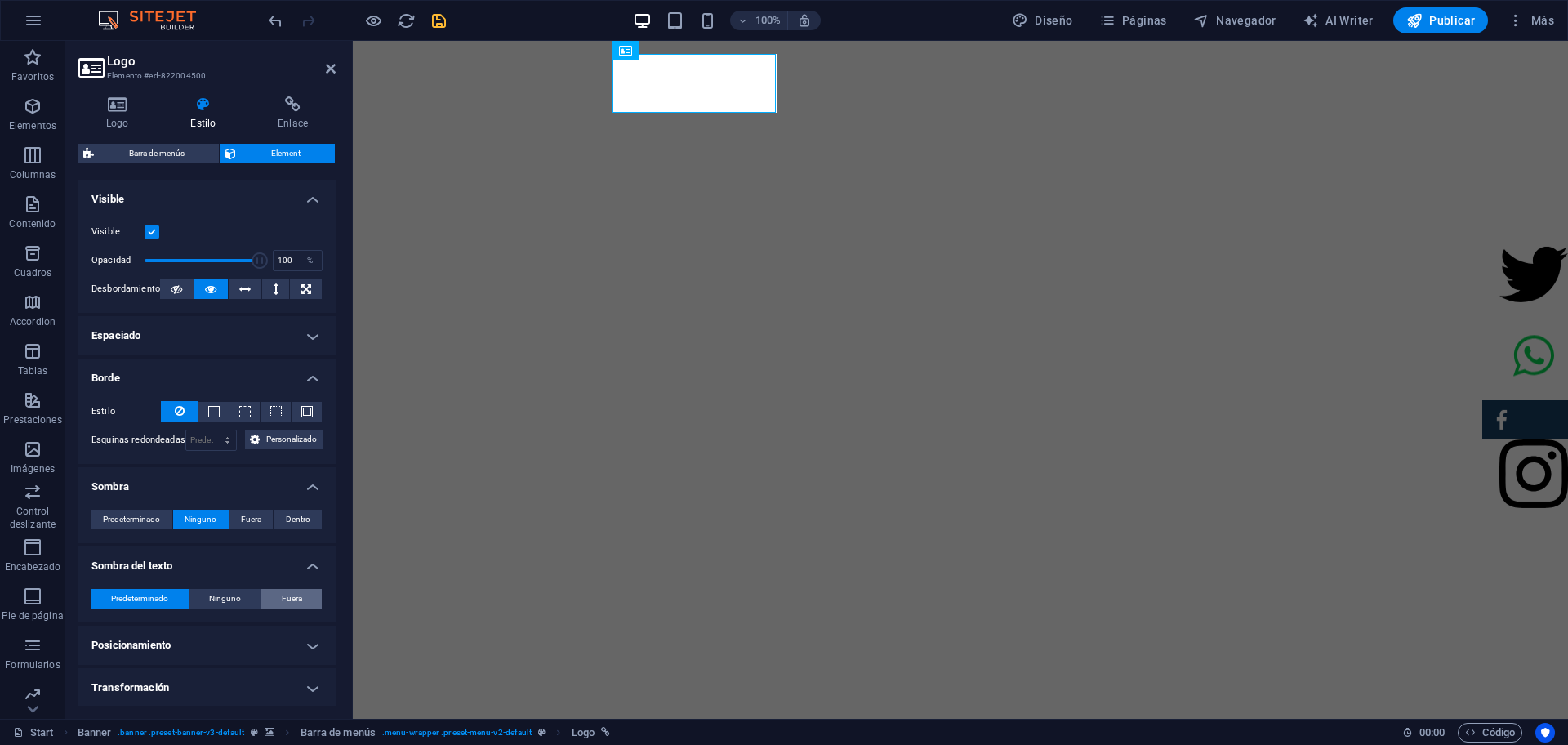 click on "Fuera" at bounding box center (292, 599) 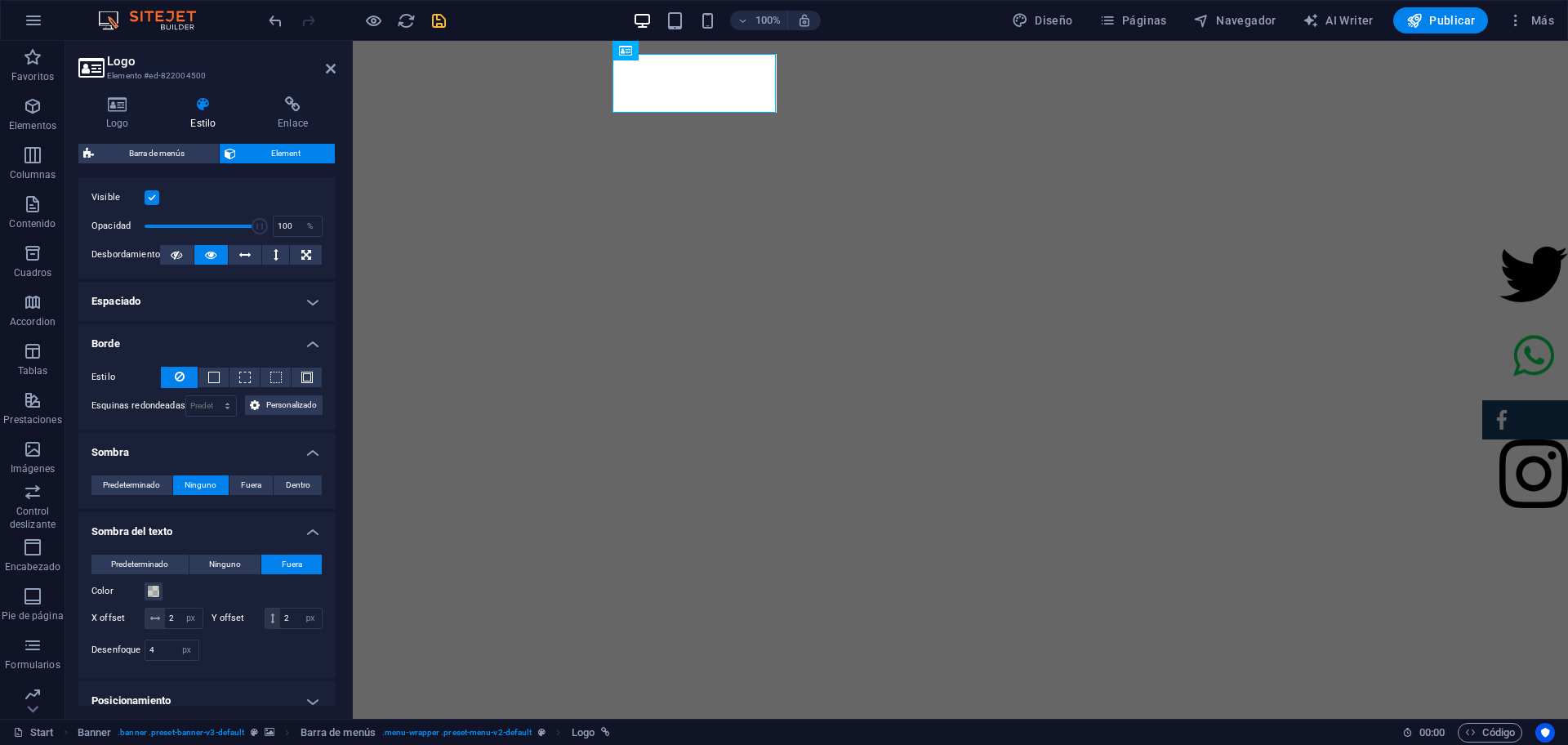 scroll, scrollTop: 228, scrollLeft: 0, axis: vertical 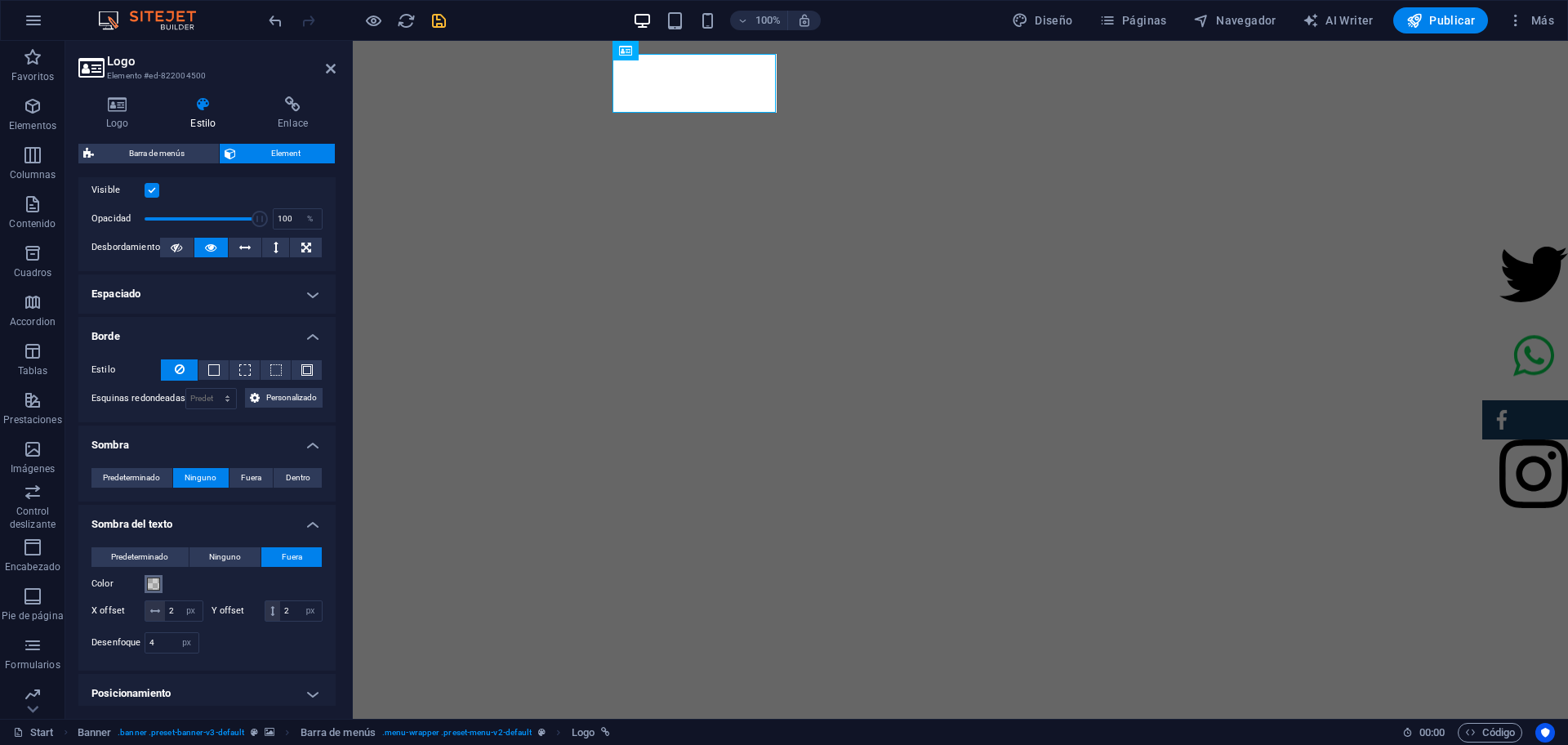 click at bounding box center [154, 584] 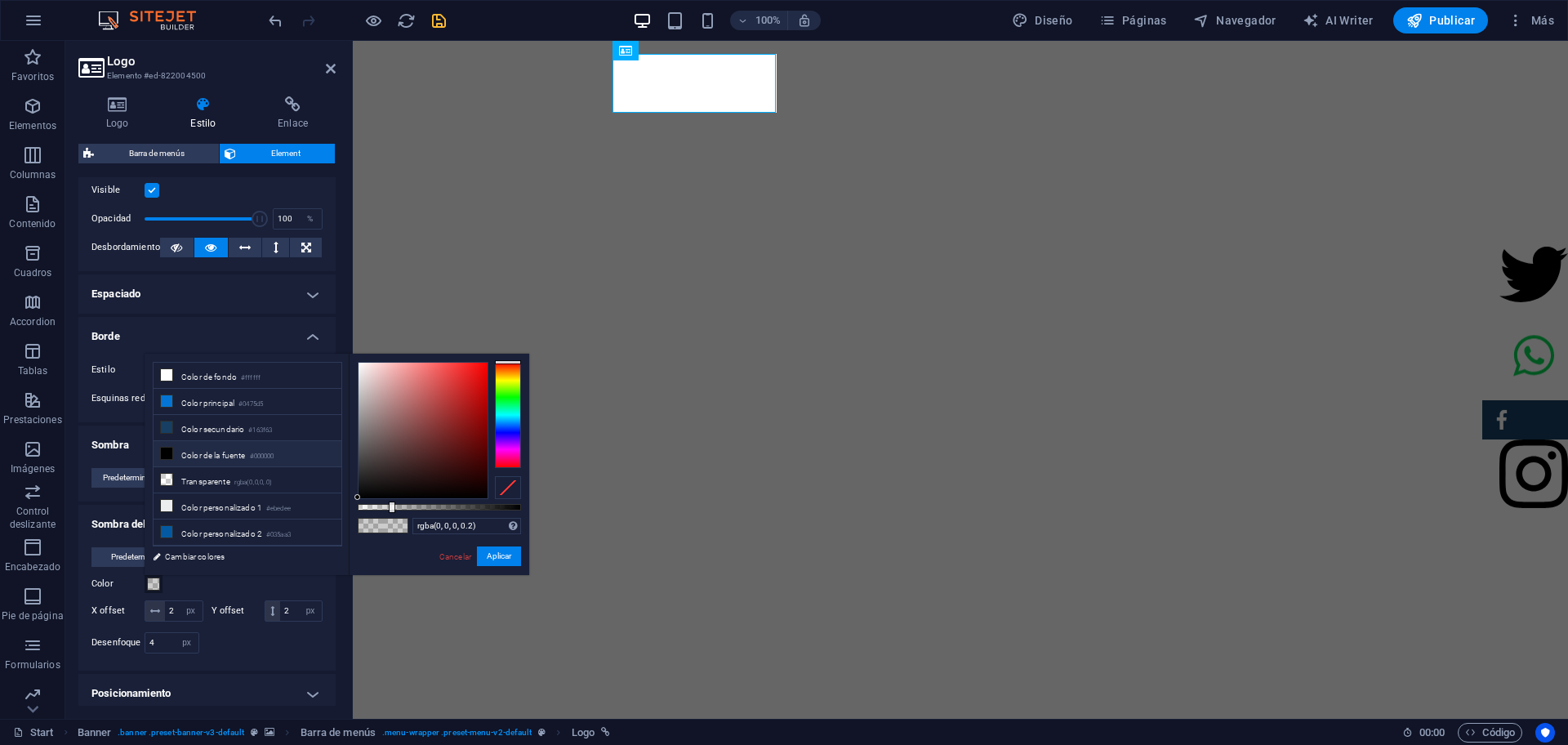 click on "Color de la fuente
#000000" at bounding box center (247, 454) 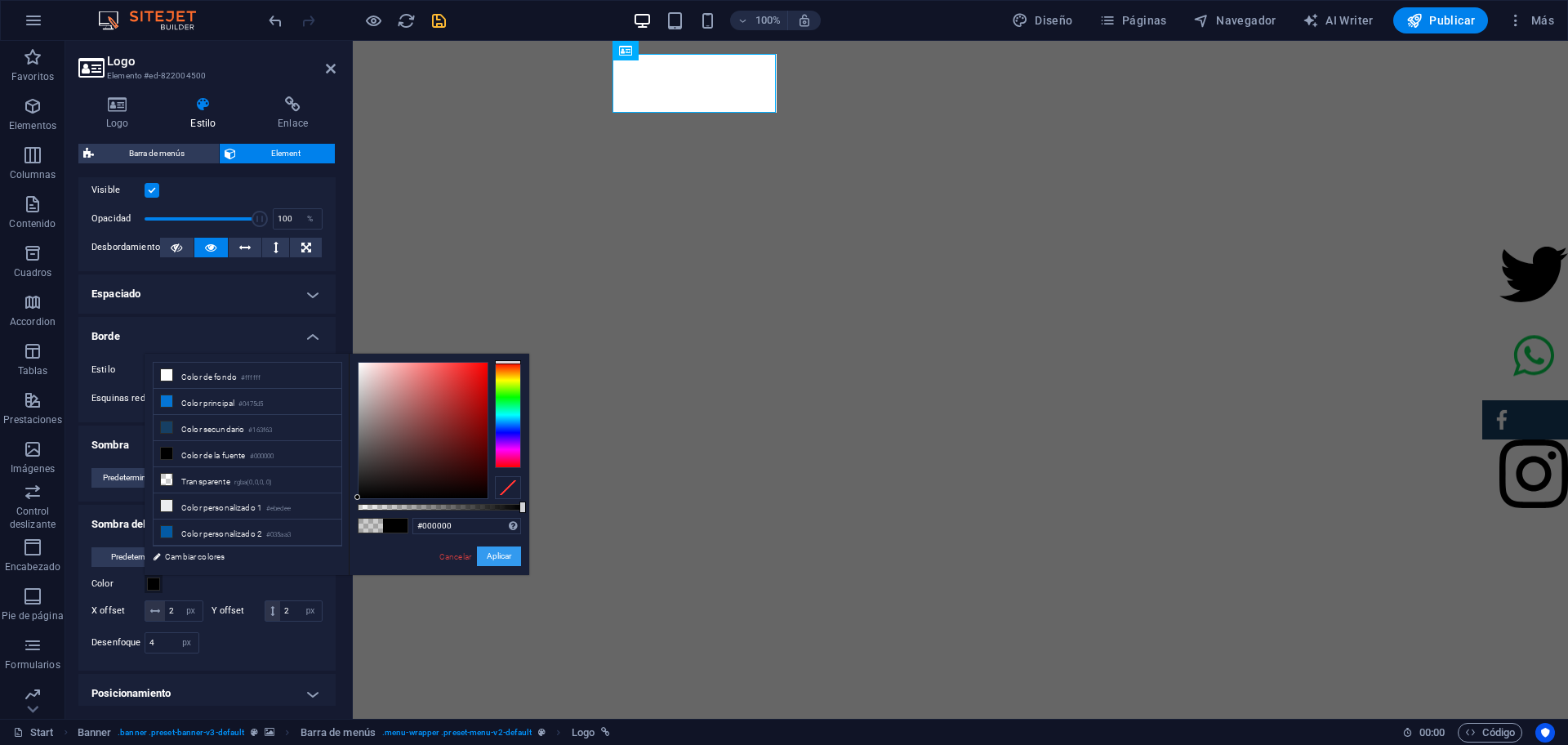 click on "Aplicar" at bounding box center (499, 556) 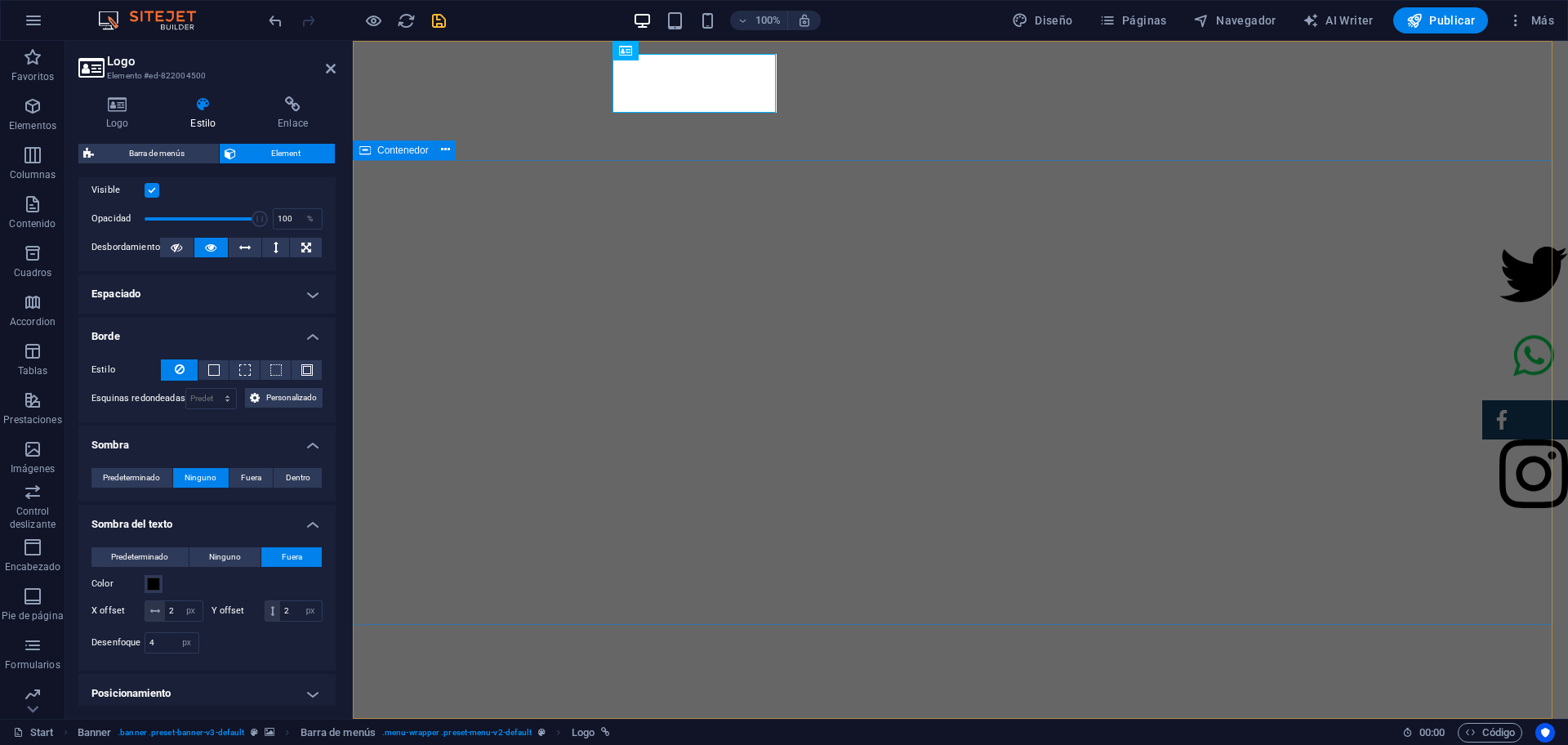 click on "SERVICIO DE CONTROL DE PLAGAS. Soluciones eficaces para un entorno libre de plagas Protegemos tu hogar y negocio con métodos seguros,  rápidos y garantizados. Tu tranquilidad es nuestra prioridad. ×" at bounding box center [960, 1104] 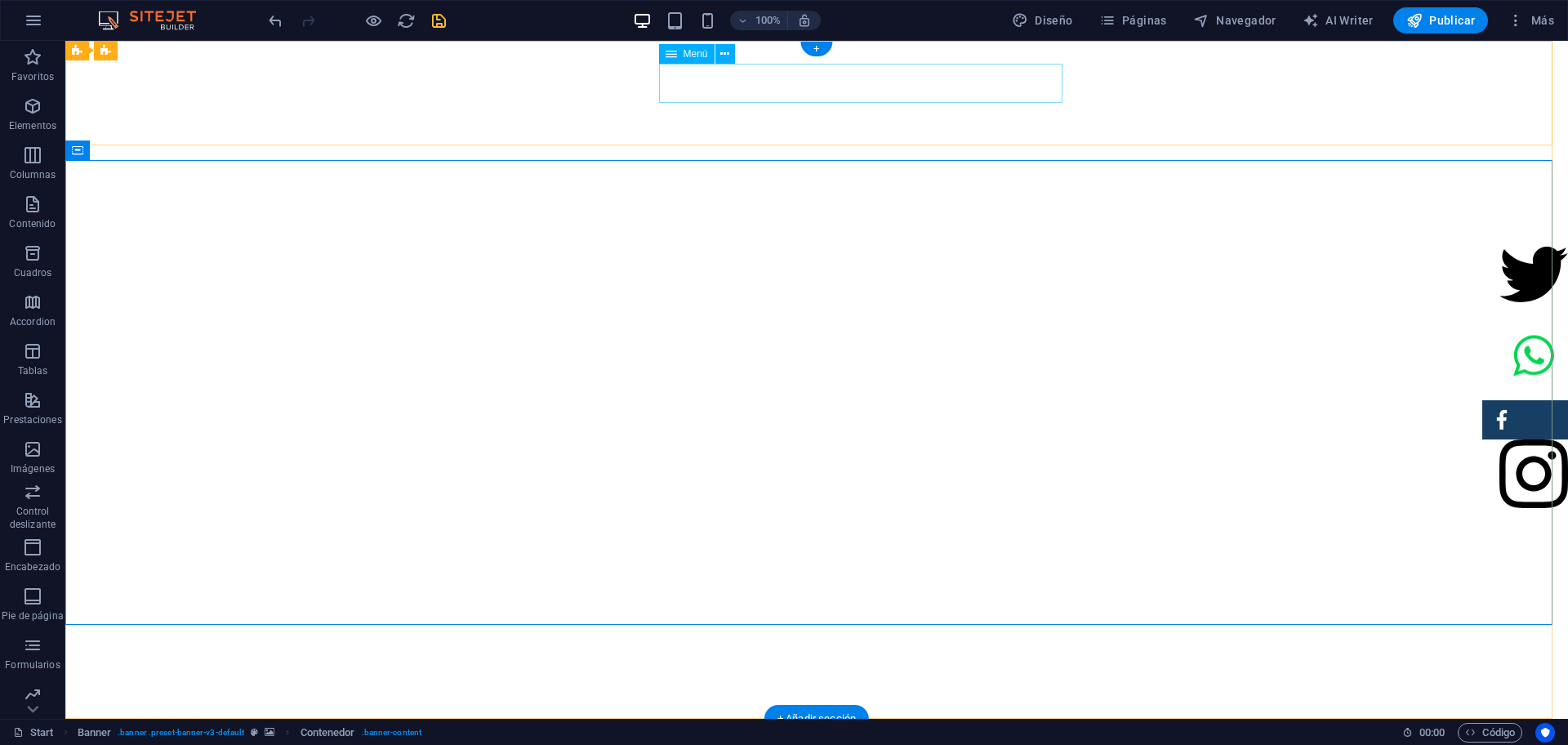click on "INICIO Sobre nosotros Comentario Contacto" at bounding box center [980, 752] 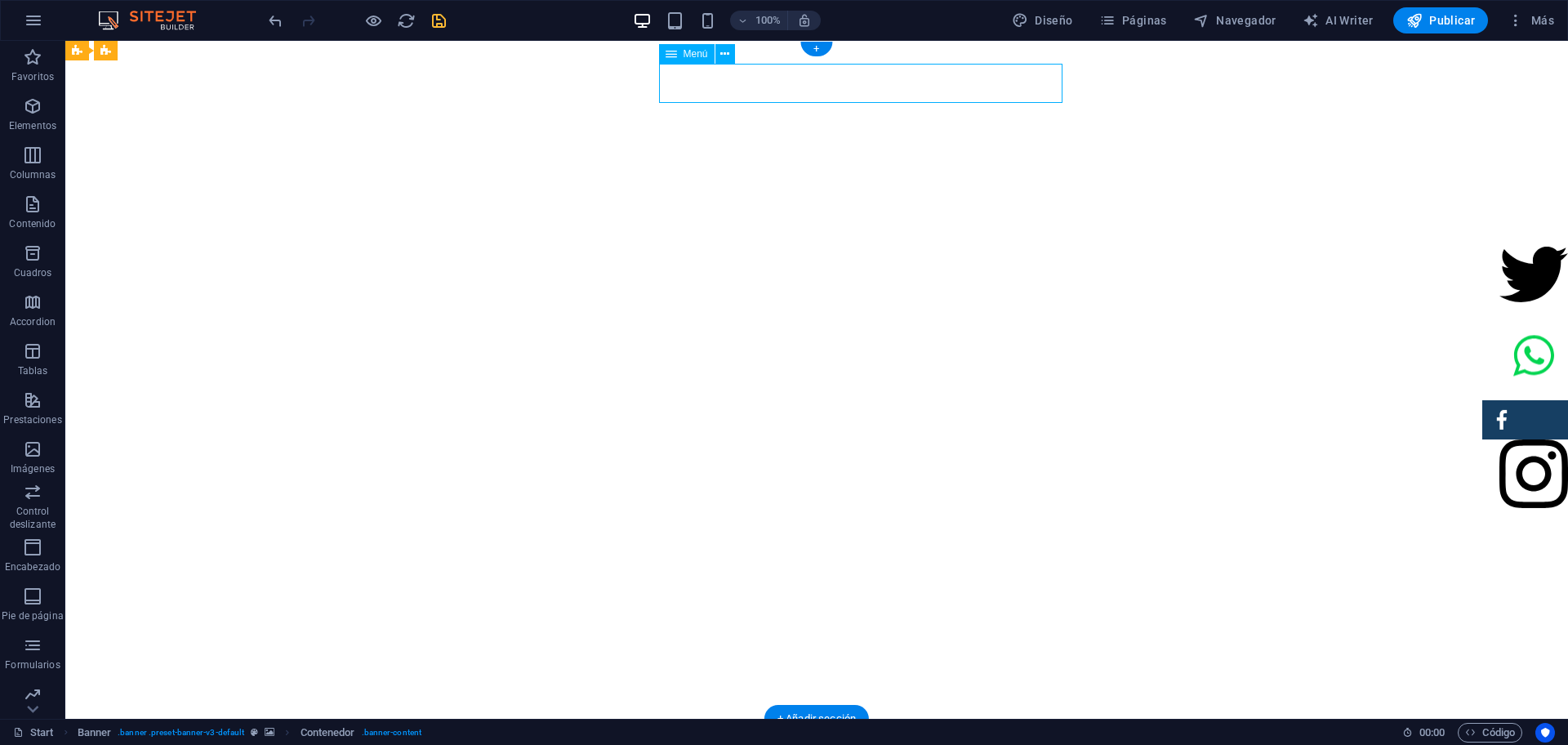 click on "INICIO Sobre nosotros Comentario Contacto" at bounding box center (980, 752) 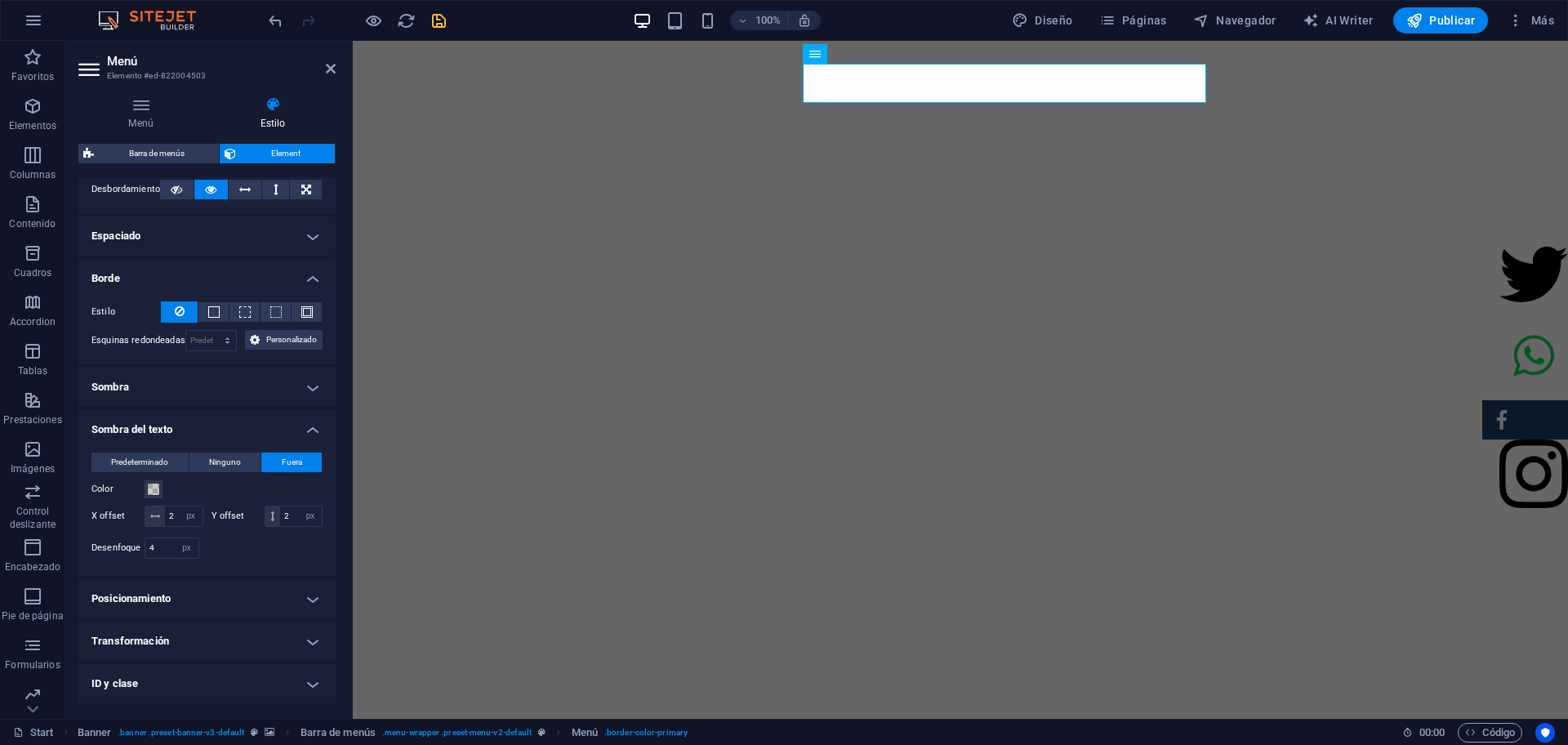 scroll, scrollTop: 289, scrollLeft: 0, axis: vertical 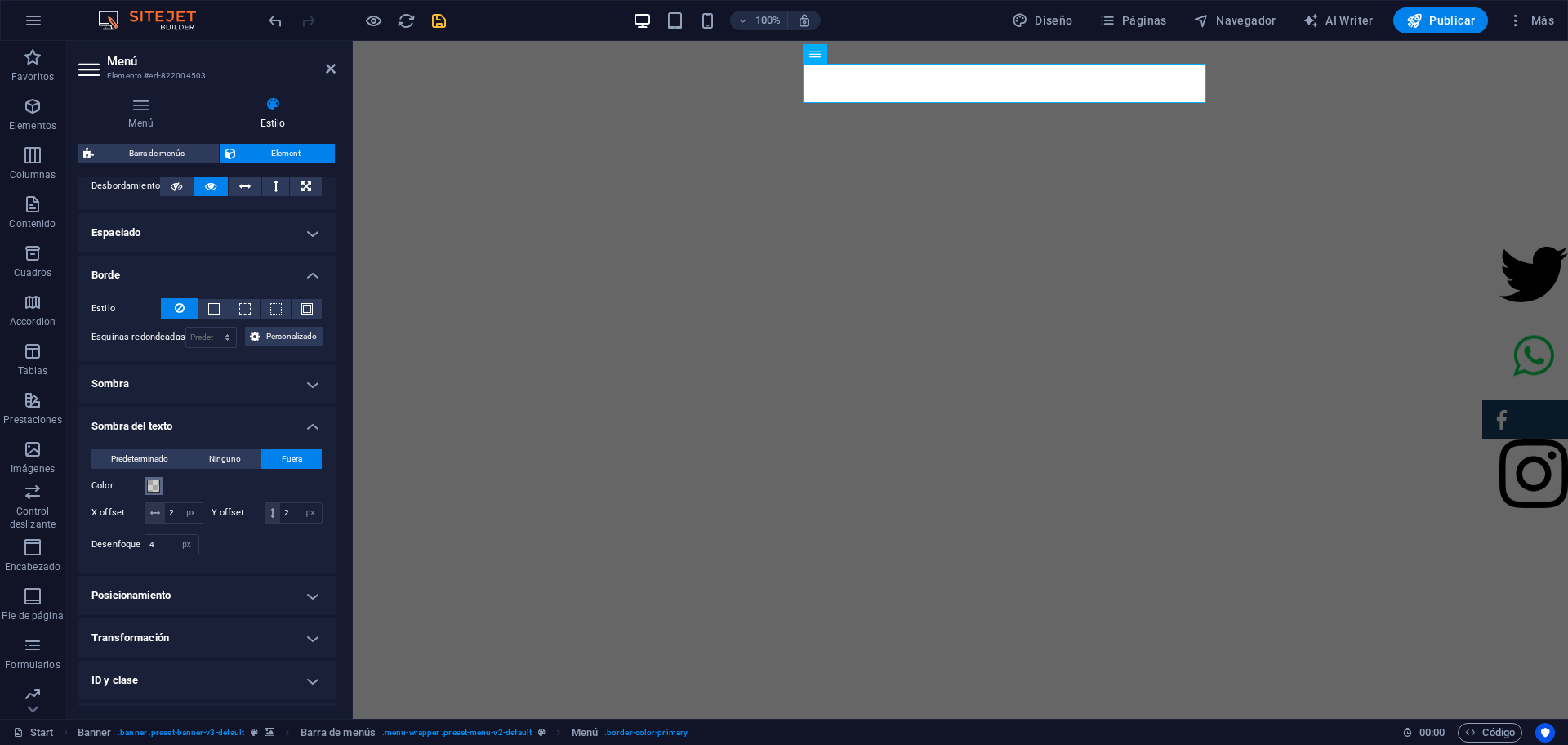 click on "Color" at bounding box center [154, 486] 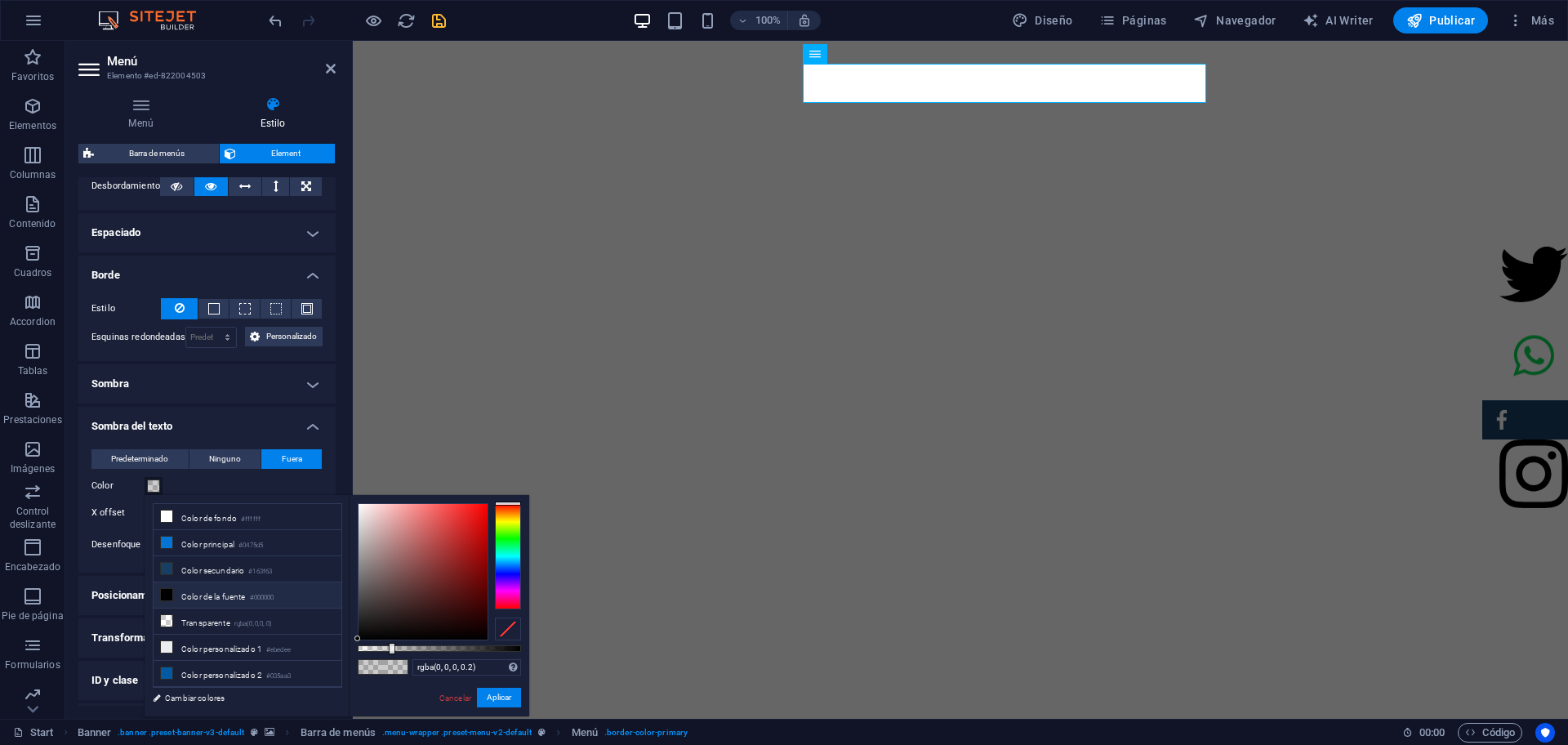 click on "Color de la fuente
#000000" at bounding box center [247, 596] 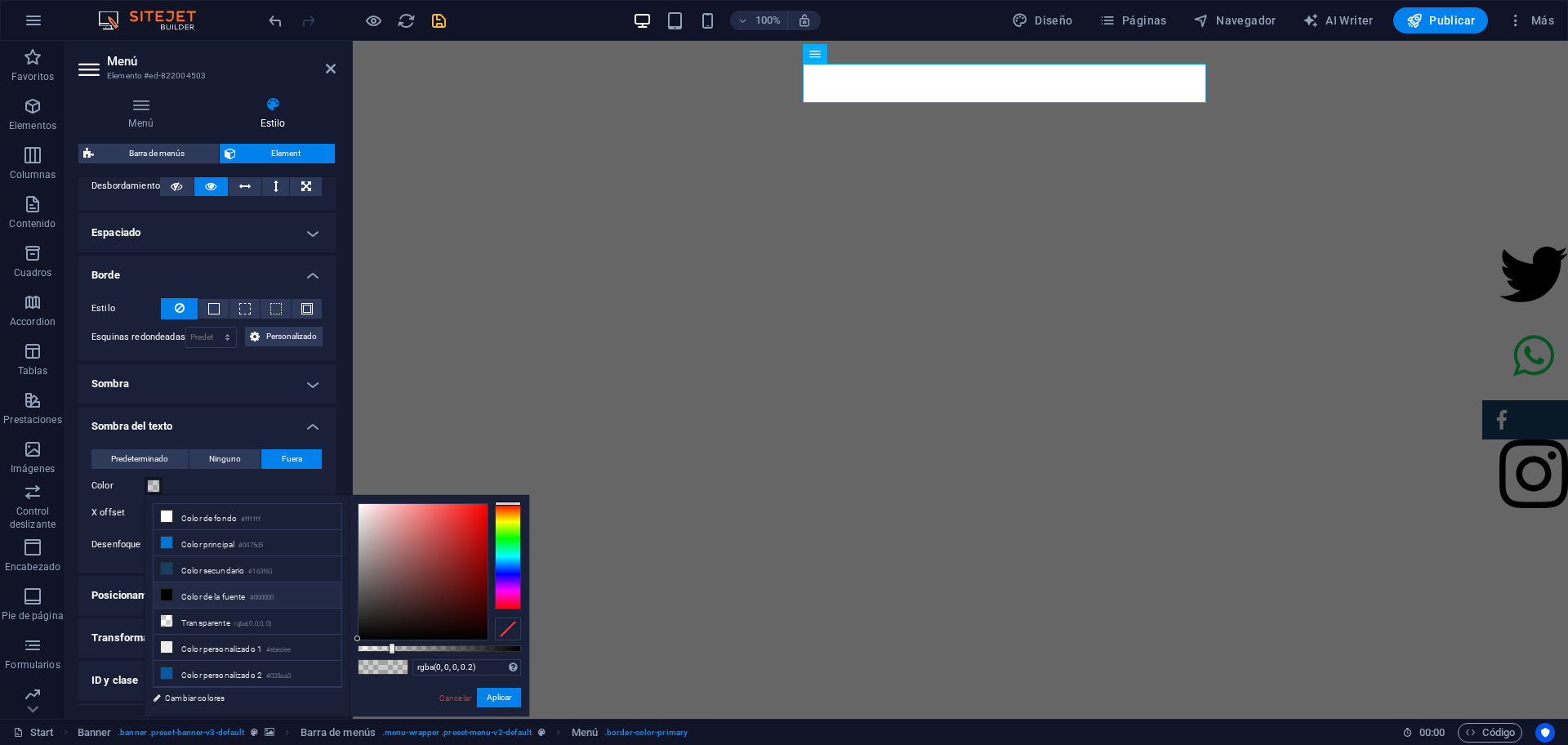 type on "#000000" 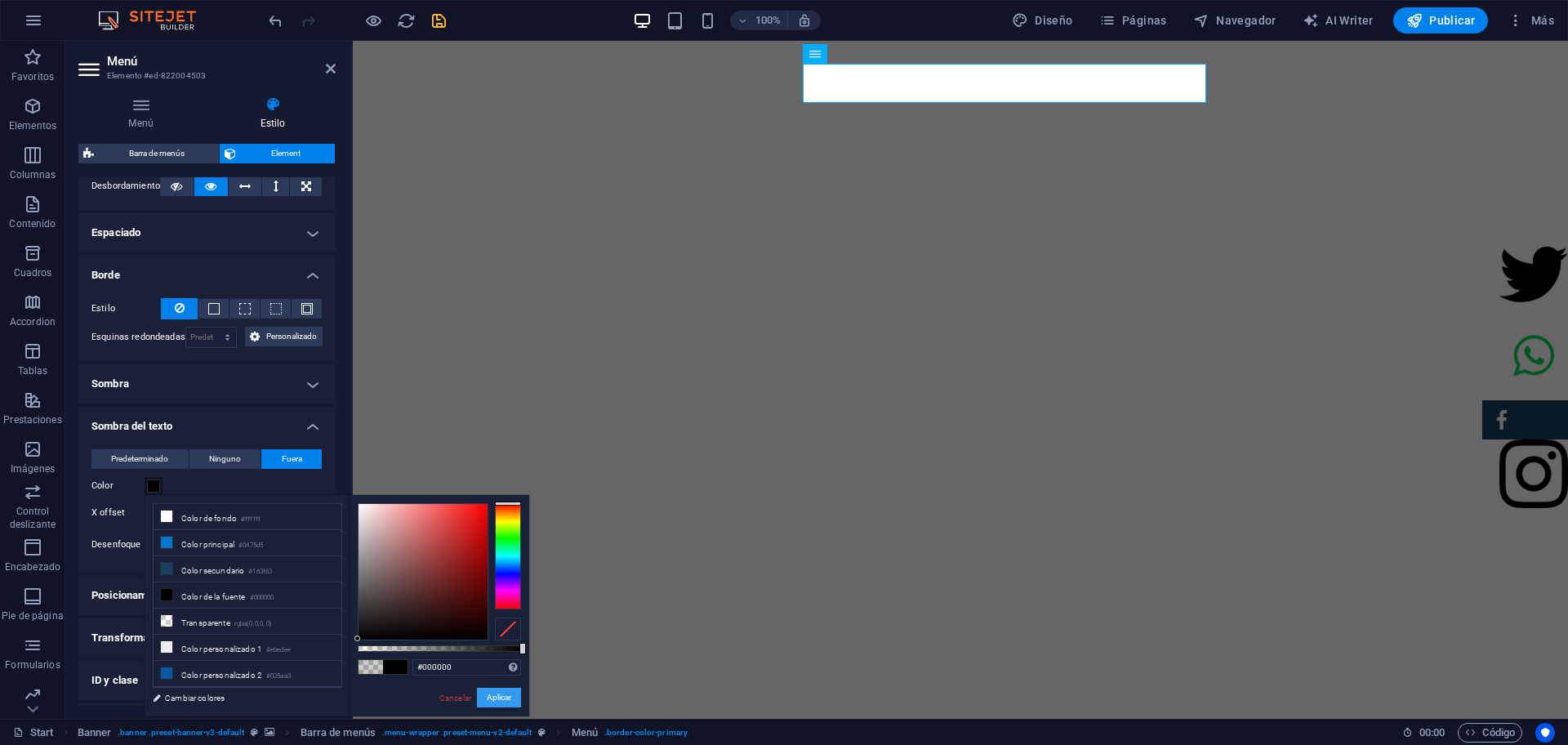 click on "Aplicar" at bounding box center (499, 698) 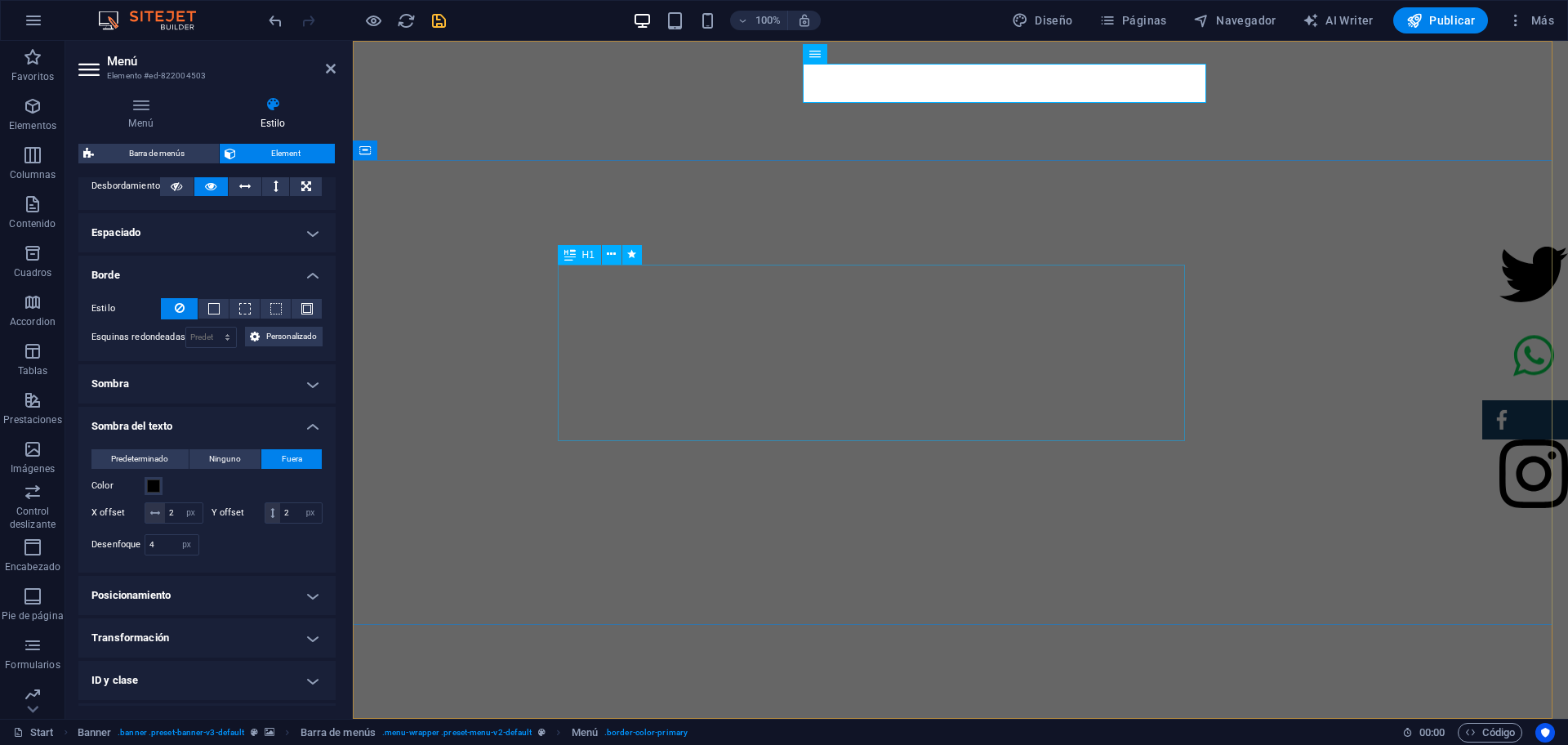 click on "SERVICIO DE CONTROL DE PLAGAS." at bounding box center [879, 1055] 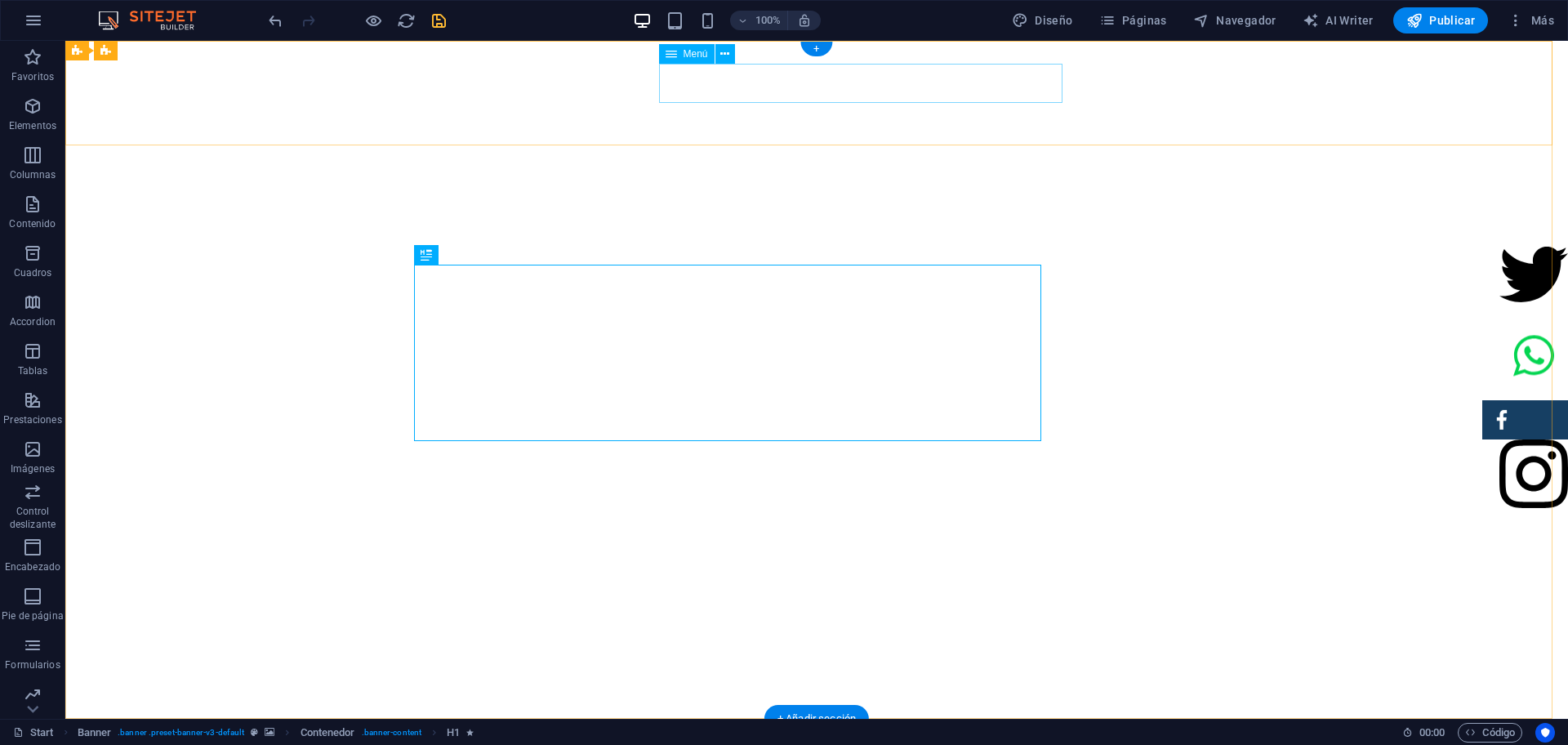 click on "INICIO Sobre nosotros Comentario Contacto" at bounding box center (980, 752) 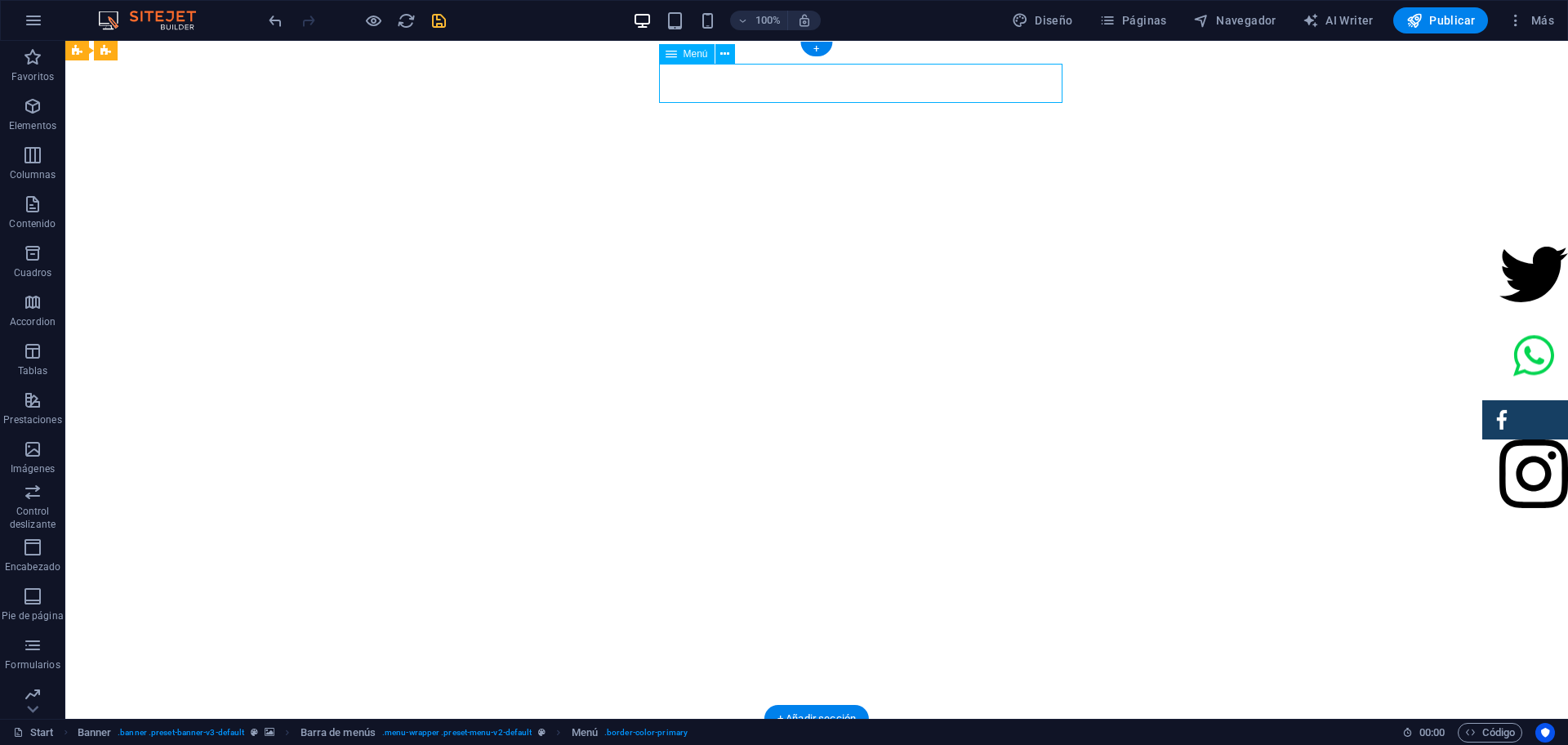 click on "INICIO Sobre nosotros Comentario Contacto" at bounding box center [980, 752] 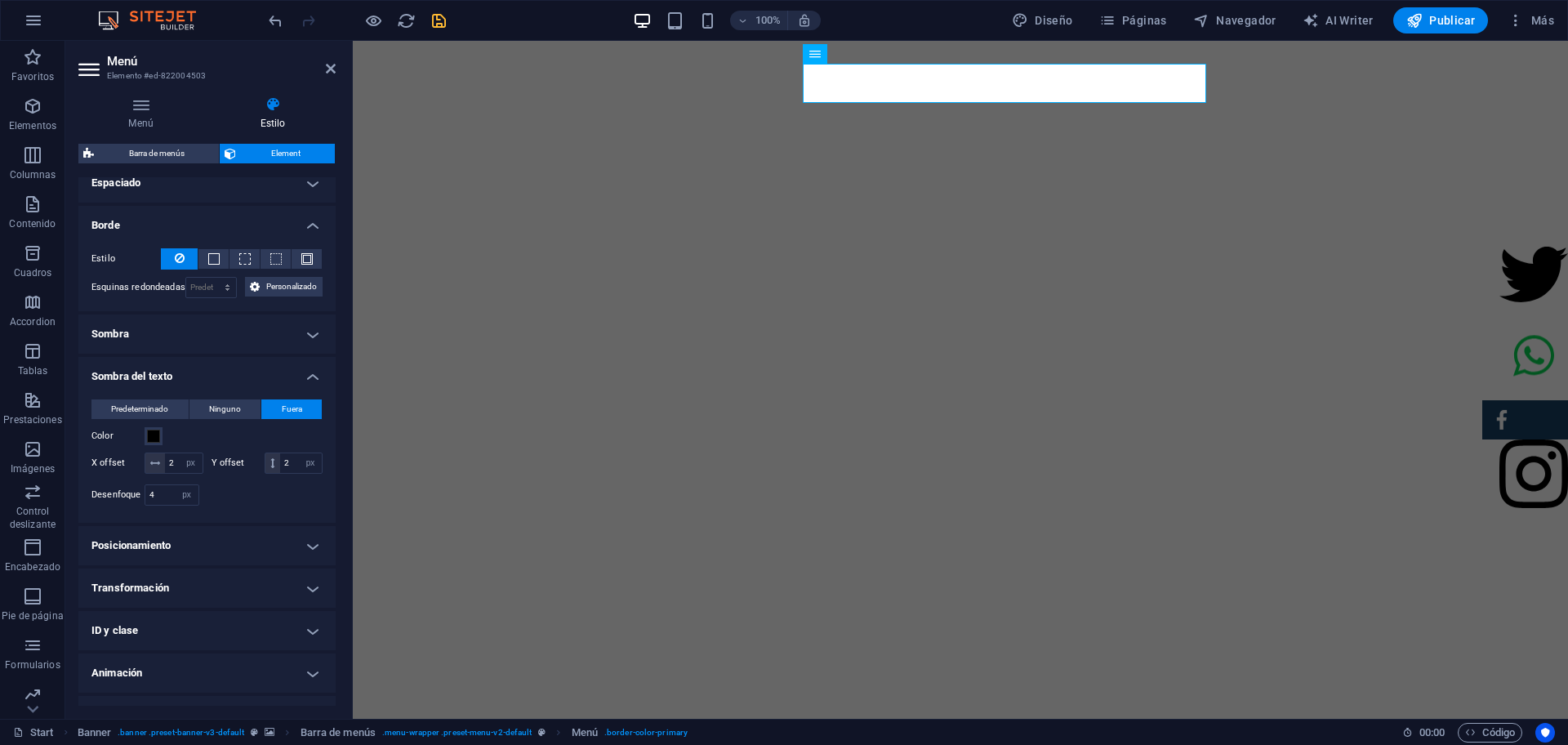 scroll, scrollTop: 390, scrollLeft: 0, axis: vertical 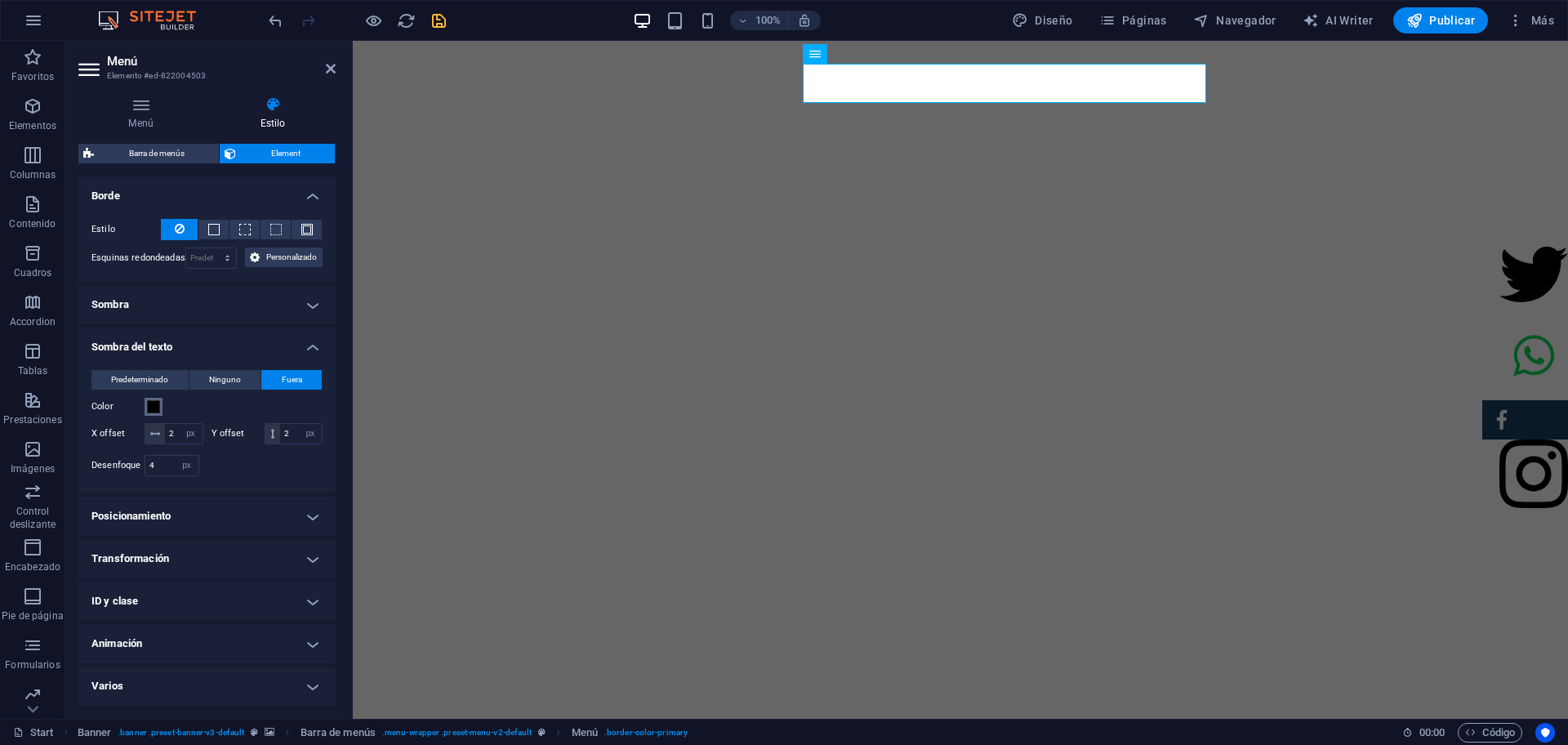 click at bounding box center [154, 407] 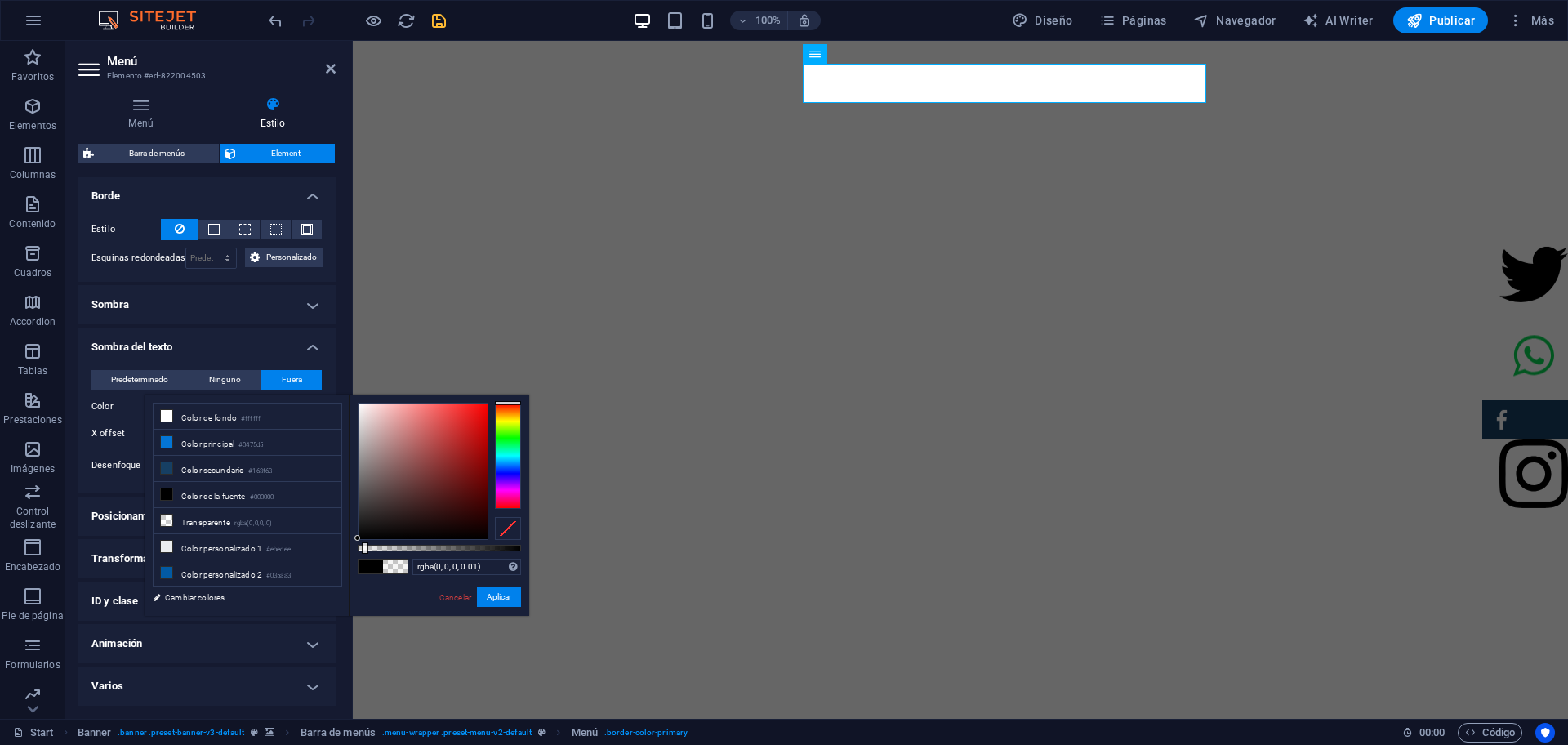 type on "rgba(0, 0, 0, 0)" 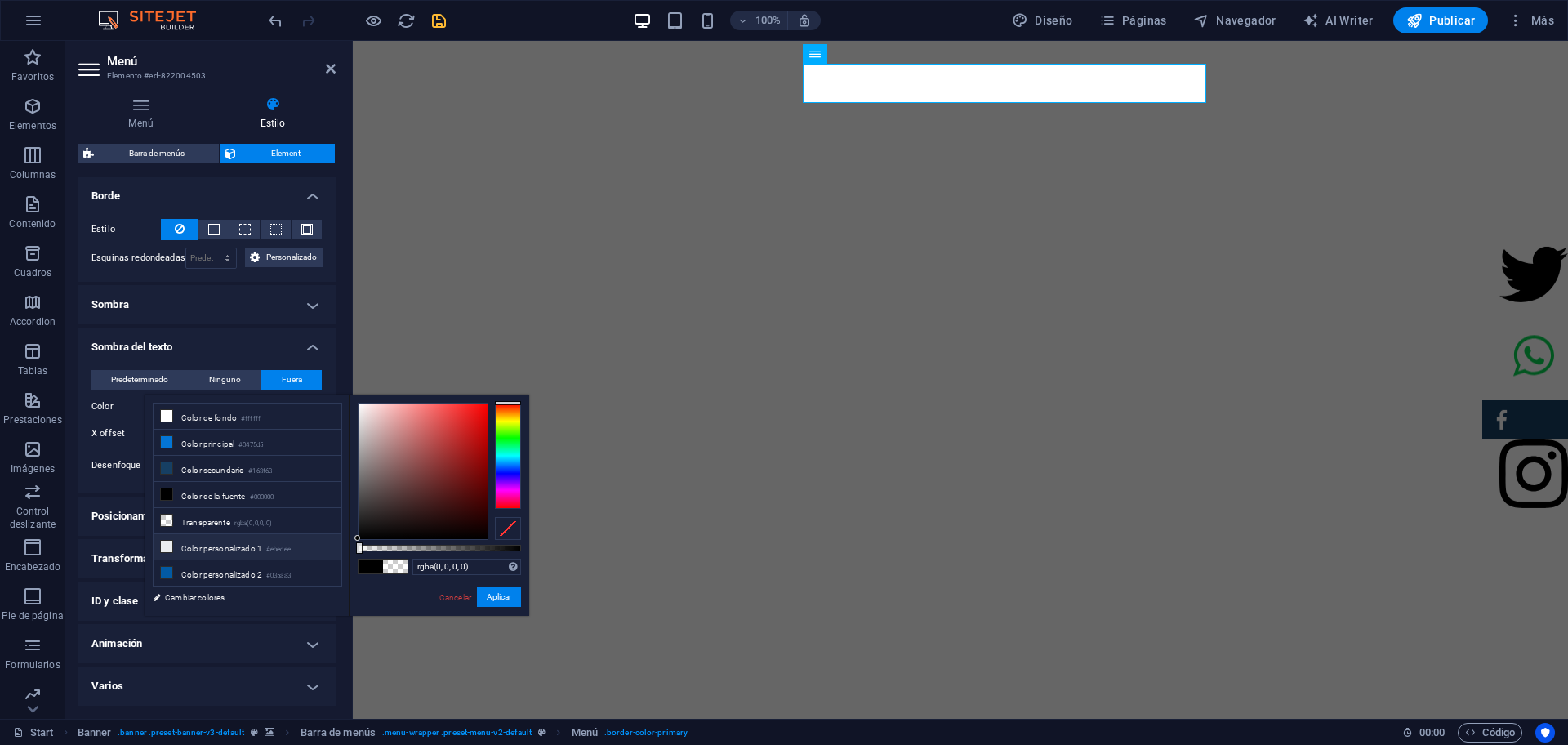 drag, startPoint x: 520, startPoint y: 547, endPoint x: 332, endPoint y: 551, distance: 188.04255 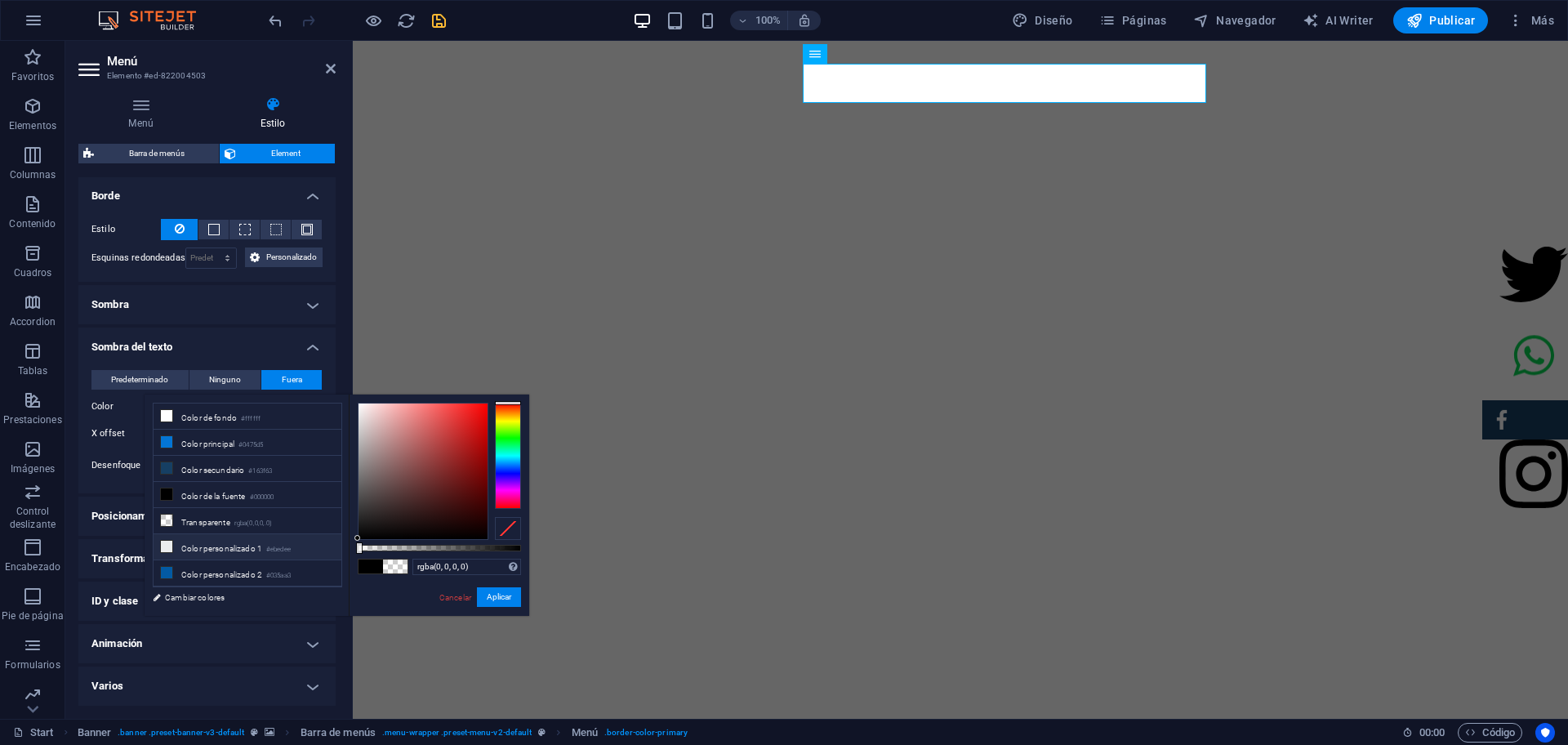 click on "less
Color de fondo
#ffffff
Color principal
#0475d5
Color secundario
#163f63
Color de la fuente" at bounding box center (336, 505) 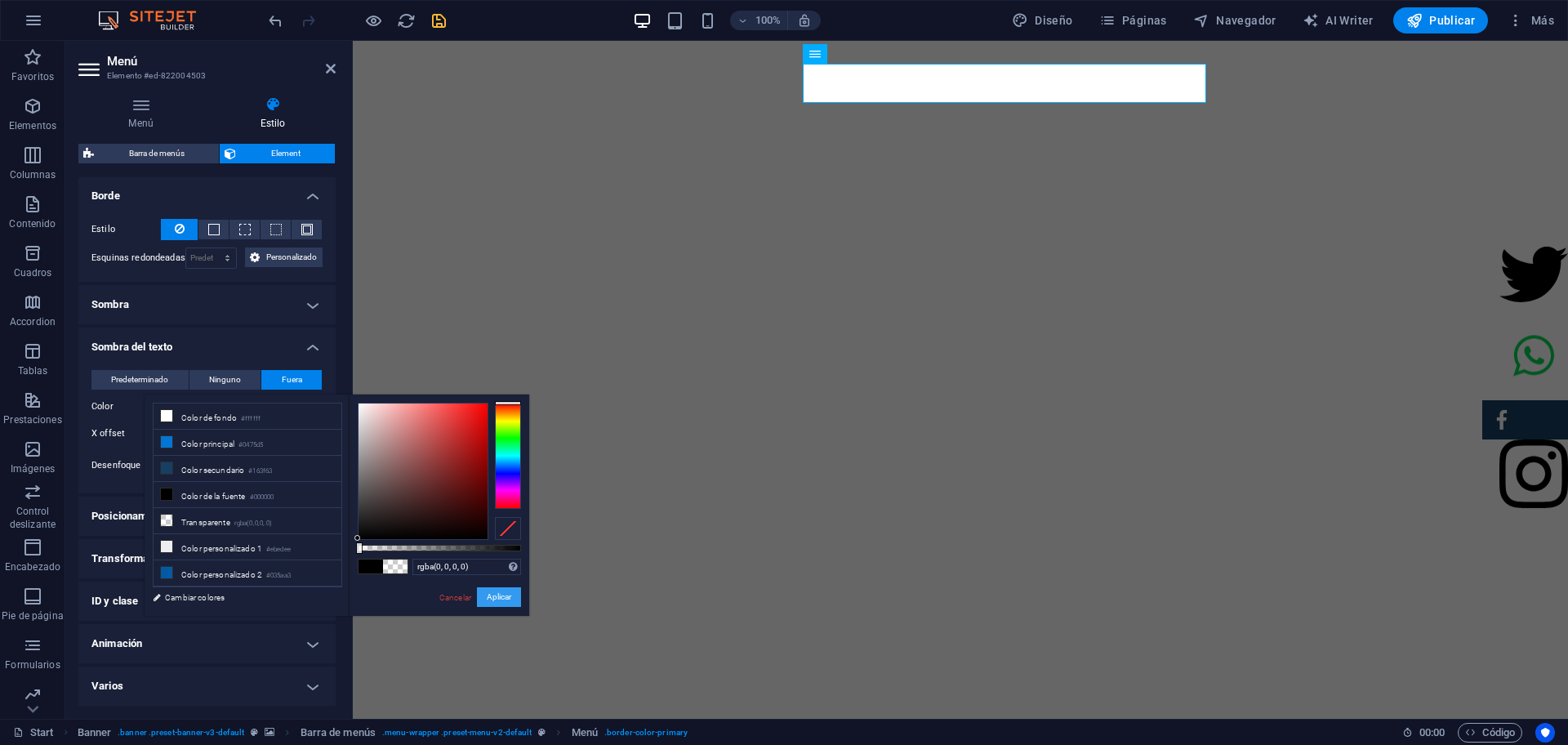 click on "Aplicar" at bounding box center [499, 597] 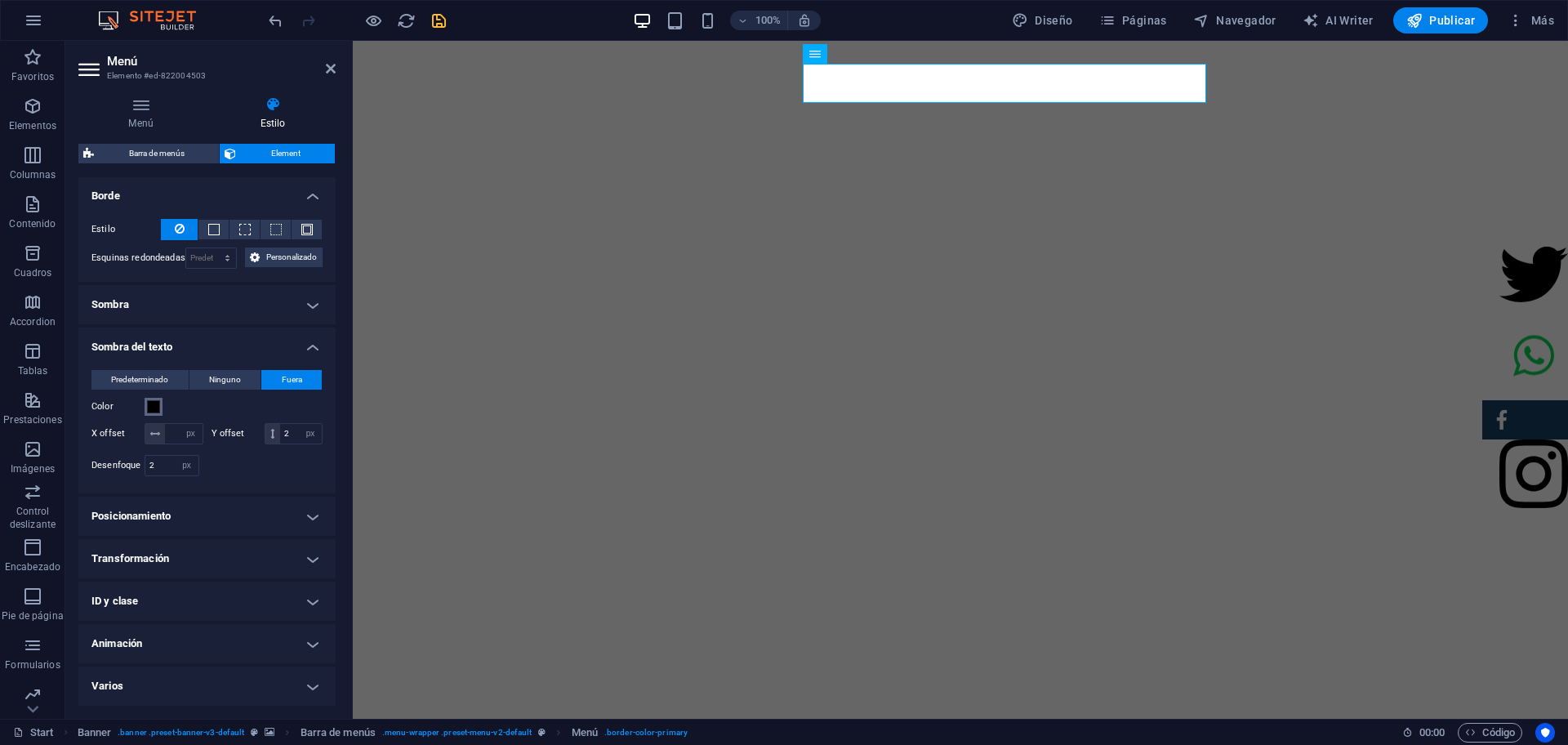 click at bounding box center (154, 407) 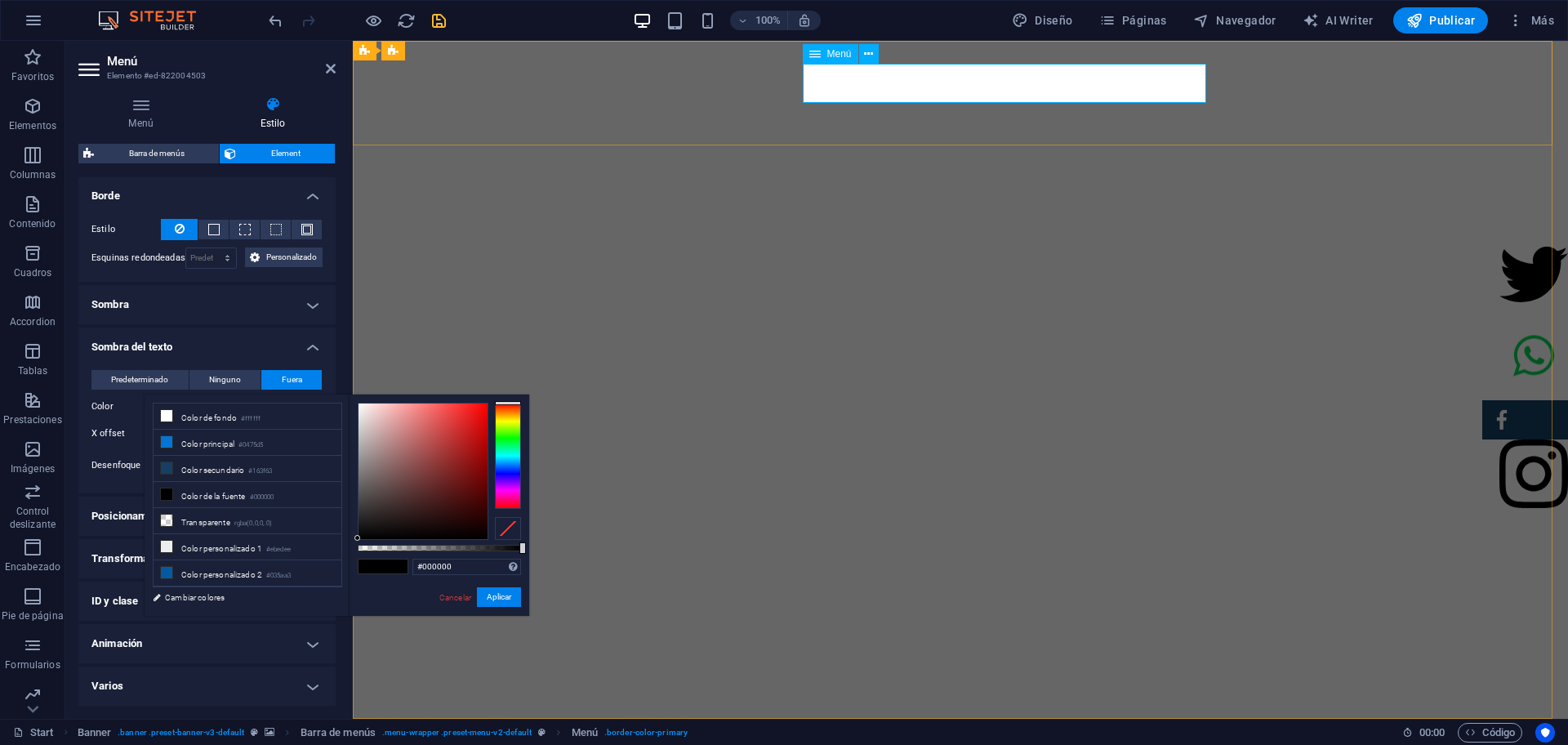 click on "INICIO Sobre nosotros Comentario Contacto" at bounding box center [1124, 752] 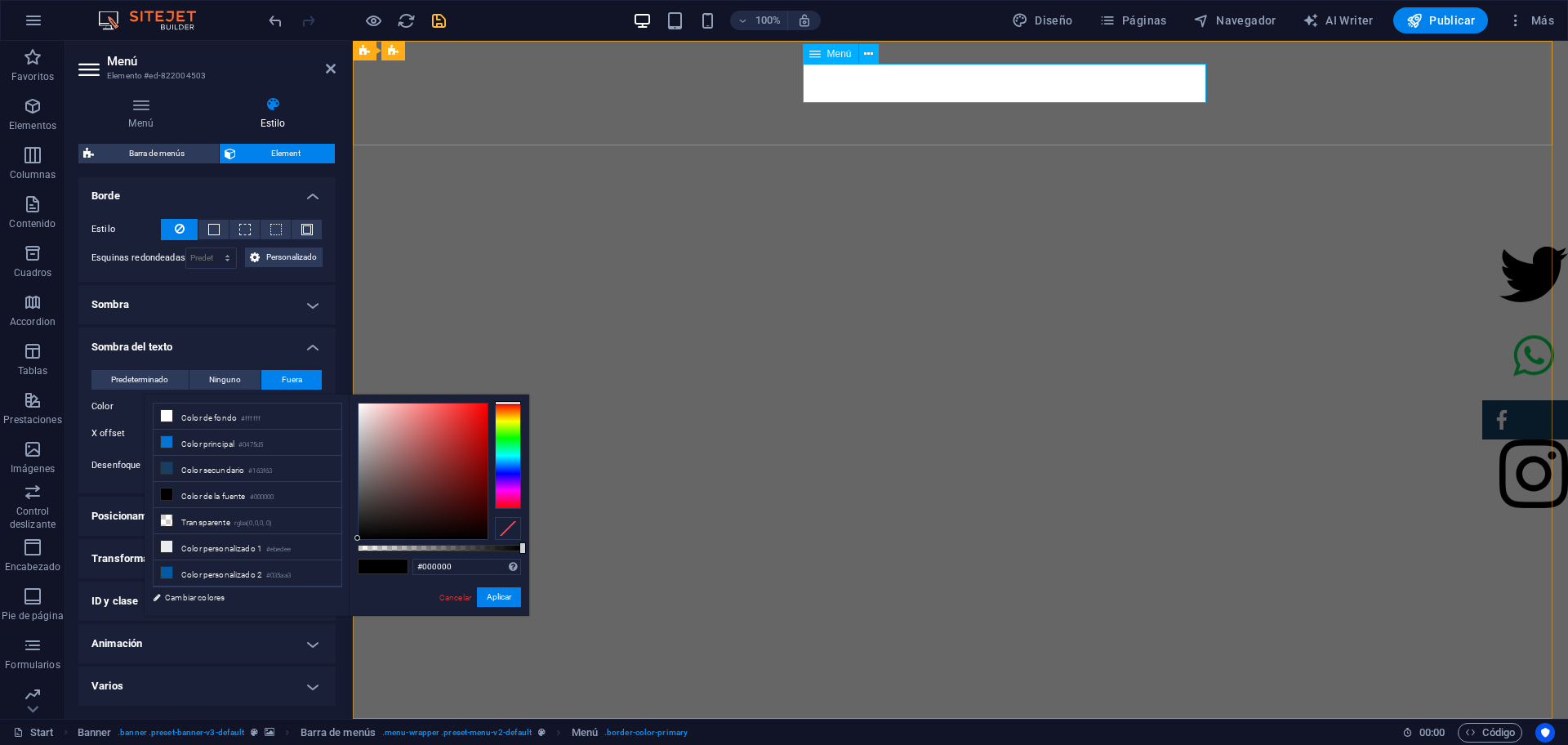 click on "INICIO Sobre nosotros Comentario Contacto" at bounding box center [1124, 752] 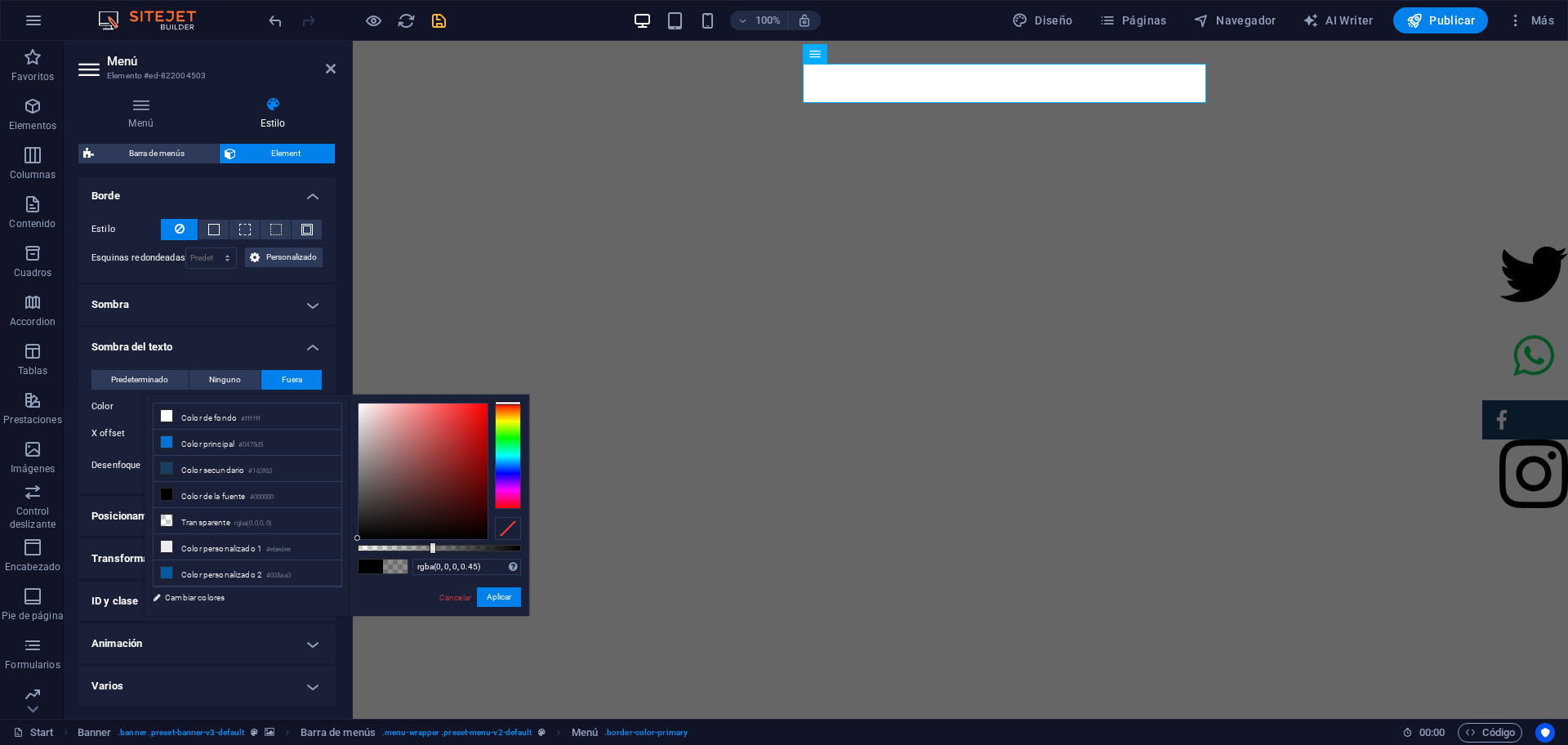 type on "rgba(0, 0, 0, 0.445)" 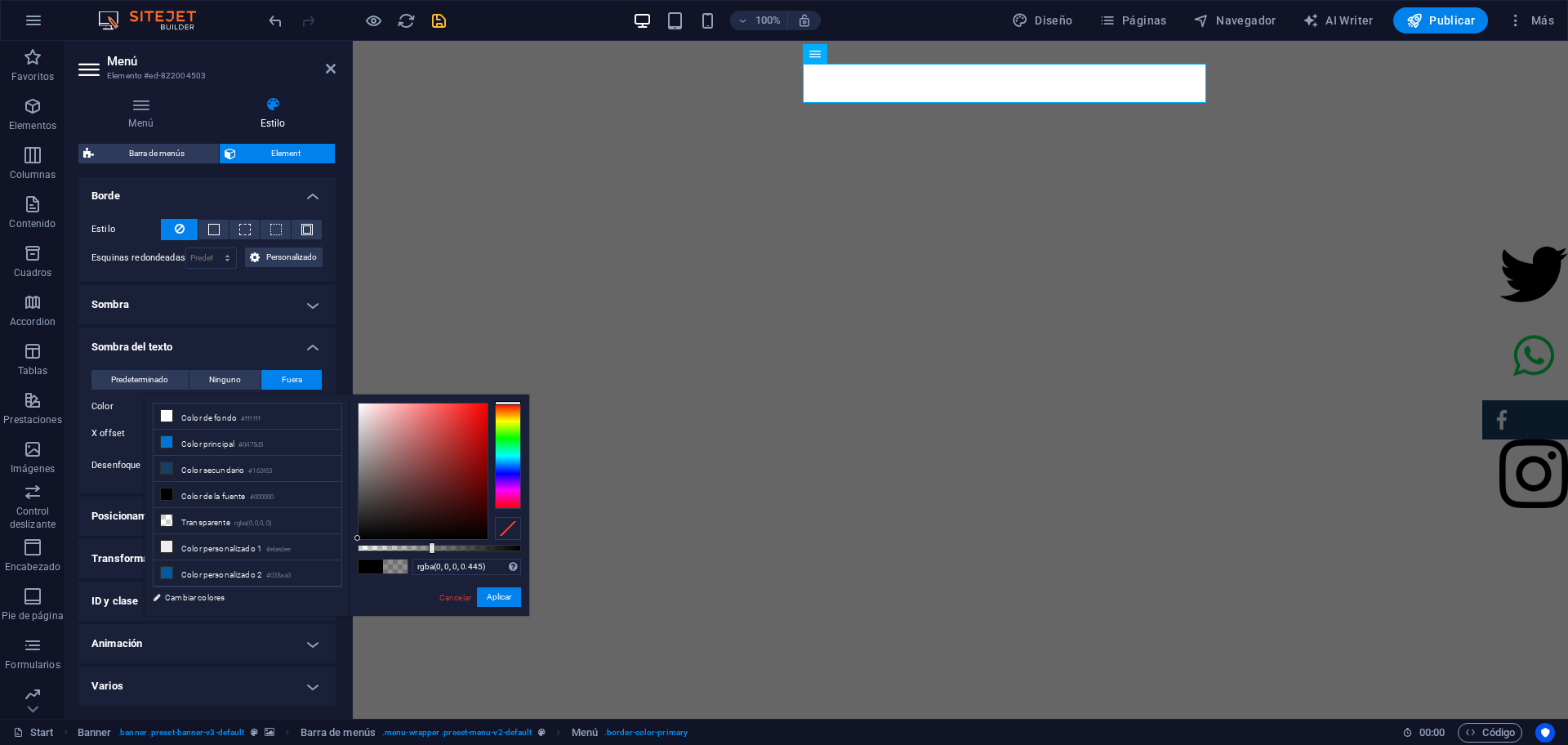 drag, startPoint x: 523, startPoint y: 546, endPoint x: 430, endPoint y: 549, distance: 93.04837 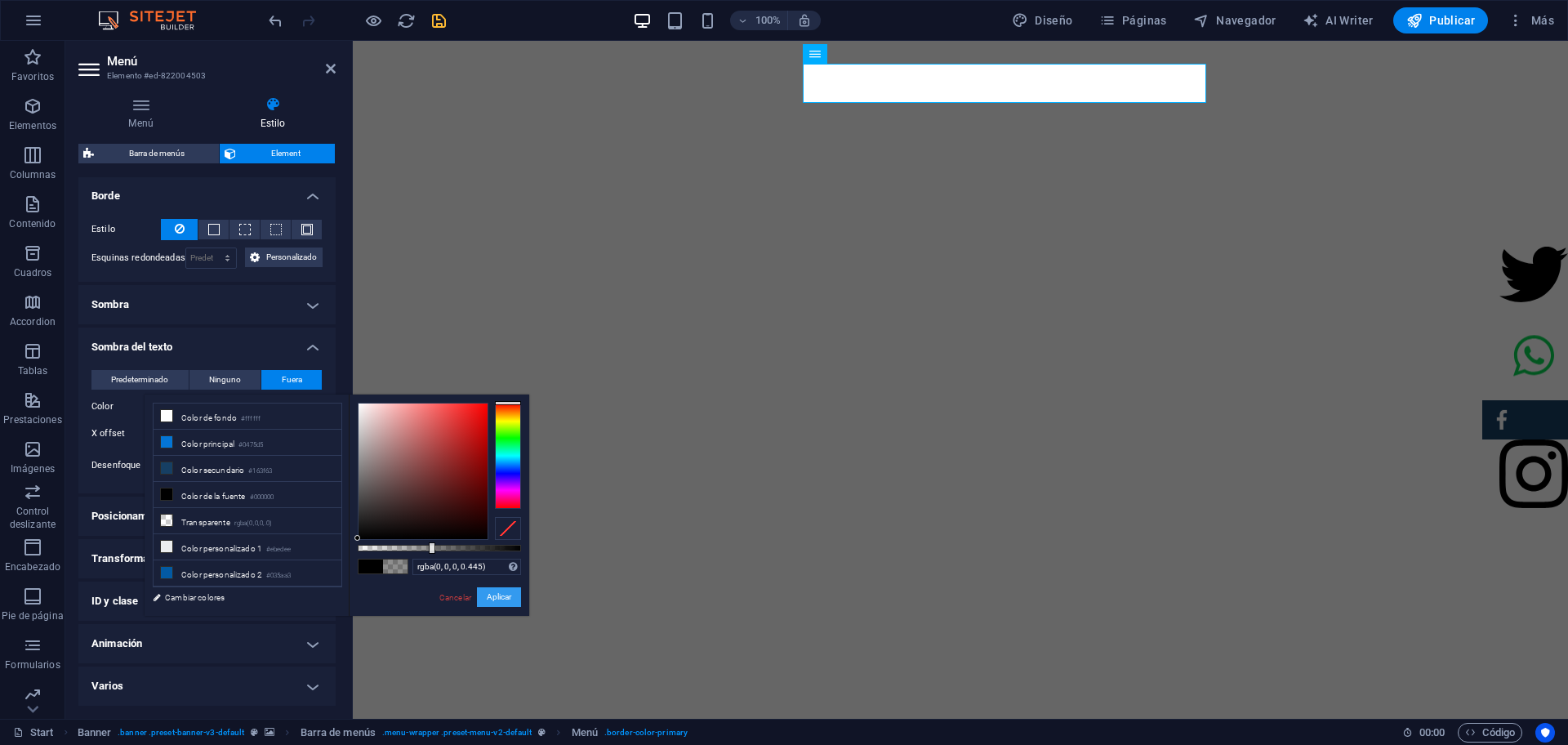 click on "Aplicar" at bounding box center [499, 597] 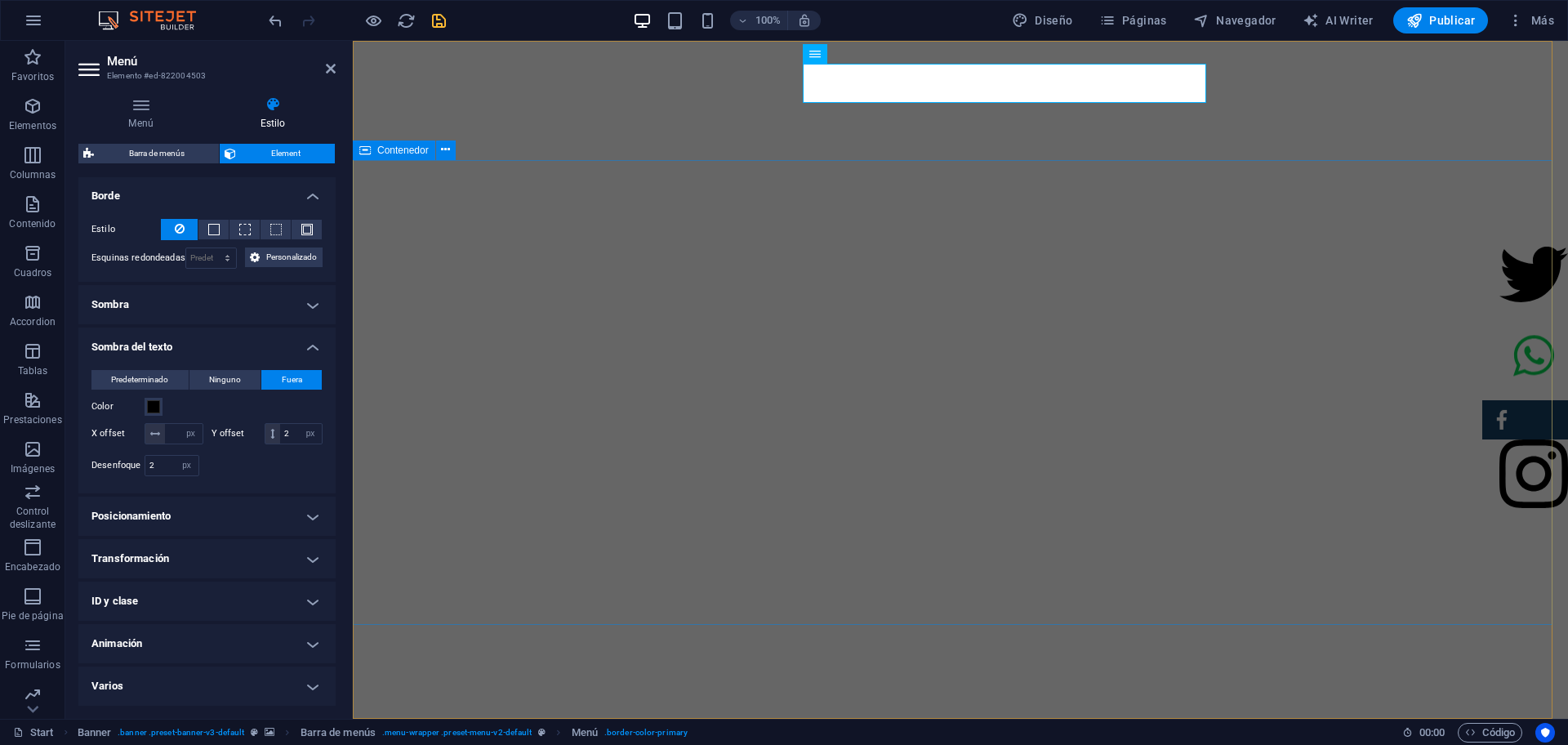 click on "SERVICIO DE CONTROL DE PLAGAS. Soluciones eficaces para un entorno libre de plagas Protegemos tu hogar y negocio con métodos seguros,  rápidos y garantizados. Tu tranquilidad es nuestra prioridad. ×" at bounding box center (960, 1104) 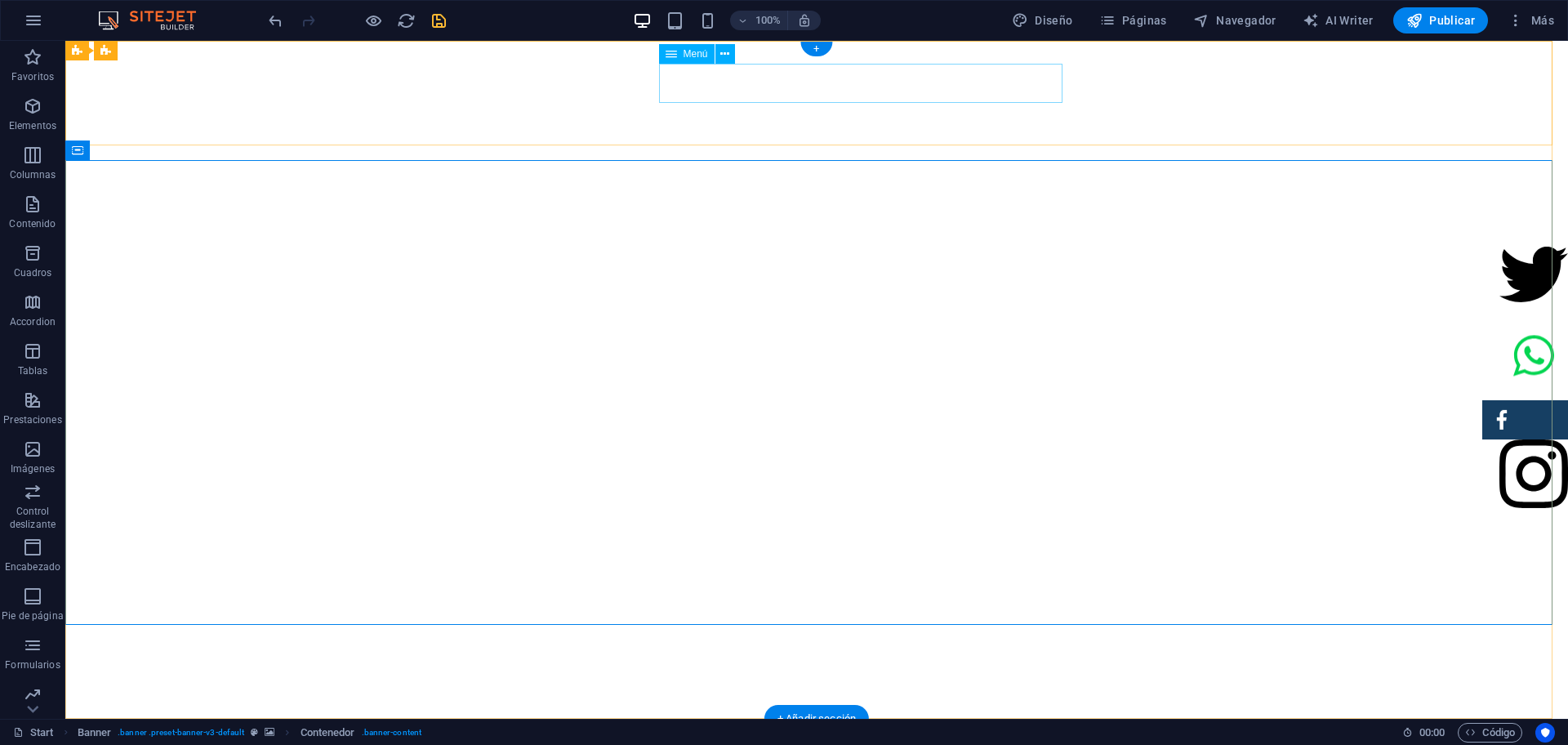 click on "INICIO Sobre nosotros Comentario Contacto" at bounding box center [980, 752] 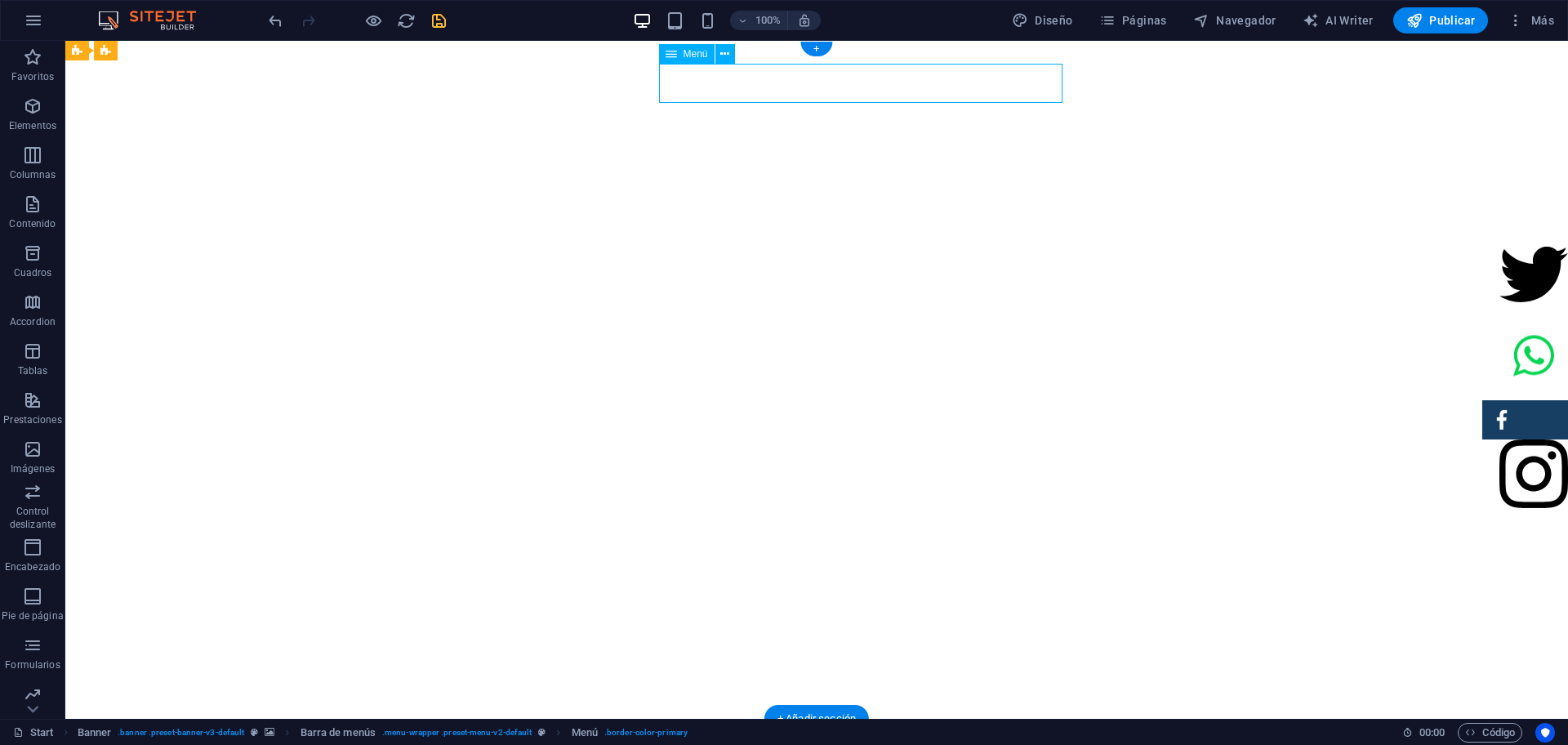 click on "INICIO Sobre nosotros Comentario Contacto" at bounding box center (980, 752) 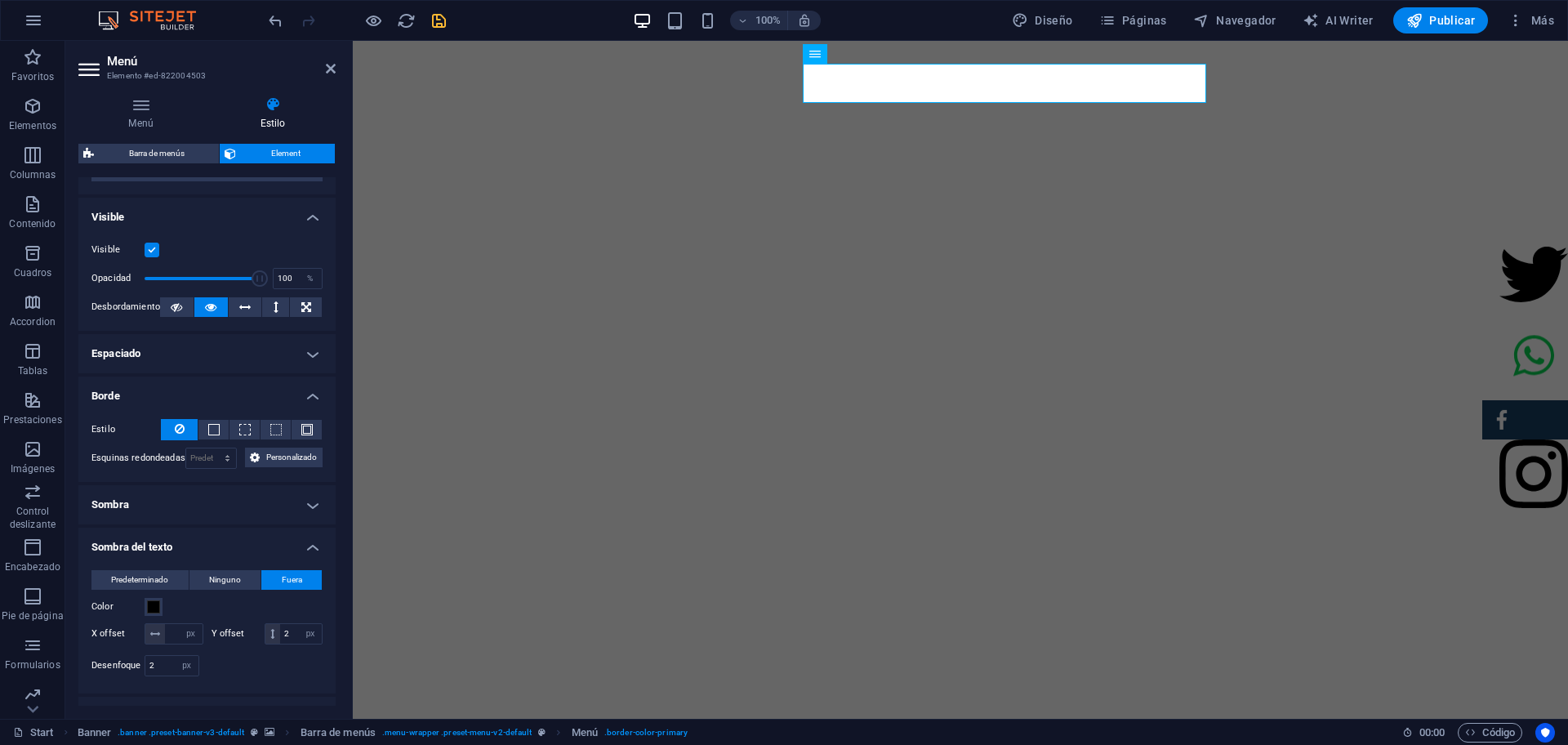scroll, scrollTop: 175, scrollLeft: 0, axis: vertical 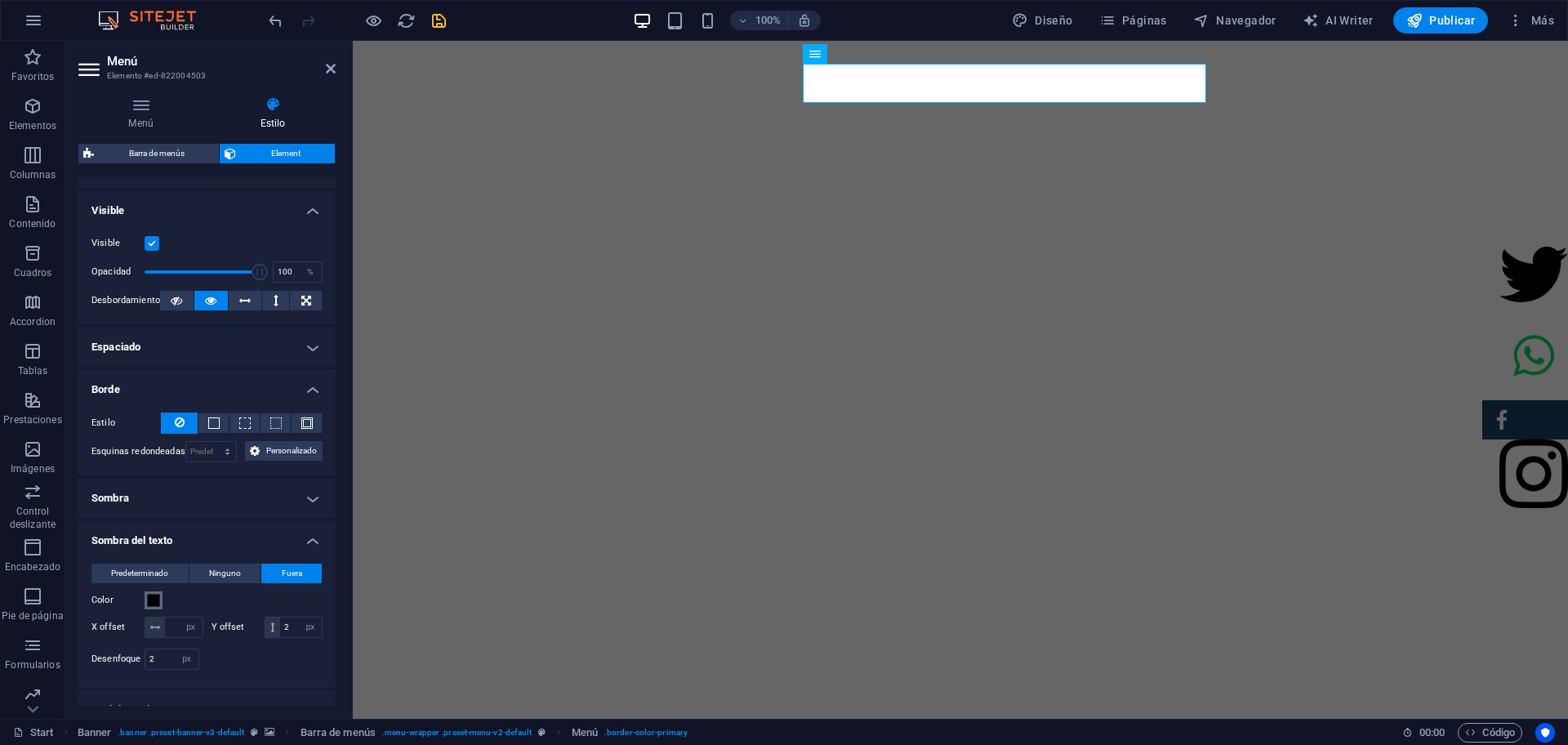 click at bounding box center (154, 600) 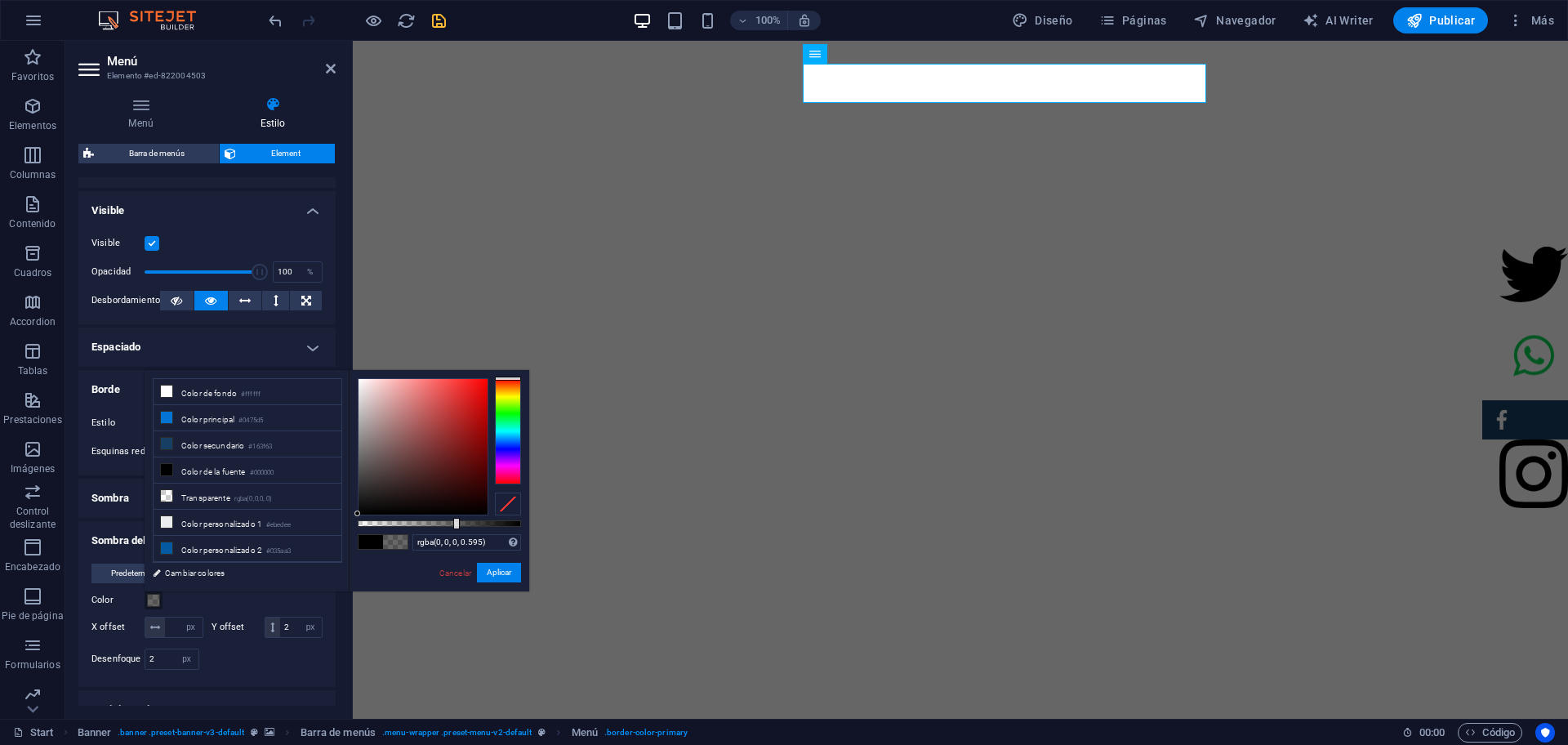 drag, startPoint x: 521, startPoint y: 523, endPoint x: 455, endPoint y: 525, distance: 66.030296 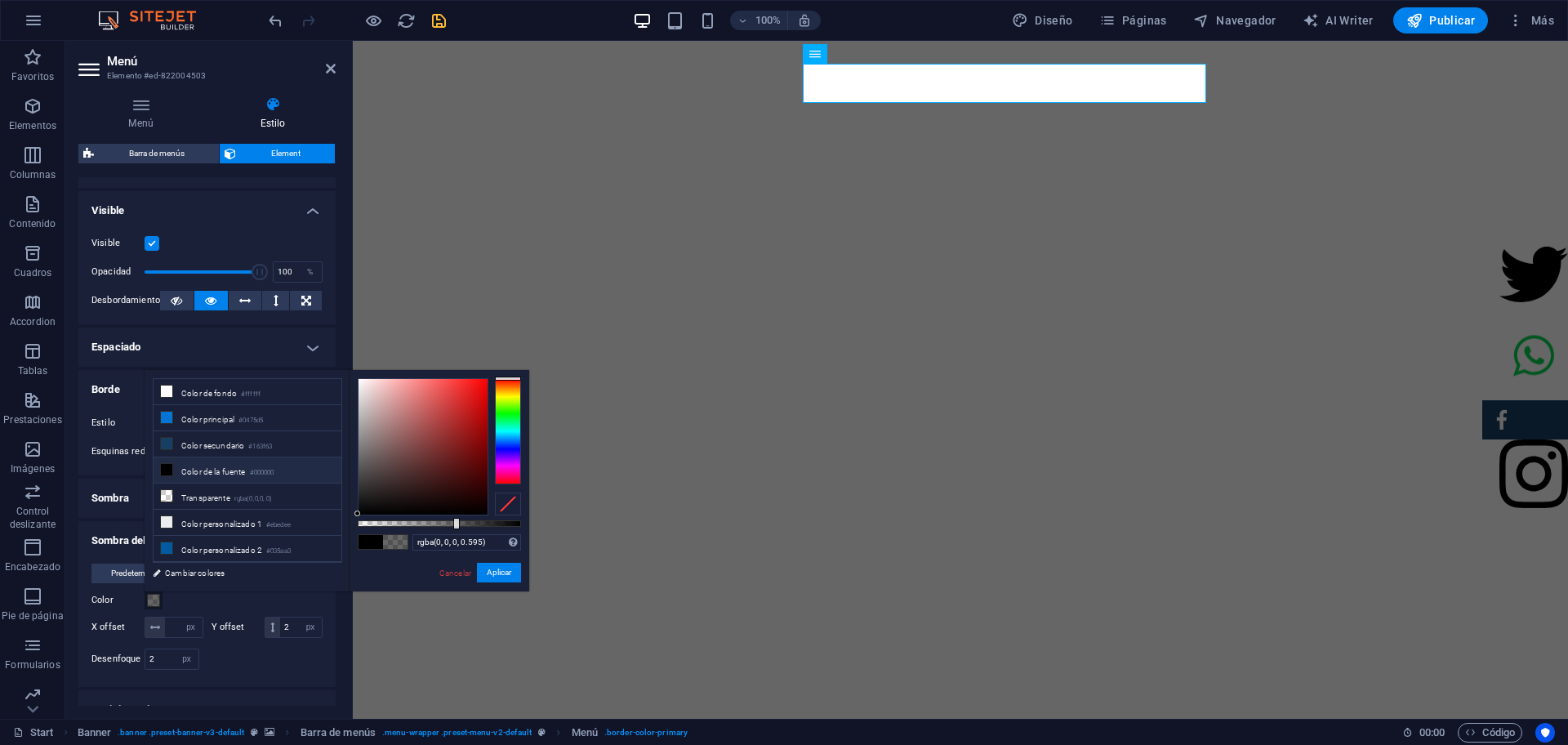 click on "Color de la fuente
#000000" at bounding box center (247, 471) 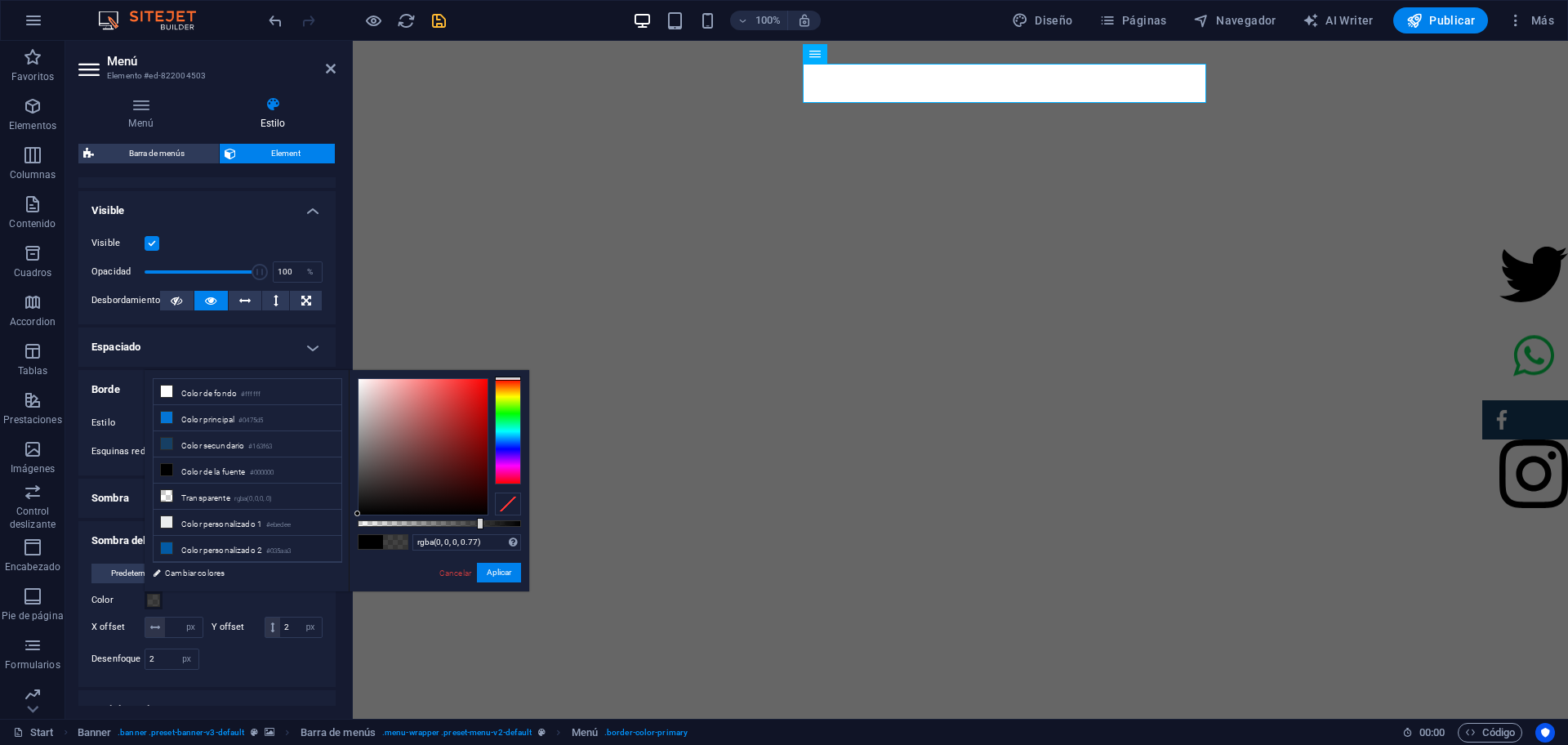 type on "rgba(0, 0, 0, 0.775)" 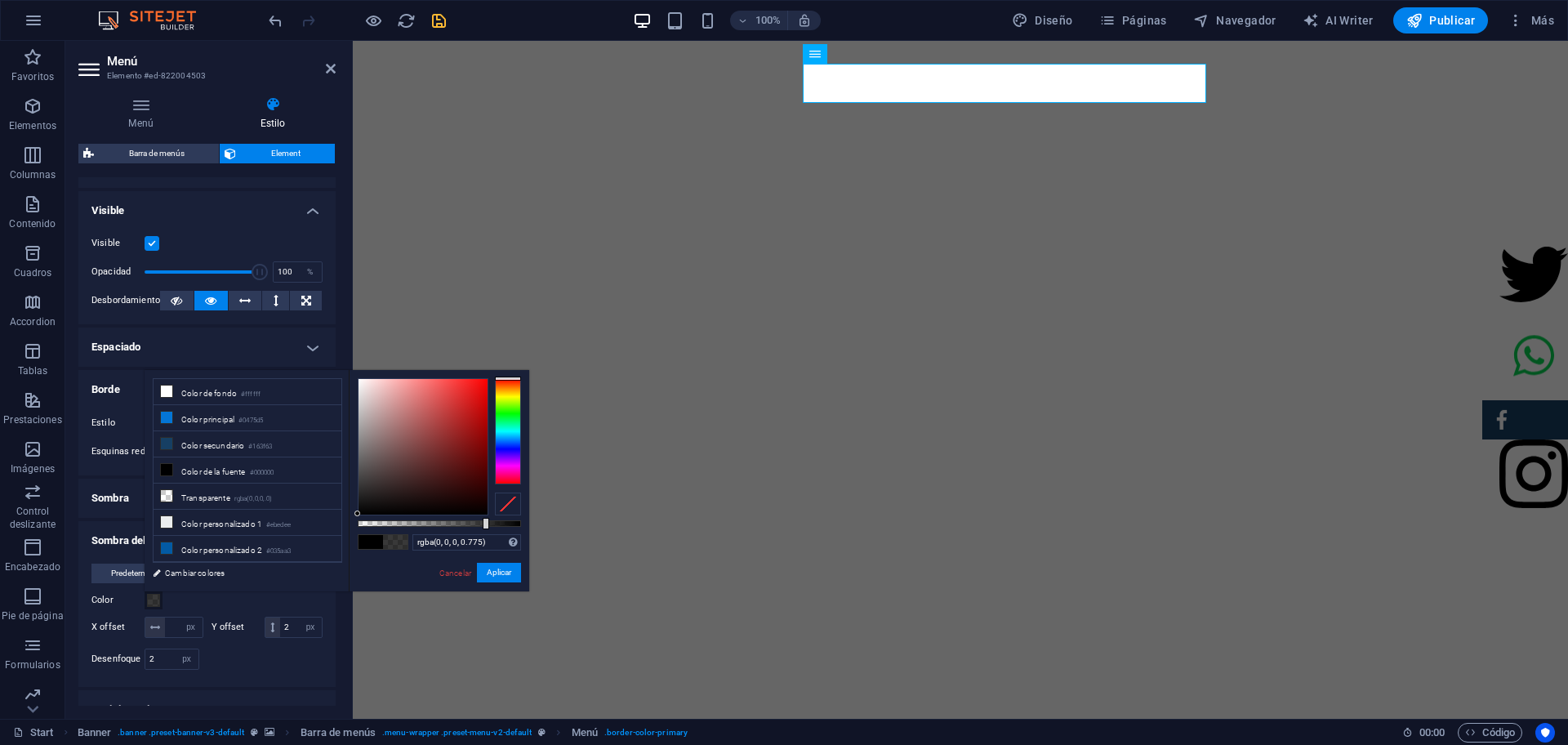 drag, startPoint x: 522, startPoint y: 528, endPoint x: 484, endPoint y: 521, distance: 38.63936 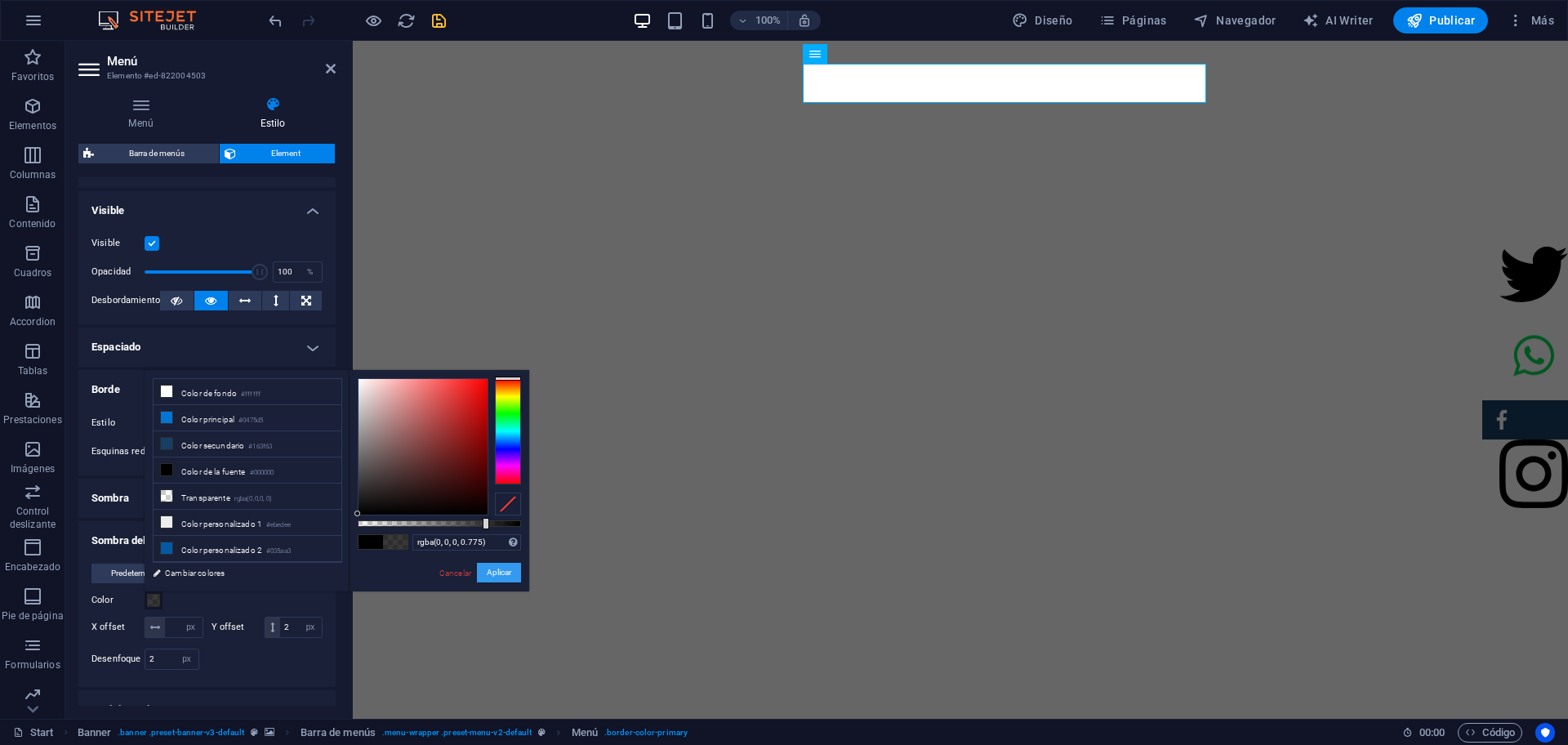 click on "Aplicar" at bounding box center [499, 573] 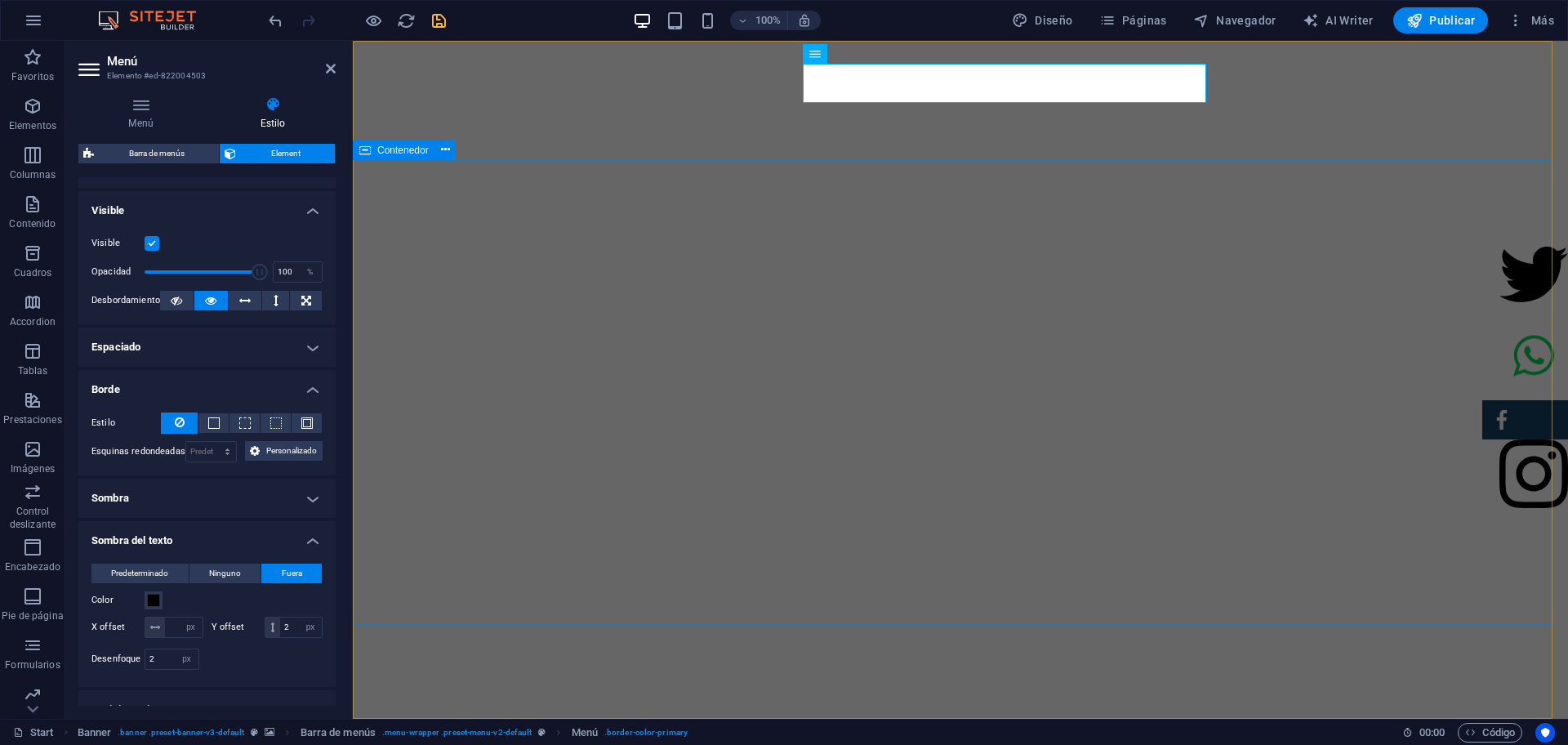 click on "SERVICIO DE CONTROL DE PLAGAS. Soluciones eficaces para un entorno libre de plagas Protegemos tu hogar y negocio con métodos seguros,  rápidos y garantizados. Tu tranquilidad es nuestra prioridad. ×" at bounding box center (960, 1104) 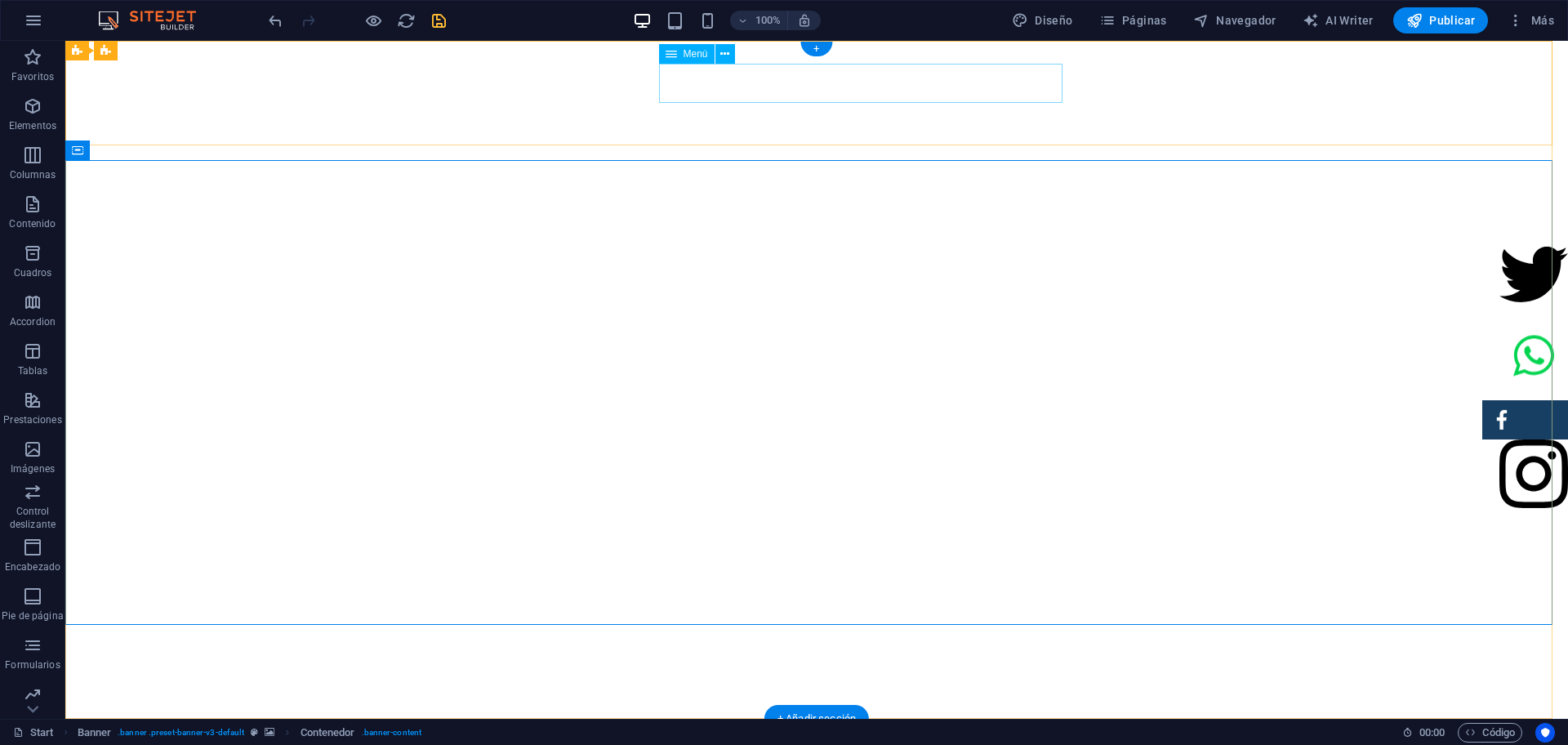 click on "INICIO Sobre nosotros Comentario Contacto" at bounding box center (980, 752) 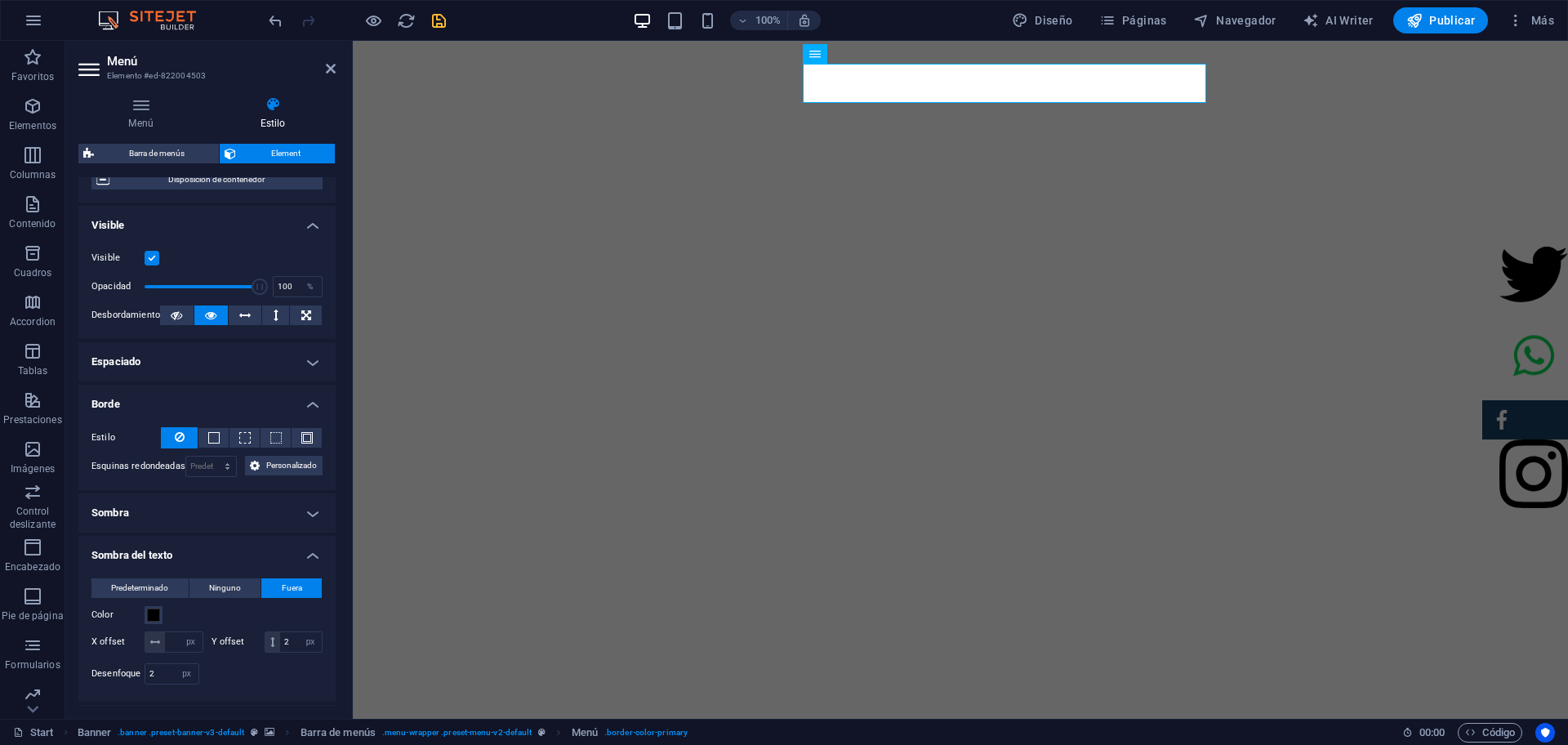 scroll, scrollTop: 163, scrollLeft: 0, axis: vertical 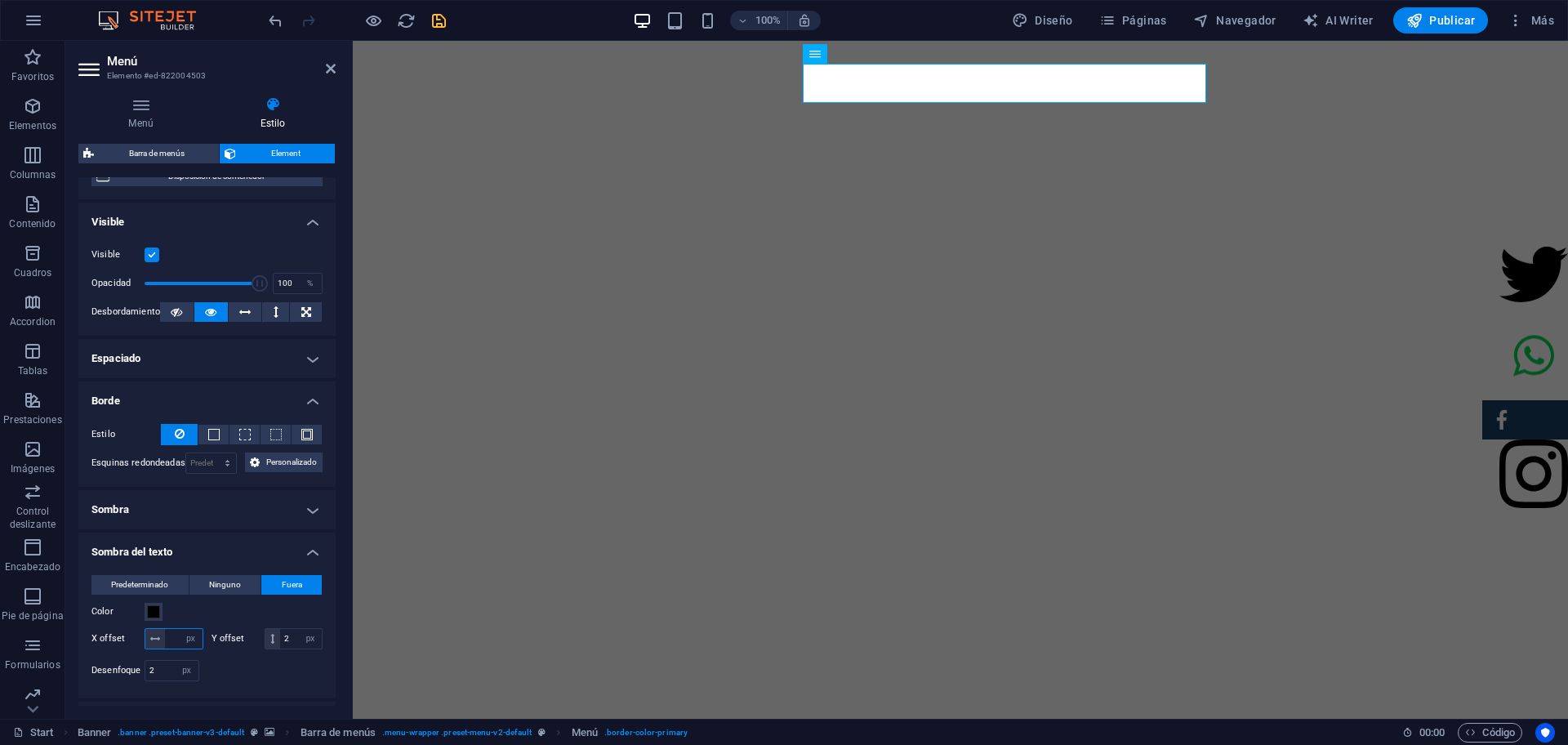 click at bounding box center (184, 639) 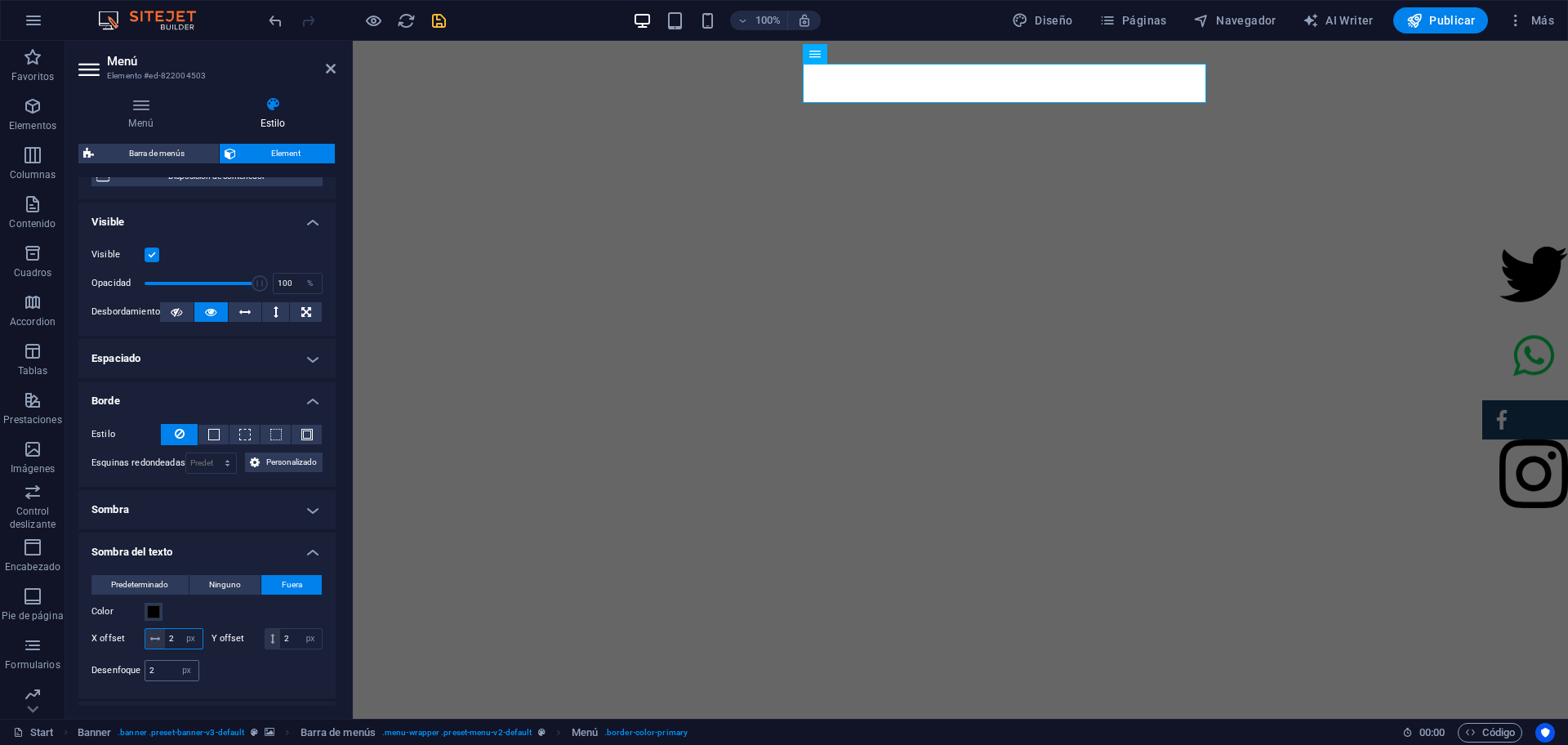 type on "2" 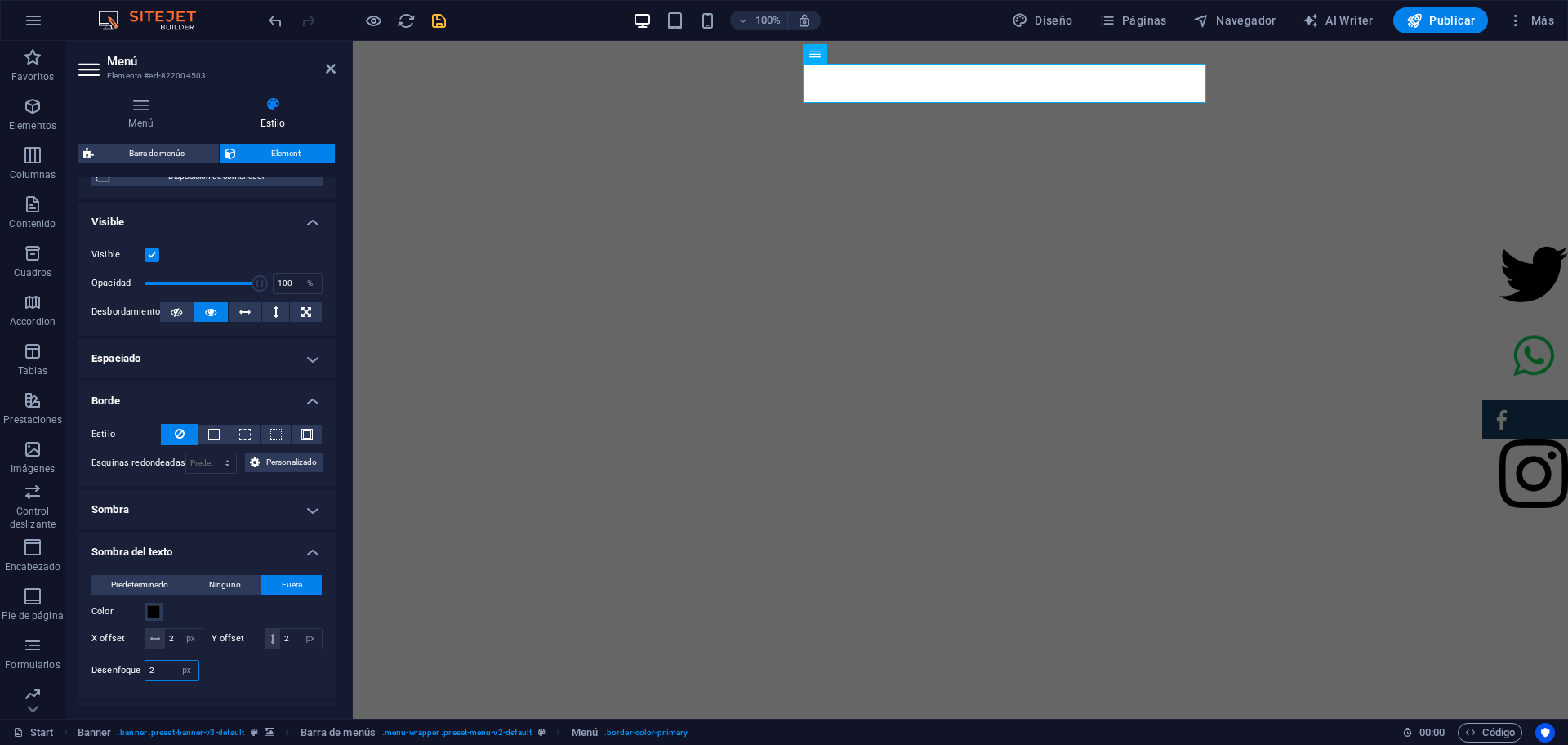click on "2" at bounding box center [172, 671] 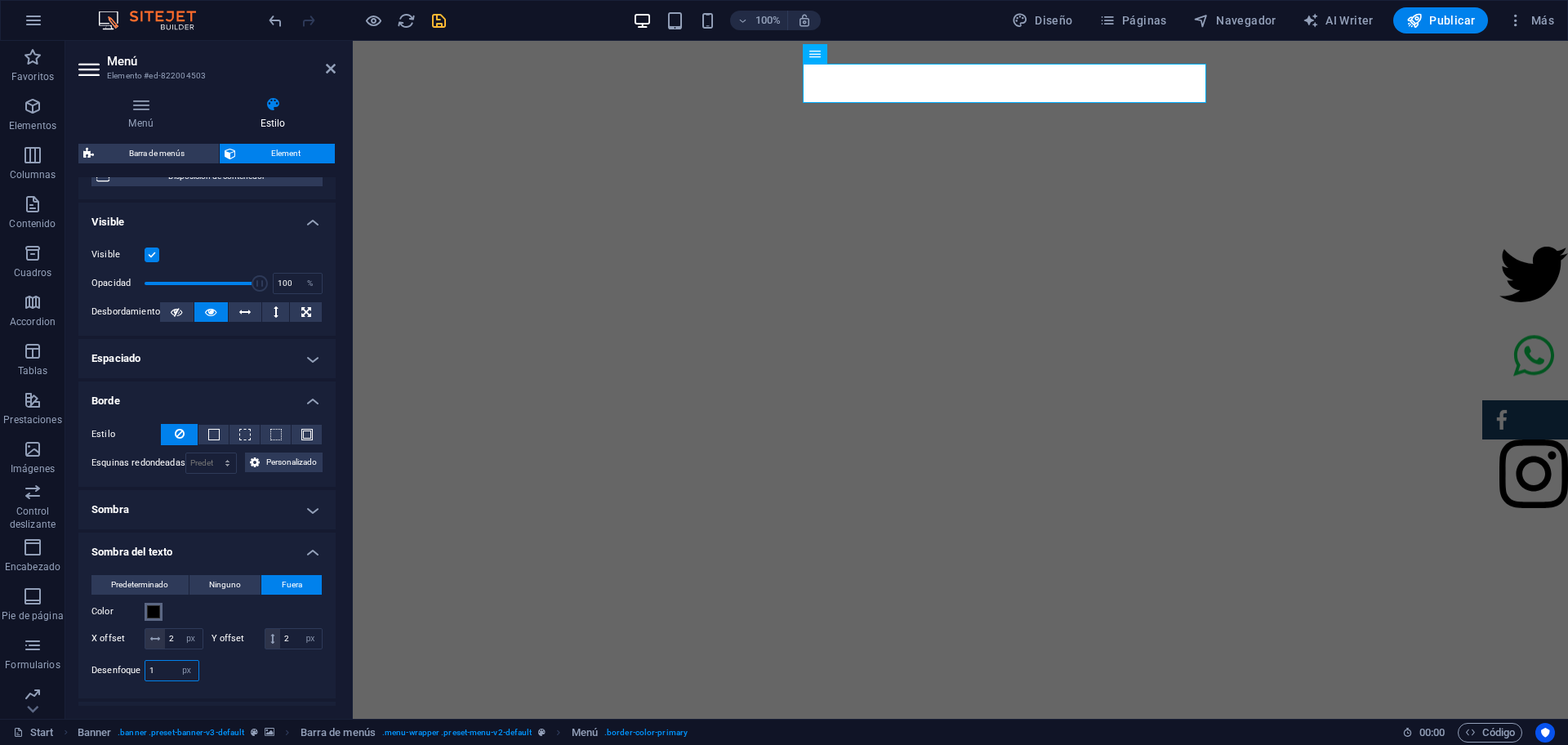 type on "1" 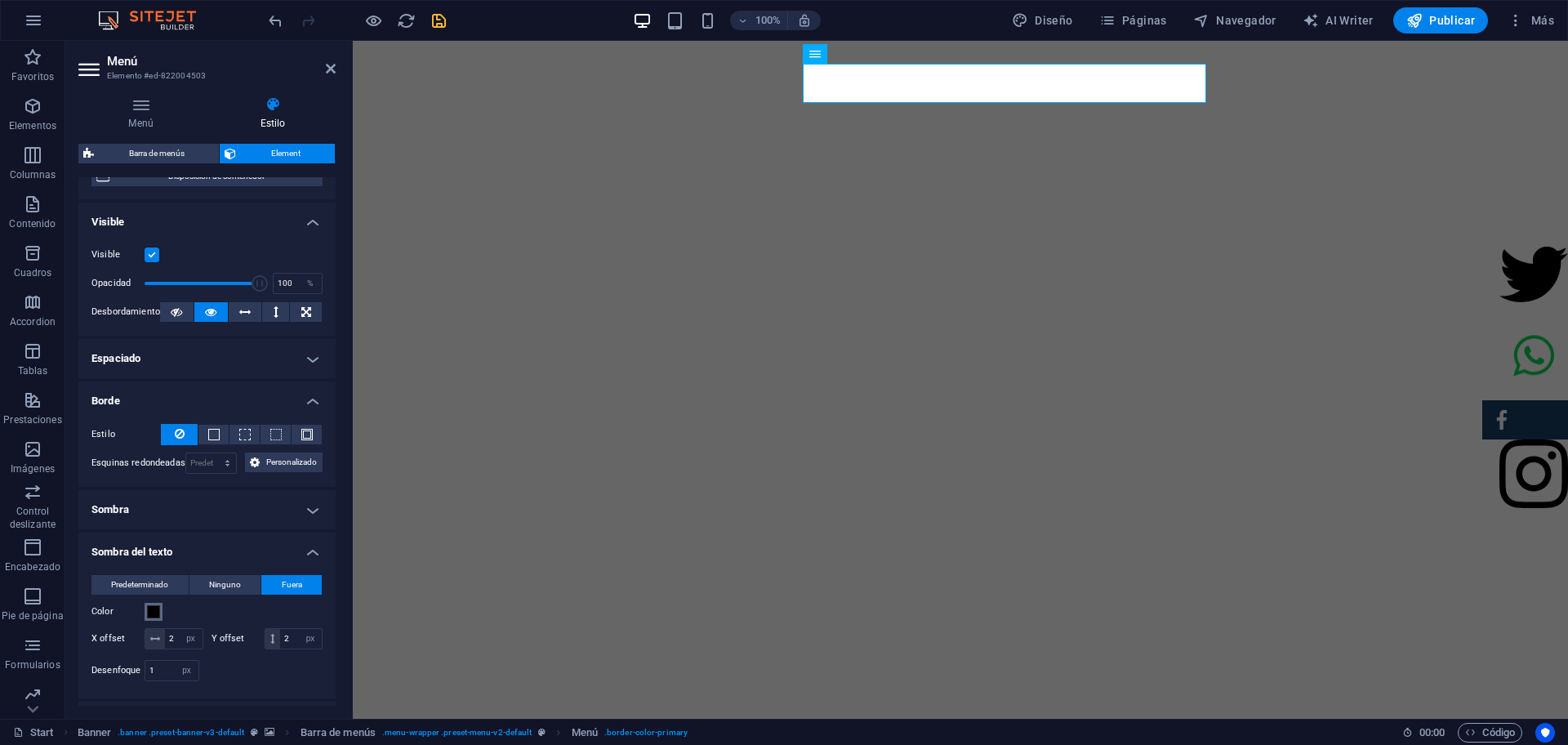 click on "Color" at bounding box center (154, 612) 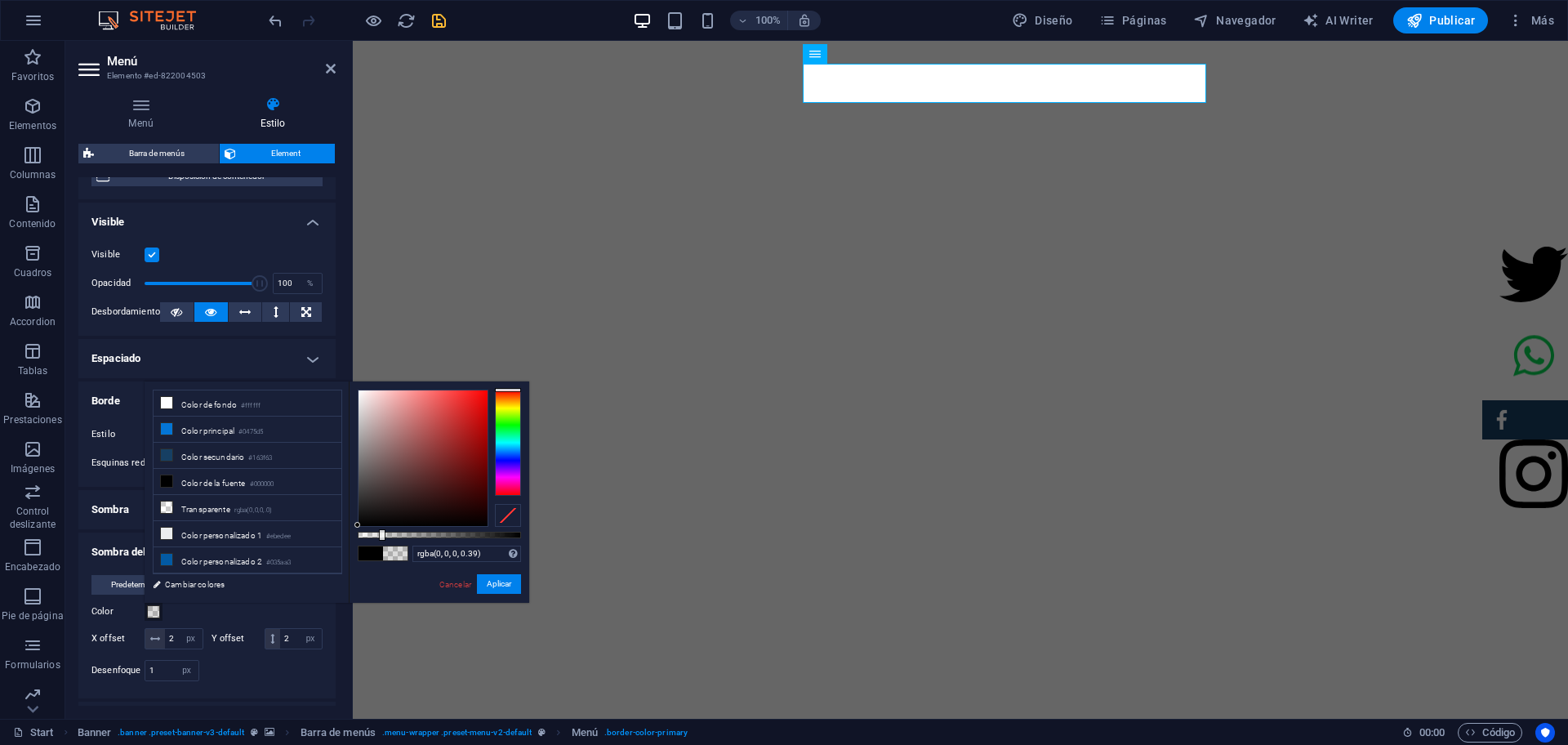 type on "rgba(0, 0, 0, 0.41)" 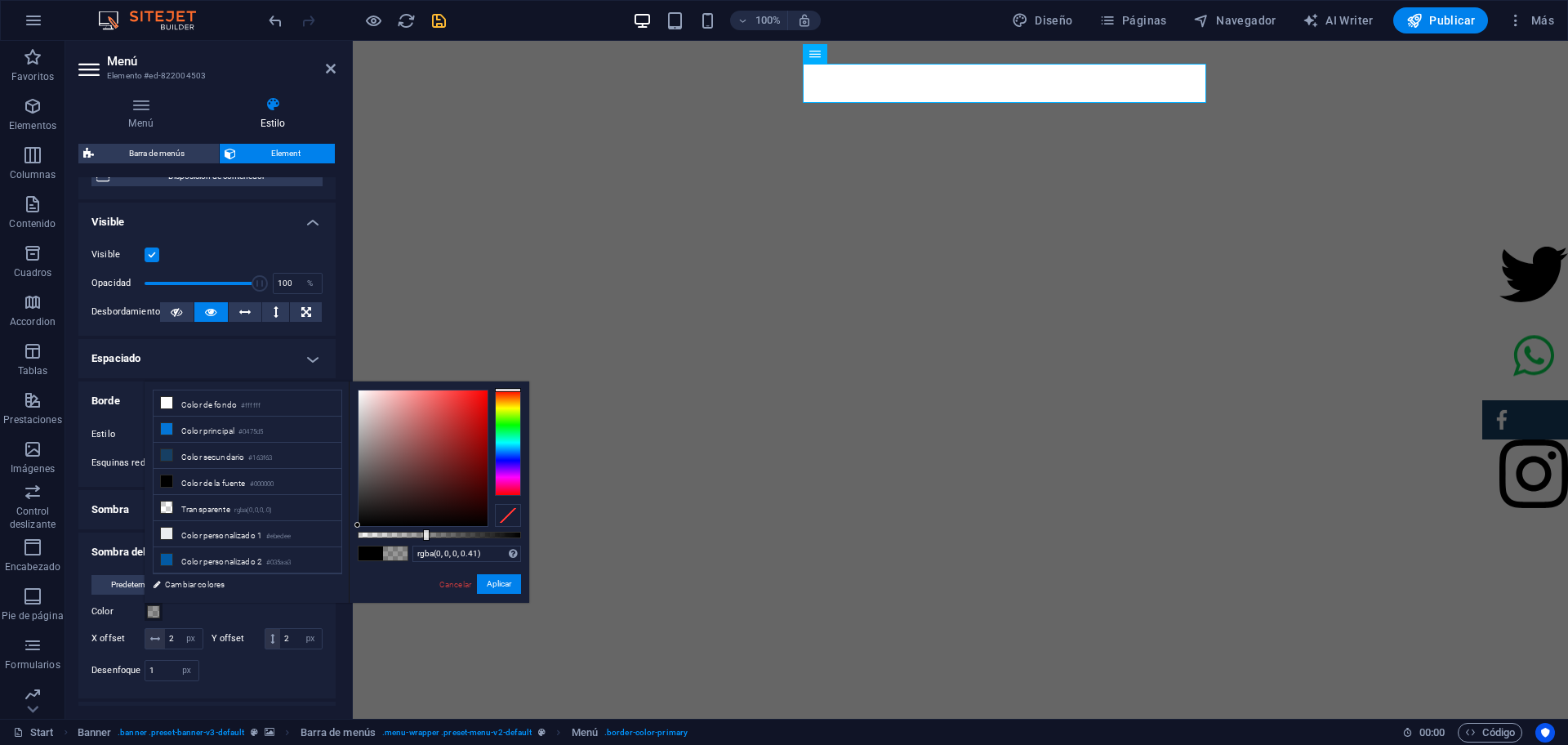 drag, startPoint x: 519, startPoint y: 535, endPoint x: 425, endPoint y: 534, distance: 94.00532 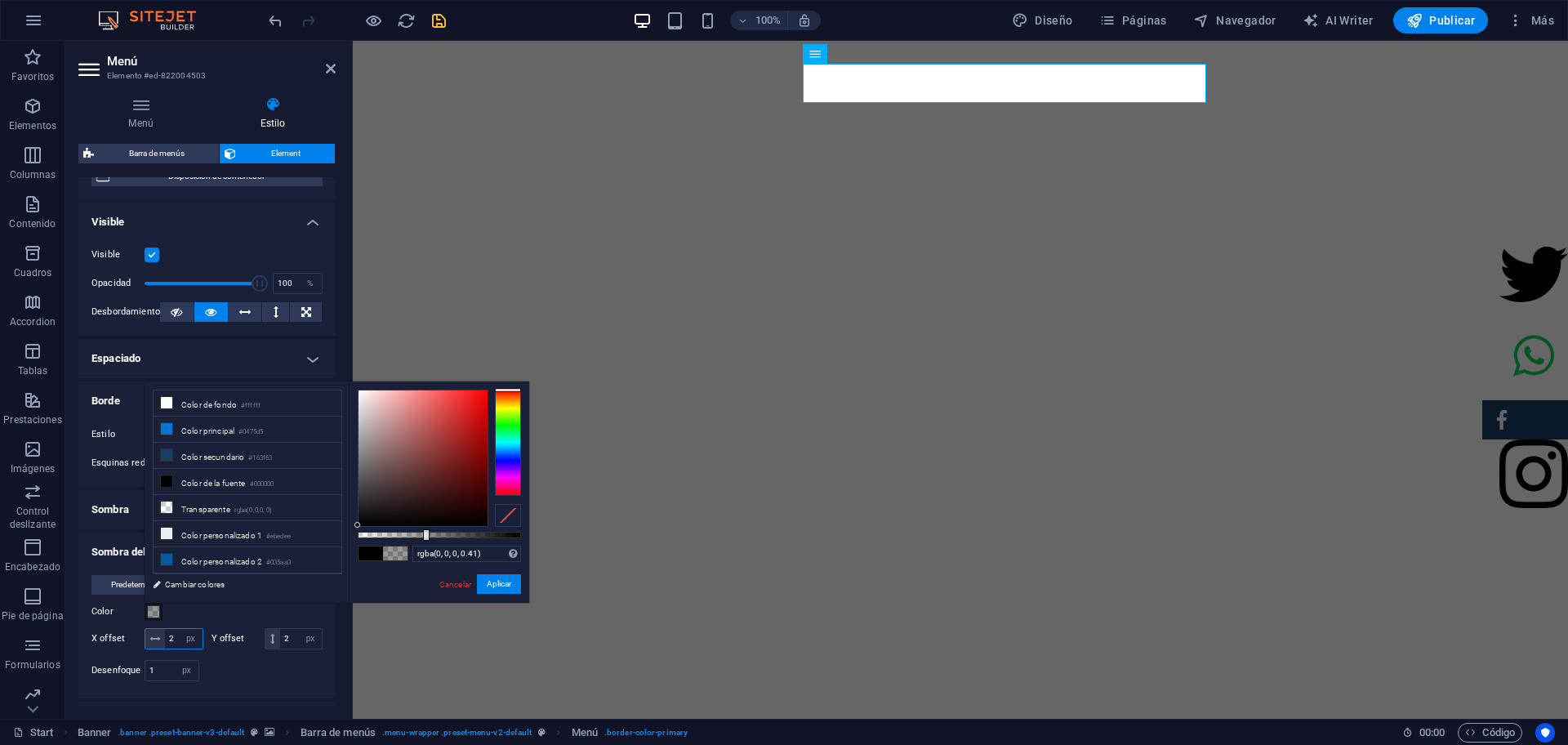click on "2" at bounding box center (184, 639) 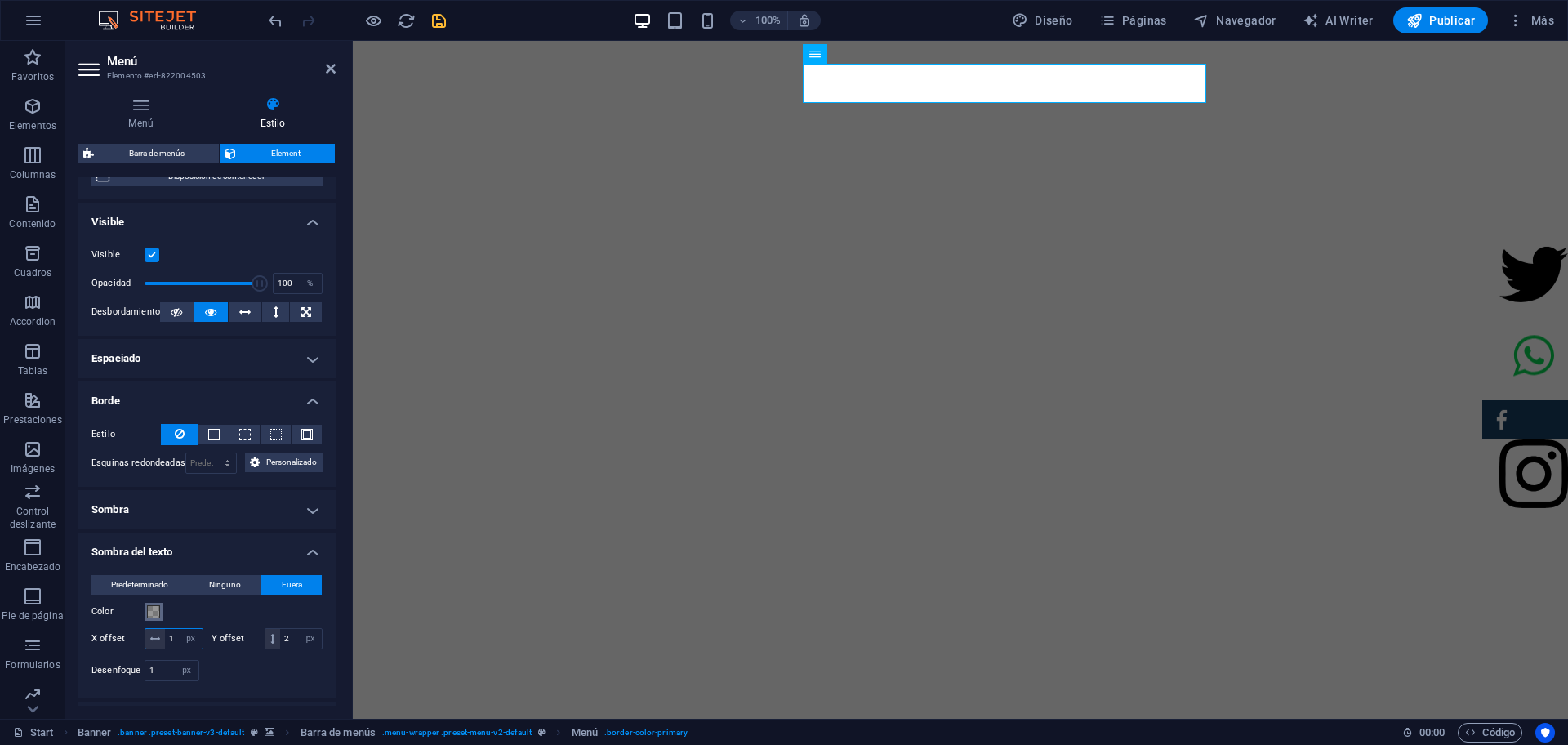 type on "1" 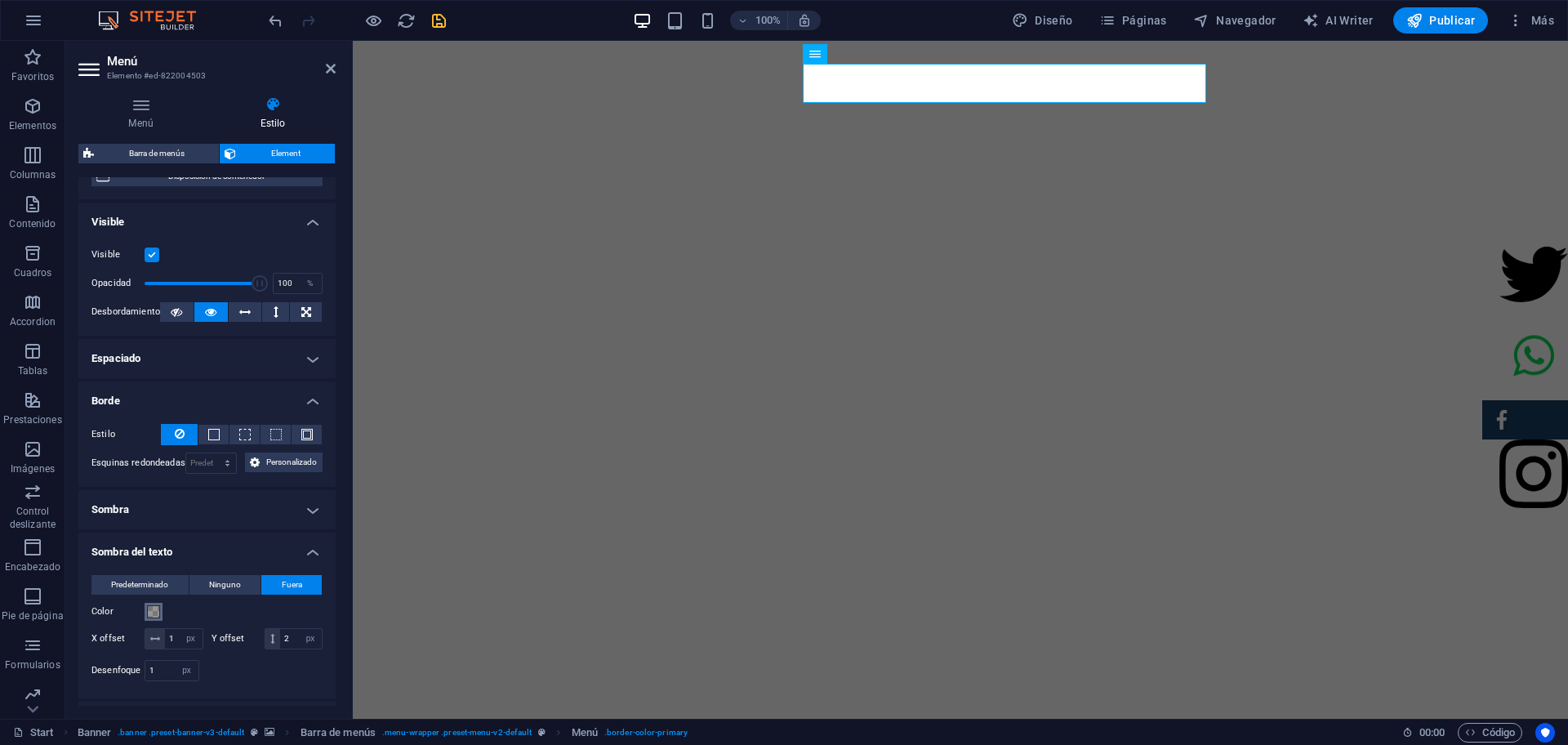 click at bounding box center (154, 612) 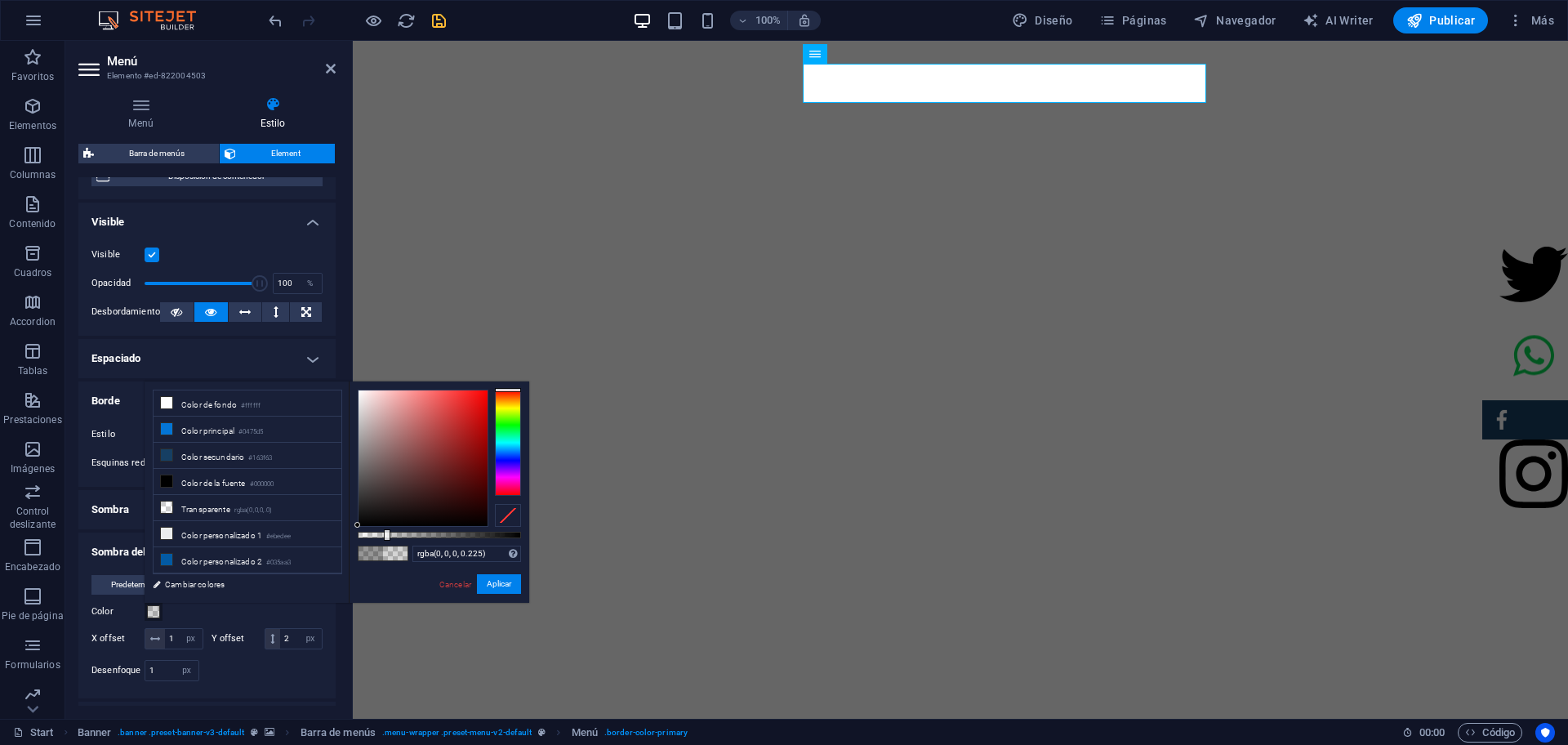 type on "rgba(0, 0, 0, 0.23)" 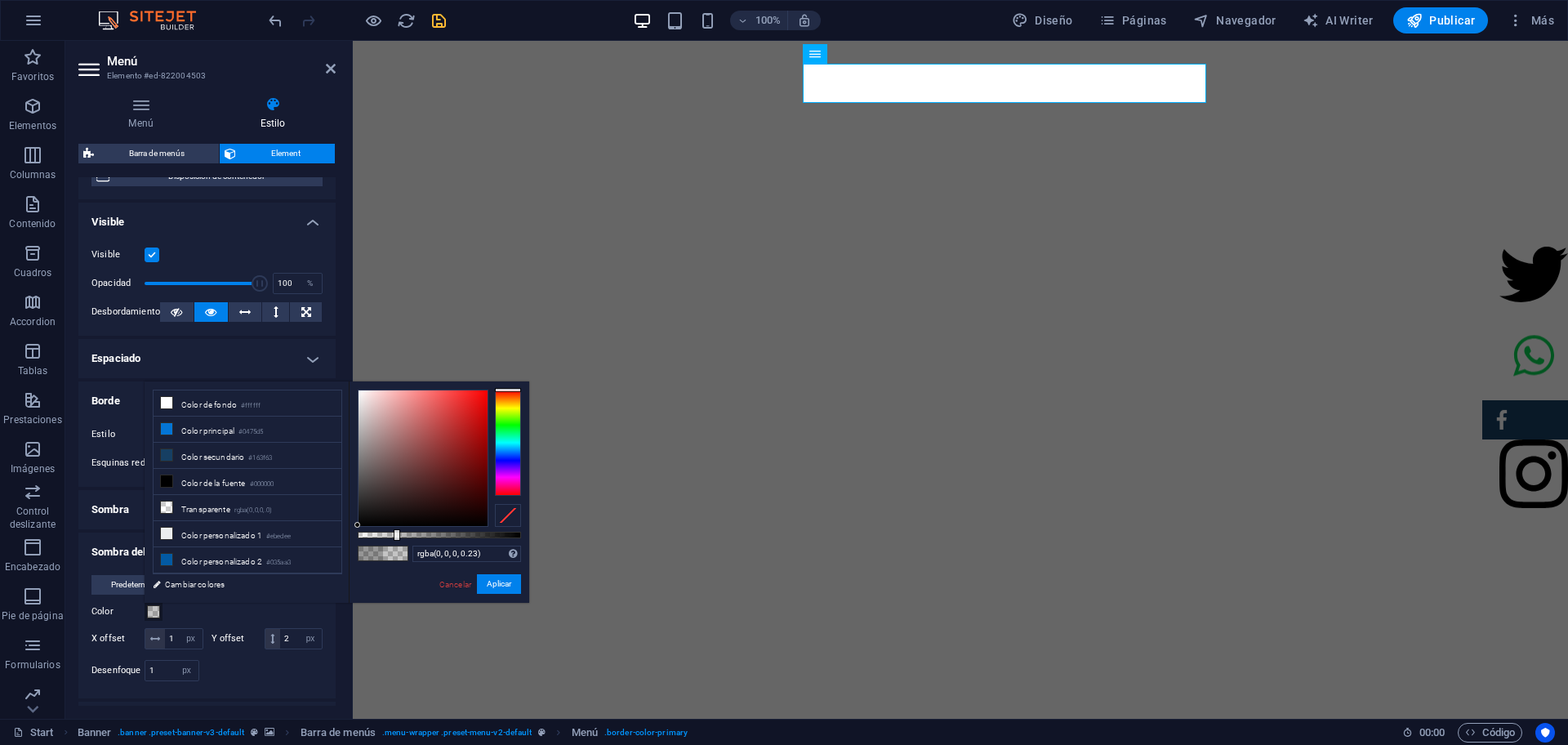 drag, startPoint x: 423, startPoint y: 535, endPoint x: 395, endPoint y: 538, distance: 28.160256 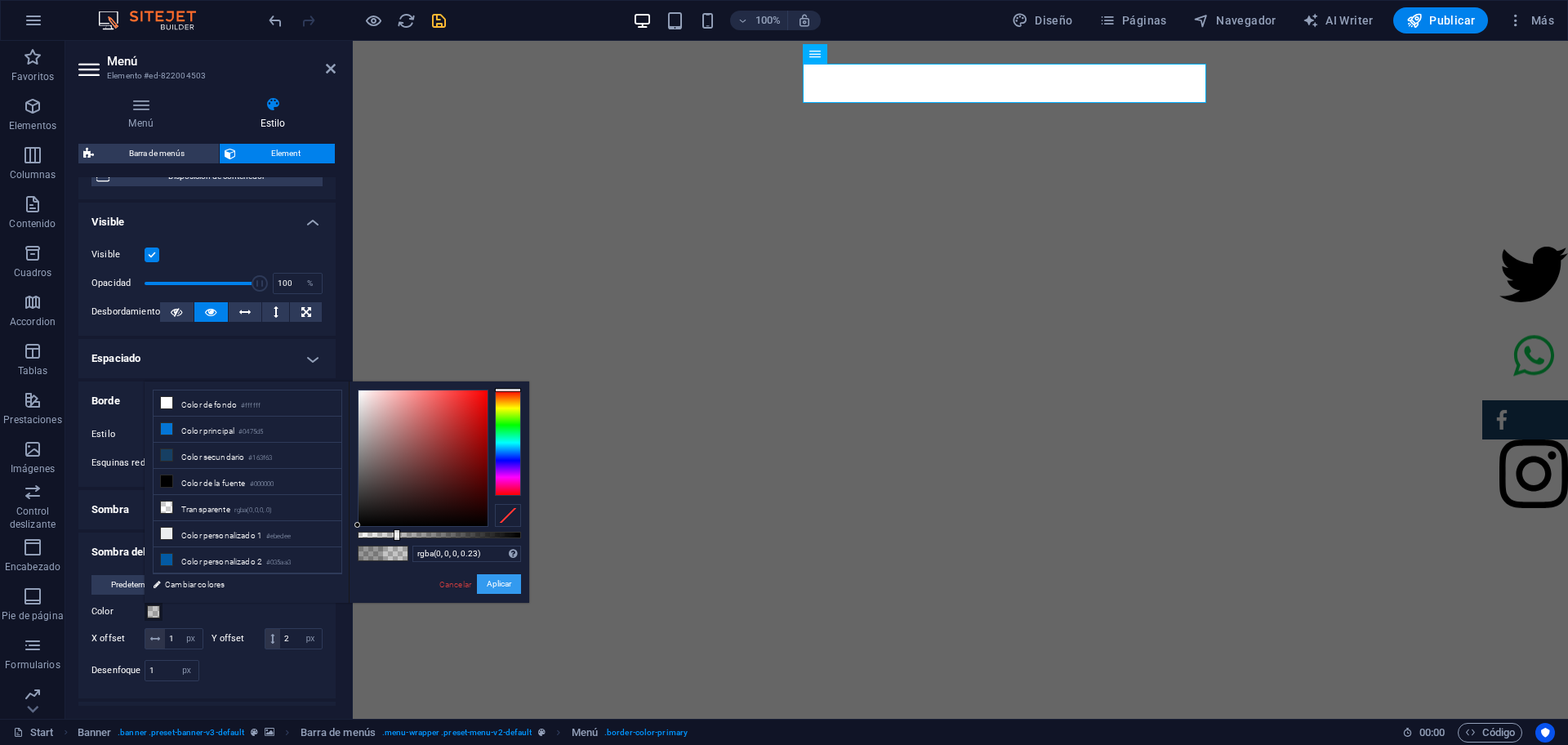 click on "Aplicar" at bounding box center (499, 584) 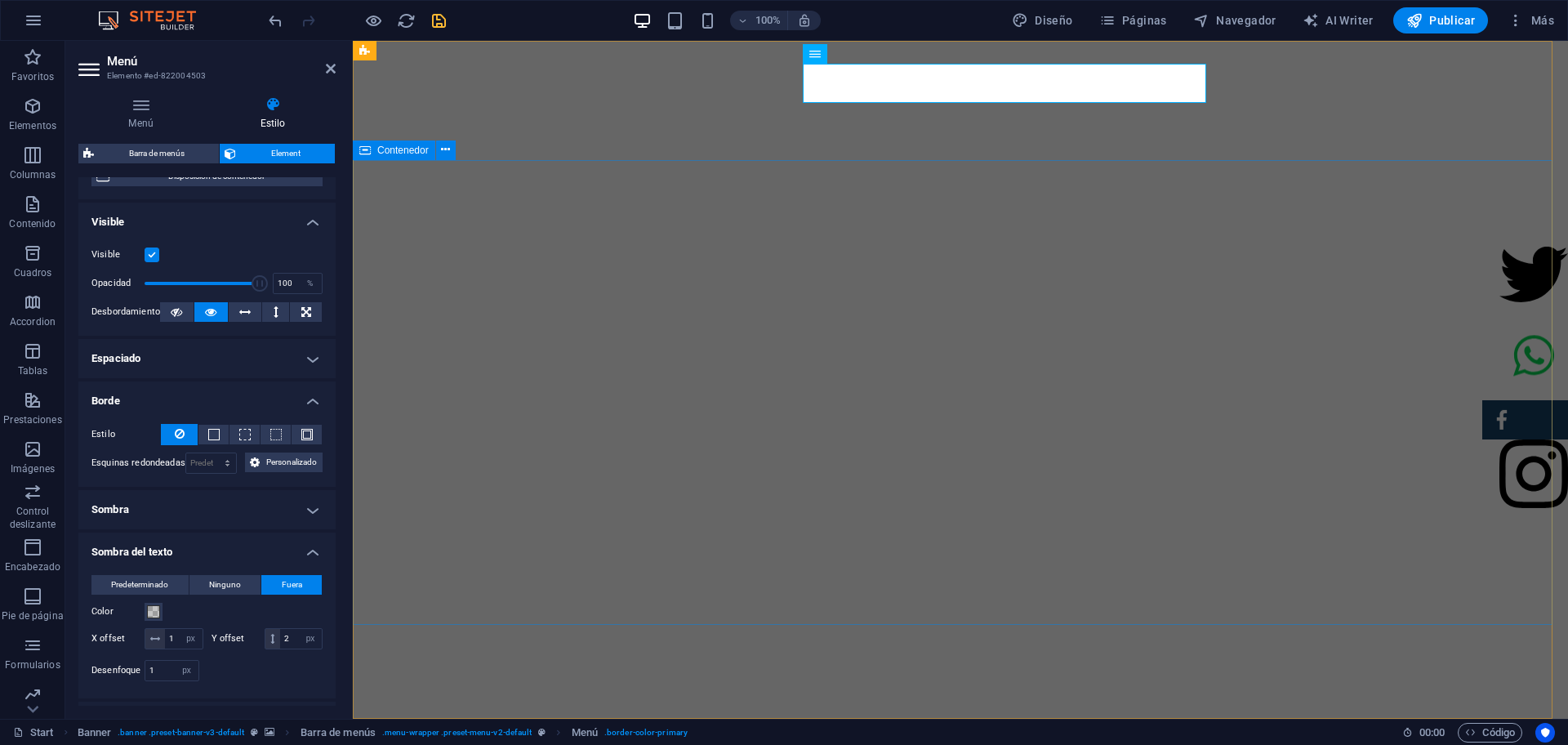 click on "SERVICIO DE CONTROL DE PLAGAS. Soluciones eficaces para un entorno libre de plagas Protegemos tu hogar y negocio con métodos seguros,  rápidos y garantizados. Tu tranquilidad es nuestra prioridad. ×" at bounding box center (960, 1104) 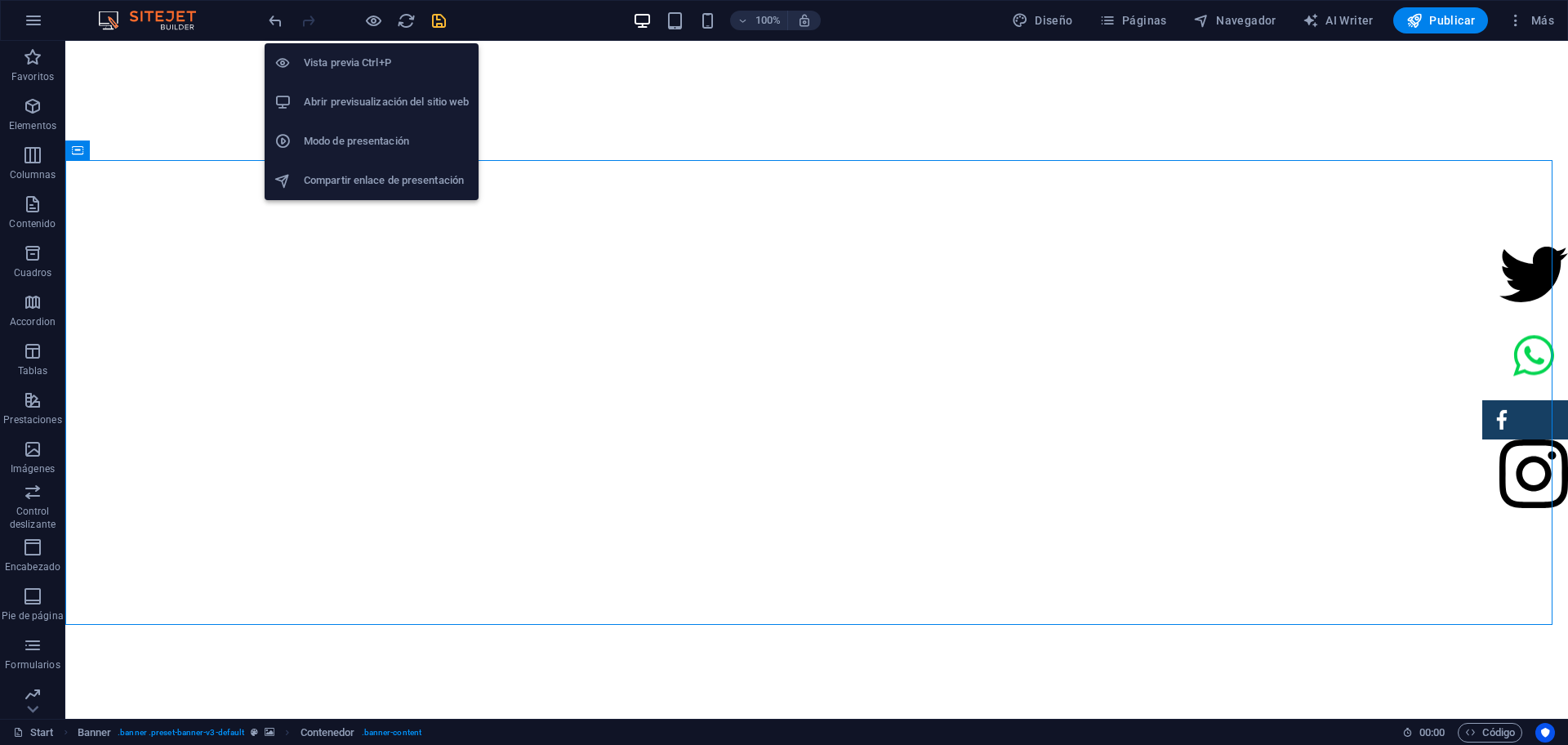 click on "Vista previa Ctrl+P" at bounding box center (386, 63) 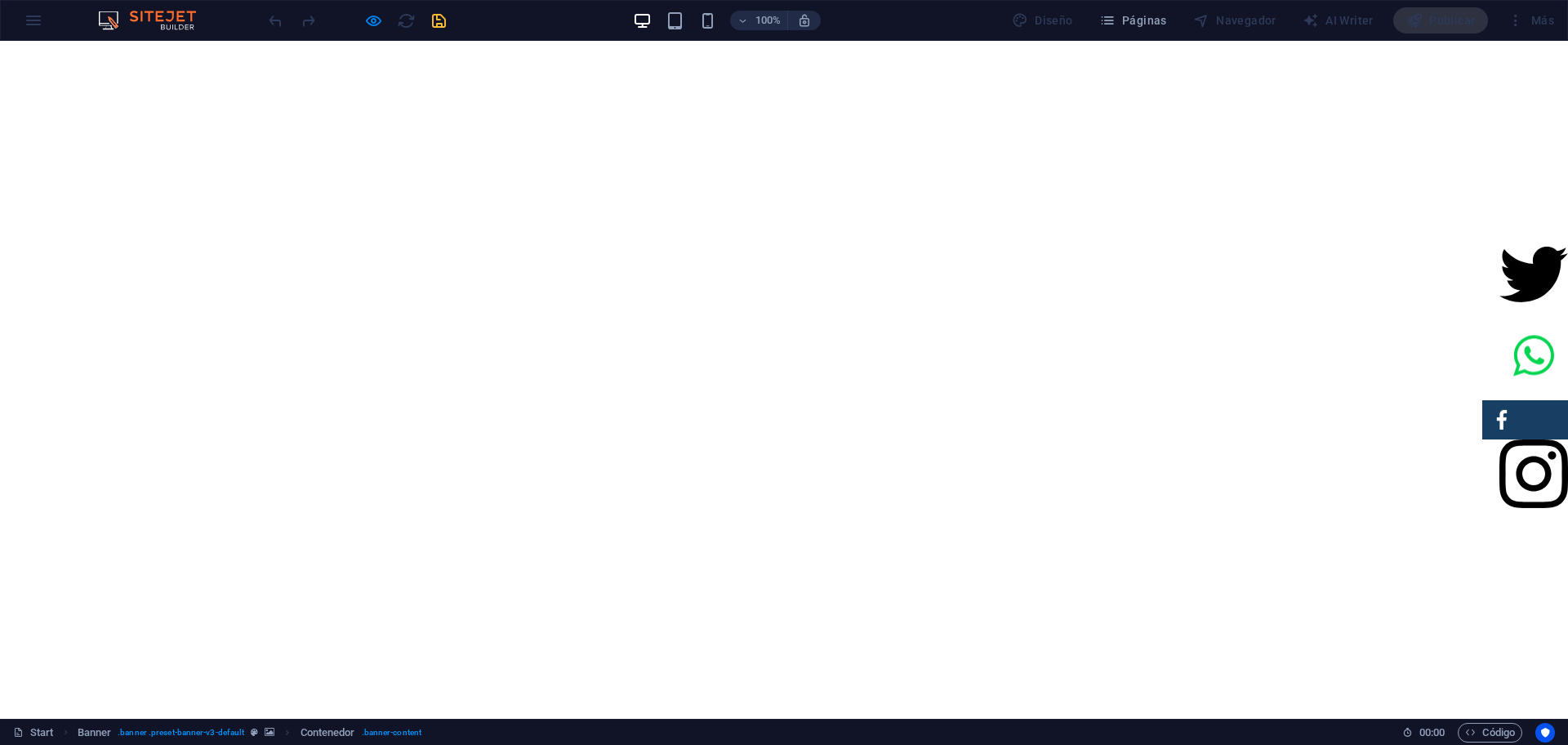 click 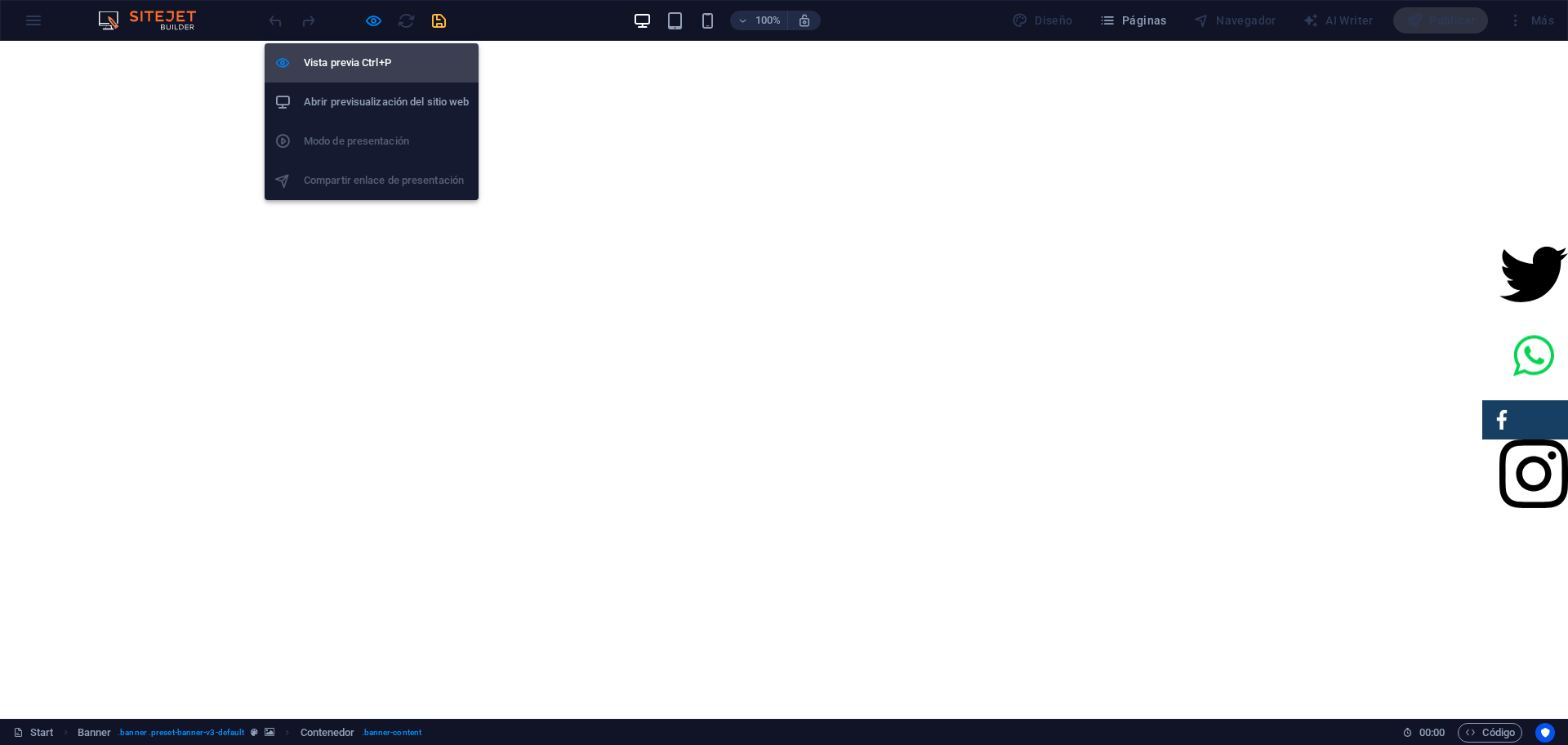 click on "Vista previa Ctrl+P" at bounding box center (386, 63) 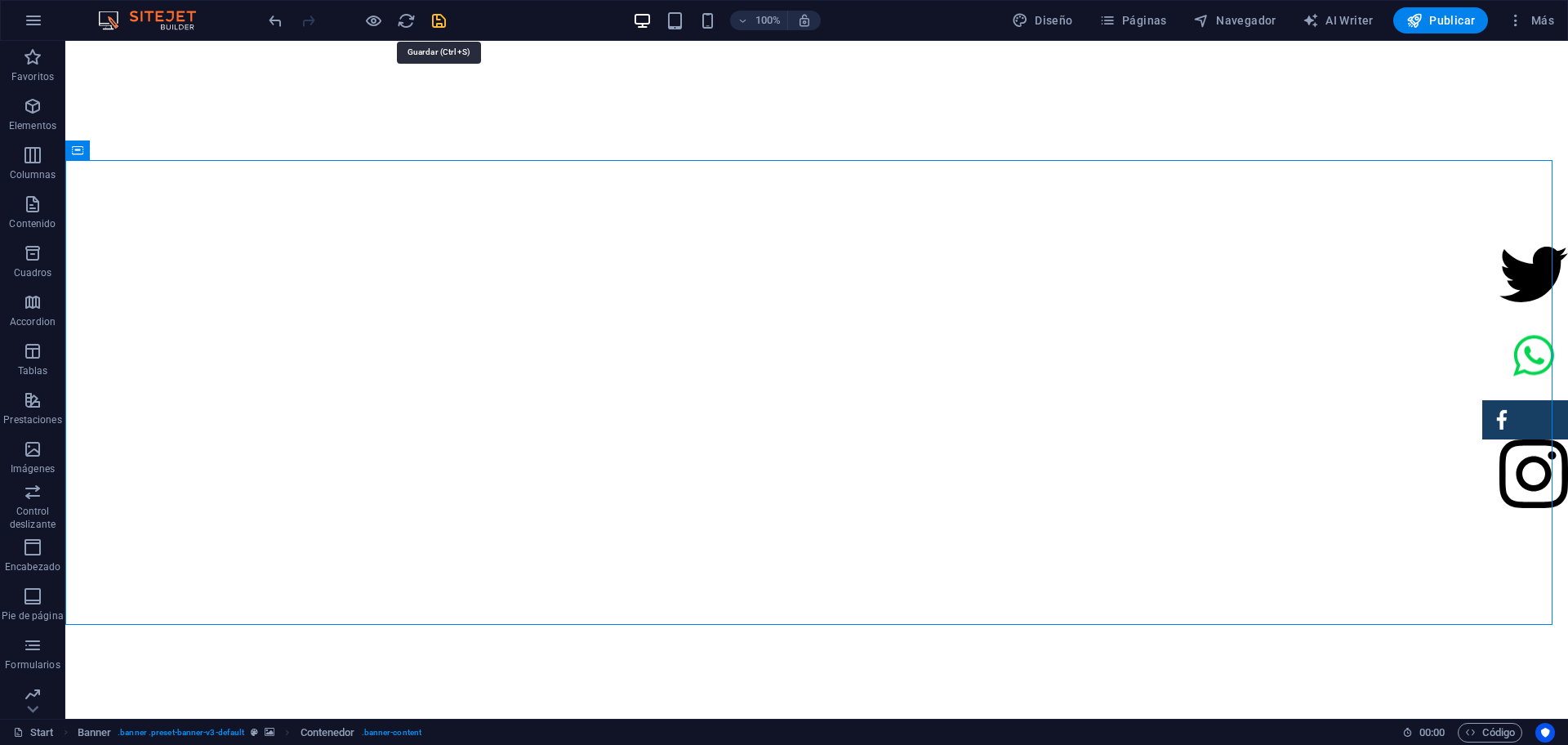 click at bounding box center (439, 20) 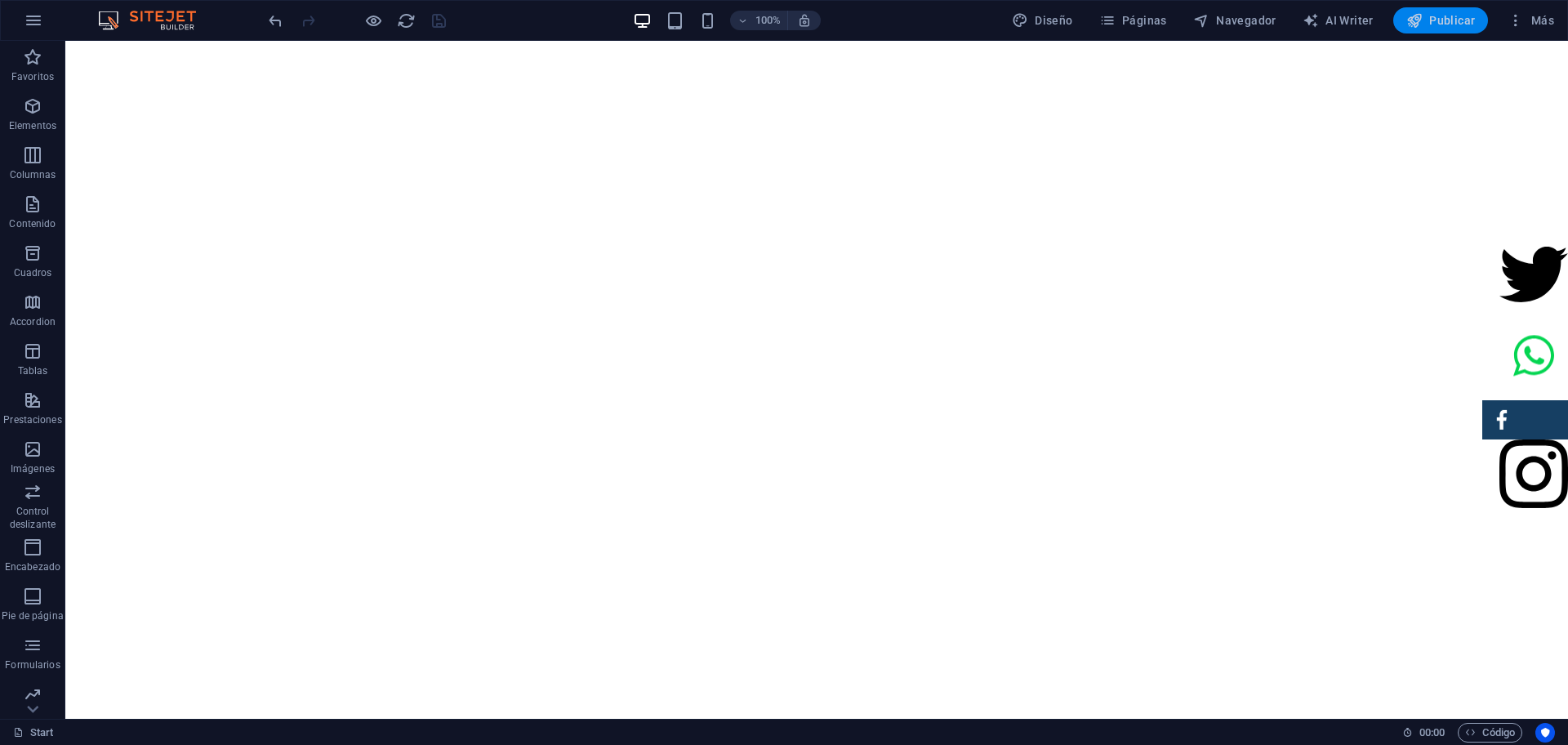 click at bounding box center [1414, 20] 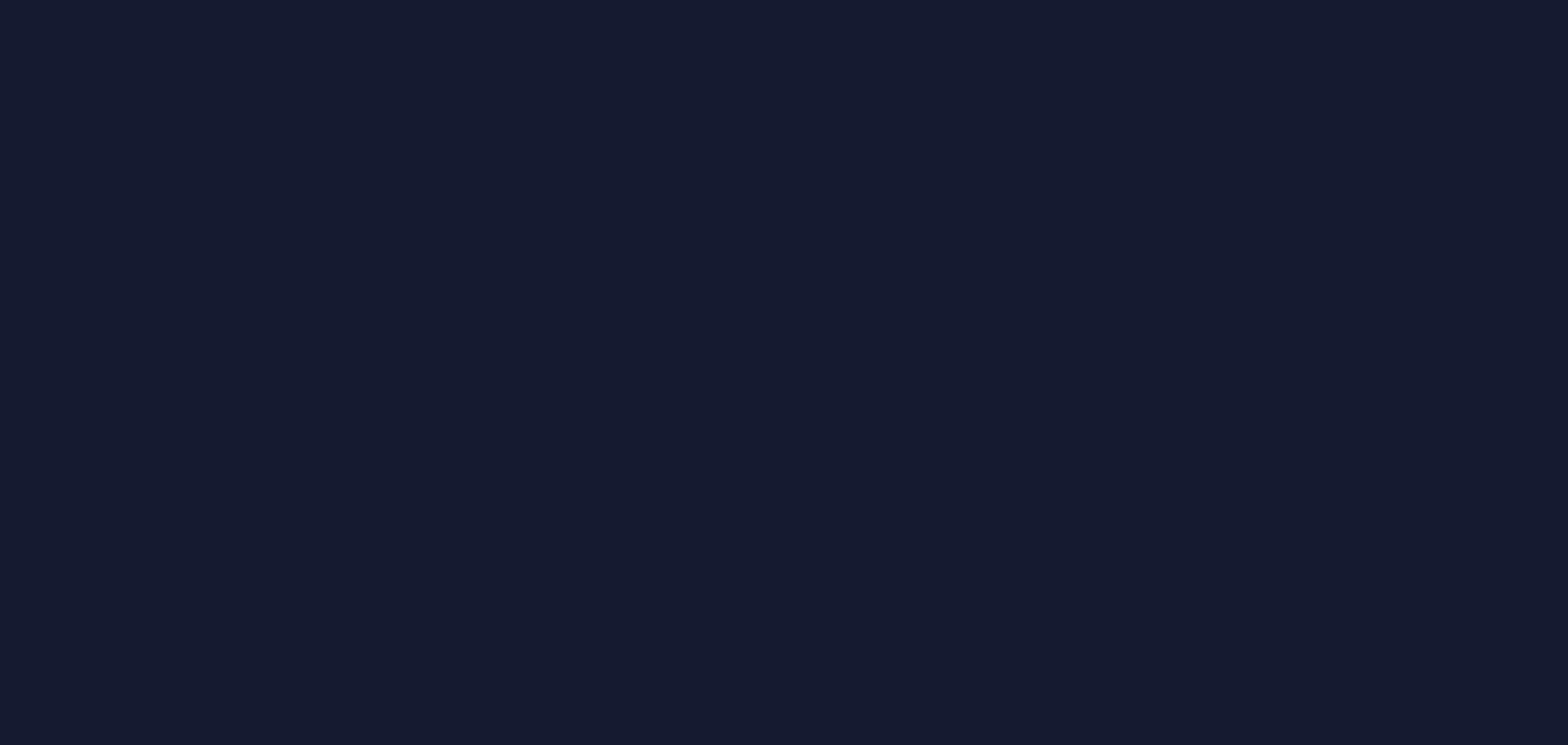 scroll, scrollTop: 0, scrollLeft: 0, axis: both 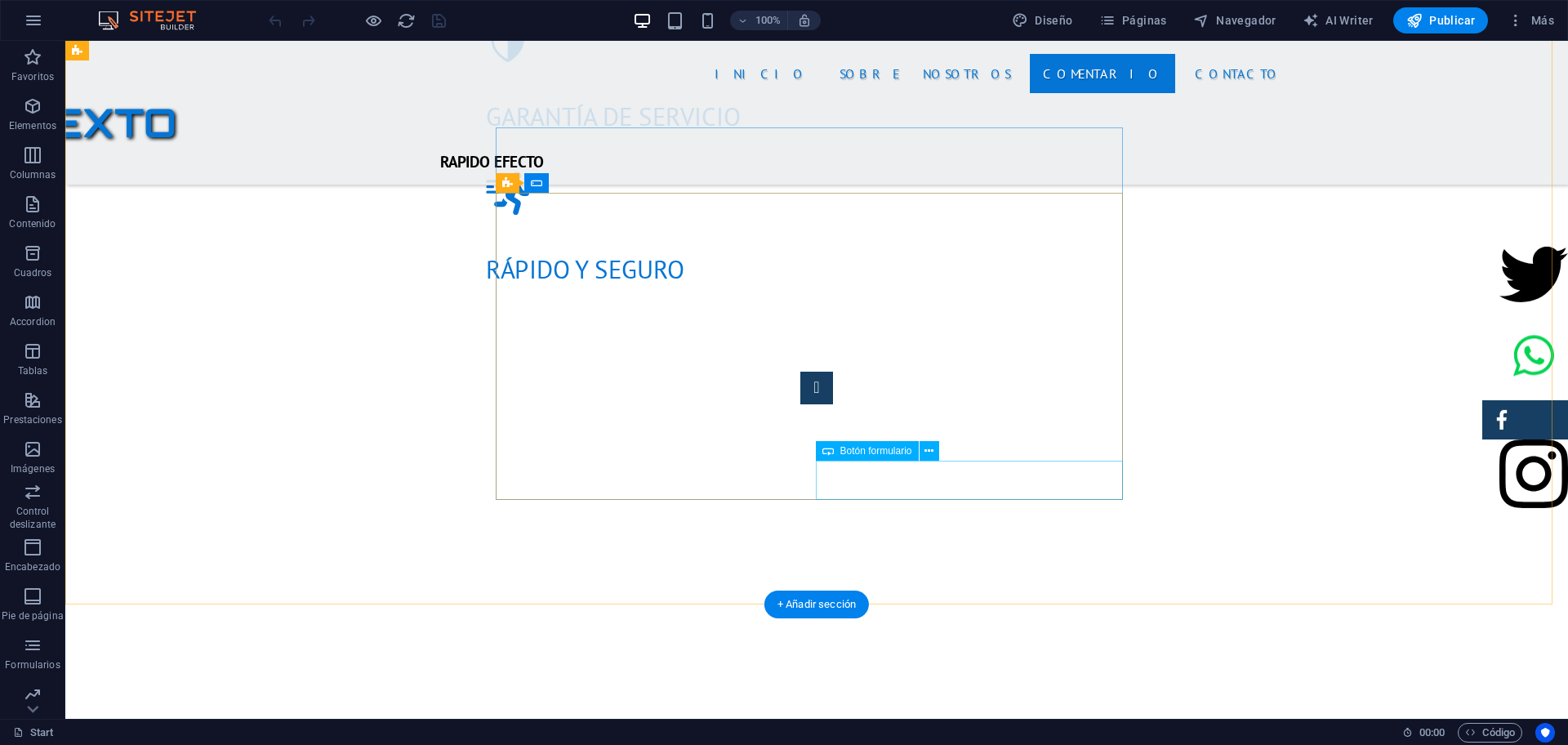 click on "Envía tu solicitud" at bounding box center [977, 1596] 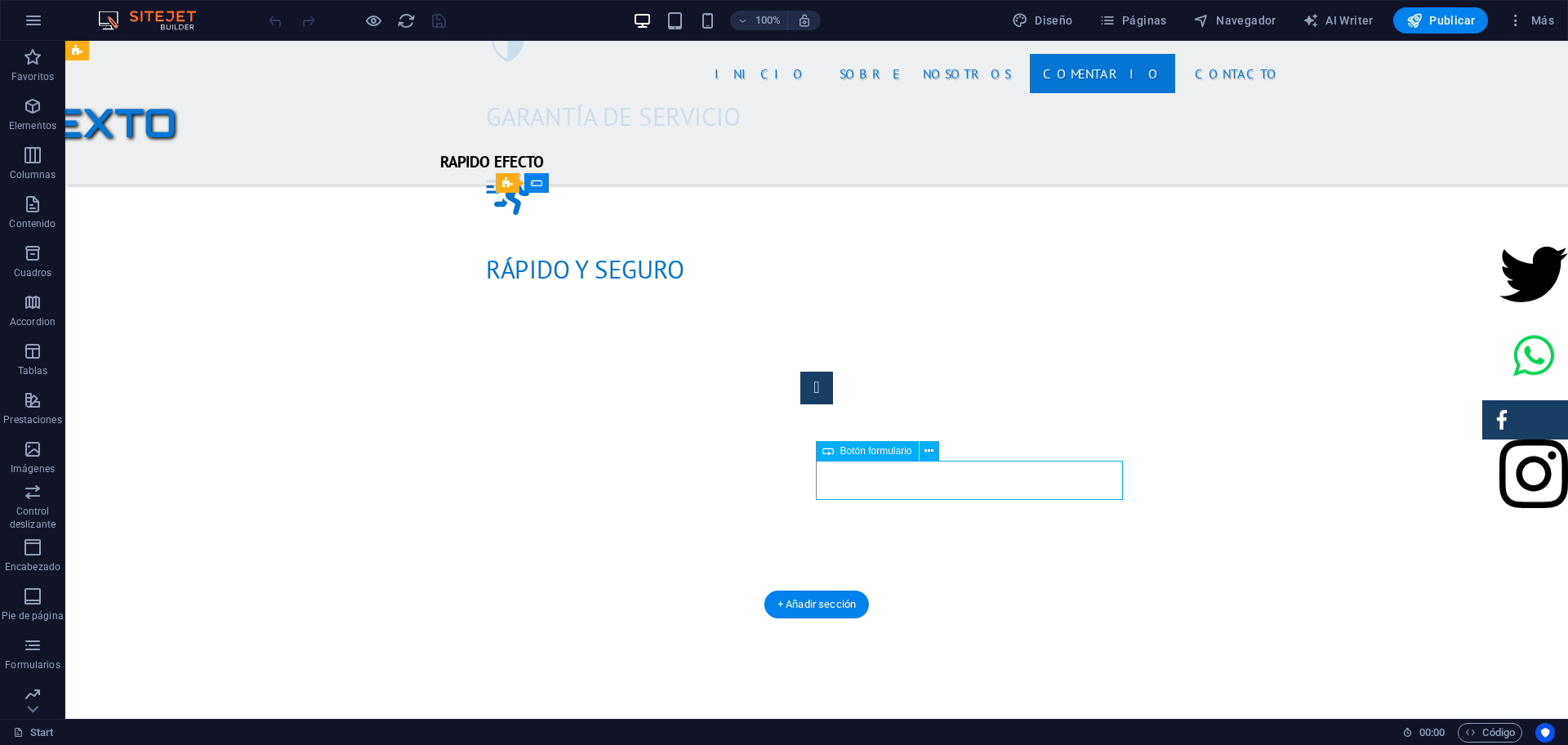 click on "Envía tu solicitud" at bounding box center (977, 1596) 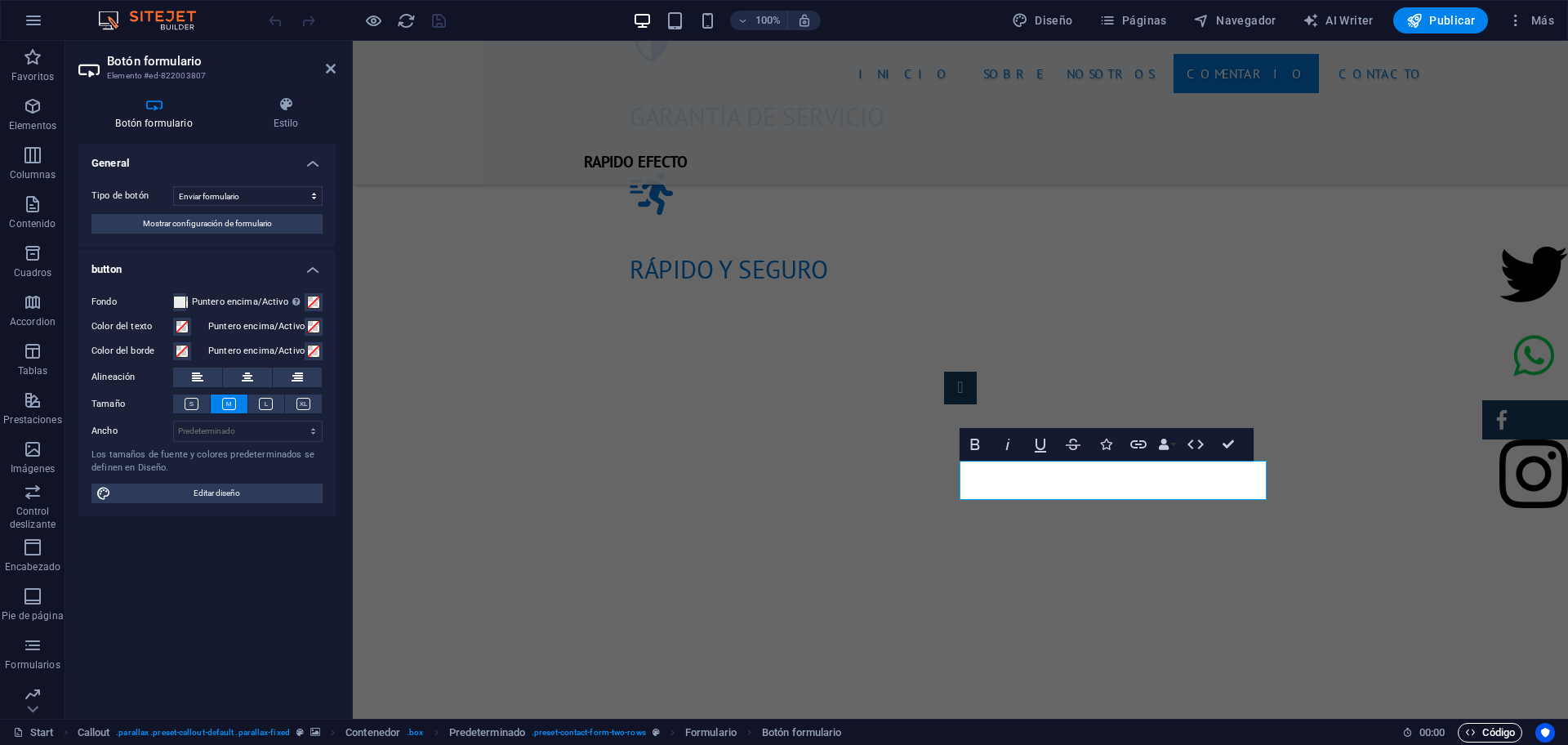 click on "Código" at bounding box center (1490, 733) 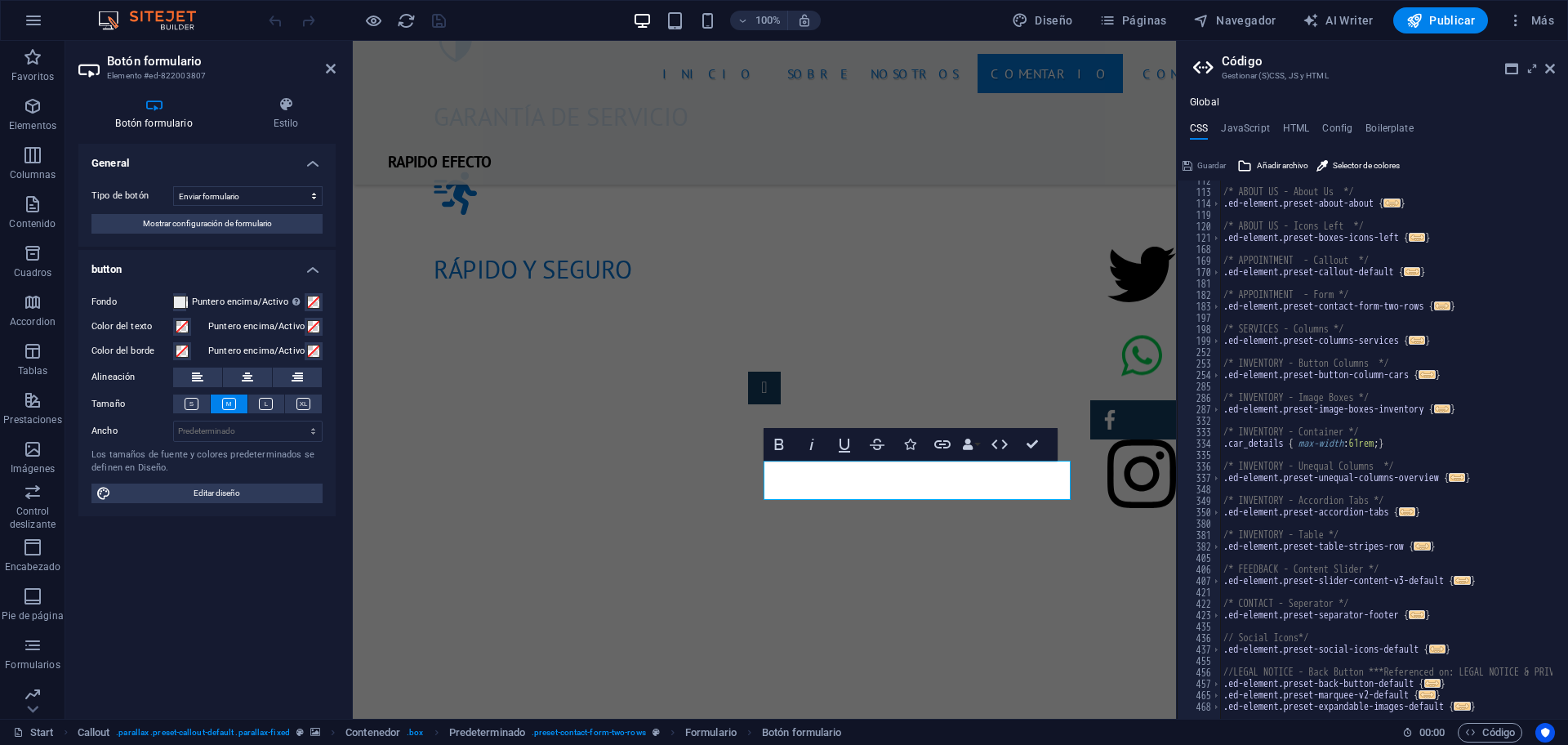 scroll, scrollTop: 600, scrollLeft: 0, axis: vertical 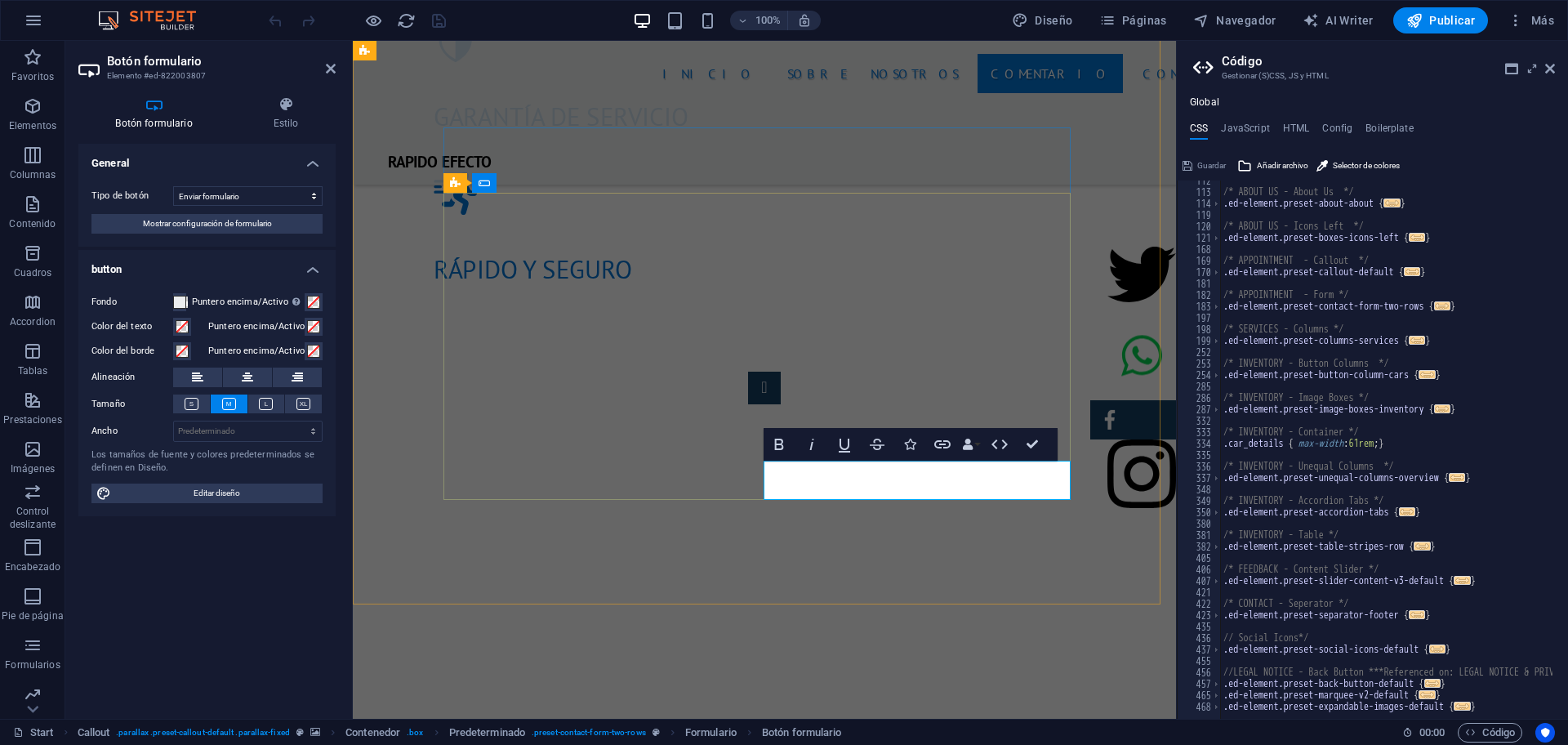 click on "Envía tu solicitud" at bounding box center (924, 1592) 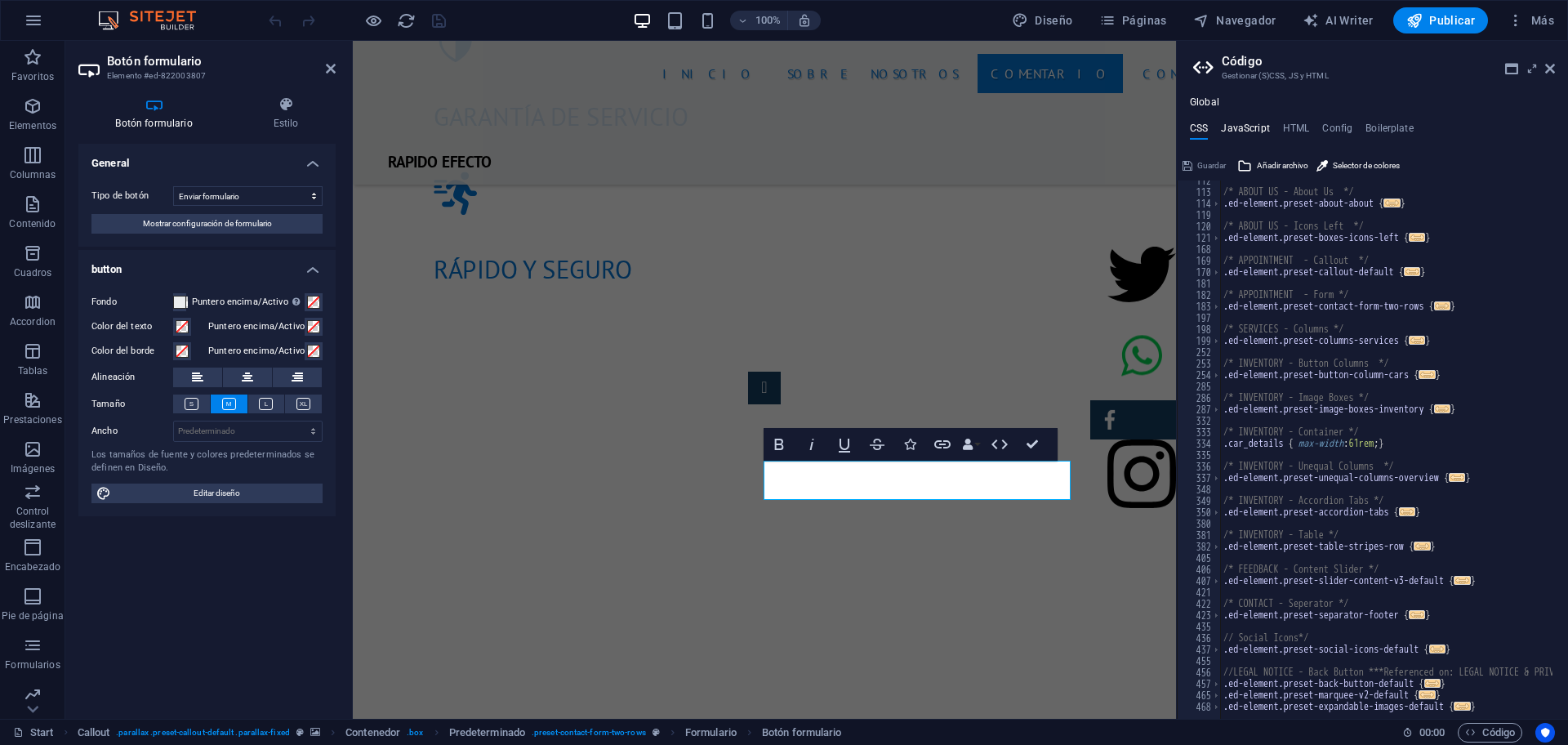 click on "JavaScript" at bounding box center [1245, 132] 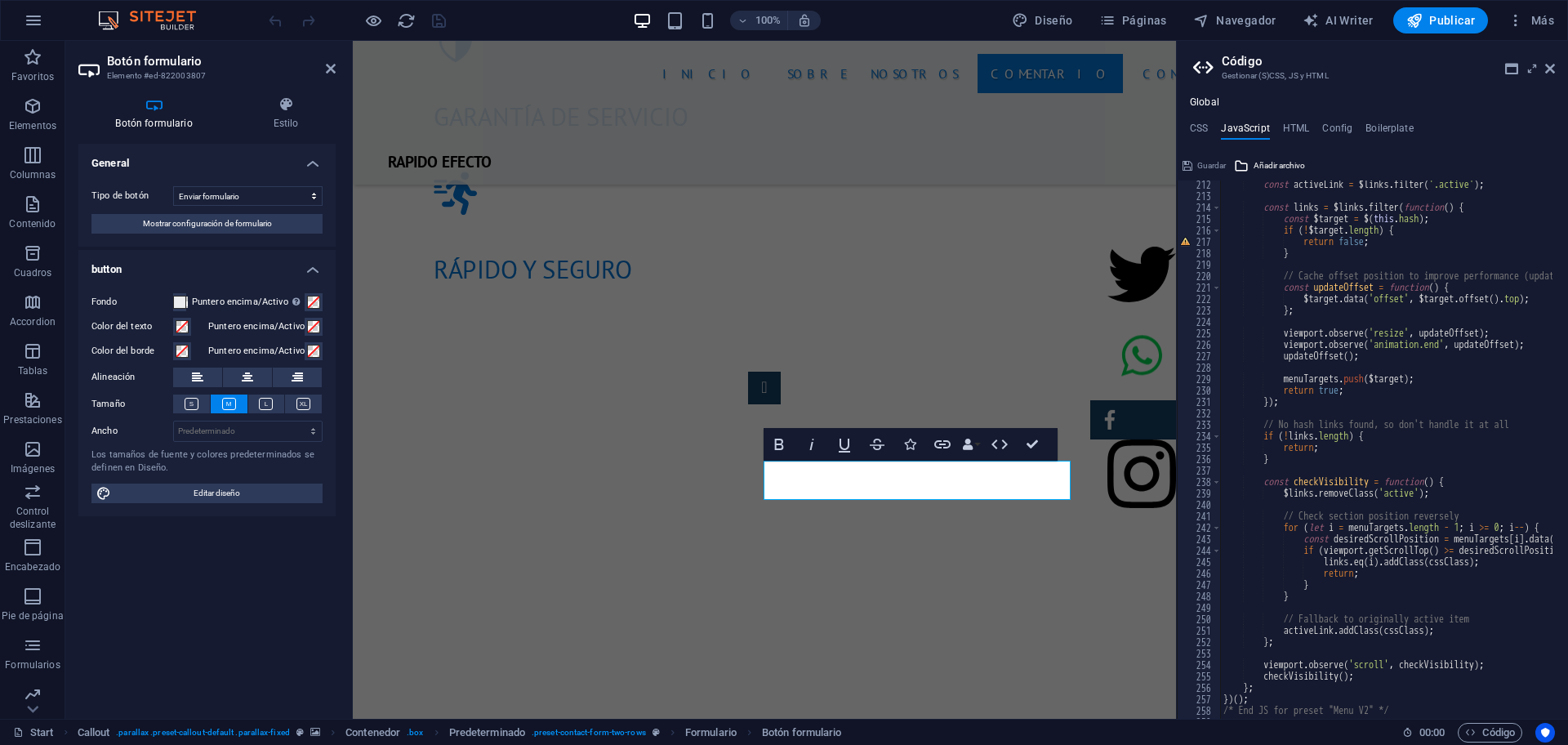 scroll, scrollTop: 2605, scrollLeft: 0, axis: vertical 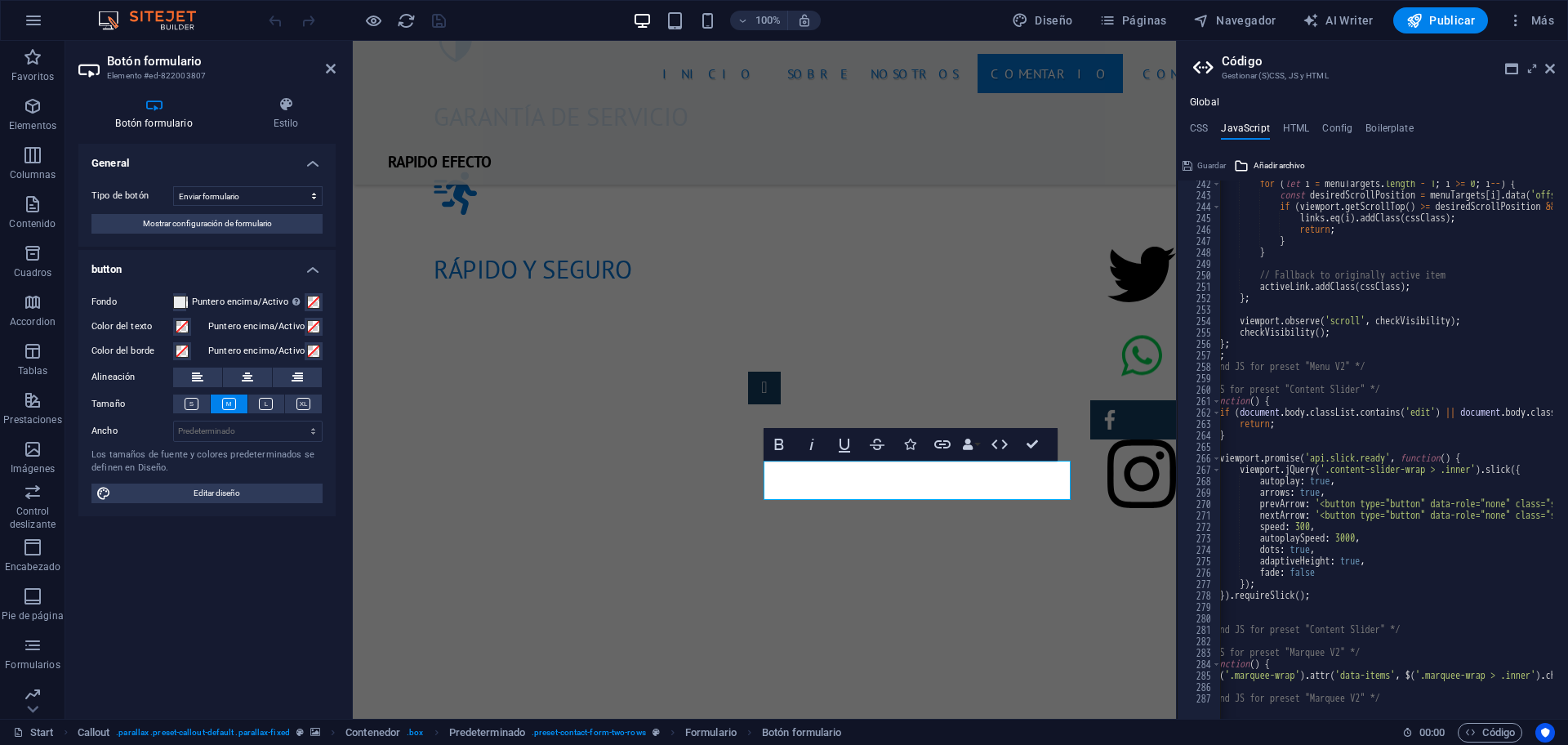 click on "Global CSS JavaScript HTML Config Boilerplate /*------------------------------------*\ 112 113 114 119 120 121 168 169 170 181 182 183 197 198 199 252 253 254 285 286 287 332 333 334 335 336 337 348 349 350 380 381 382 405 406 407 421 422 423 435 436 437 455 456 457 465 468 /* ABOUT US - About Us  */ .ed-element.preset-about-about   { ... } /* ABOUT US - Icons Left  */ .ed-element.preset-boxes-icons-left   { ... } /* APPOINTMENT  - Callout  */ .ed-element.preset-callout-default   { ... } /* APPOINTMENT  - Form */ .ed-element.preset-contact-form-two-rows   { ... } /* SERVICES - Columns */ .ed-element.preset-columns-services   { ... } /* INVENTORY - Button Columns  */ .ed-element.preset-button-column-cars   { ... } /* INVENTORY - Image Boxes */ .ed-element.preset-image-boxes-inventory   { ... } /* INVENTORY - Container */ .car_details   {   max-width :  61rem ;  } /* INVENTORY - Unequal Columns  */ .ed-element.preset-unequal-columns-overview   { ... } /* INVENTORY - Accordion Tabs */   { ... }   { ... }   { ..." at bounding box center [1372, 408] 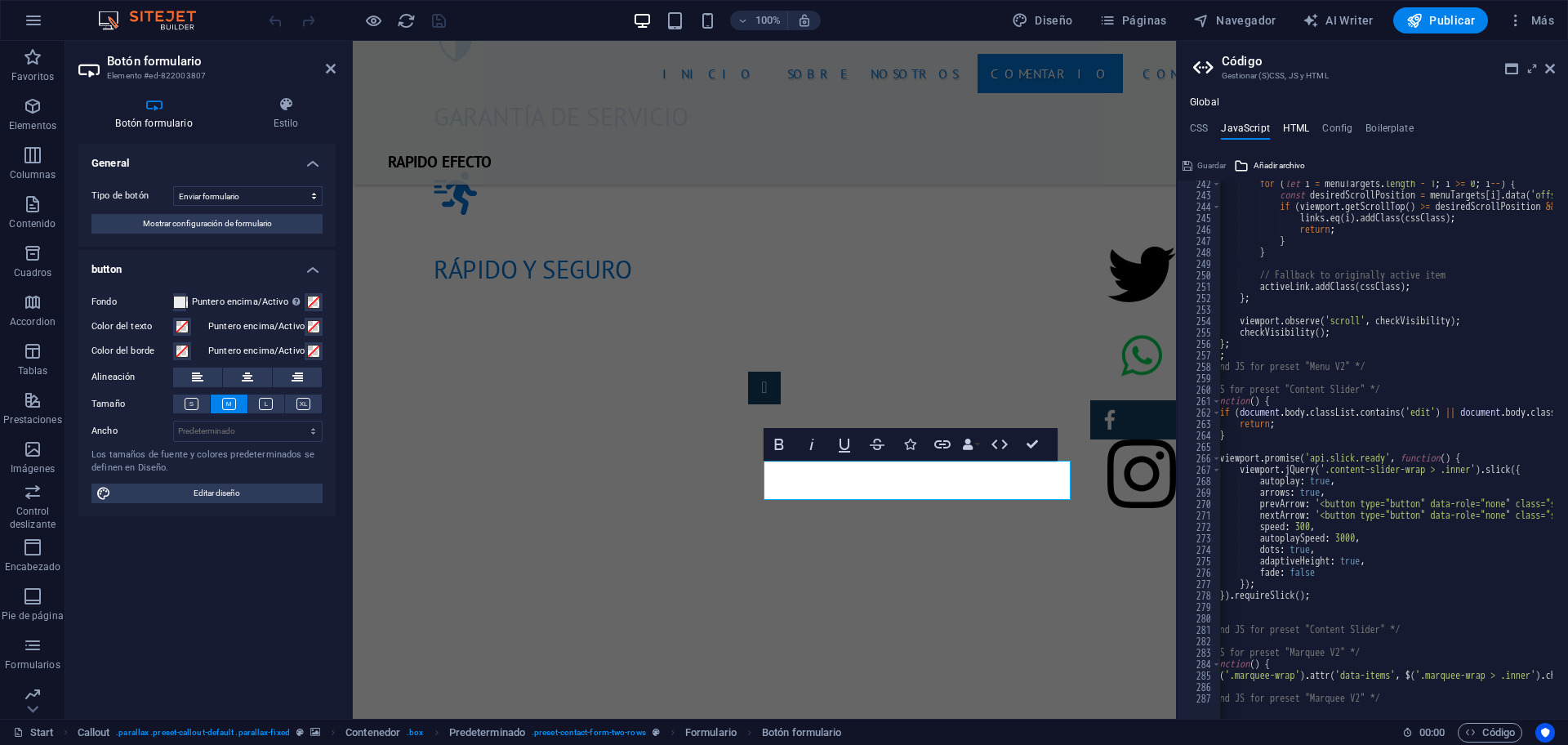 click on "HTML" at bounding box center (1296, 132) 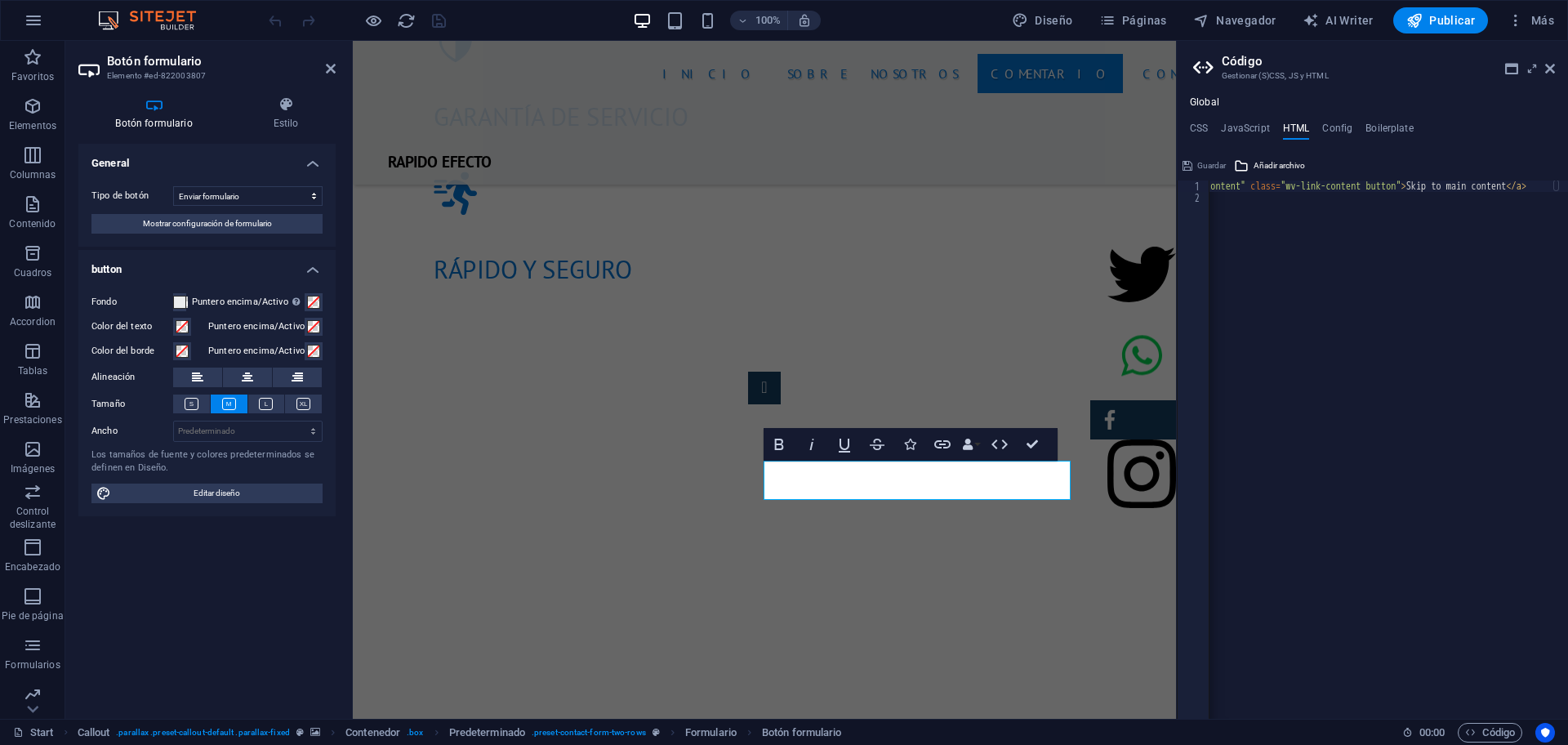 scroll, scrollTop: 0, scrollLeft: 0, axis: both 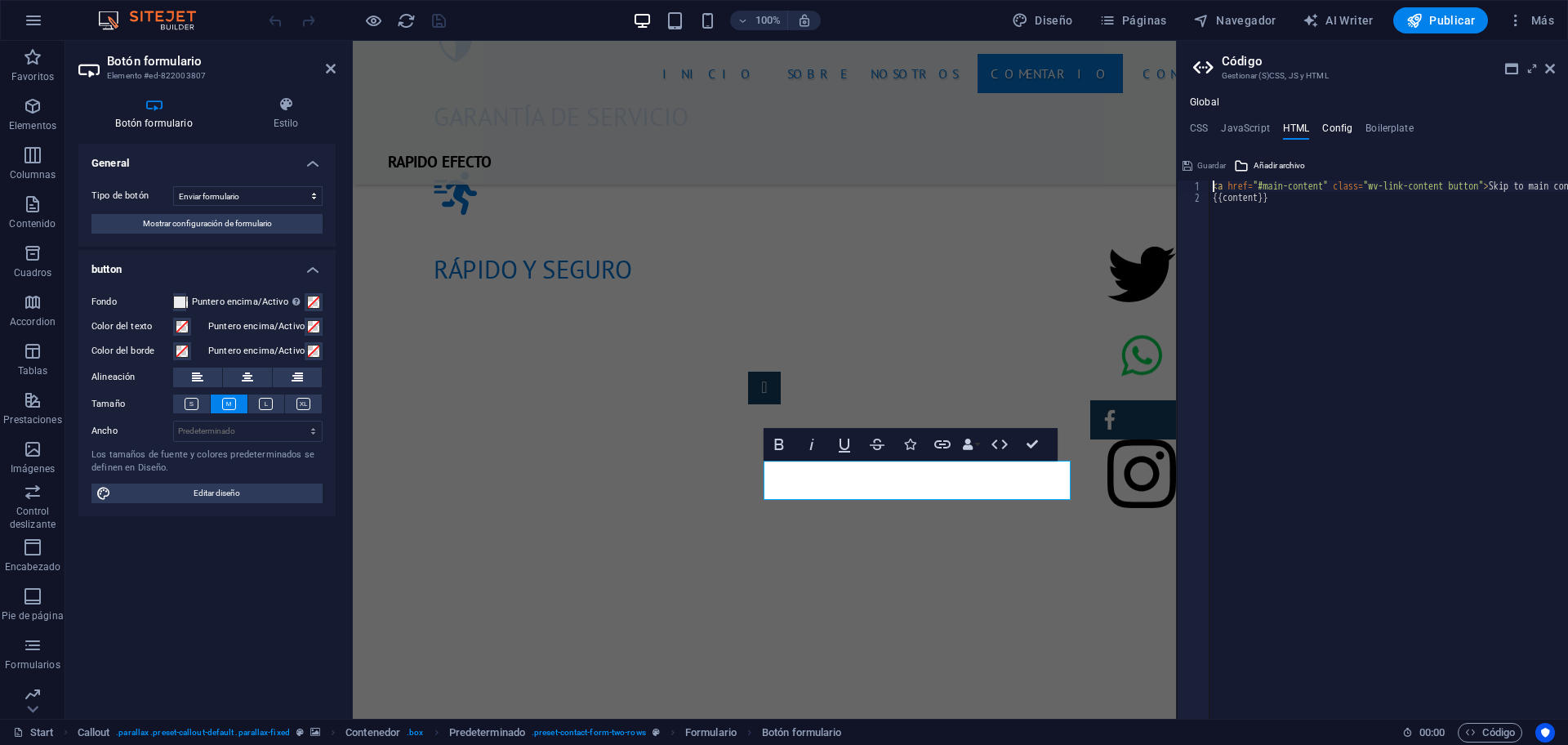 click on "Config" at bounding box center (1337, 132) 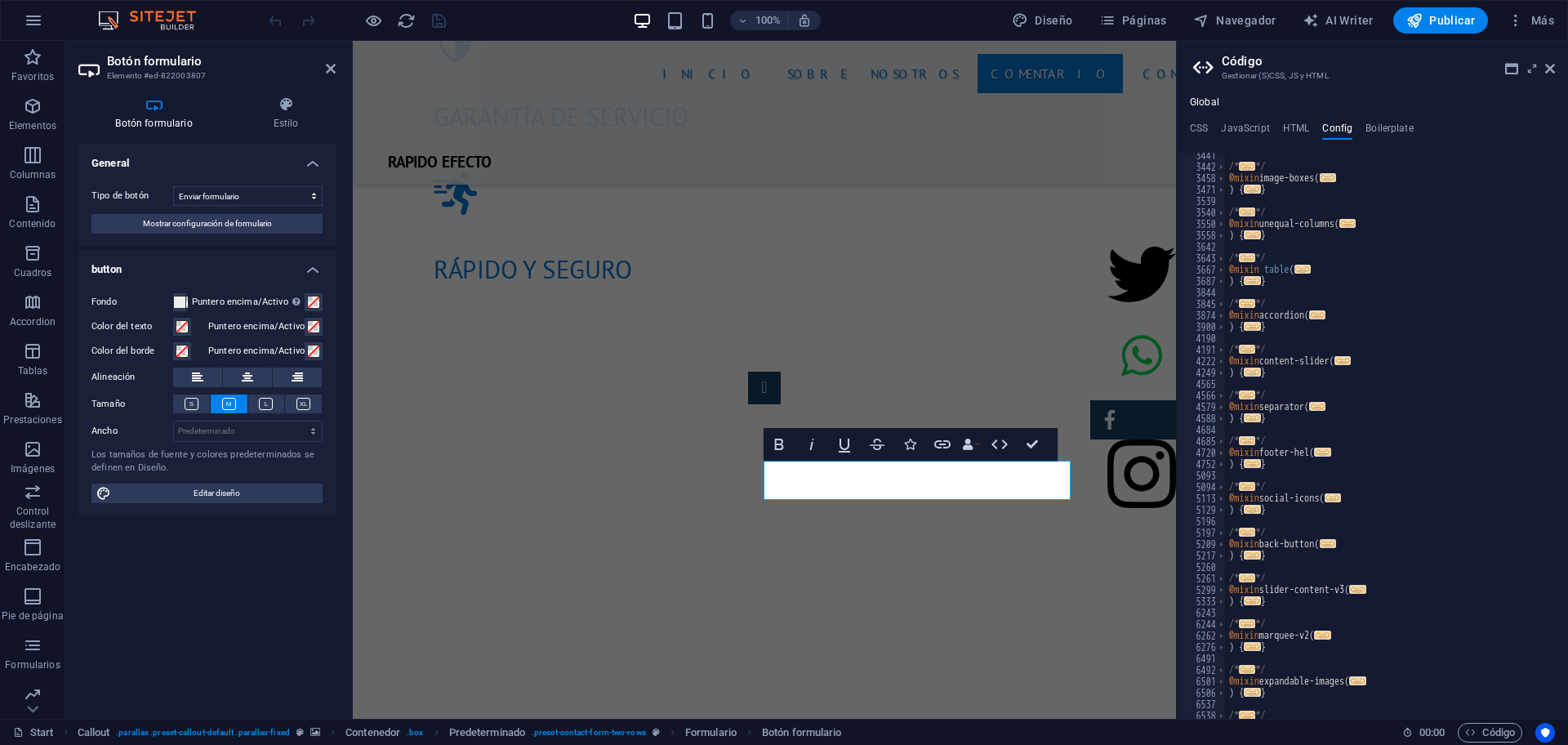 scroll, scrollTop: 761, scrollLeft: 0, axis: vertical 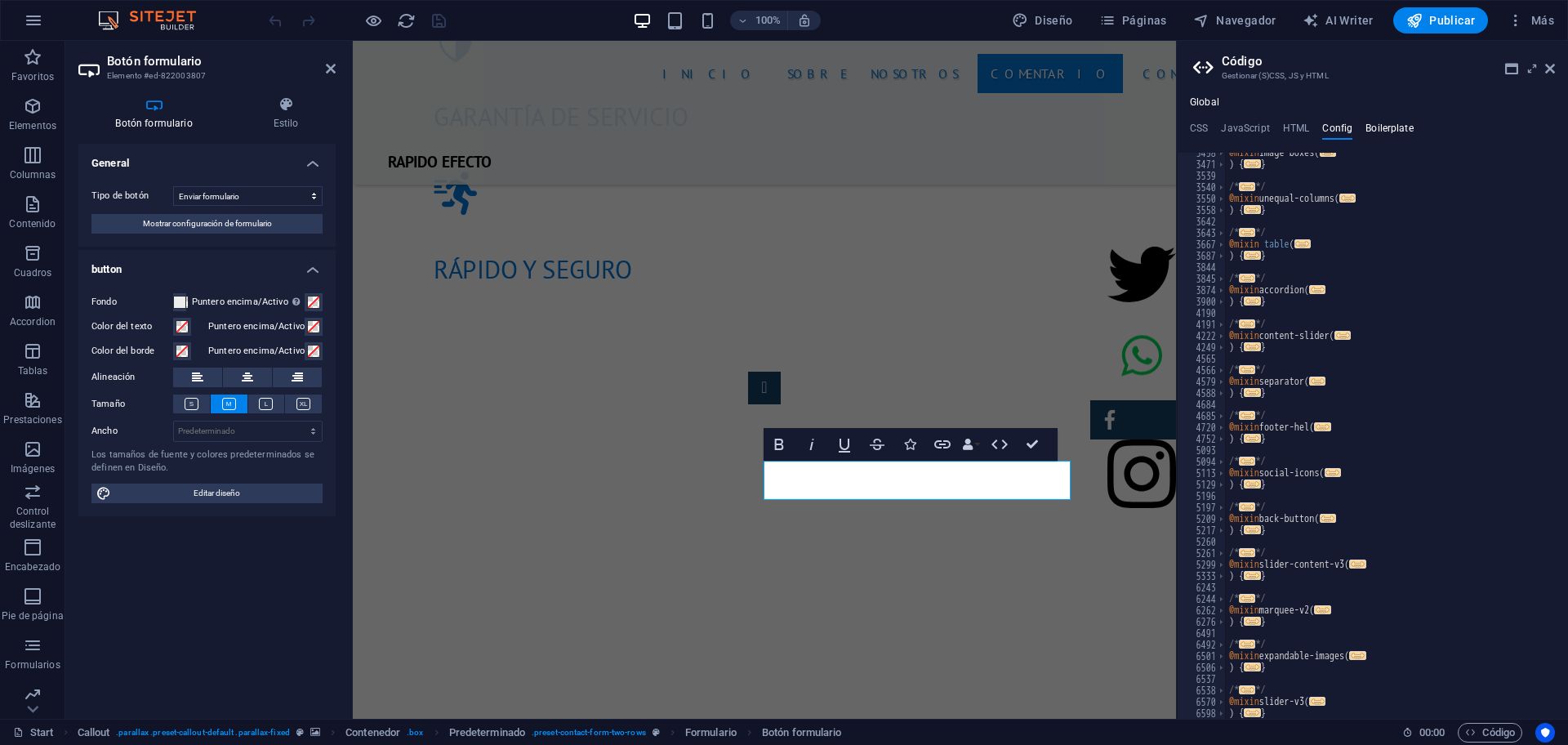 click on "Boilerplate" at bounding box center [1389, 132] 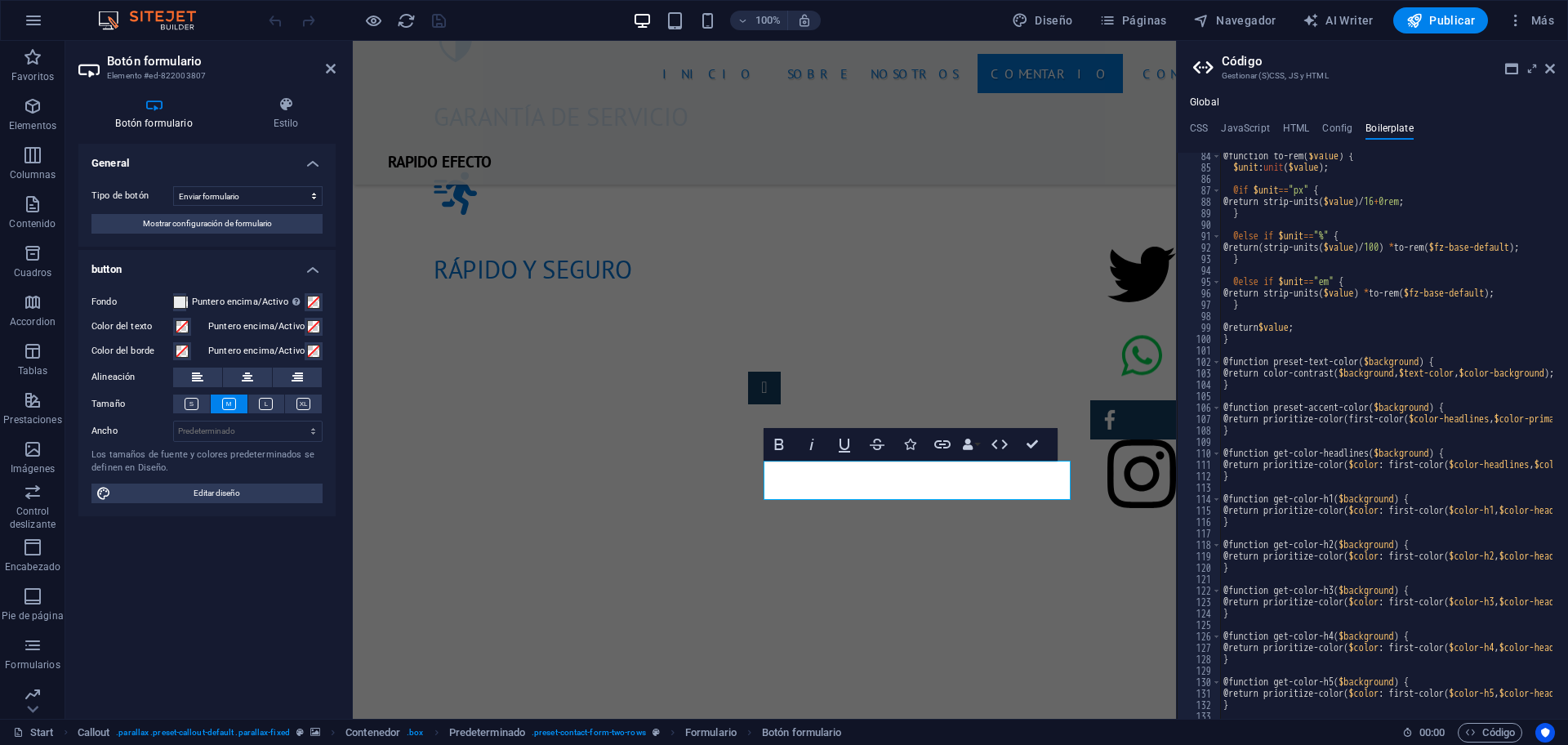 scroll, scrollTop: 591, scrollLeft: 0, axis: vertical 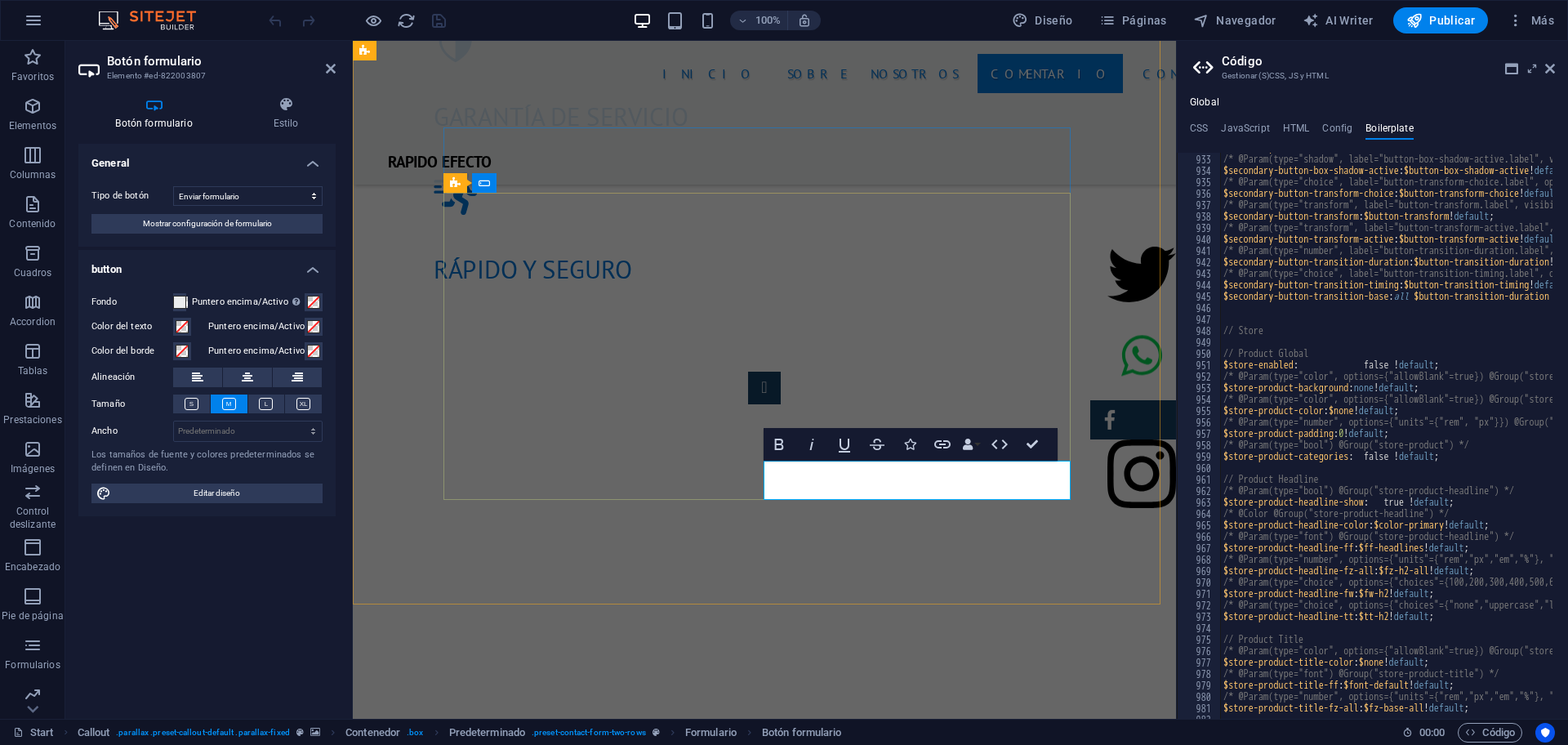 click on "Envía tu solicitud" at bounding box center (924, 1592) 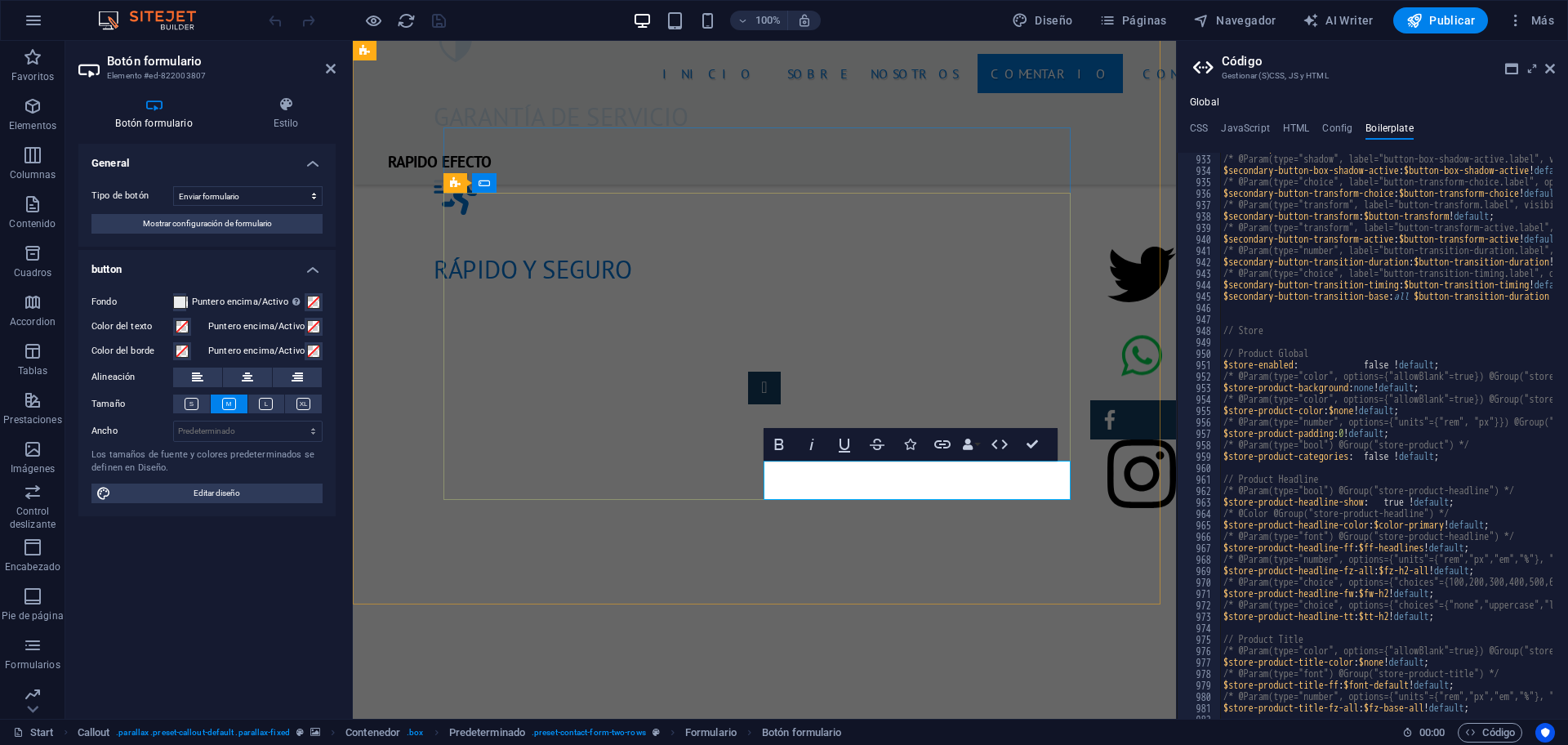 click on "Envía tu solicitud" at bounding box center [924, 1592] 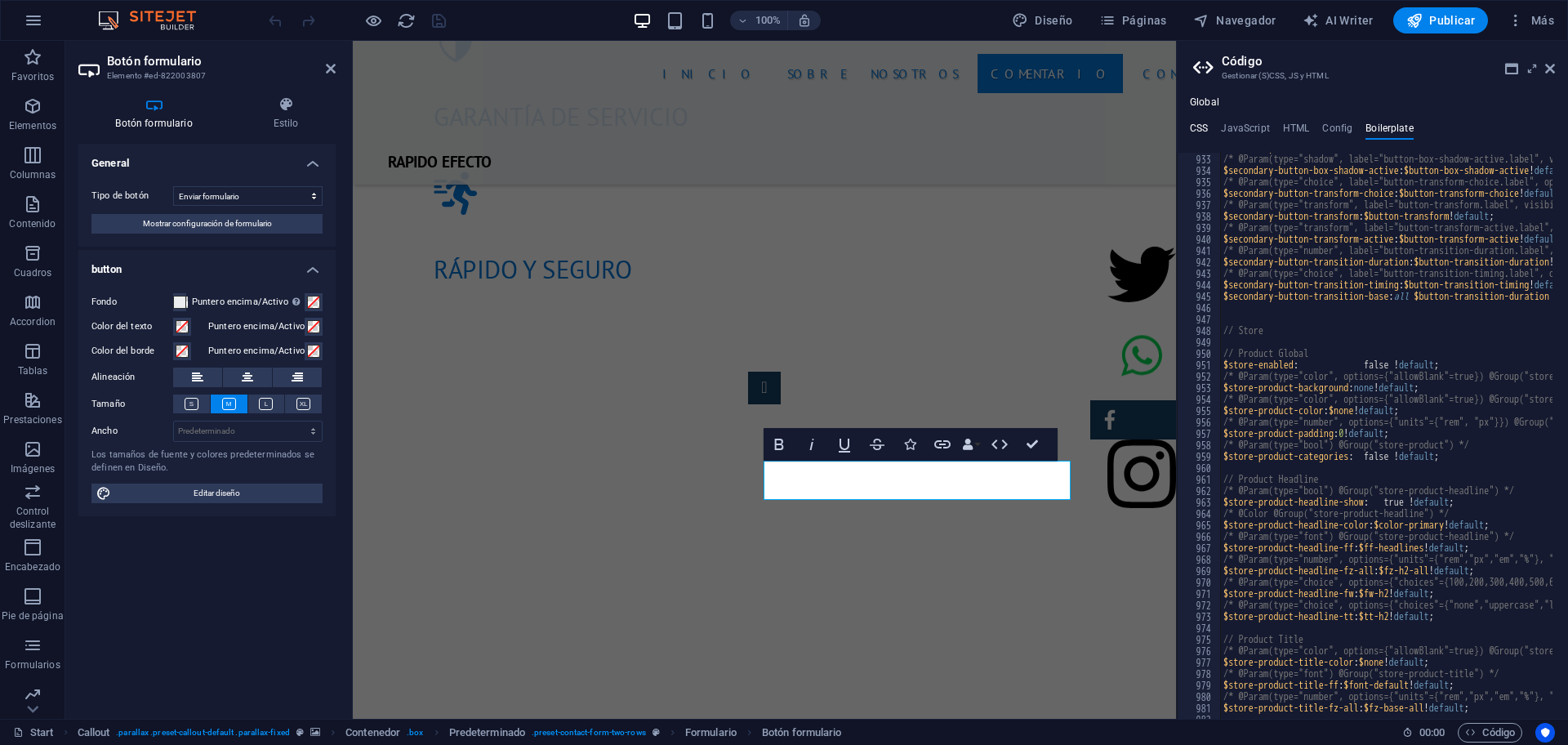 click on "CSS" at bounding box center (1199, 132) 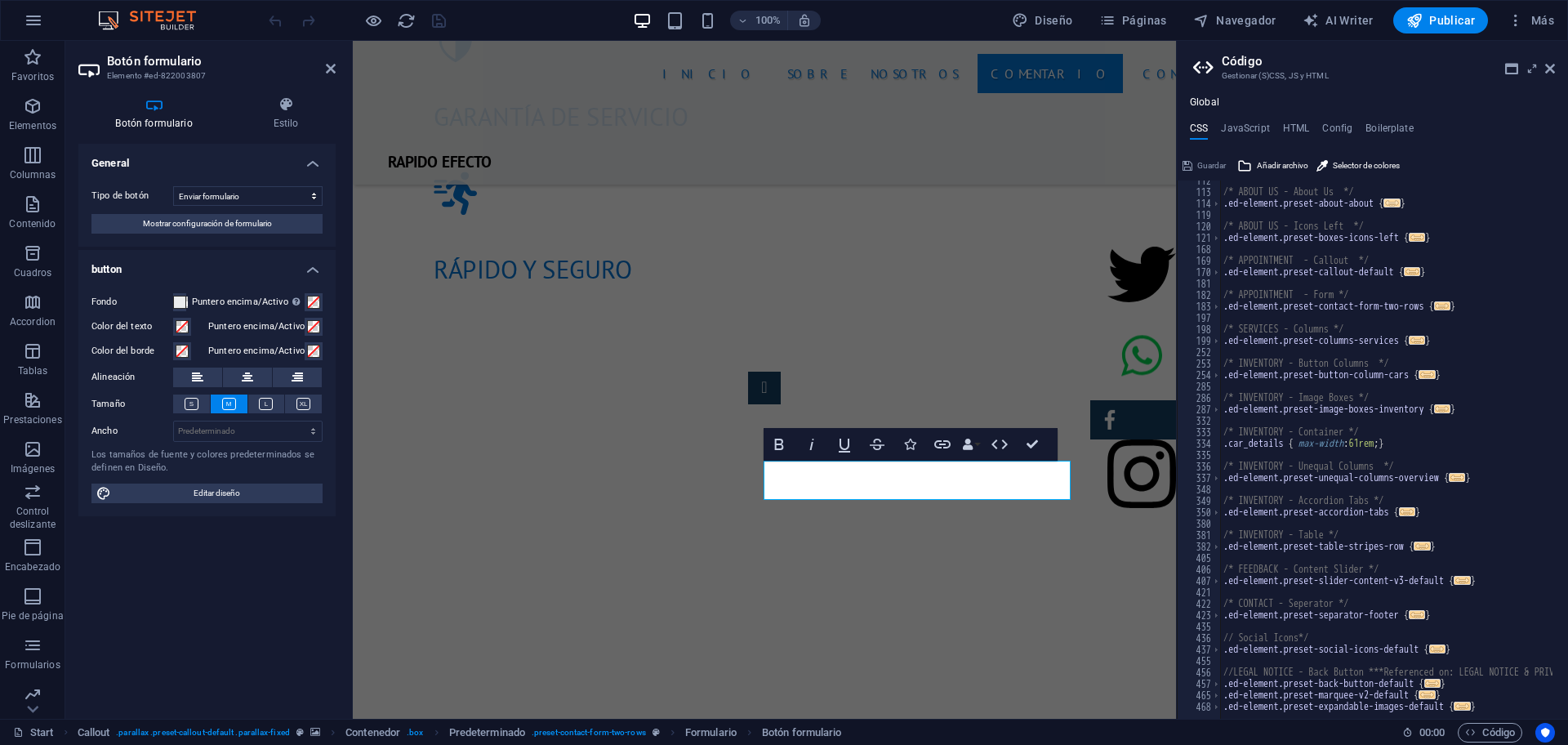 click on "..." at bounding box center (1392, 203) 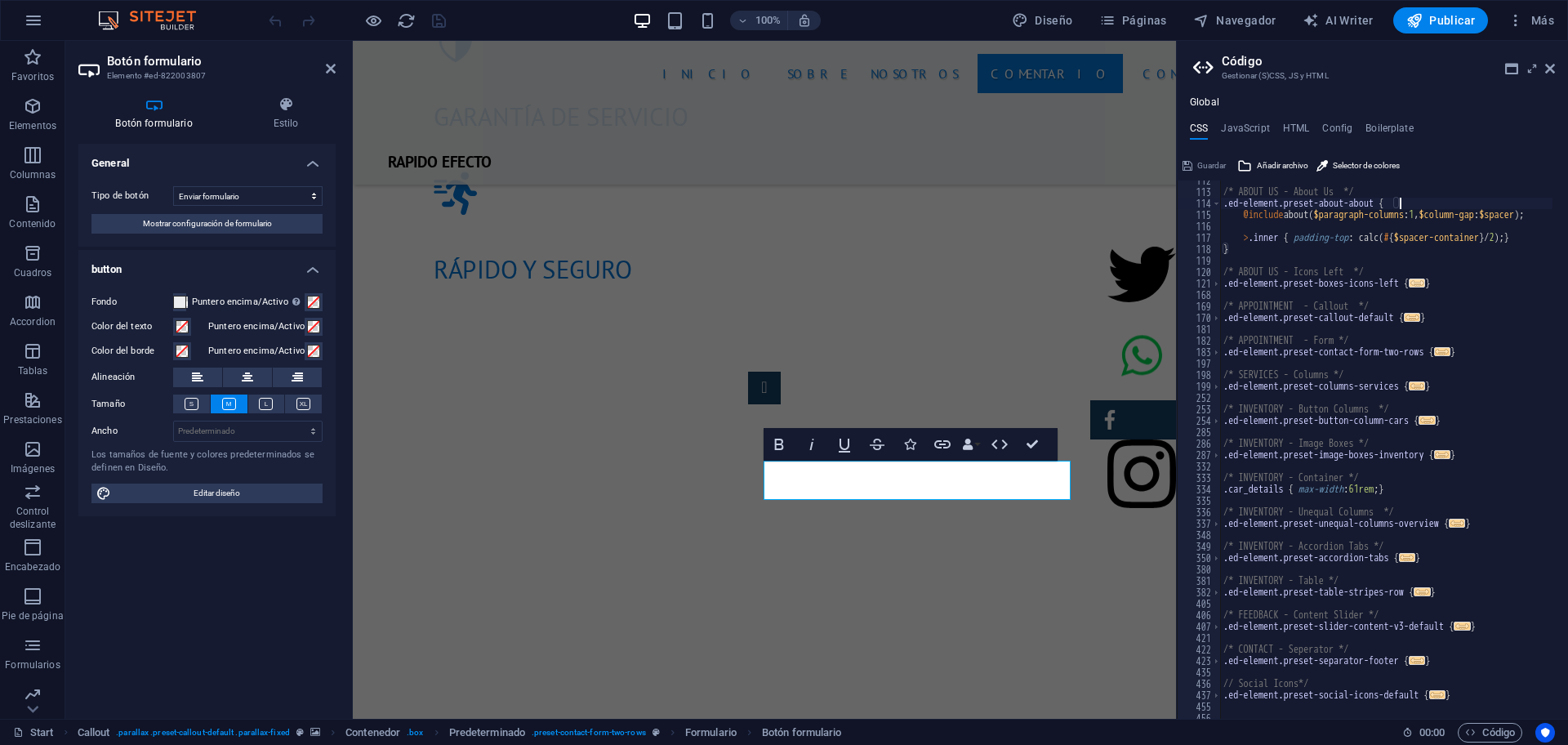 click on "..." at bounding box center (1417, 283) 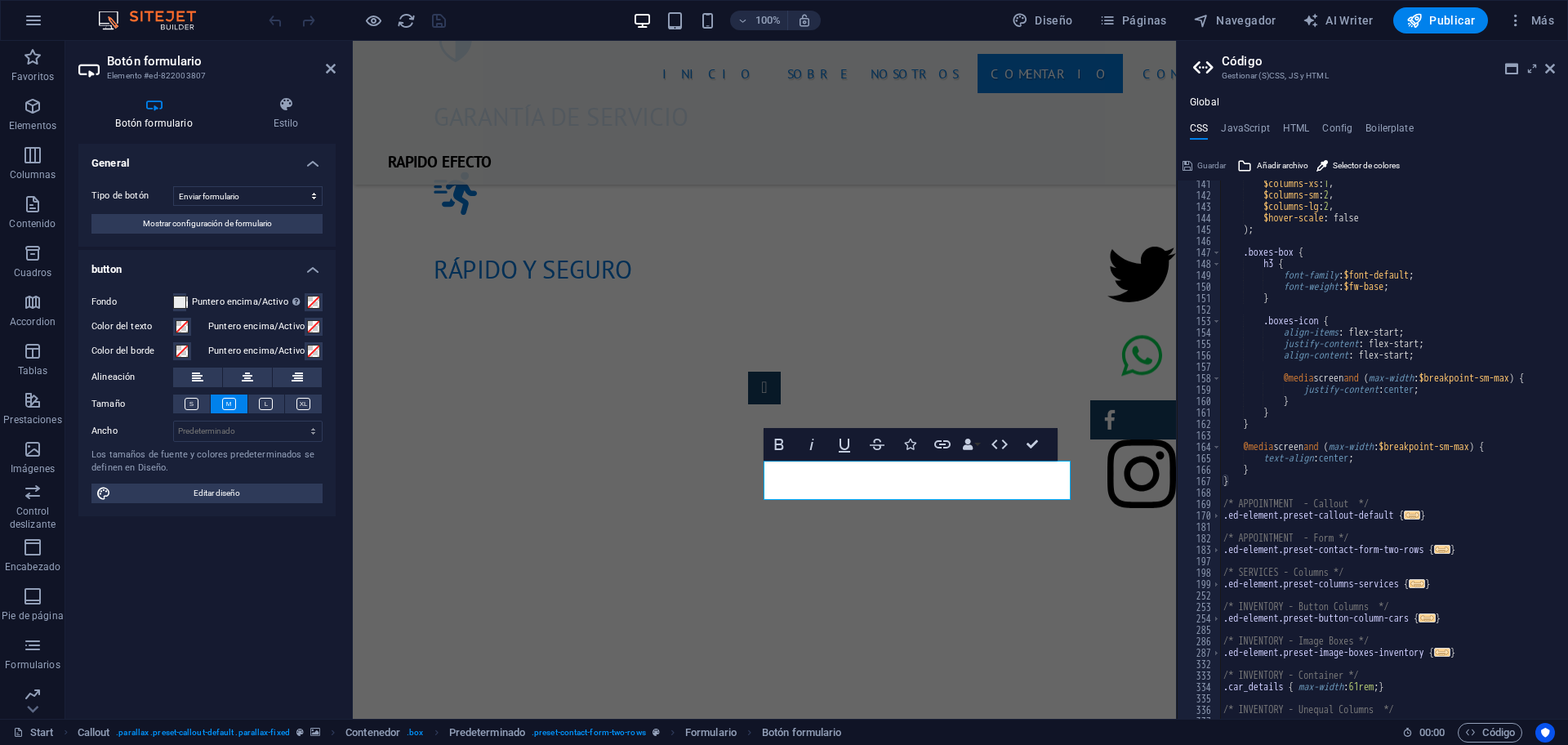 scroll, scrollTop: 935, scrollLeft: 0, axis: vertical 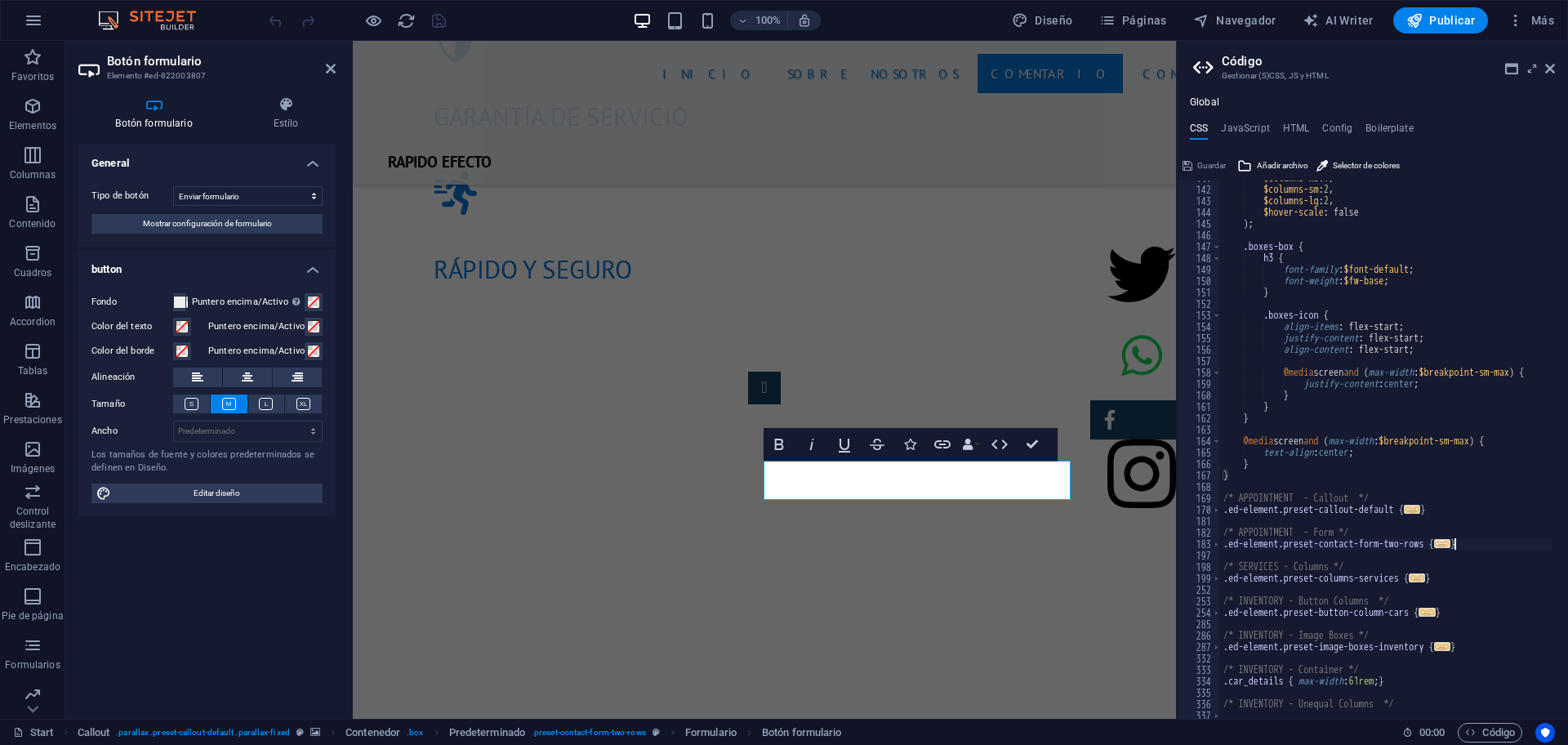 click on "..." at bounding box center (1442, 543) 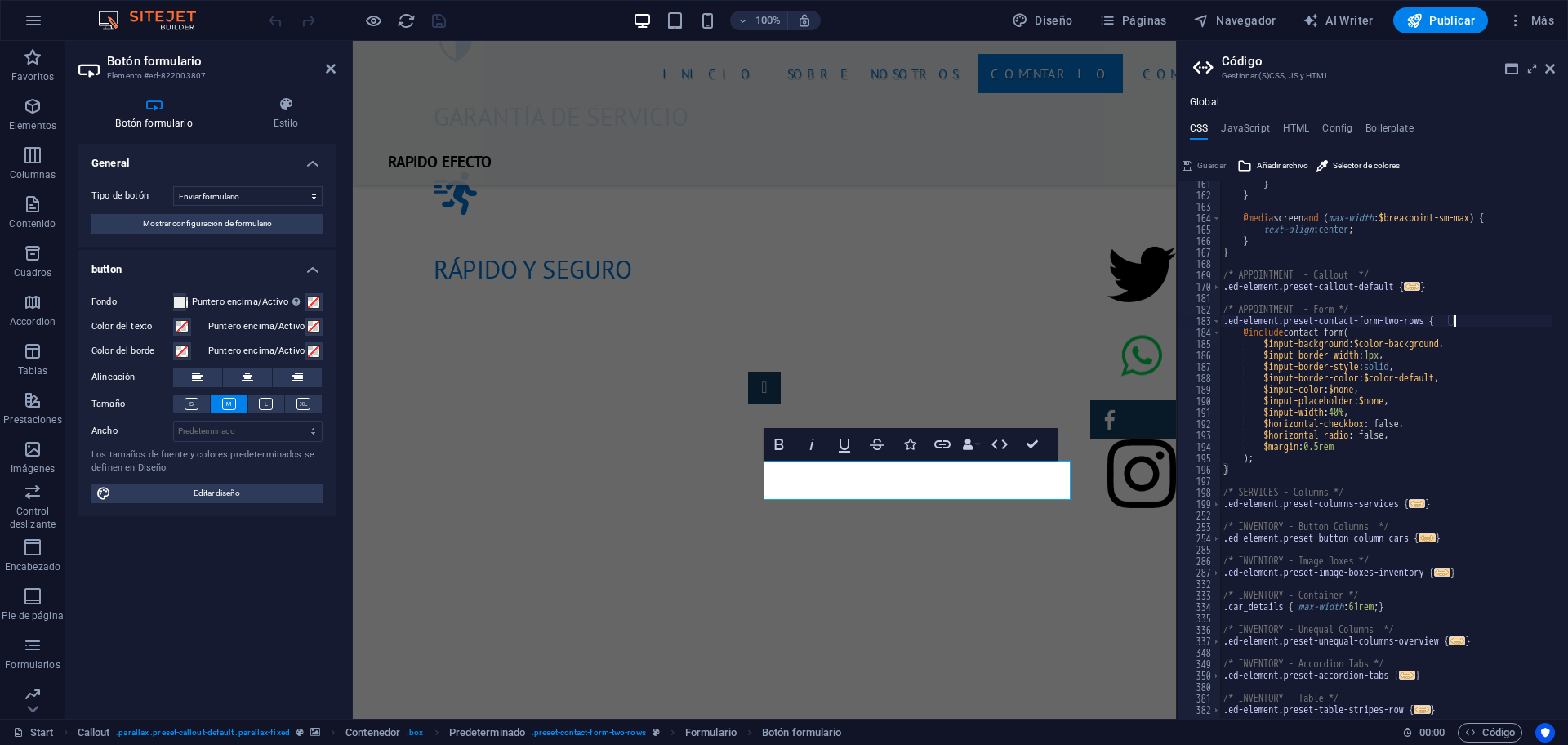 scroll, scrollTop: 1158, scrollLeft: 0, axis: vertical 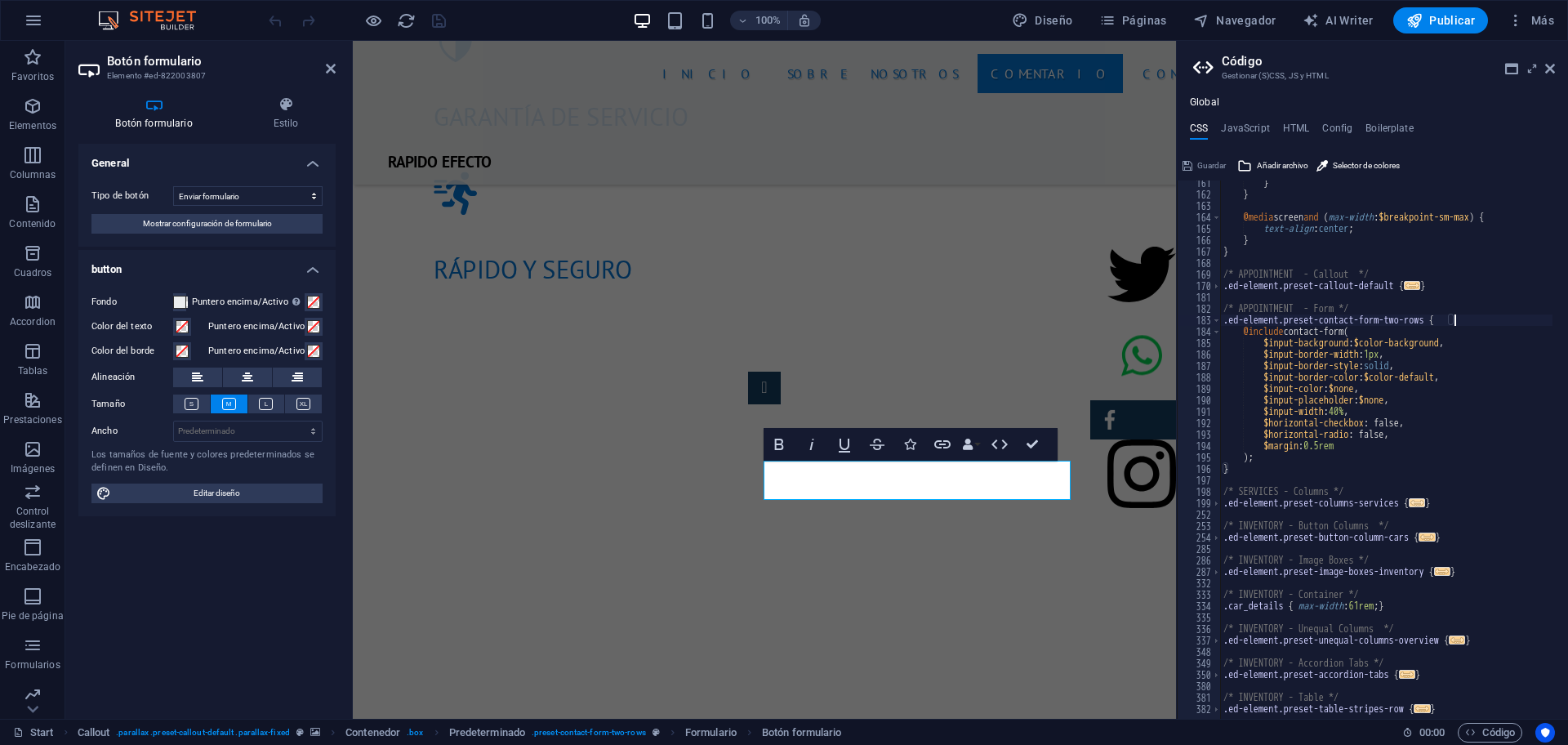 click on "..." at bounding box center [1417, 502] 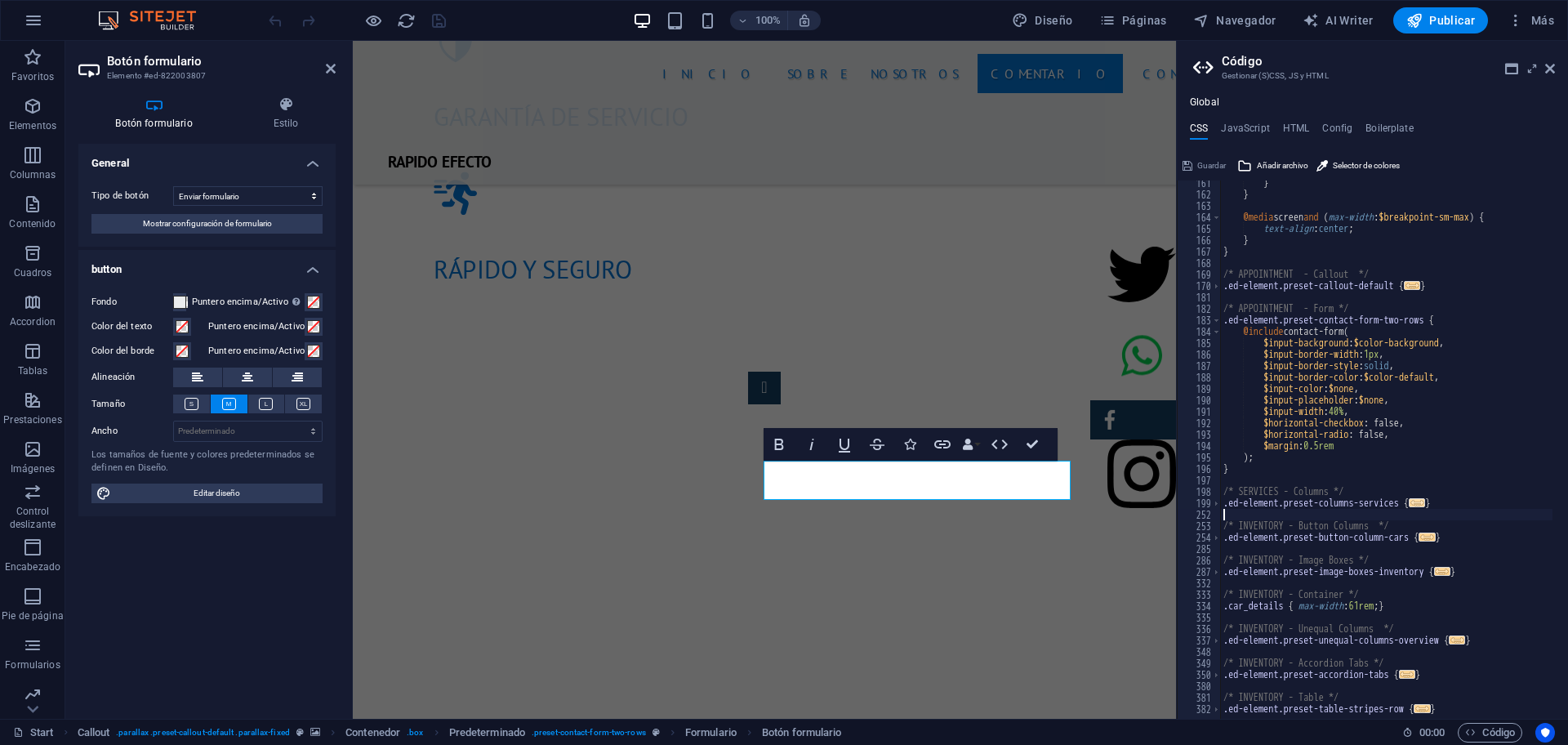 click on "..." at bounding box center (1417, 502) 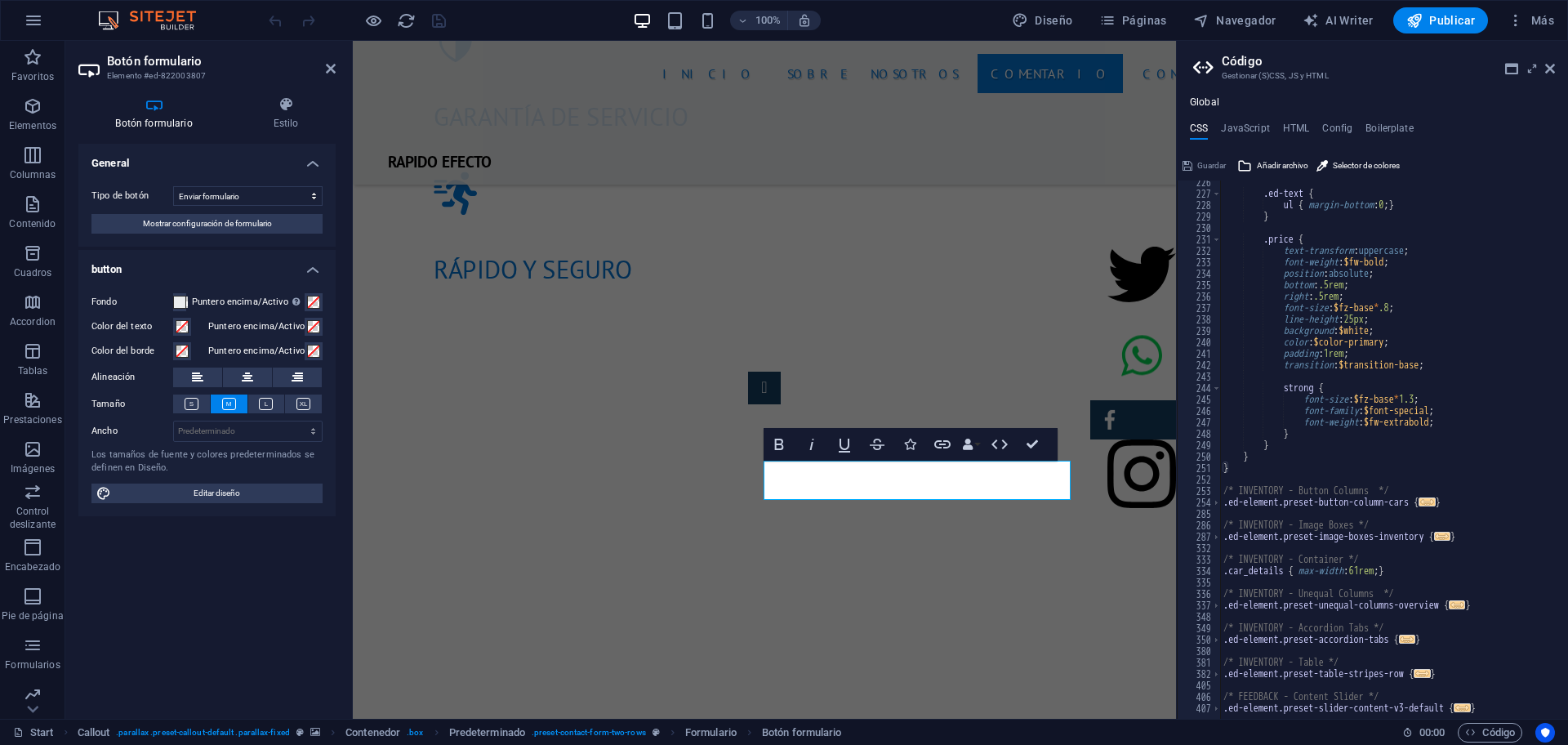 scroll, scrollTop: 1793, scrollLeft: 0, axis: vertical 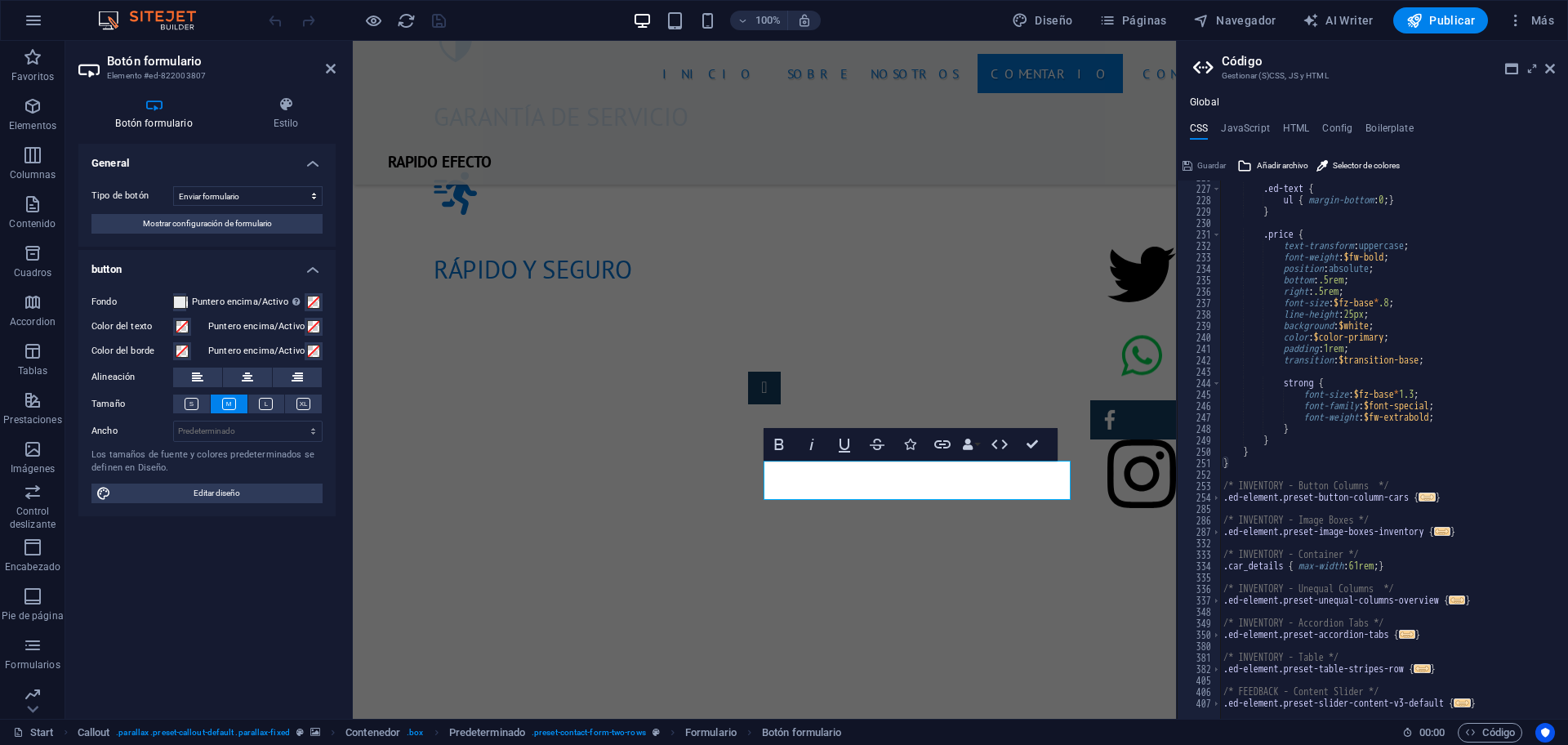 click on "..." at bounding box center (1428, 497) 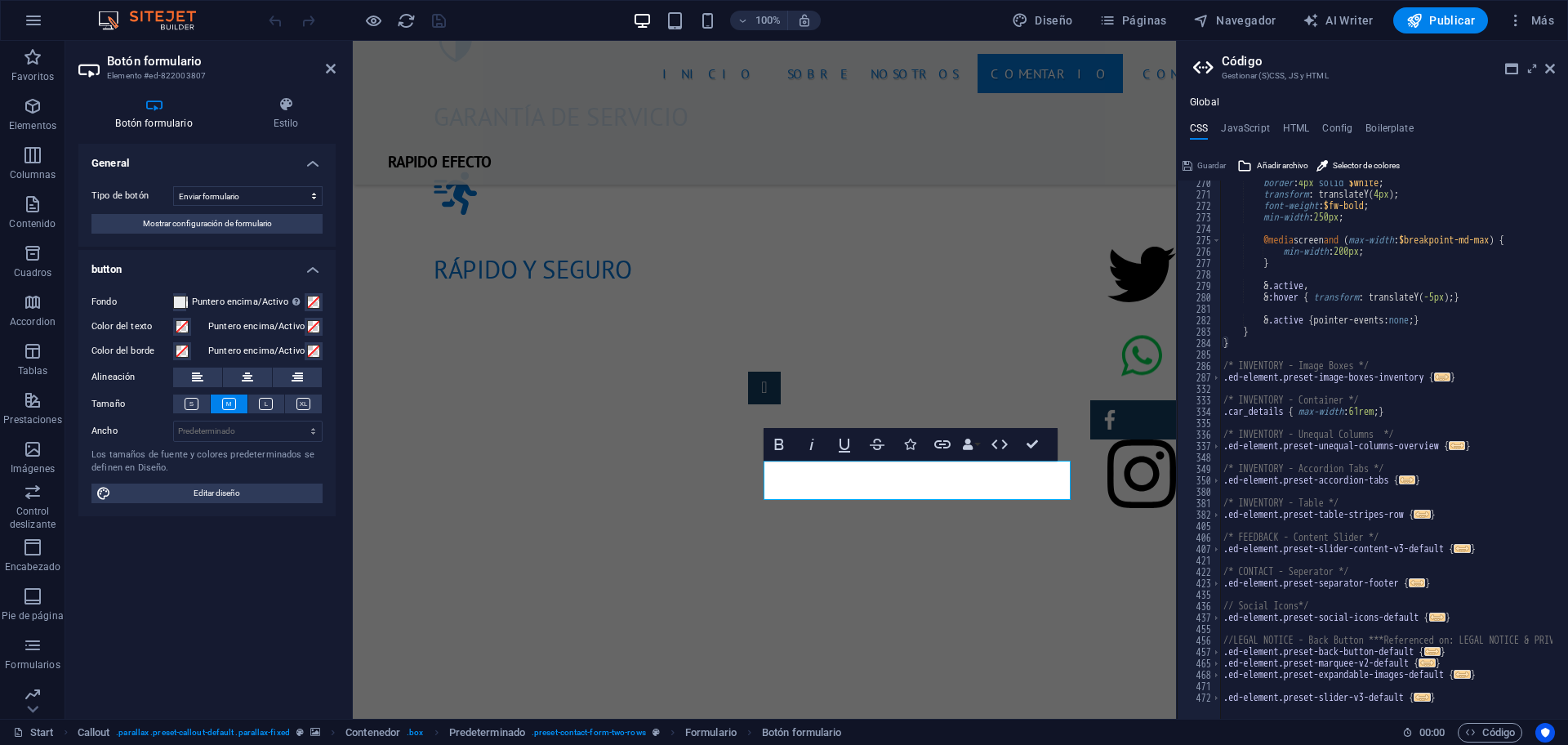 scroll, scrollTop: 2291, scrollLeft: 0, axis: vertical 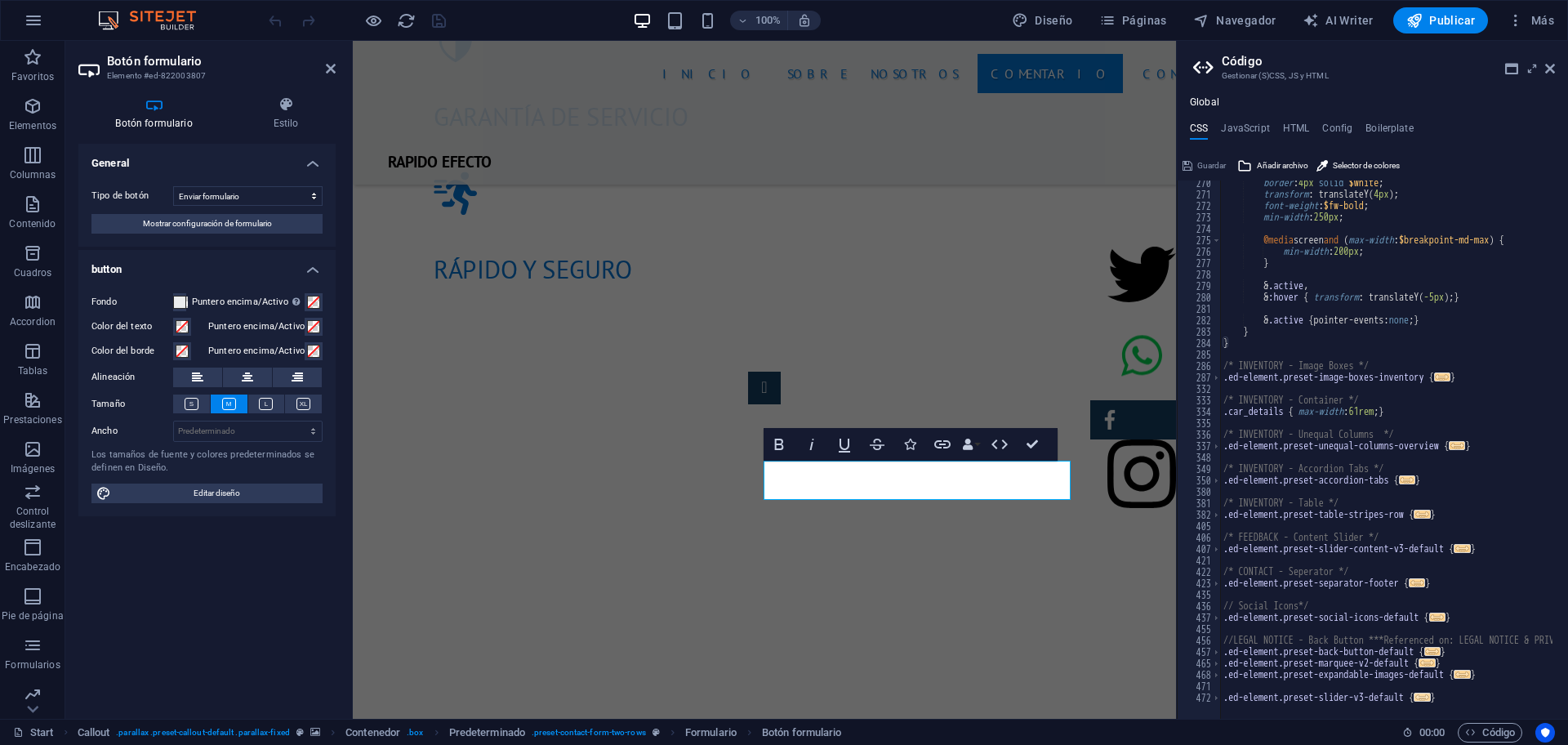 click on "..." at bounding box center [1423, 697] 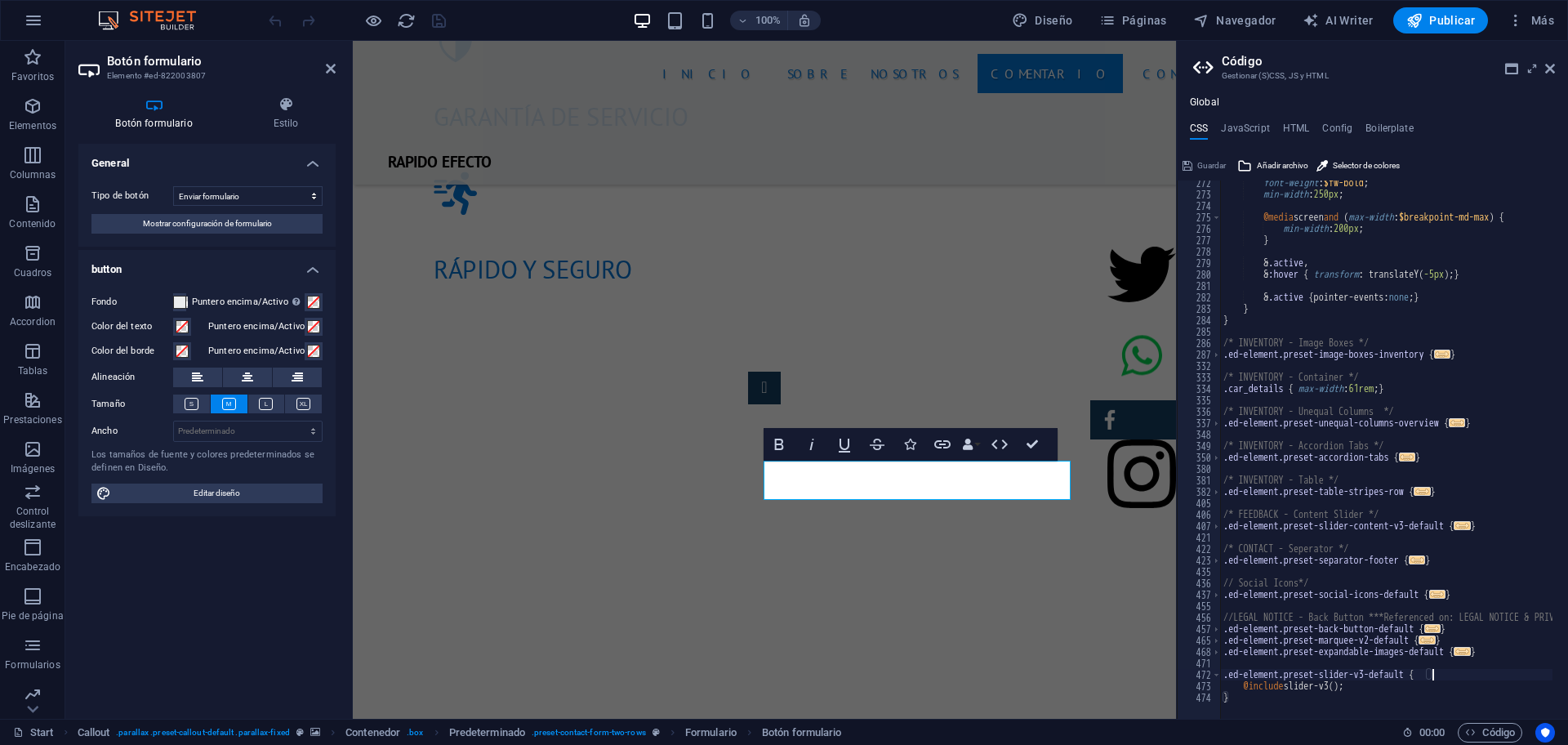 scroll, scrollTop: 2313, scrollLeft: 0, axis: vertical 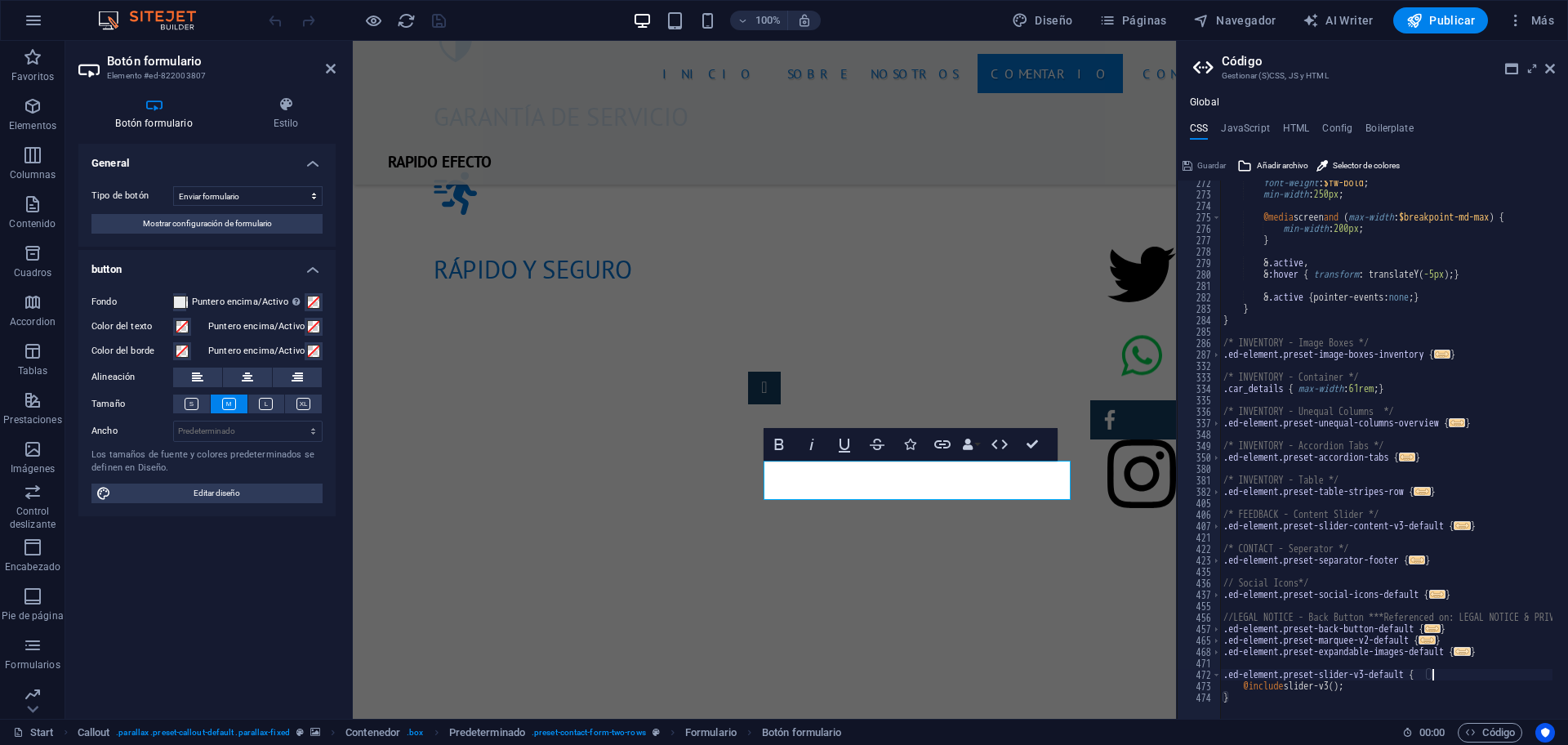 click on "..." at bounding box center [1463, 651] 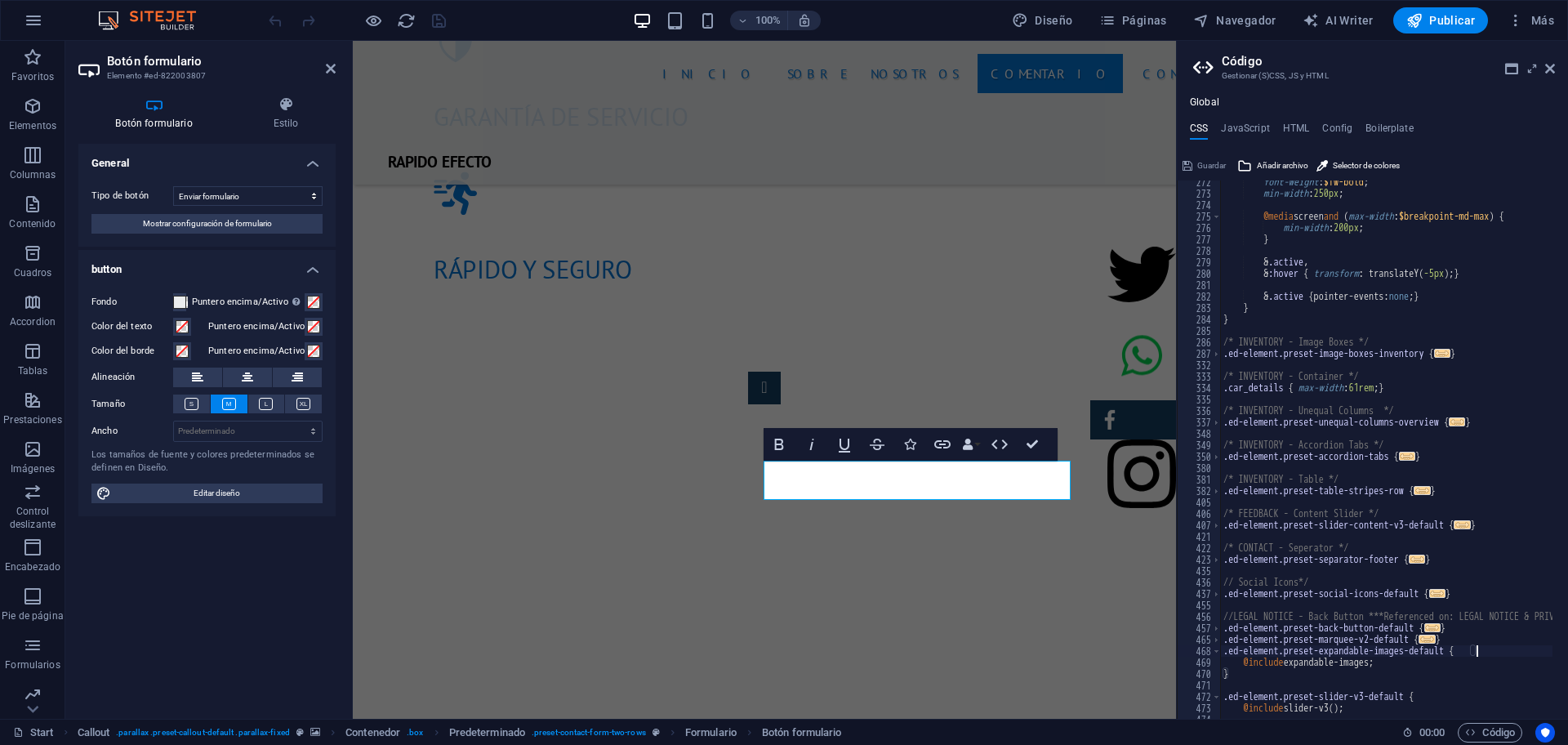 scroll, scrollTop: 2336, scrollLeft: 0, axis: vertical 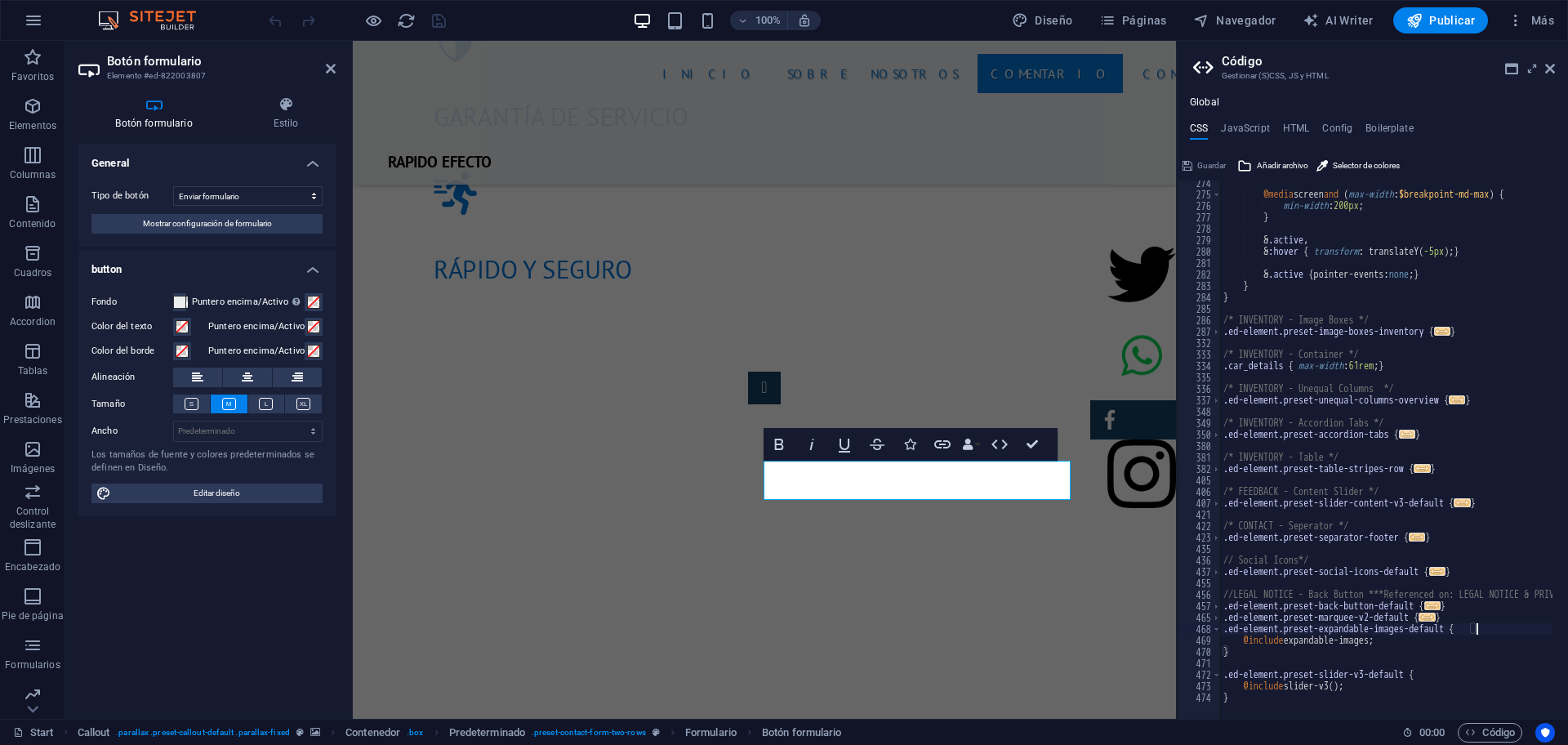 click on "..." at bounding box center [1407, 434] 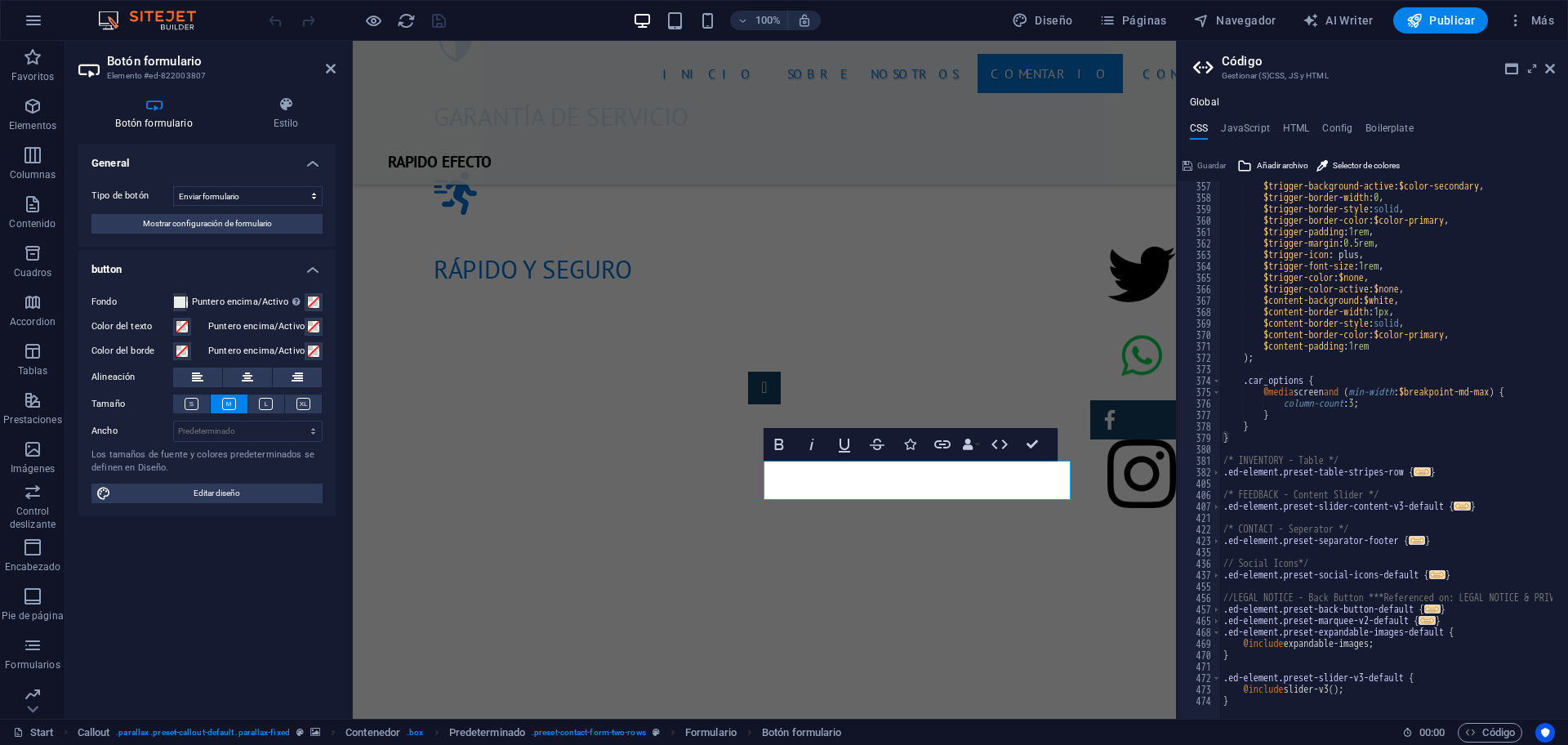 scroll, scrollTop: 2668, scrollLeft: 0, axis: vertical 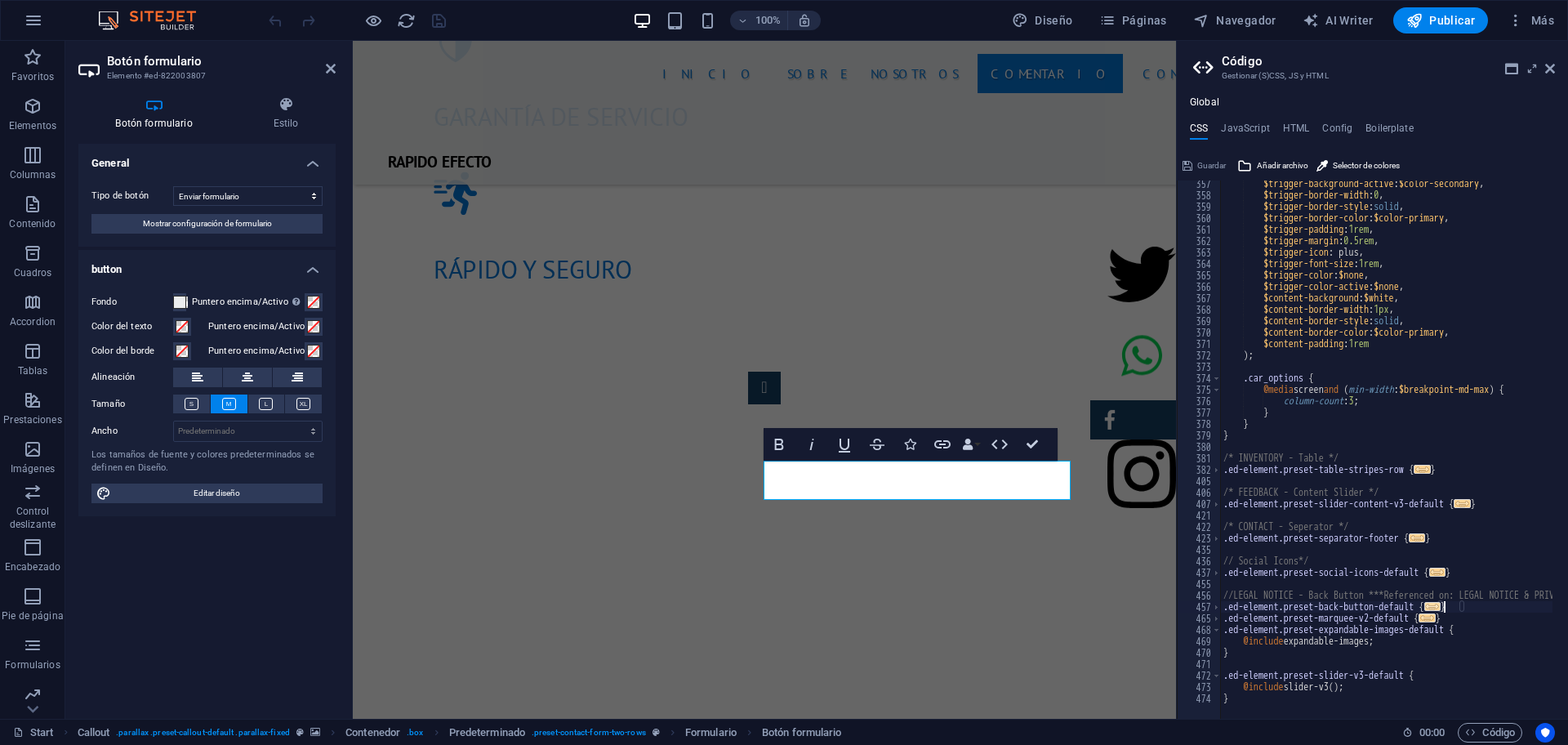 click on "..." at bounding box center (1432, 606) 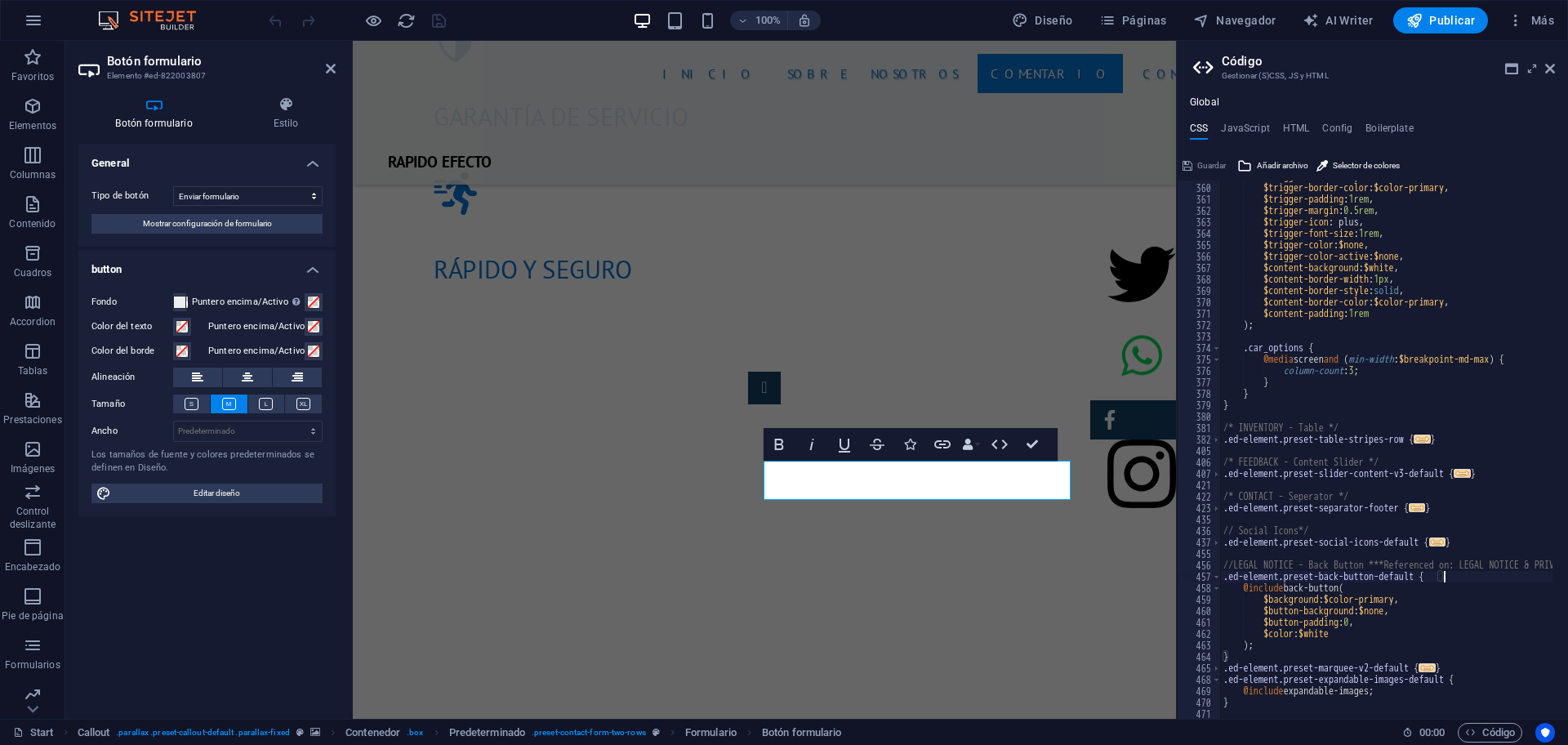 scroll, scrollTop: 2748, scrollLeft: 0, axis: vertical 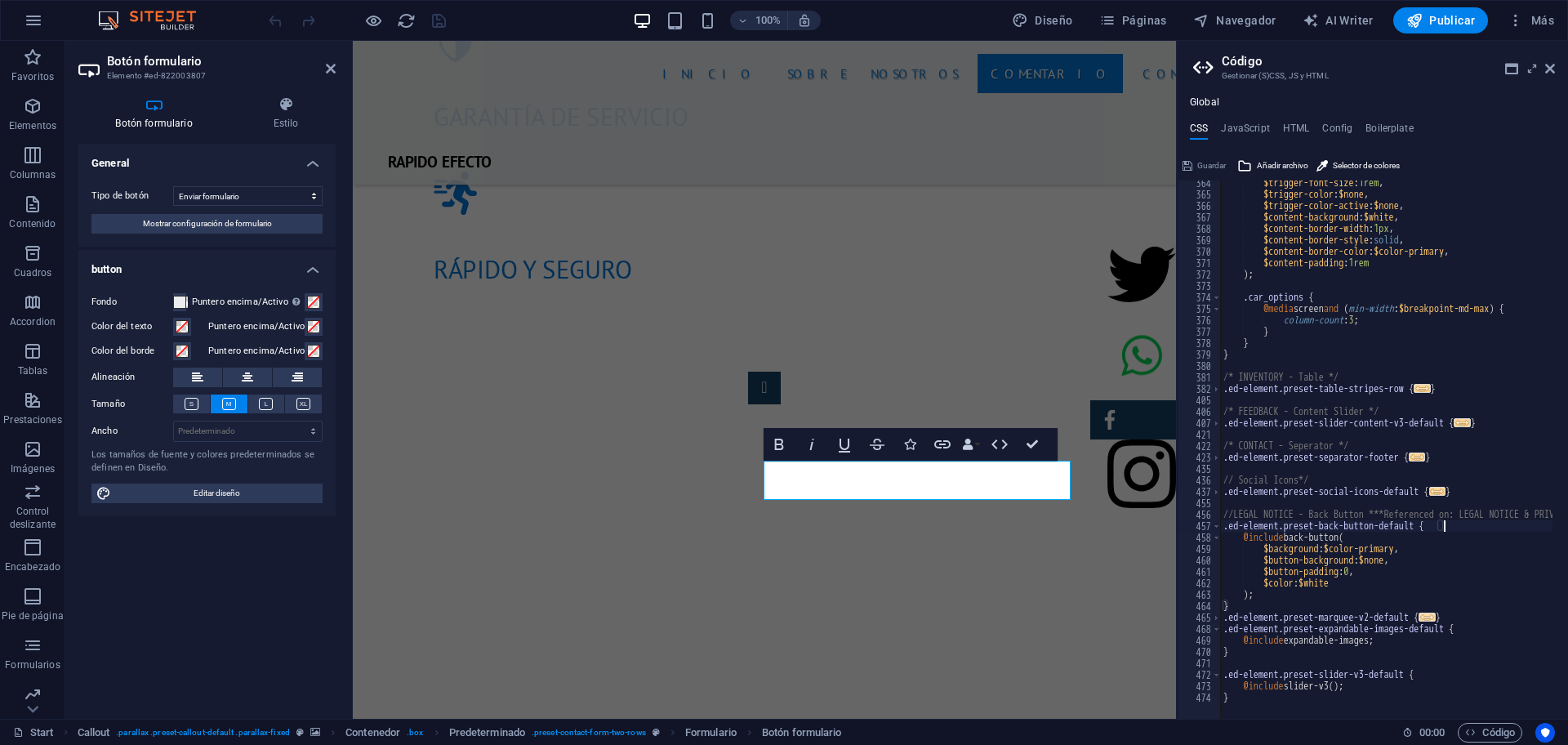 click on "..." at bounding box center [1428, 617] 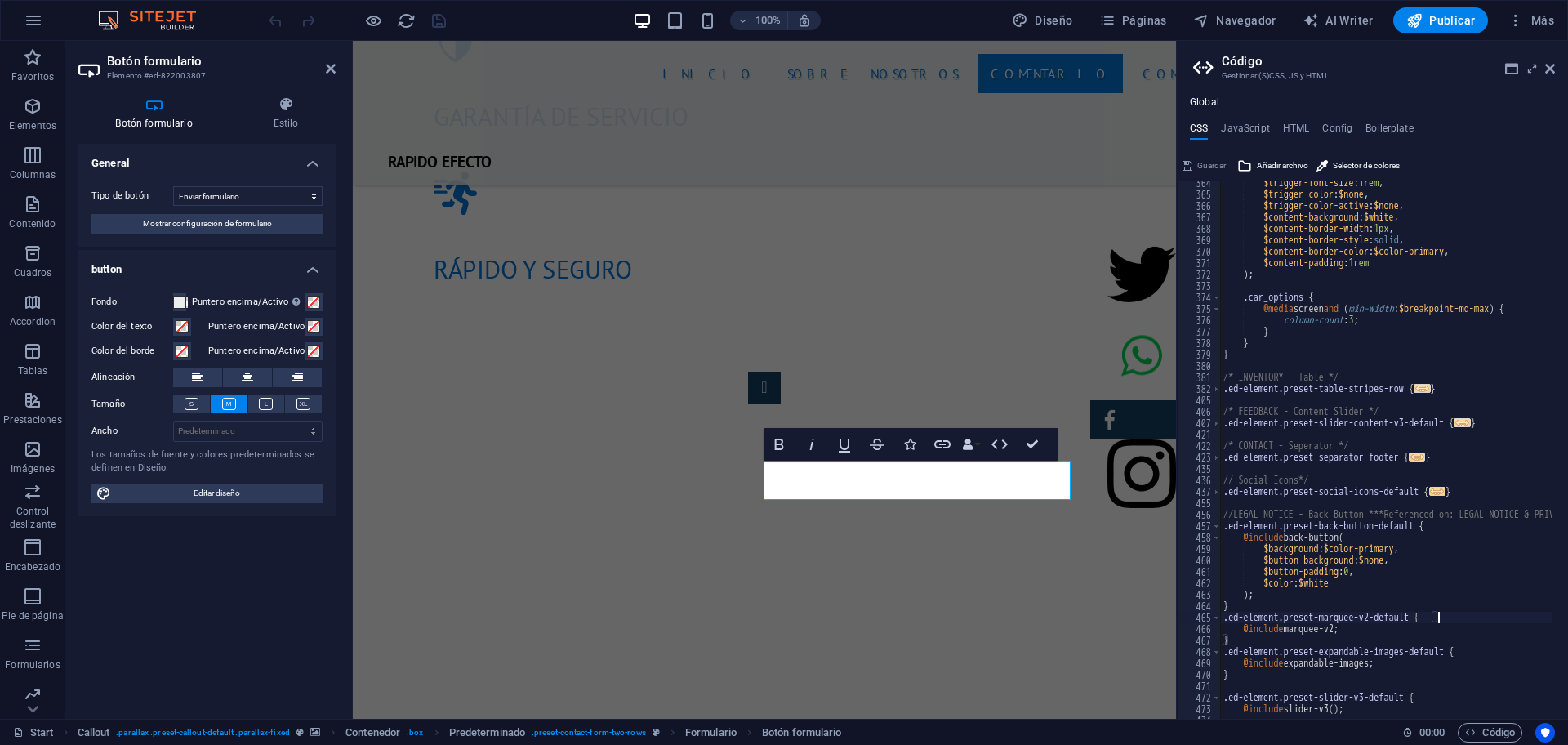 scroll, scrollTop: 2771, scrollLeft: 0, axis: vertical 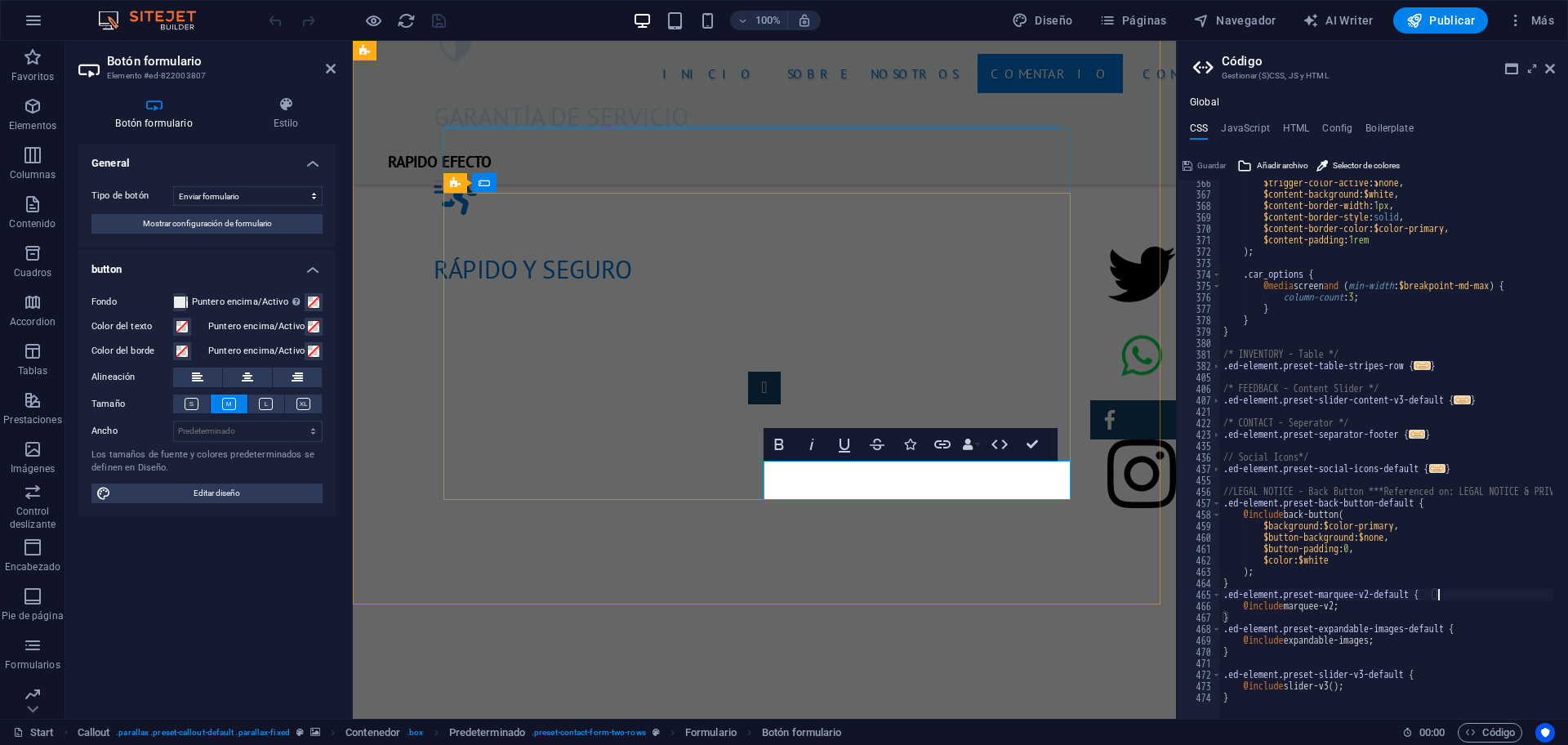 click on "Envía tu solicitud" at bounding box center [924, 1592] 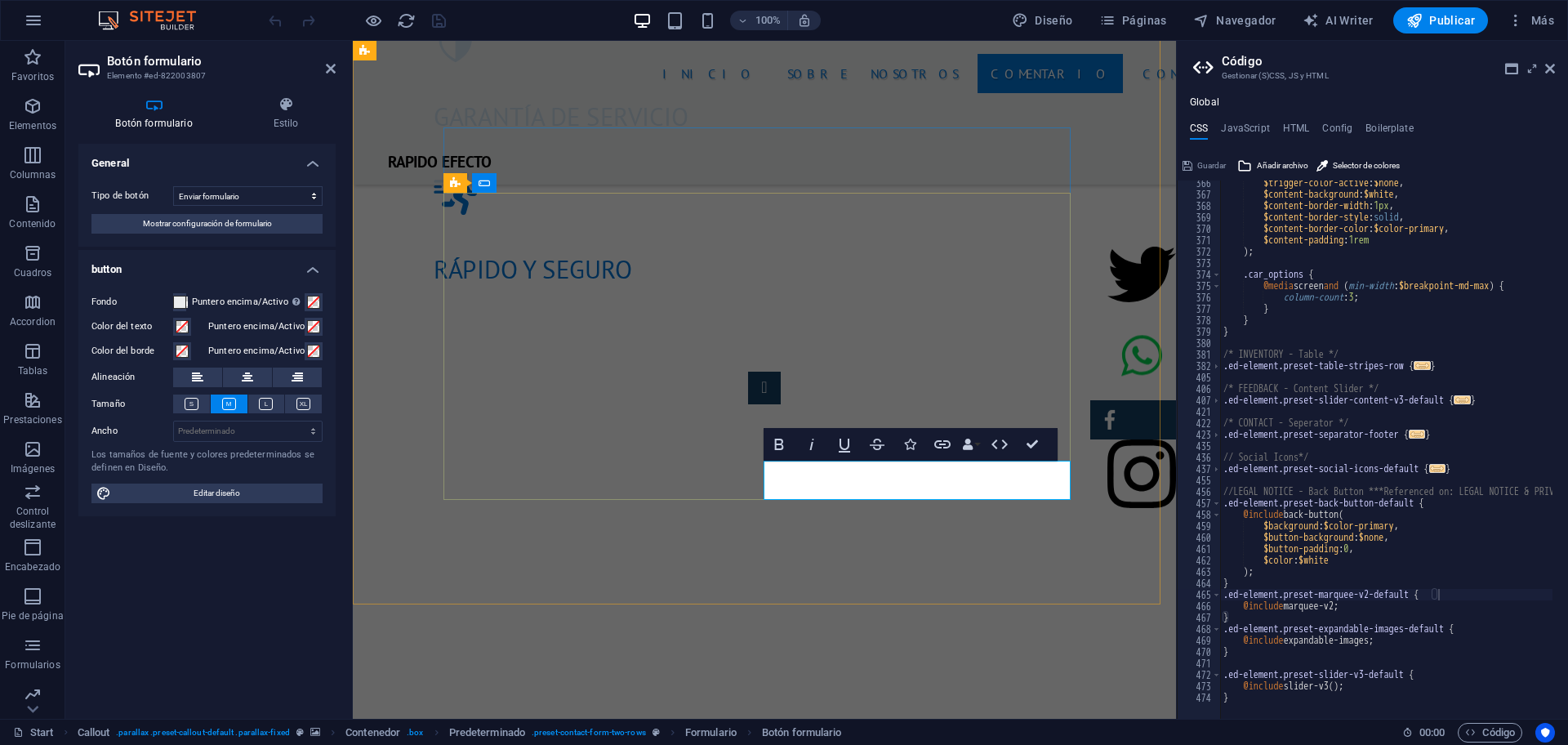 click on "Envía tu solicitud" at bounding box center (924, 1592) 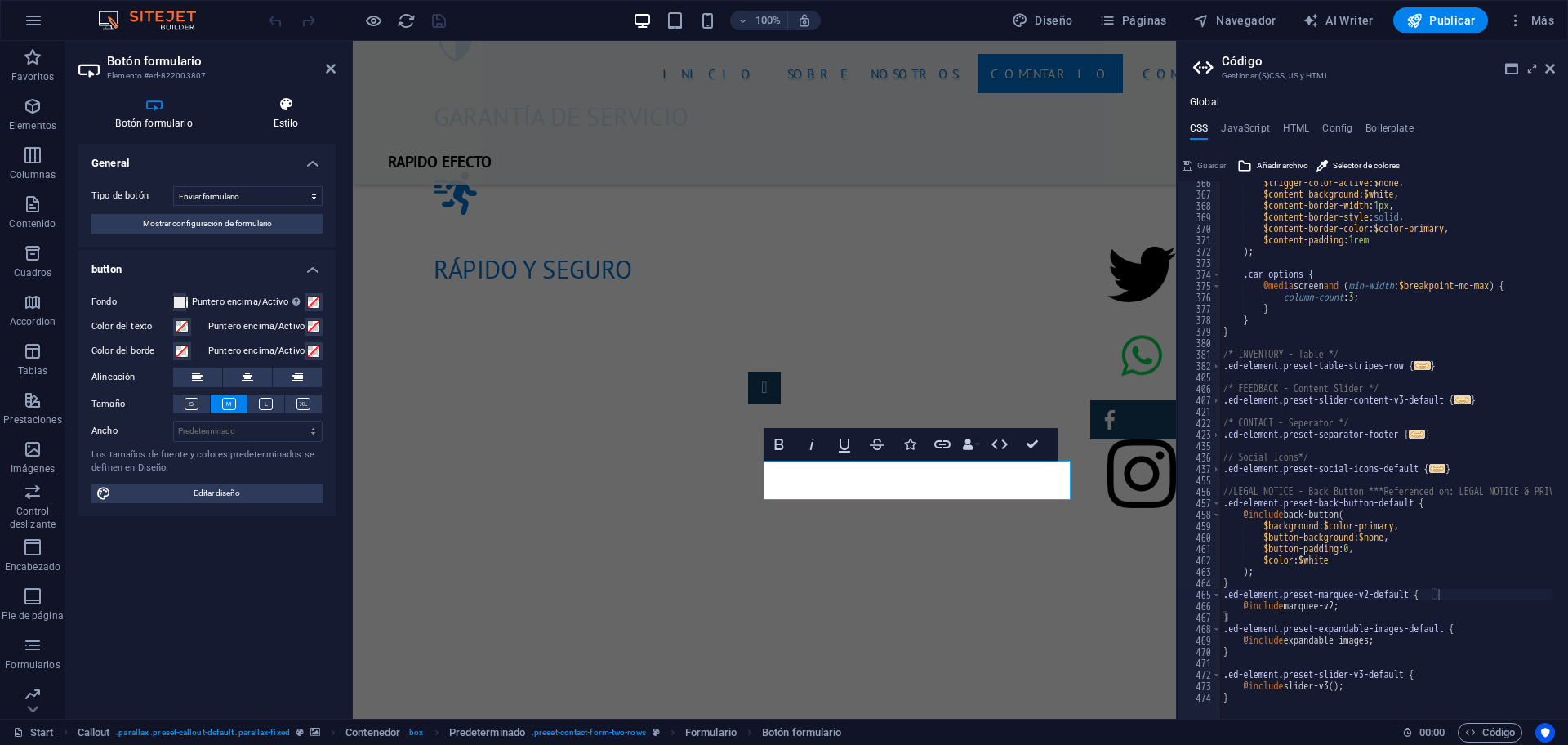 click at bounding box center [286, 105] 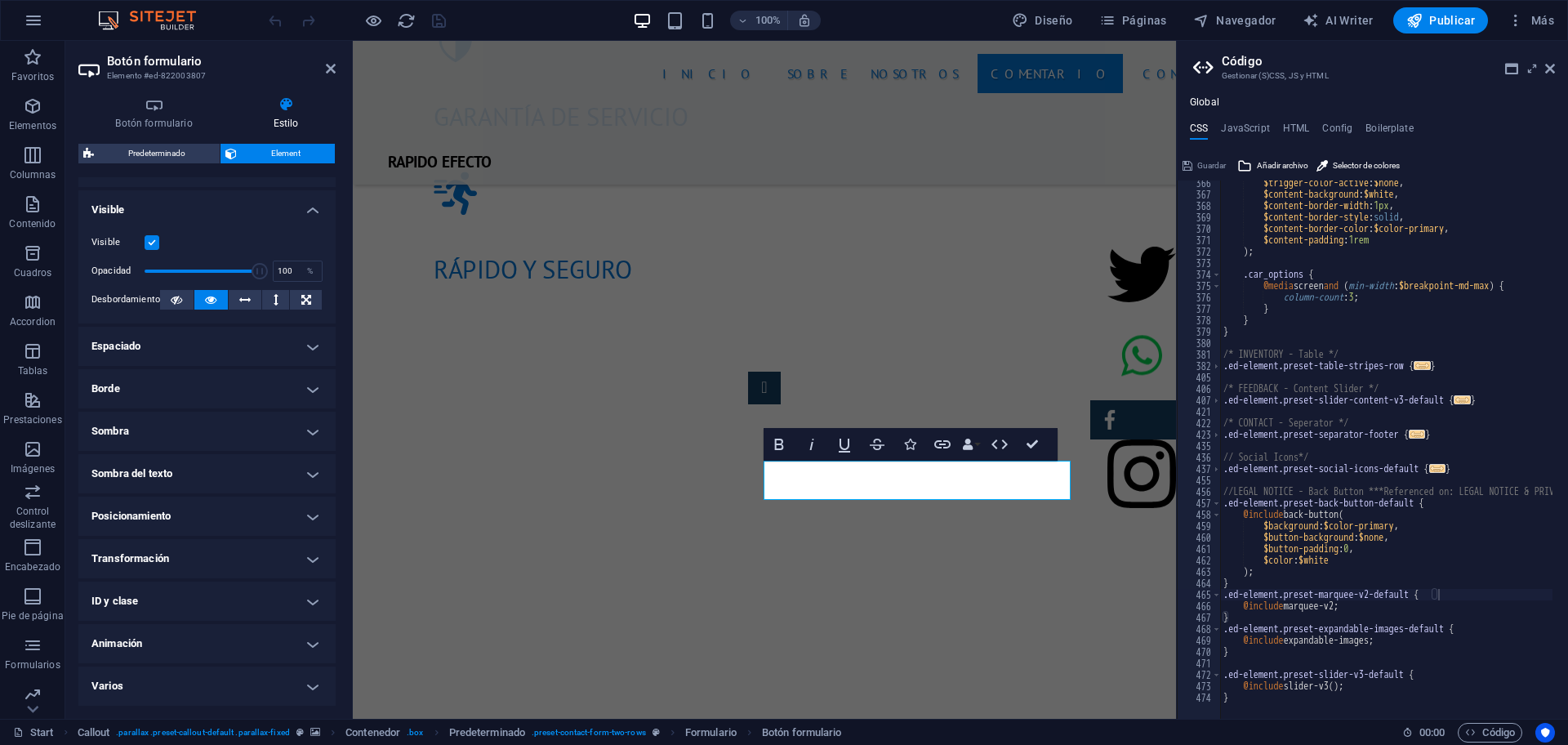 scroll, scrollTop: 0, scrollLeft: 0, axis: both 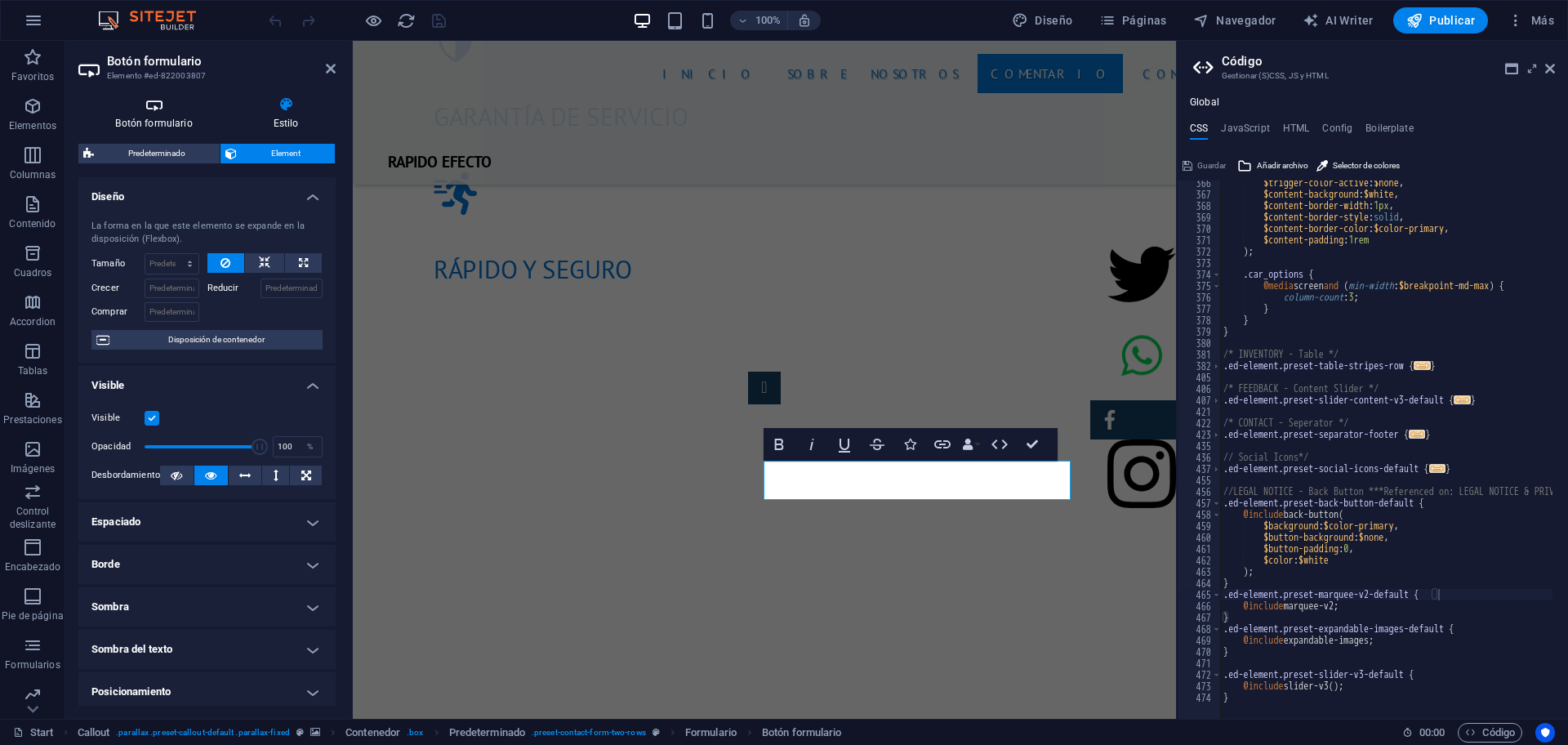 click at bounding box center [154, 105] 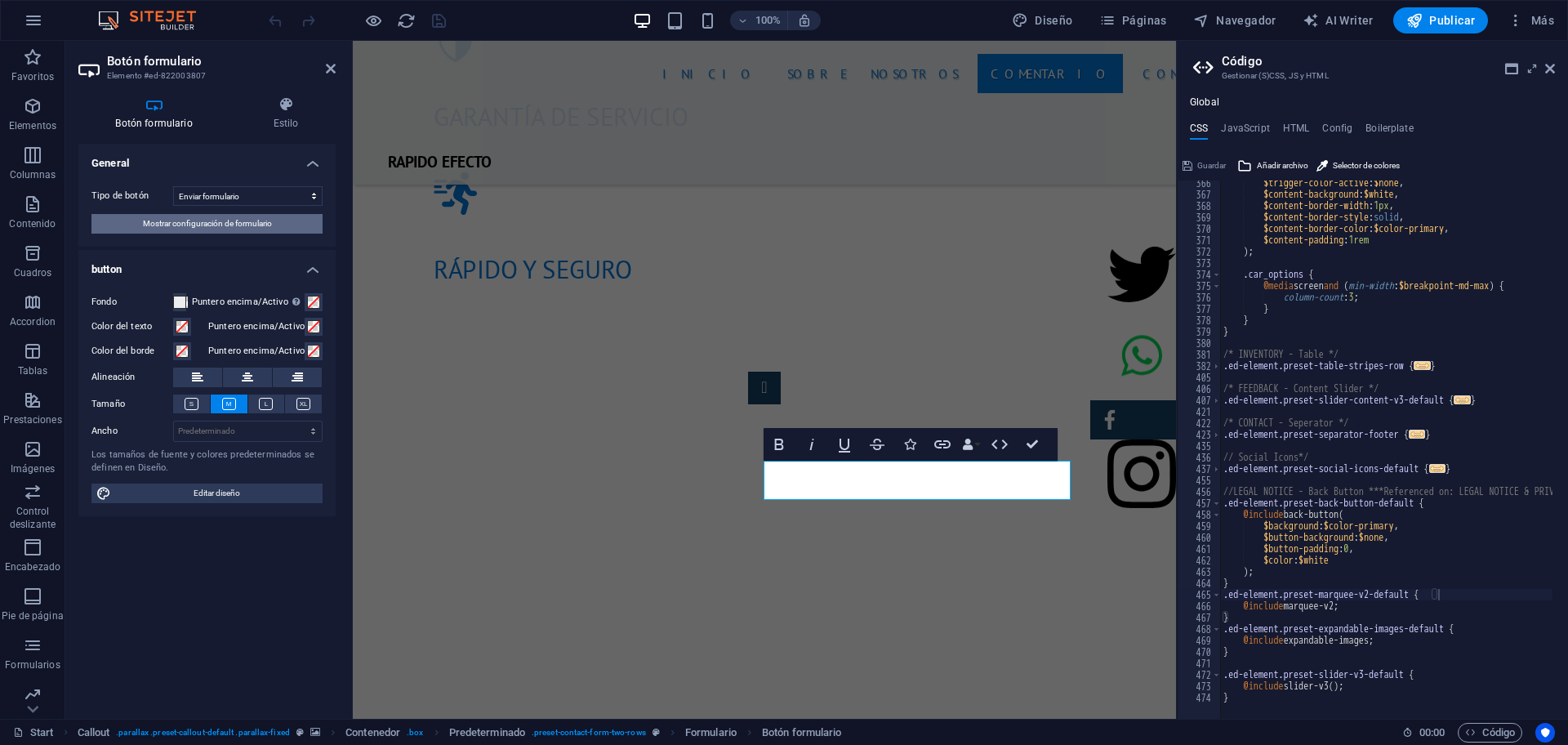click on "Mostrar configuración de formulario" at bounding box center (207, 224) 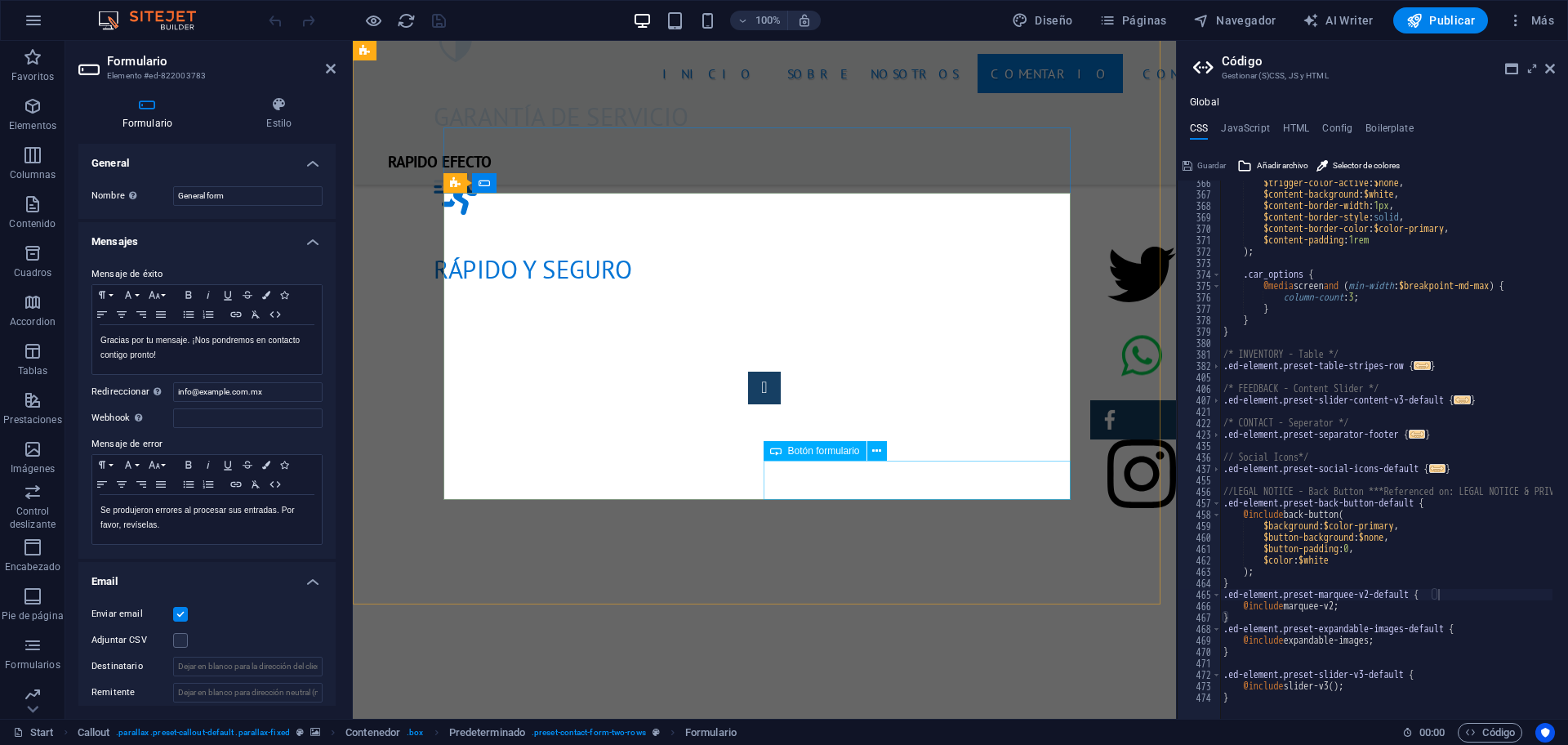 click on "Envía tu solicitud" at bounding box center [924, 1596] 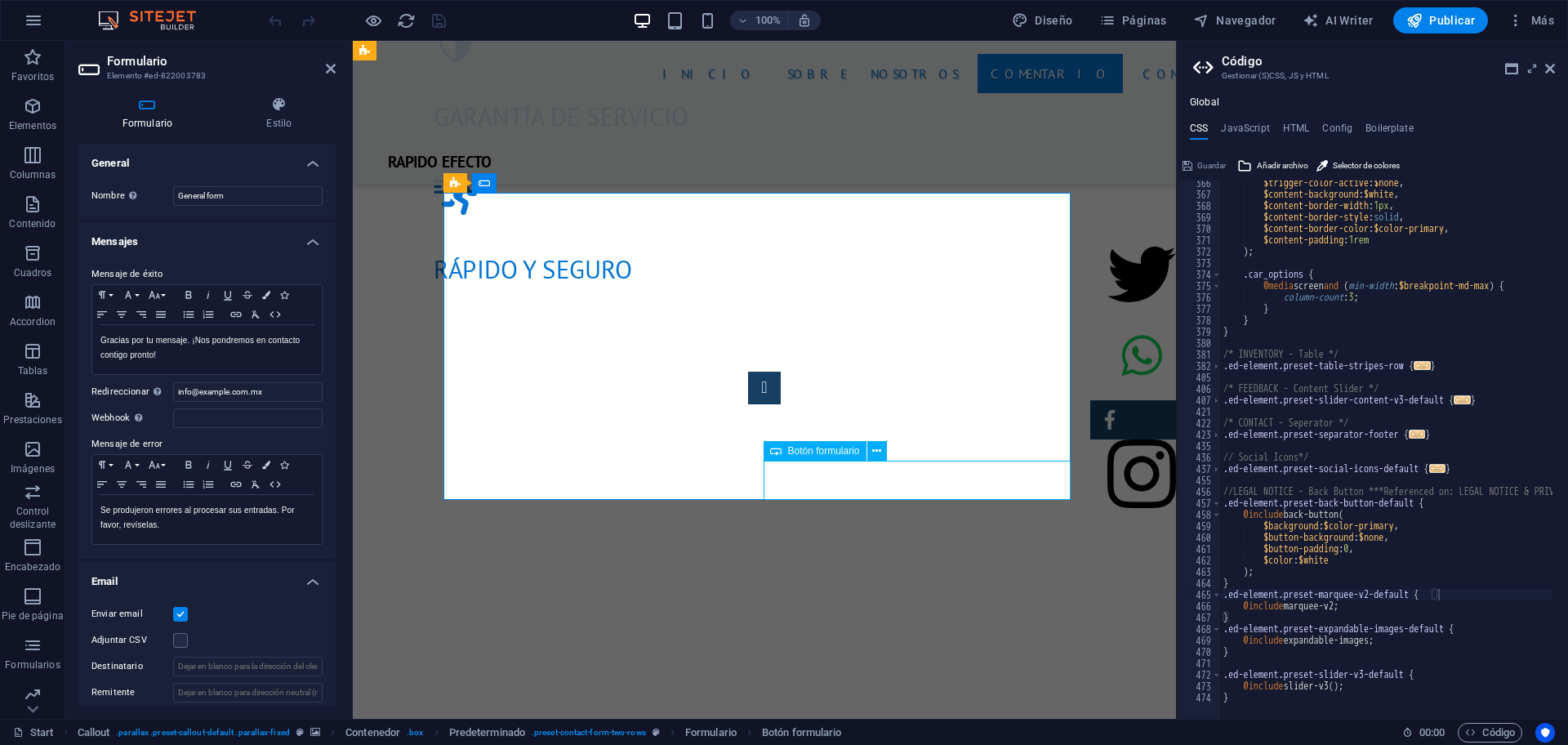 click on "Envía tu solicitud" at bounding box center [924, 1596] 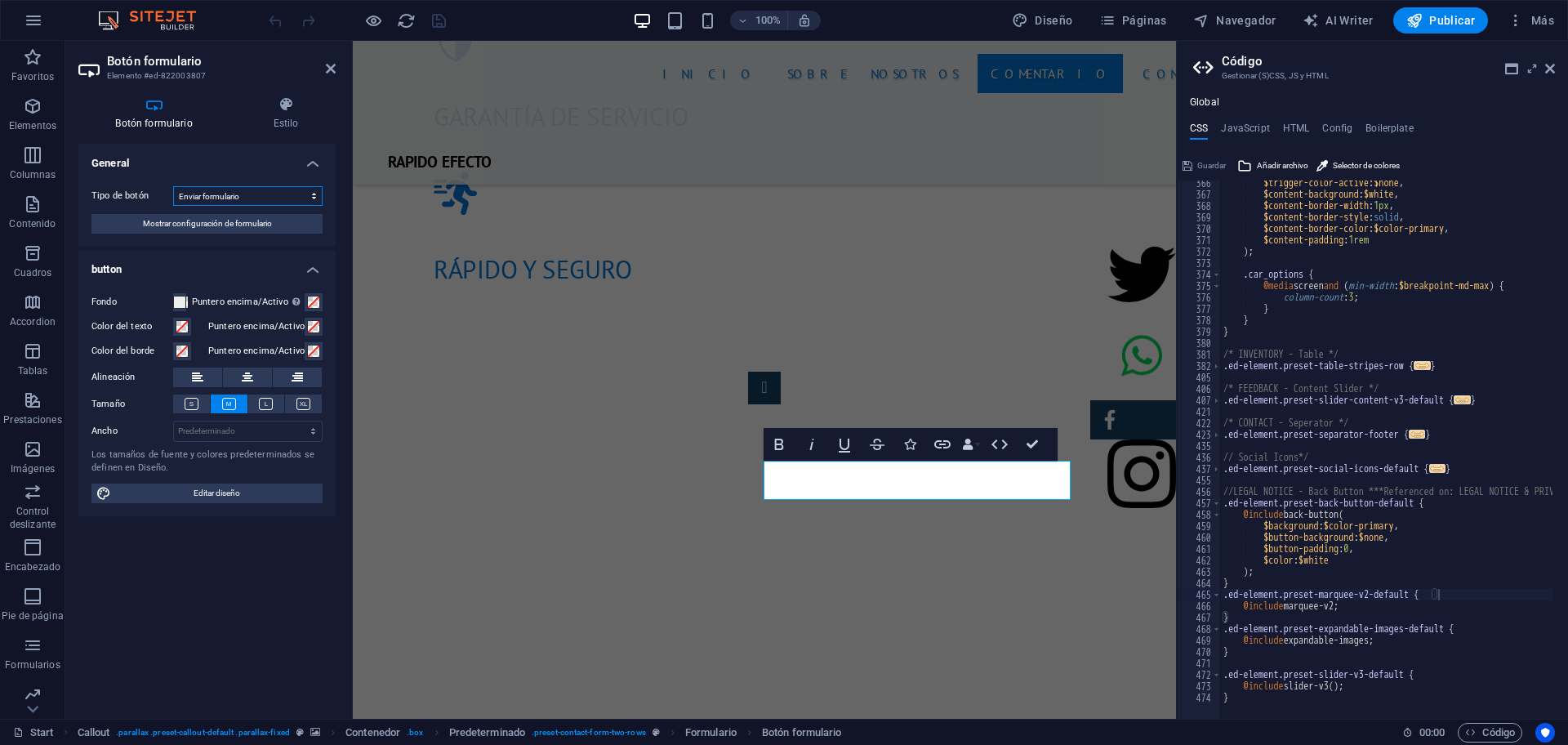 click on "Enviar formulario Restablecer formulario Ninguna acción" at bounding box center (247, 196) 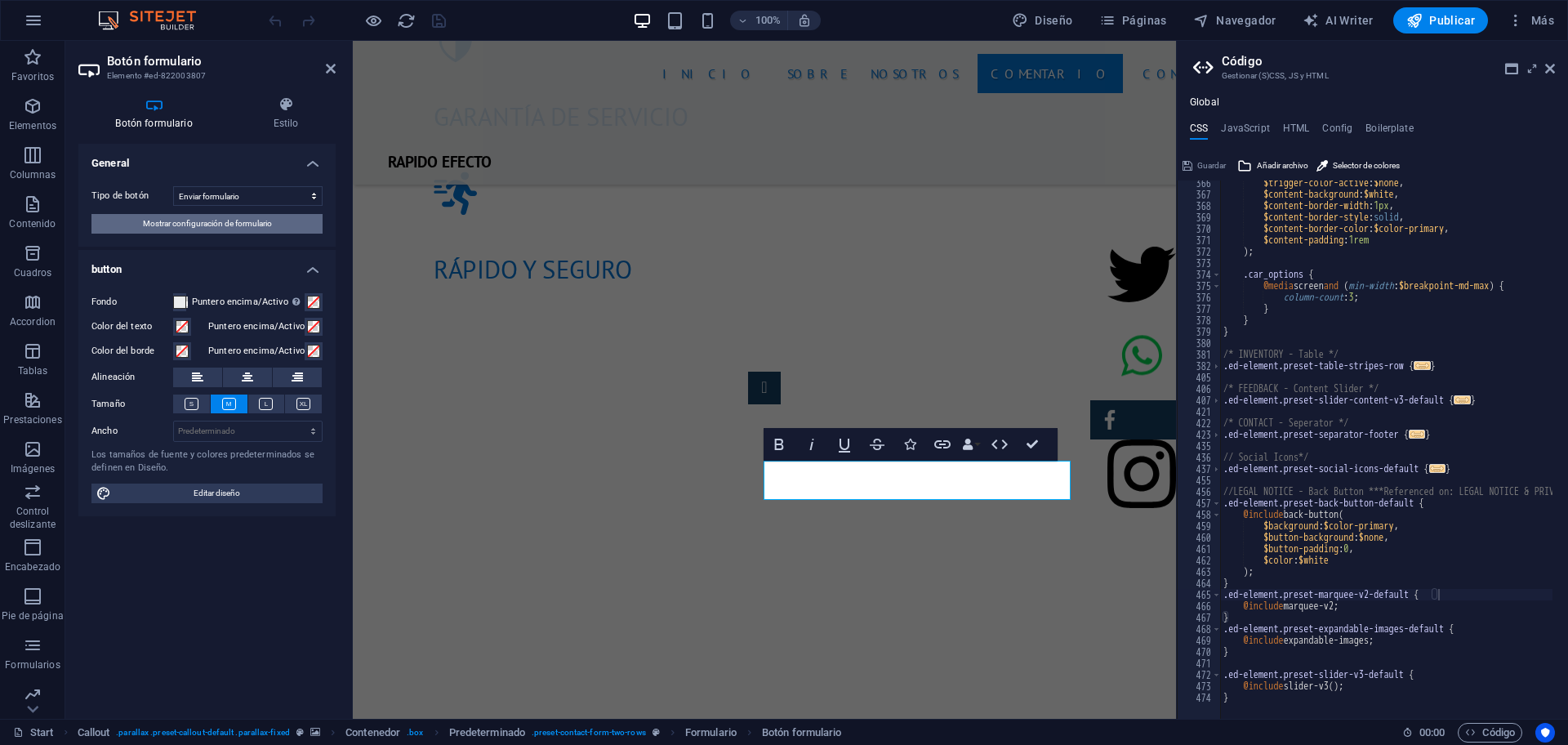 click on "Mostrar configuración de formulario" at bounding box center (207, 224) 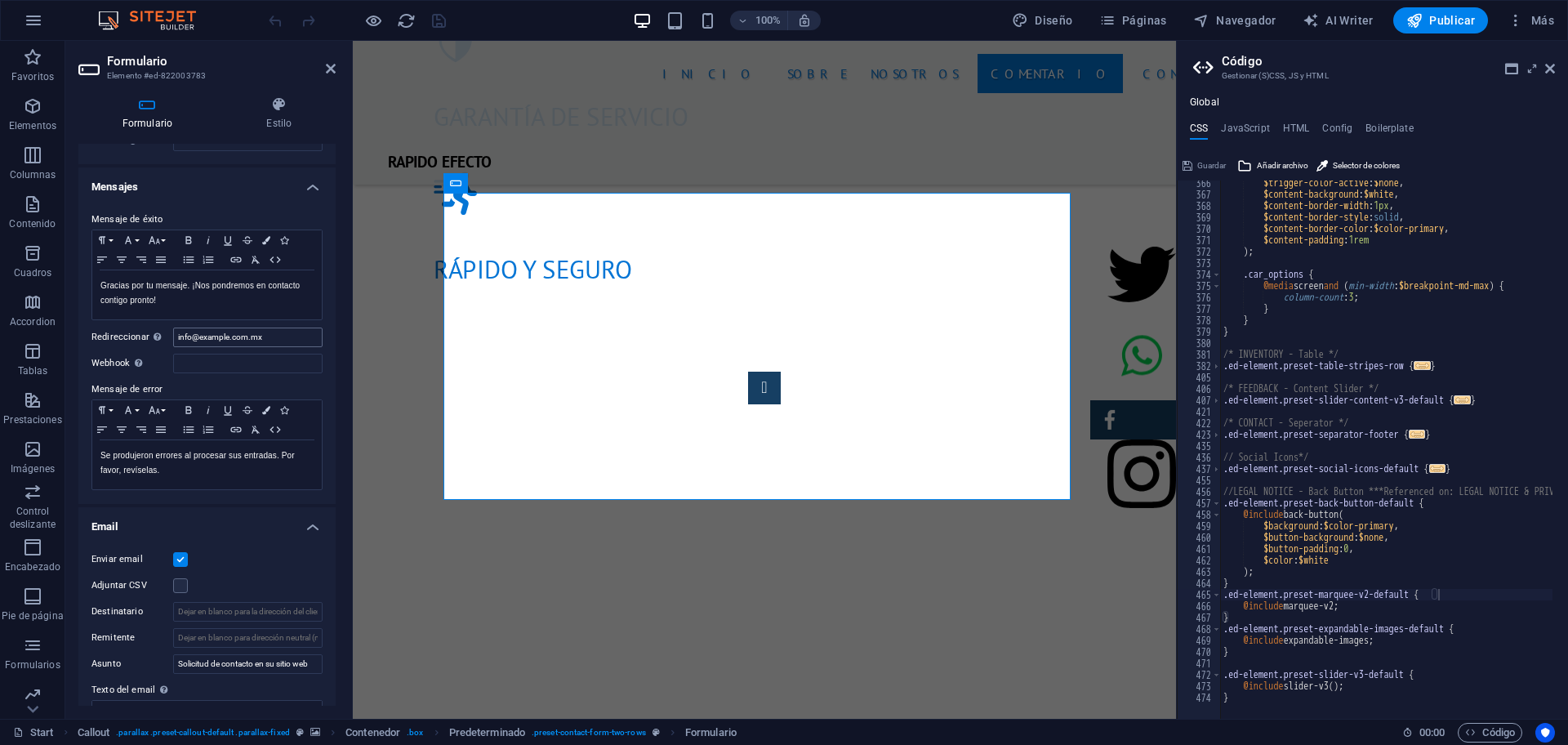 scroll, scrollTop: 0, scrollLeft: 0, axis: both 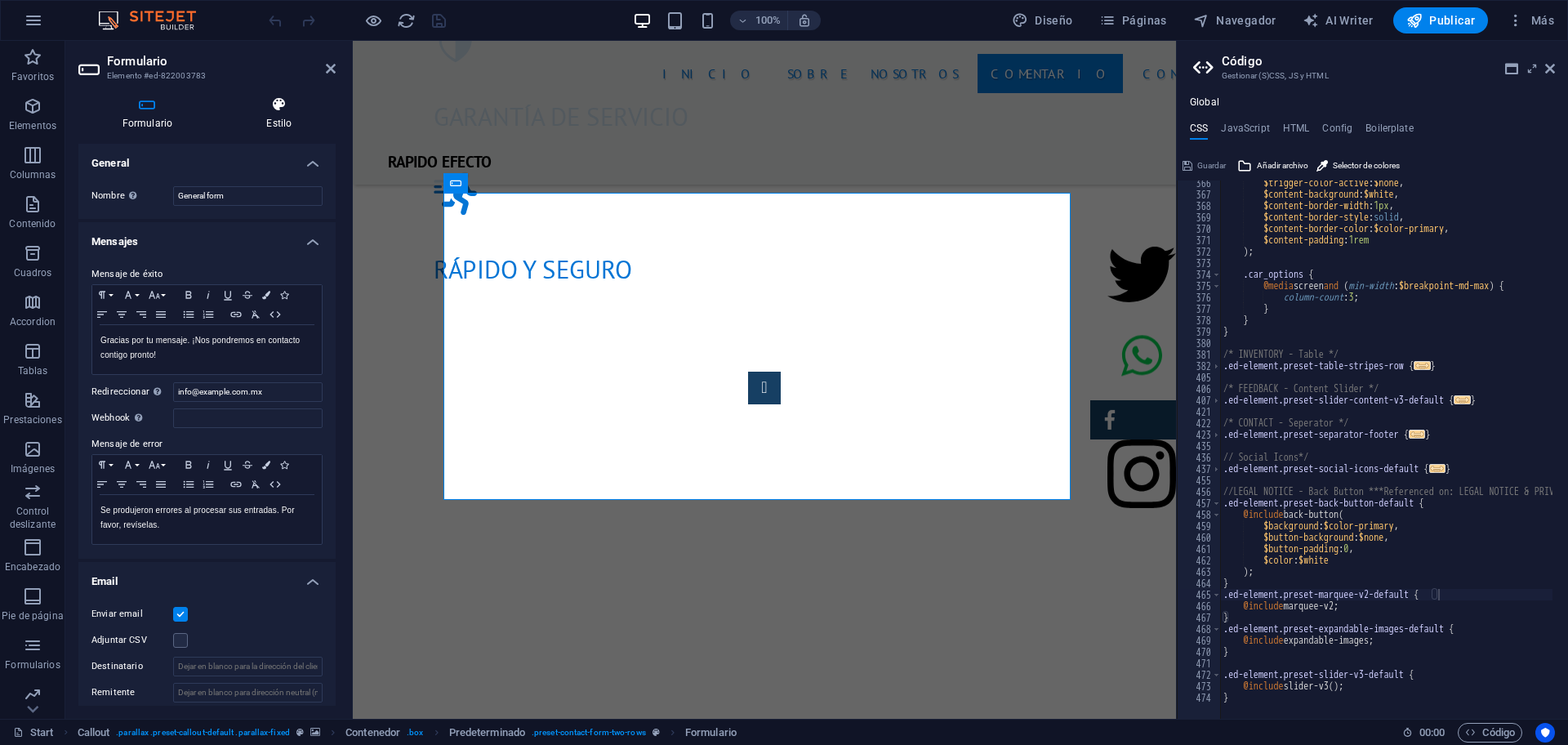 click on "Estilo" at bounding box center (279, 114) 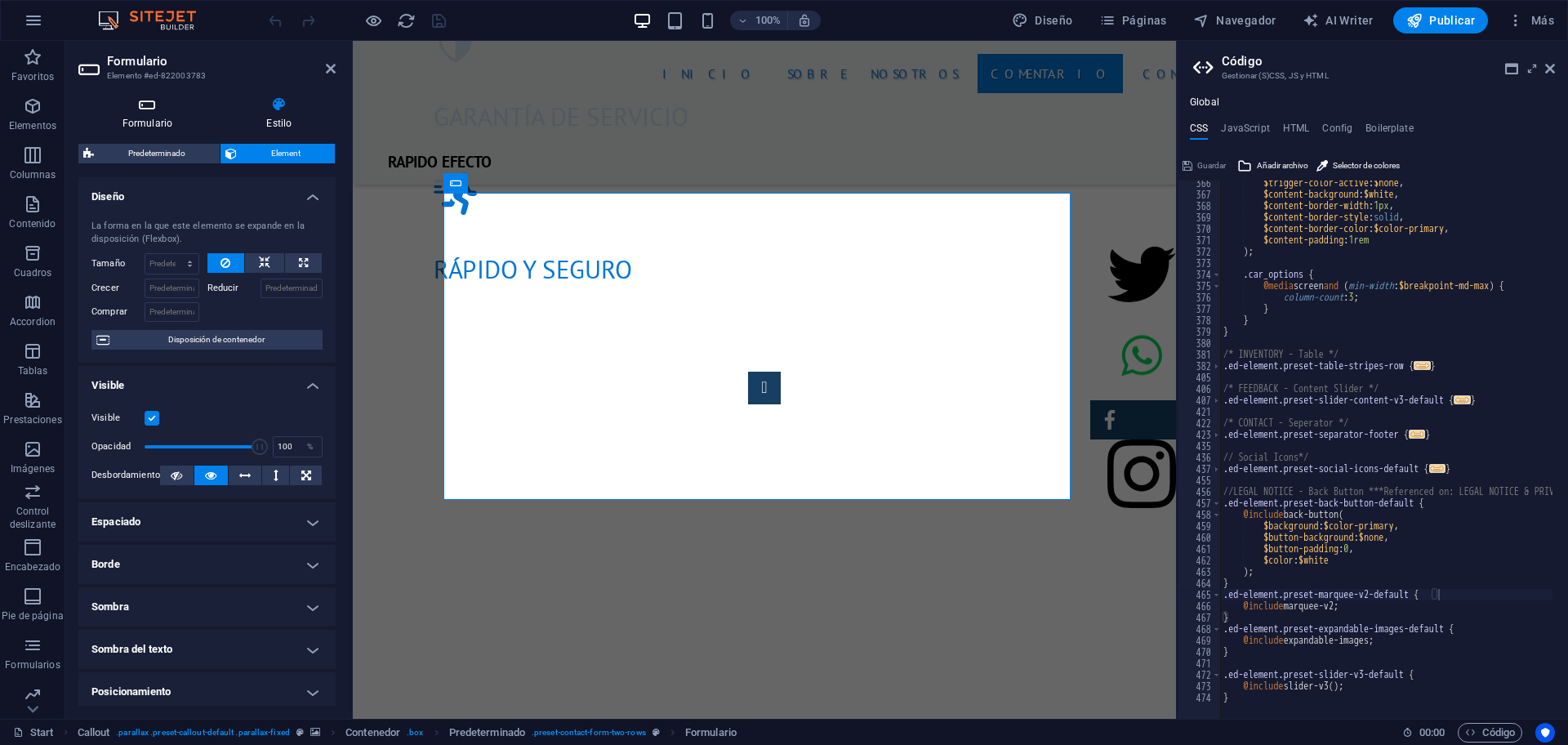 click at bounding box center [147, 105] 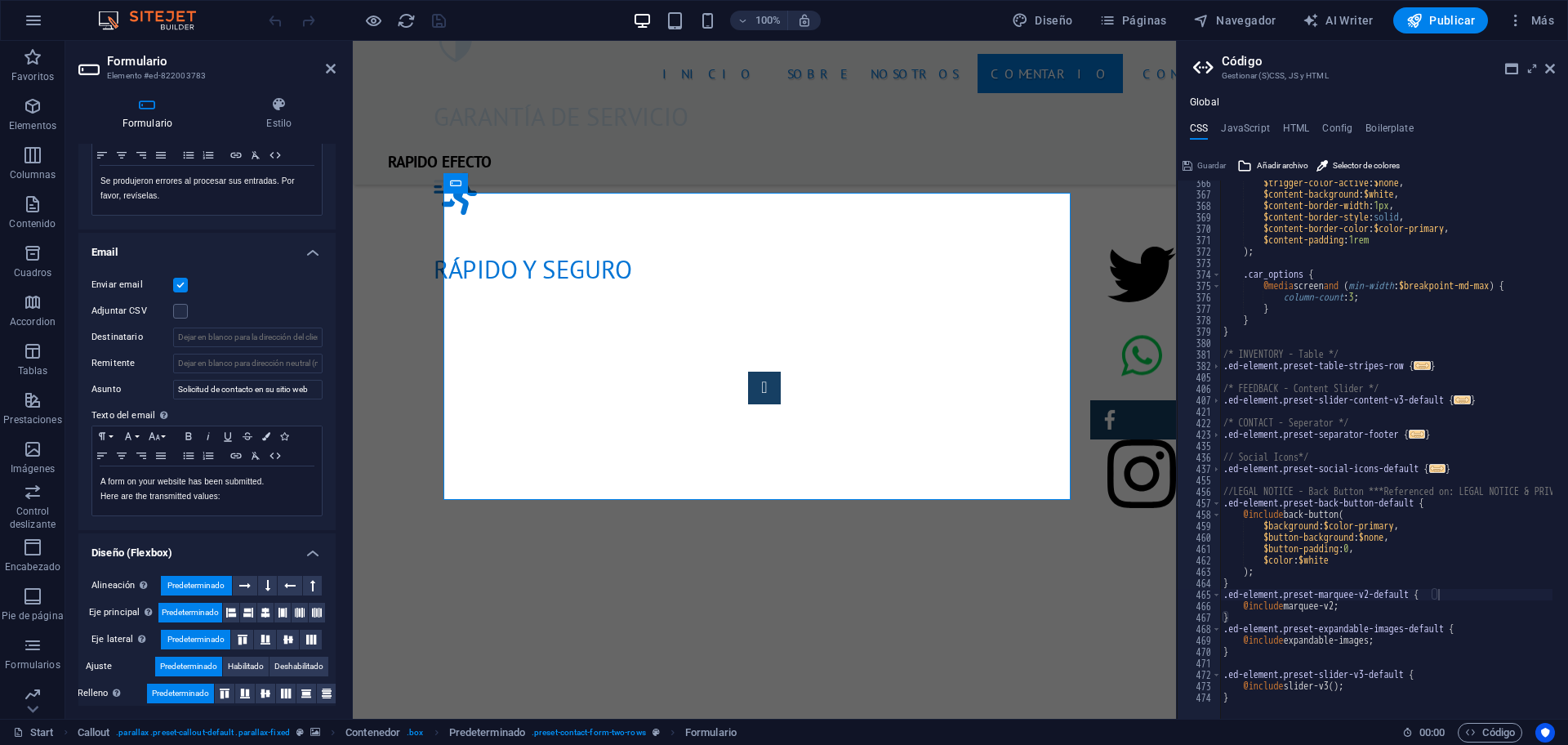 scroll, scrollTop: 341, scrollLeft: 0, axis: vertical 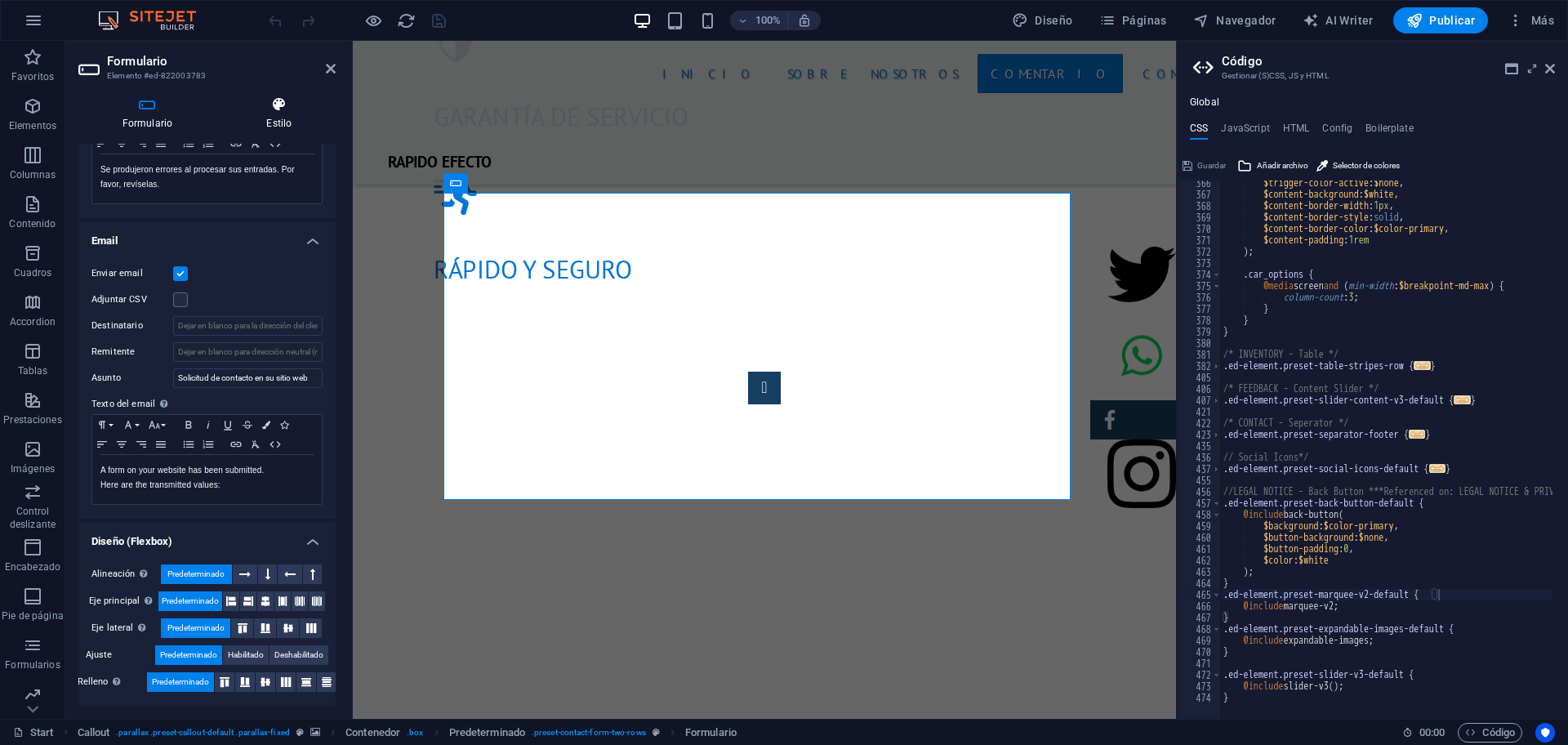click at bounding box center [279, 105] 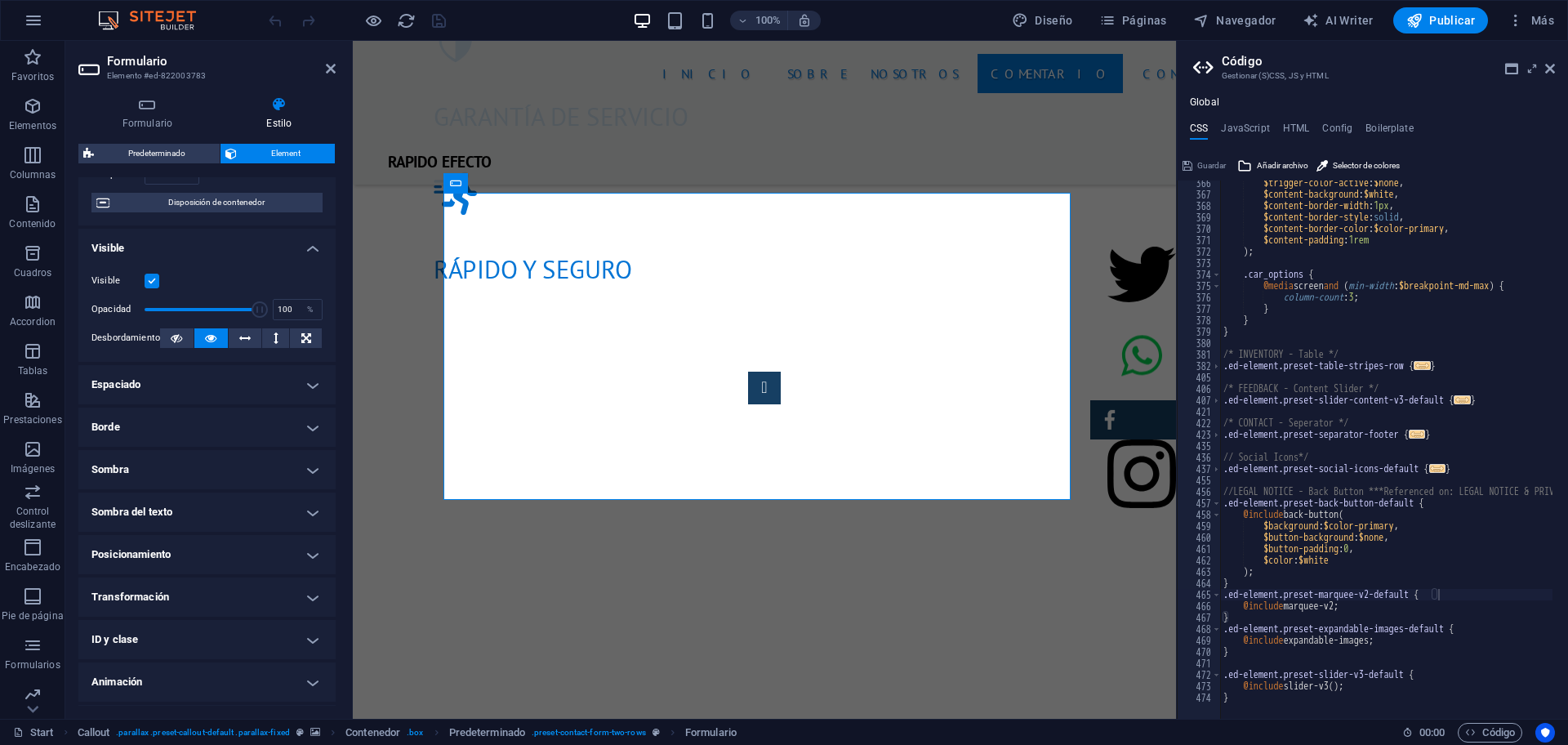 scroll, scrollTop: 176, scrollLeft: 0, axis: vertical 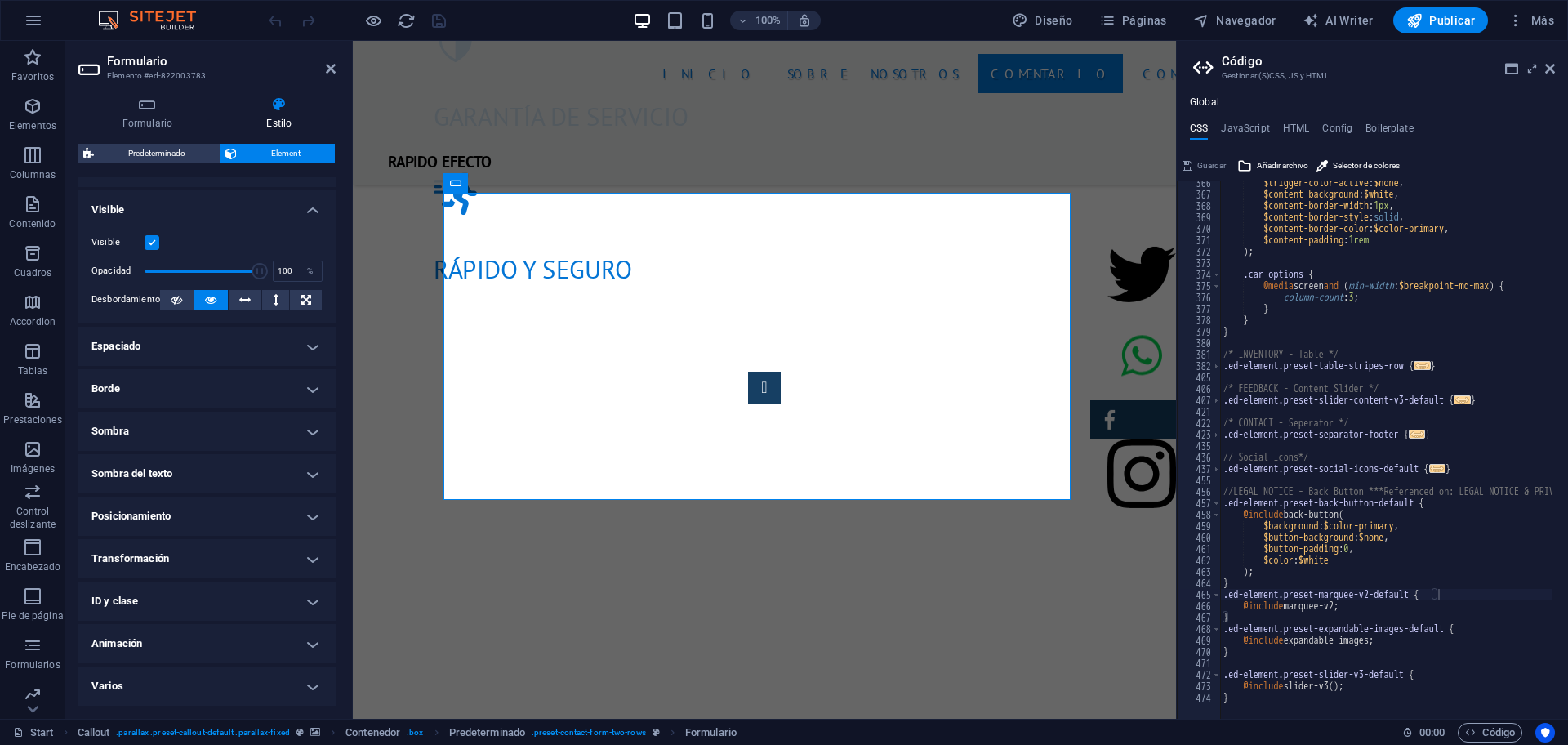 click on "Estilo" at bounding box center (279, 114) 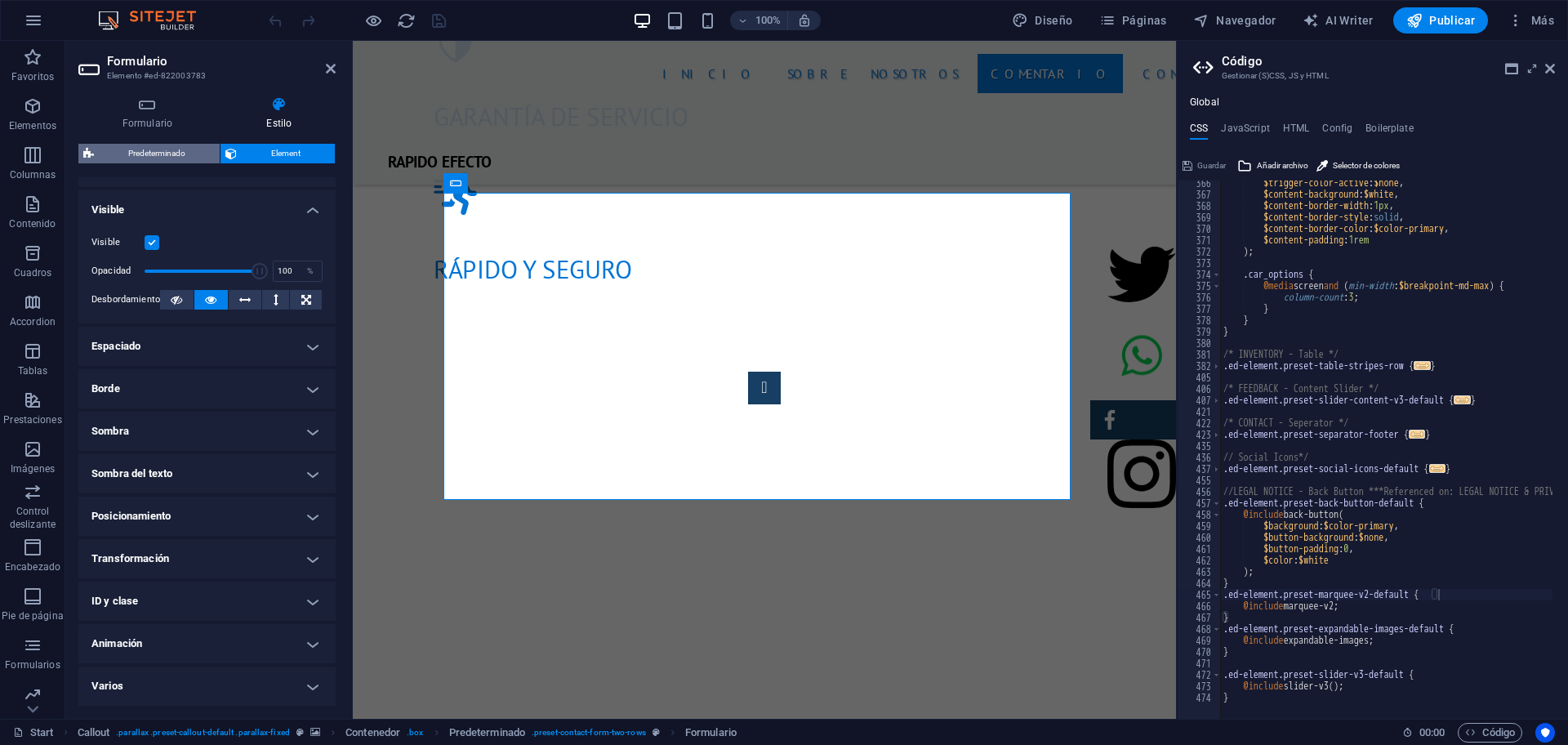 click on "Predeterminado" at bounding box center [157, 154] 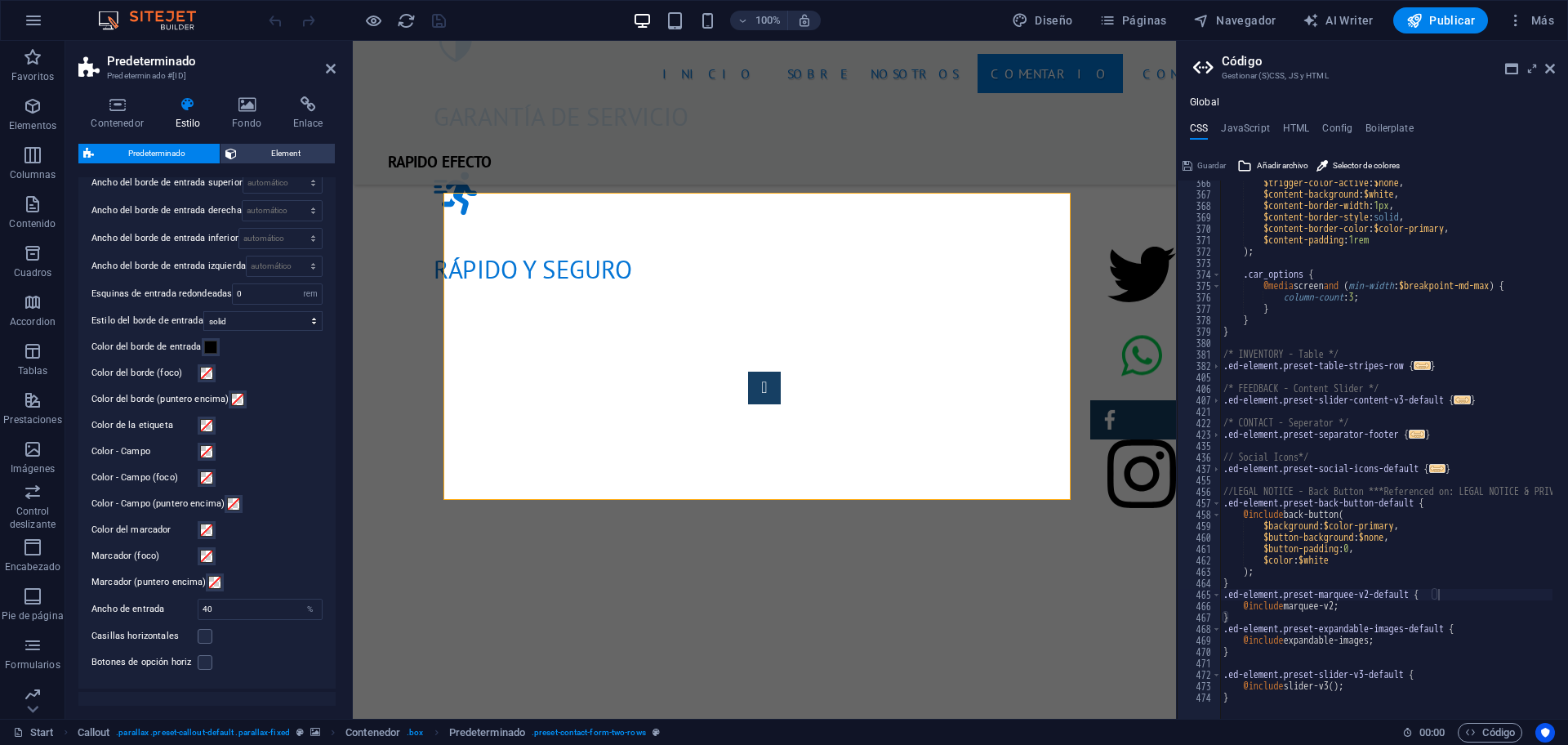 scroll, scrollTop: 457, scrollLeft: 0, axis: vertical 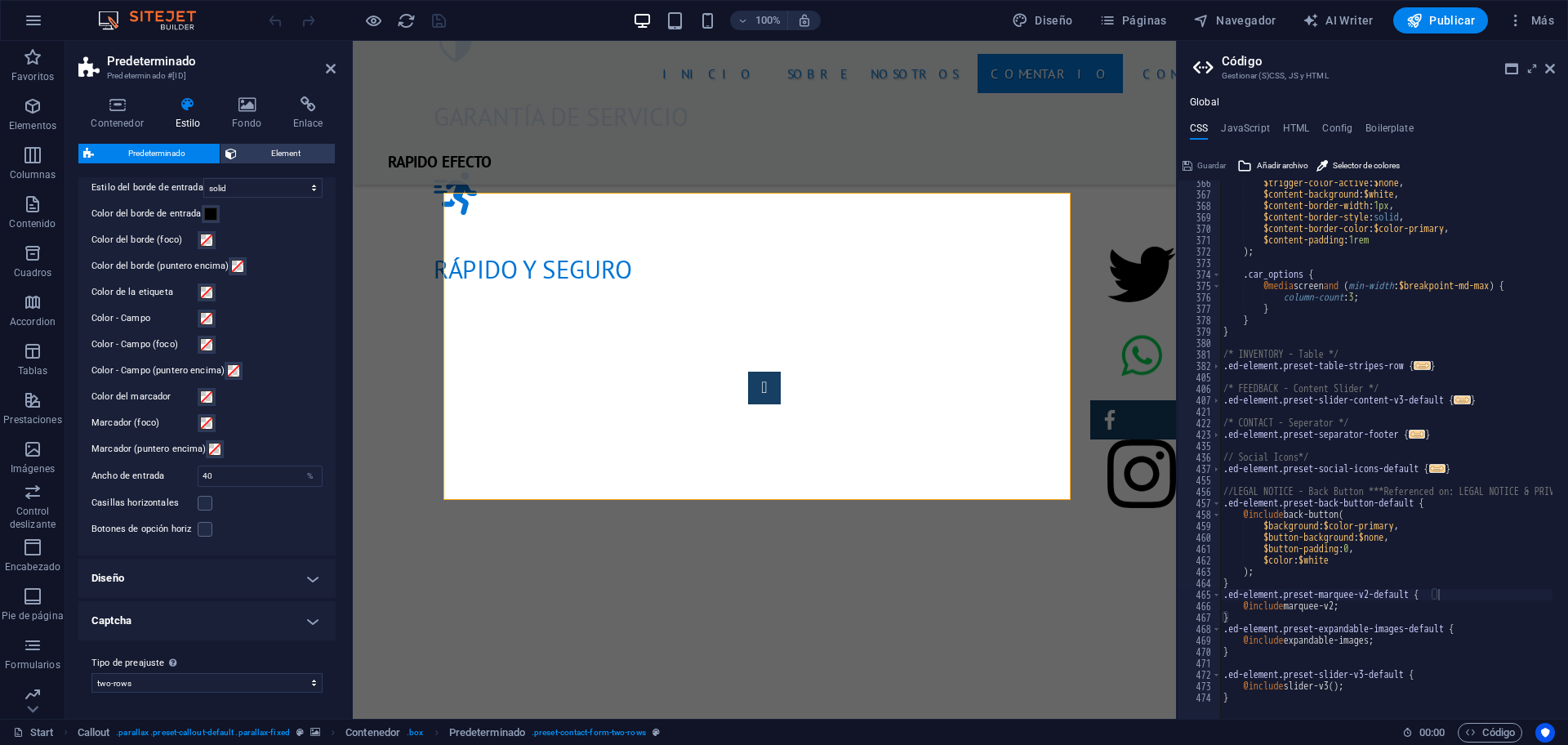 click on "Diseño" at bounding box center [207, 578] 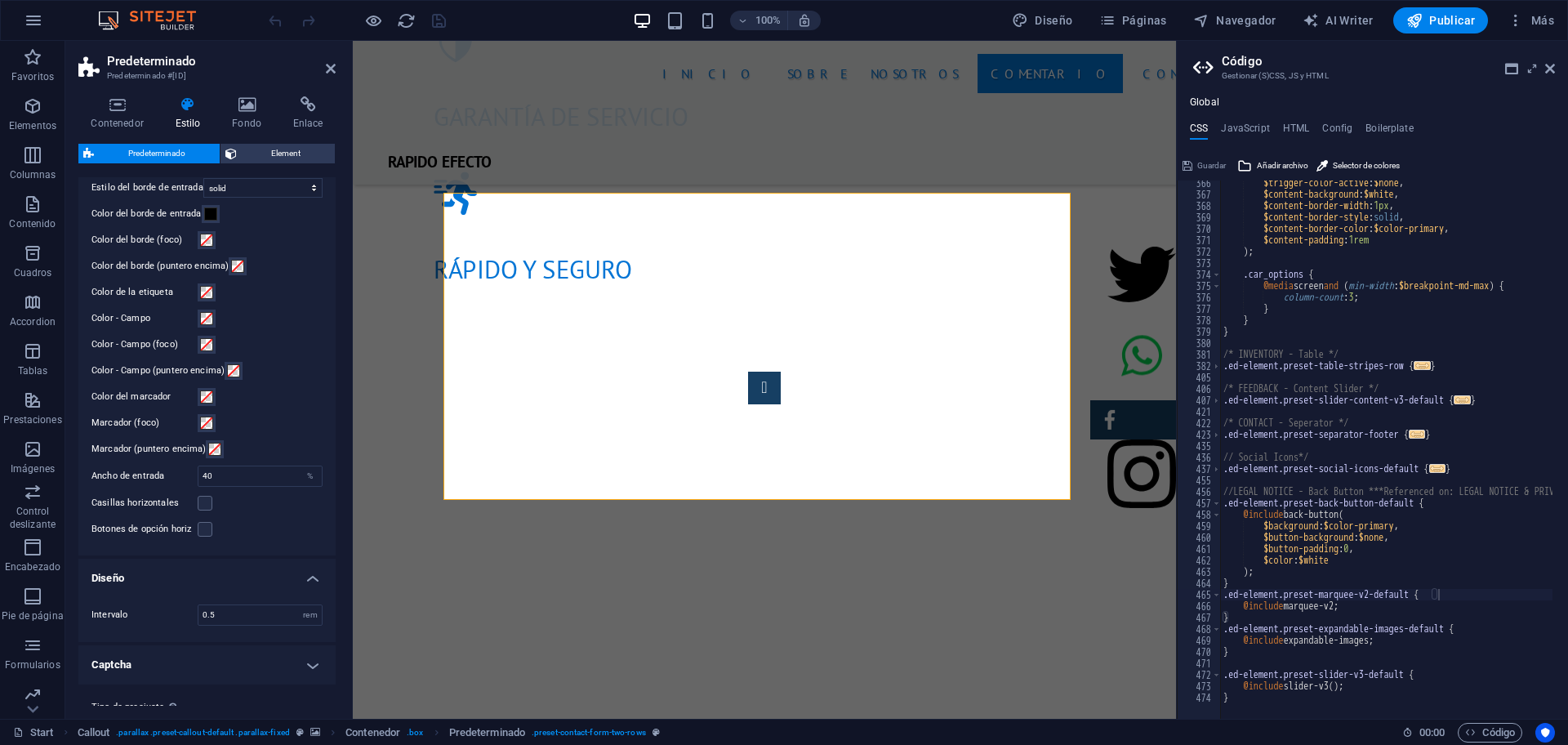 scroll, scrollTop: 501, scrollLeft: 0, axis: vertical 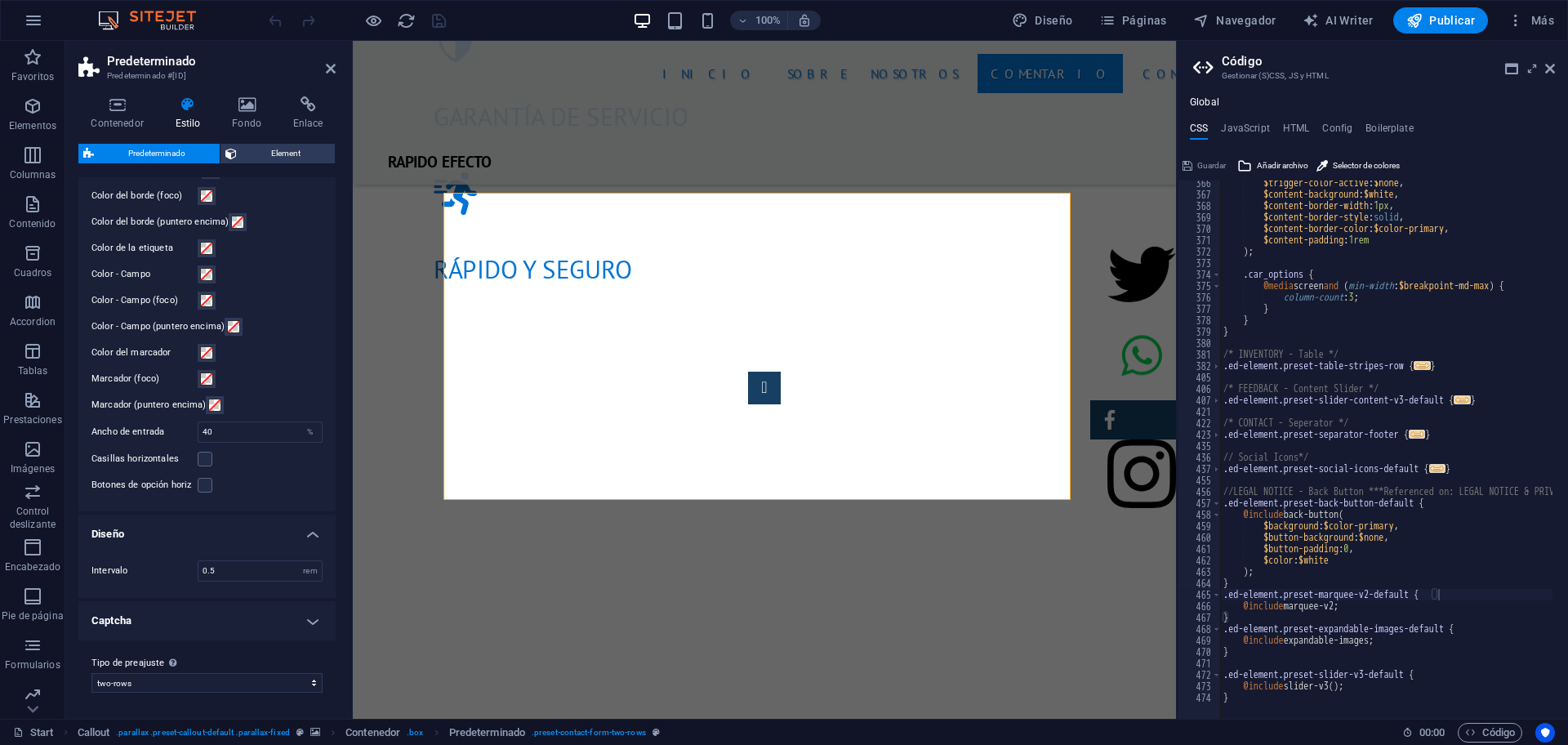 click on "Captcha" at bounding box center (207, 621) 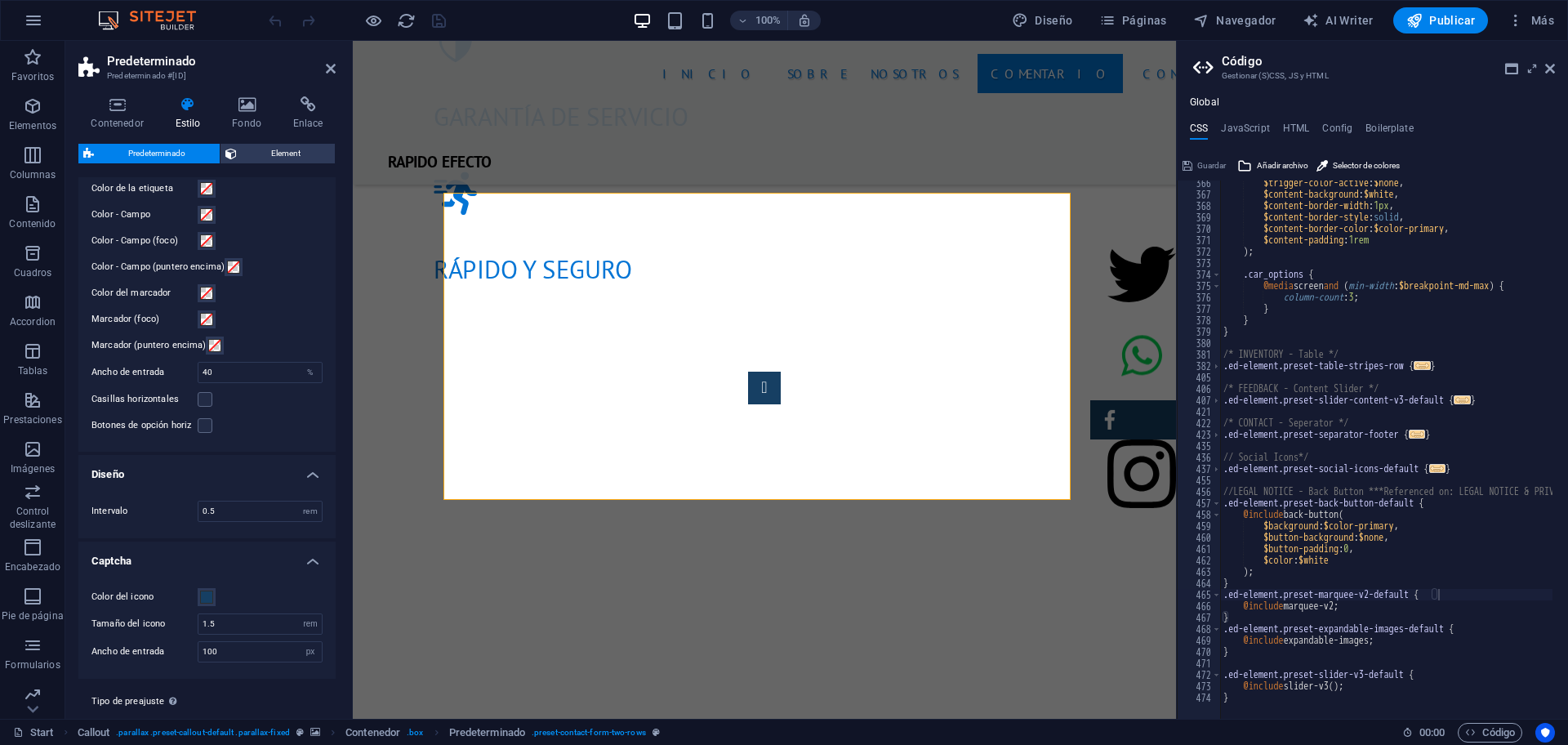 scroll, scrollTop: 599, scrollLeft: 0, axis: vertical 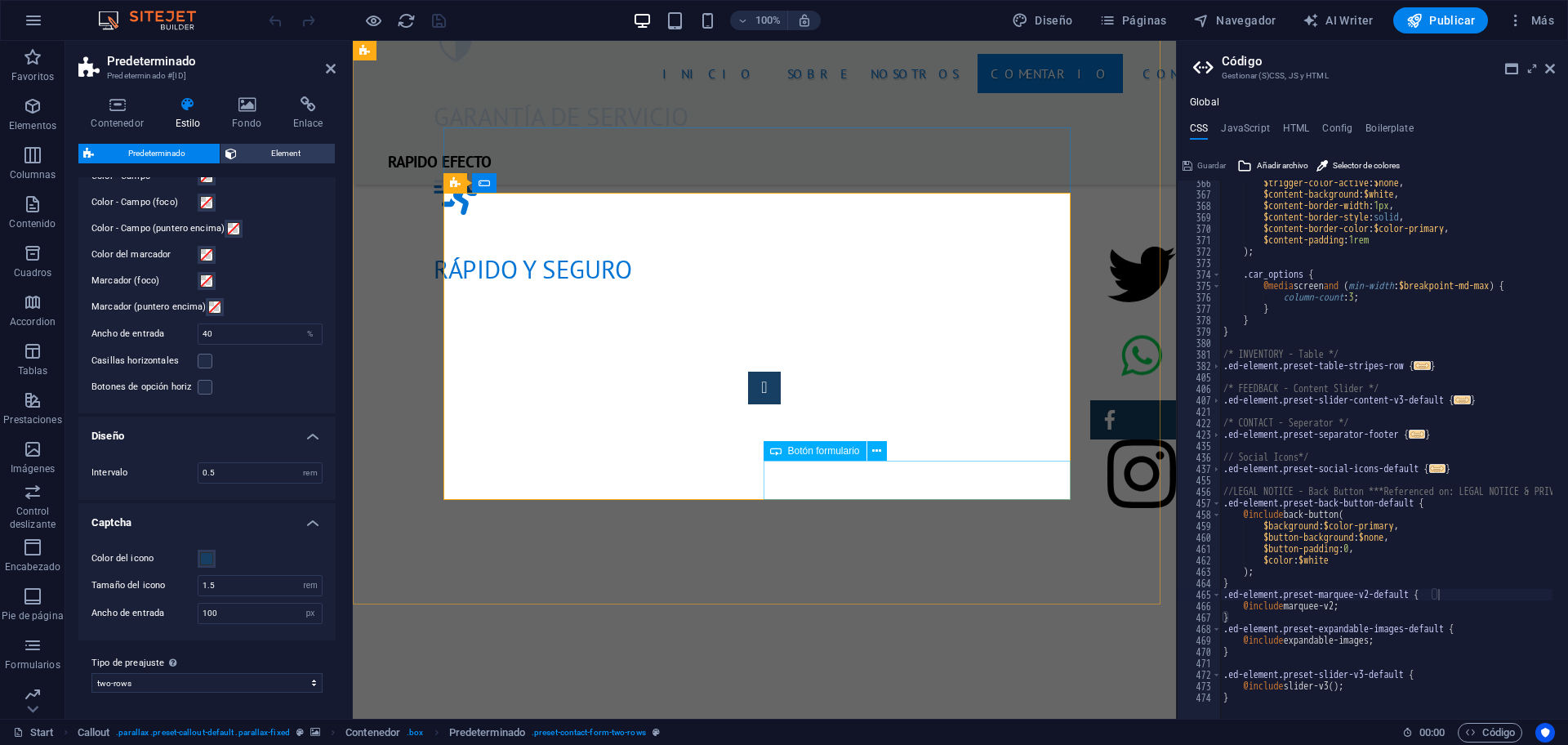 click on "Envía tu solicitud" at bounding box center [924, 1596] 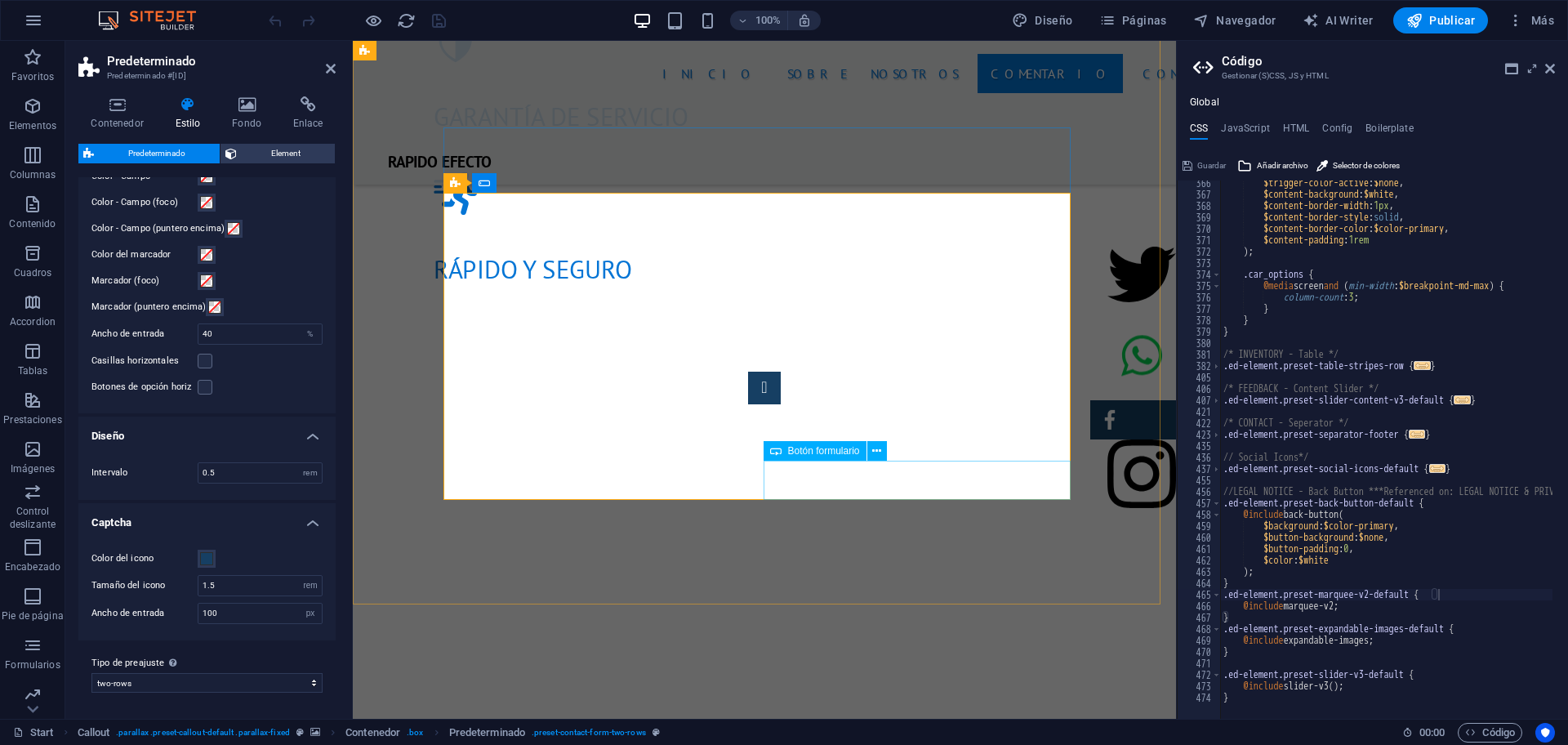 click on "Envía tu solicitud" at bounding box center [924, 1596] 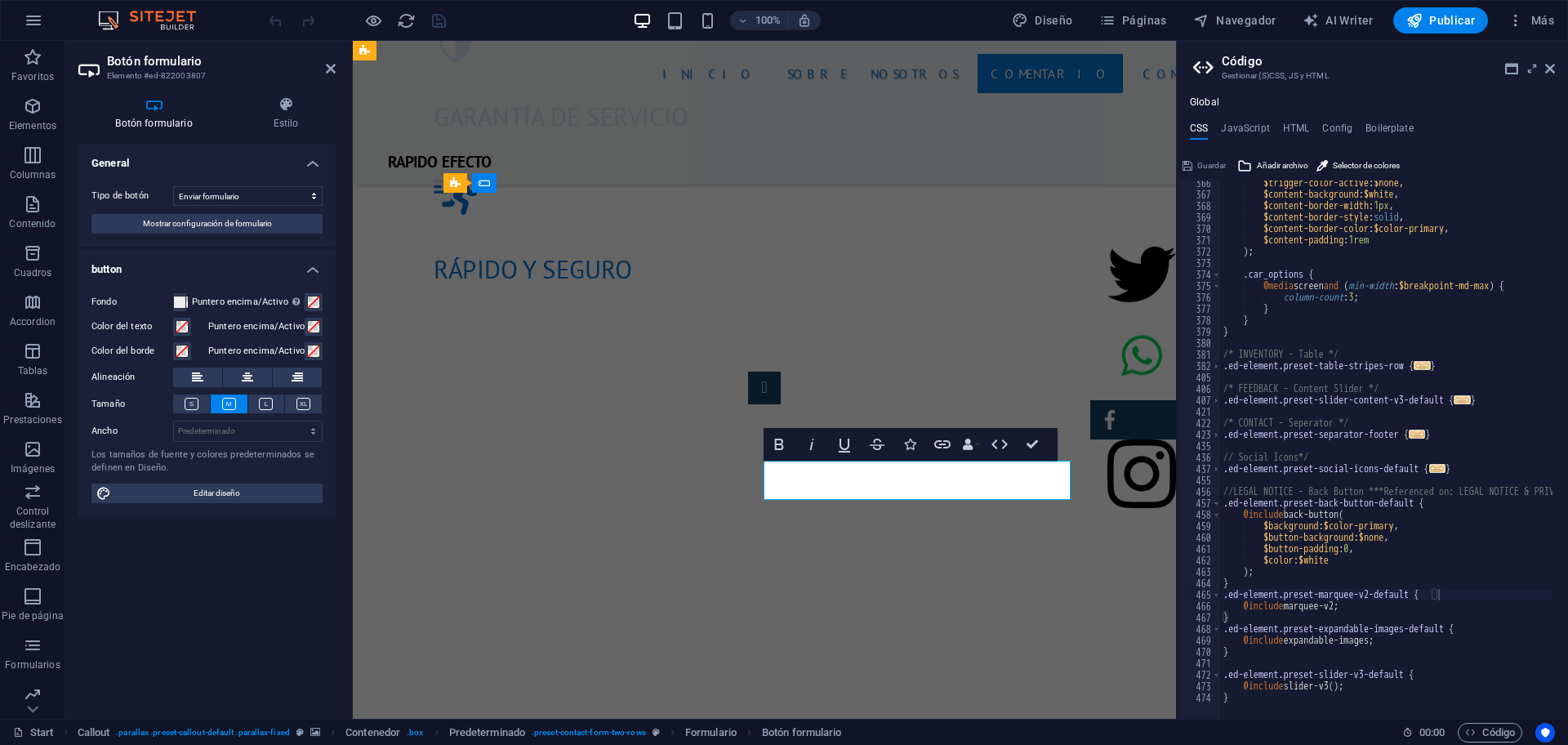 click on "Envía tu solicitud" at bounding box center (924, 1592) 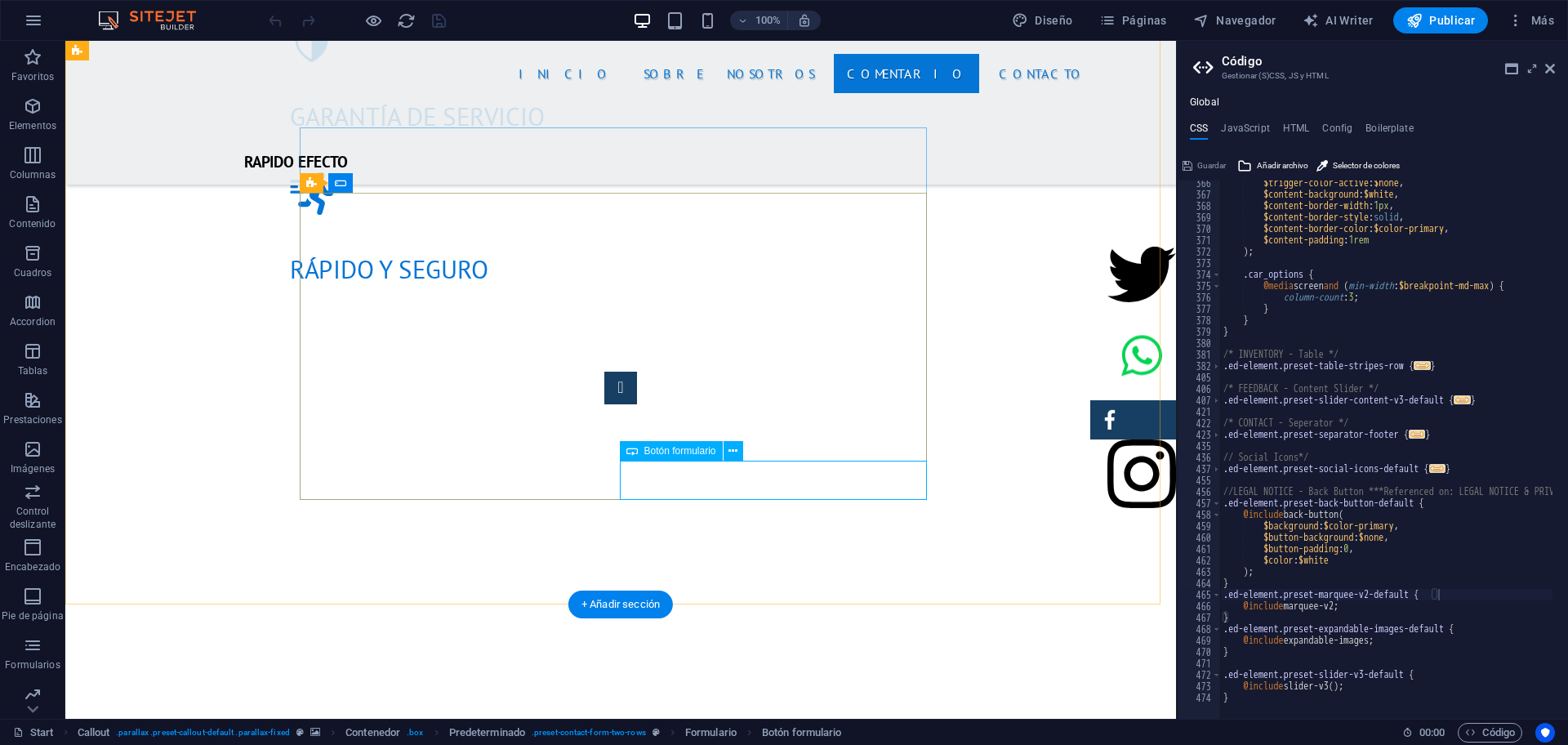 click on "Envía tu solicitud" at bounding box center [781, 1596] 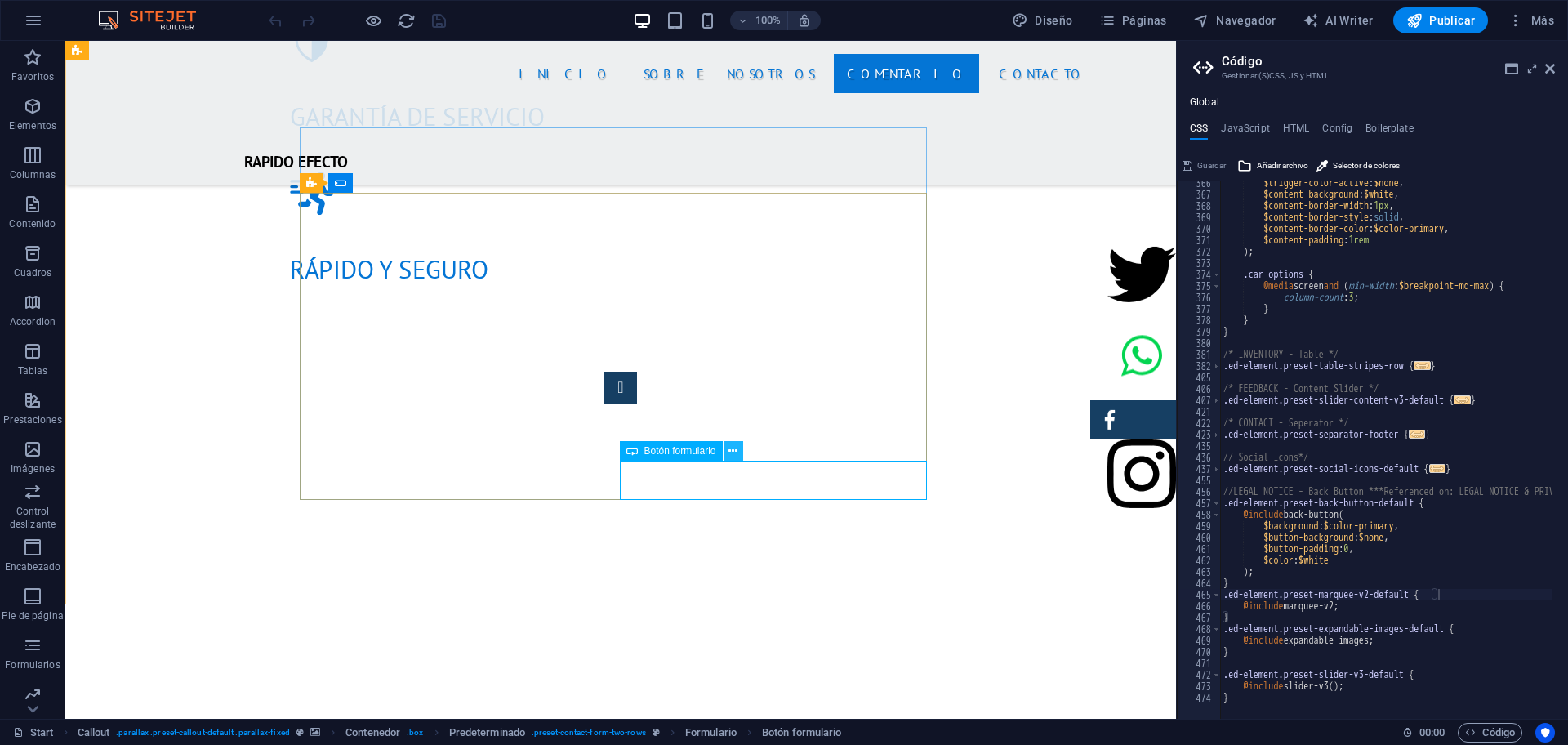 click at bounding box center (733, 451) 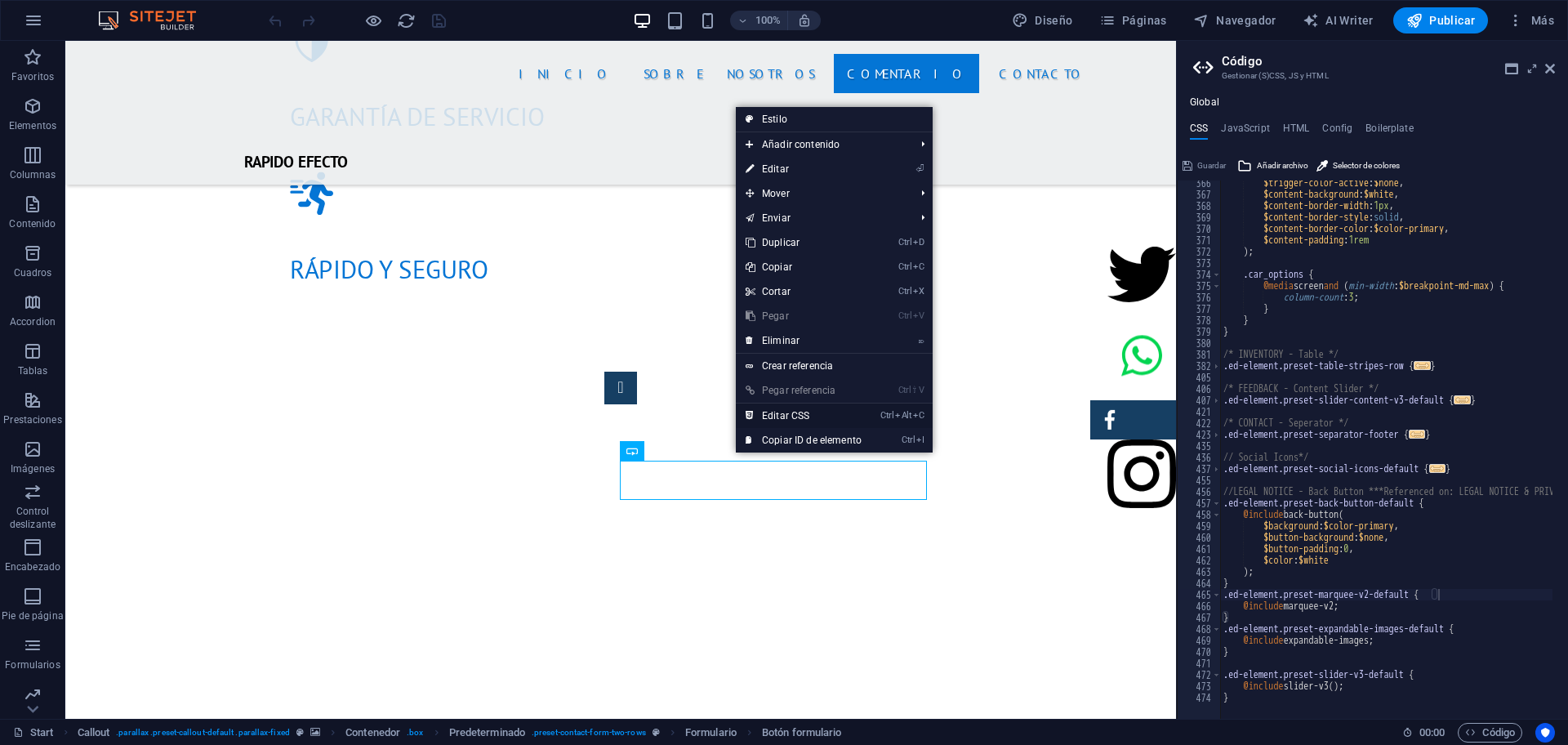 click on "Ctrl Alt C  Editar CSS" at bounding box center (804, 416) 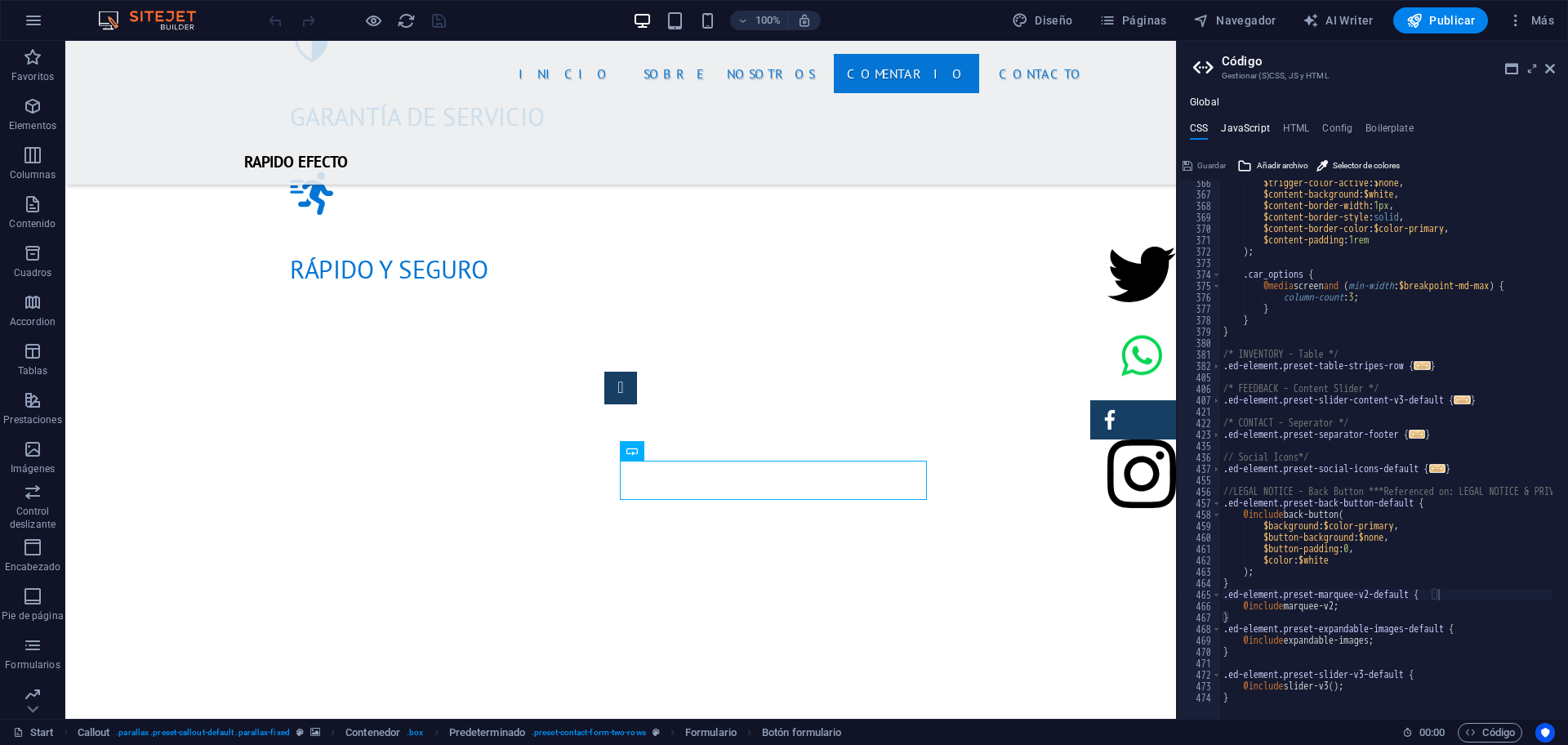 click on "JavaScript" at bounding box center [1245, 132] 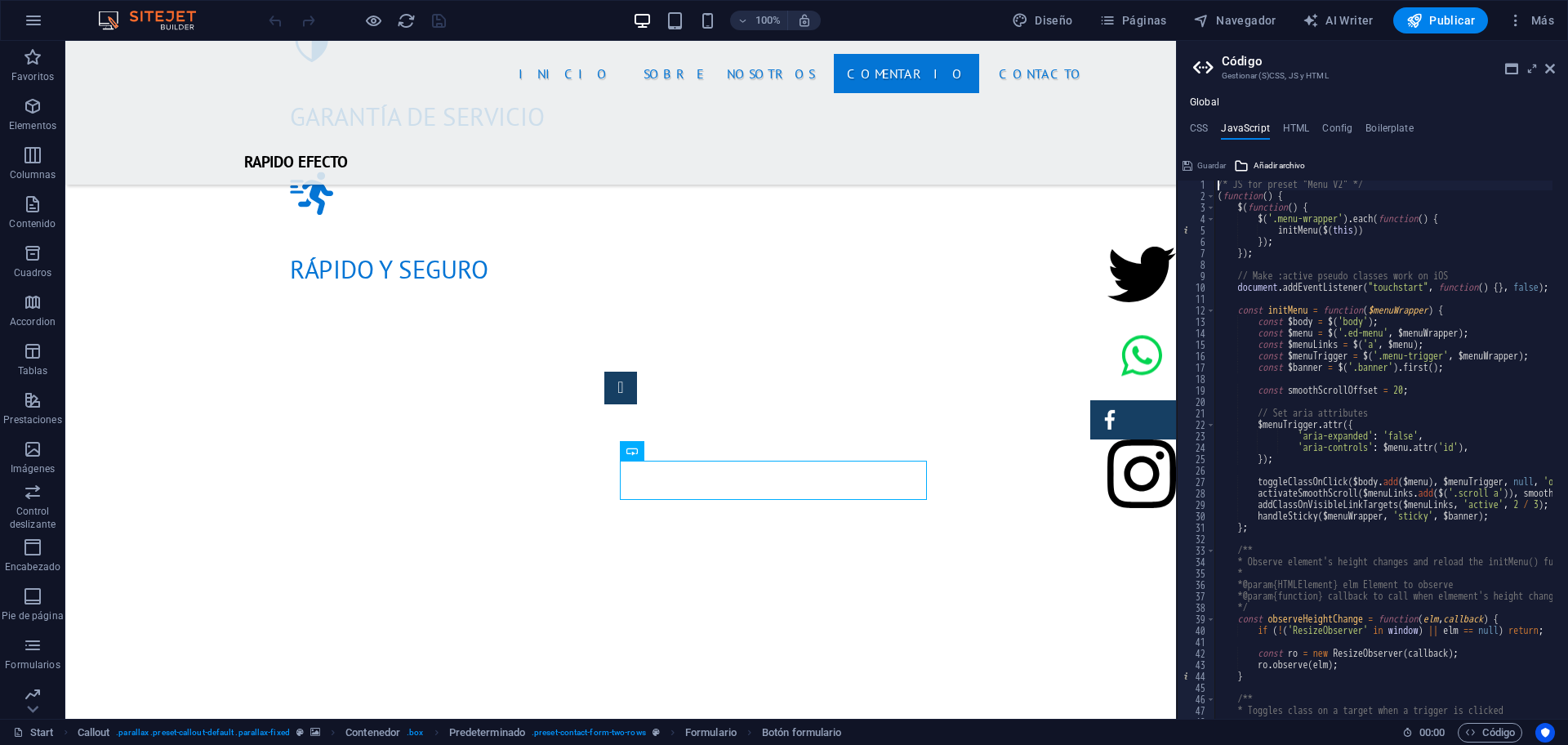 scroll, scrollTop: 2, scrollLeft: 0, axis: vertical 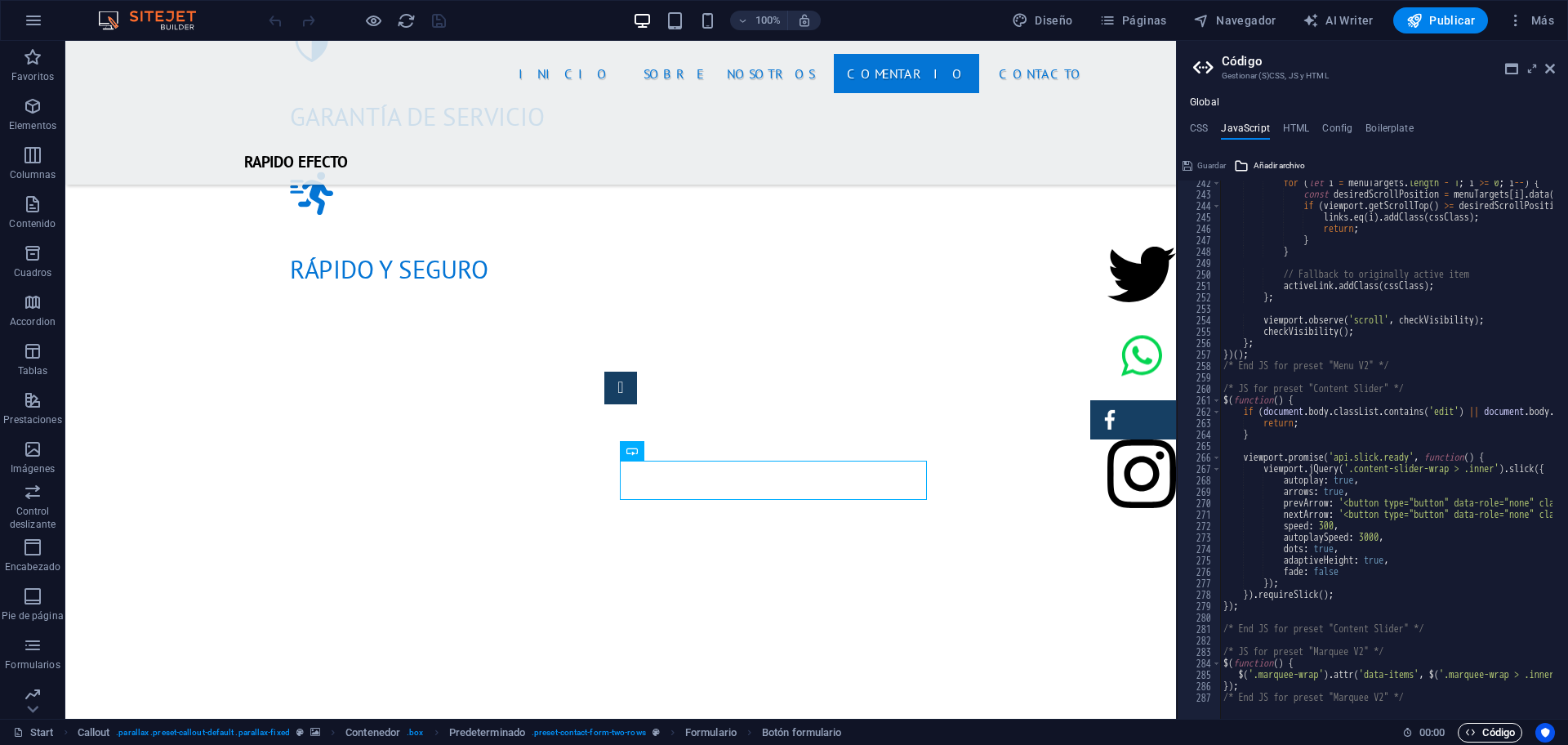 click on "Código" at bounding box center (1490, 733) 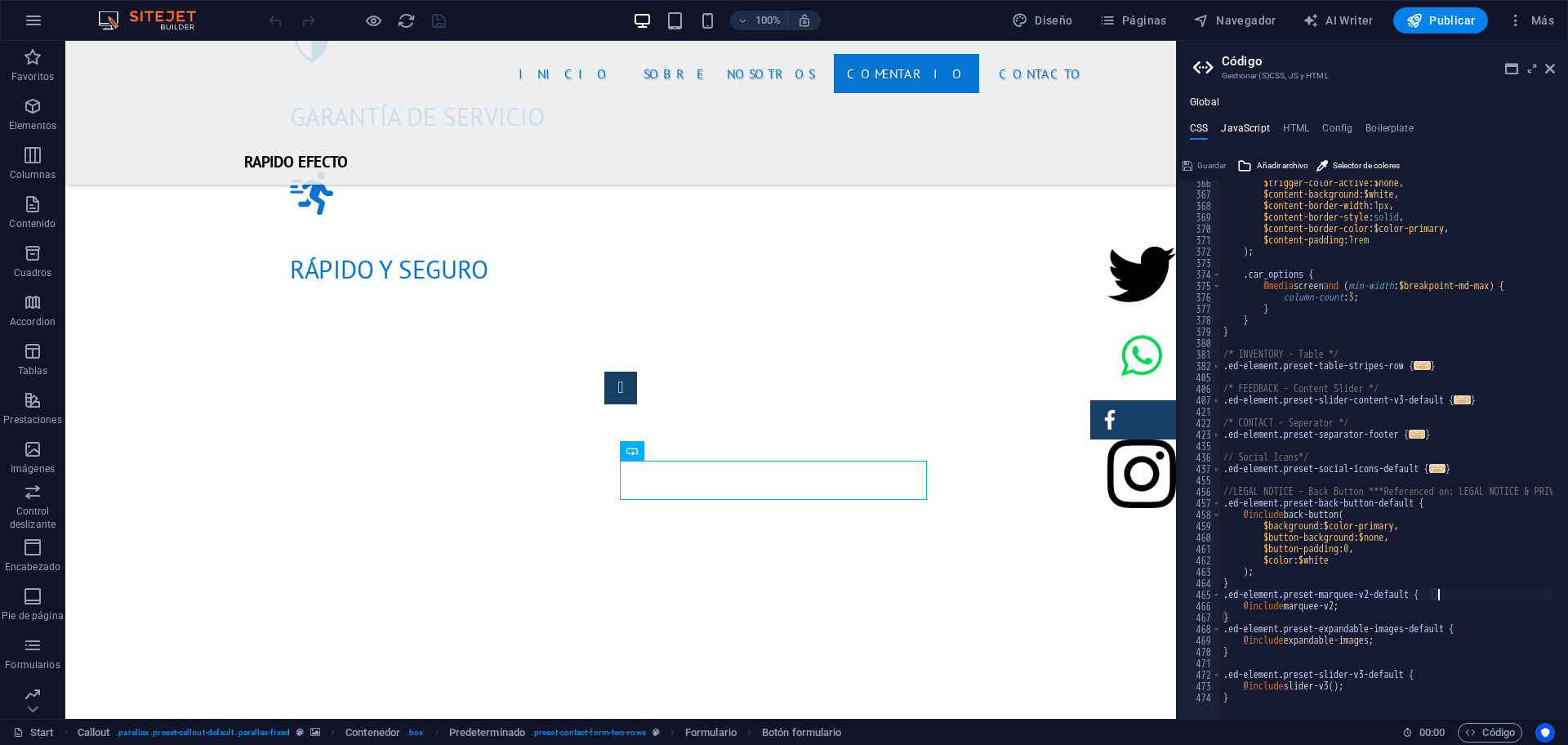 click on "JavaScript" at bounding box center (1245, 132) 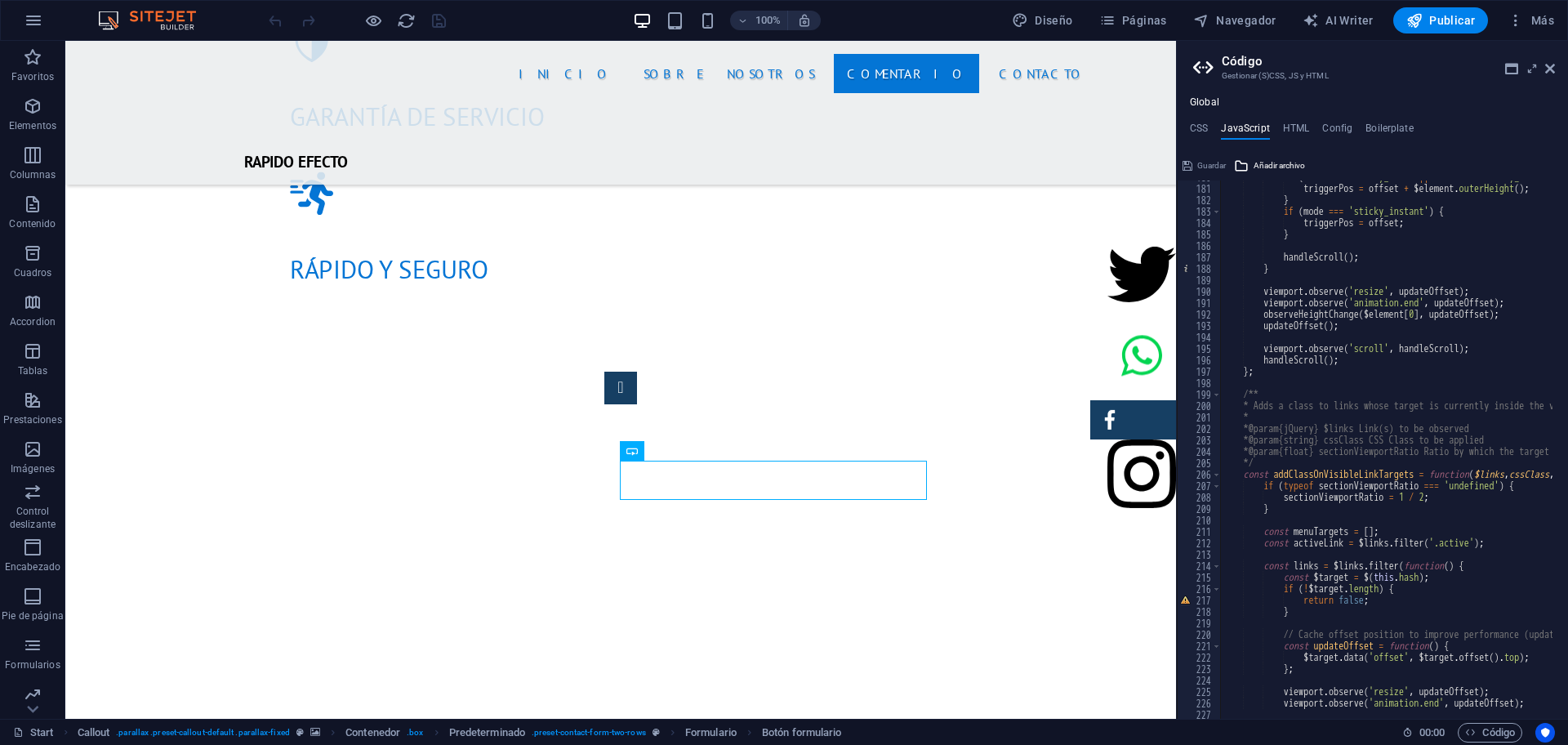 scroll, scrollTop: 2042, scrollLeft: 0, axis: vertical 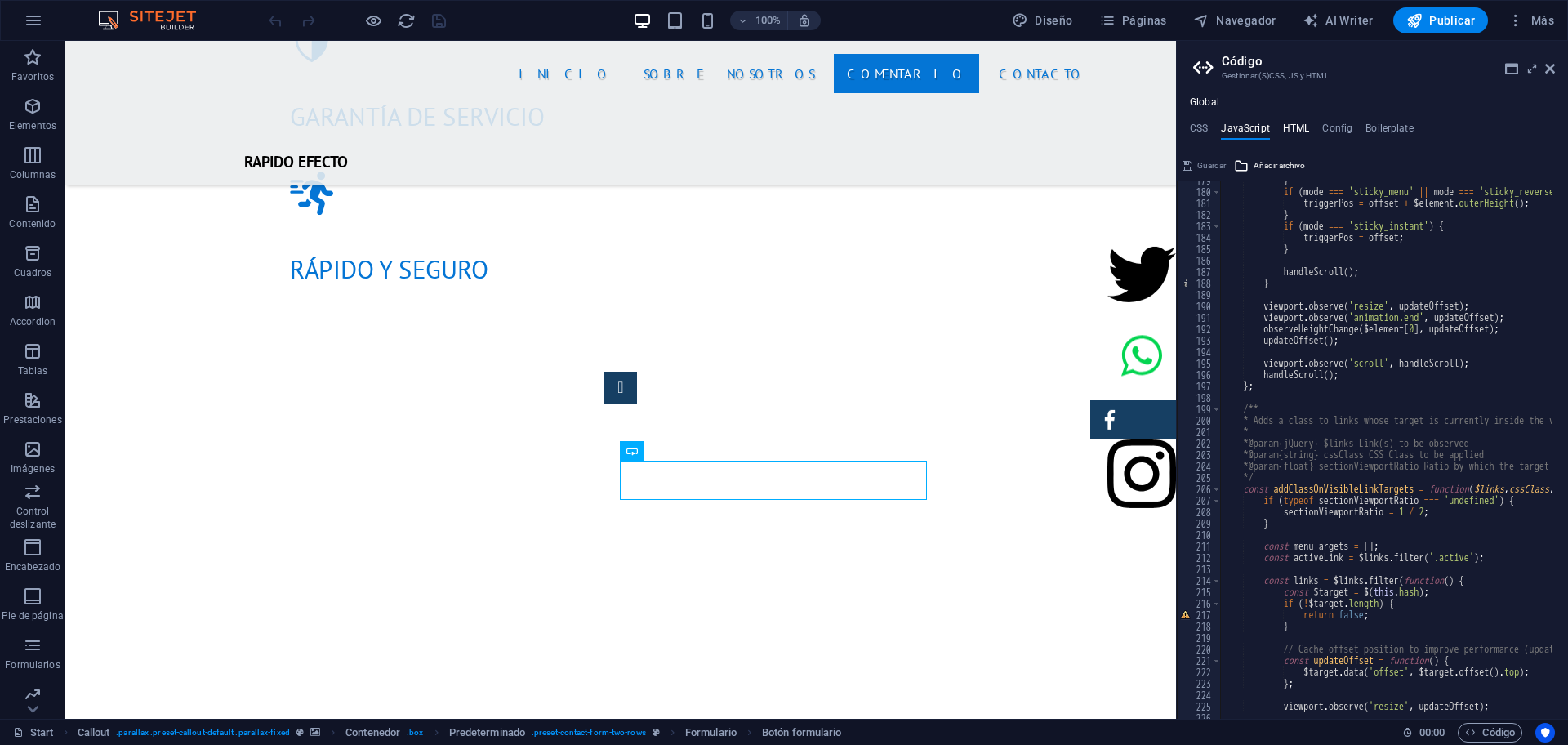 click on "HTML" at bounding box center (1296, 132) 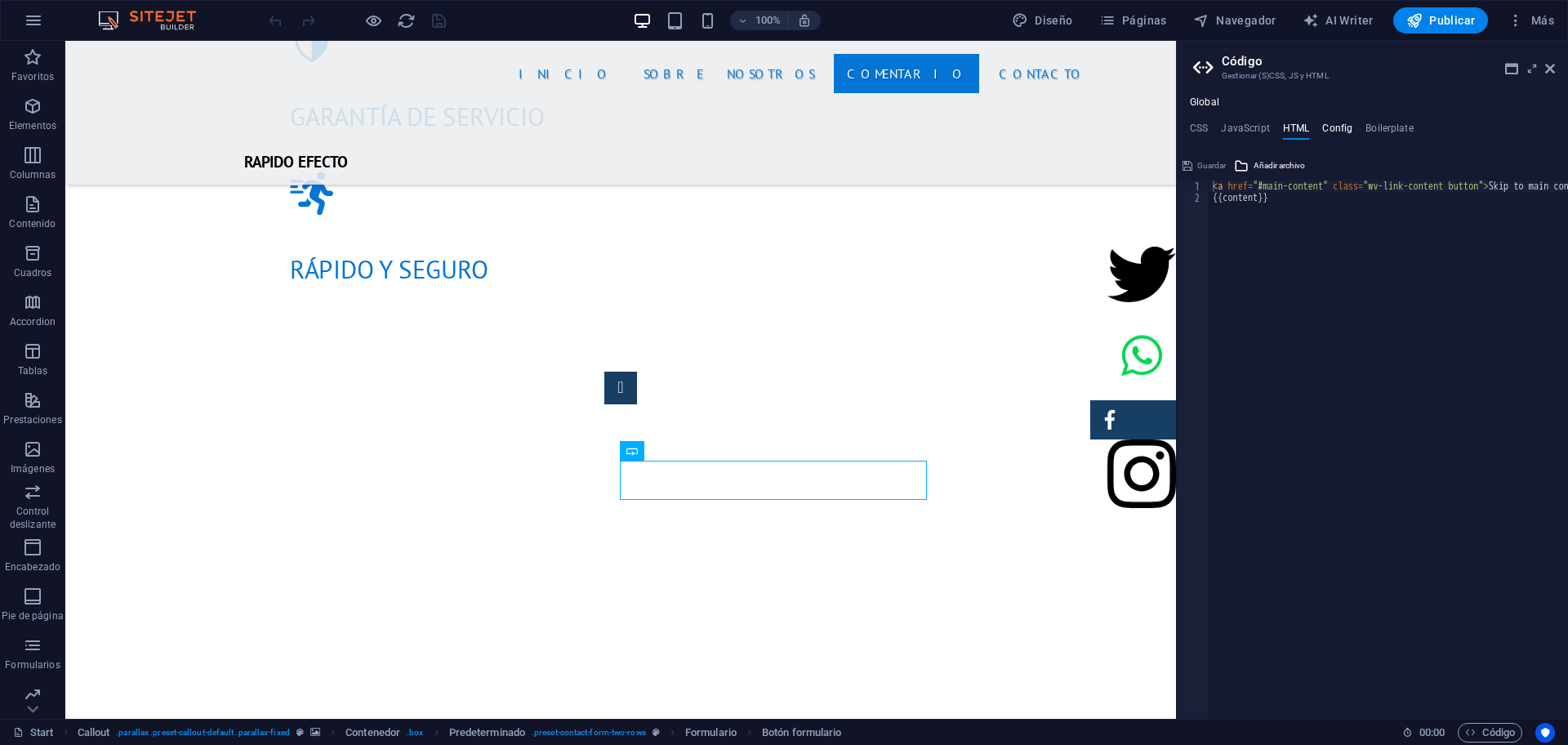 click on "Config" at bounding box center (1337, 132) 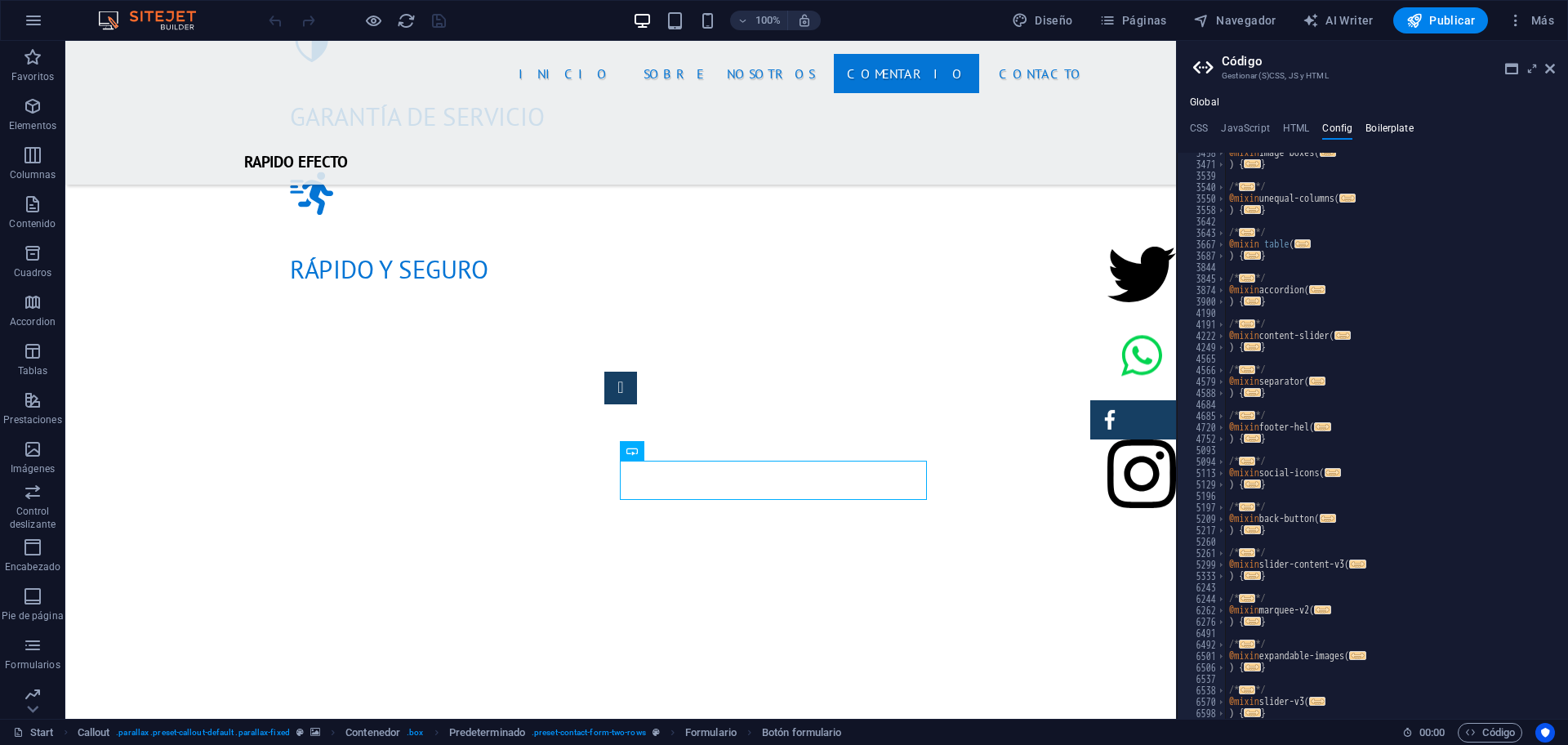 click on "Boilerplate" at bounding box center (1389, 132) 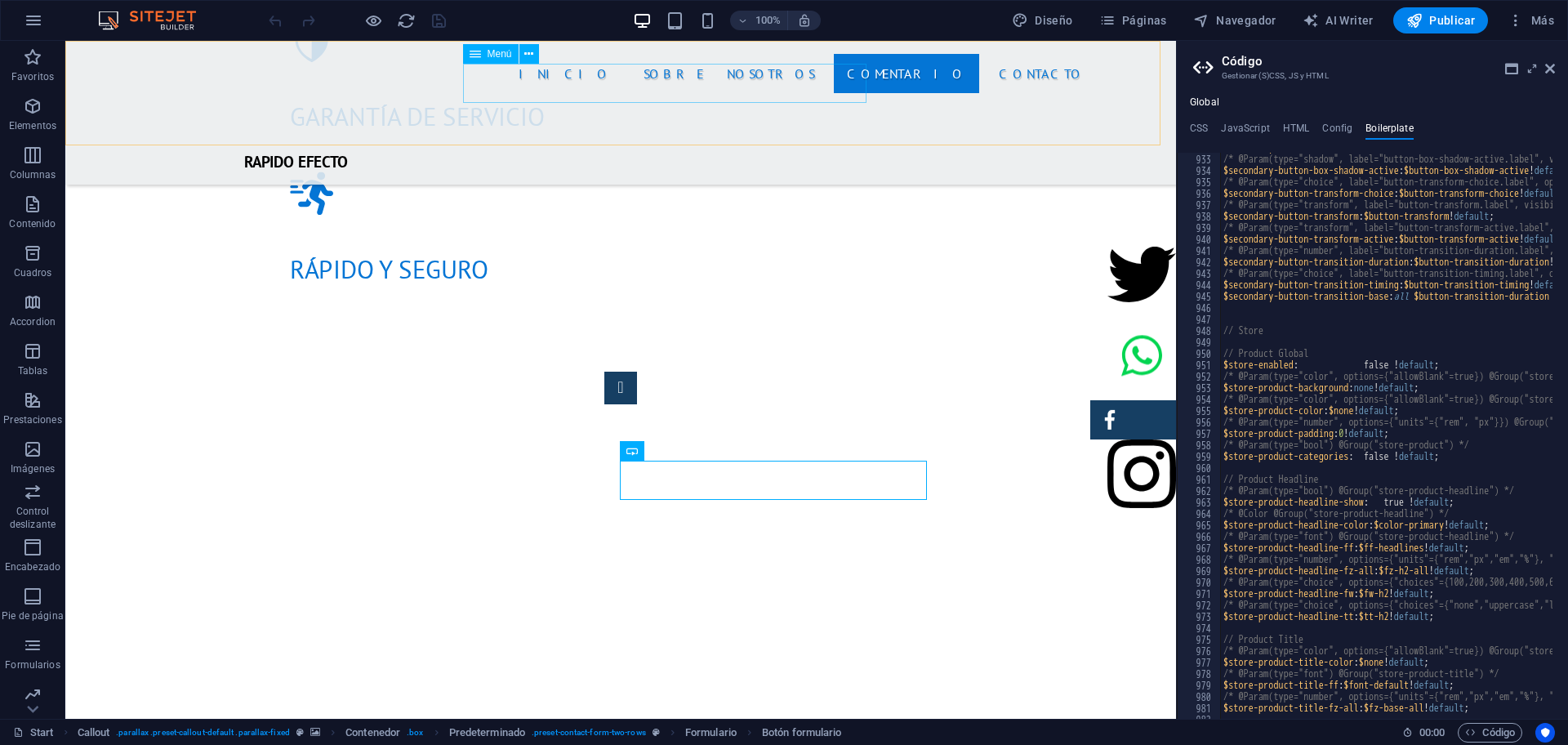 click on "INICIO Sobre nosotros Comentario Contacto" at bounding box center (784, 74) 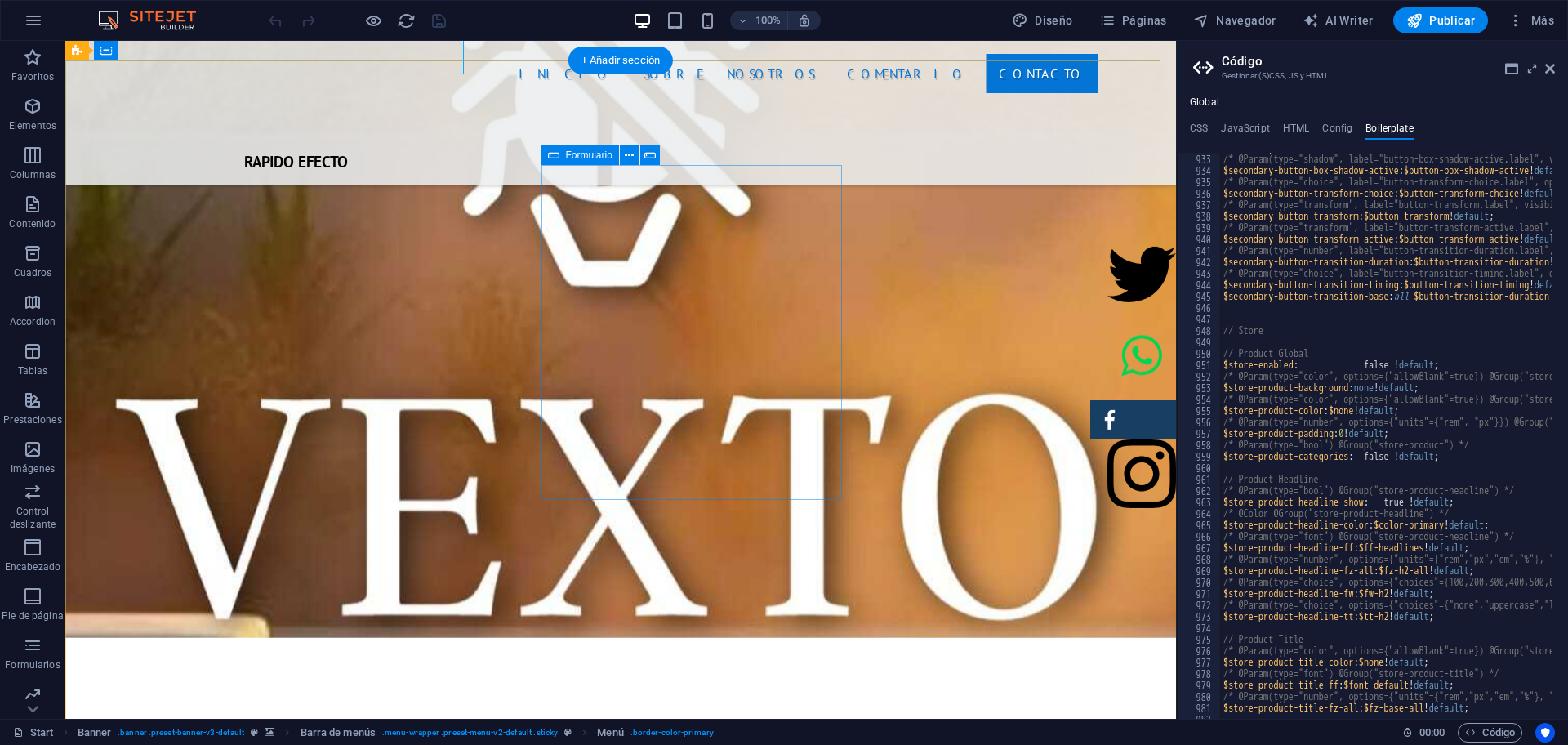 scroll, scrollTop: 3164, scrollLeft: 0, axis: vertical 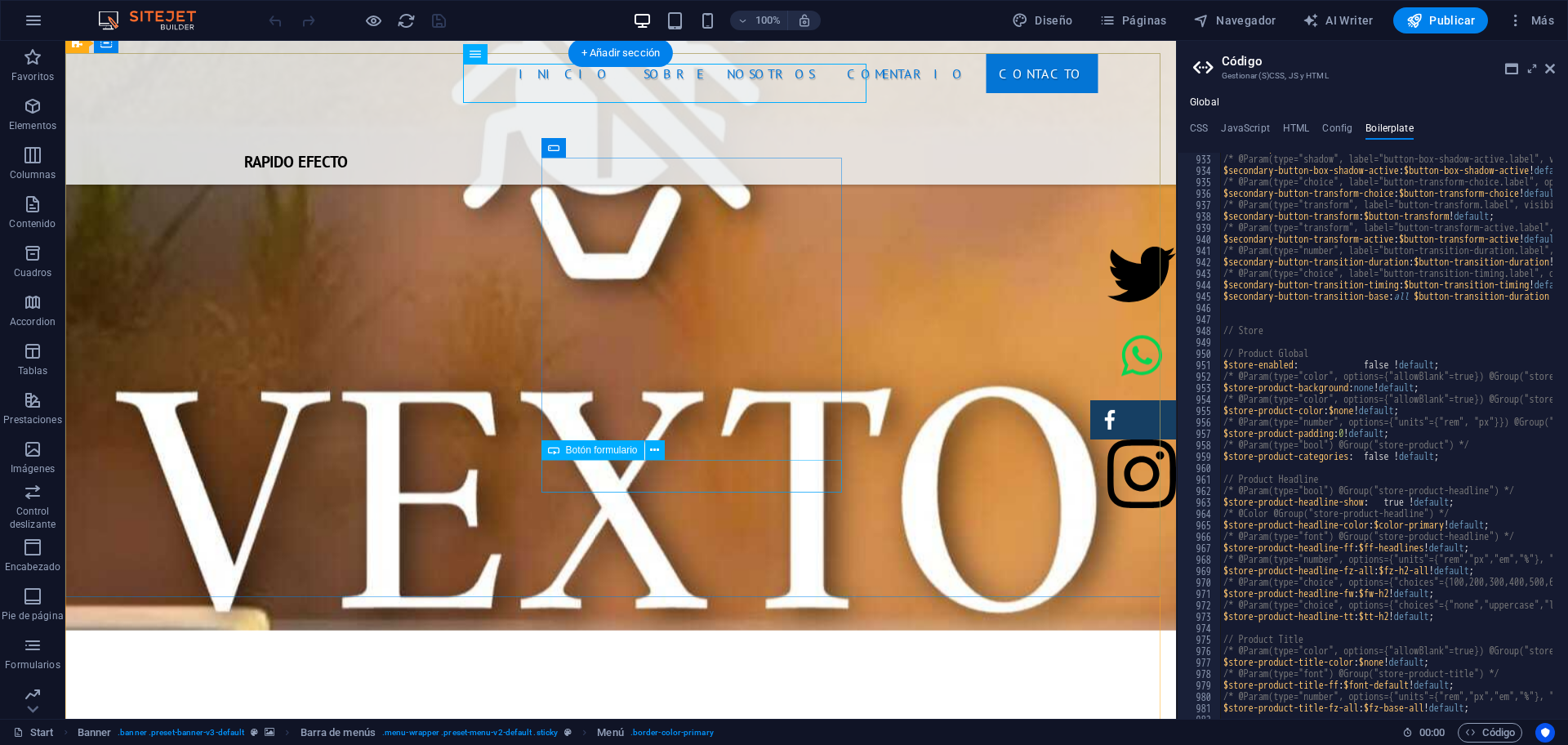 click on "Enviar" at bounding box center [578, 4352] 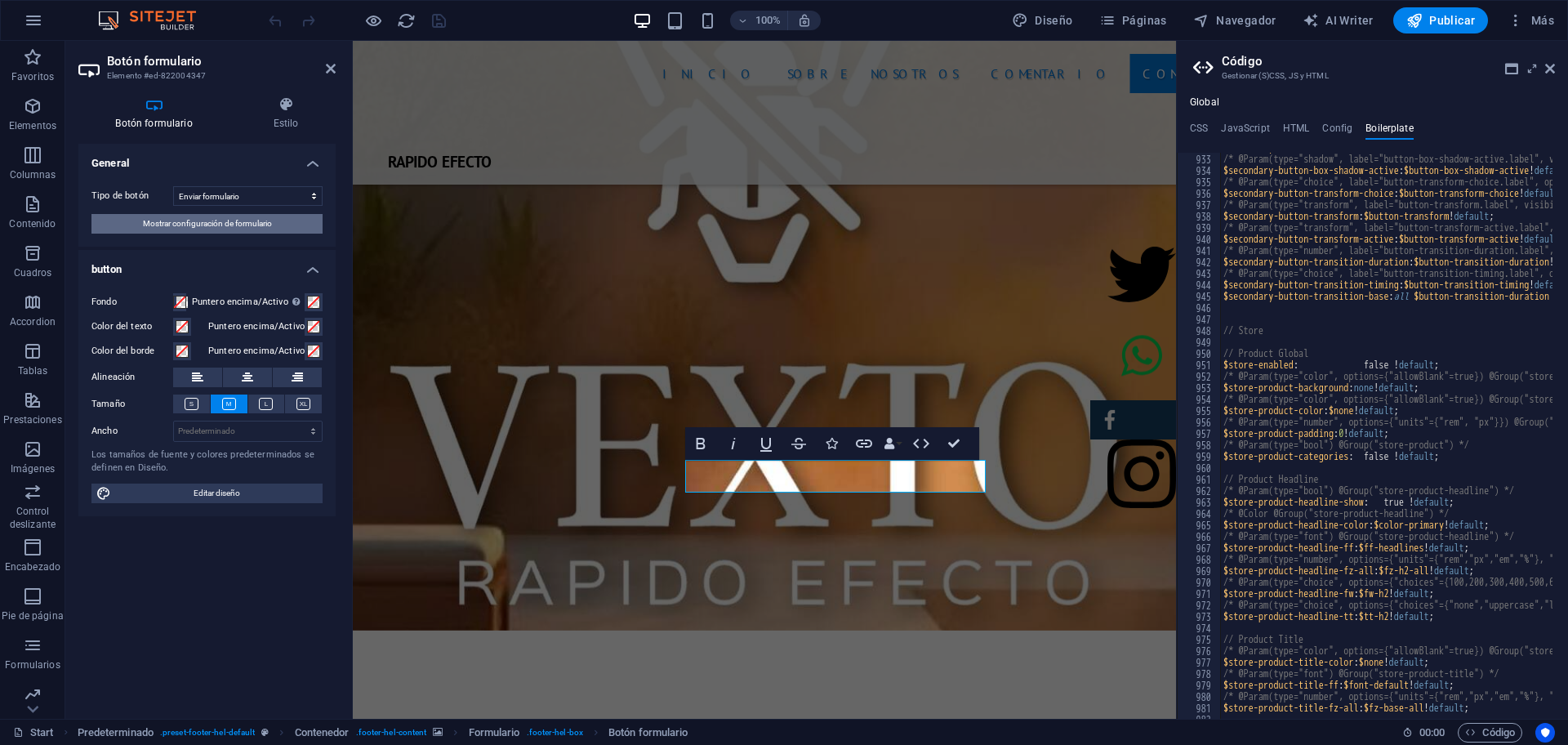 click on "Mostrar configuración de formulario" at bounding box center (207, 224) 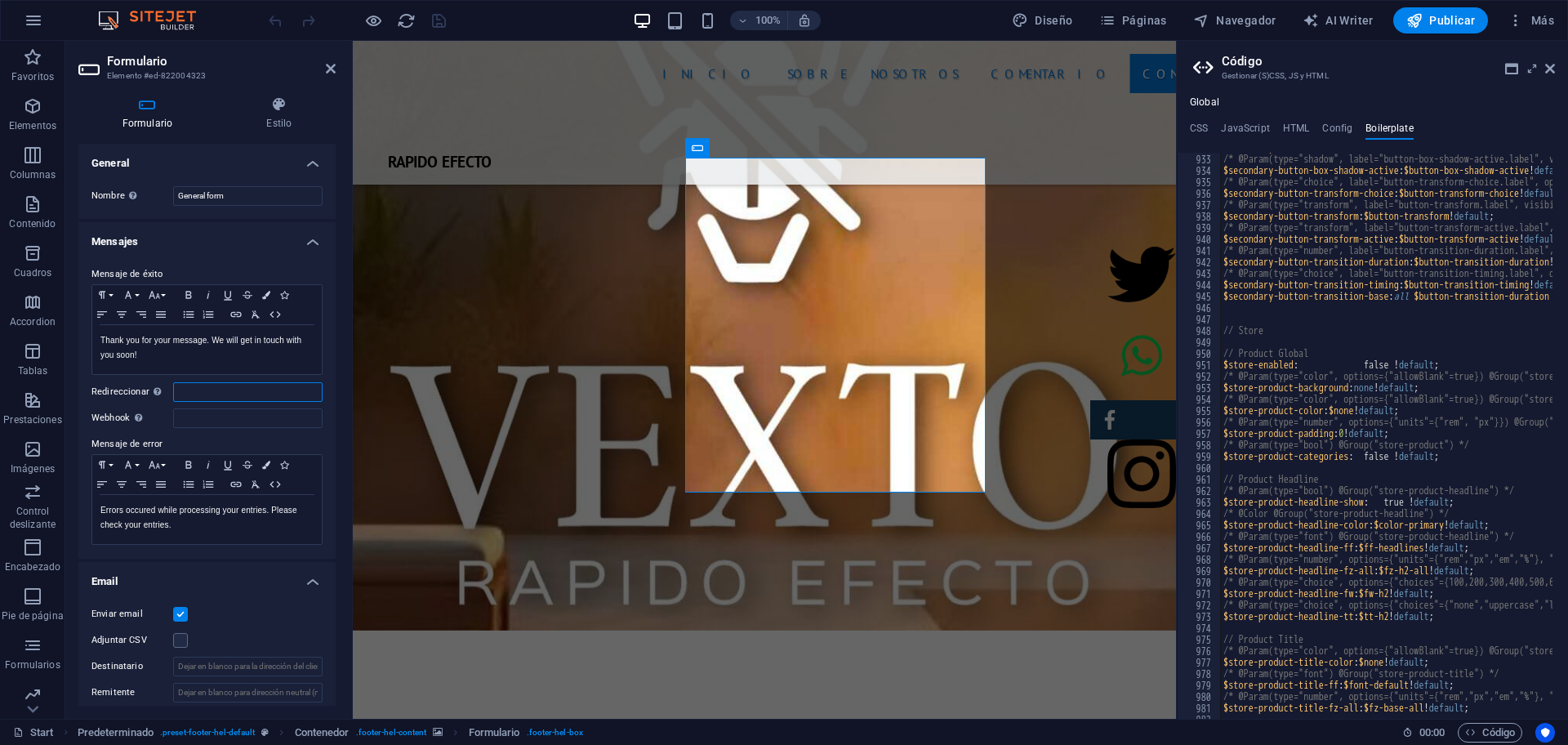 click on "Redireccionar Defina un destino de redireccionamiento cuando un formulario se envíe correctamente. Por ejemplo, una página de éxito." at bounding box center (247, 392) 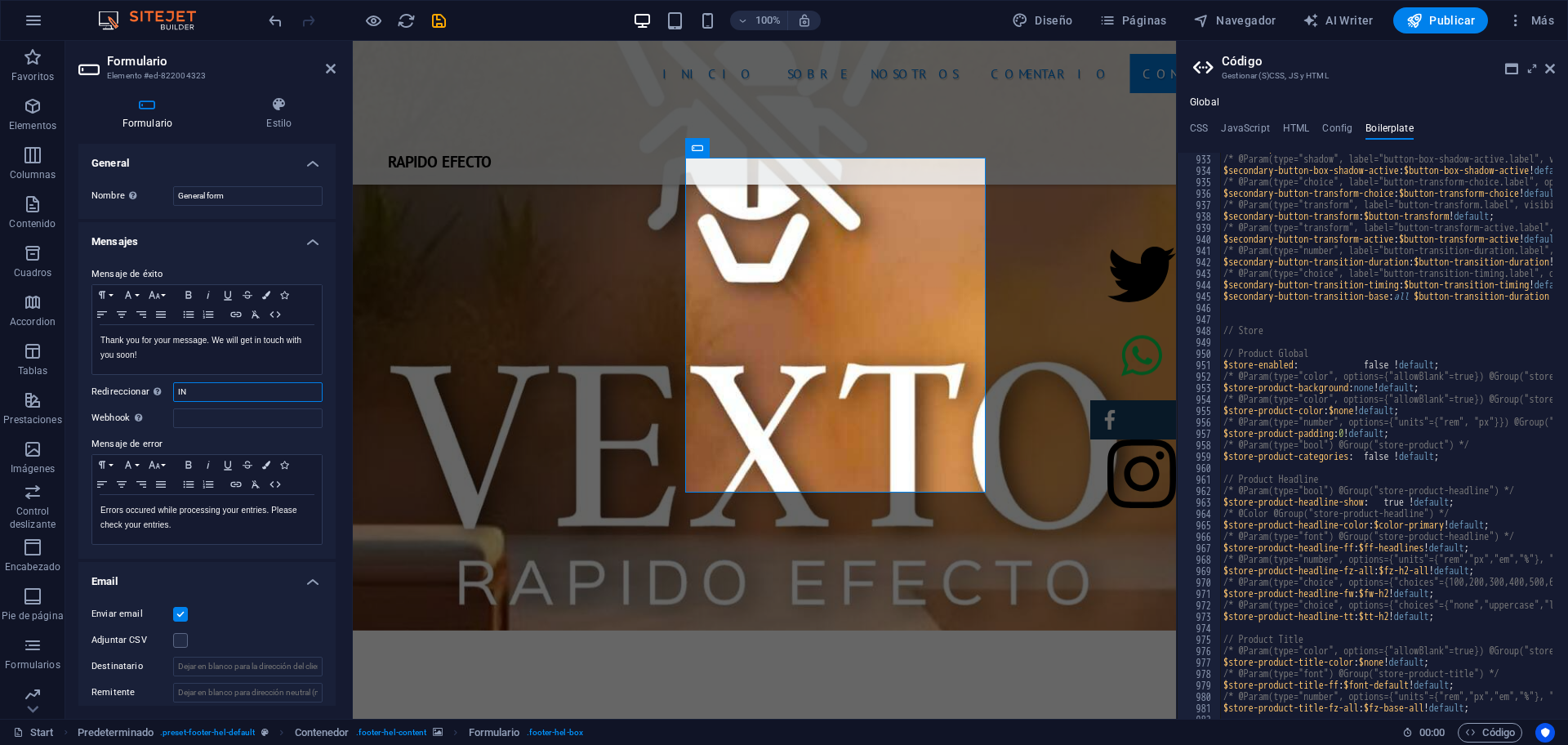 type on "I" 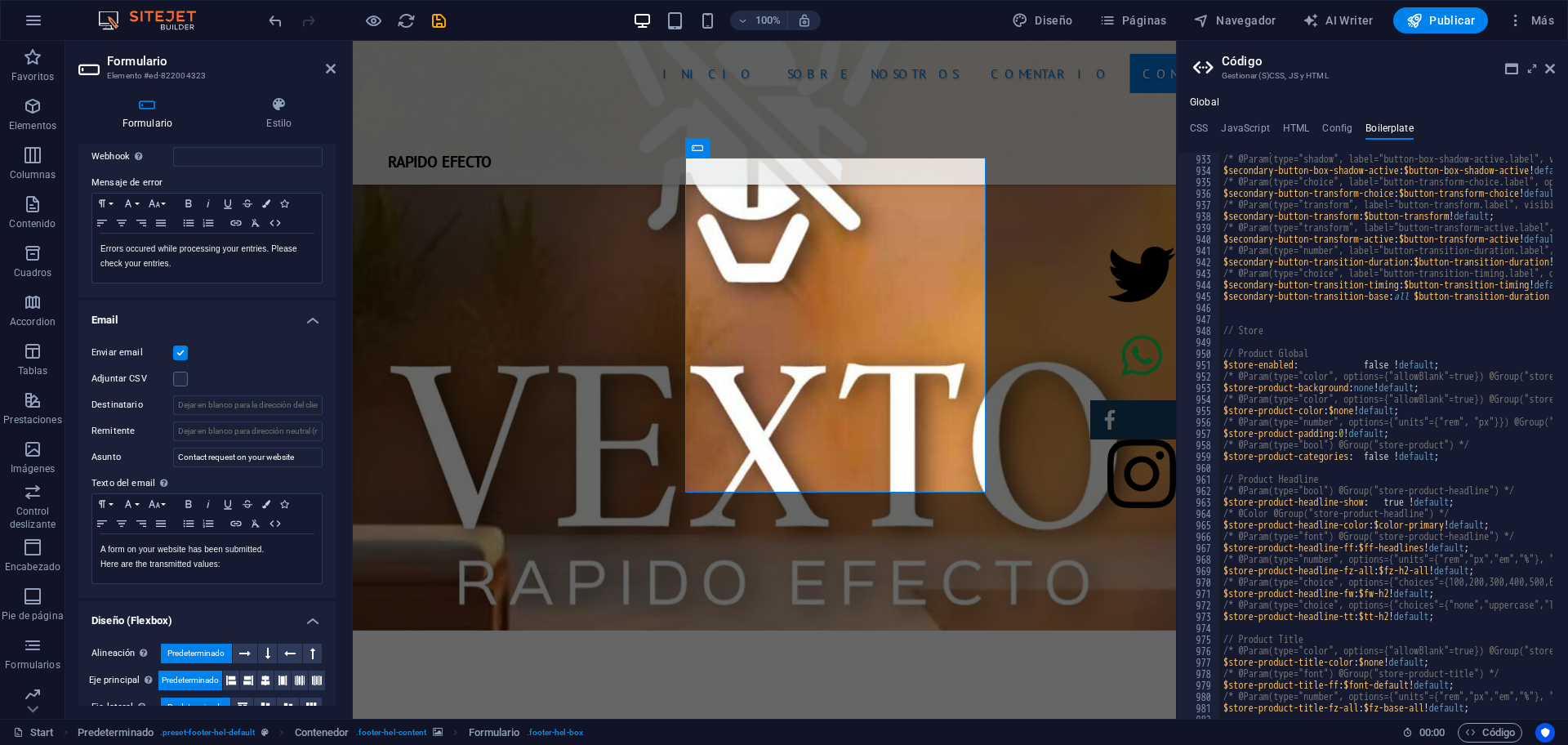 scroll, scrollTop: 341, scrollLeft: 0, axis: vertical 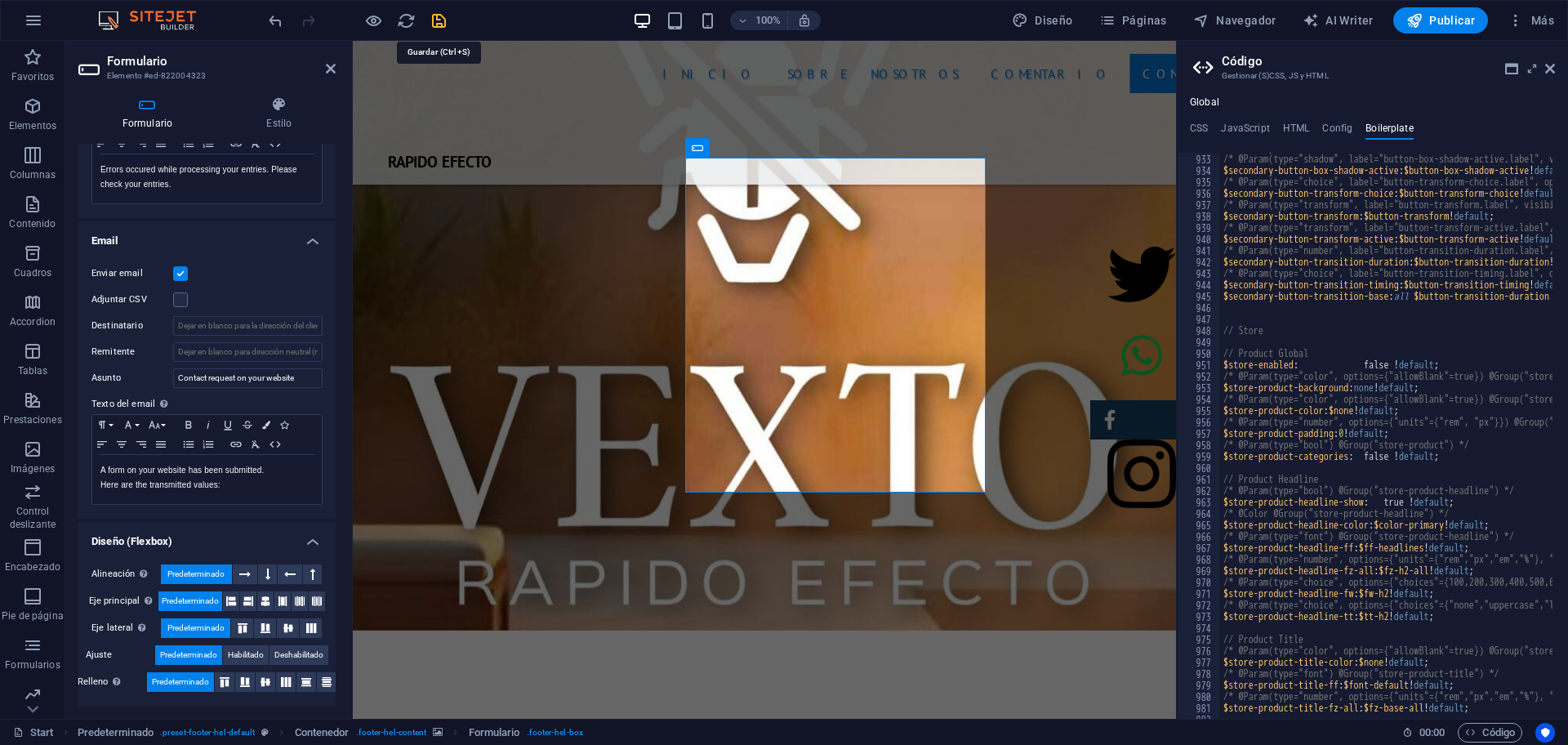 type on "info@example.com" 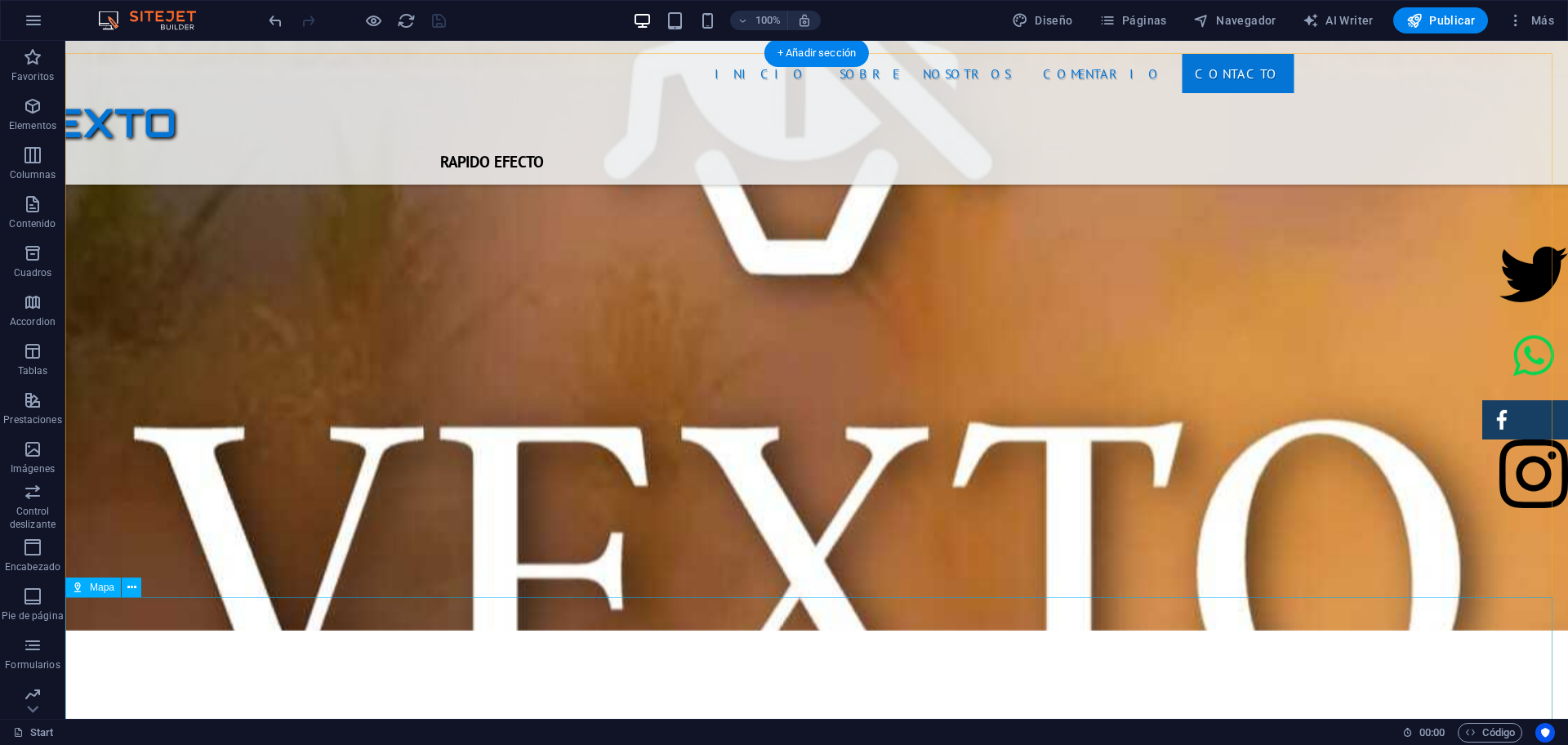 click at bounding box center [817, 4559] 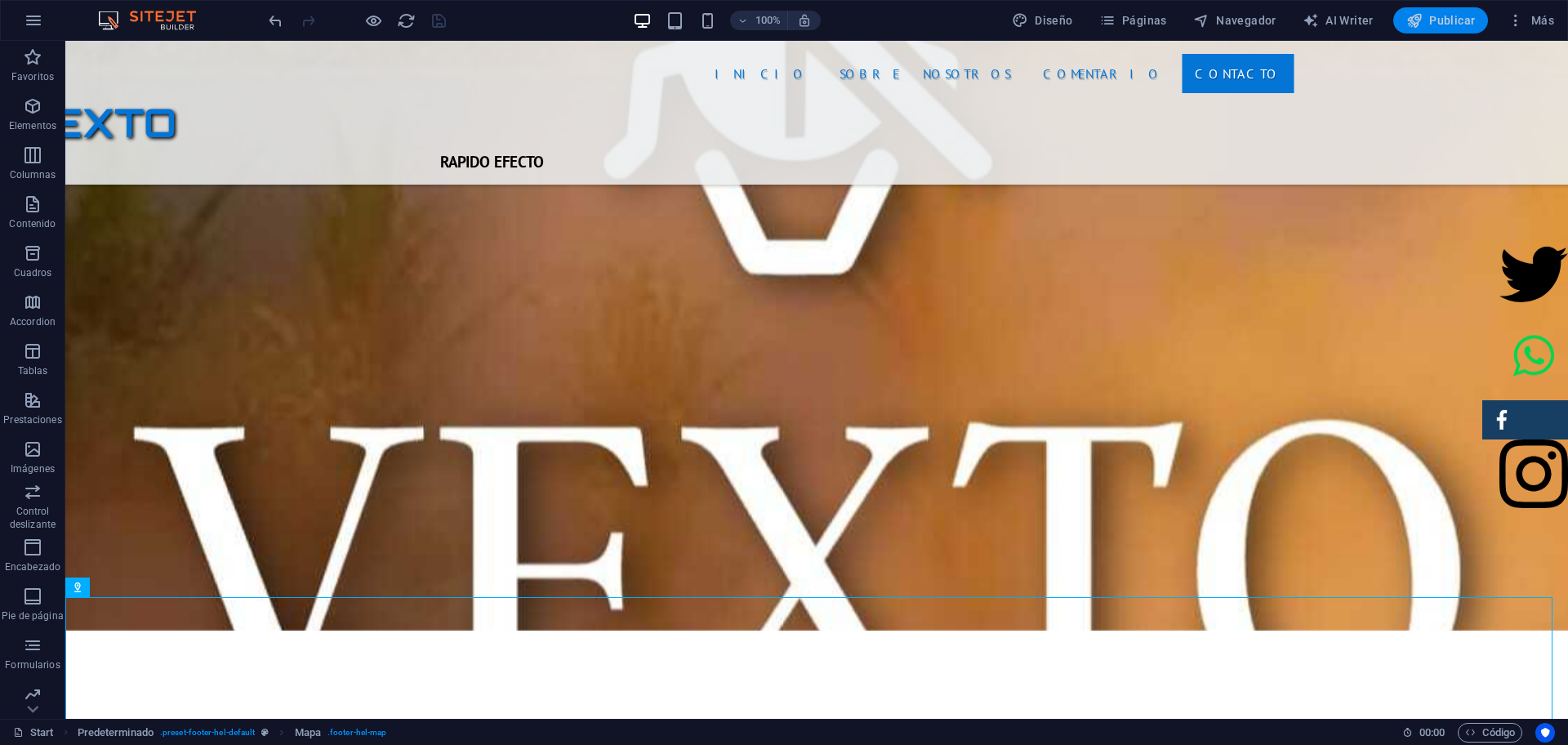 click on "Publicar" at bounding box center (1441, 20) 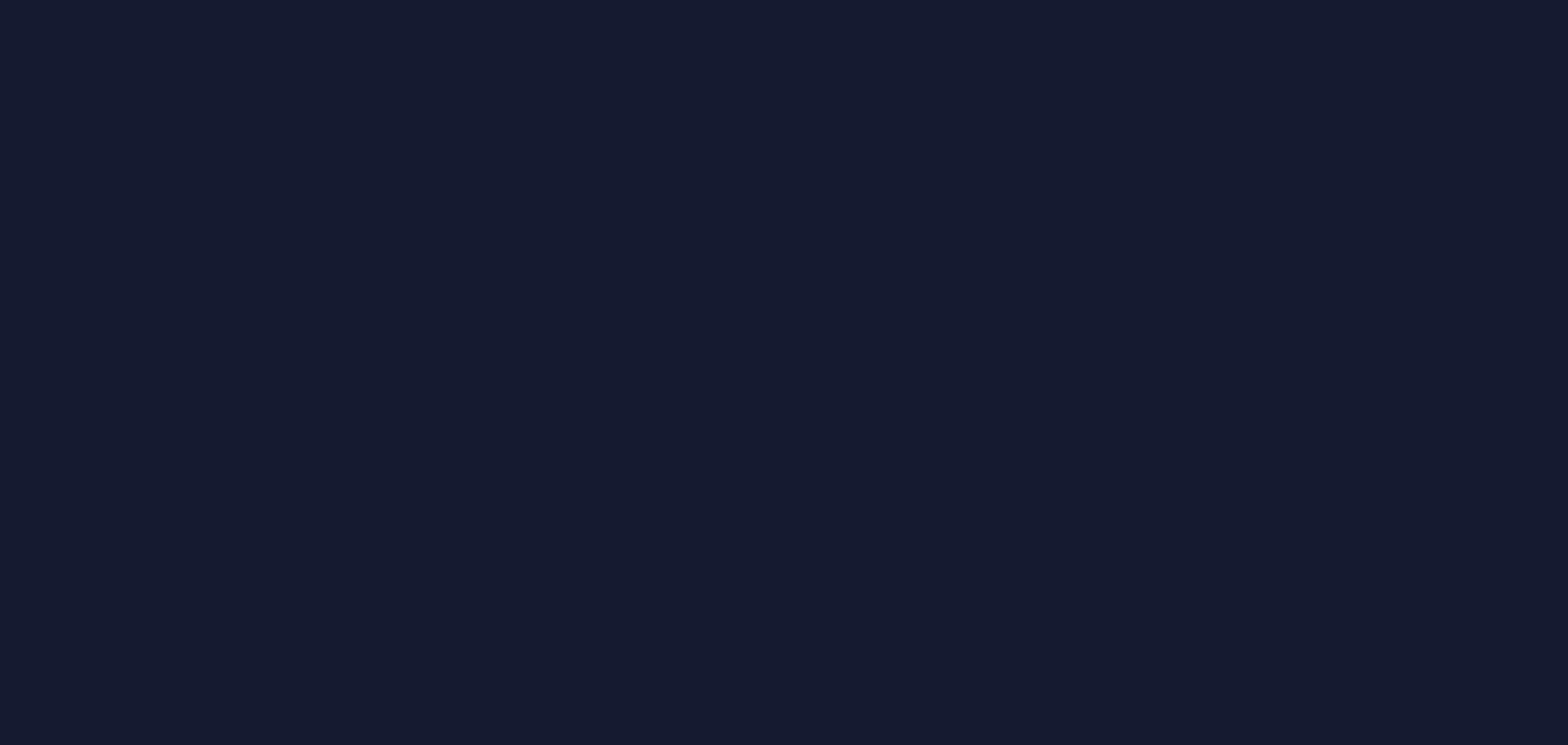 scroll, scrollTop: 0, scrollLeft: 0, axis: both 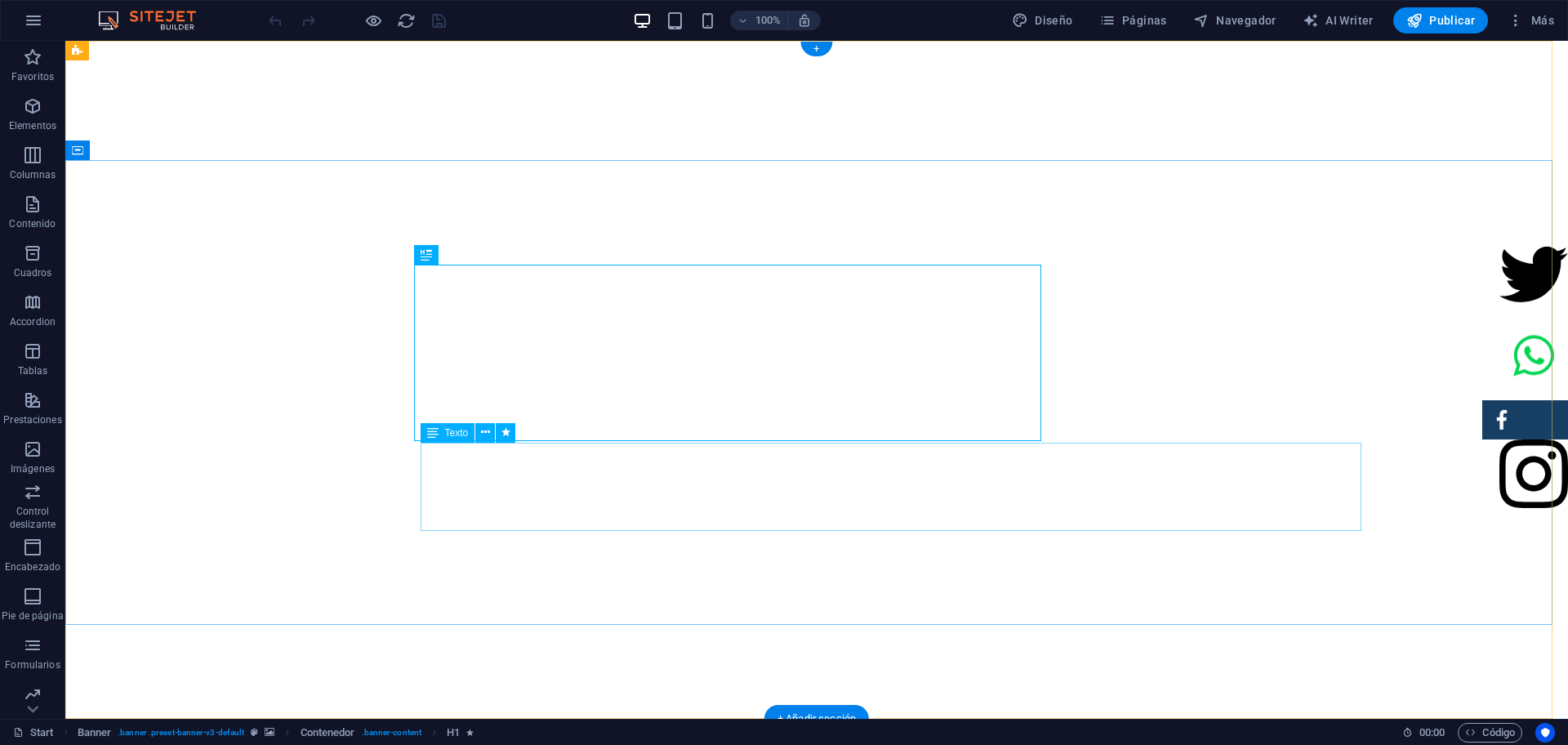 click on "Soluciones eficaces para un entorno libre de plagas Protegemos tu hogar y negocio con métodos seguros,  rápidos y garantizados. Tu tranquilidad es nuestra prioridad. ×" at bounding box center (898, 1199) 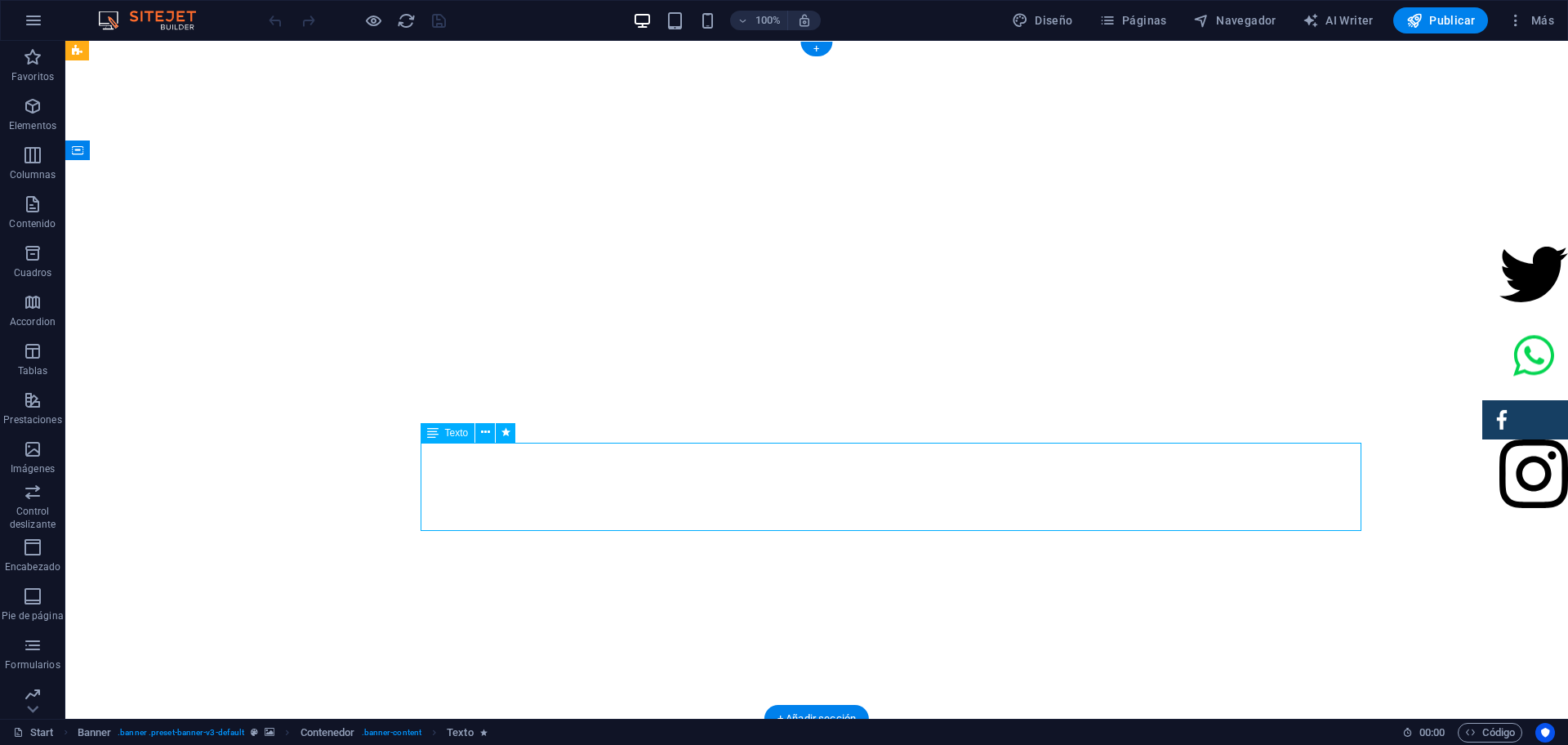 click on "Soluciones eficaces para un entorno libre de plagas Protegemos tu hogar y negocio con métodos seguros,  rápidos y garantizados. Tu tranquilidad es nuestra prioridad. ×" at bounding box center [898, 1199] 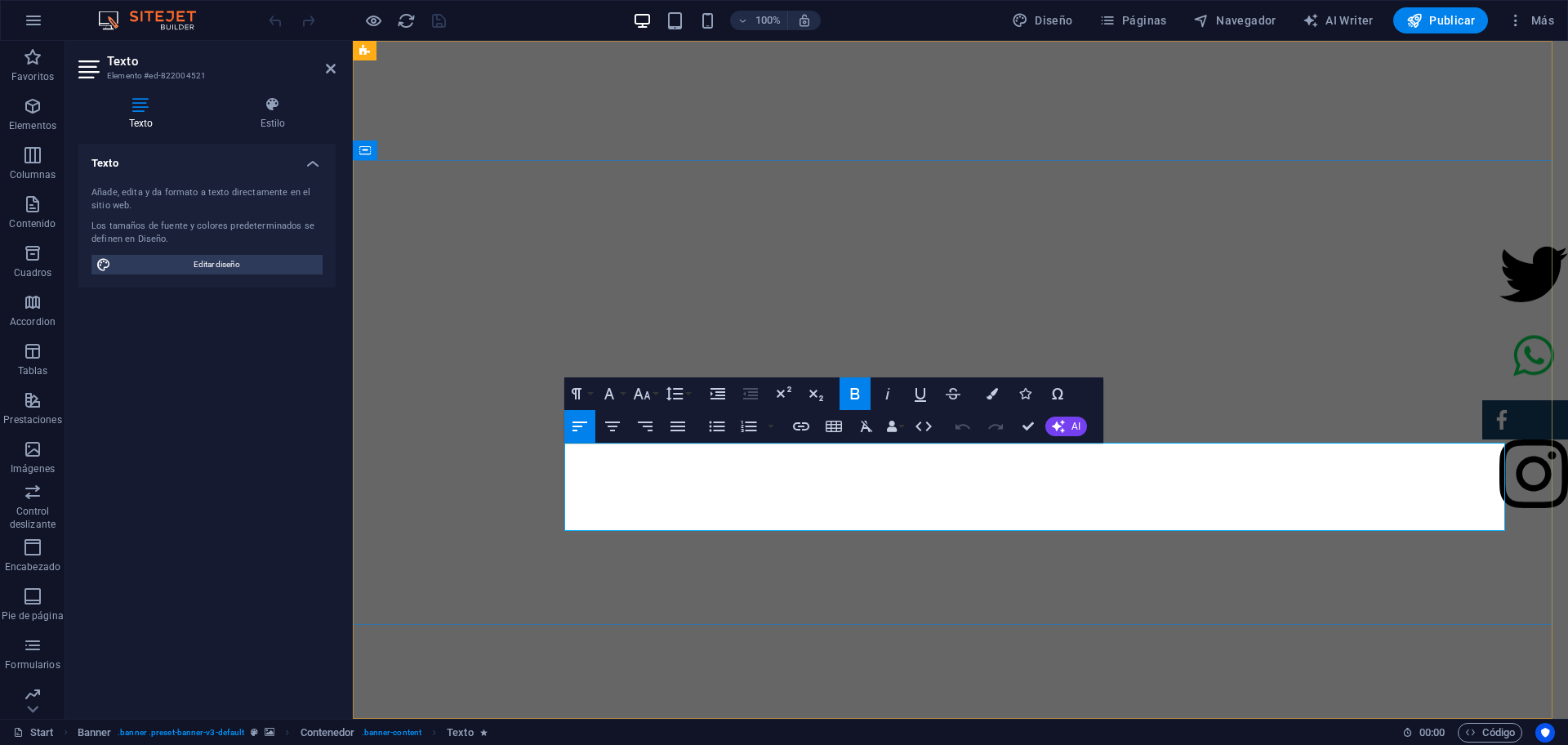 click on "×" at bounding box center [581, 1243] 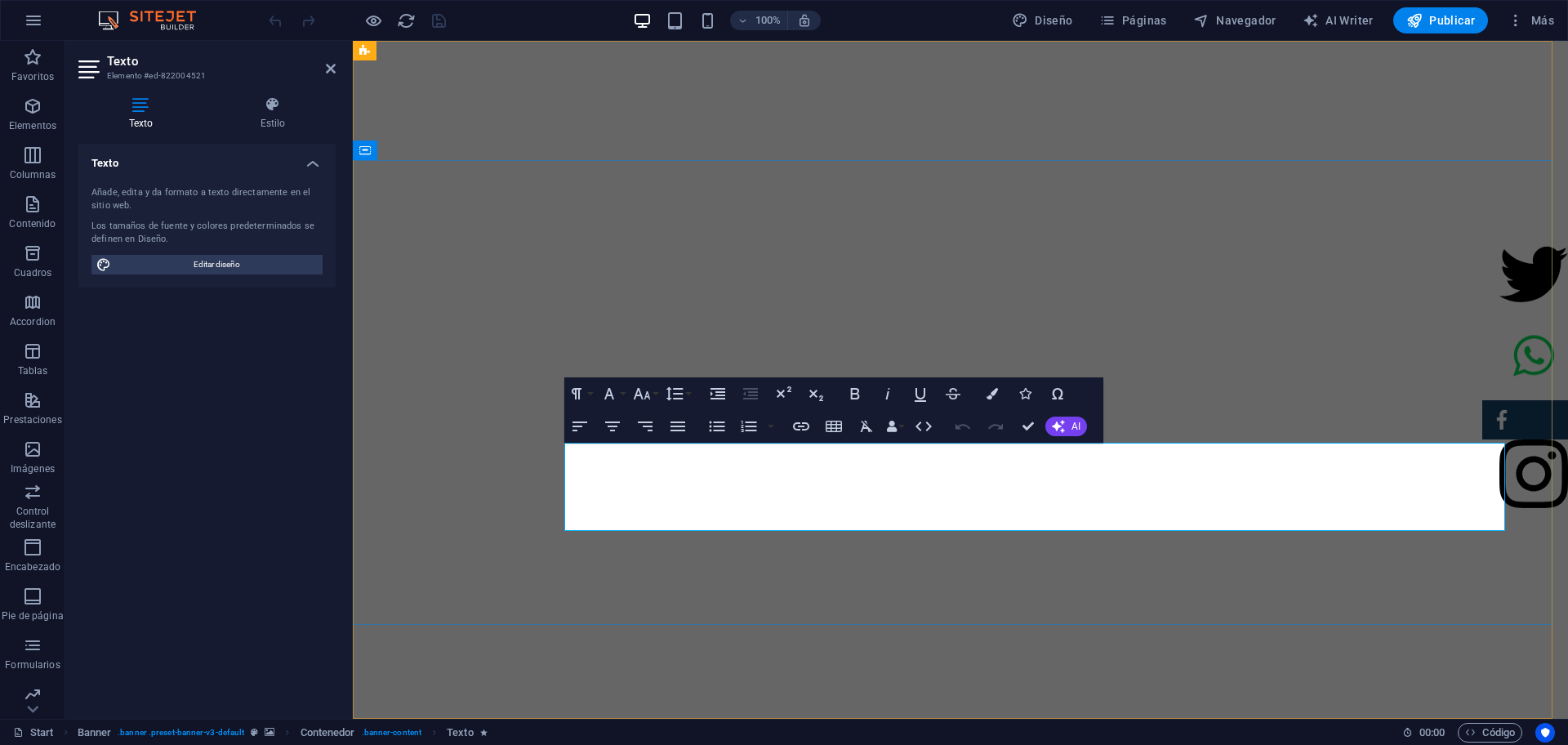 click on "×" at bounding box center [581, 1243] 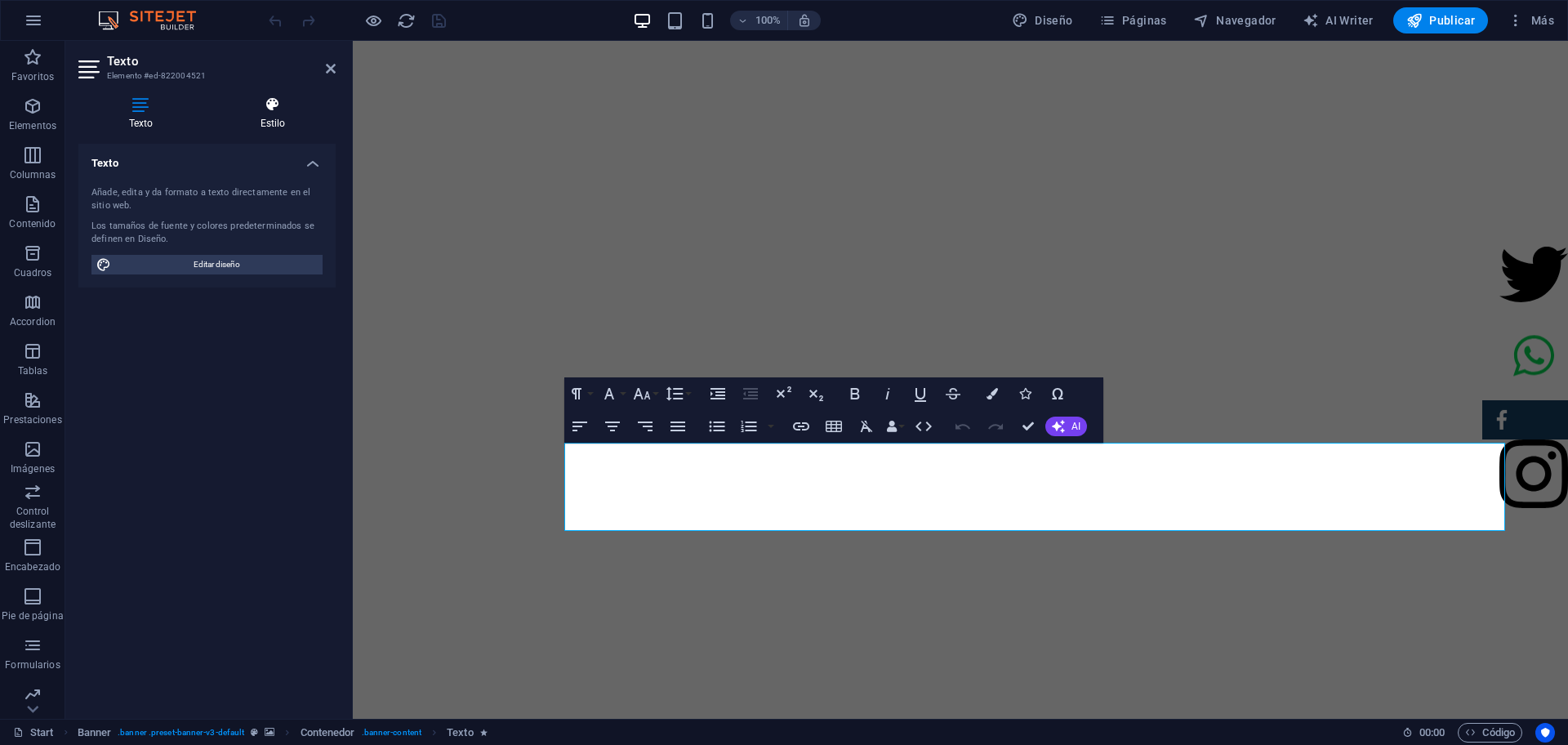 click on "Estilo" at bounding box center [273, 114] 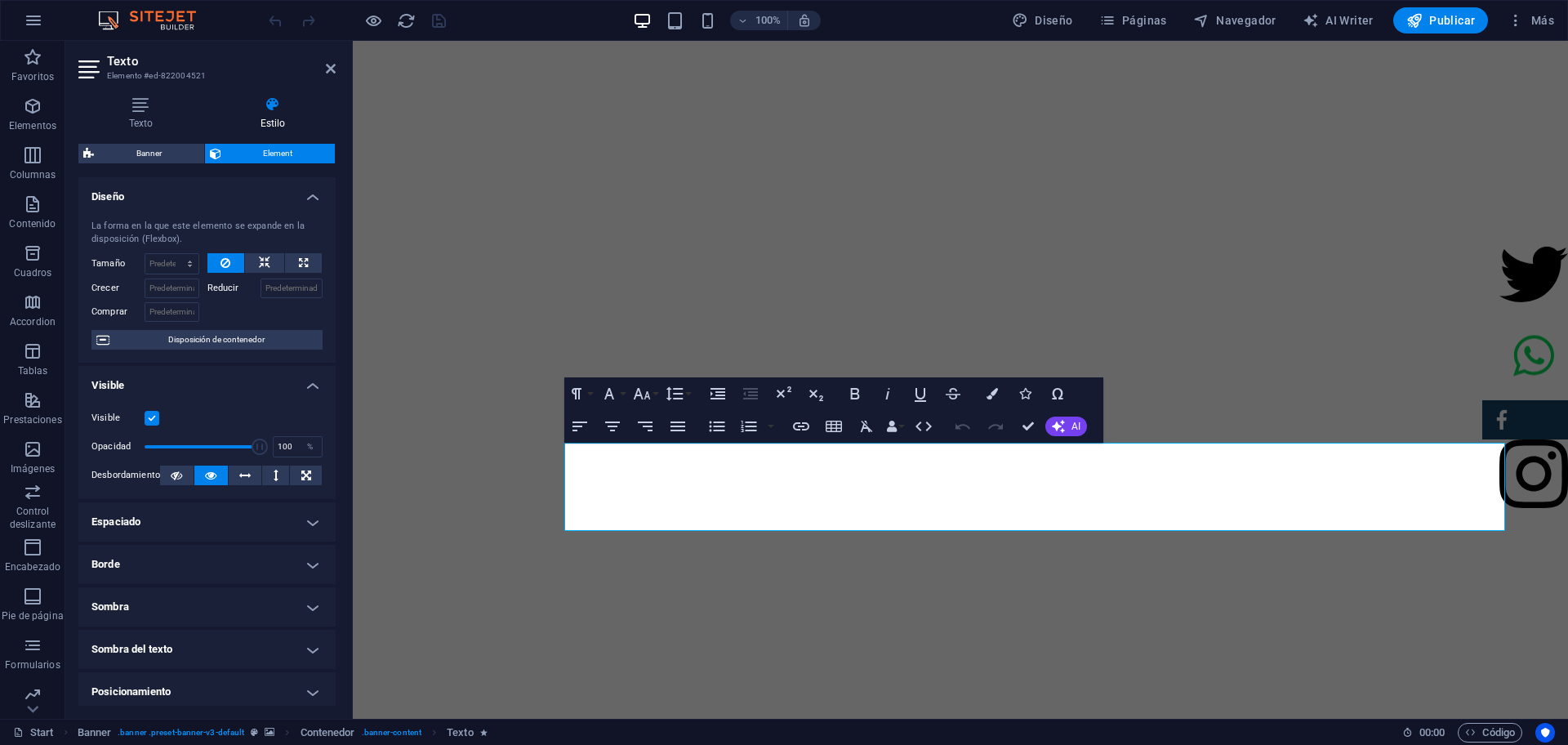 click at bounding box center [152, 418] 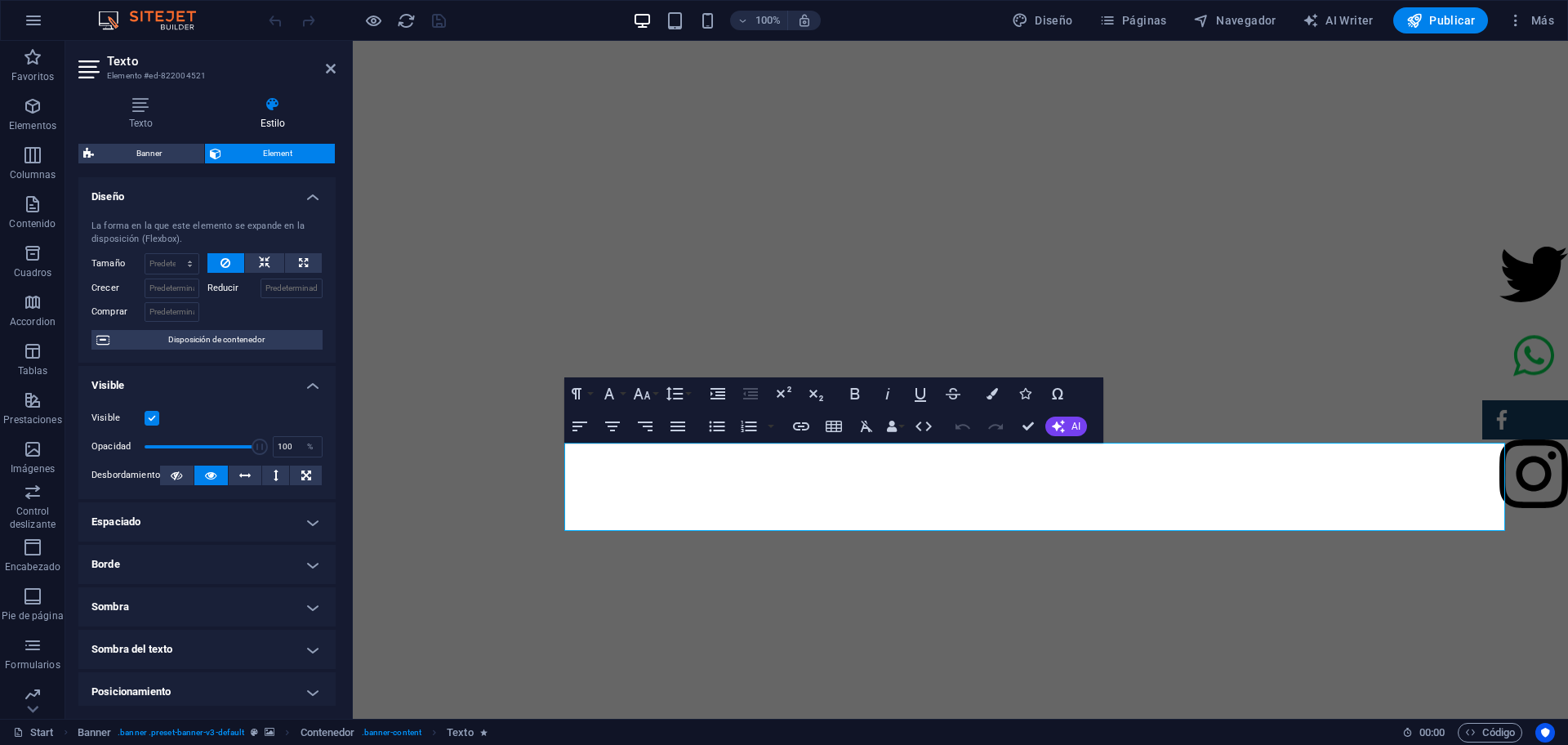 click on "Visible" at bounding box center [0, 0] 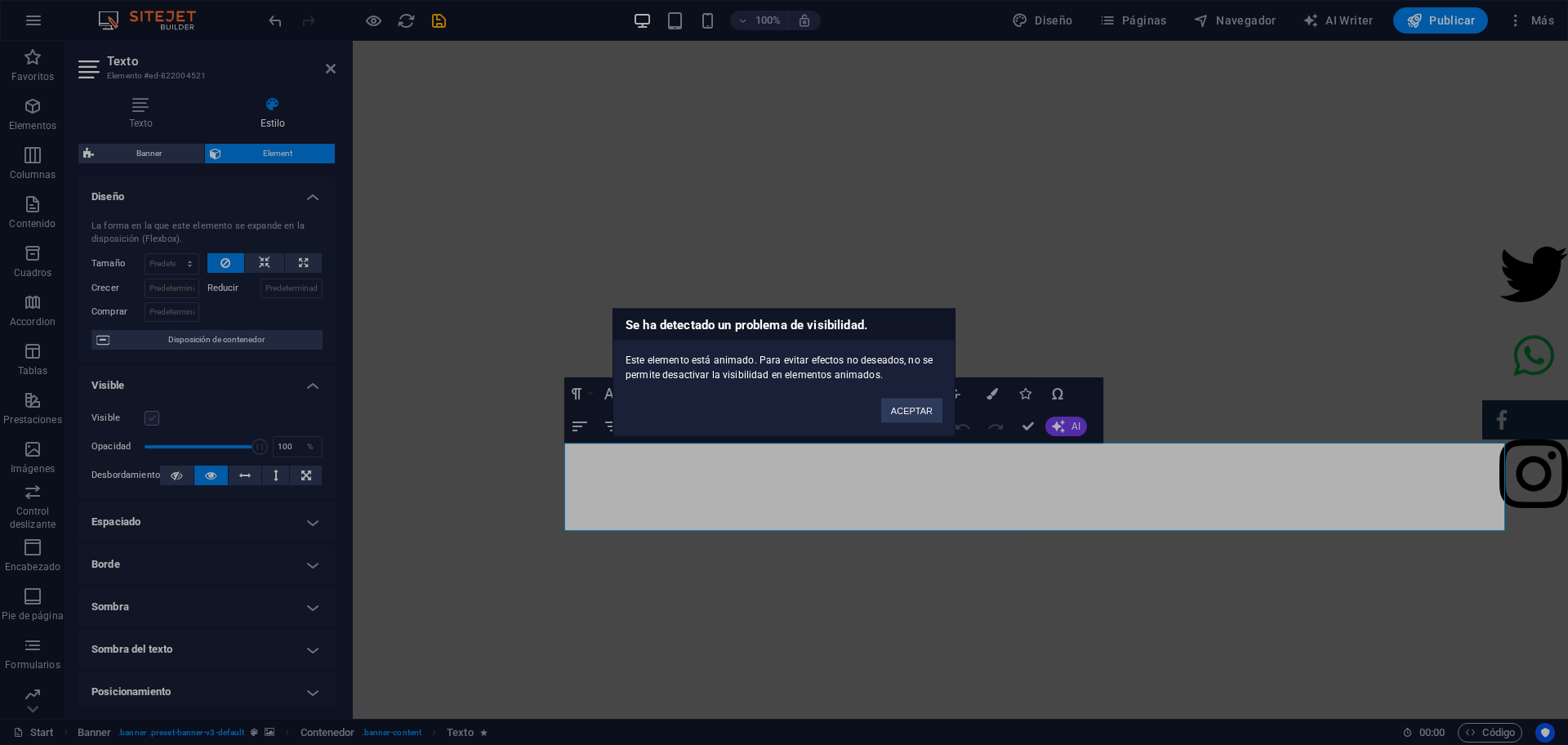 click on "Se ha detectado un problema de visibilidad. Este elemento está animado. Para evitar efectos no deseados, no se permite desactivar la visibilidad en elementos animados. ACEPTAR" at bounding box center [784, 372] 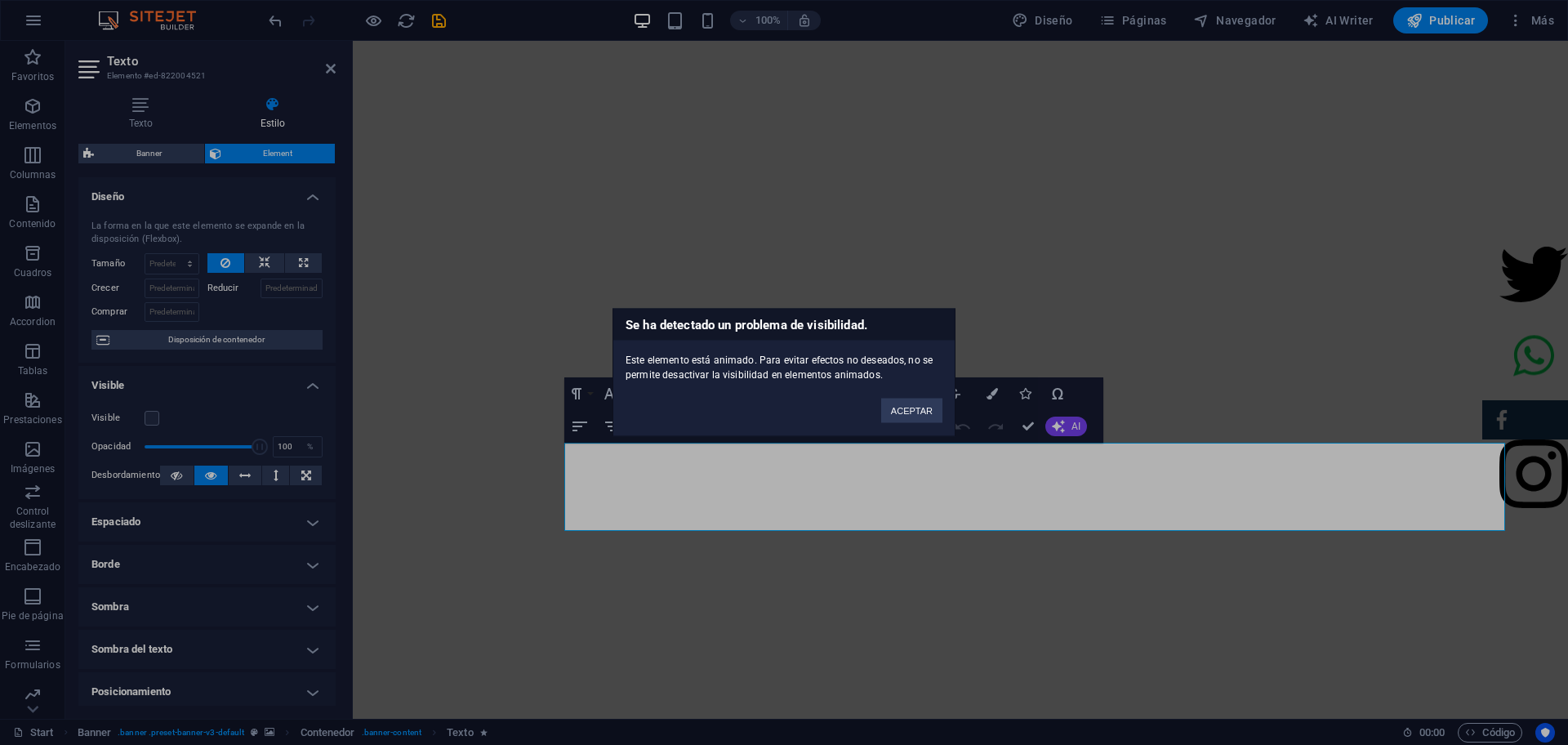 click on "Se ha detectado un problema de visibilidad. Este elemento está animado. Para evitar efectos no deseados, no se permite desactivar la visibilidad en elementos animados. ACEPTAR" at bounding box center (784, 372) 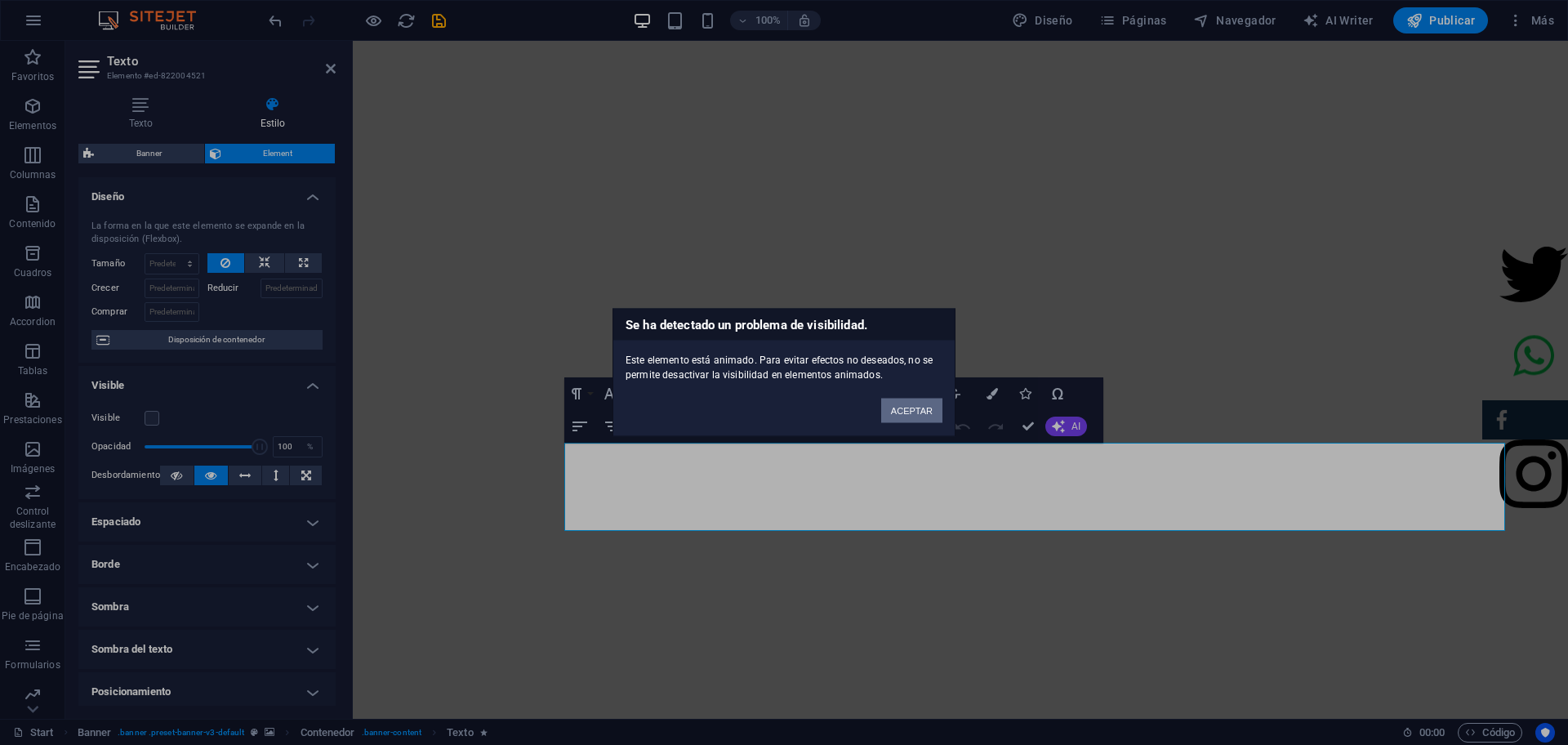 click on "ACEPTAR" at bounding box center (911, 411) 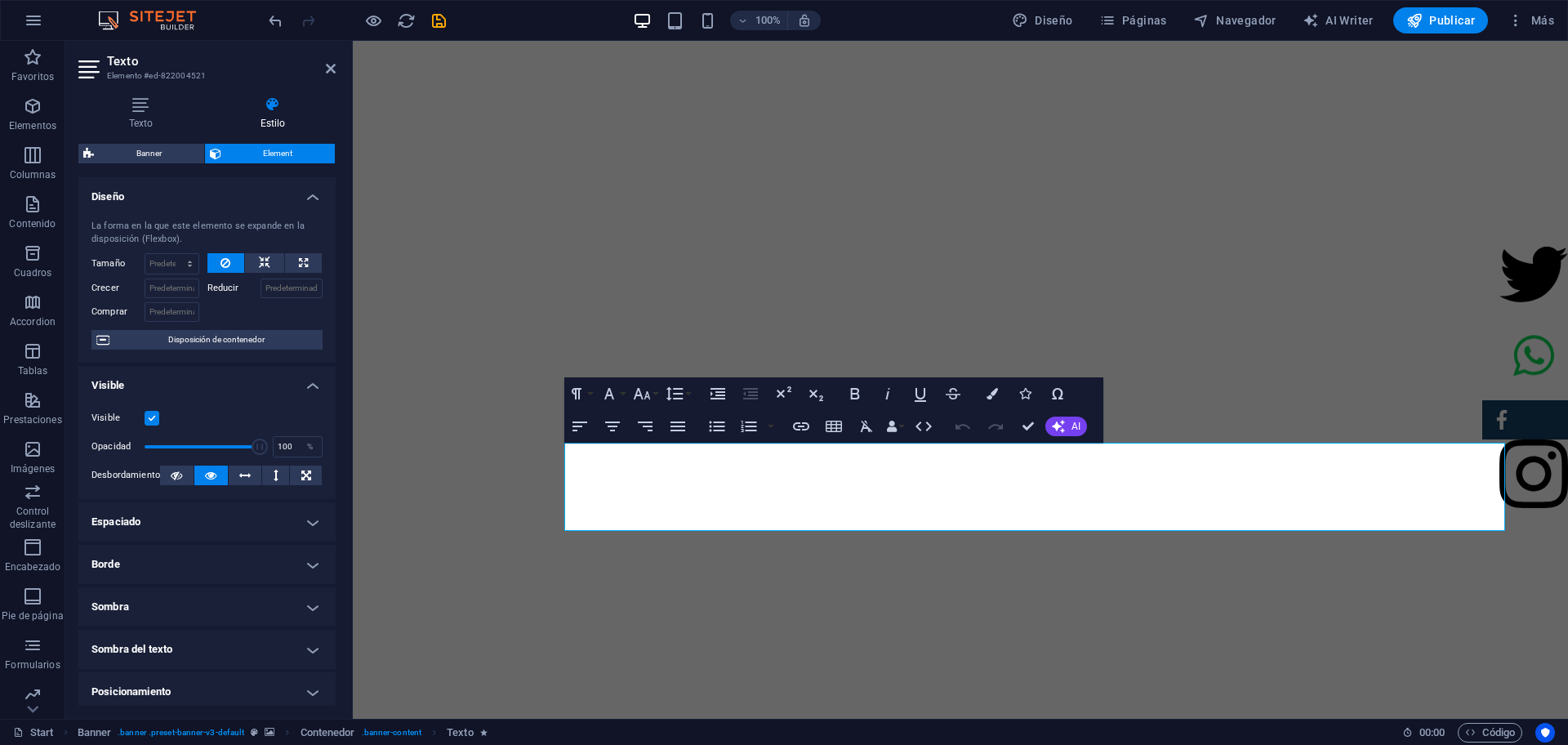 click at bounding box center (152, 418) 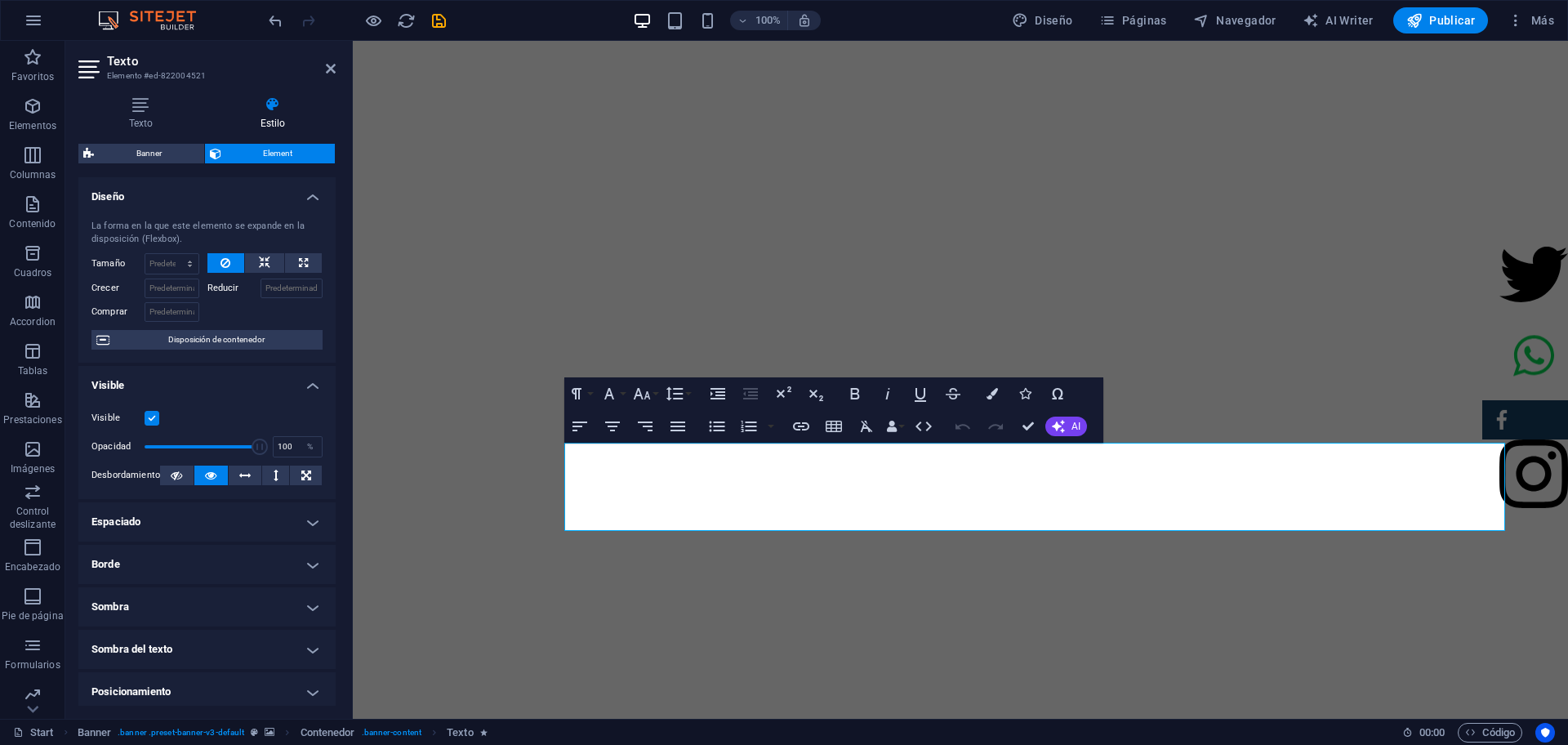 click on "Visible" at bounding box center (0, 0) 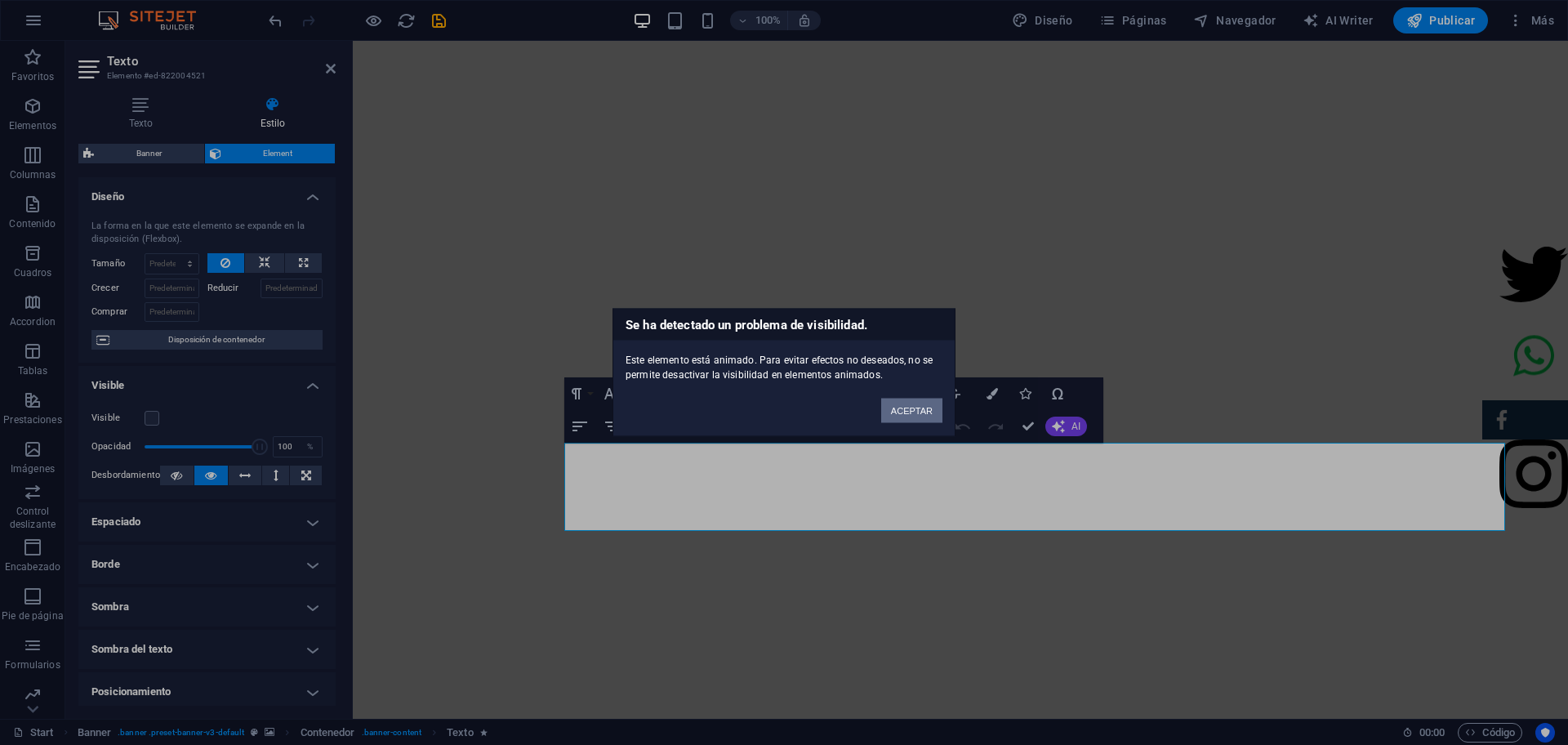 click on "ACEPTAR" at bounding box center (911, 411) 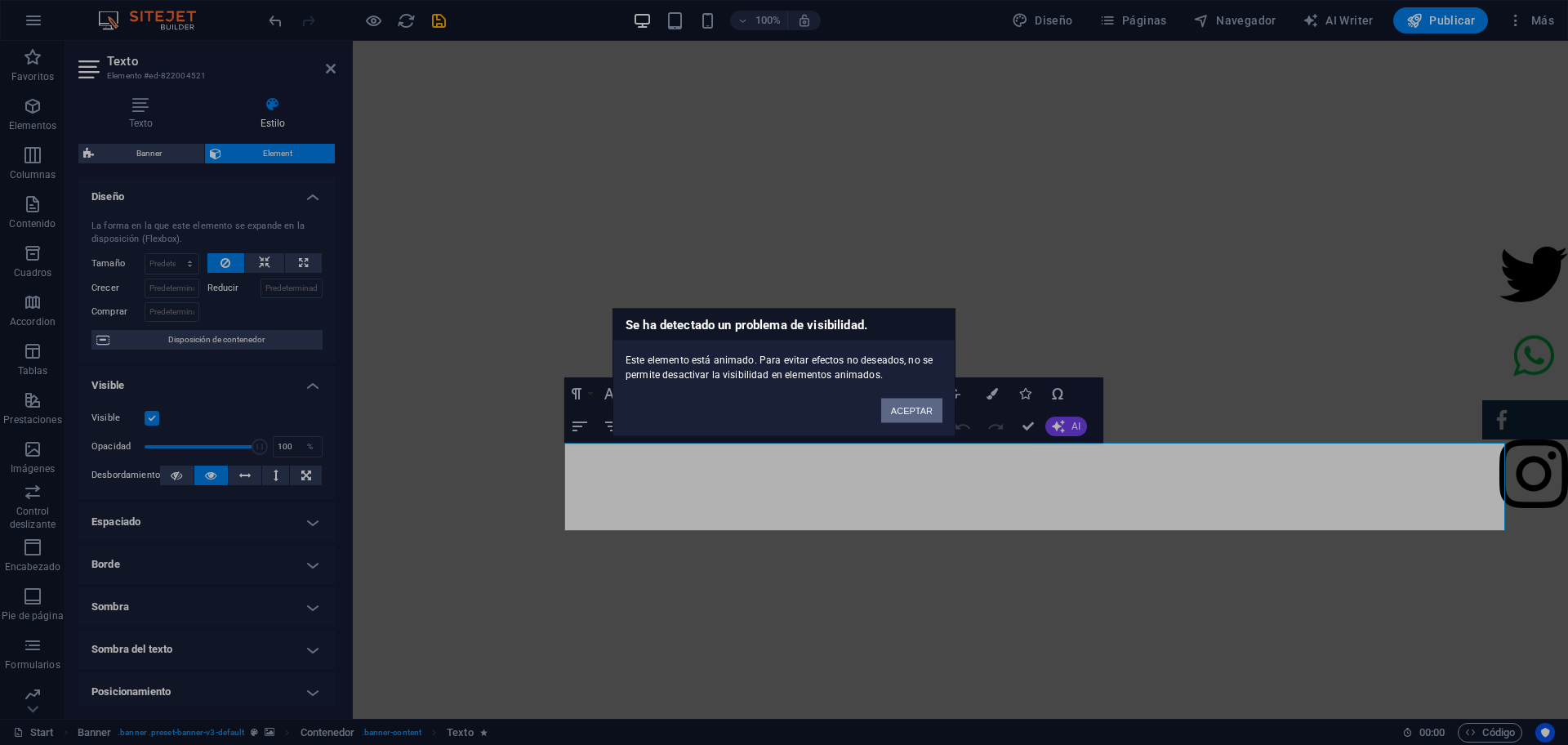 click on "HTML" at bounding box center (924, 426) 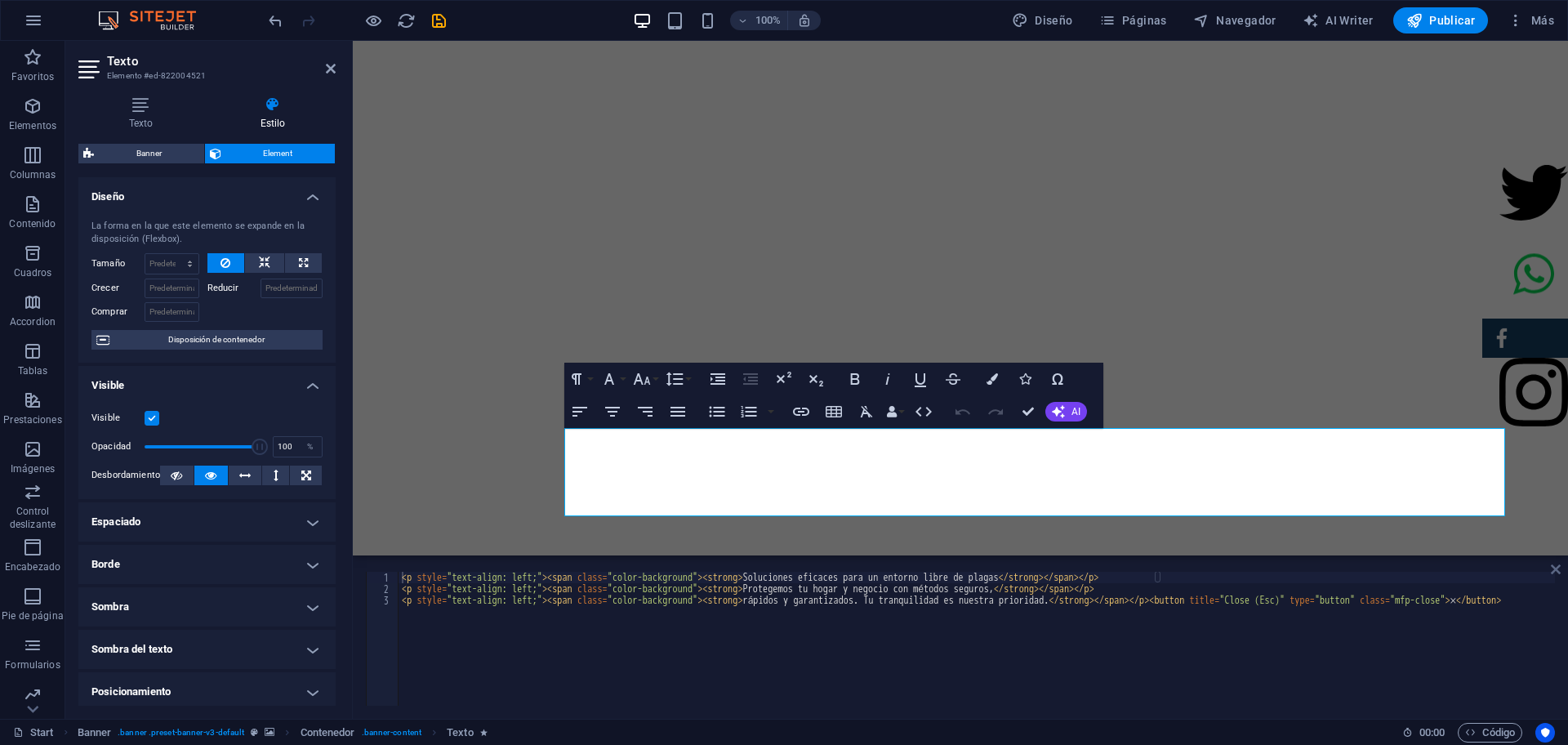 click at bounding box center [1556, 569] 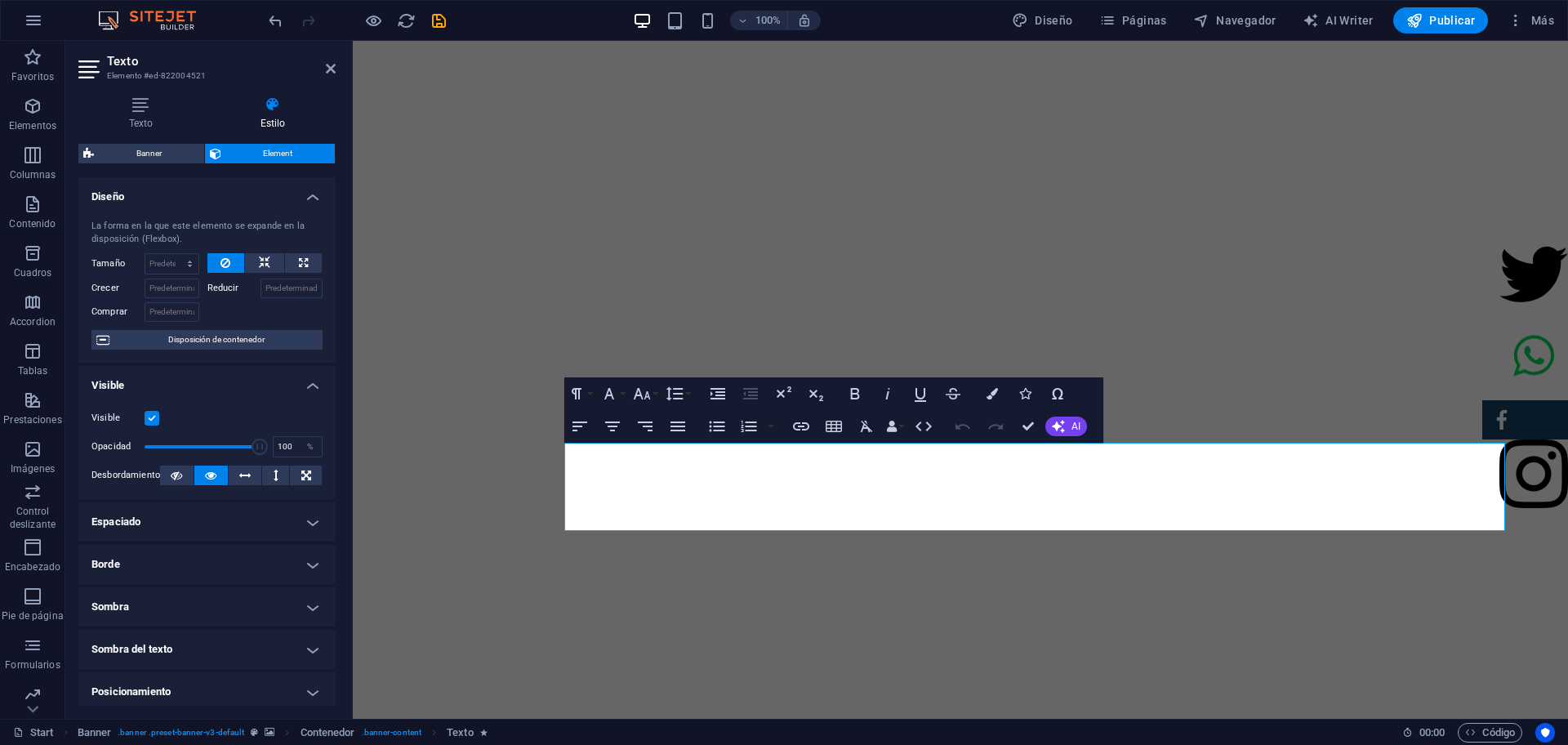 scroll, scrollTop: 176, scrollLeft: 0, axis: vertical 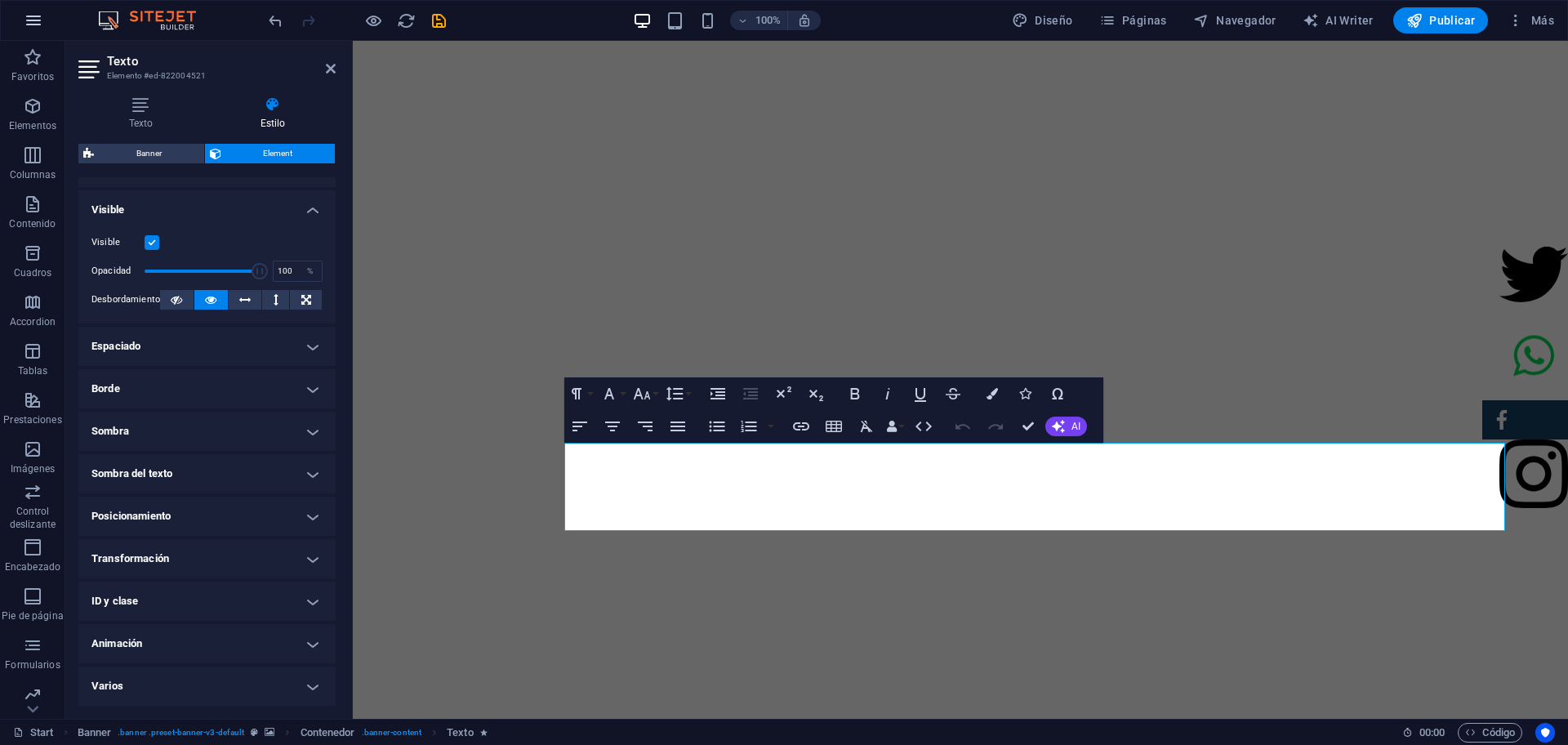 click at bounding box center [33, 20] 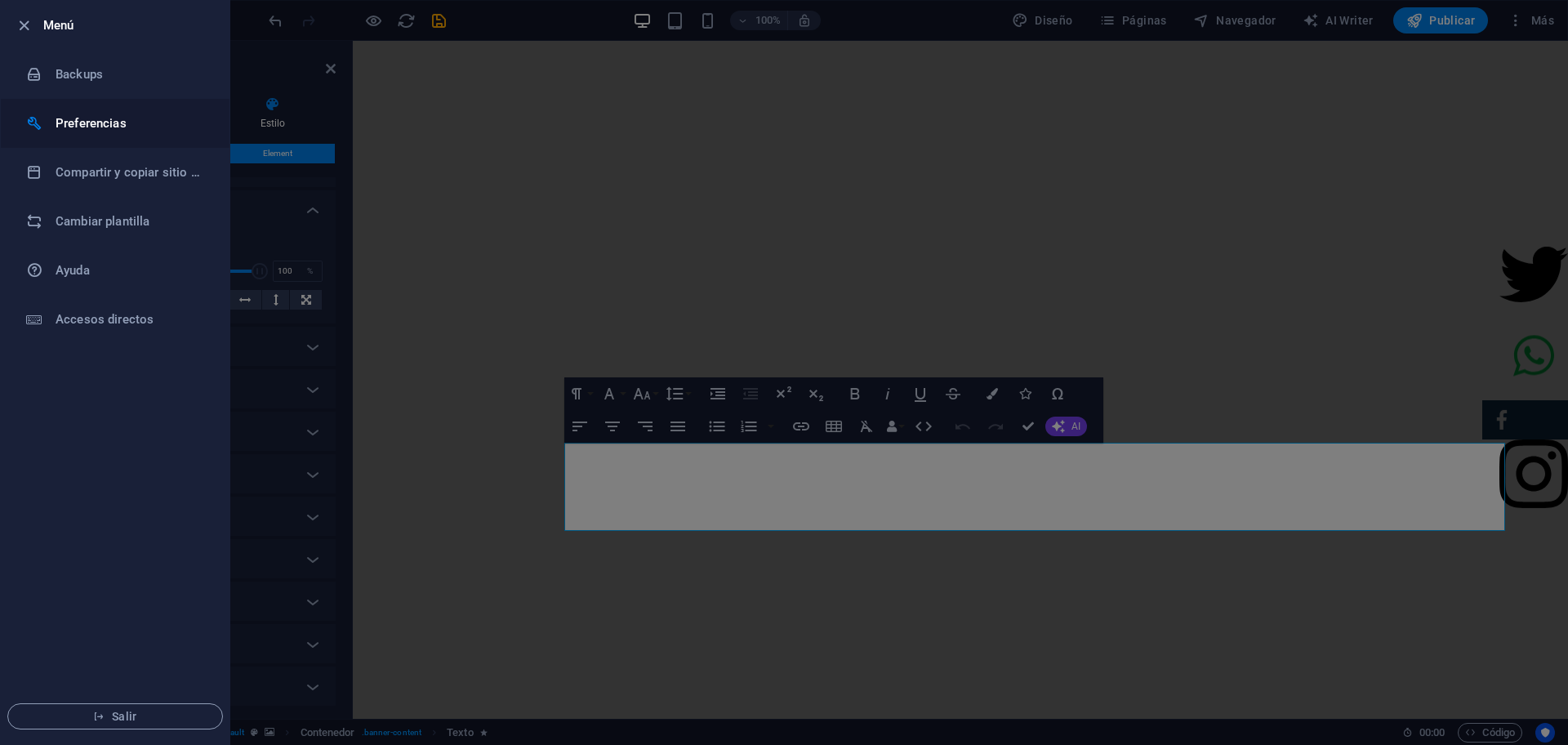 click on "Preferencias" at bounding box center [131, 123] 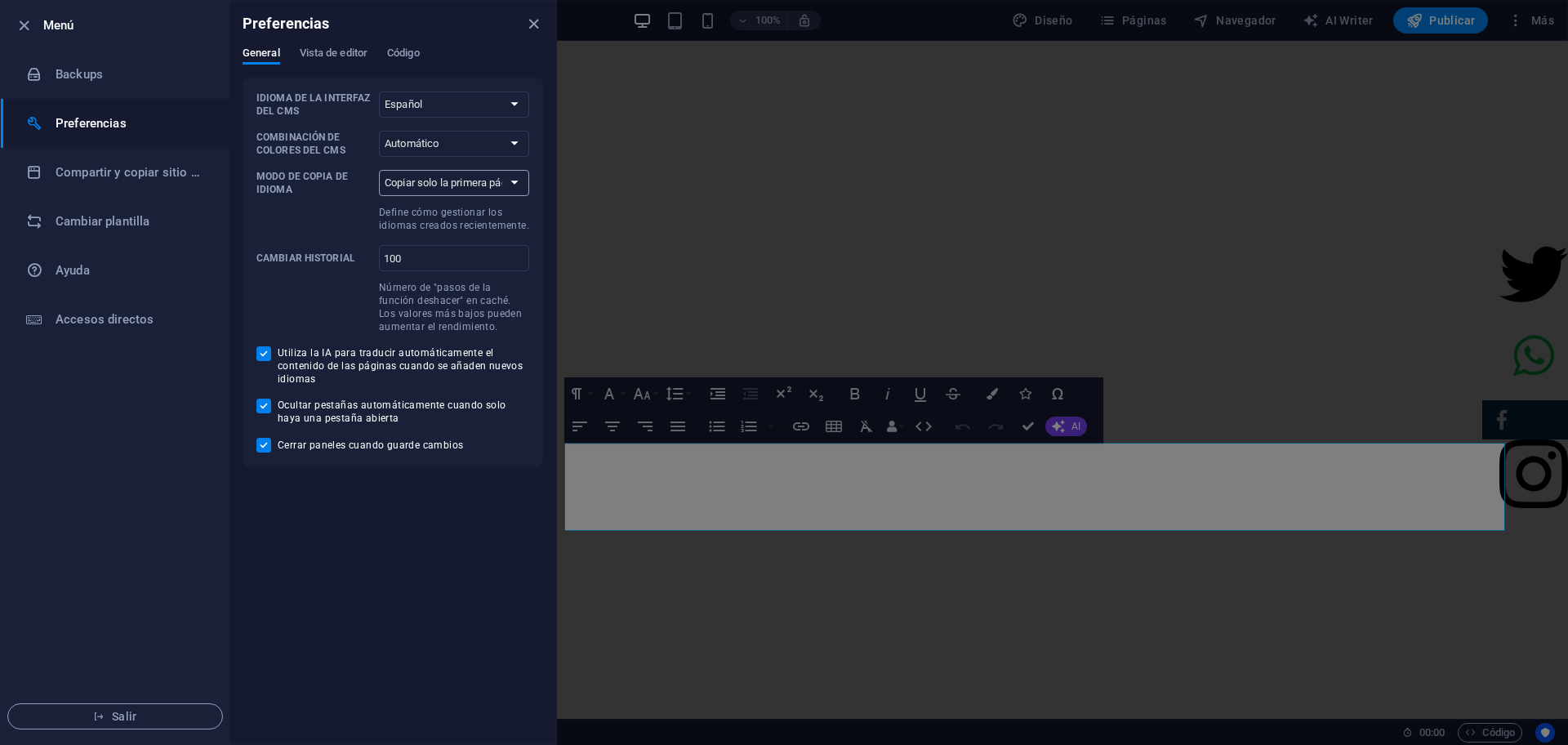 click on "Copiar solo la primera página Copiar todas las páginas" at bounding box center [454, 183] 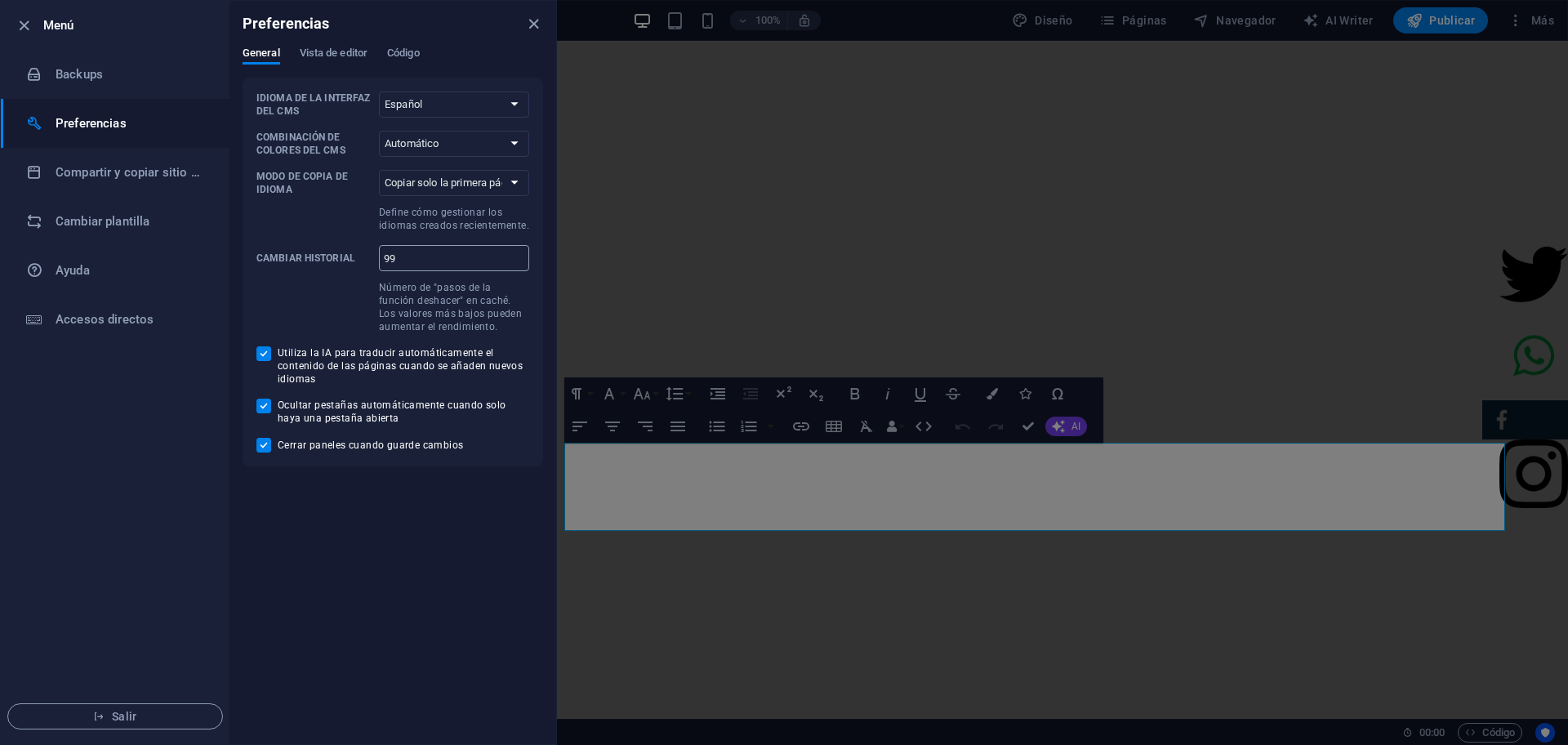 click on "99" at bounding box center (454, 258) 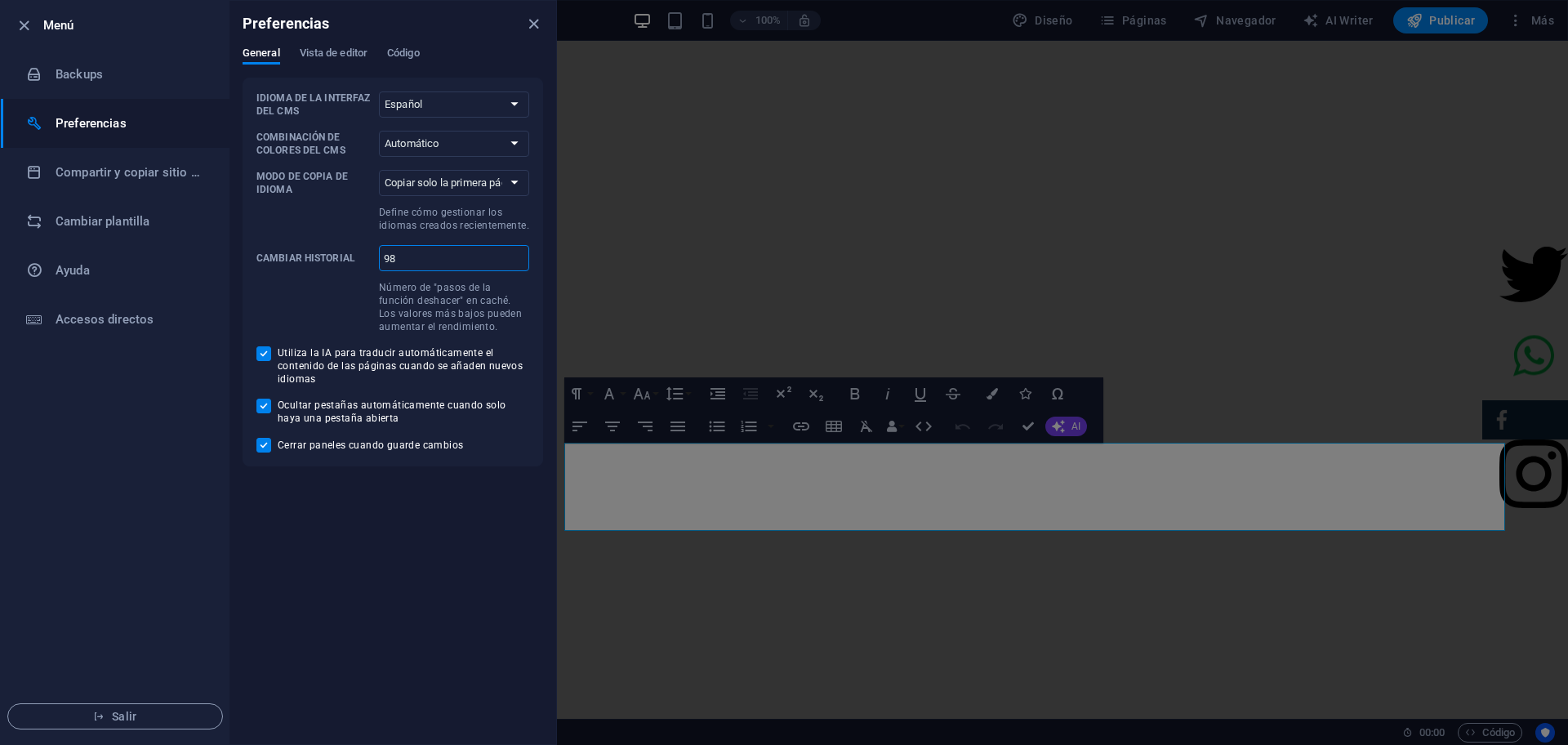 click on "98" at bounding box center (454, 258) 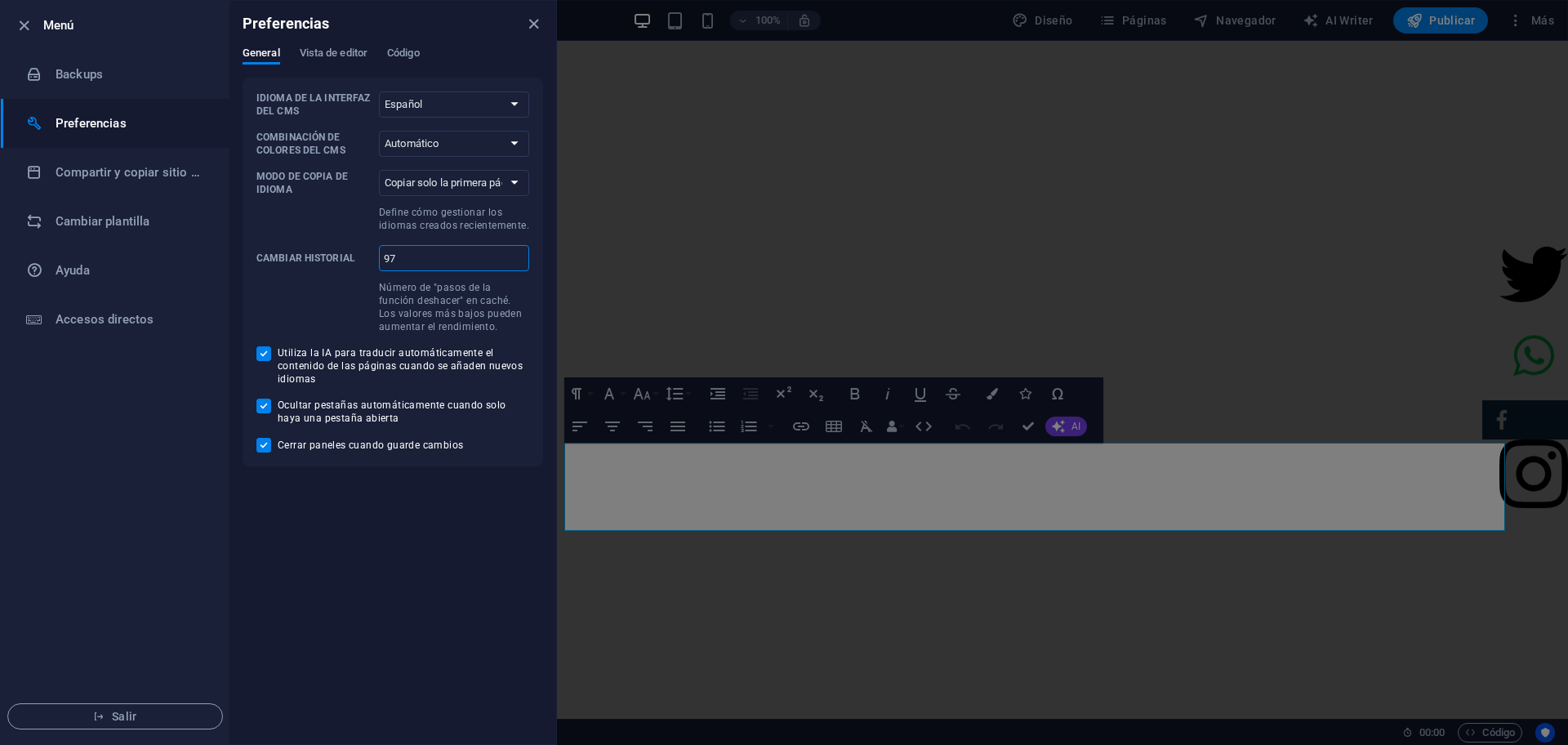 click on "97" at bounding box center [454, 258] 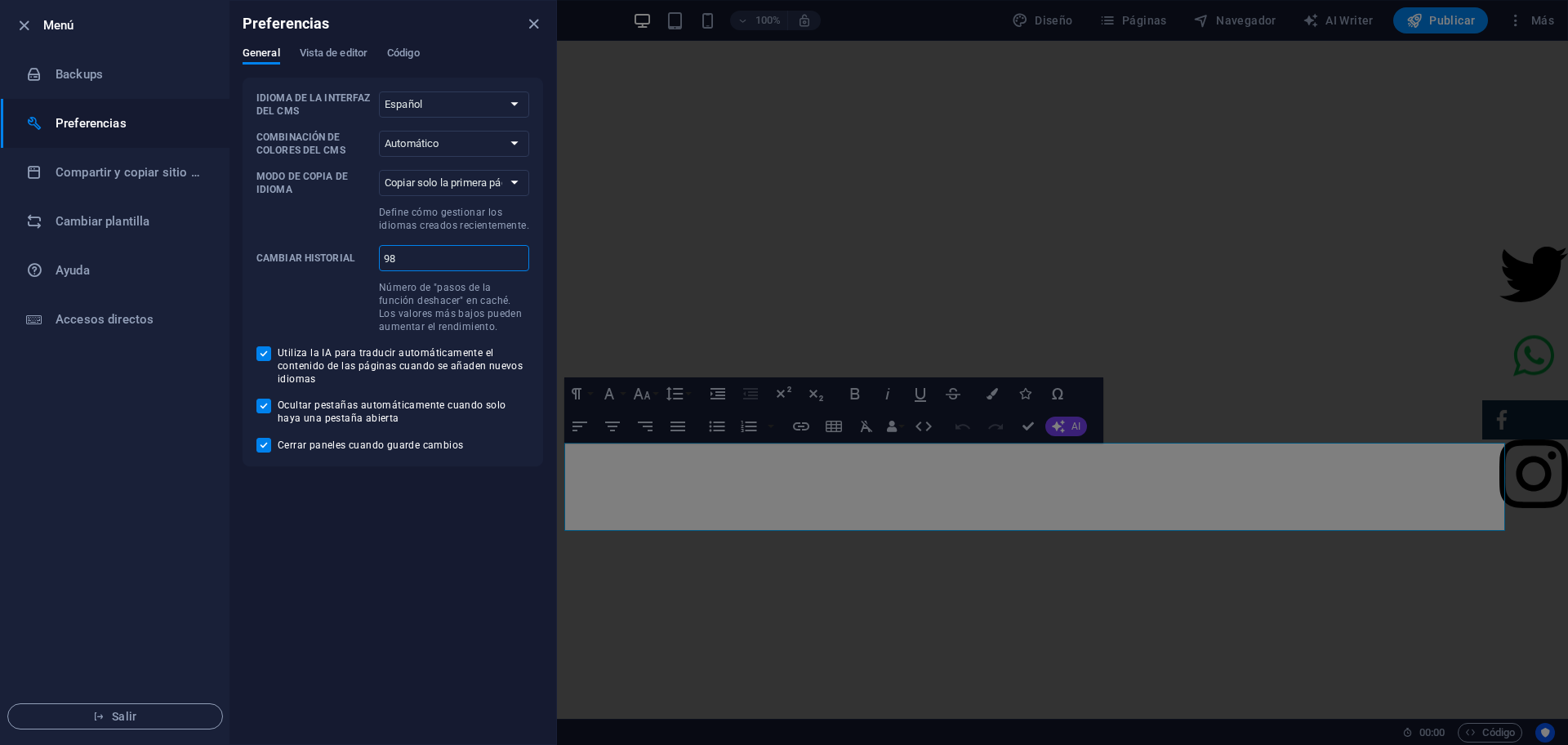 click on "98" at bounding box center (454, 258) 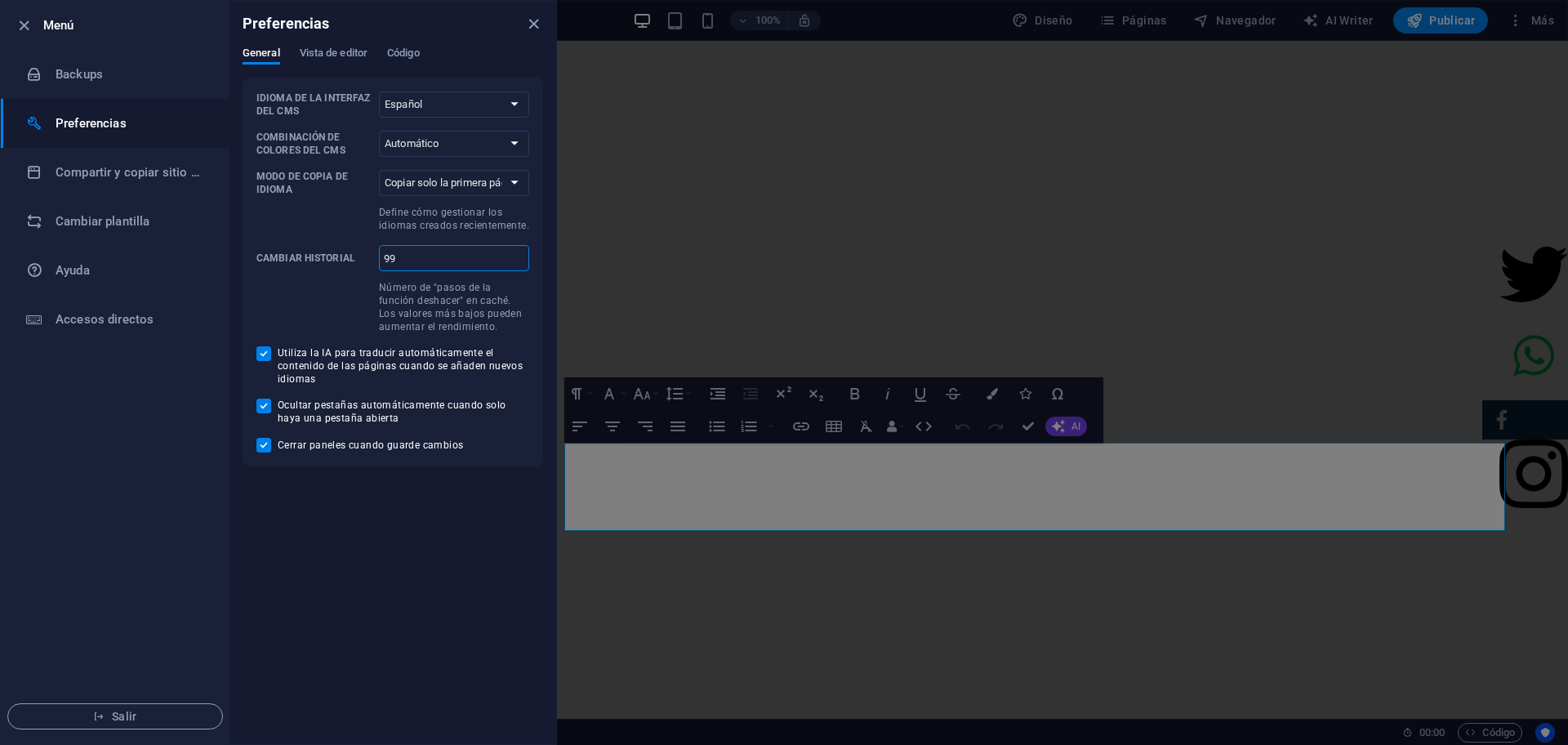 click on "99" at bounding box center [454, 258] 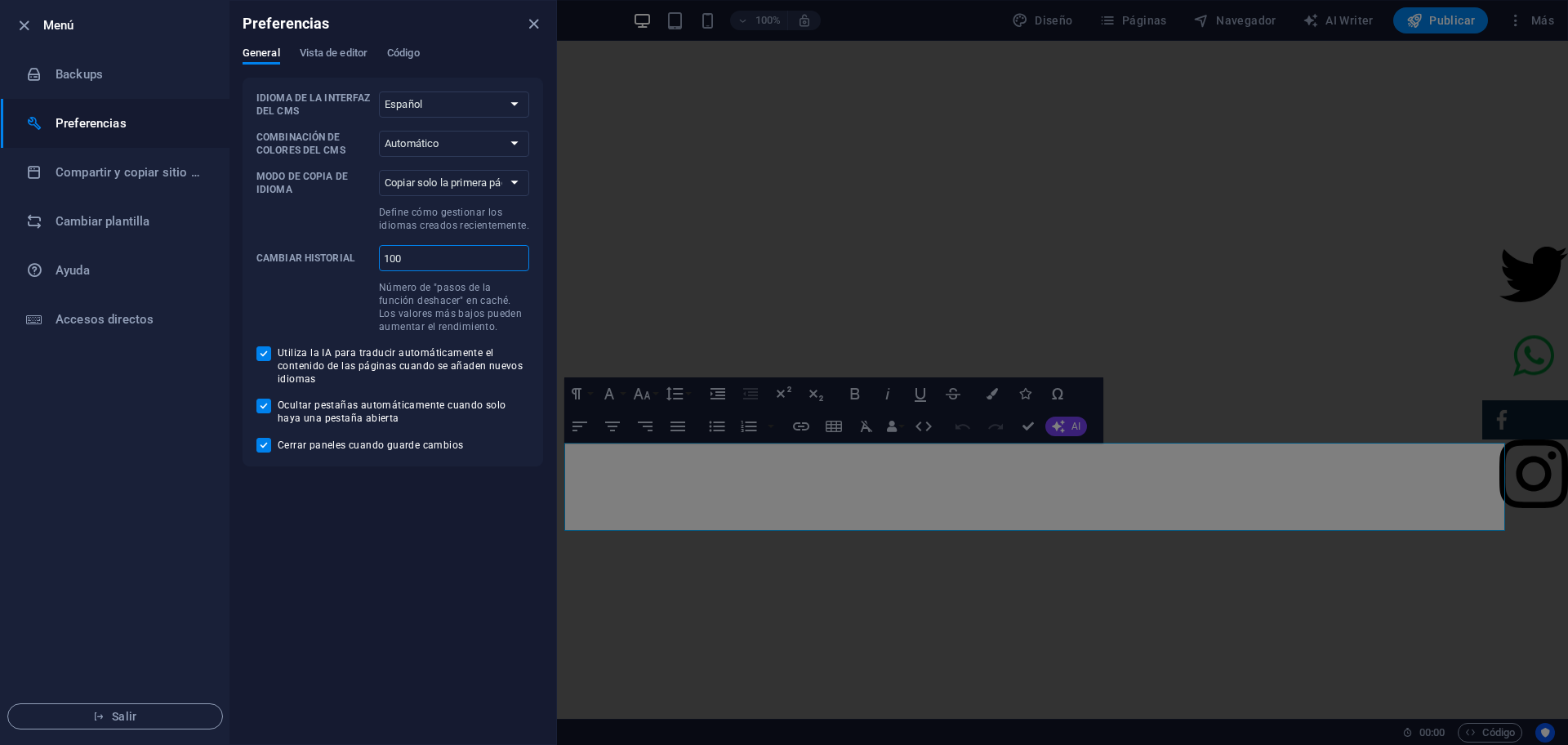 click on "100" at bounding box center (454, 258) 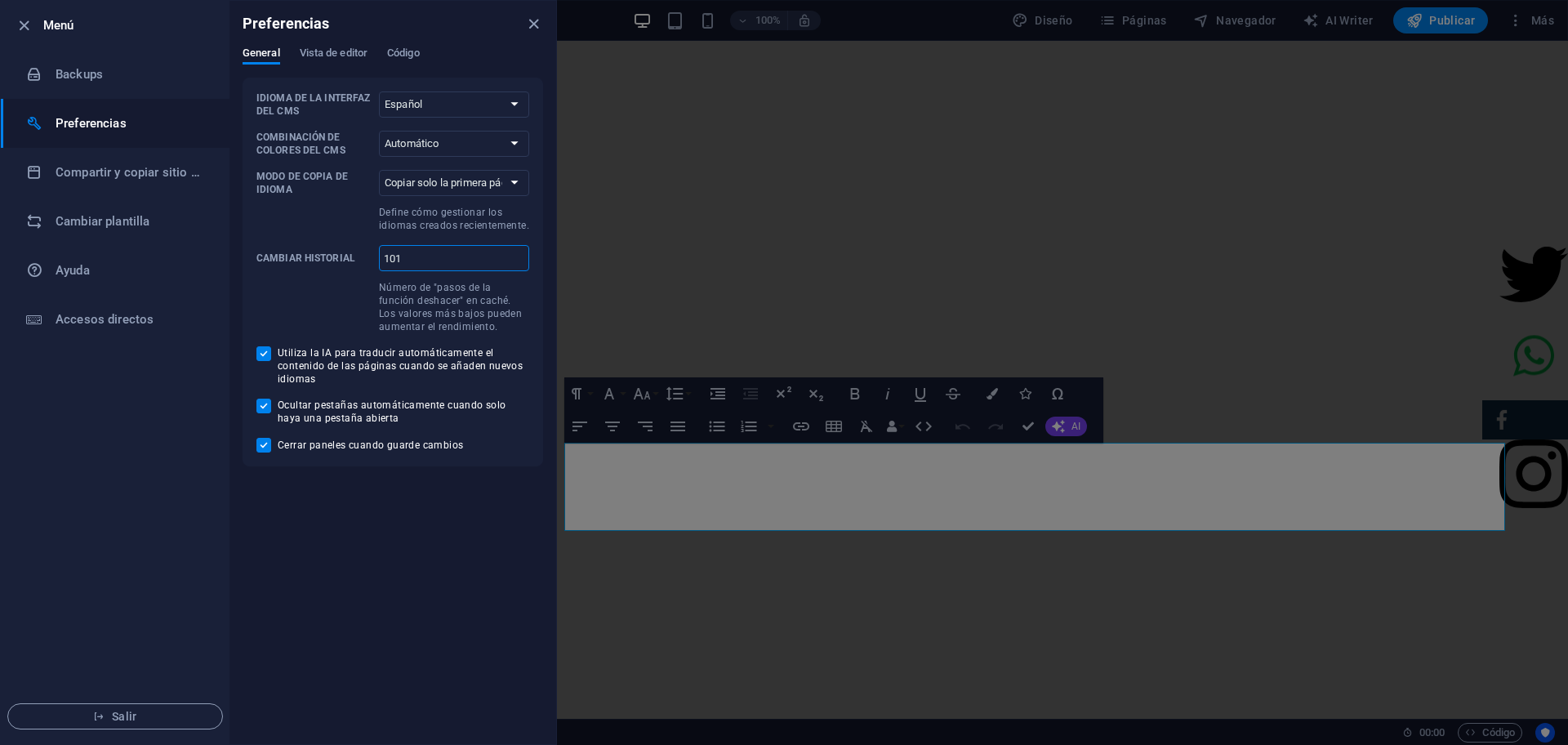 click on "101" at bounding box center [454, 258] 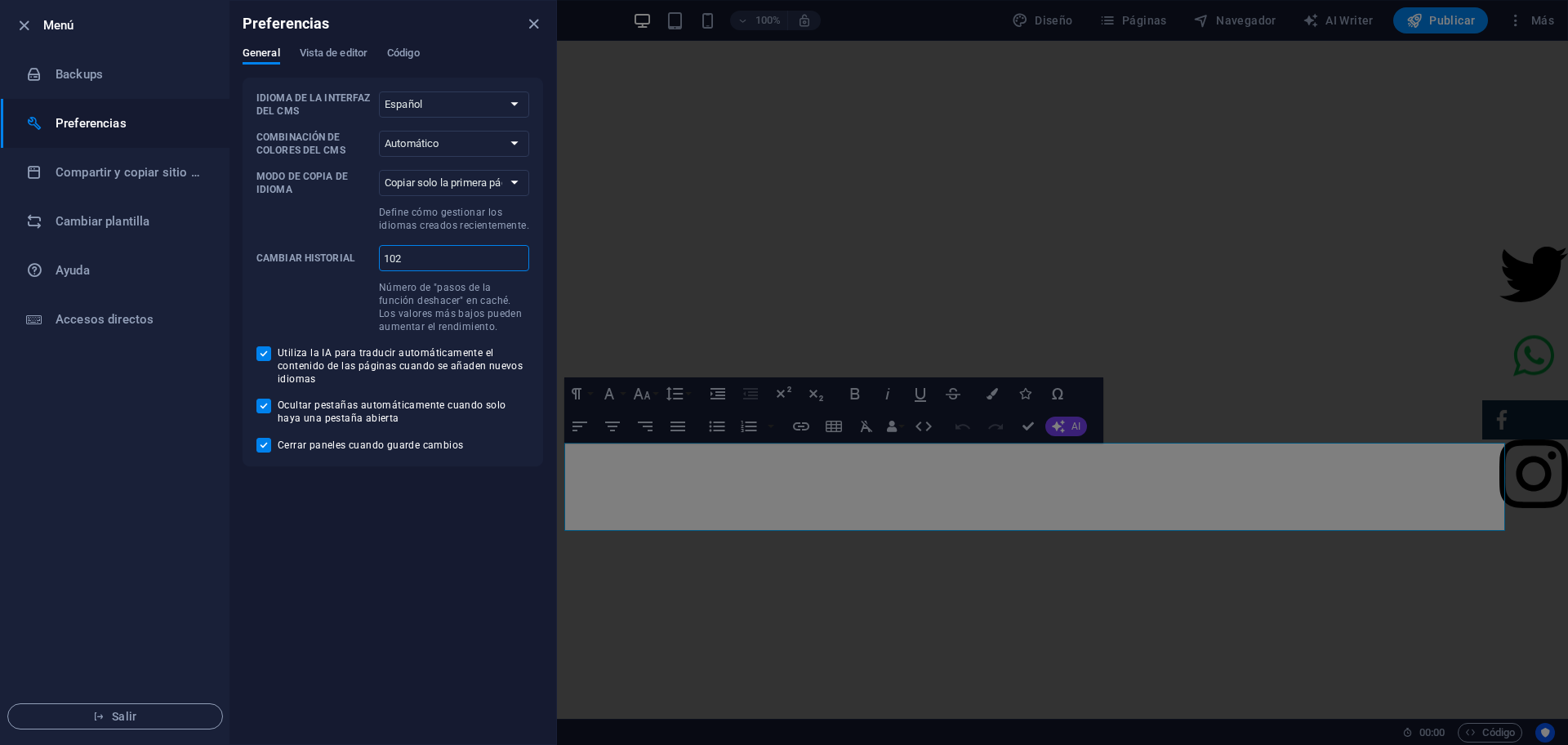 click on "102" at bounding box center (454, 258) 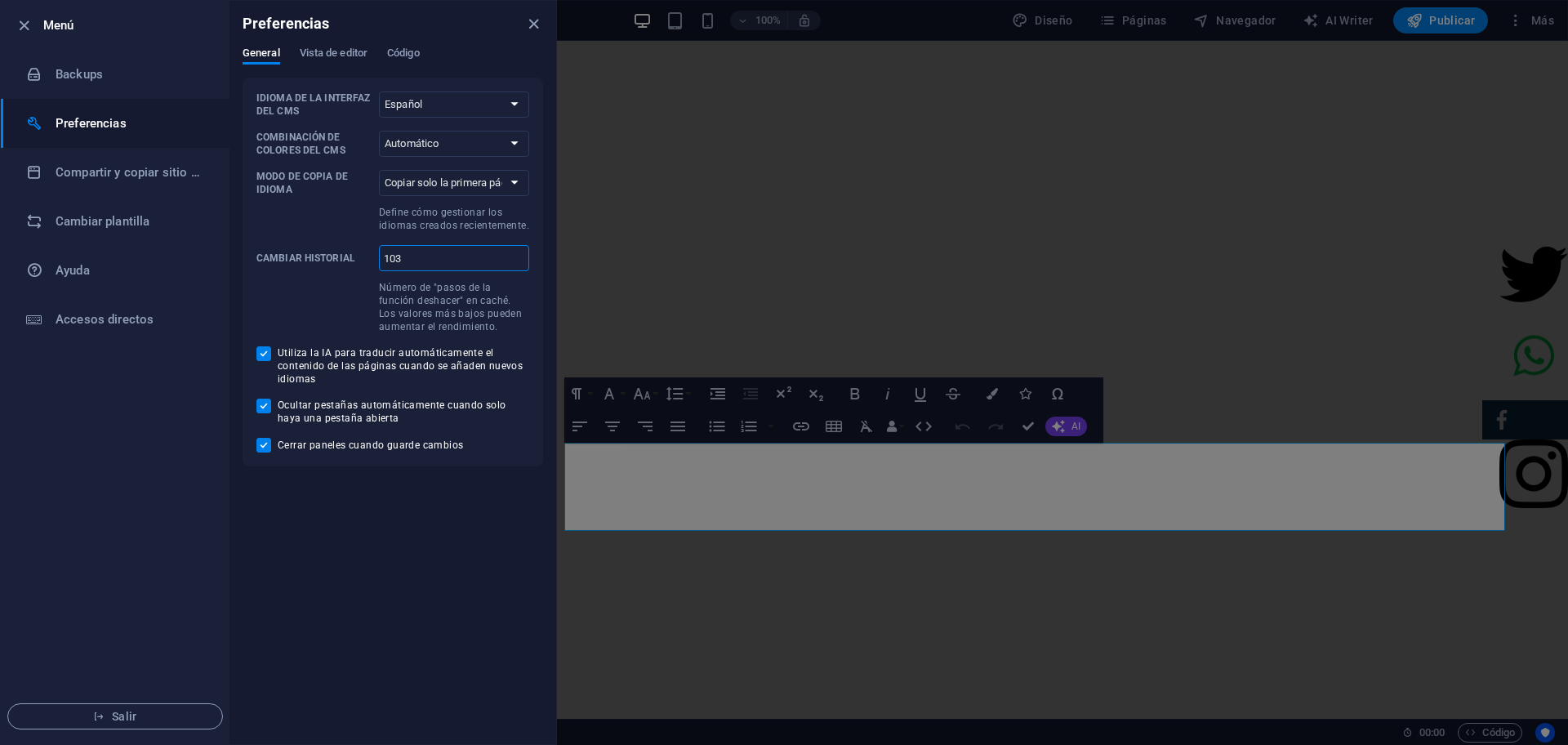 click on "103" at bounding box center (454, 258) 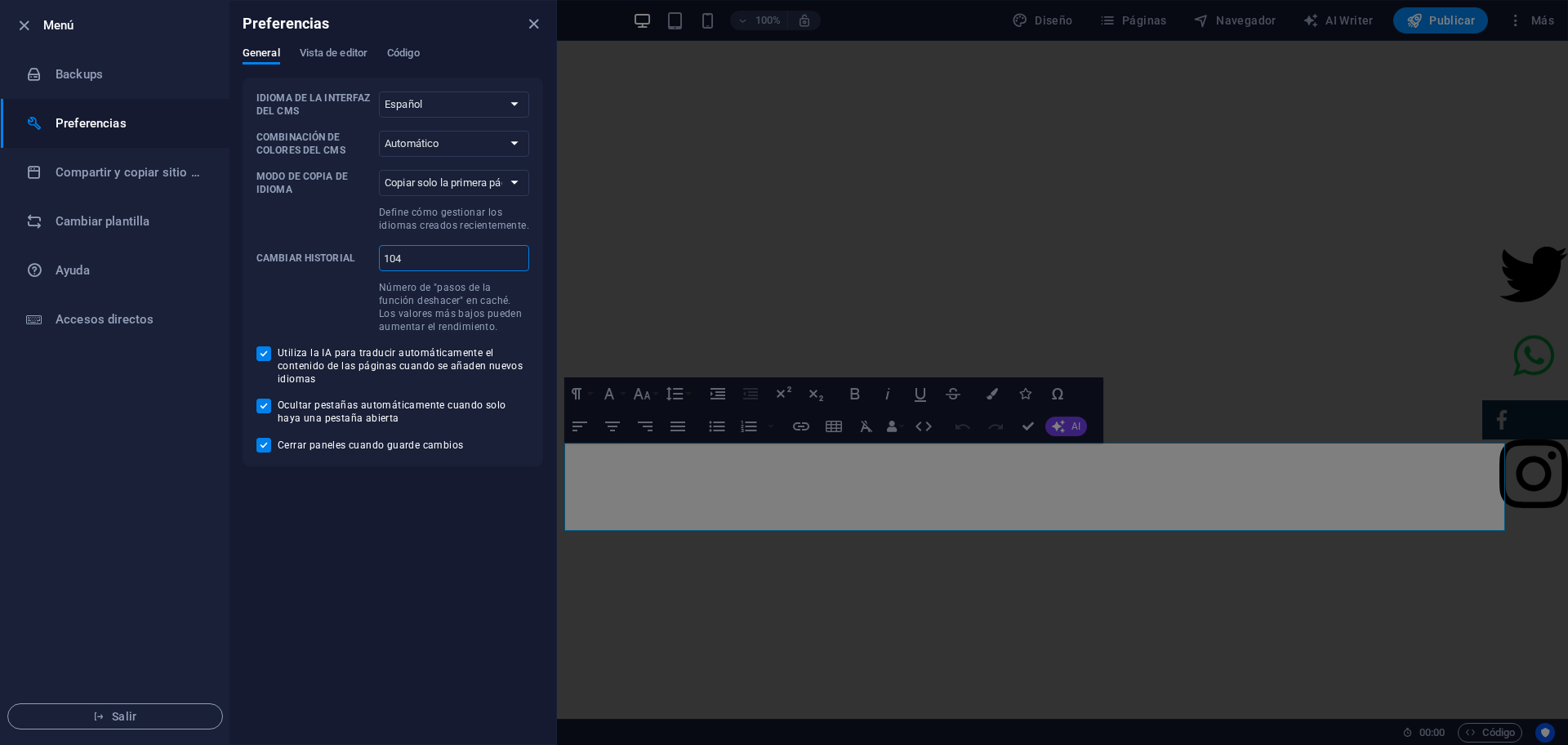 click on "104" at bounding box center (454, 258) 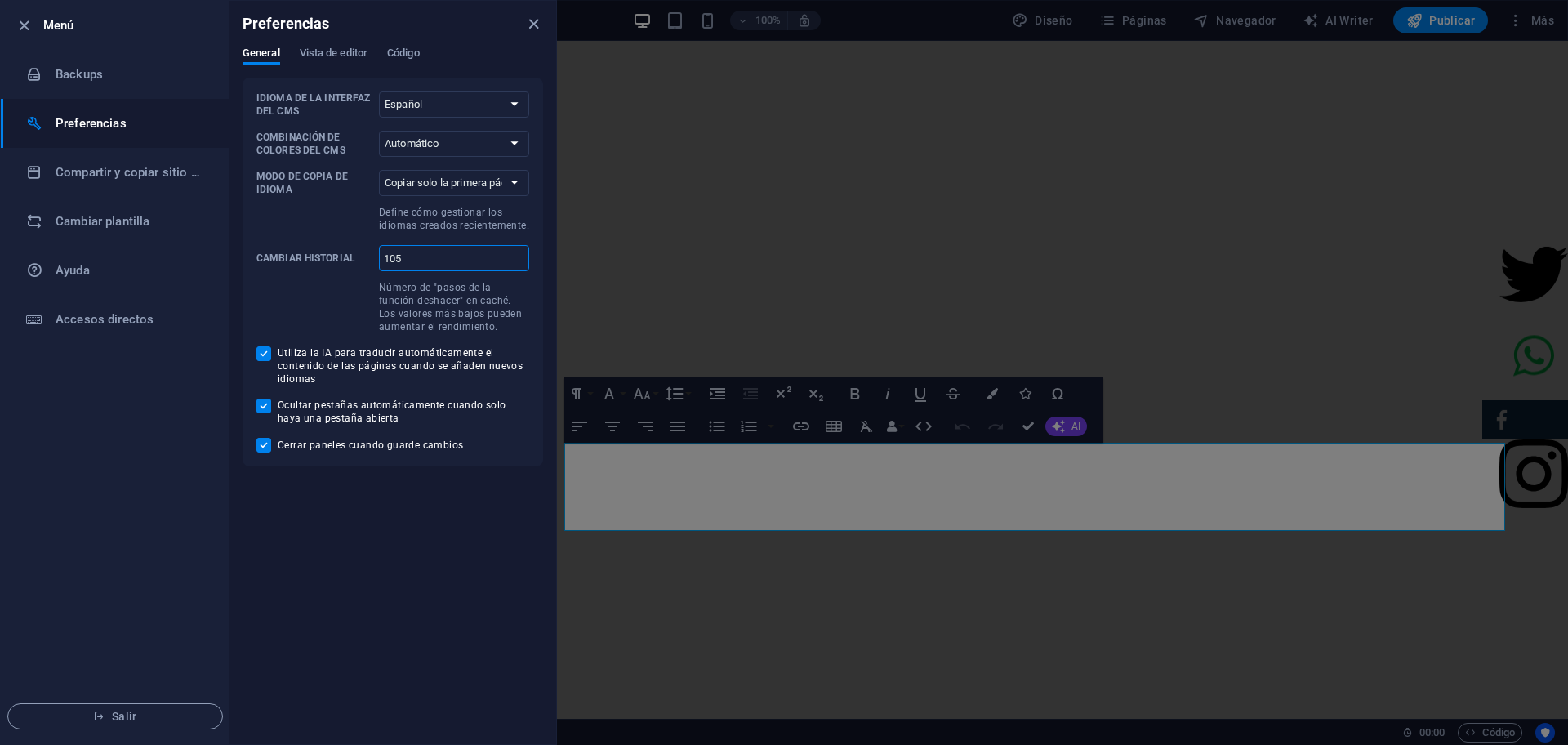 click on "105" at bounding box center (454, 258) 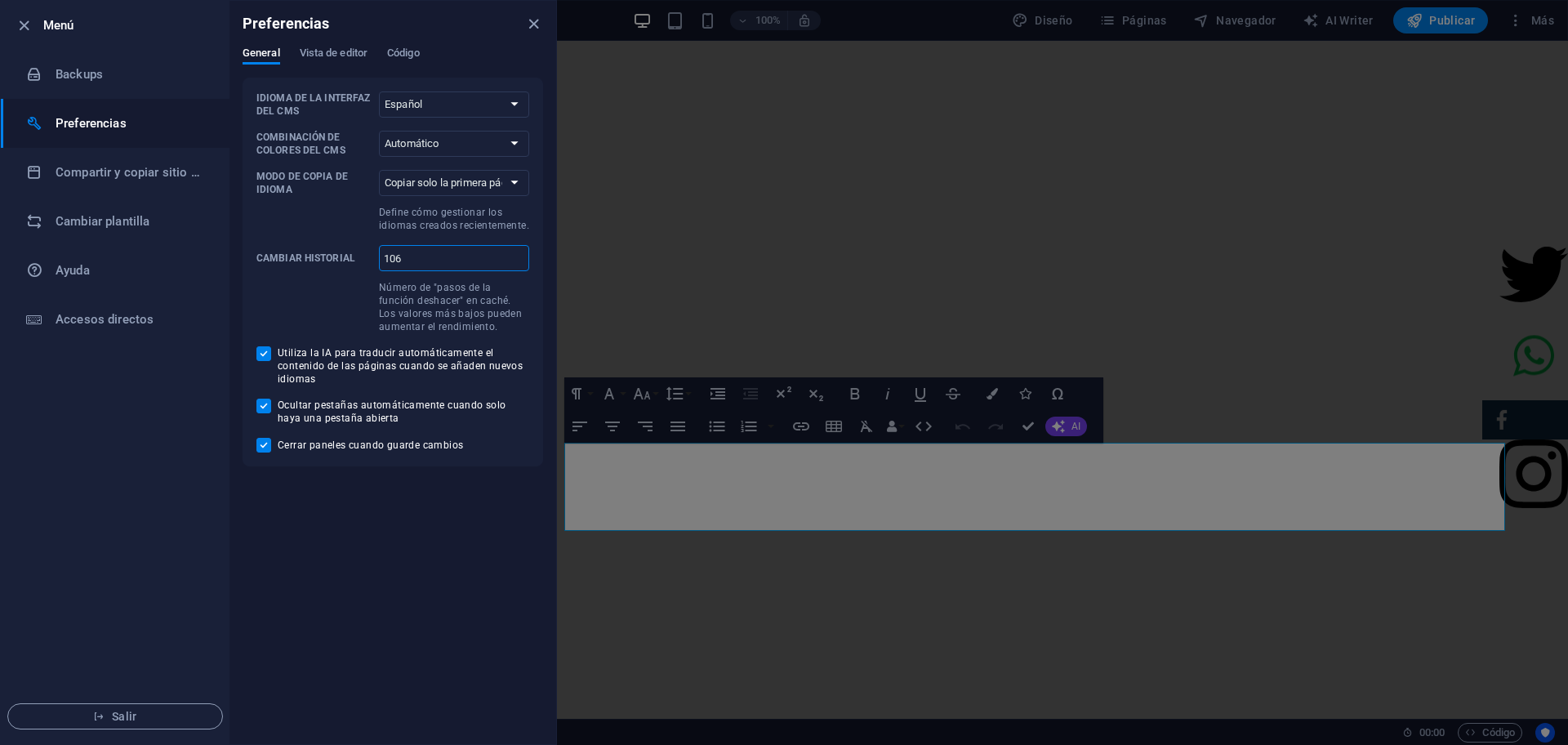 click on "106" at bounding box center (454, 258) 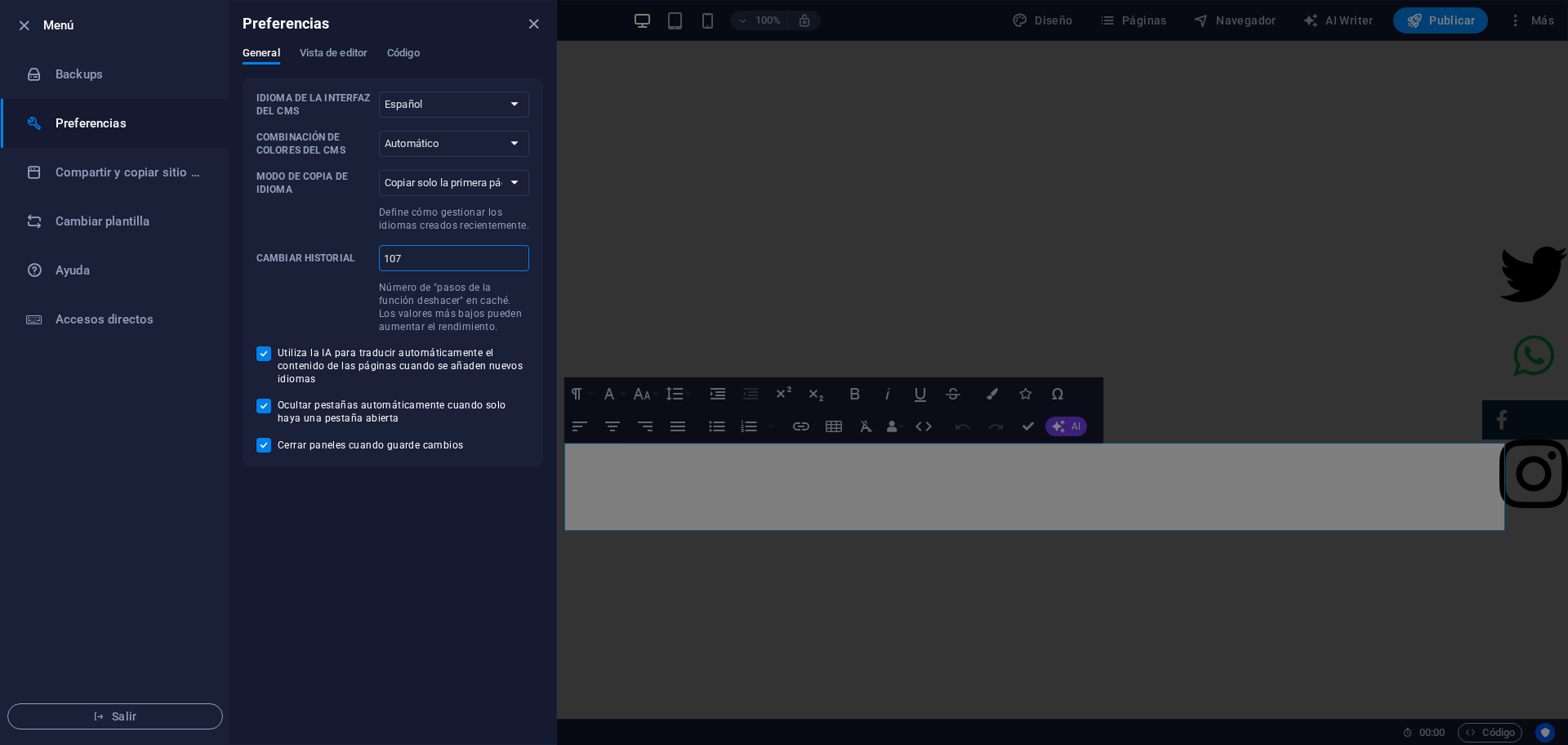 click on "107" at bounding box center [454, 258] 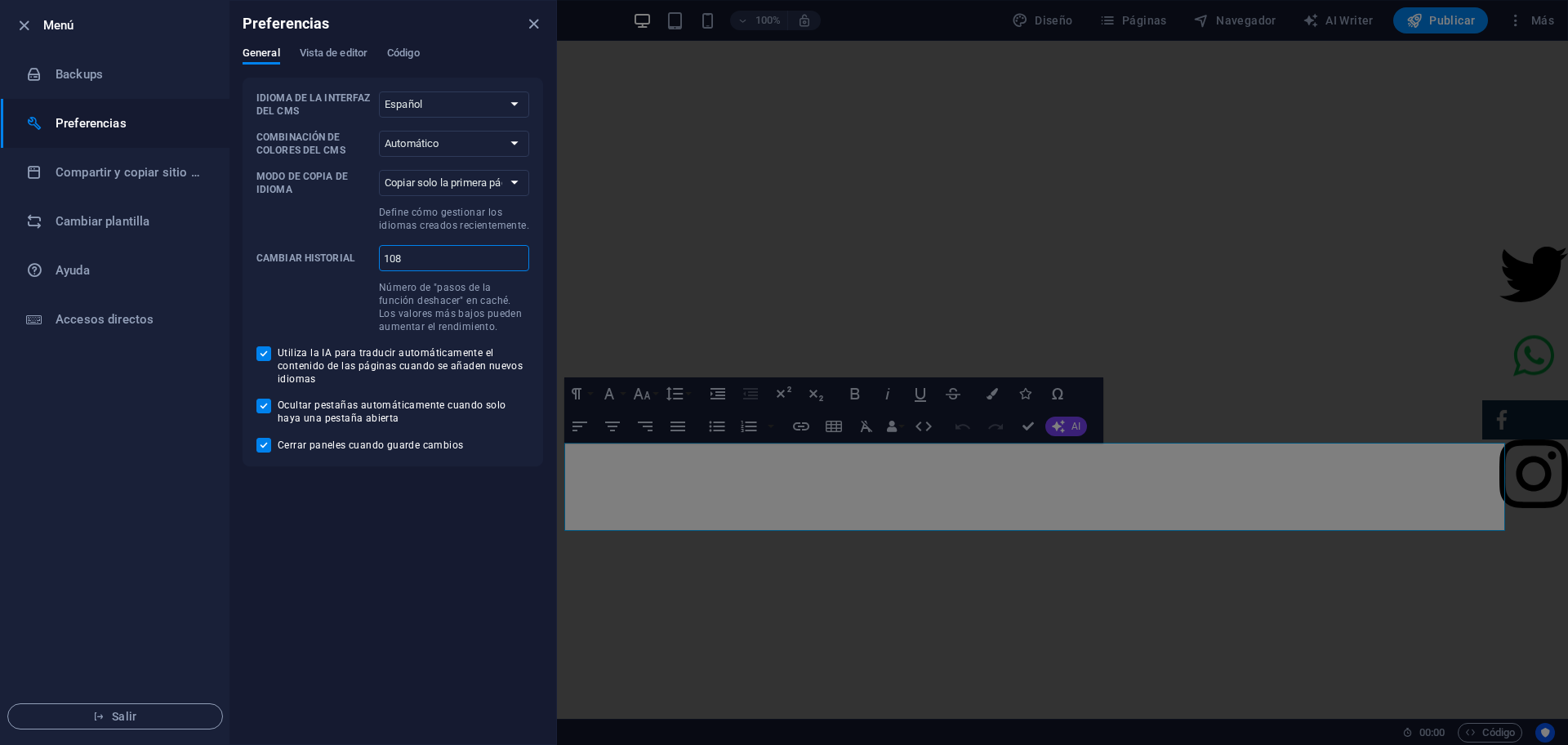 click on "108" at bounding box center (454, 258) 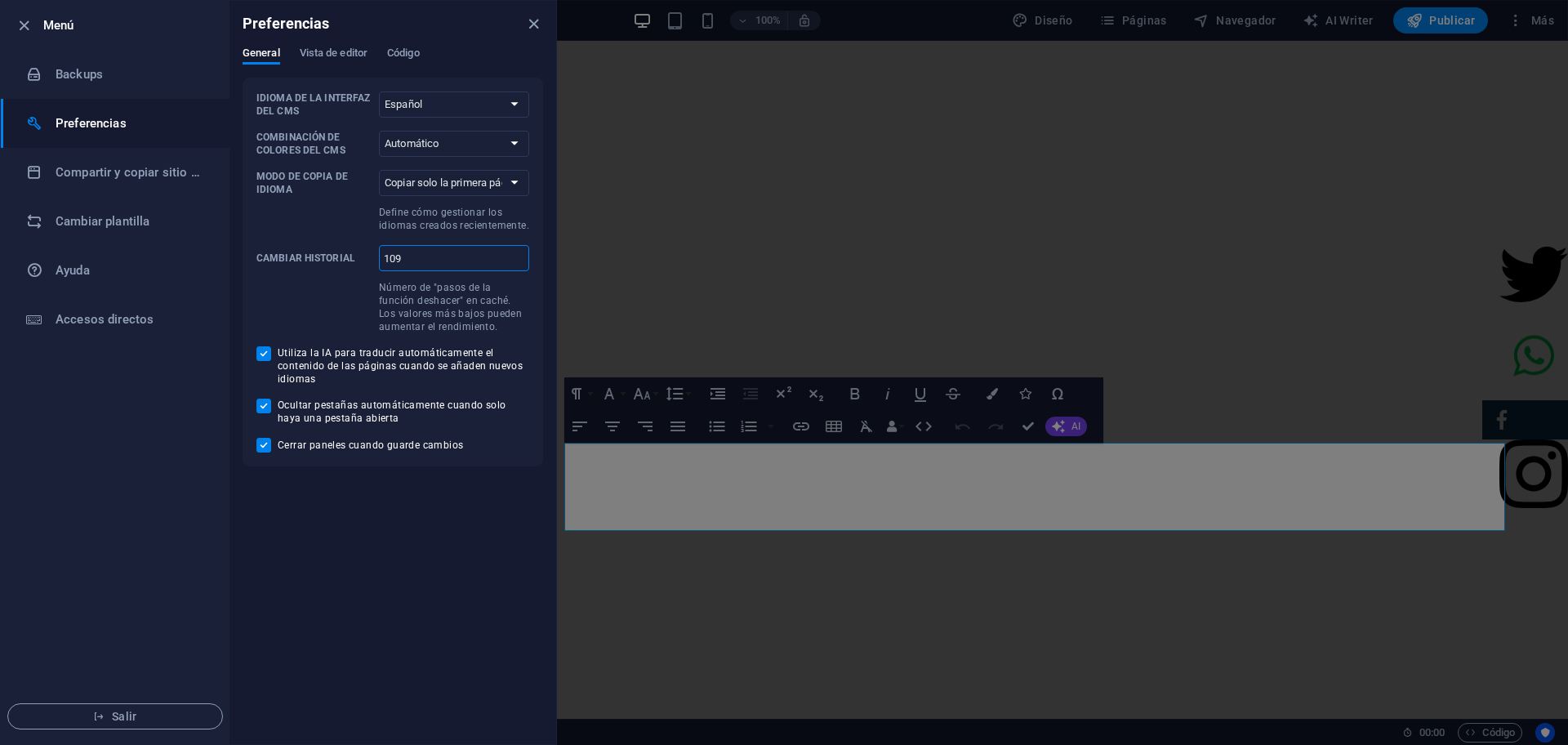 click on "109" at bounding box center [454, 258] 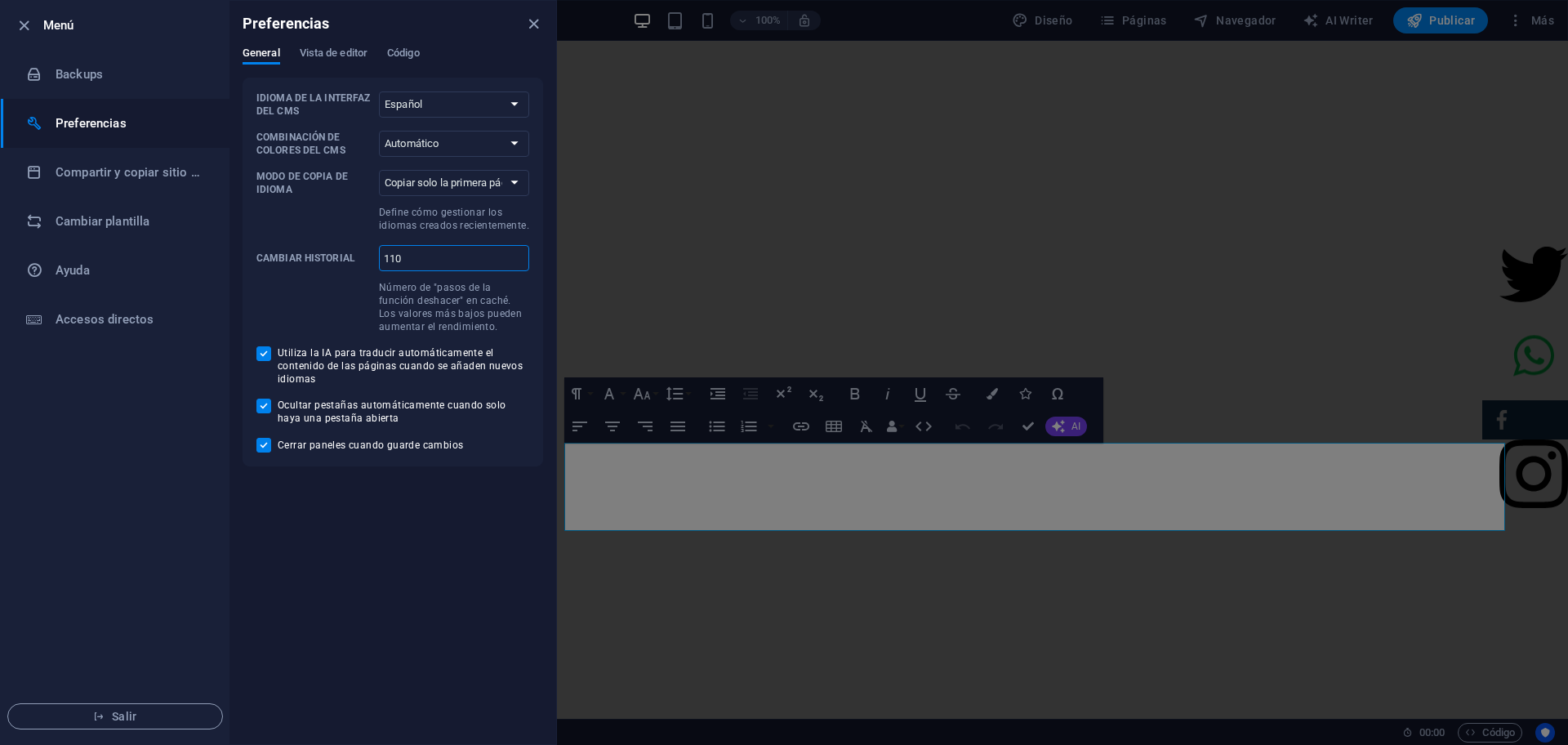 click on "110" at bounding box center (454, 258) 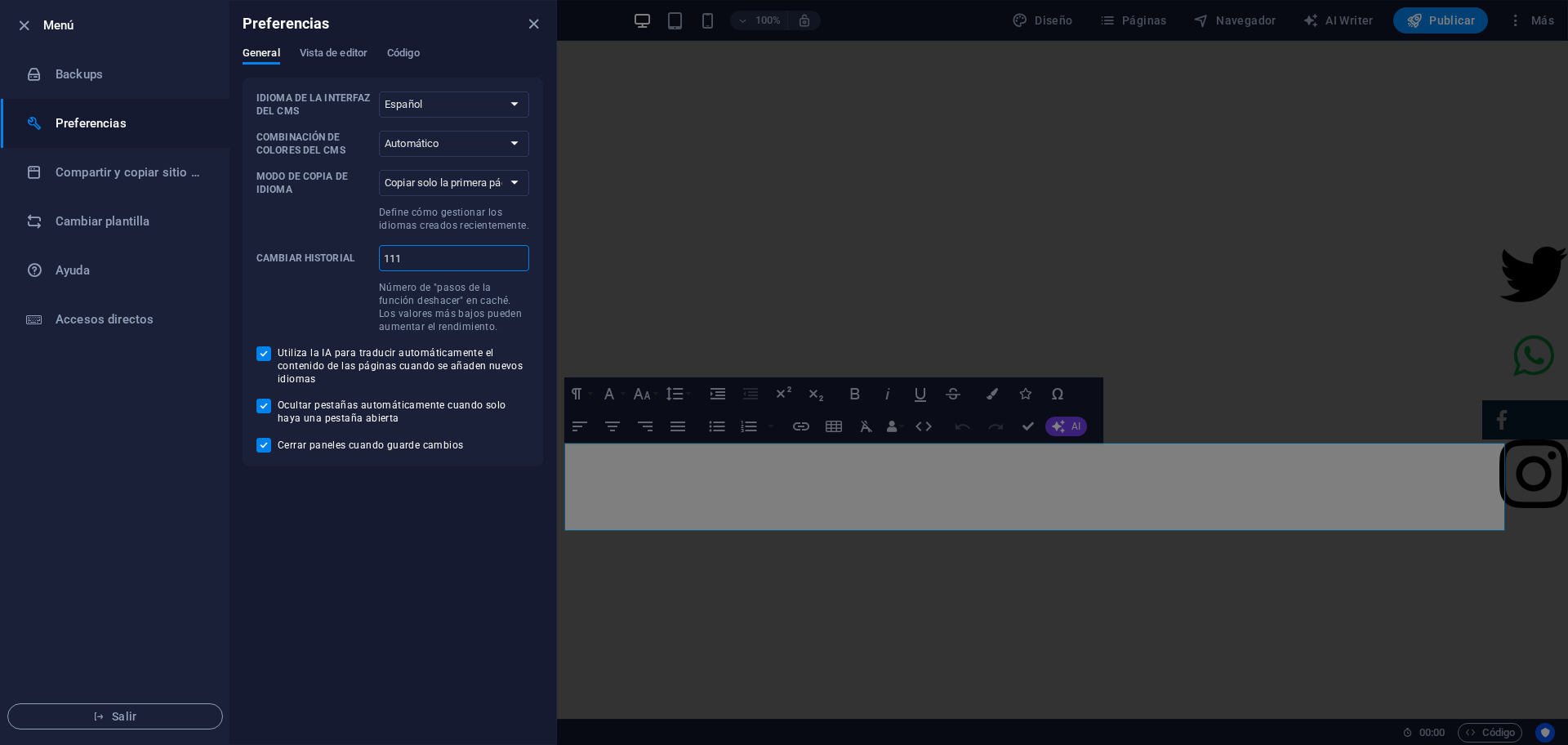 click on "111" at bounding box center [454, 258] 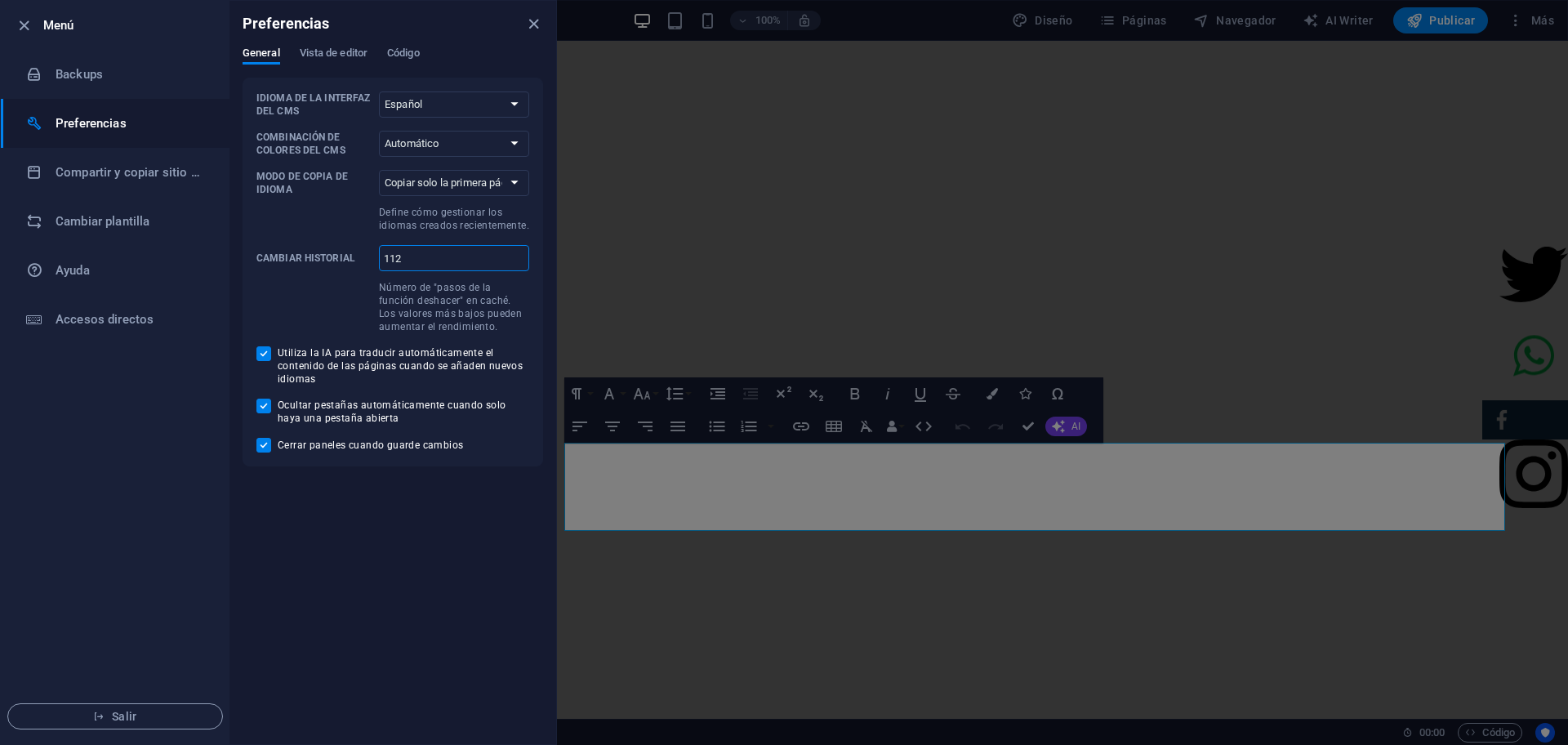 click on "112" at bounding box center (454, 258) 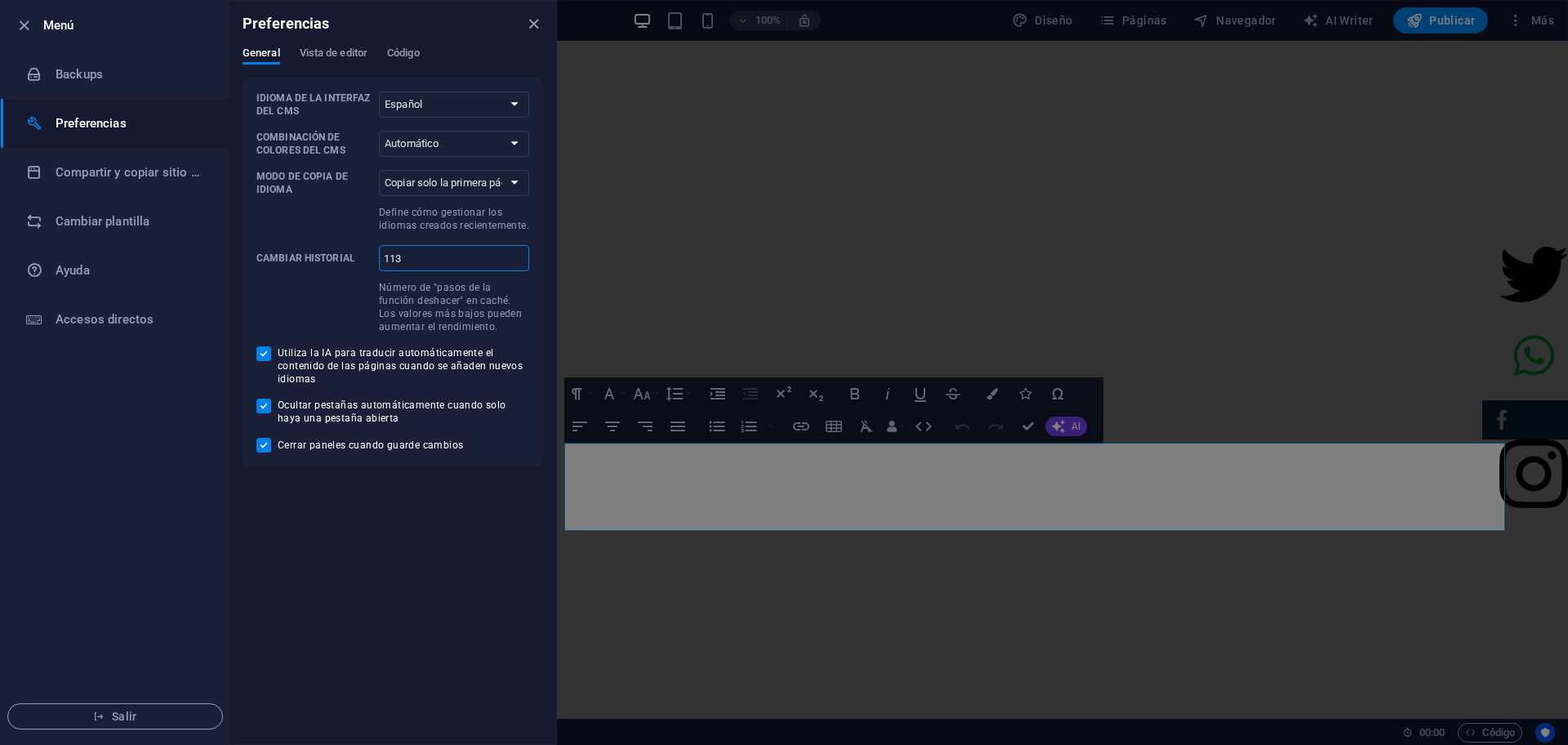 click on "113" at bounding box center [454, 258] 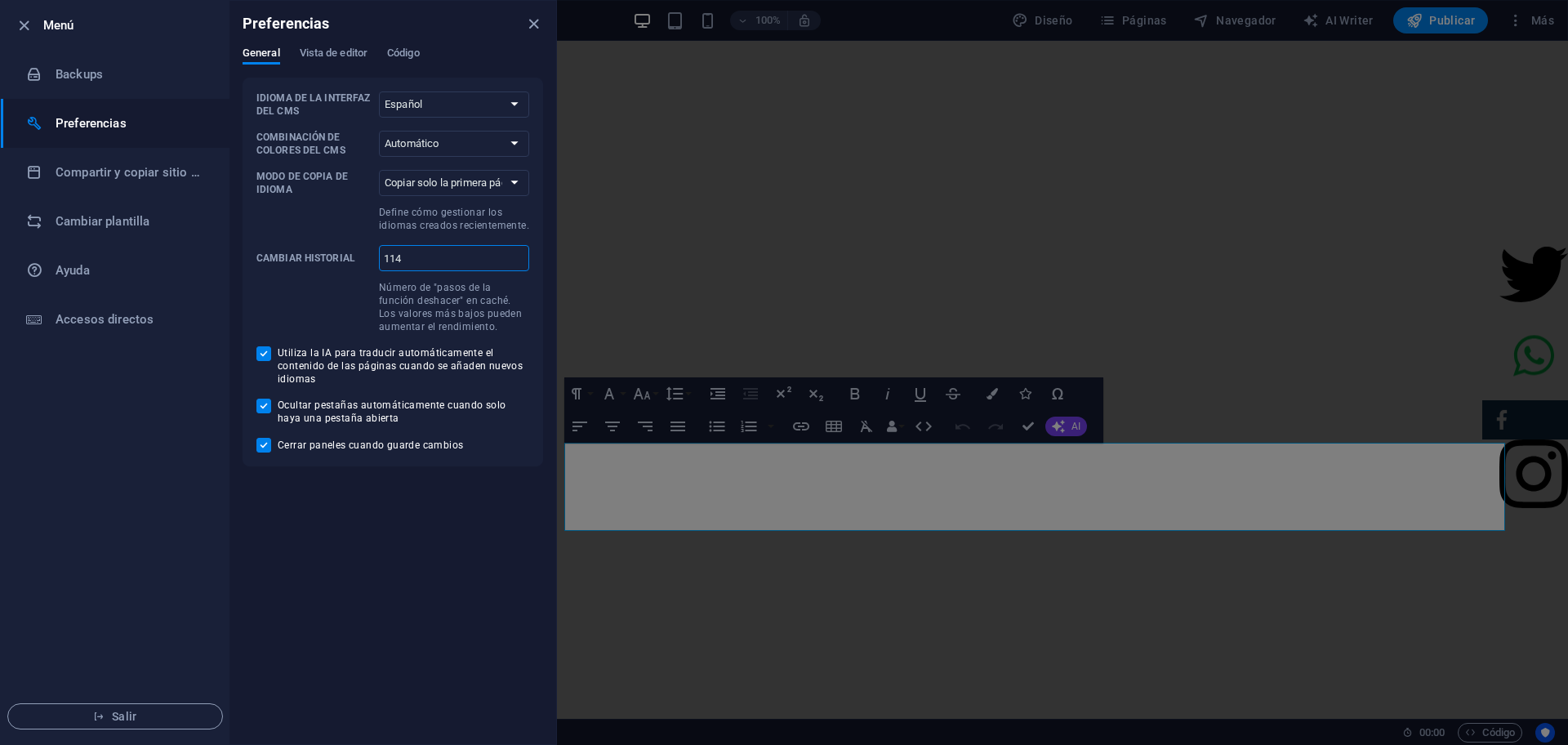 click on "114" at bounding box center (454, 258) 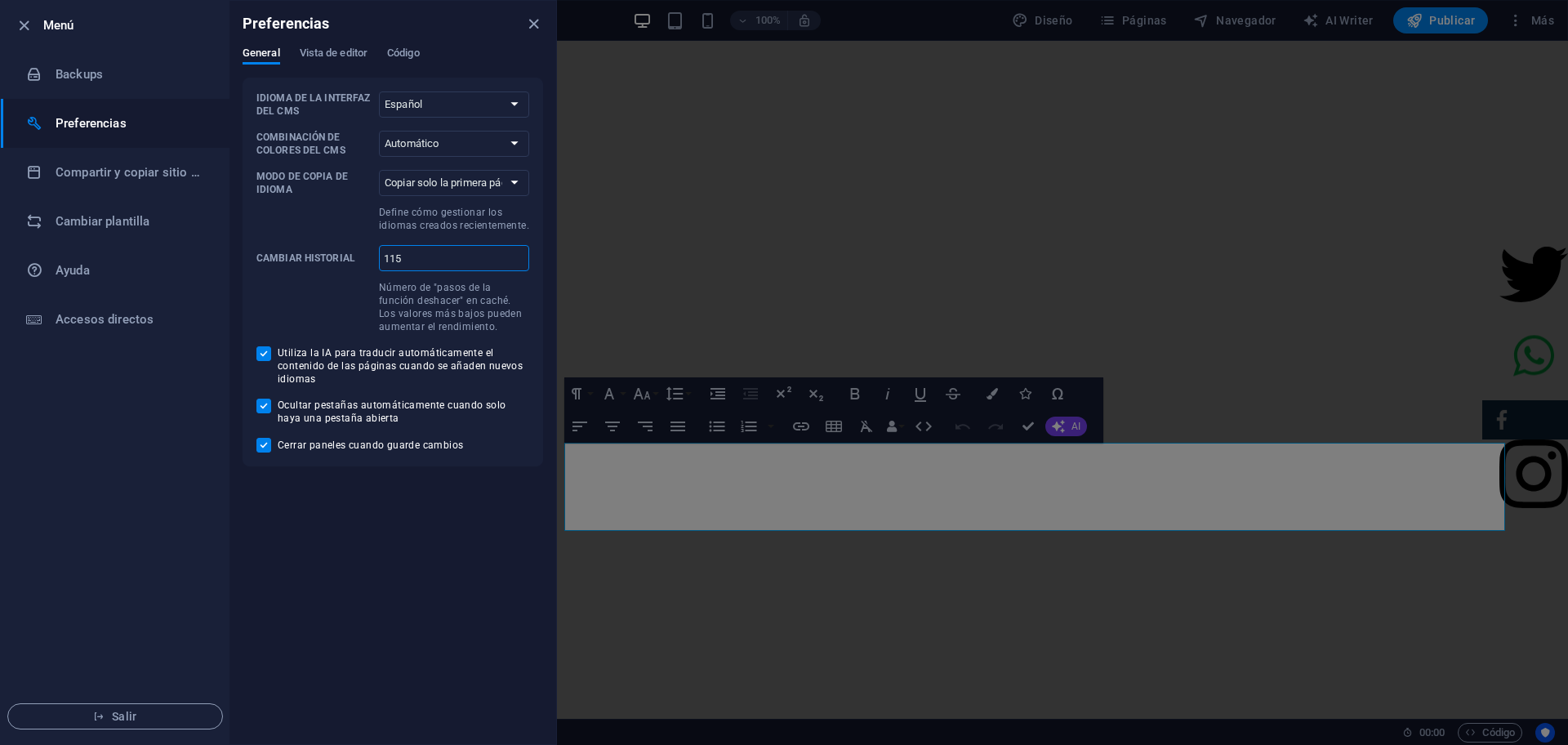 click on "115" at bounding box center (454, 258) 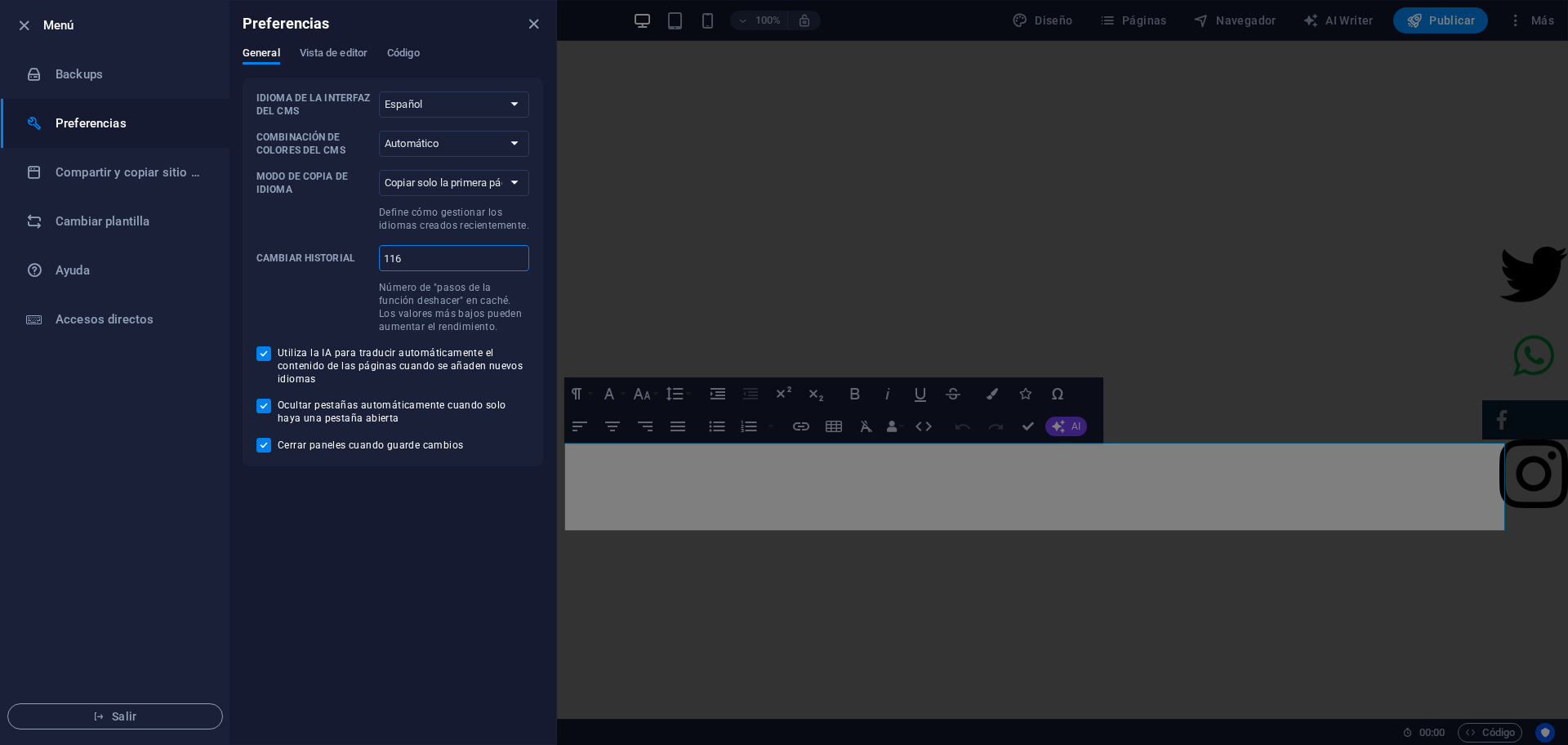 click on "116" at bounding box center (454, 258) 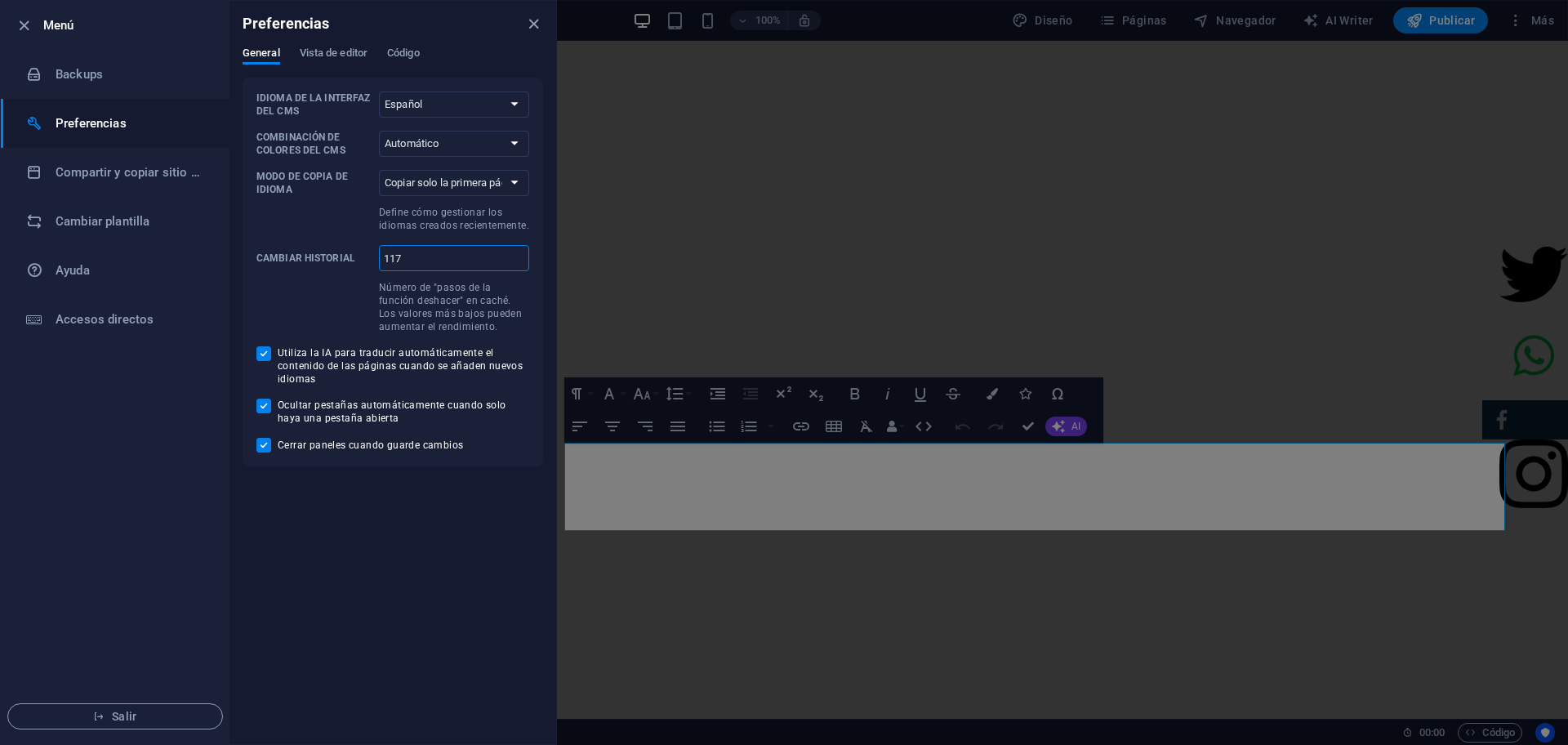 click on "117" at bounding box center (454, 258) 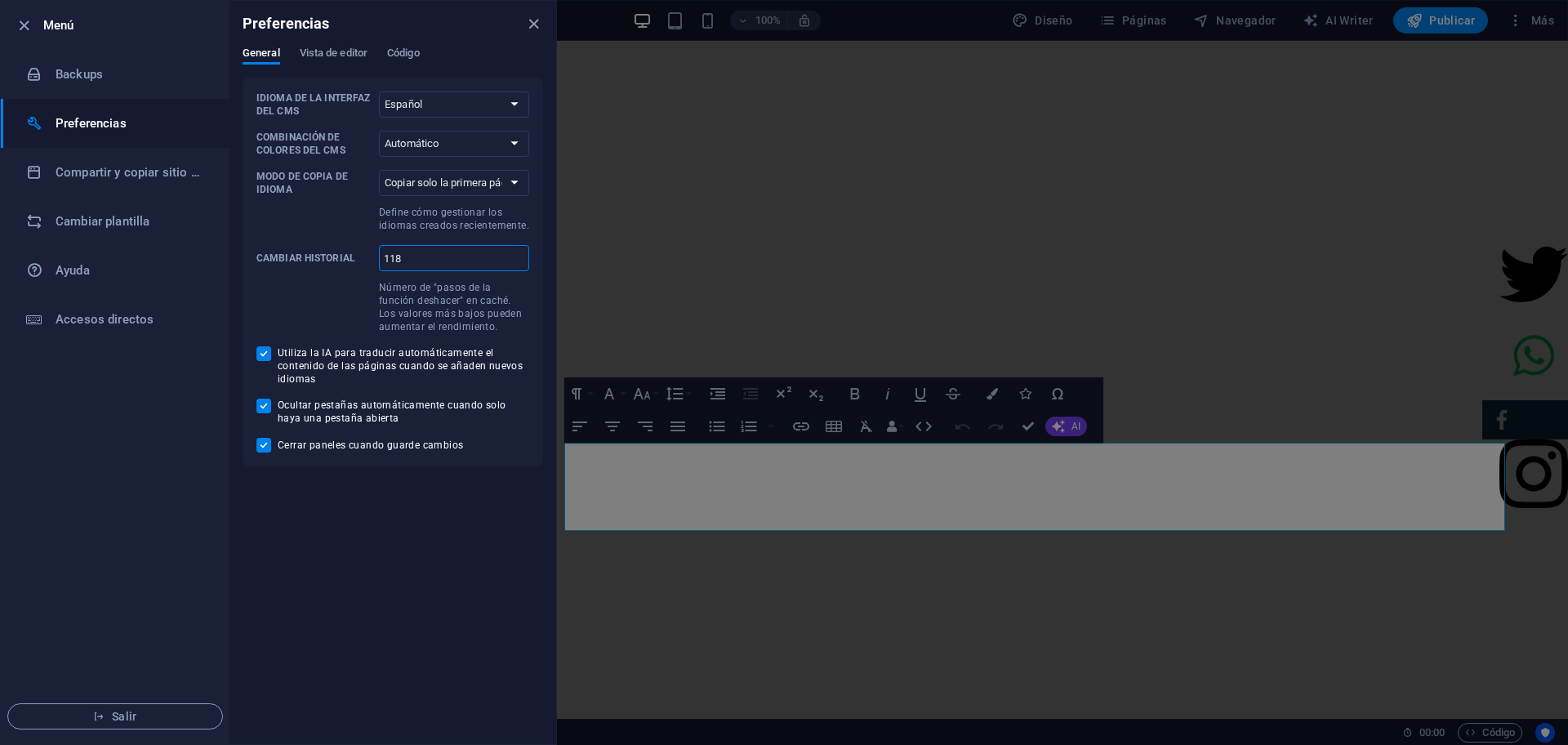 click on "118" at bounding box center (454, 258) 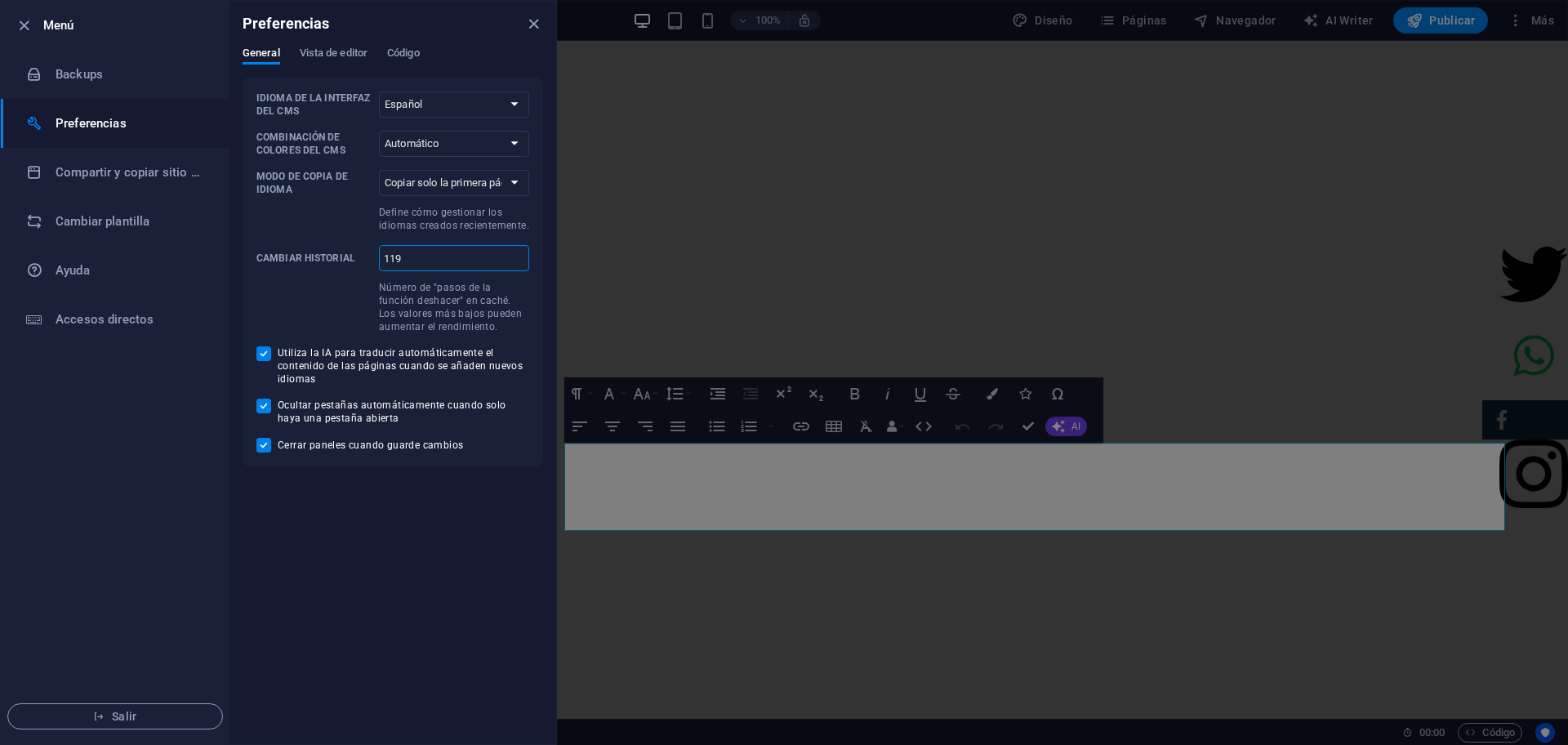 click on "119" at bounding box center [454, 258] 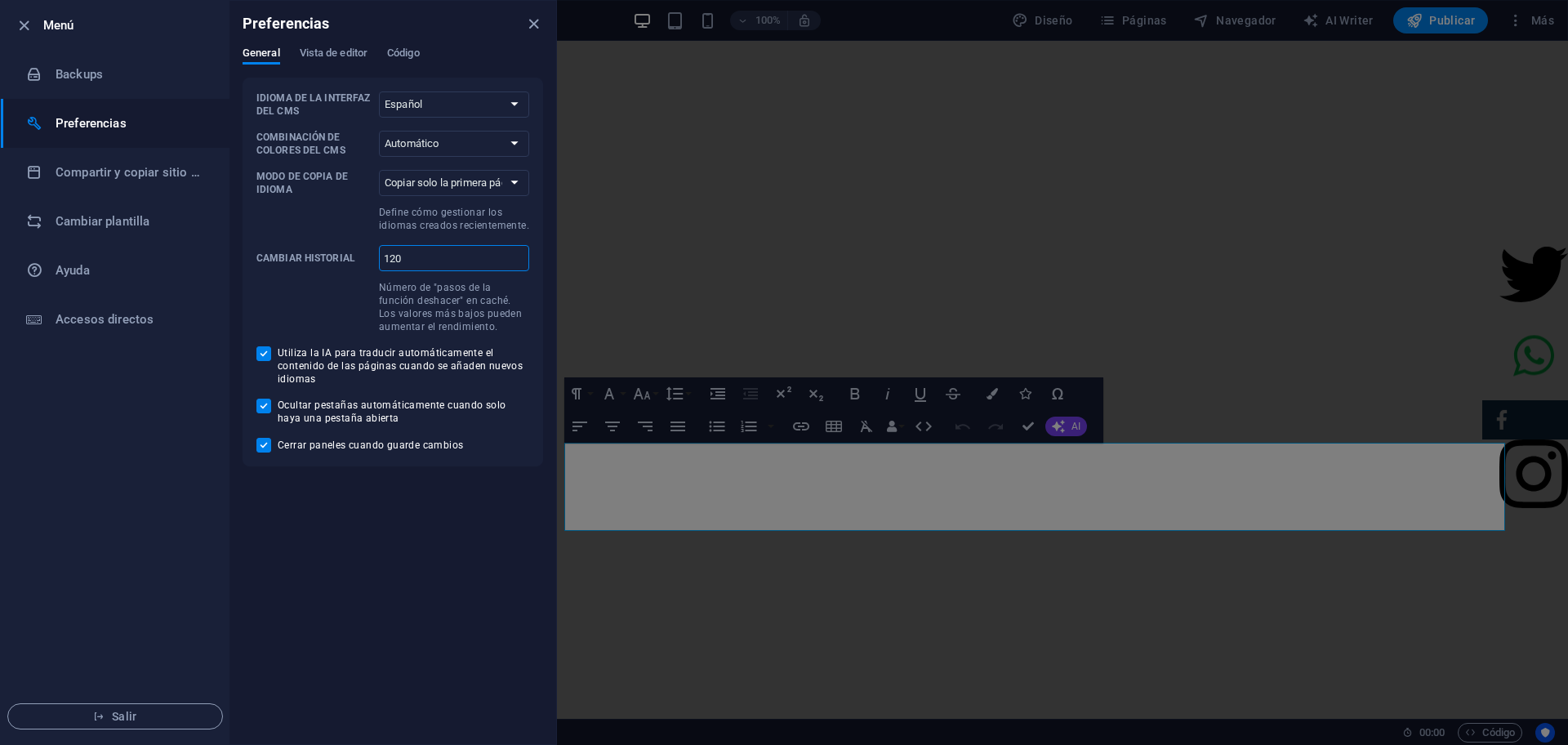 click on "120" at bounding box center [454, 258] 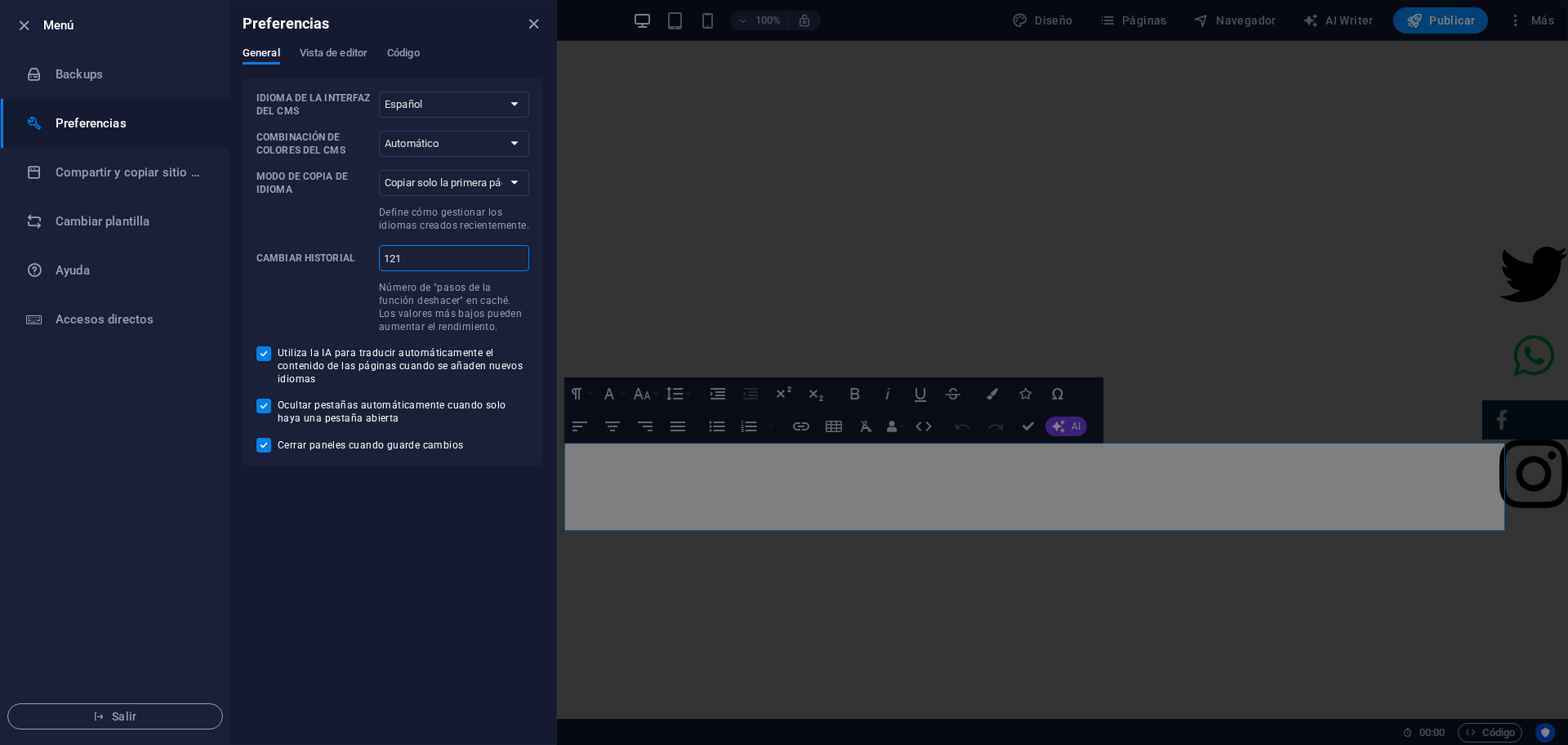 click on "121" at bounding box center [454, 258] 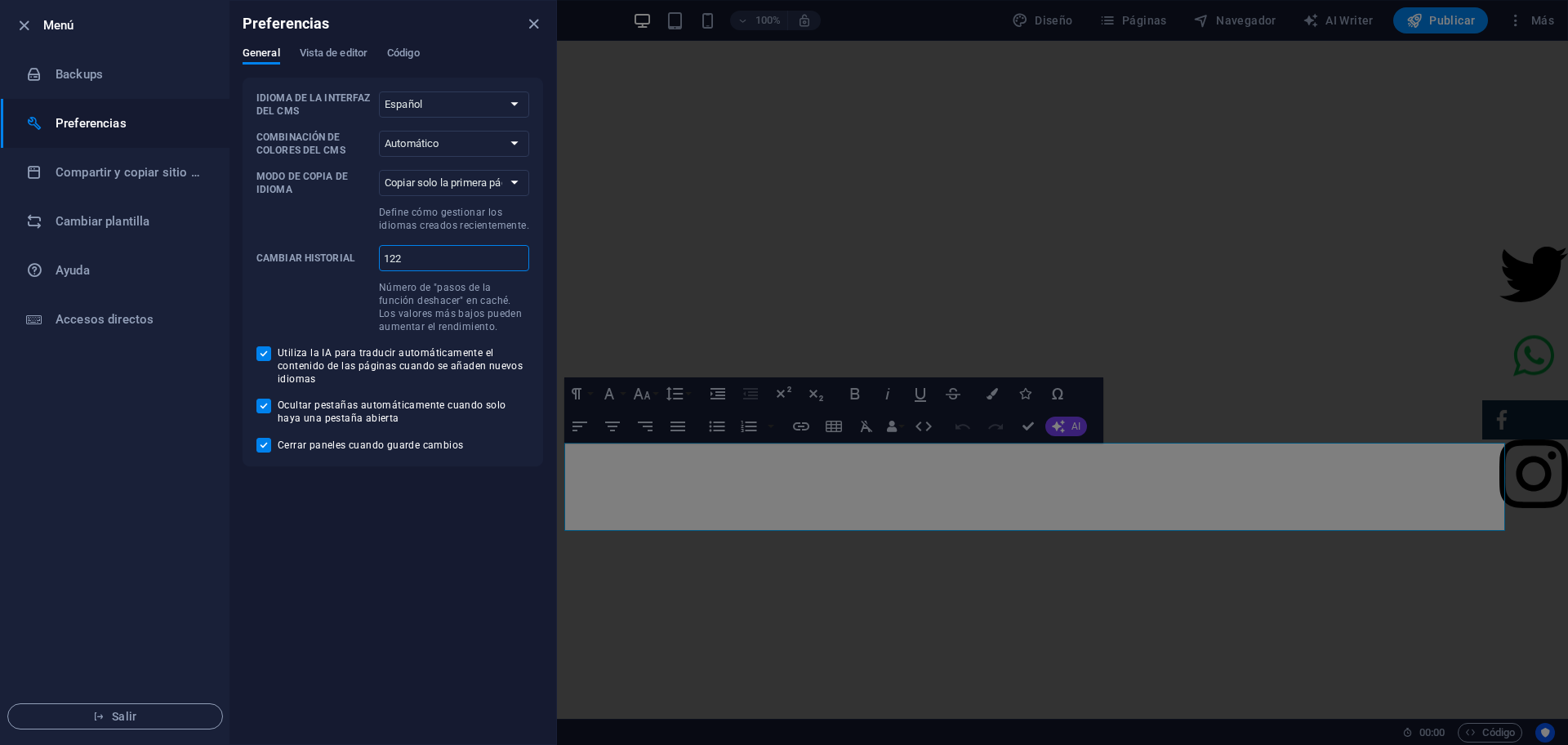 click on "122" at bounding box center [454, 258] 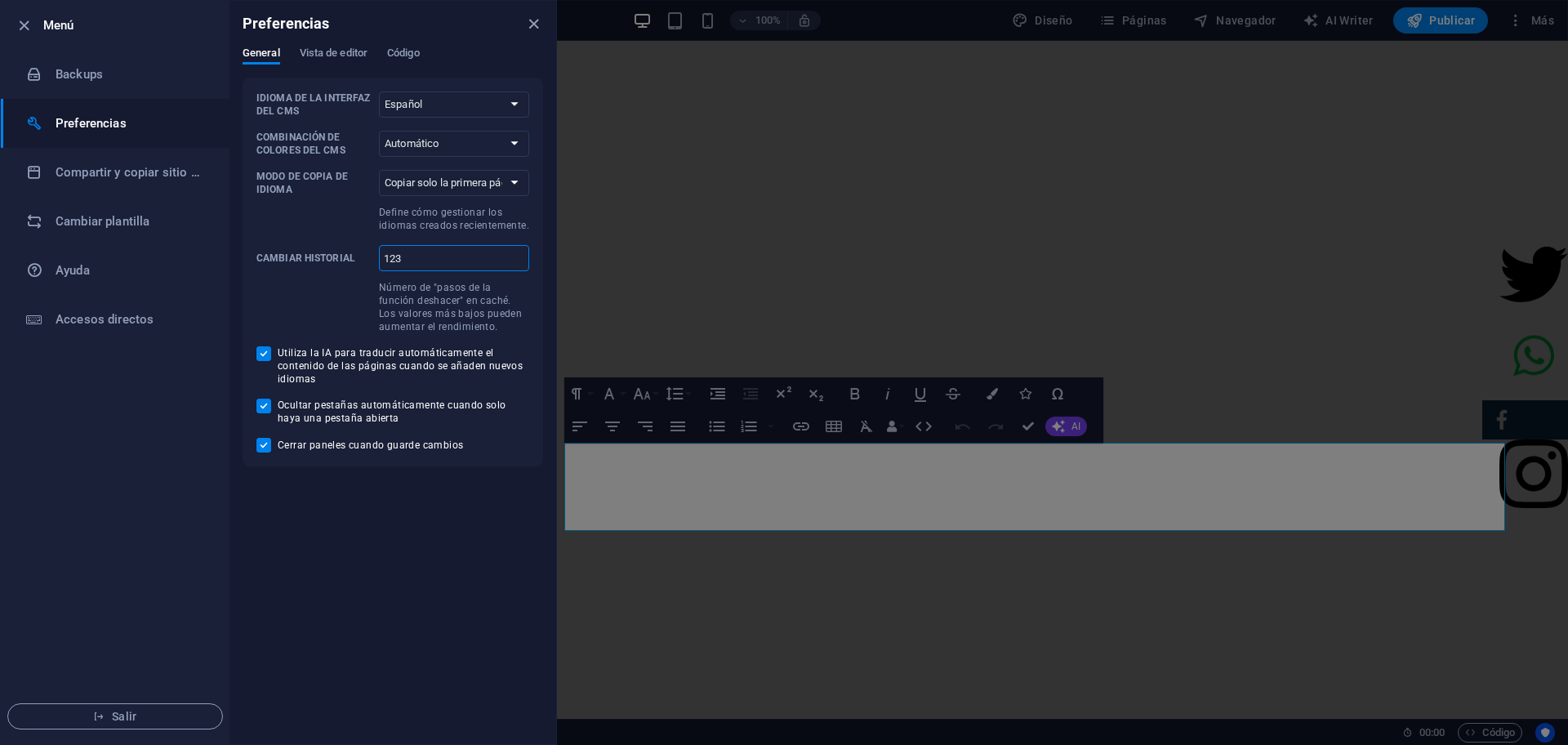 click on "123" at bounding box center [454, 258] 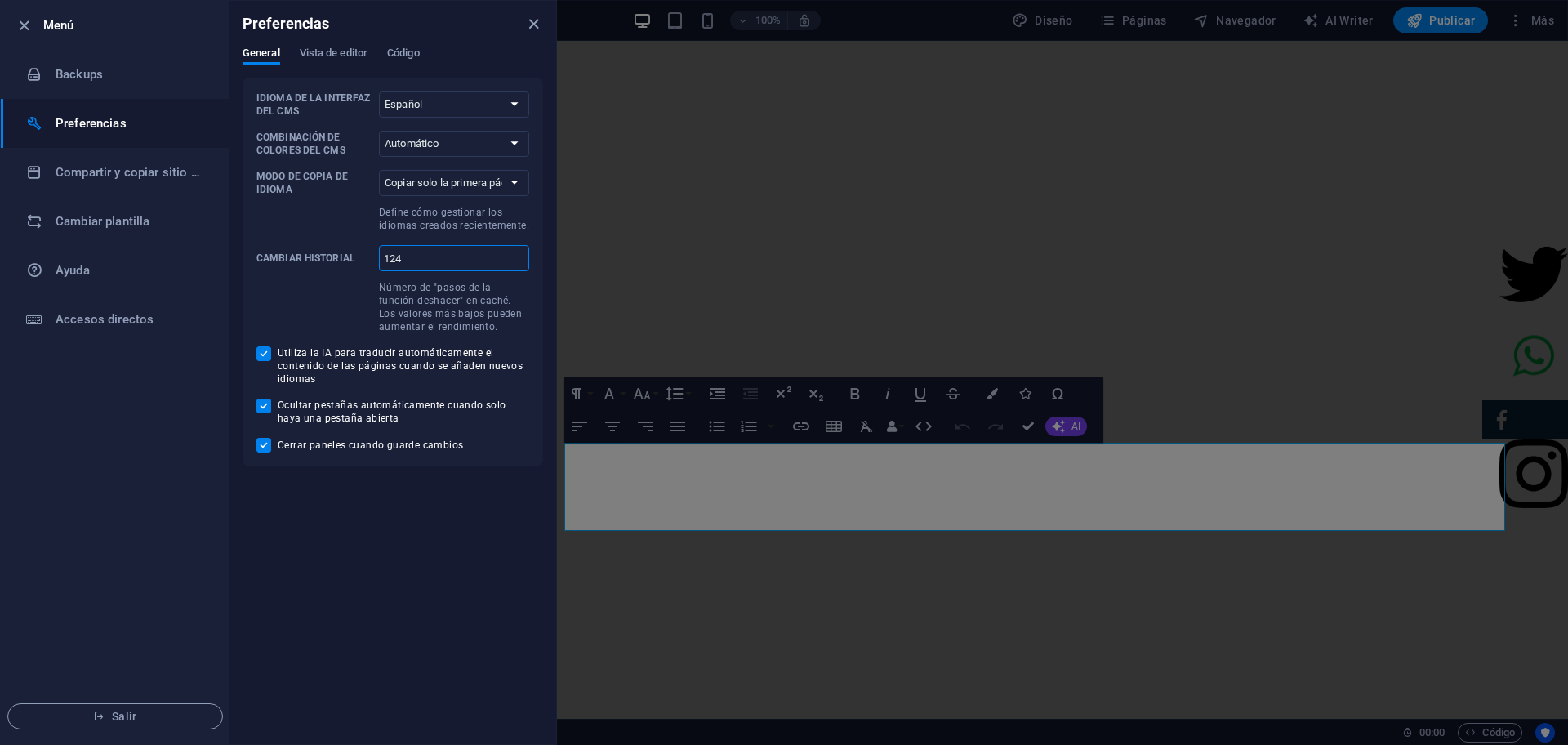 click on "124" at bounding box center [454, 258] 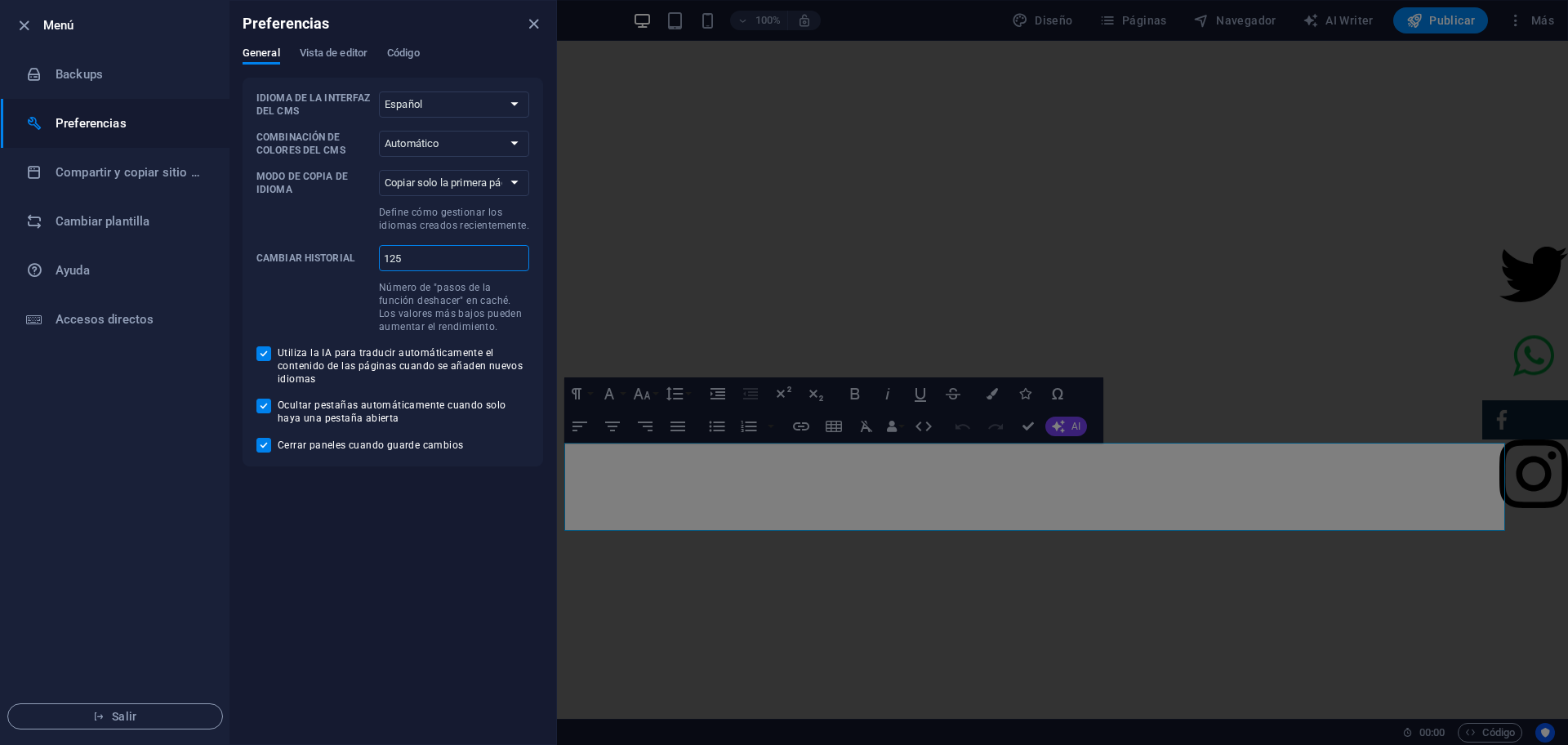 click on "125" at bounding box center [454, 258] 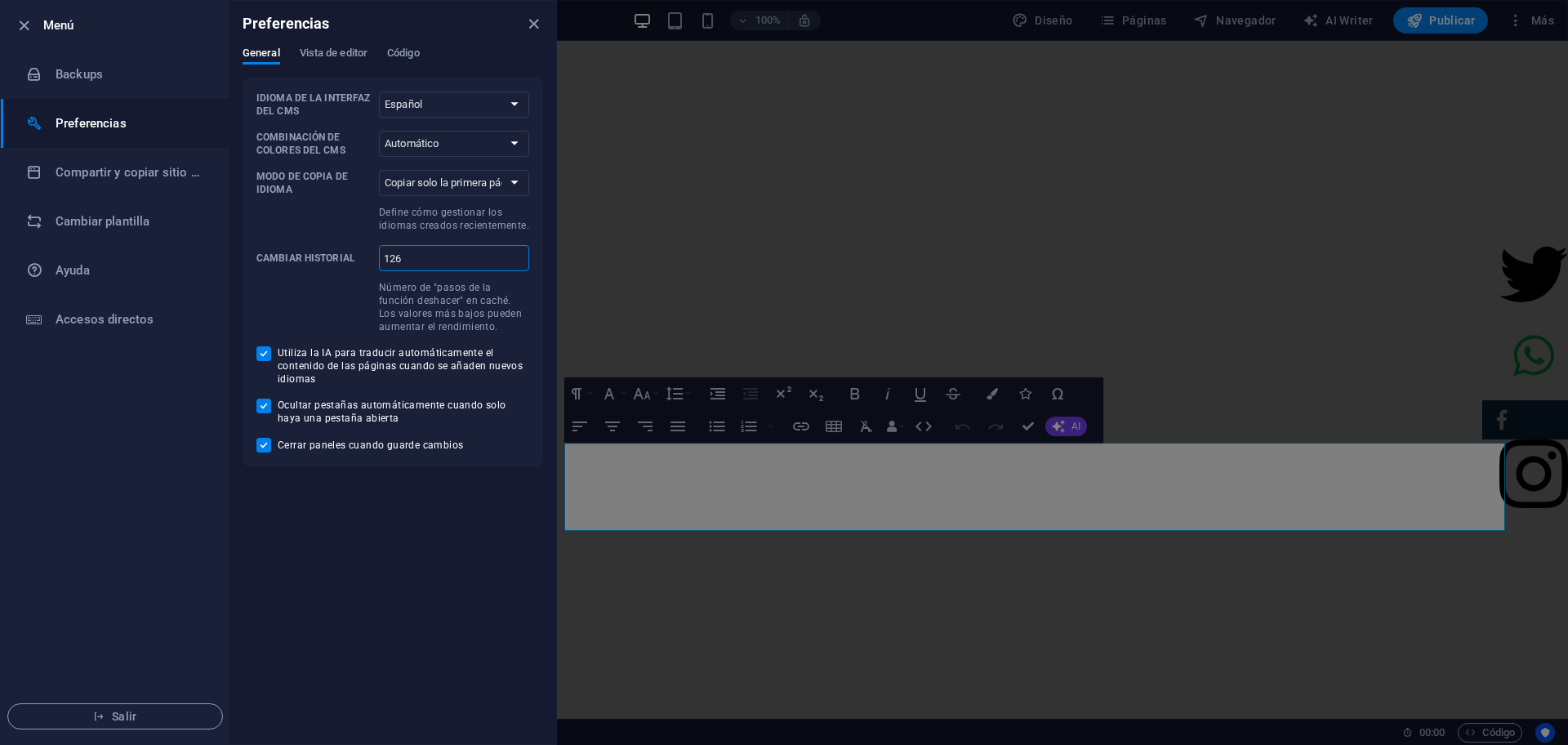 click on "126" at bounding box center (454, 258) 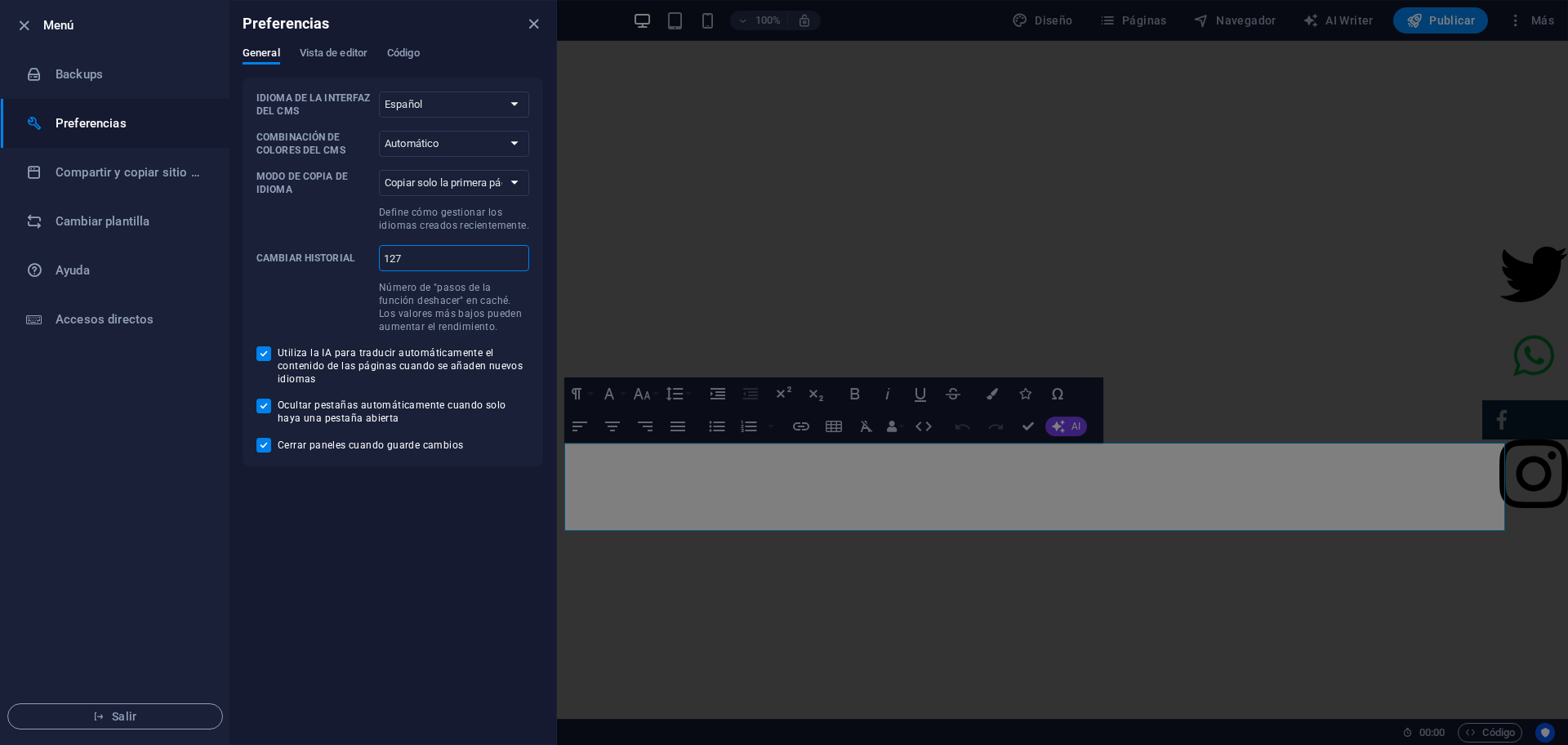 type on "127" 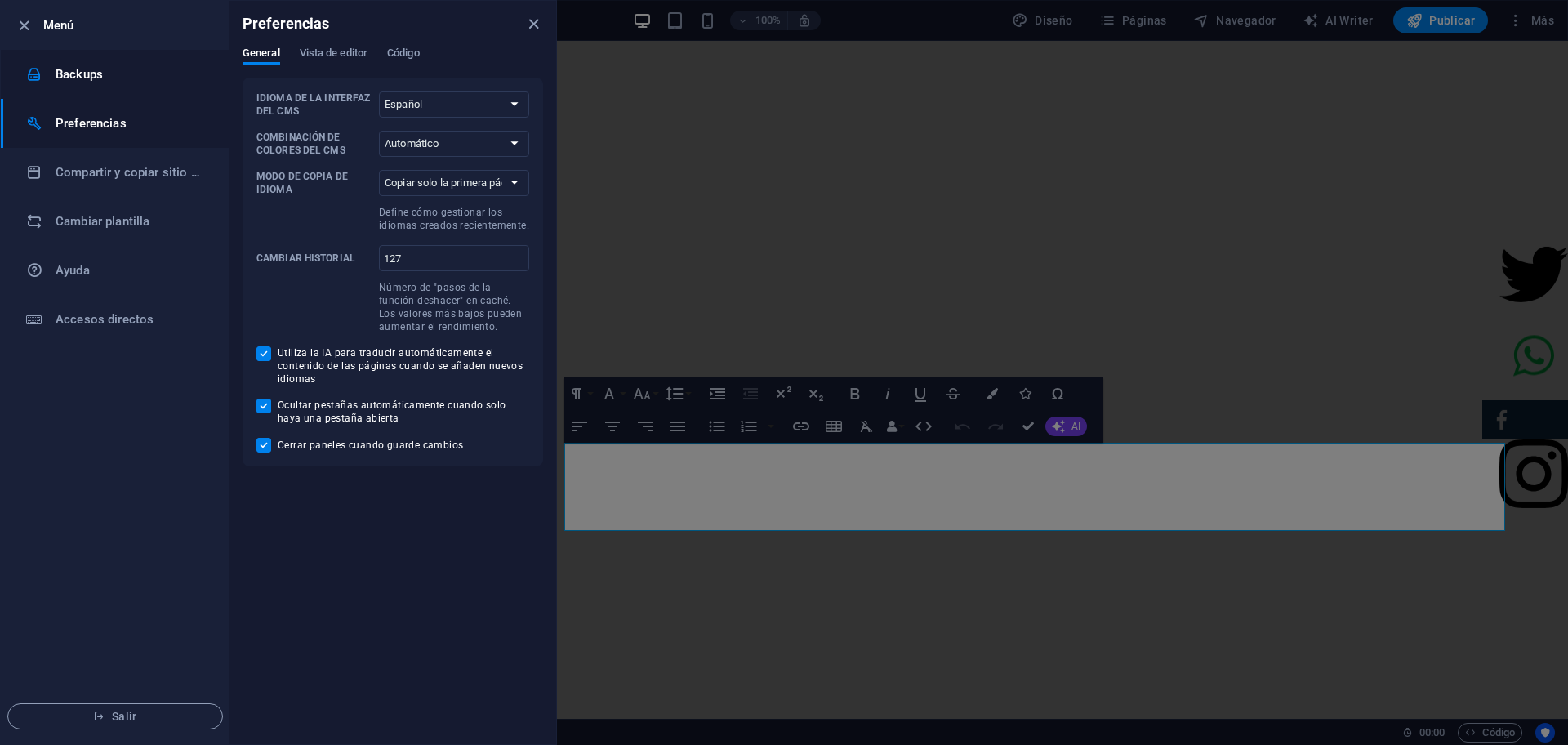 click on "Backups" at bounding box center (131, 74) 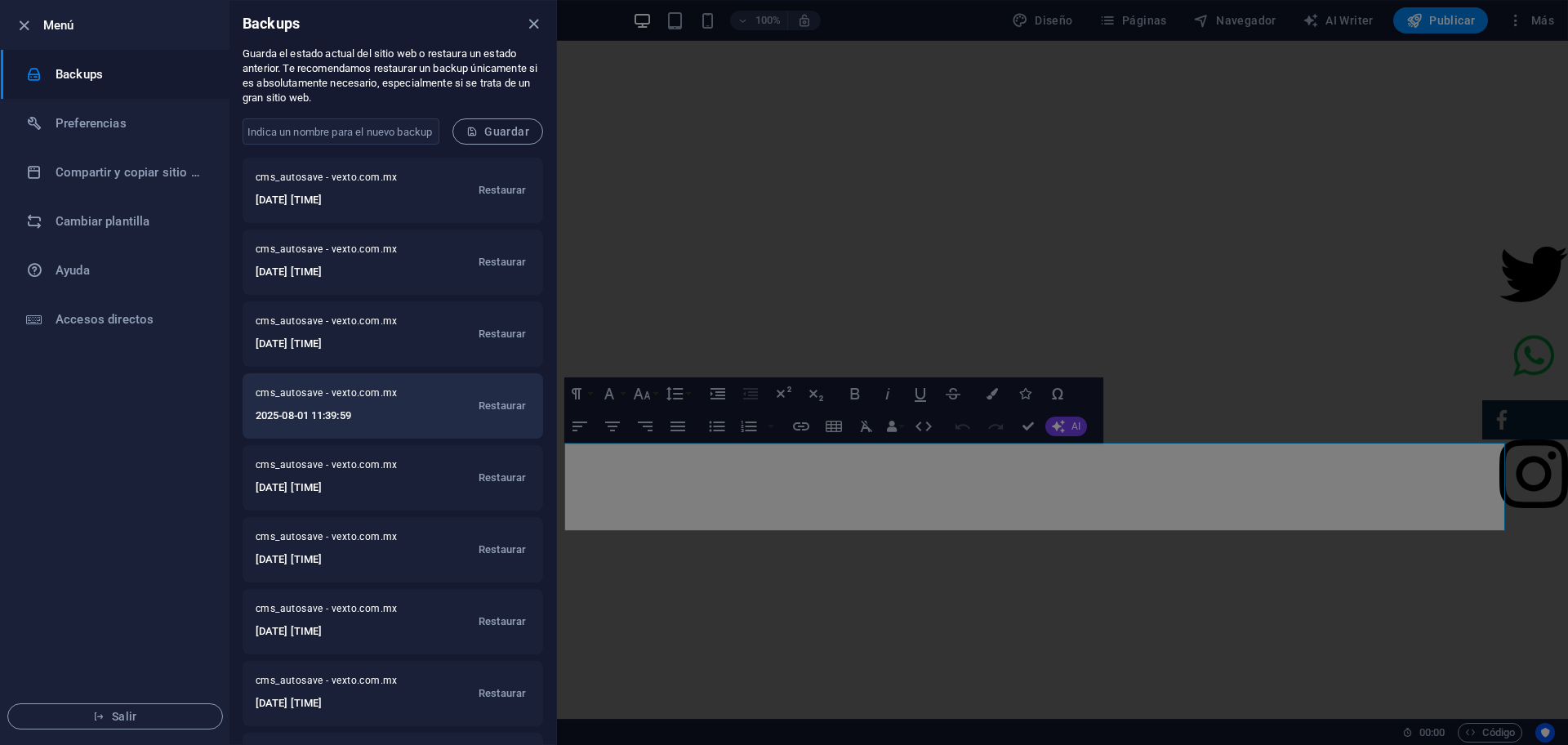 scroll, scrollTop: 211, scrollLeft: 0, axis: vertical 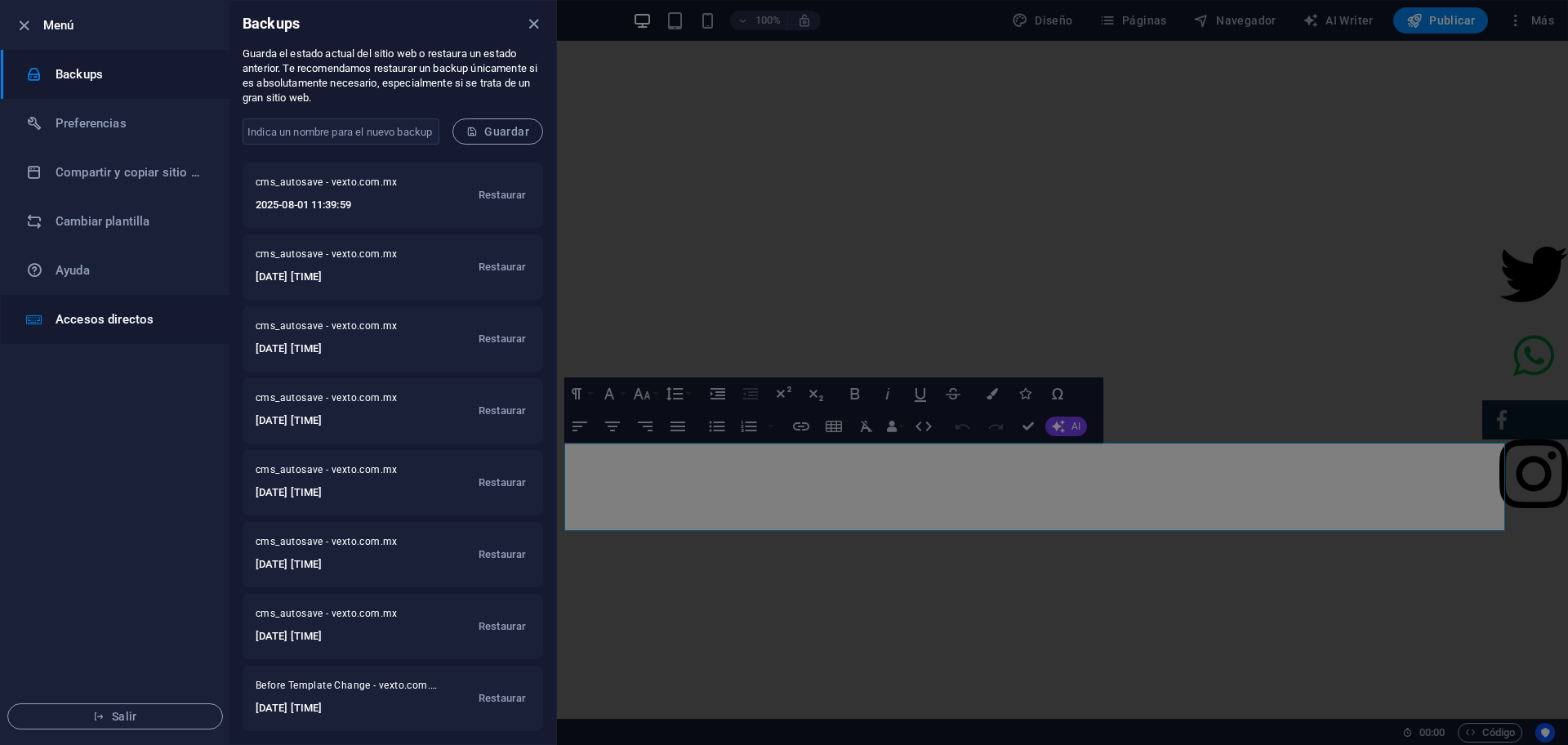 click on "Accesos directos" at bounding box center [131, 319] 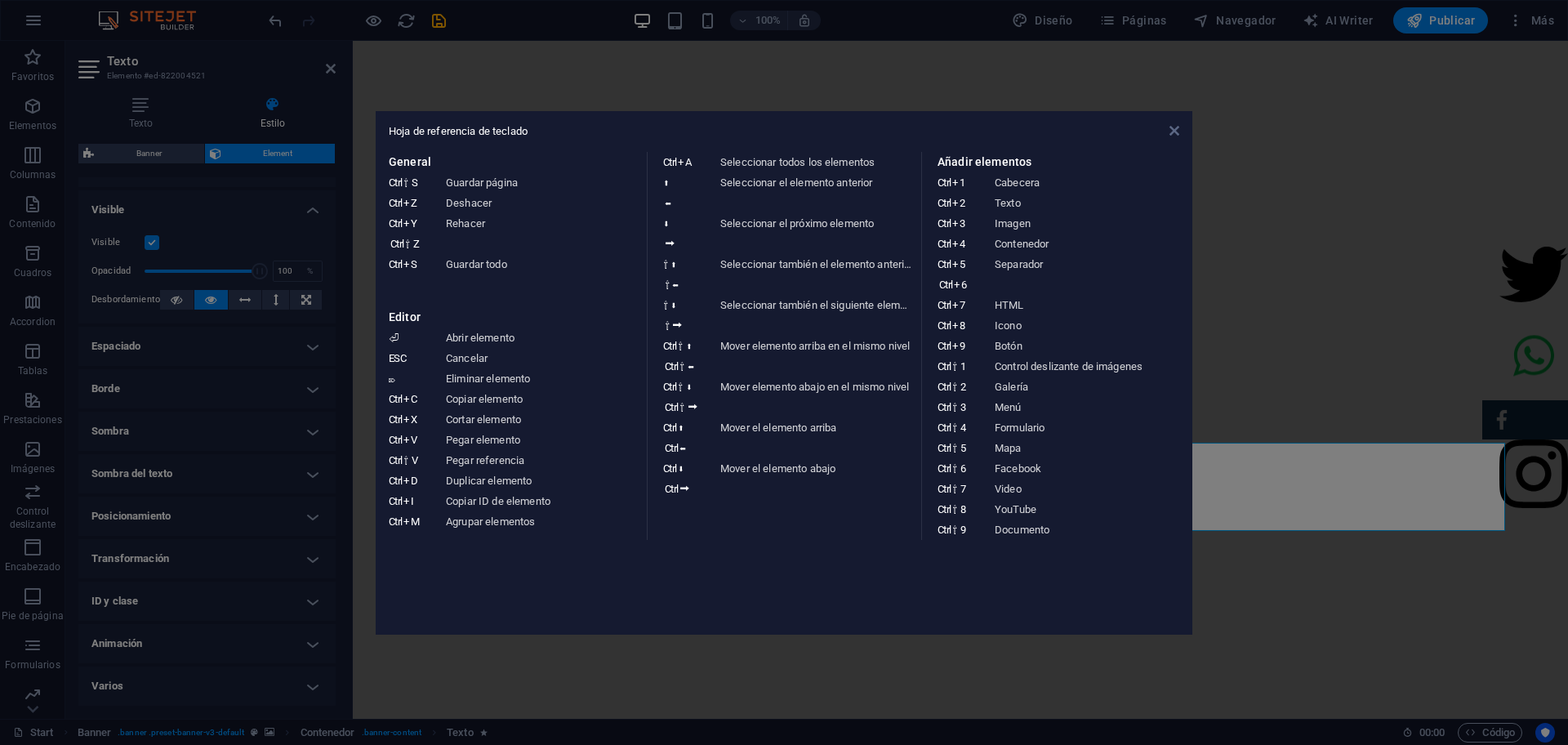 click at bounding box center (1174, 131) 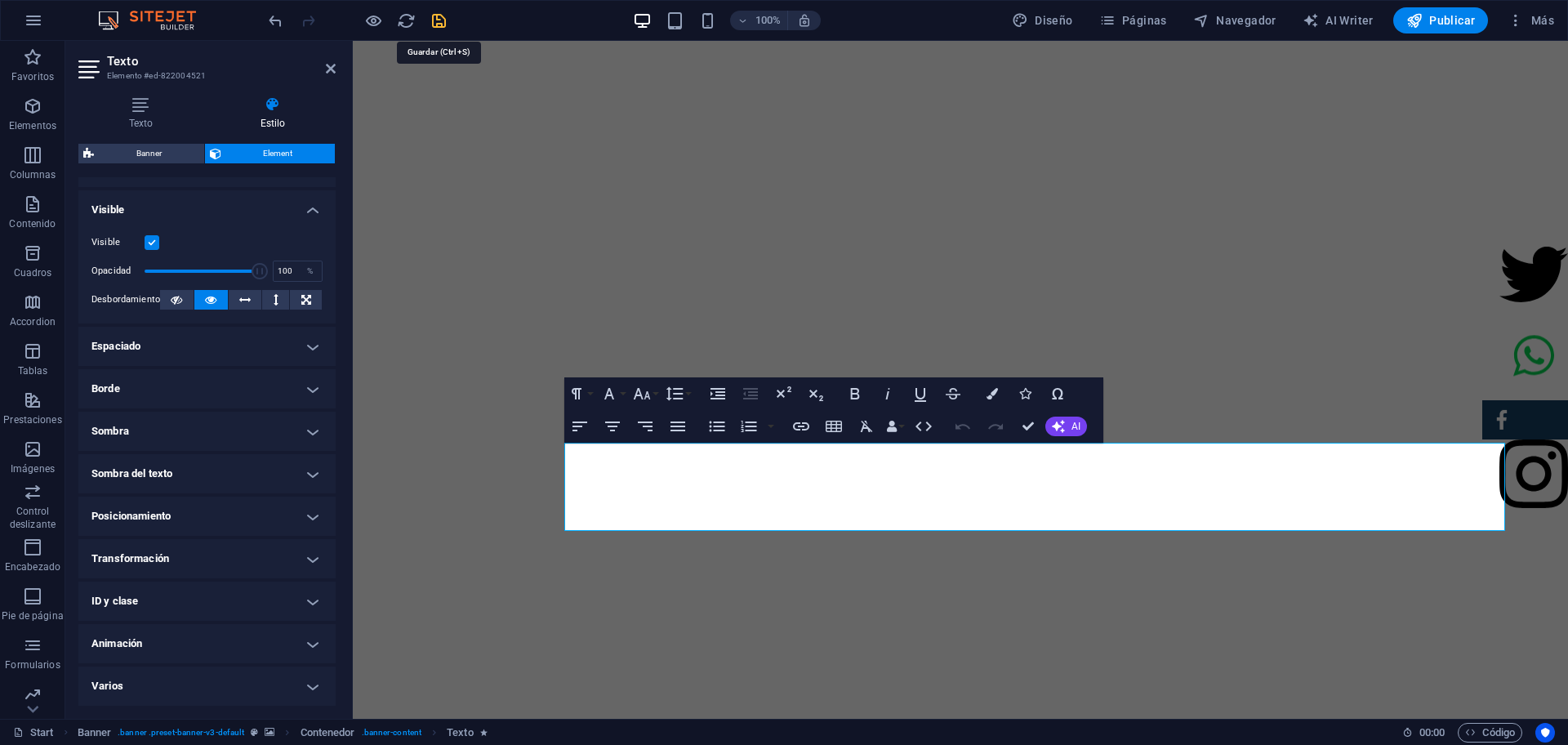 click at bounding box center (439, 20) 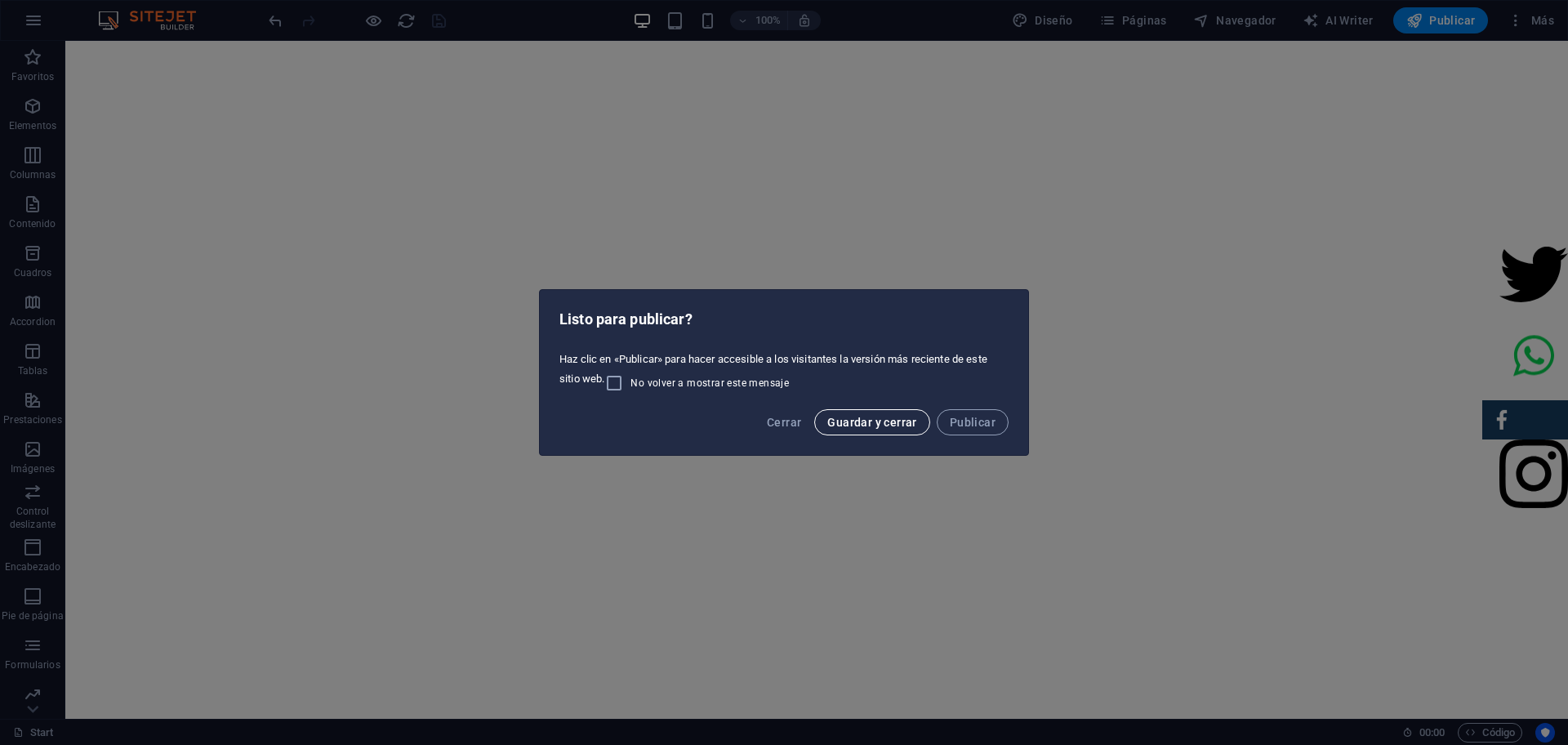 click on "Guardar y cerrar" at bounding box center [871, 422] 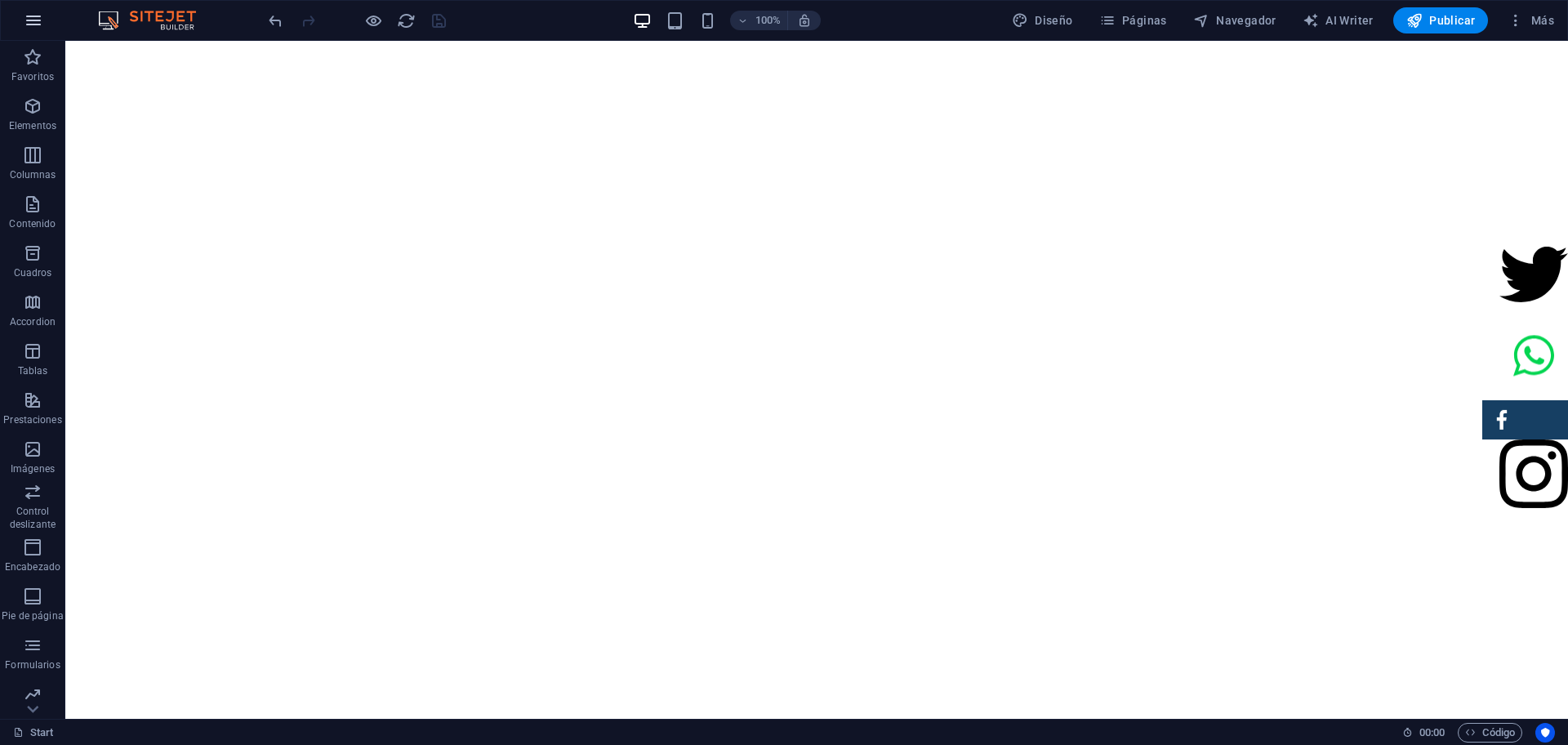 click at bounding box center [33, 20] 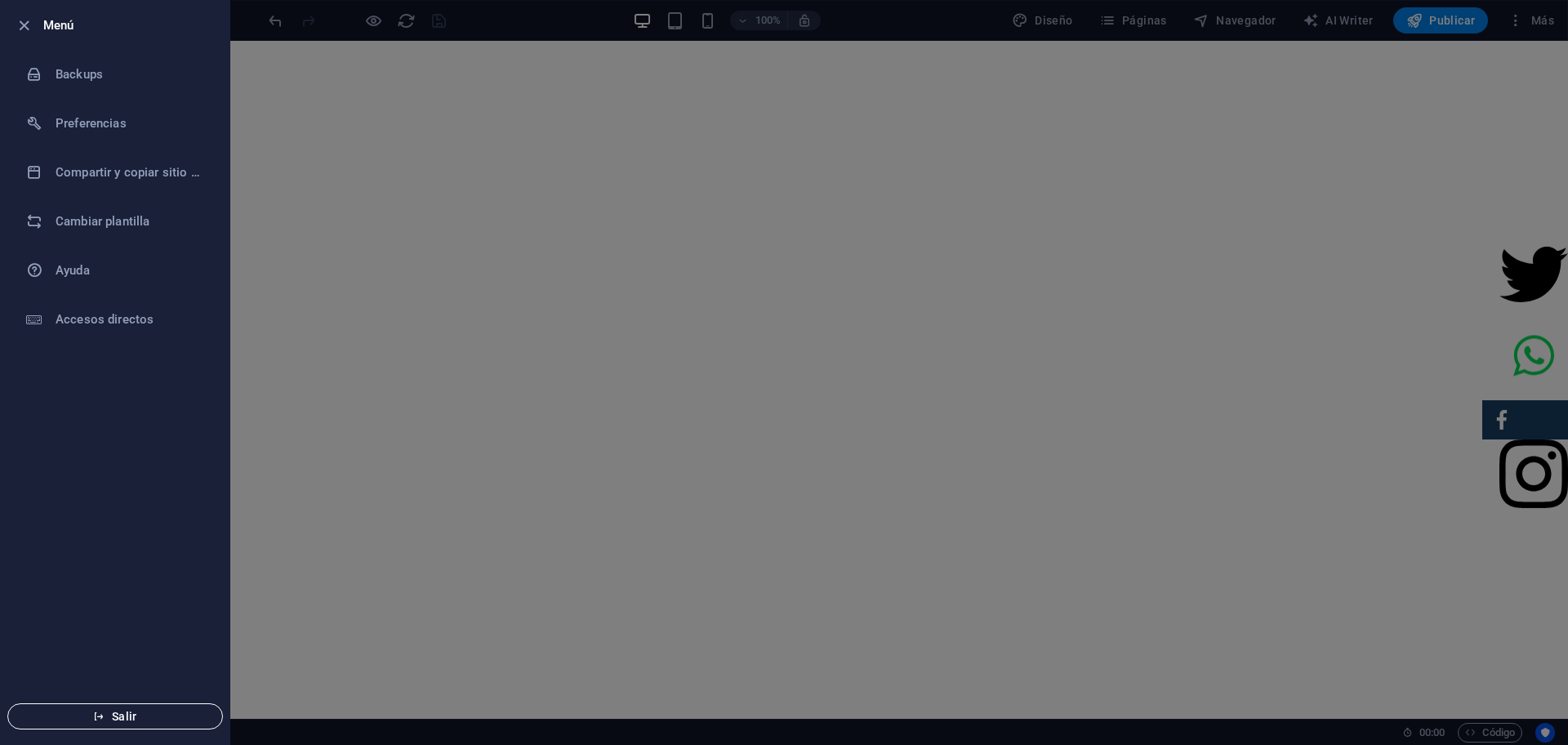 click on "Salir" at bounding box center (115, 716) 